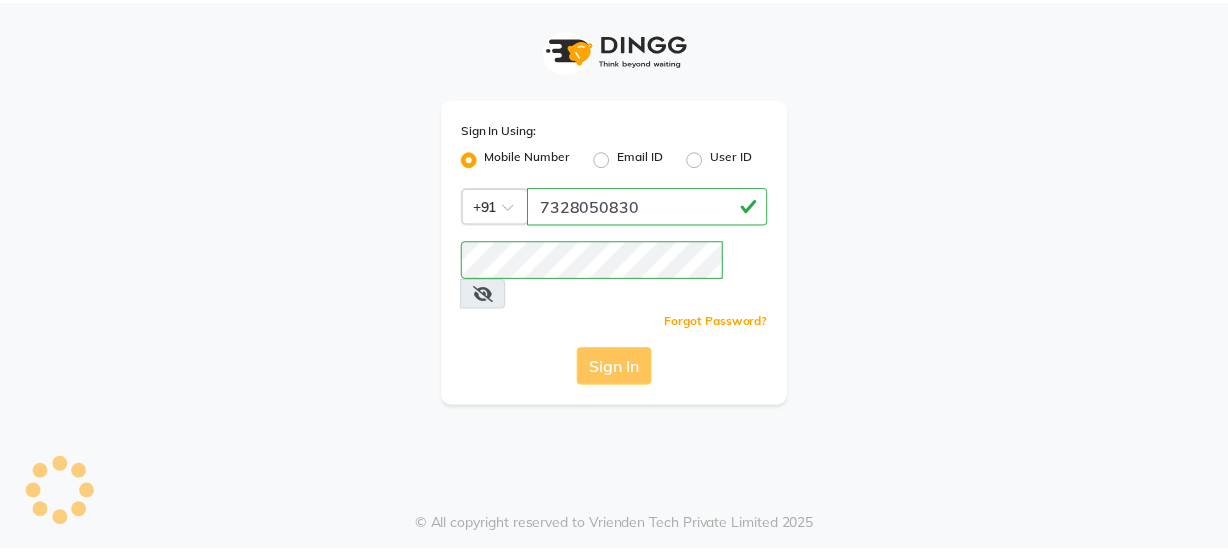 scroll, scrollTop: 0, scrollLeft: 0, axis: both 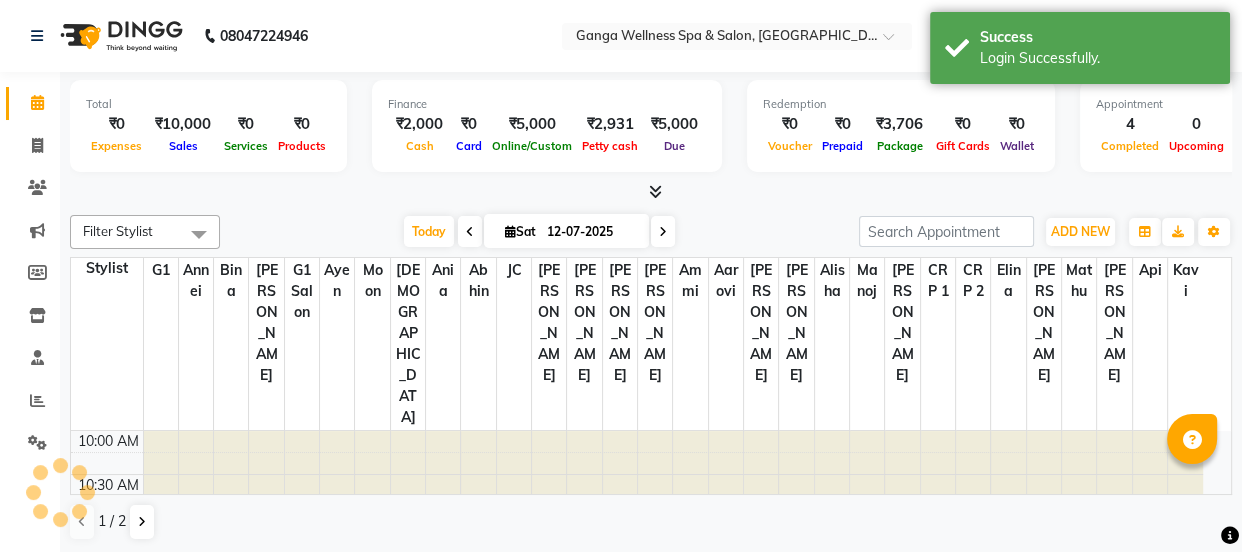 select on "en" 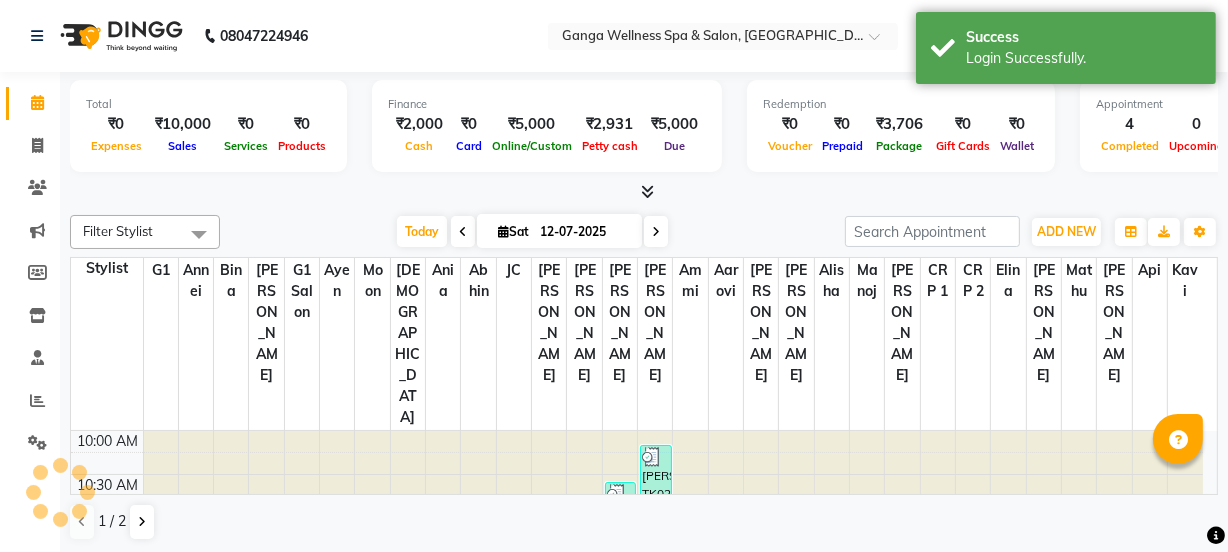 scroll, scrollTop: 0, scrollLeft: 0, axis: both 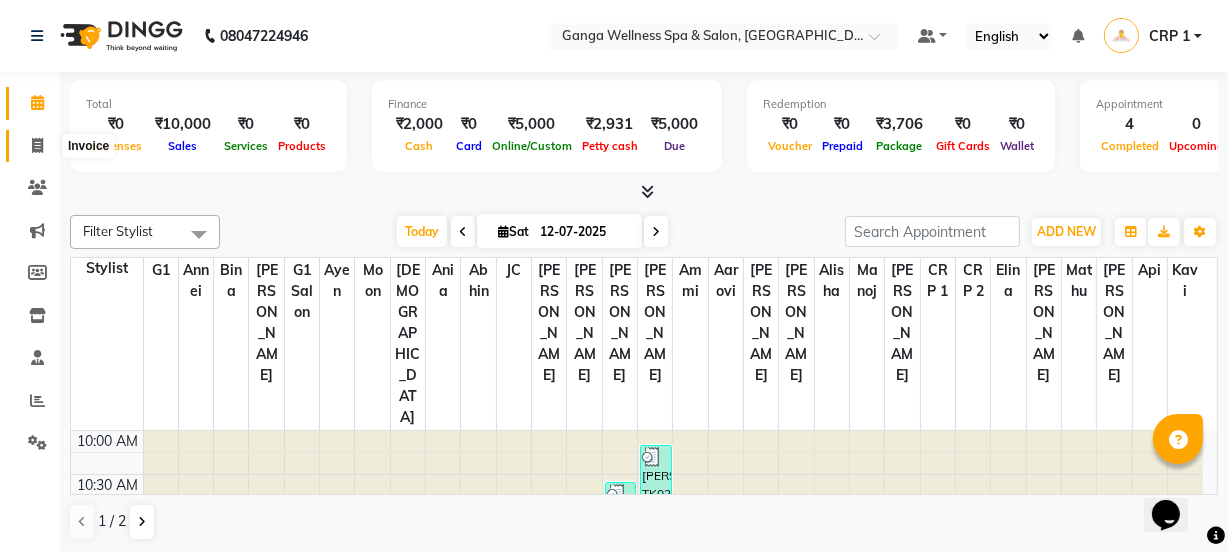 click 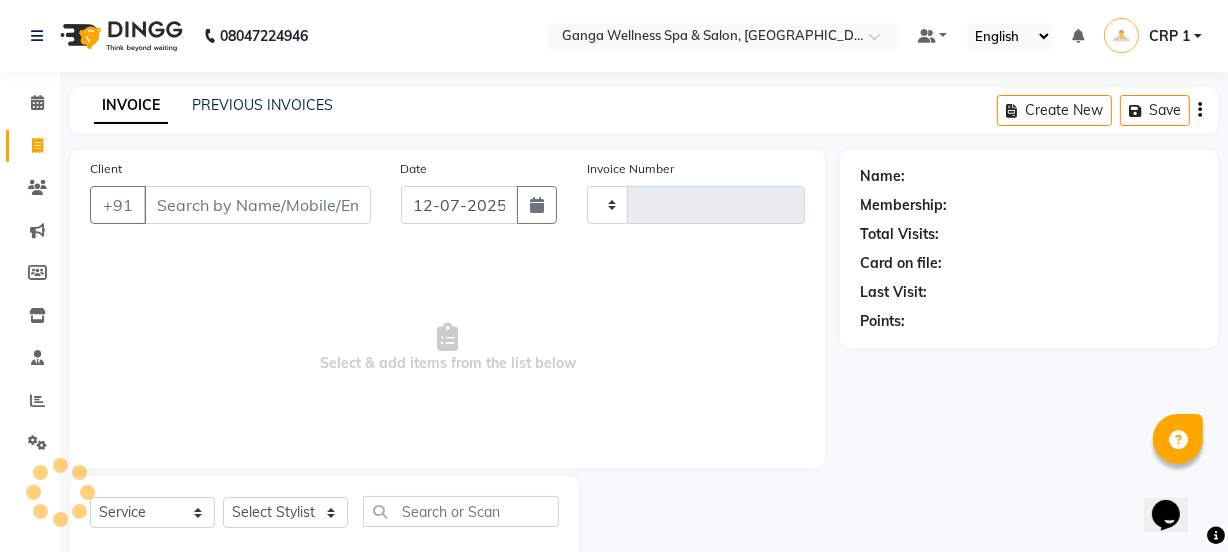 type on "1641" 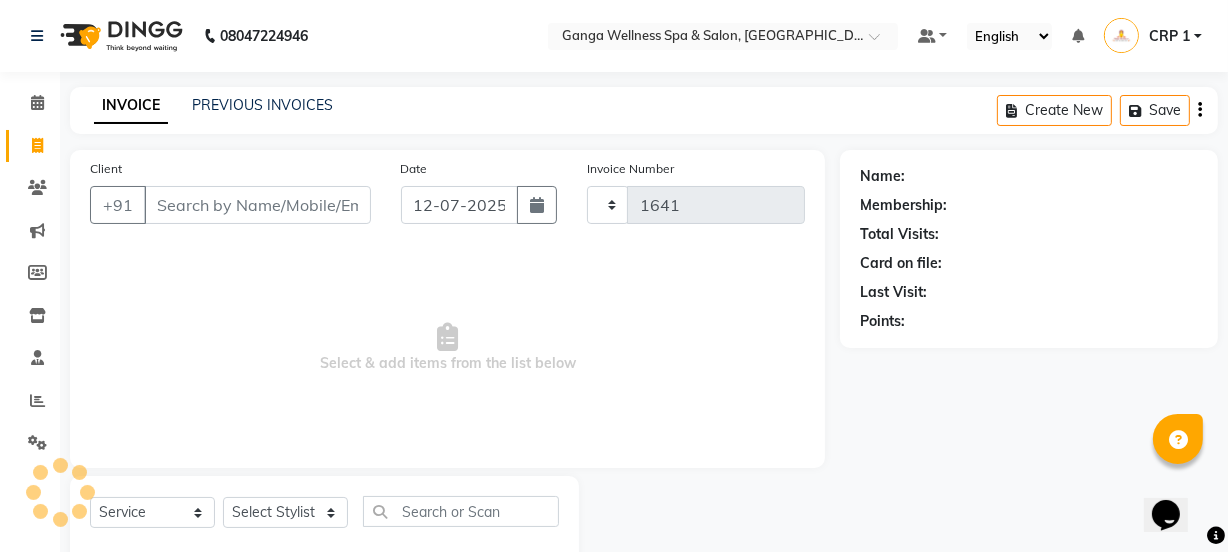 select on "715" 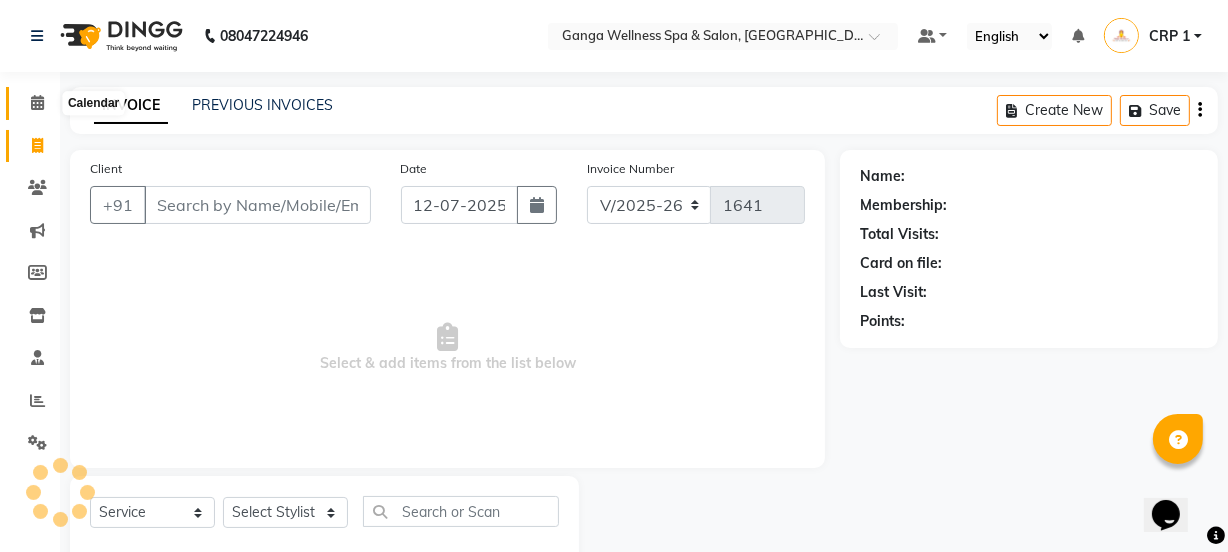 click 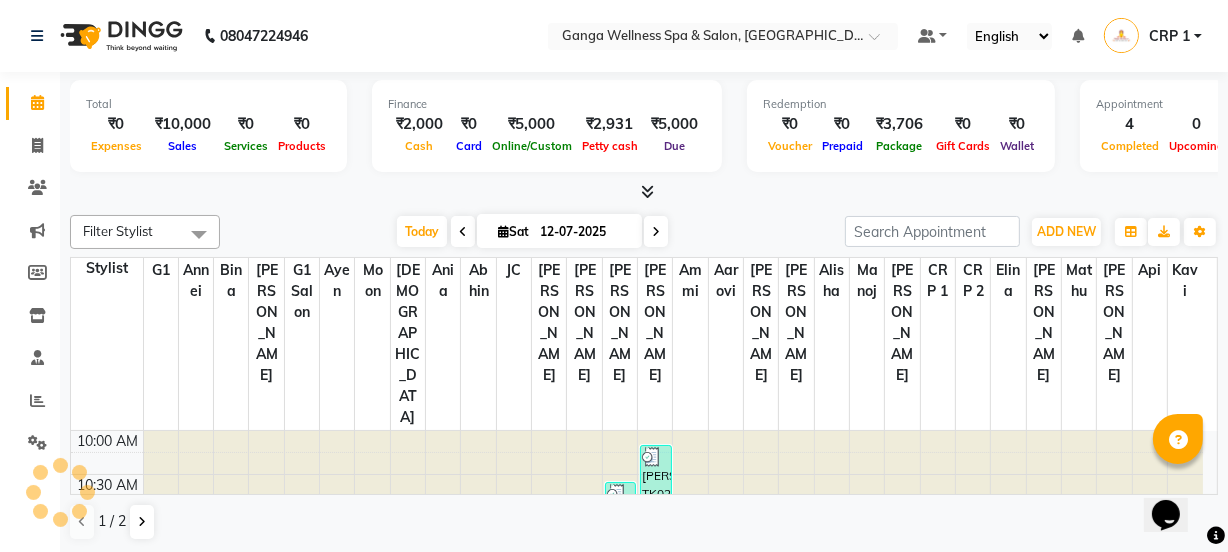 scroll, scrollTop: 351, scrollLeft: 0, axis: vertical 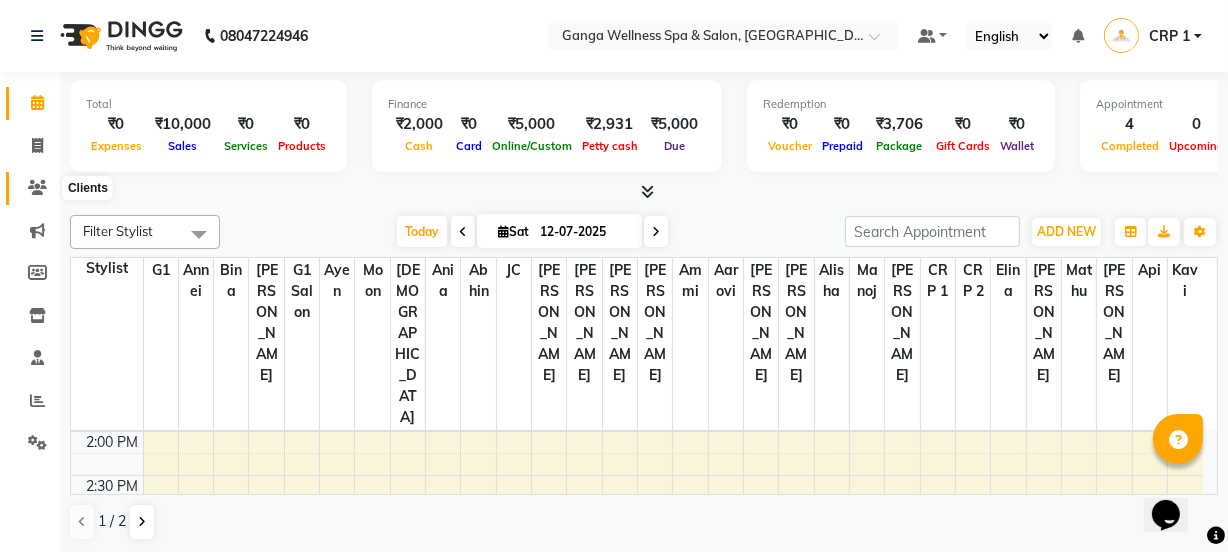 click 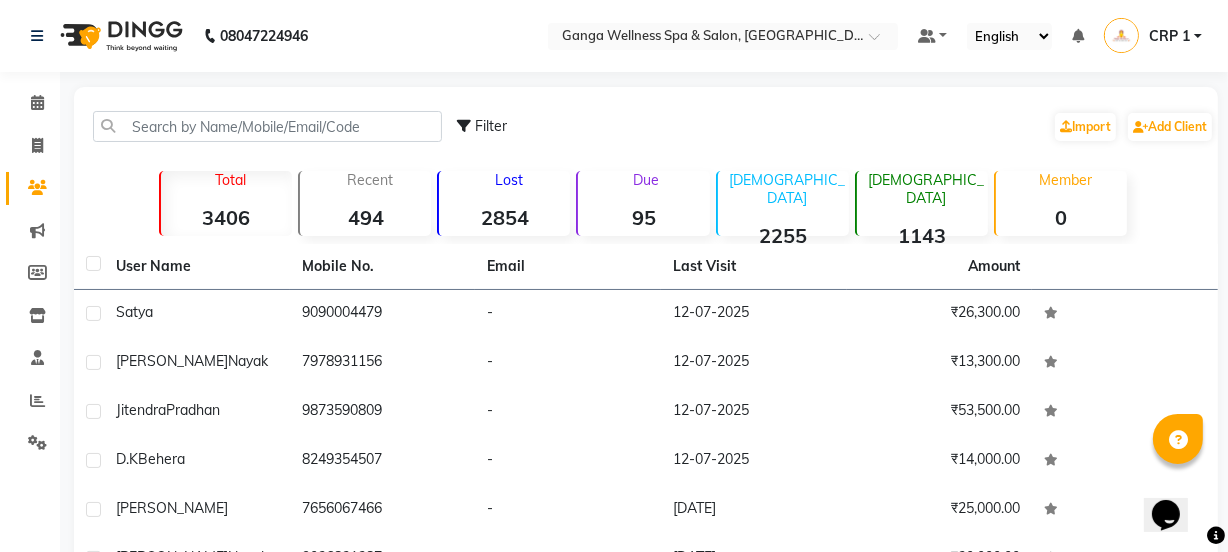 click on "95" 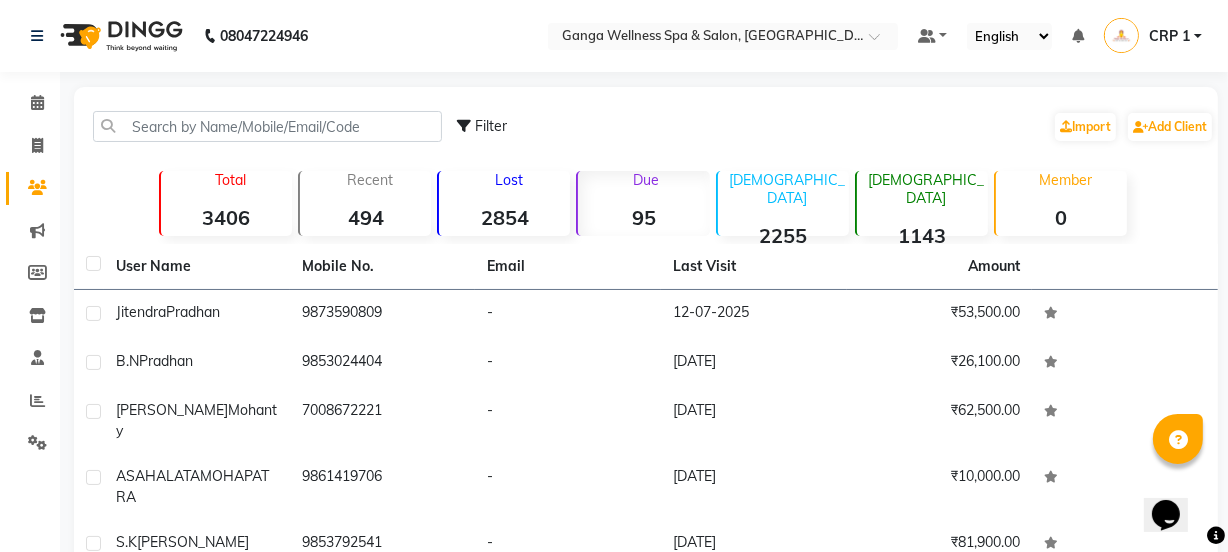 click on "95" 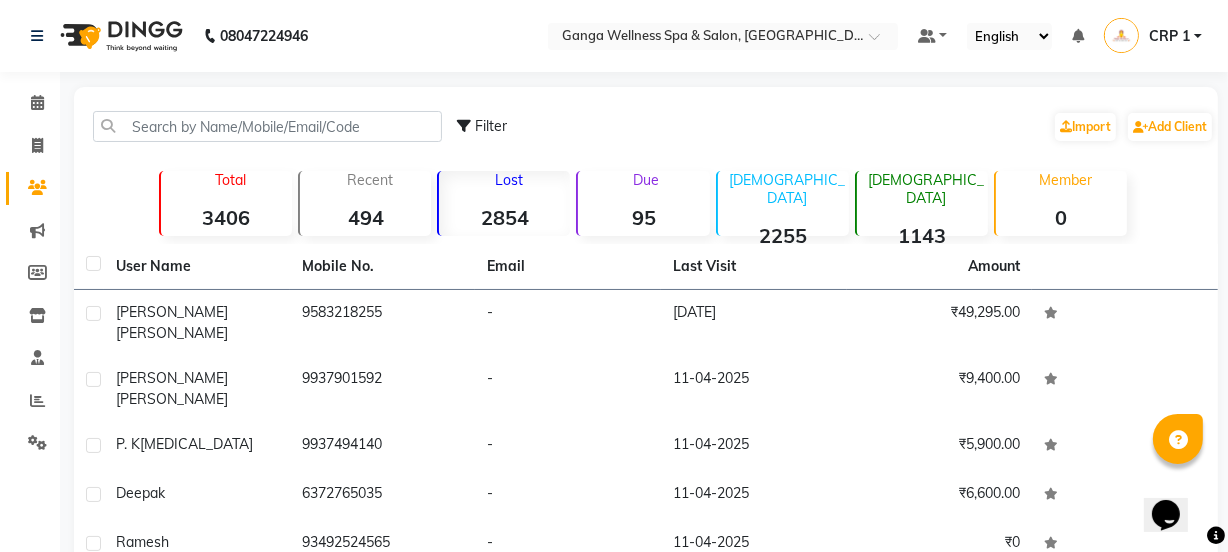 click on "Due  95" 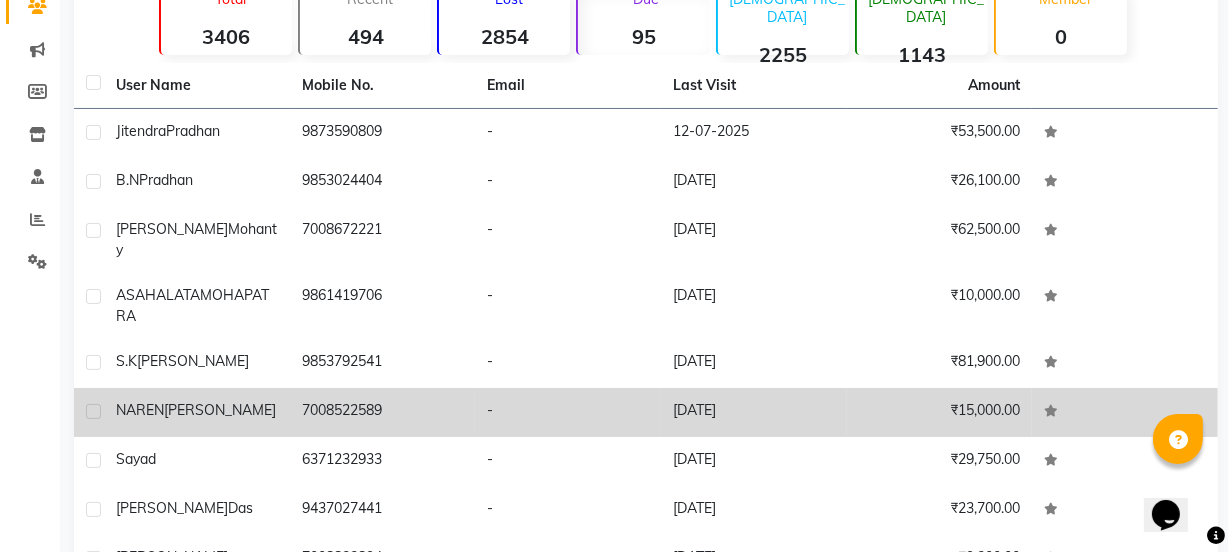 scroll, scrollTop: 330, scrollLeft: 0, axis: vertical 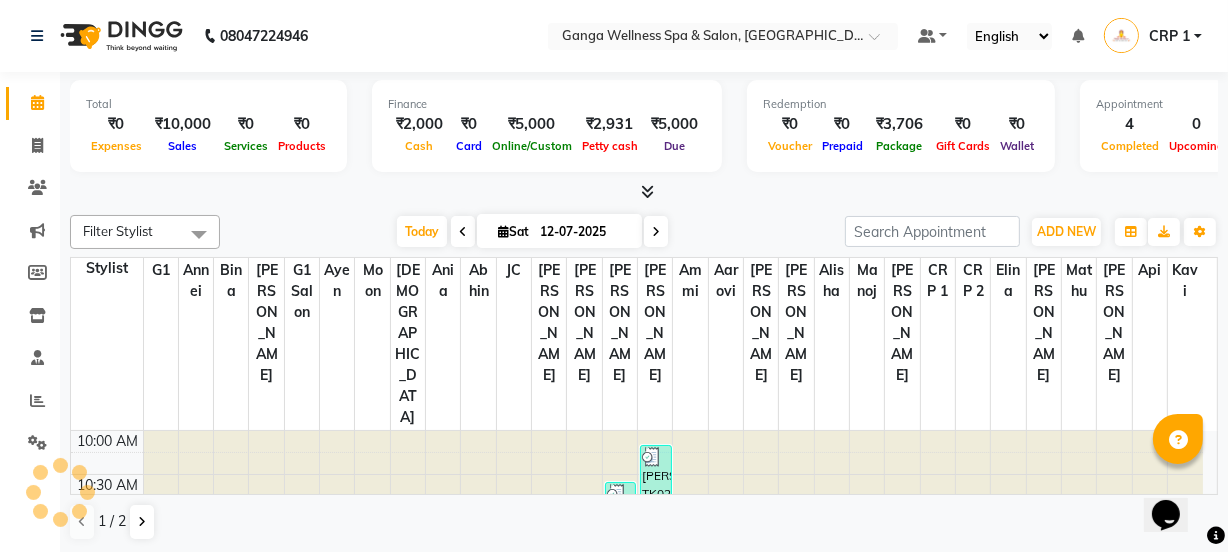 select on "service" 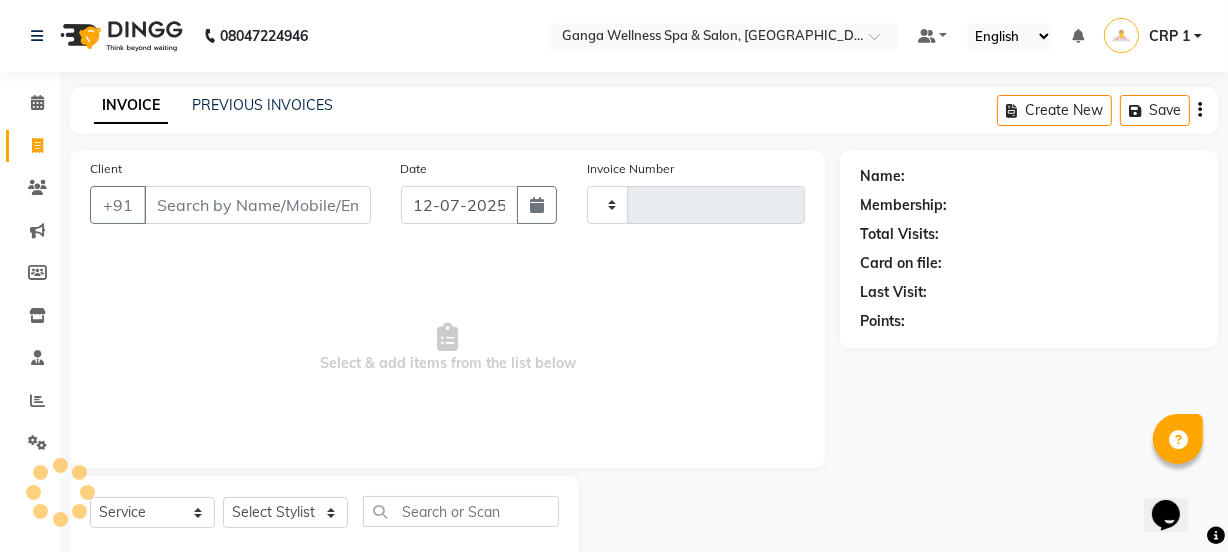 type on "1641" 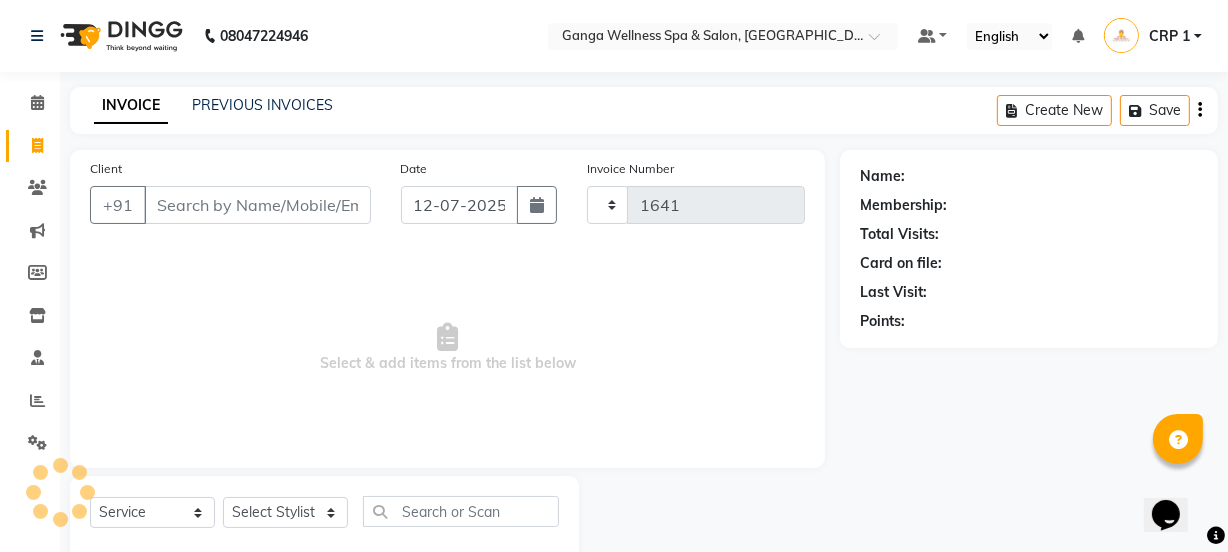 select on "715" 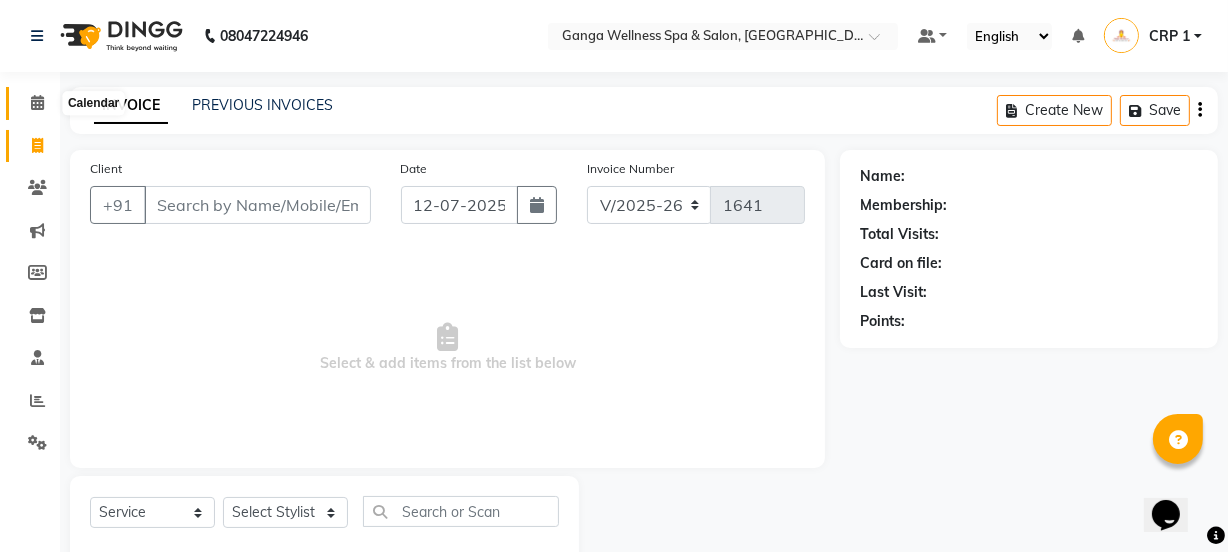 click 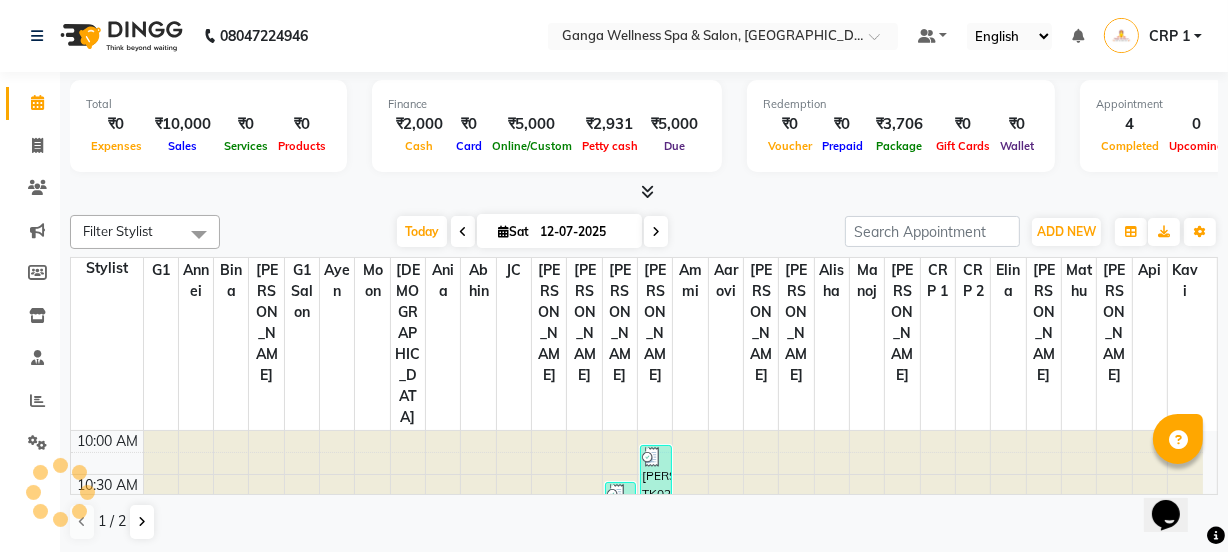 scroll, scrollTop: 0, scrollLeft: 0, axis: both 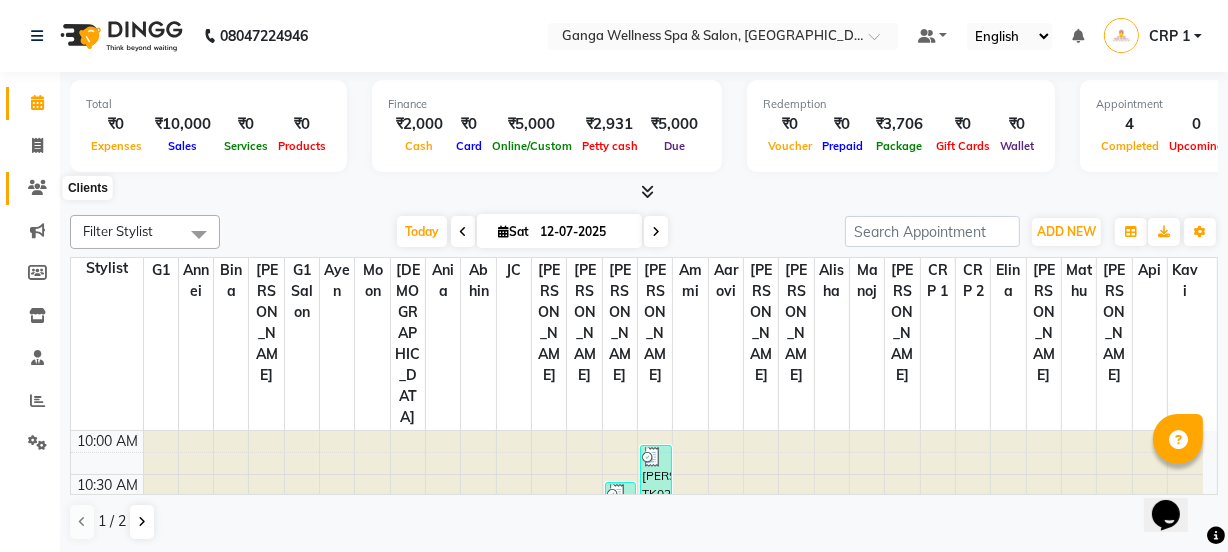 click 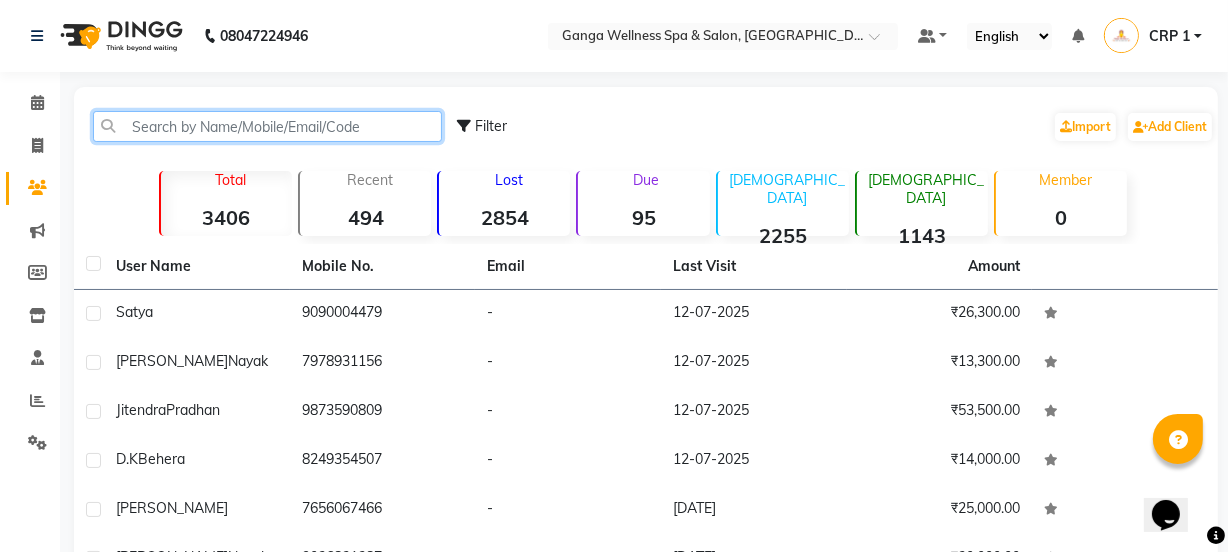 click 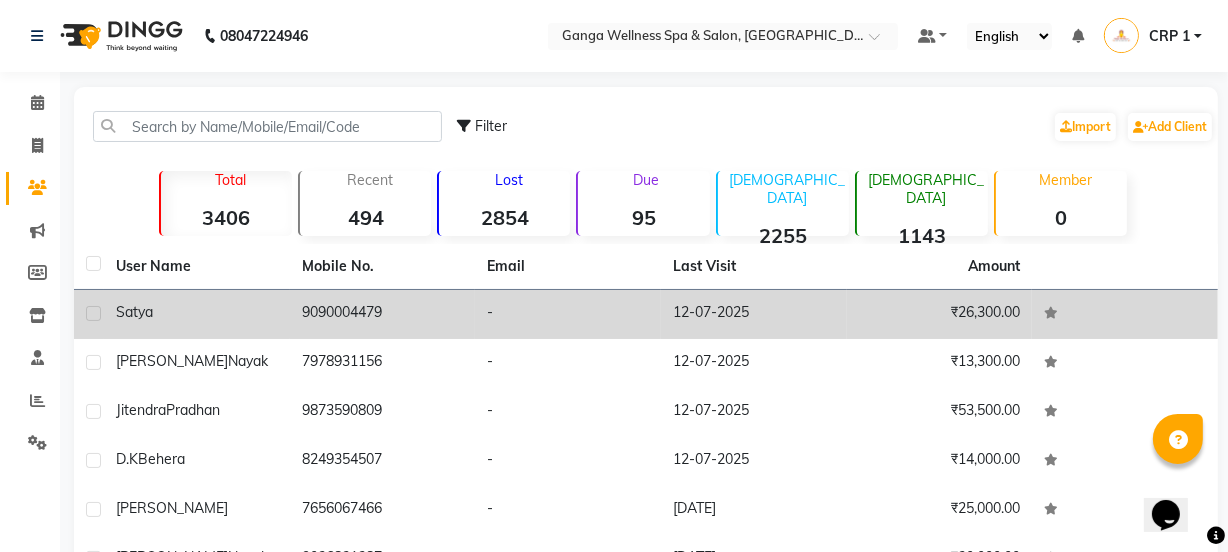 click on "Satya" 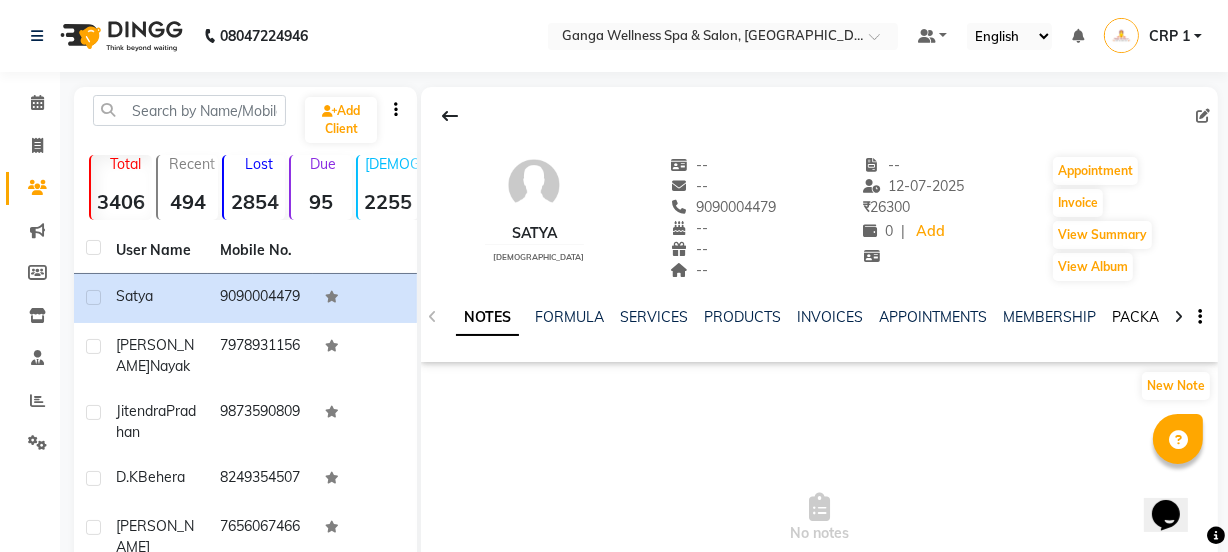 click on "PACKAGES" 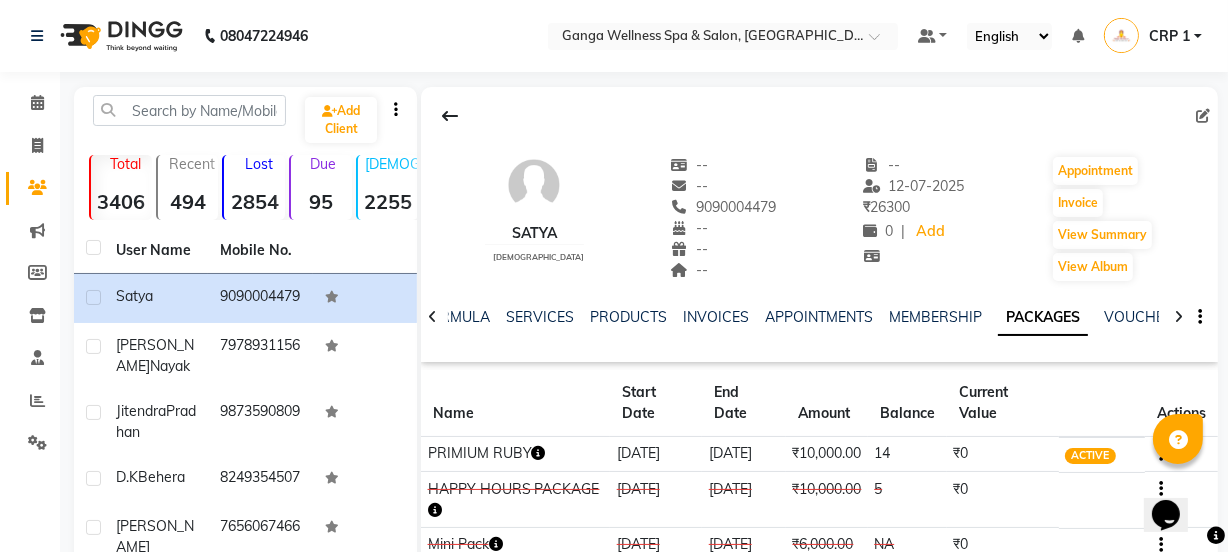 click 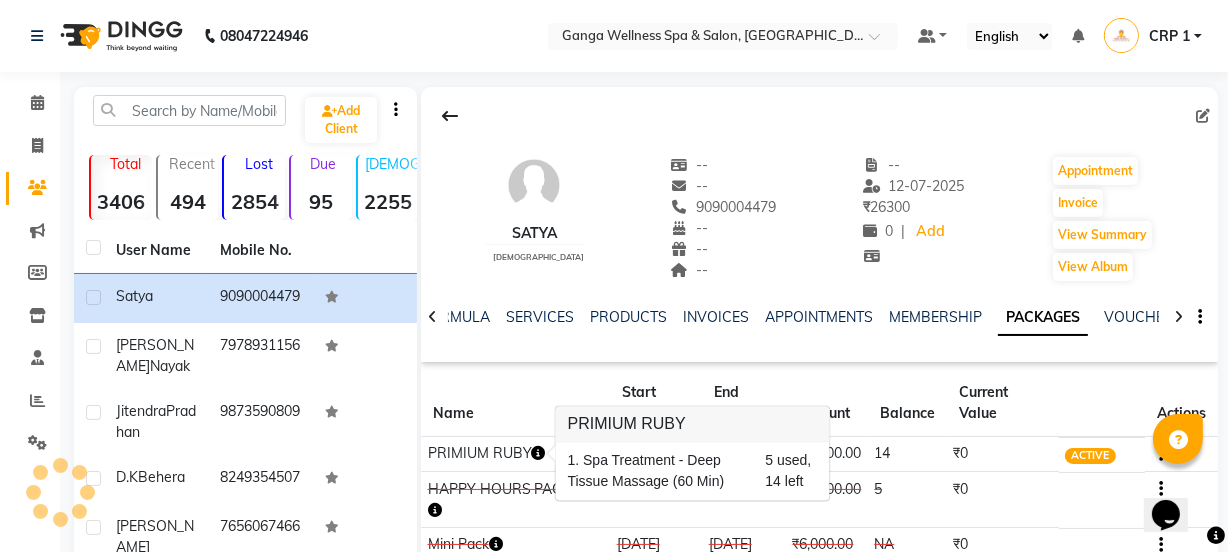 click on "14" 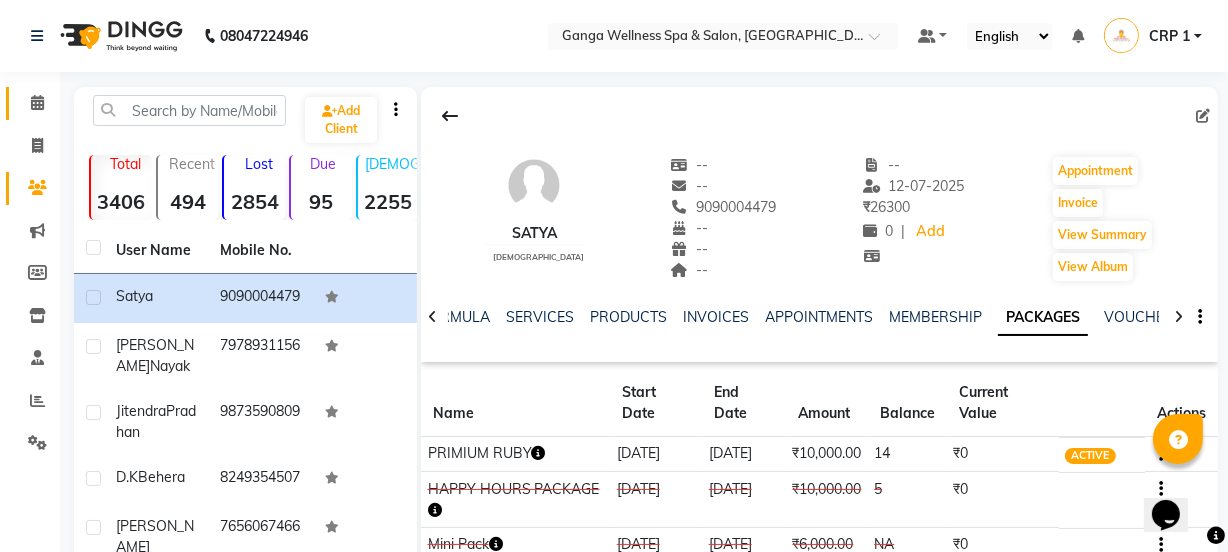 click 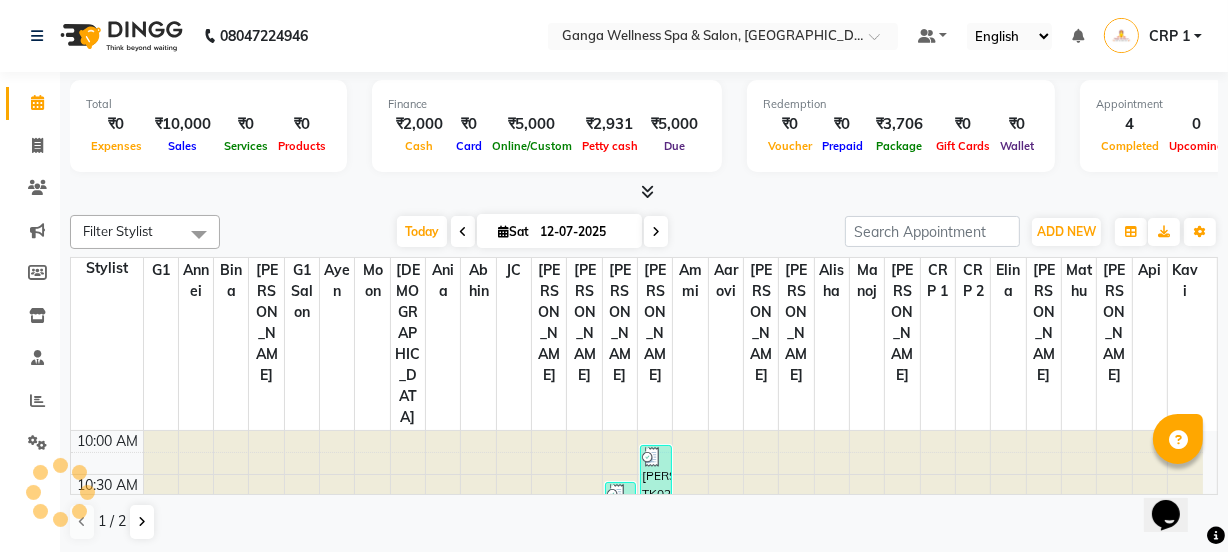 scroll, scrollTop: 0, scrollLeft: 0, axis: both 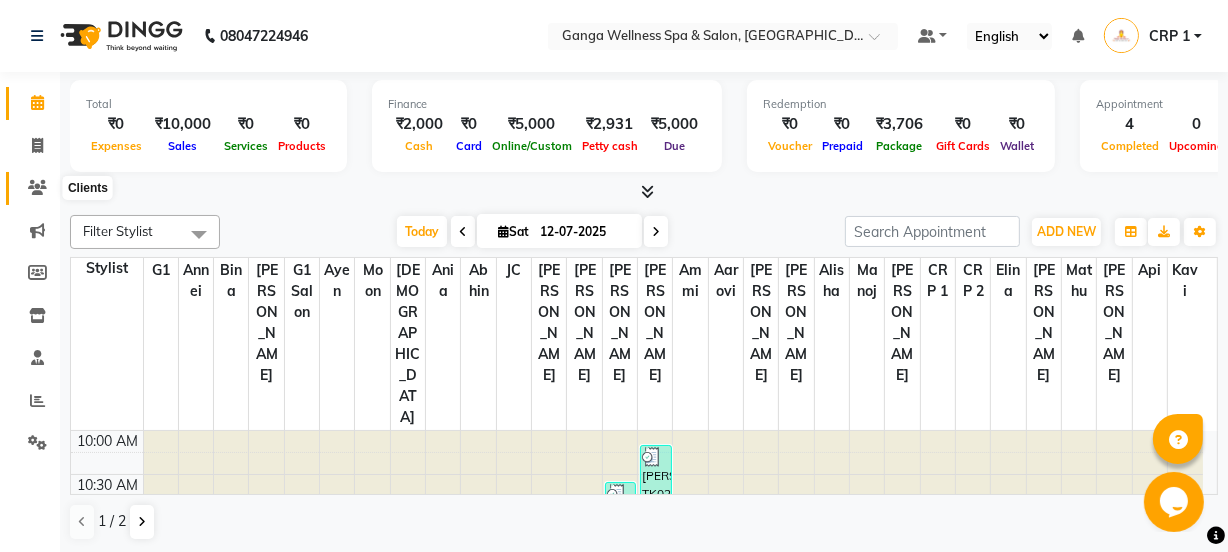 click 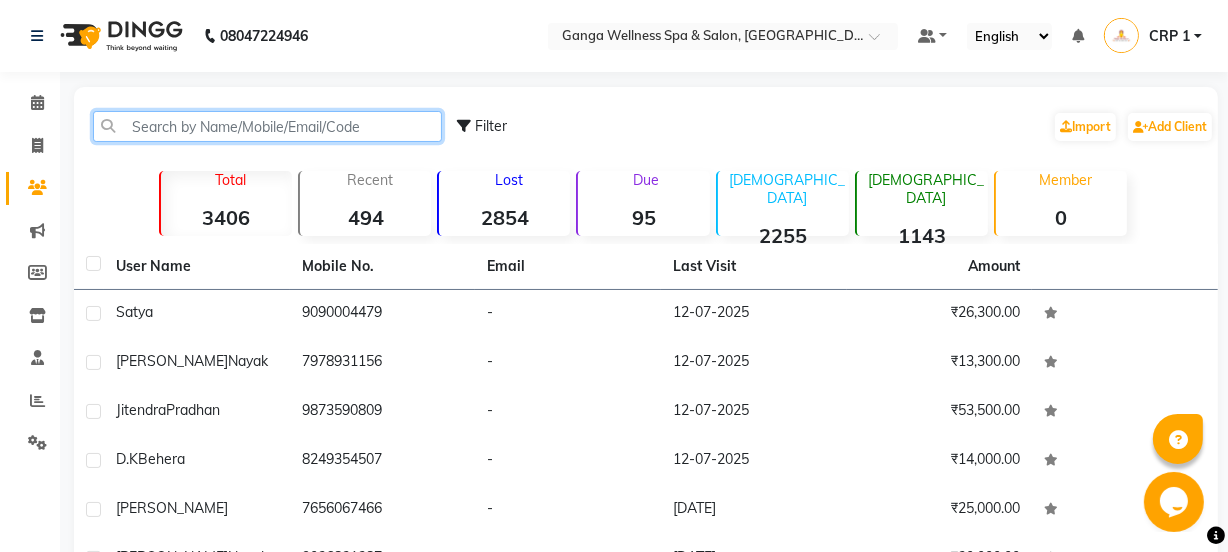 click 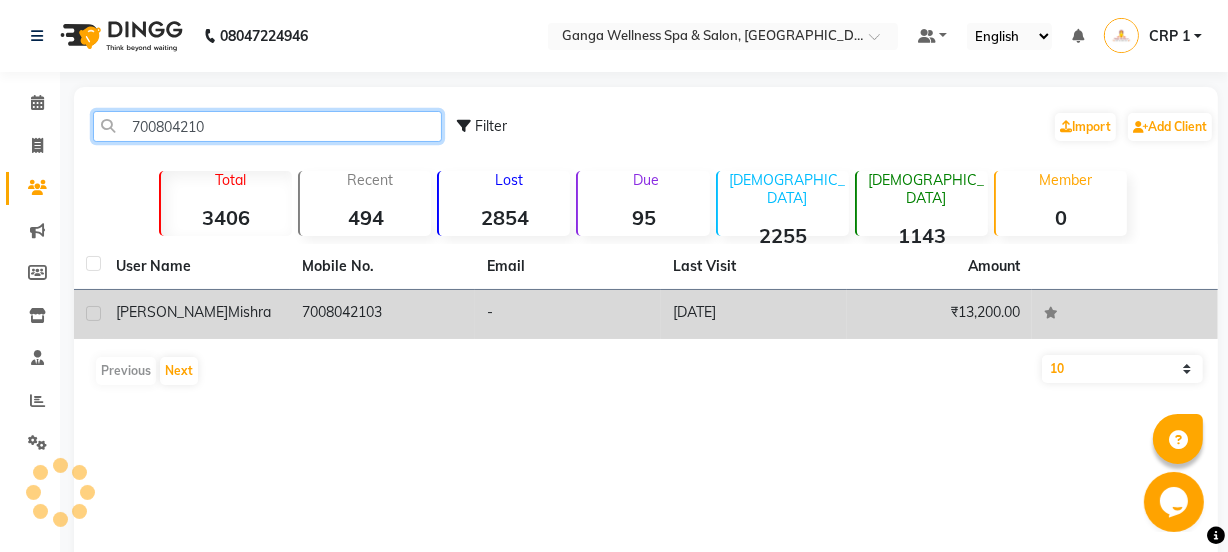 type on "700804210" 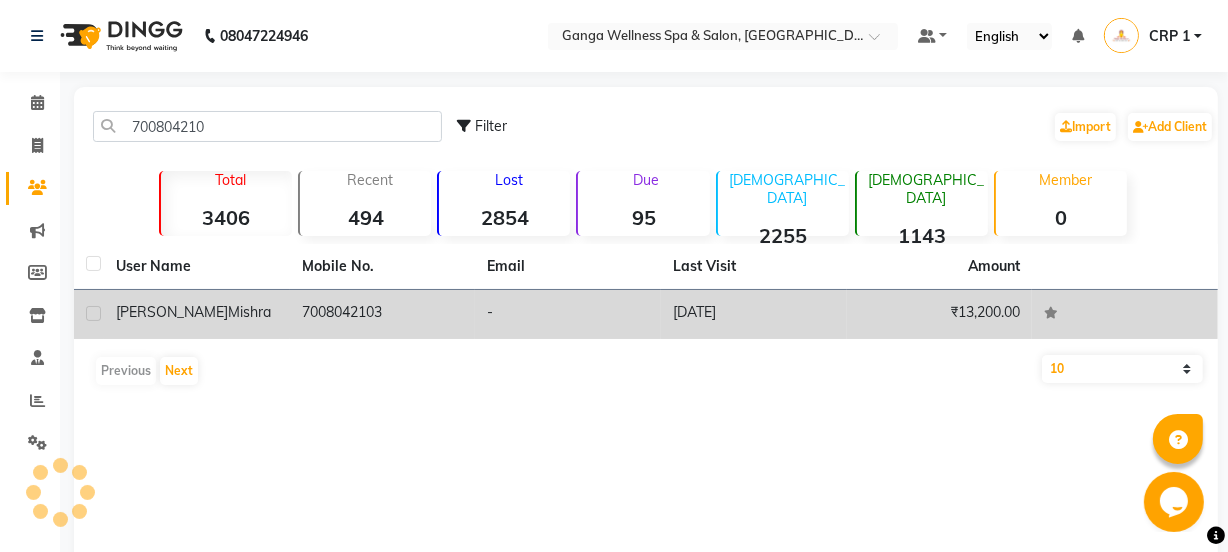 click on "Manash  Mishra" 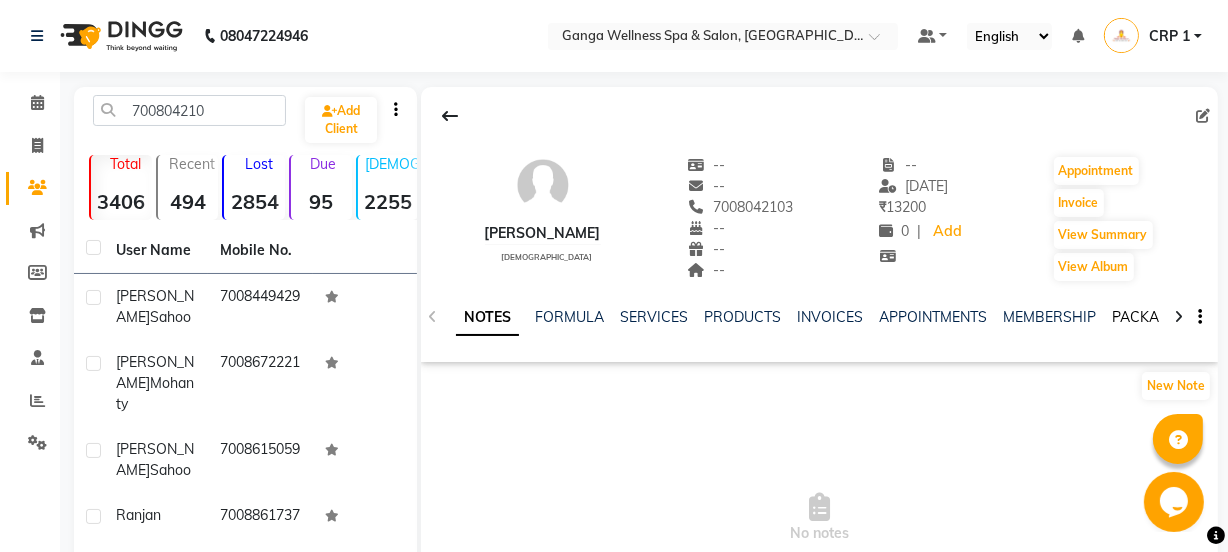 click on "PACKAGES" 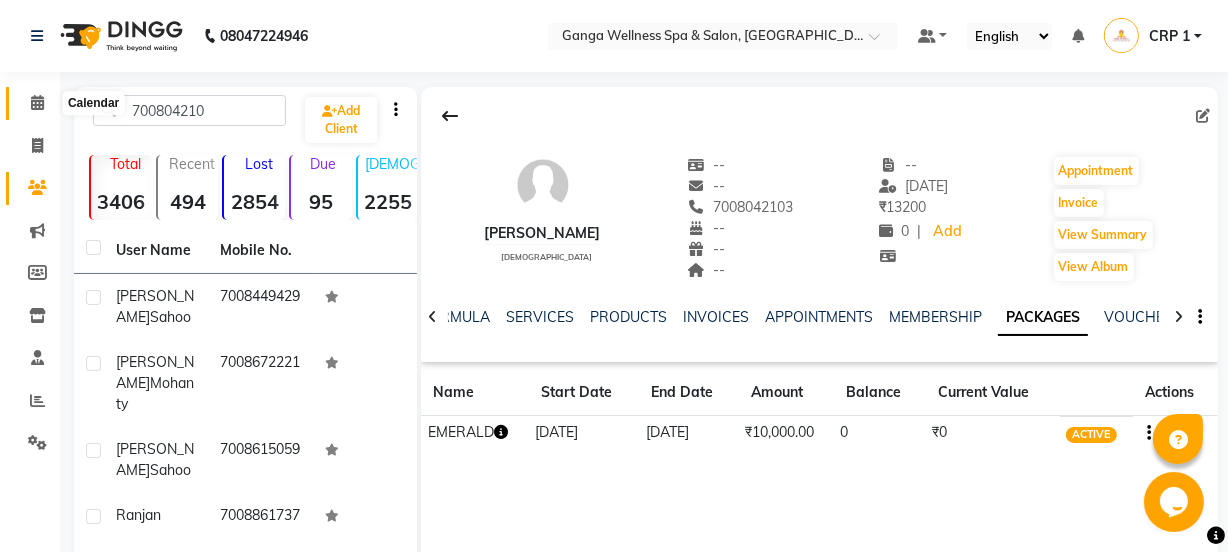 click 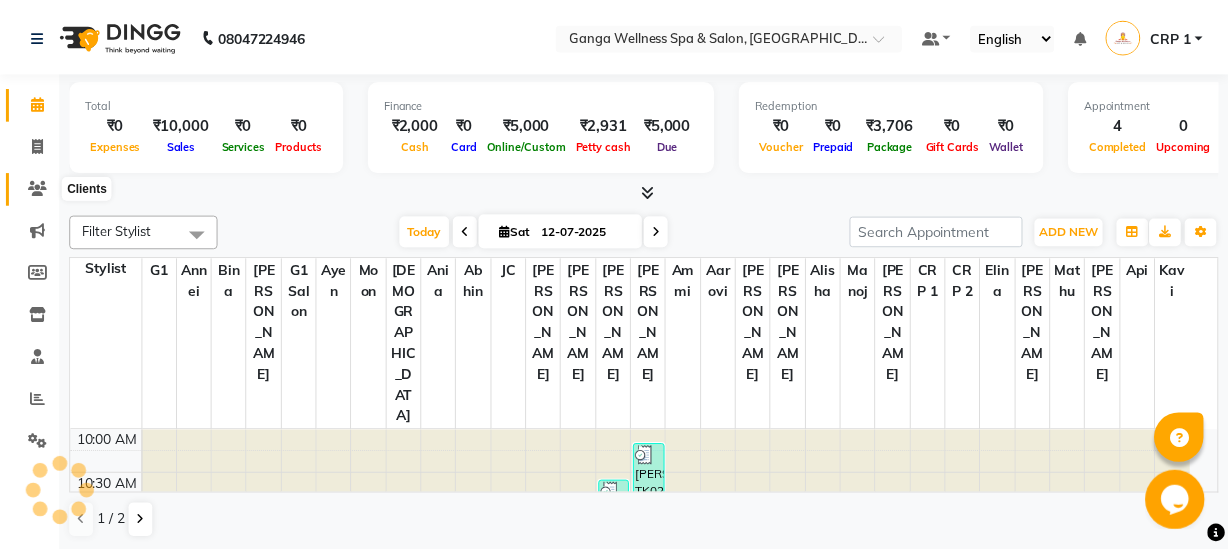 scroll, scrollTop: 439, scrollLeft: 0, axis: vertical 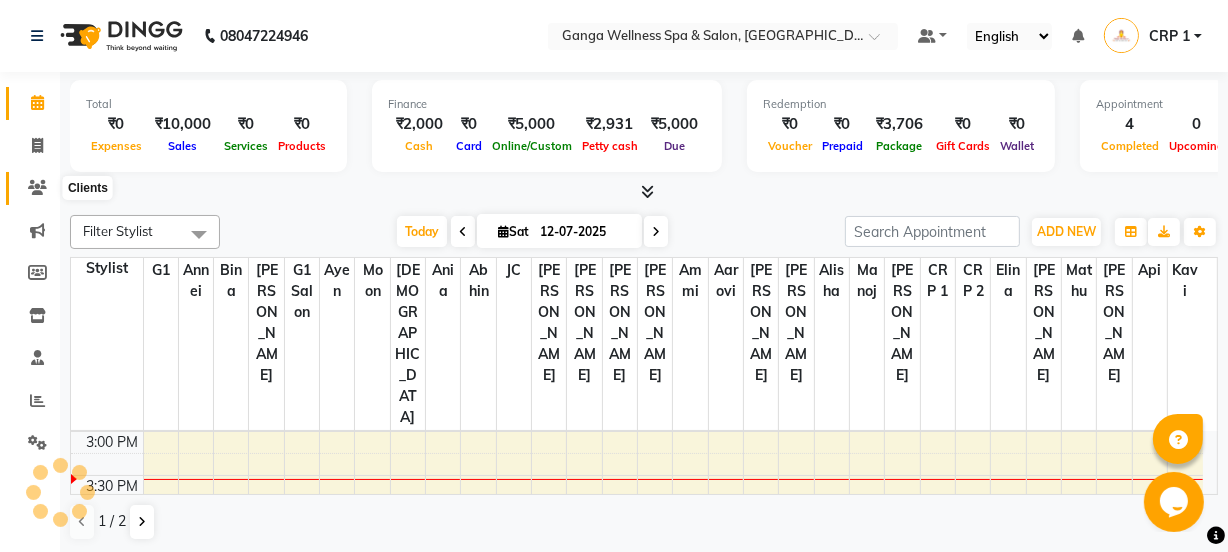 click 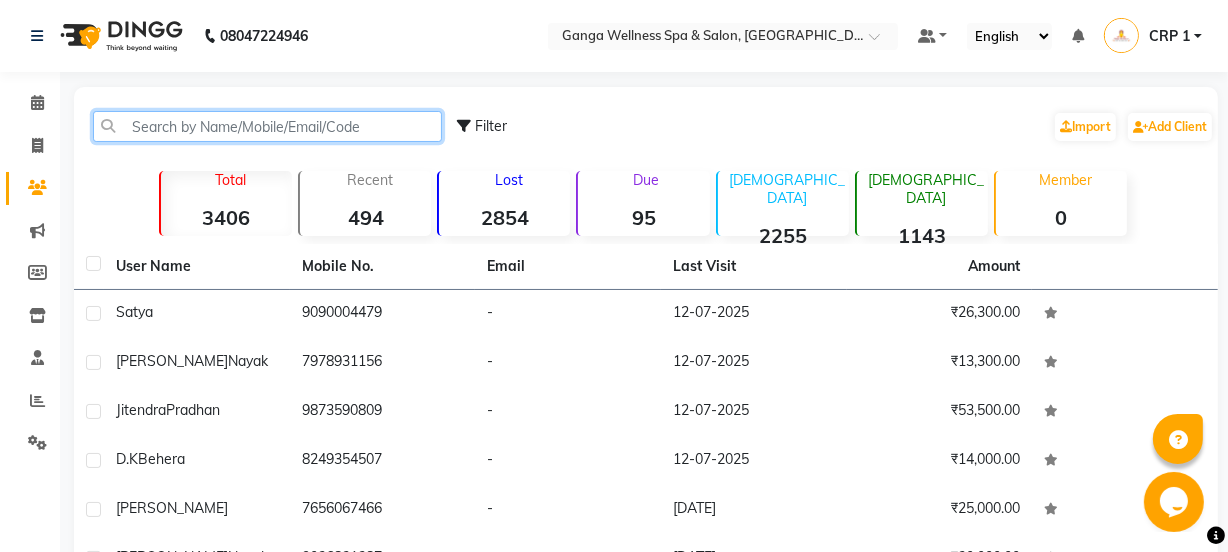 click 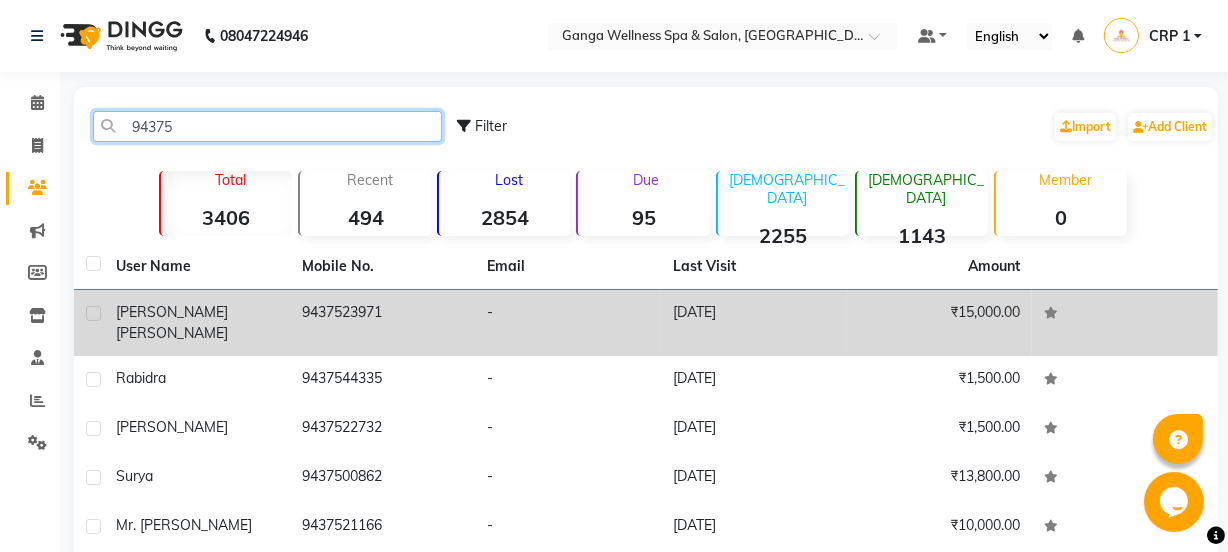 type on "94375" 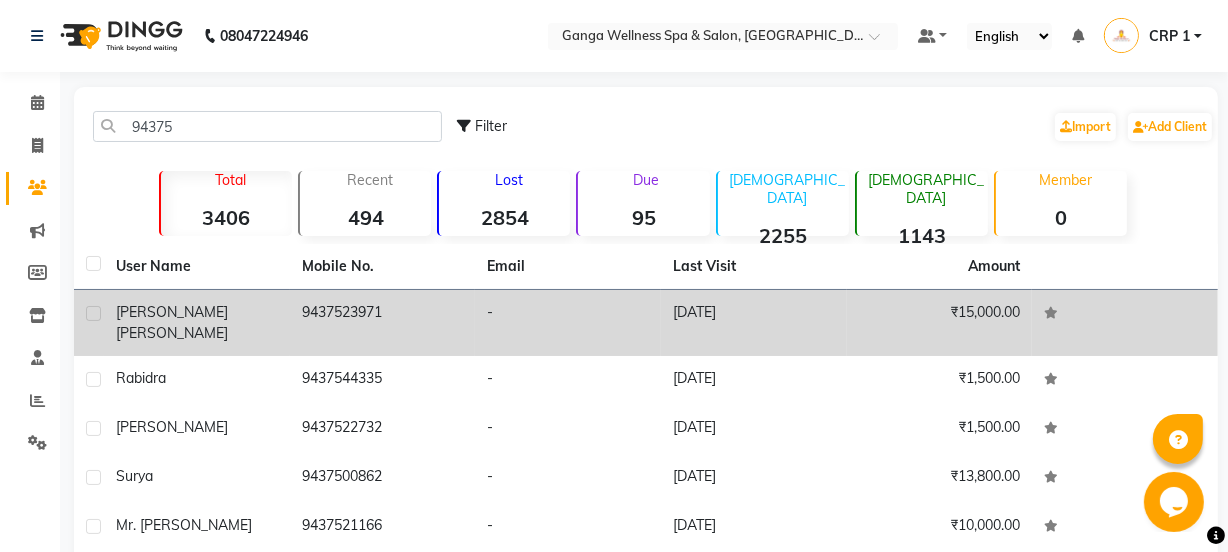 click on "9437523971" 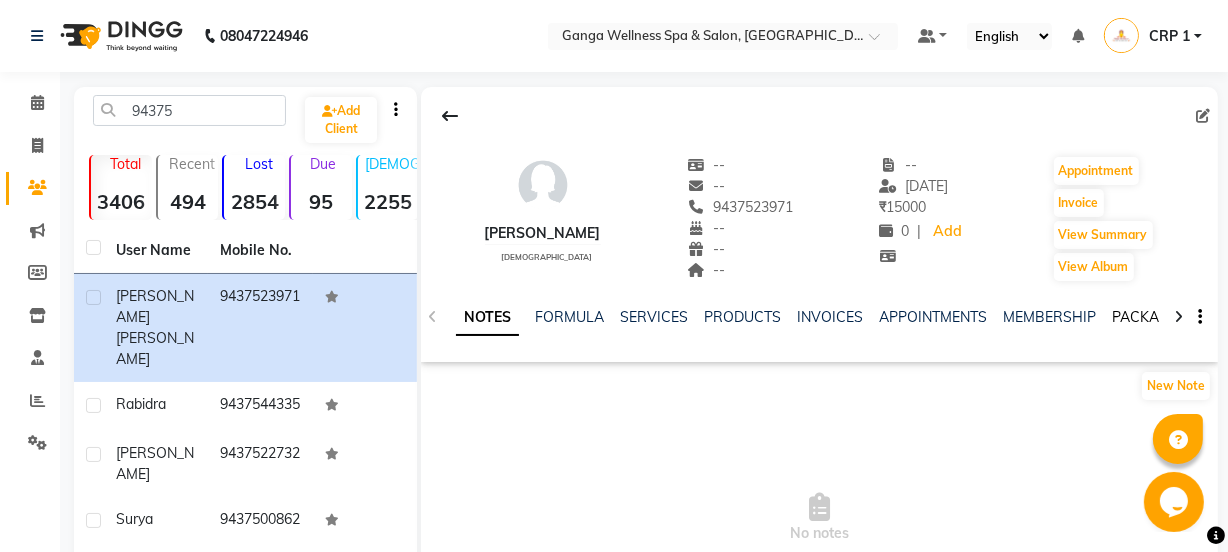 click on "PACKAGES" 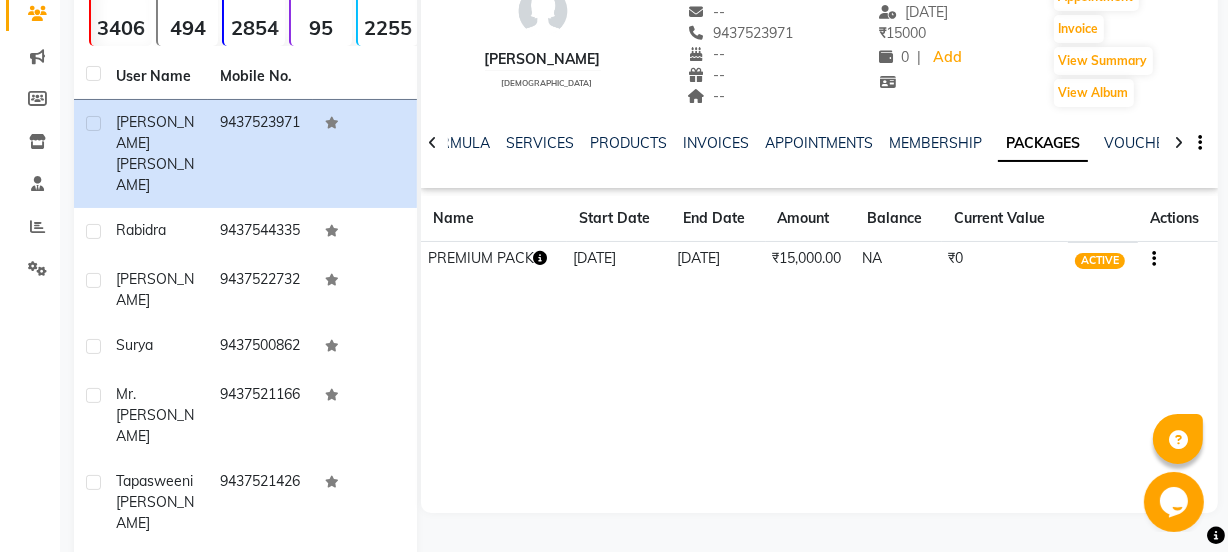 scroll, scrollTop: 181, scrollLeft: 0, axis: vertical 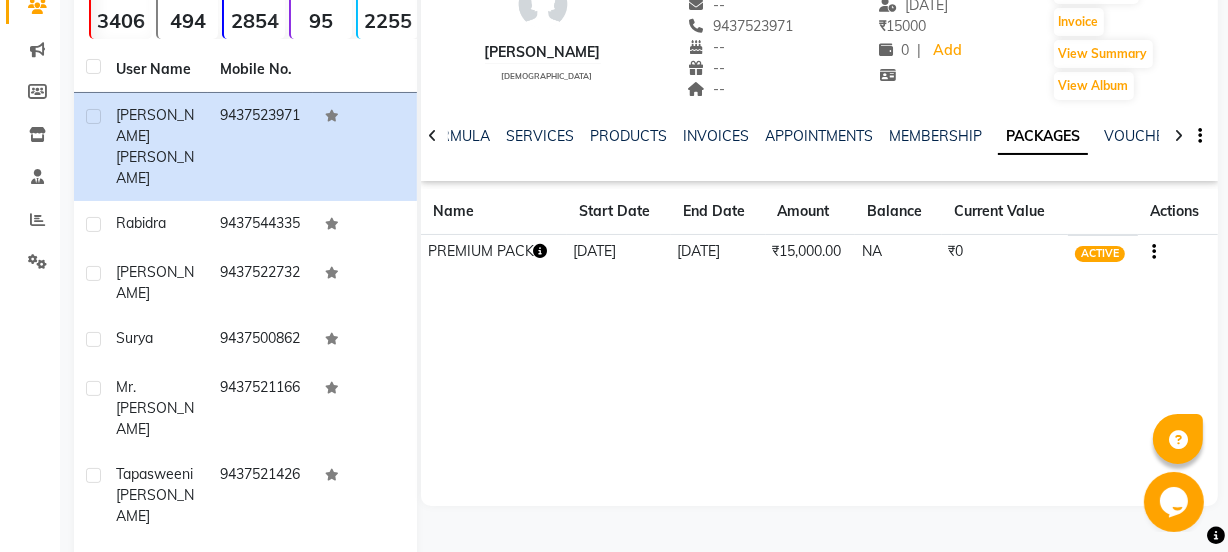 click 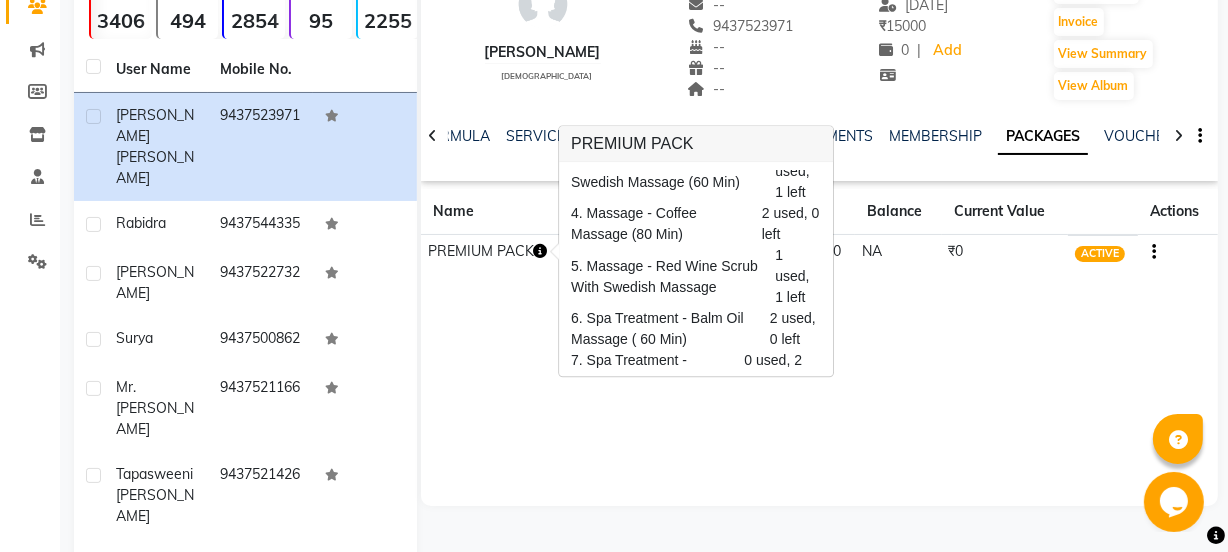 scroll, scrollTop: 138, scrollLeft: 0, axis: vertical 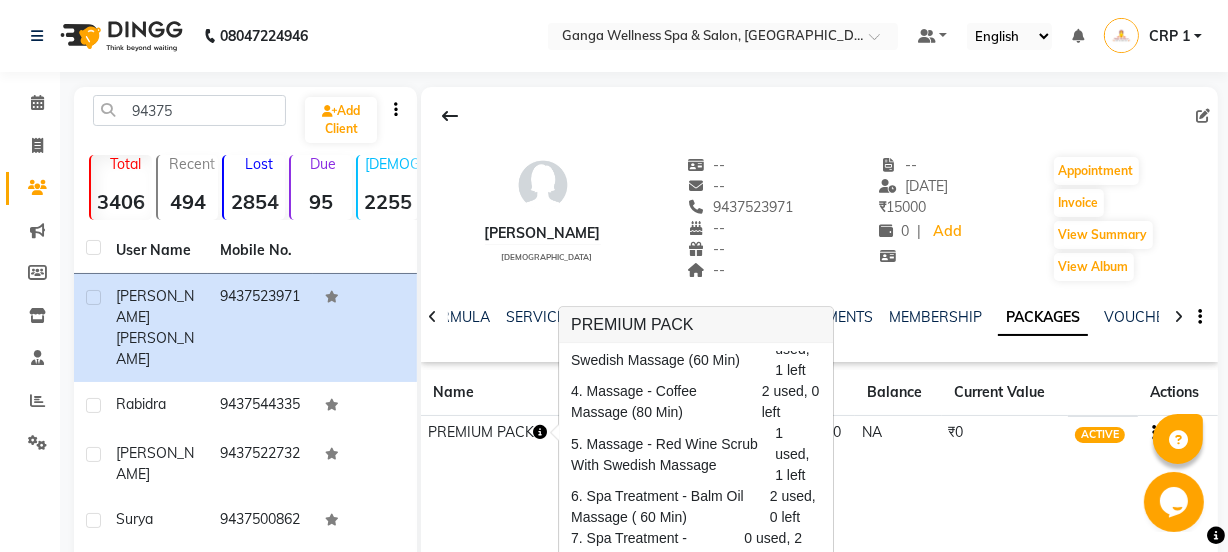 click on "Kusum Agrawall   female  --   --   9437523971  --  --  --  -- 06-07-2025 ₹    15000 0 |  Add   Appointment   Invoice  View Summary  View Album  NOTES FORMULA SERVICES PRODUCTS INVOICES APPOINTMENTS MEMBERSHIP PACKAGES VOUCHERS GIFTCARDS POINTS FORMS FAMILY CARDS WALLET Name Start Date End Date Amount Balance Current Value Actions  PREMIUM PACK  15-05-2024 15-07-2025  ₹15,000.00   NA  ₹0 ACTIVE" 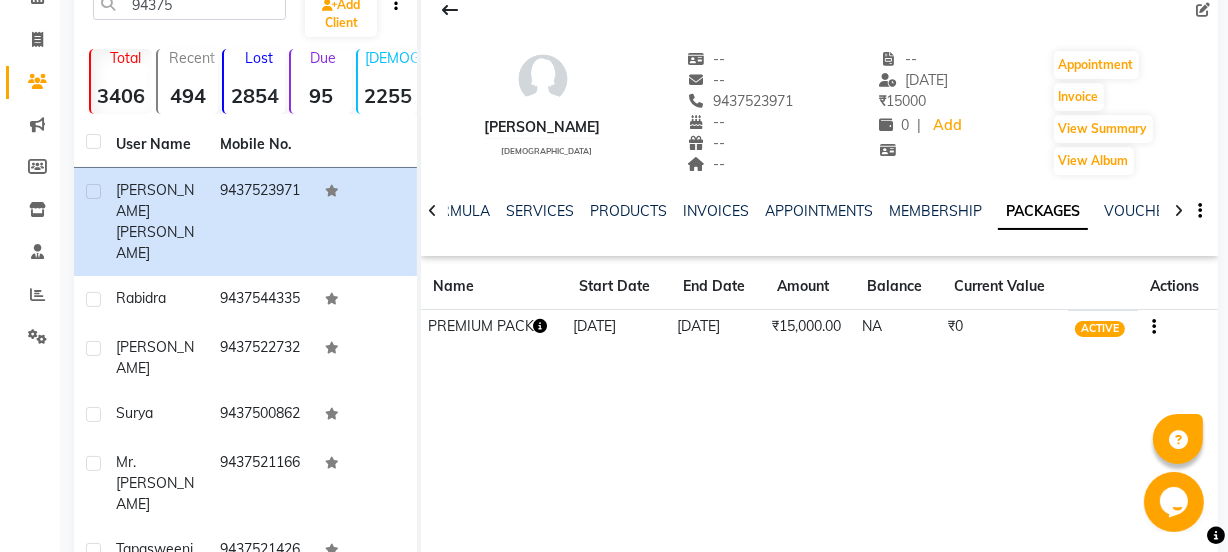 scroll, scrollTop: 272, scrollLeft: 0, axis: vertical 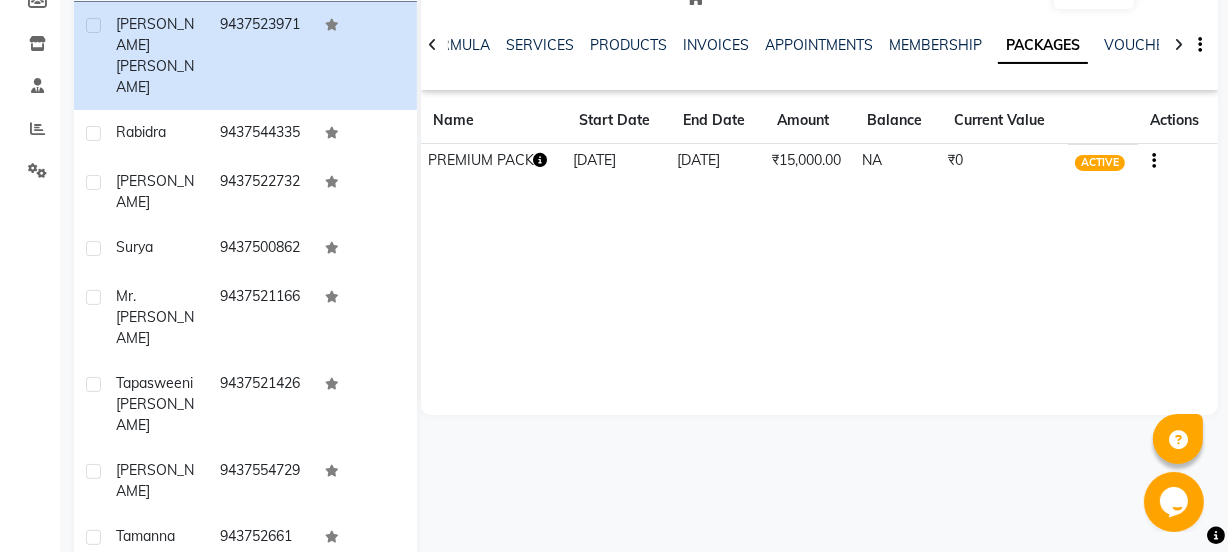 click 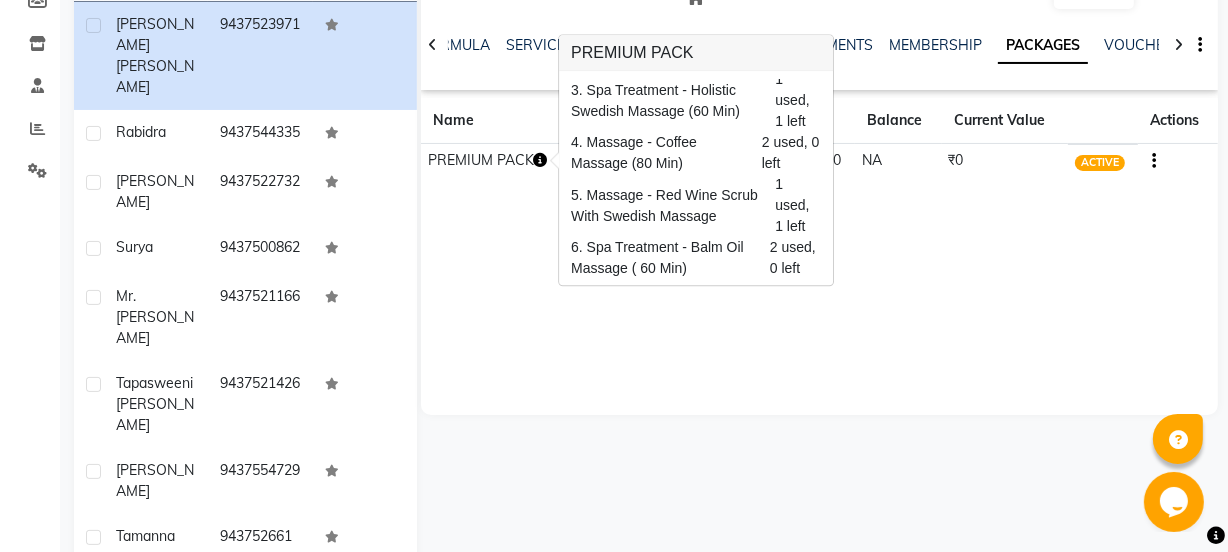 scroll, scrollTop: 138, scrollLeft: 0, axis: vertical 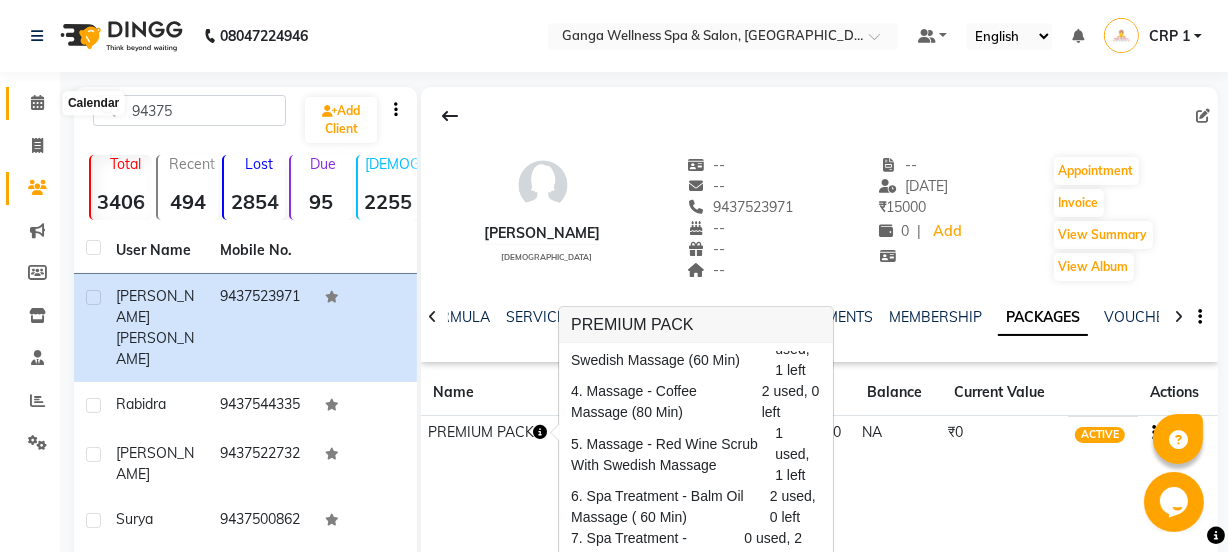 click 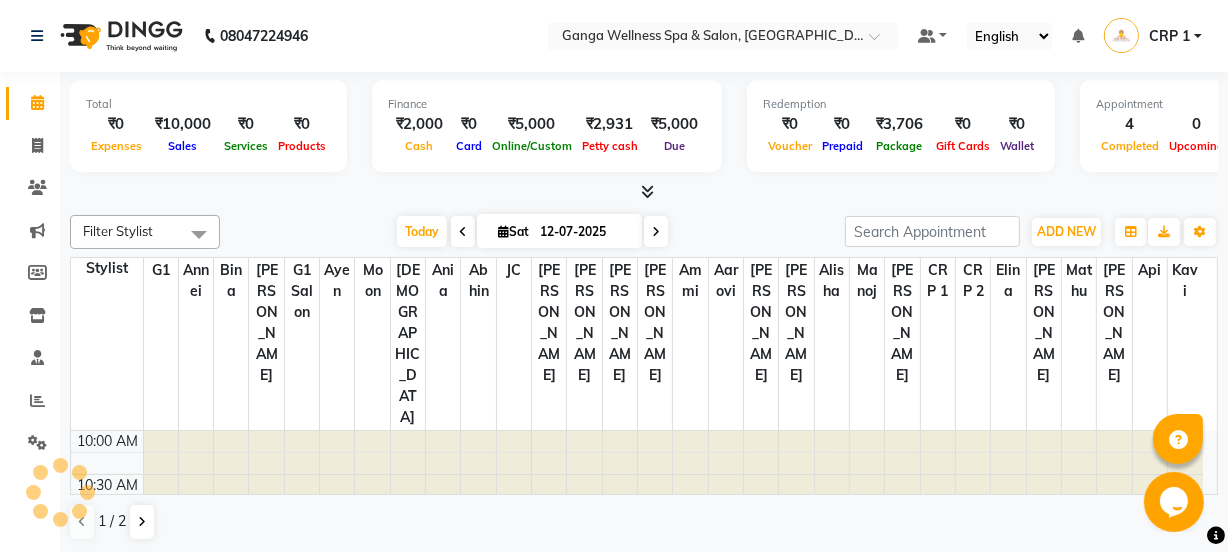 scroll, scrollTop: 0, scrollLeft: 0, axis: both 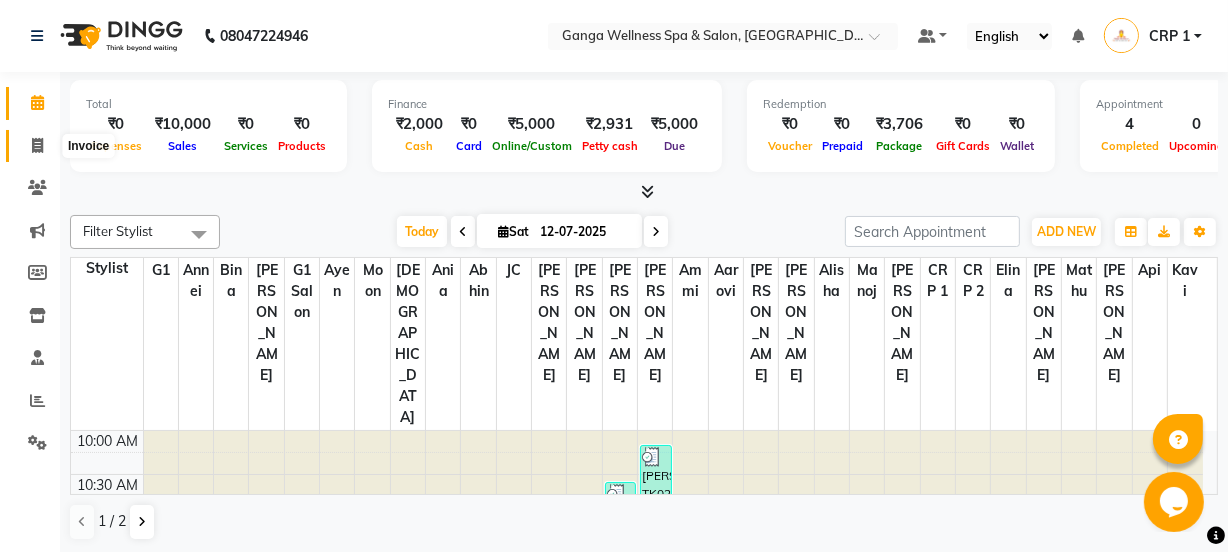 click 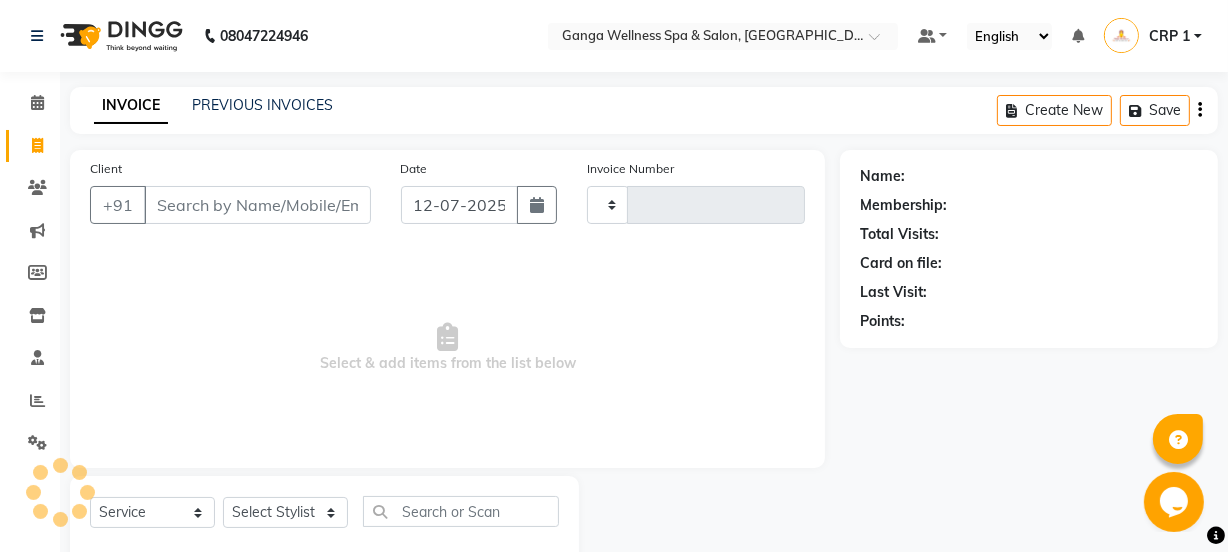 type on "1641" 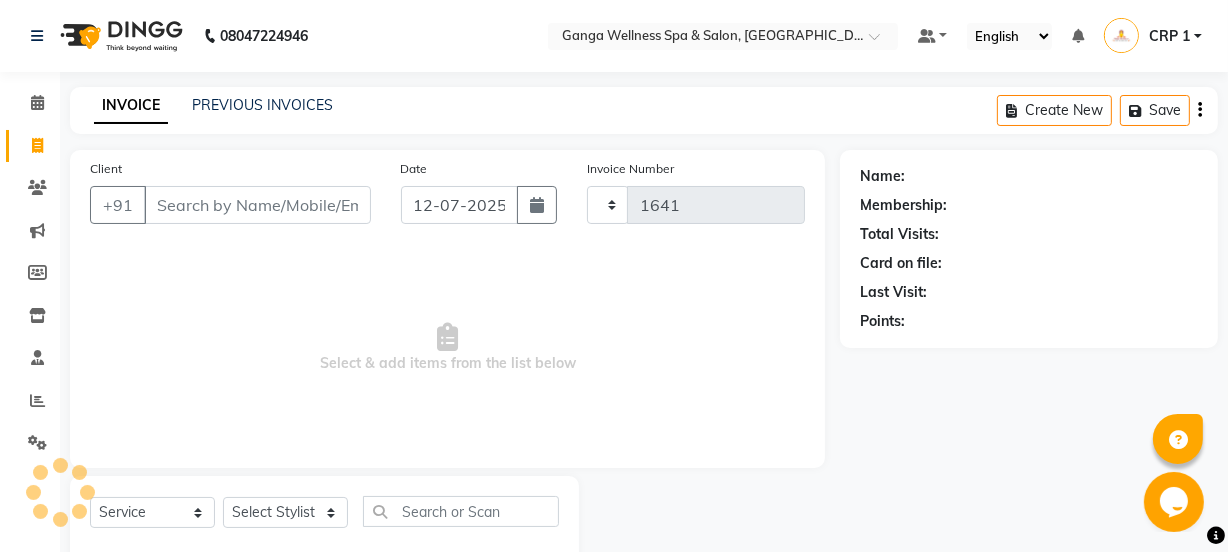 select on "715" 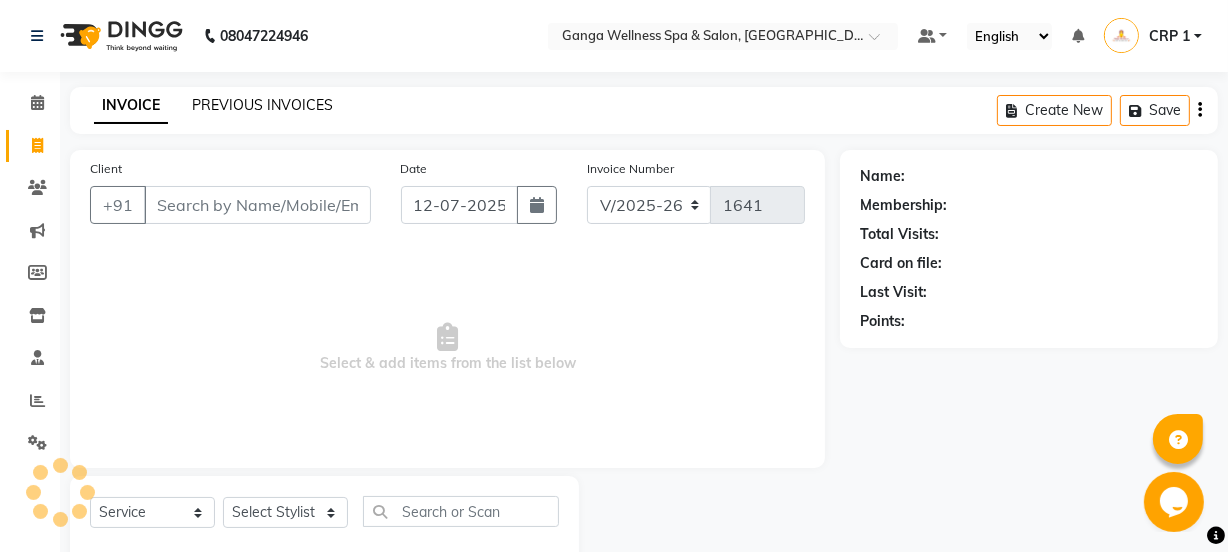 click on "PREVIOUS INVOICES" 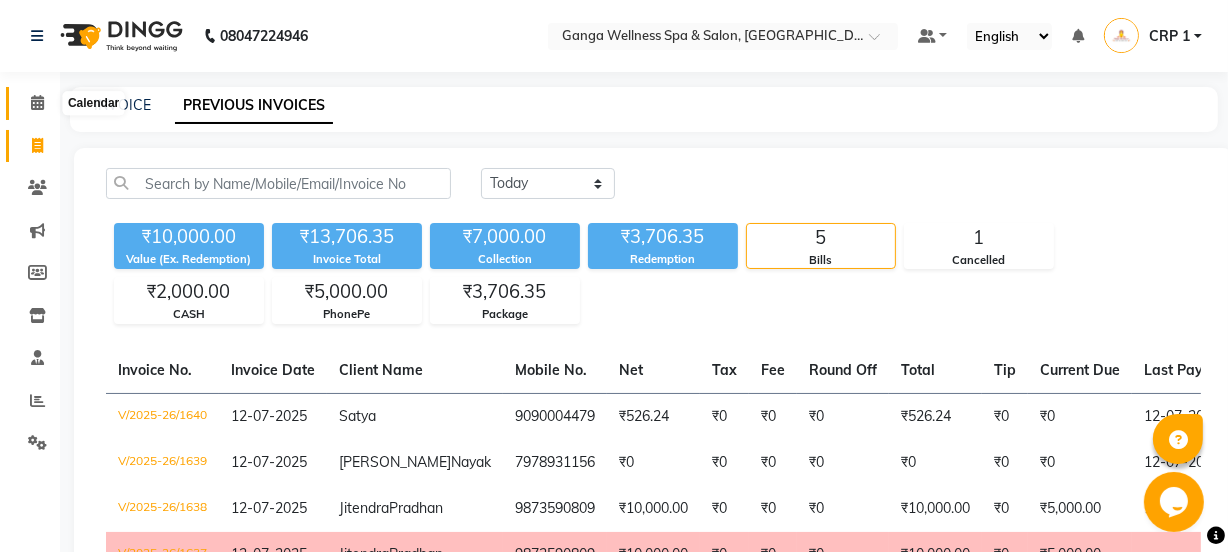 click 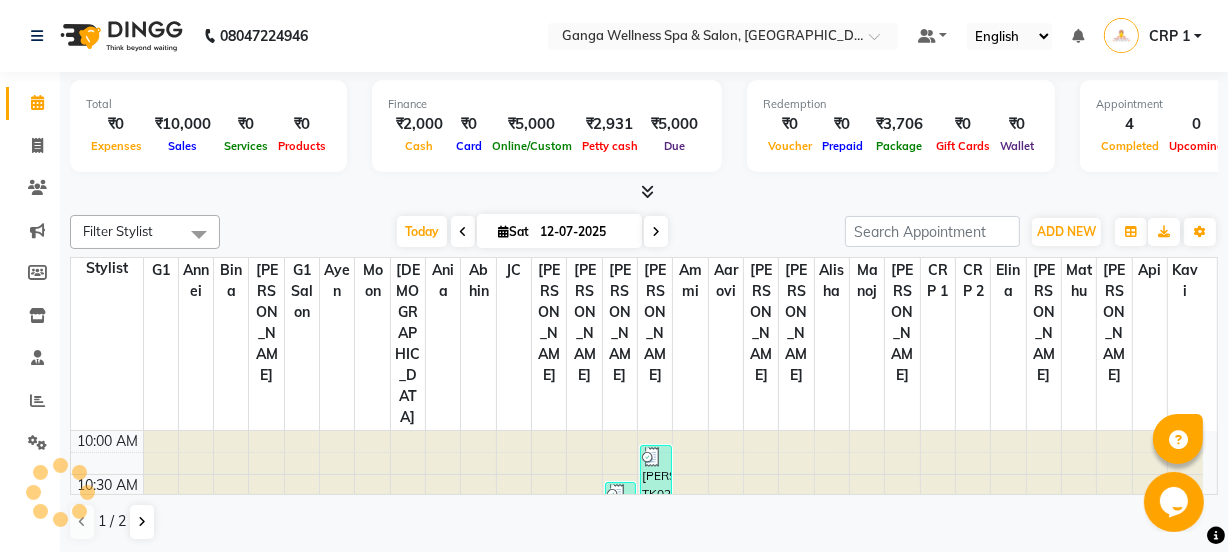 scroll, scrollTop: 0, scrollLeft: 0, axis: both 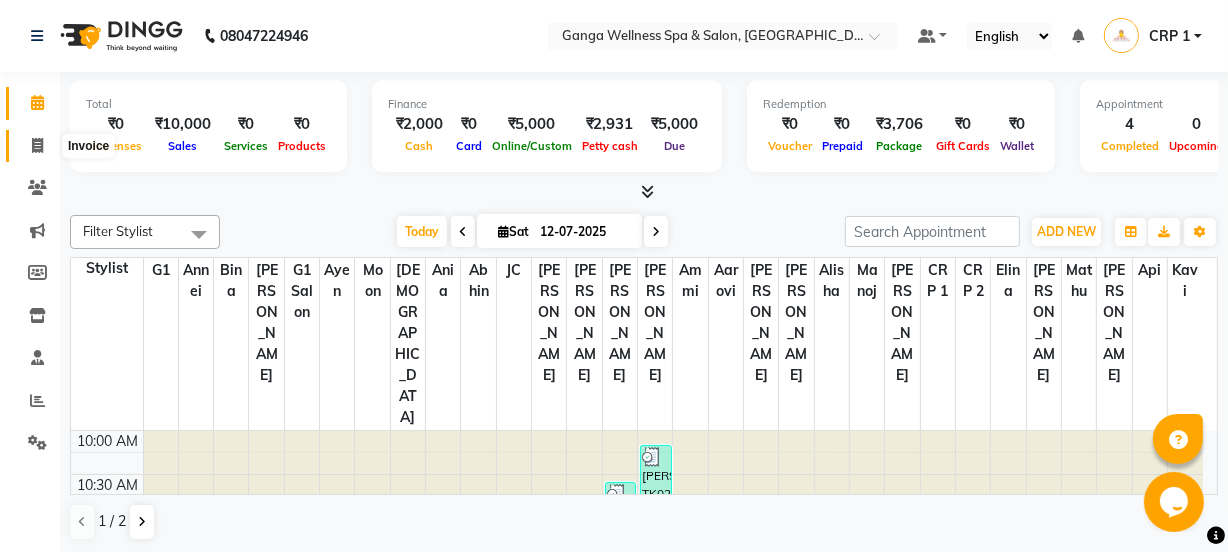 click 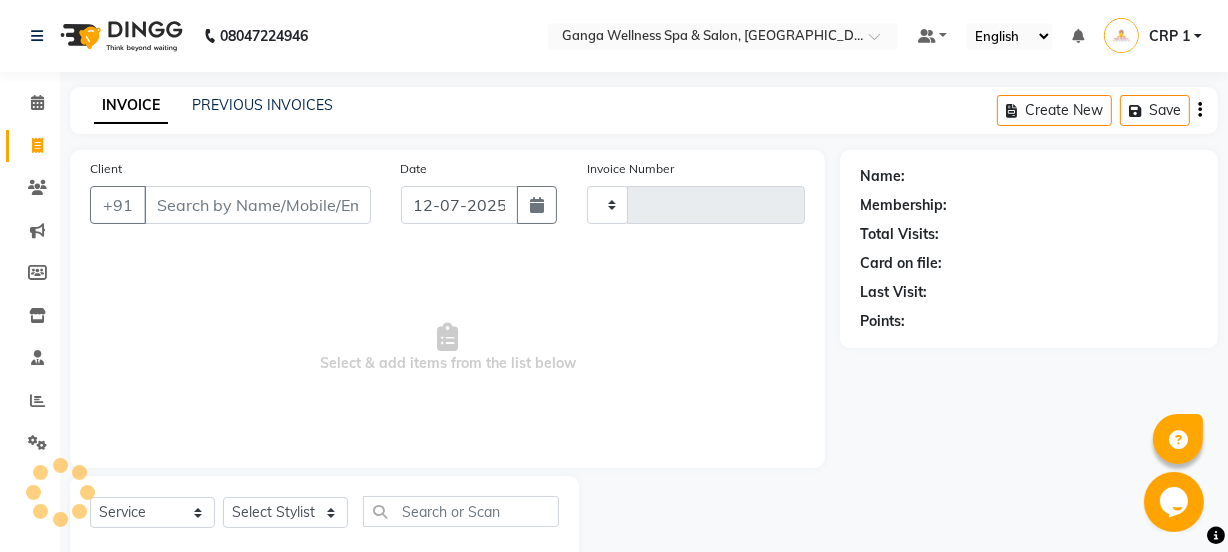 type on "1641" 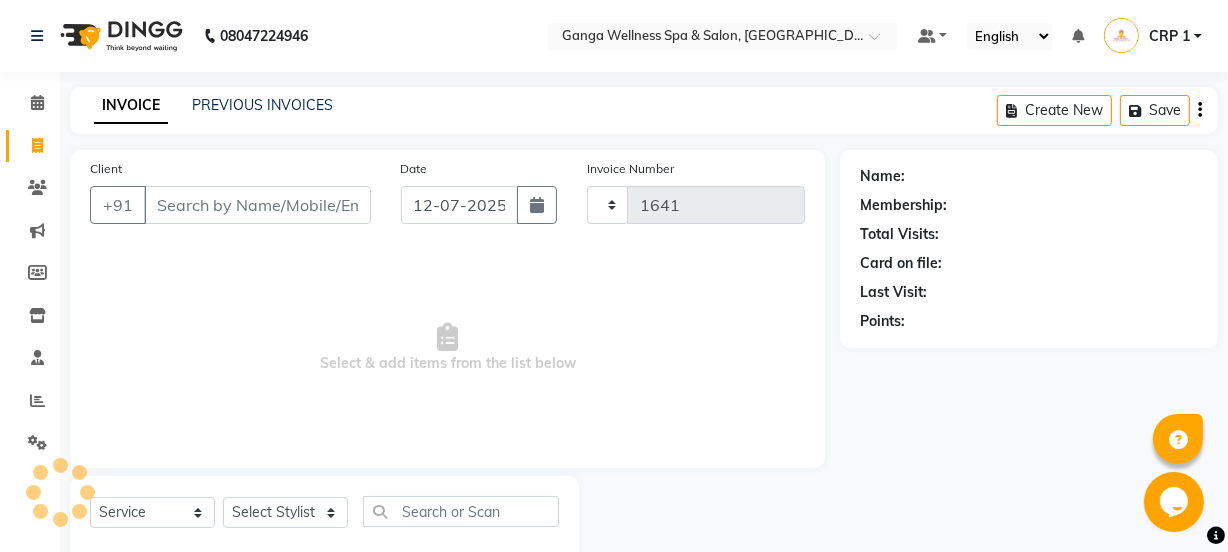 select on "715" 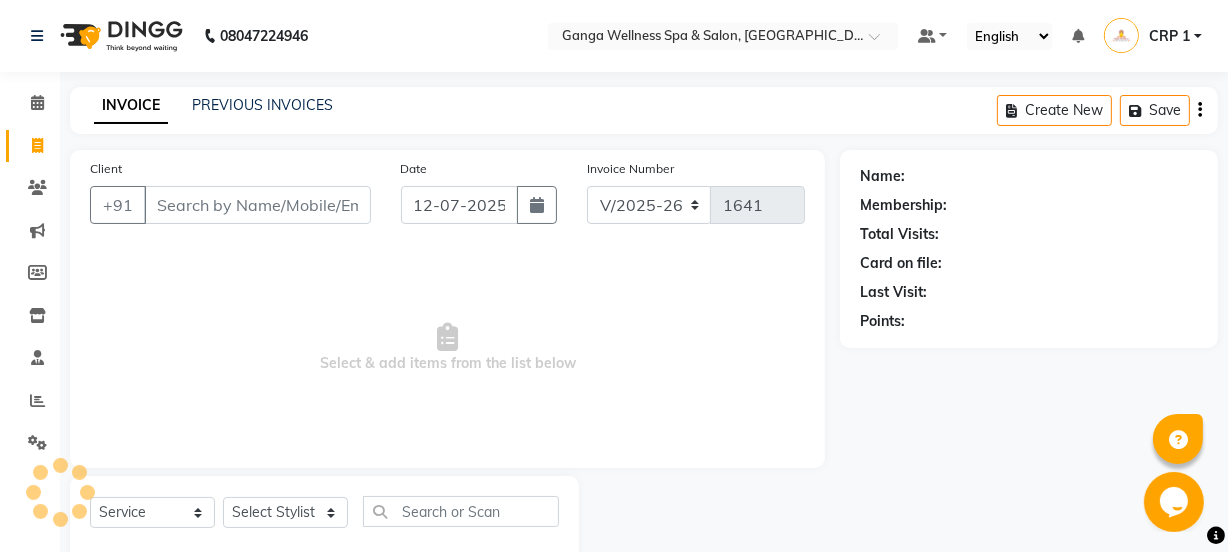 click on "Client" at bounding box center (257, 205) 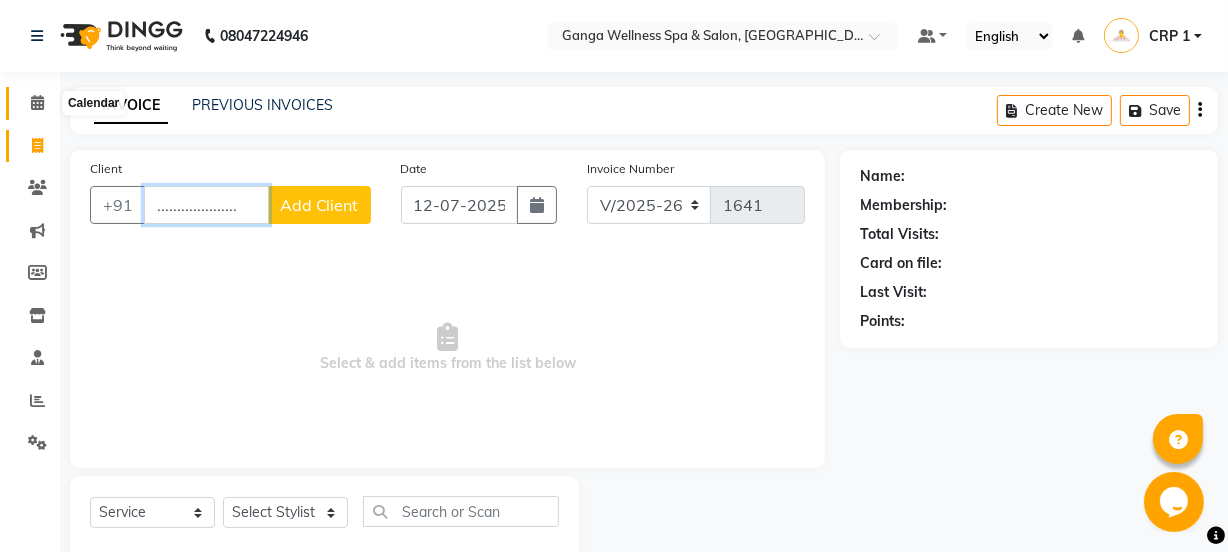 type on "...................." 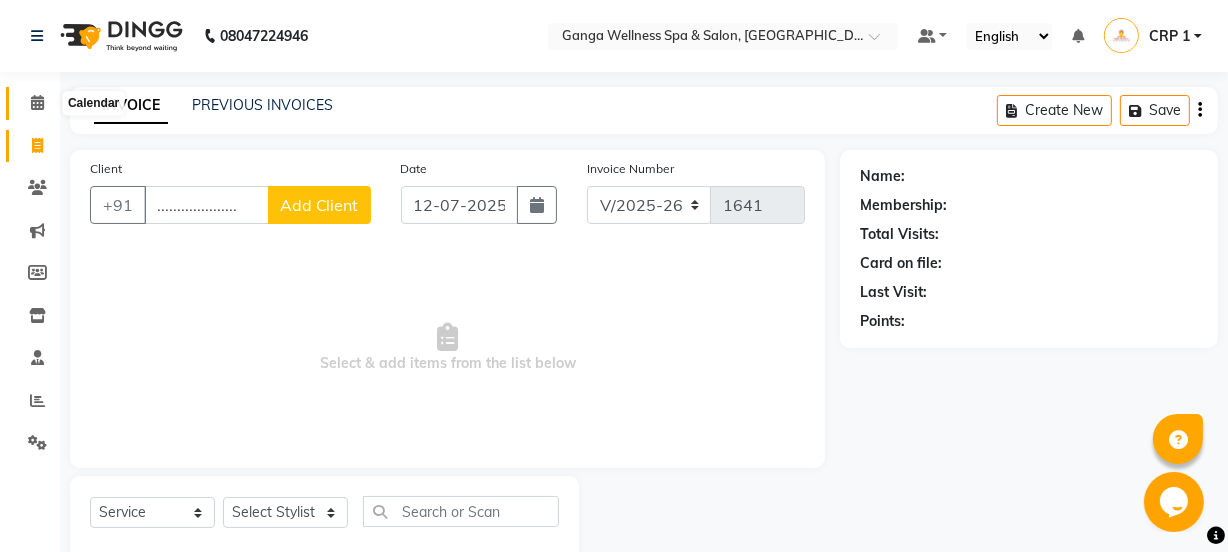 click 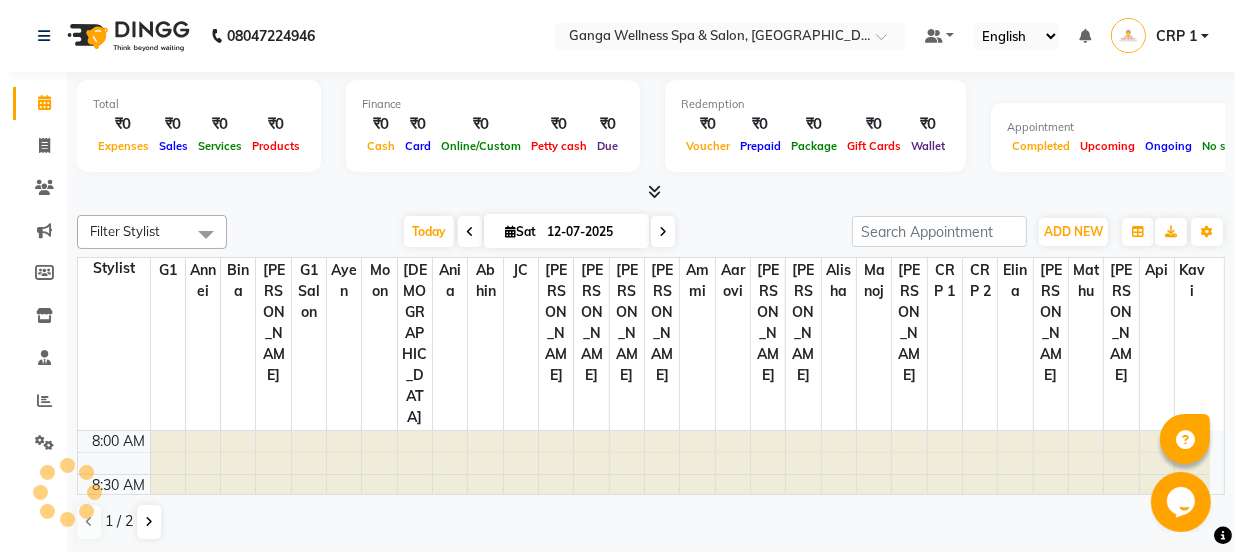 scroll, scrollTop: 0, scrollLeft: 0, axis: both 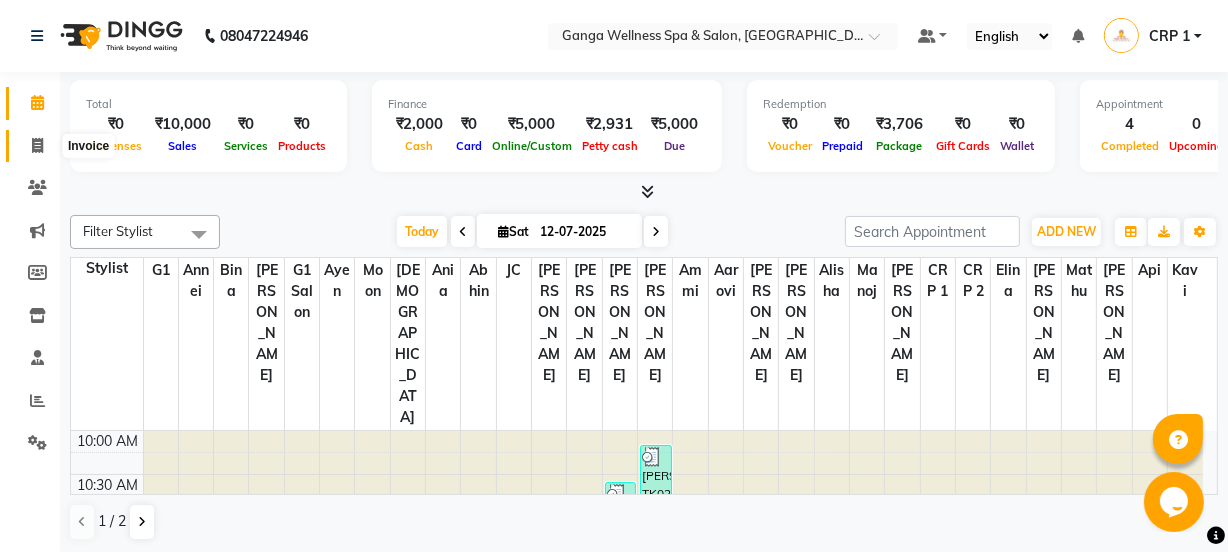 click 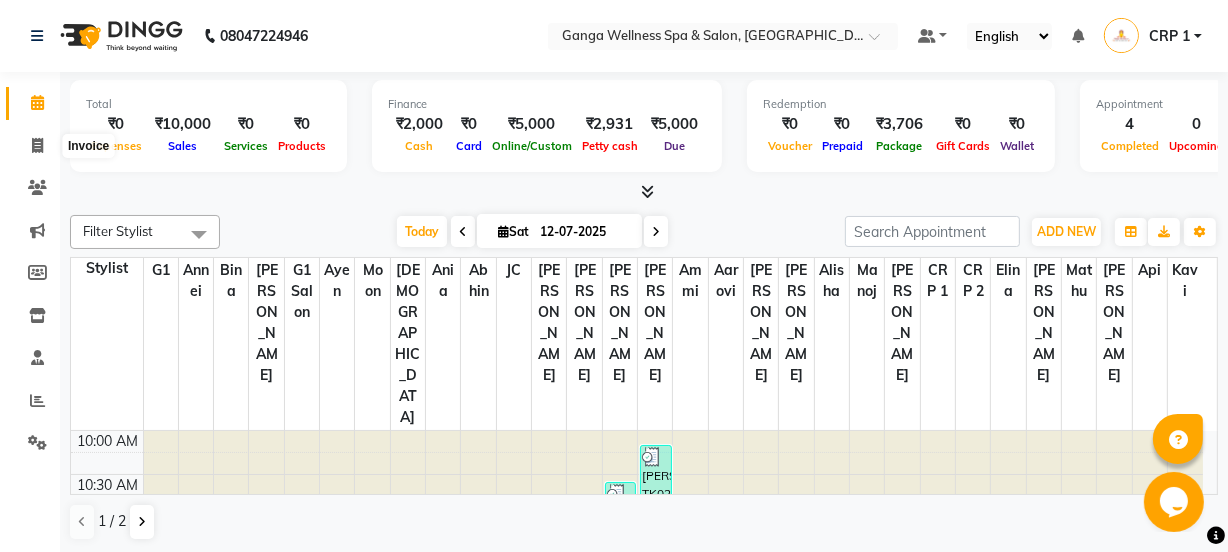 select on "service" 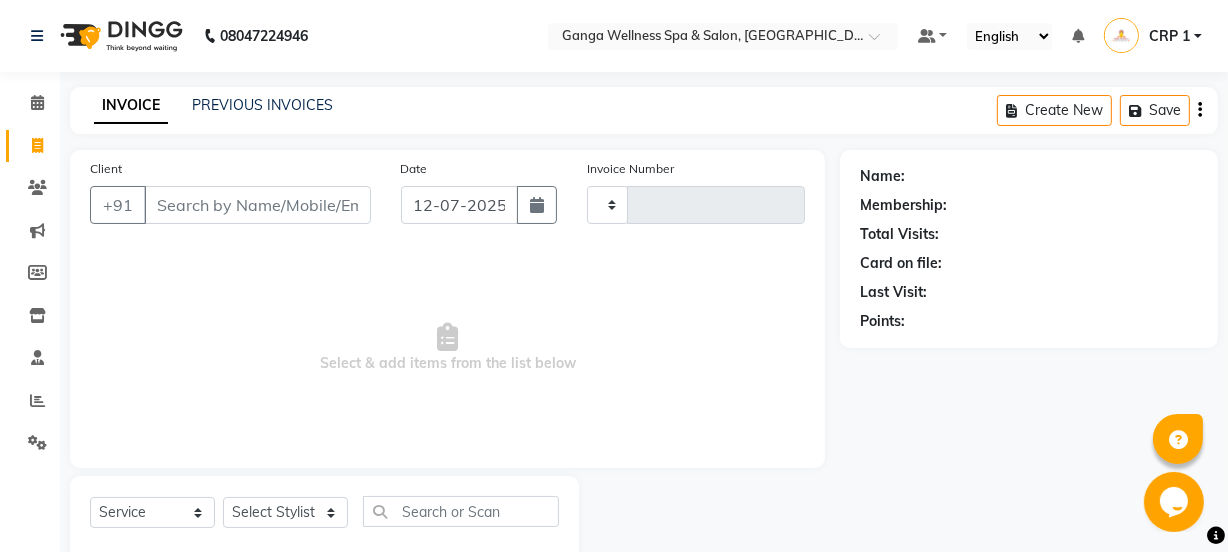 type on "1641" 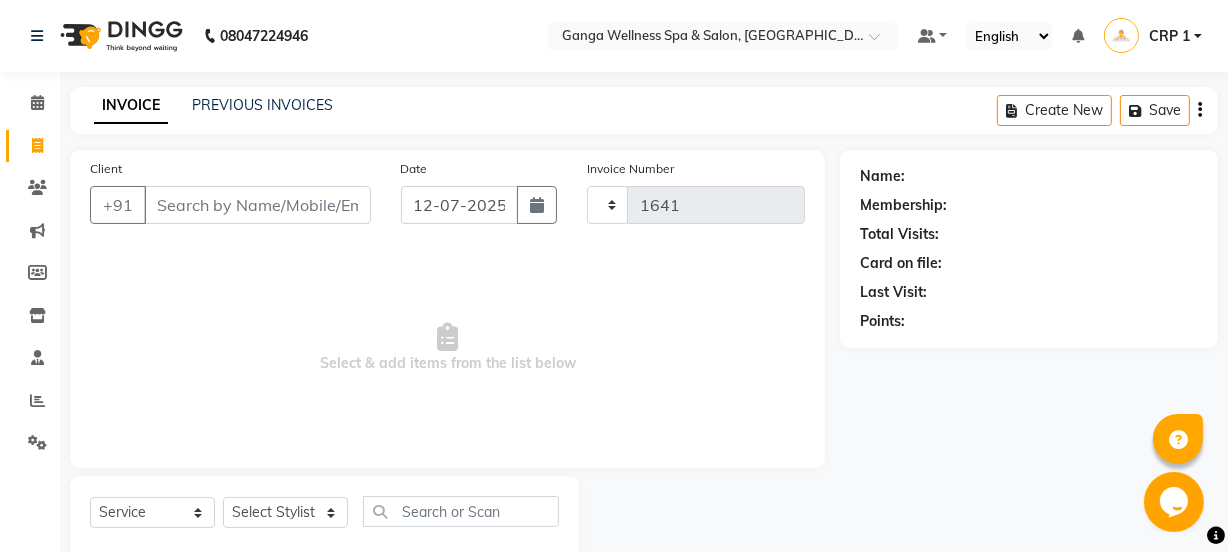 select on "715" 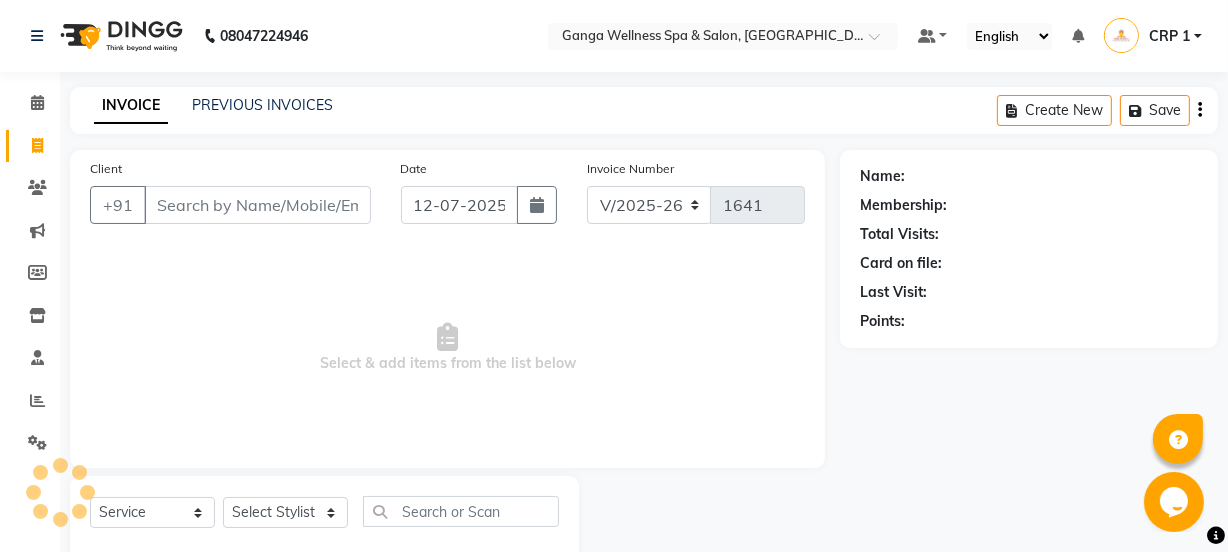 click on "Client" at bounding box center [257, 205] 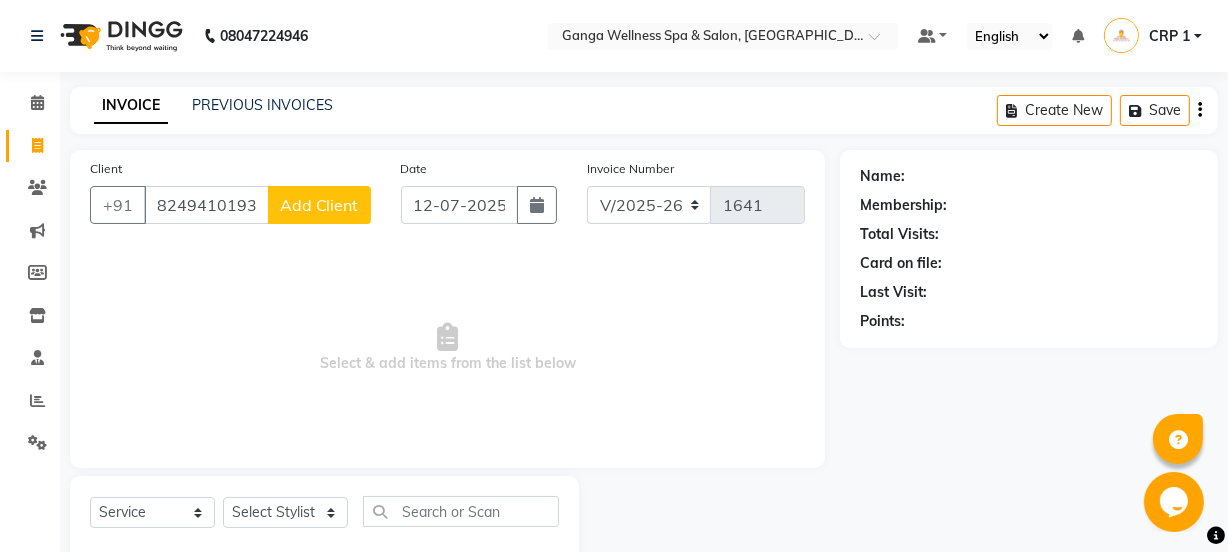 type on "8249410193" 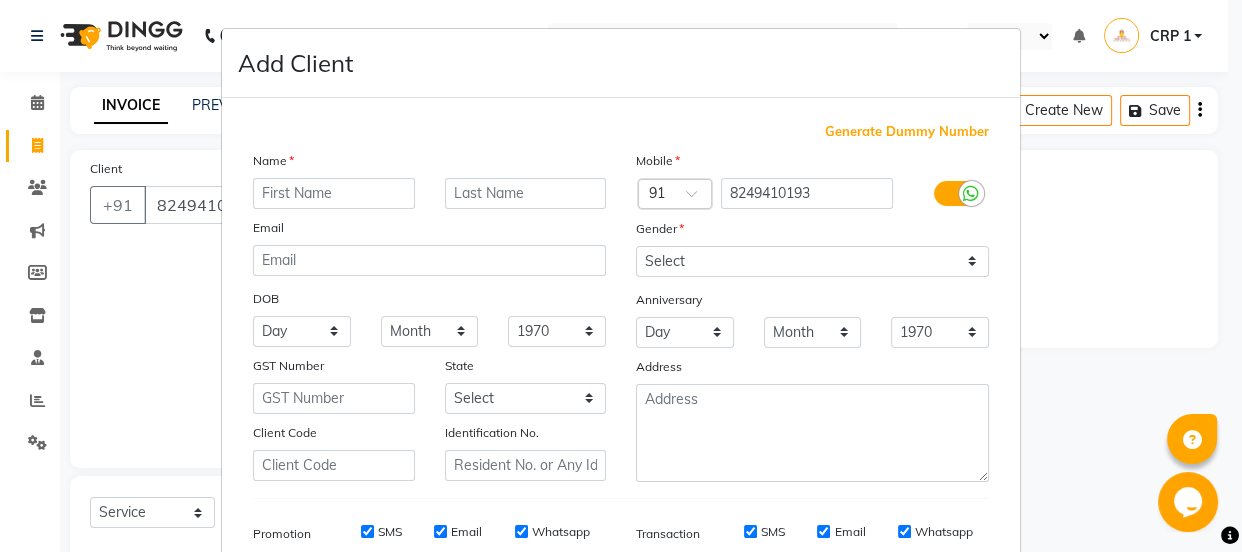 click at bounding box center [334, 193] 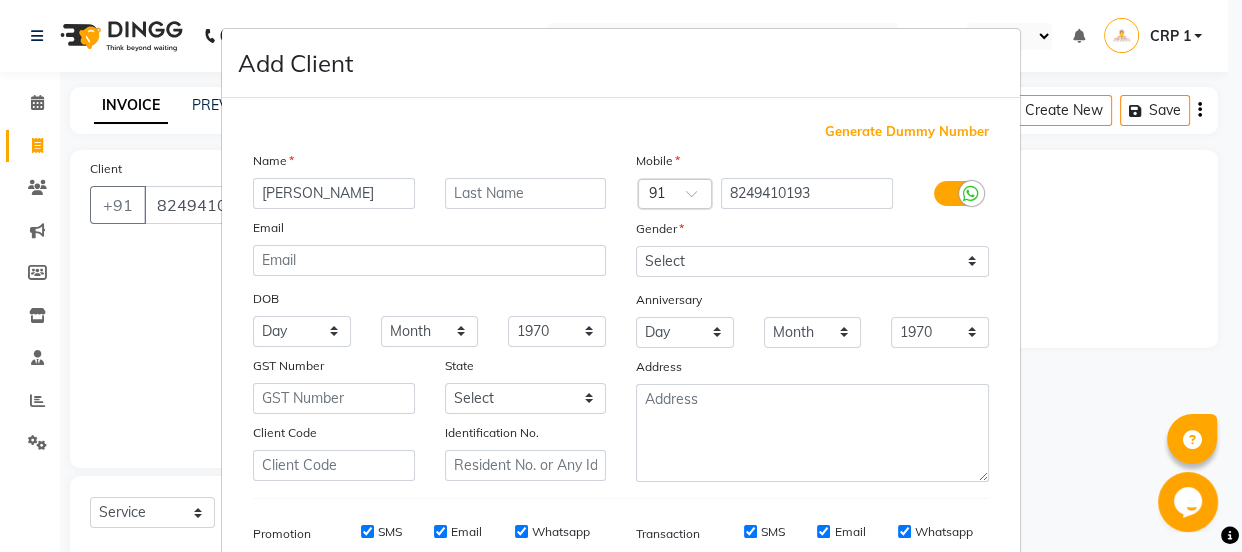 type on "[PERSON_NAME]" 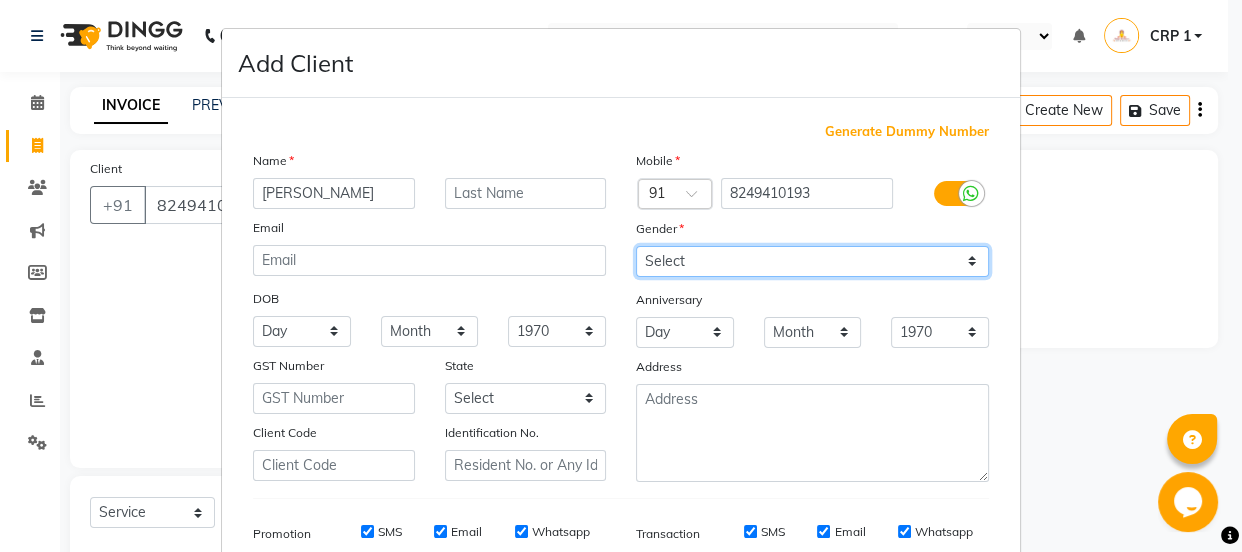 click on "Select [DEMOGRAPHIC_DATA] [DEMOGRAPHIC_DATA] Other Prefer Not To Say" at bounding box center [812, 261] 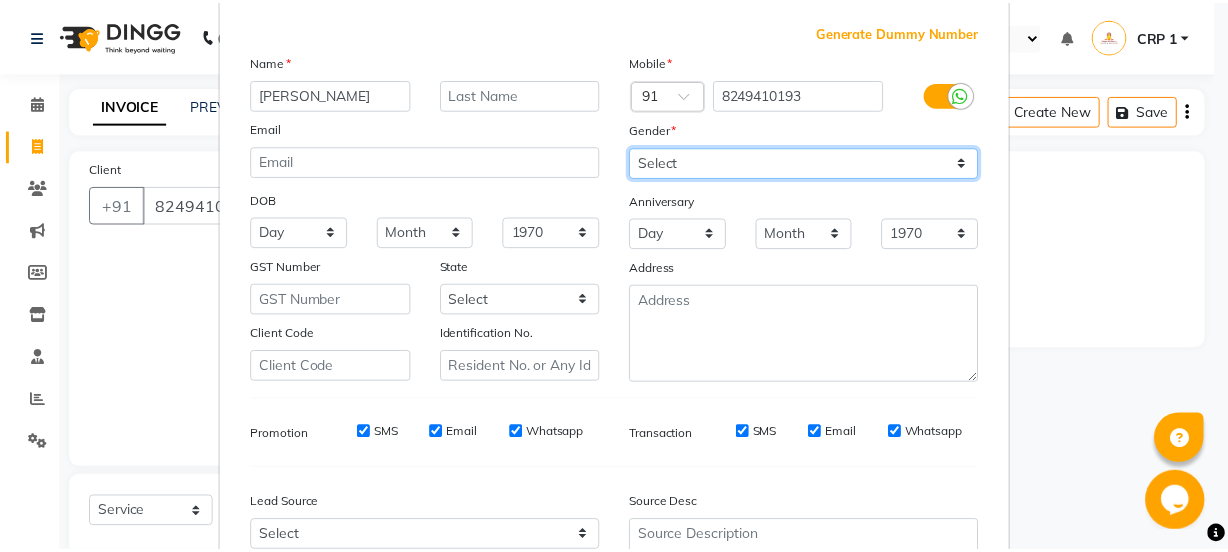 scroll, scrollTop: 272, scrollLeft: 0, axis: vertical 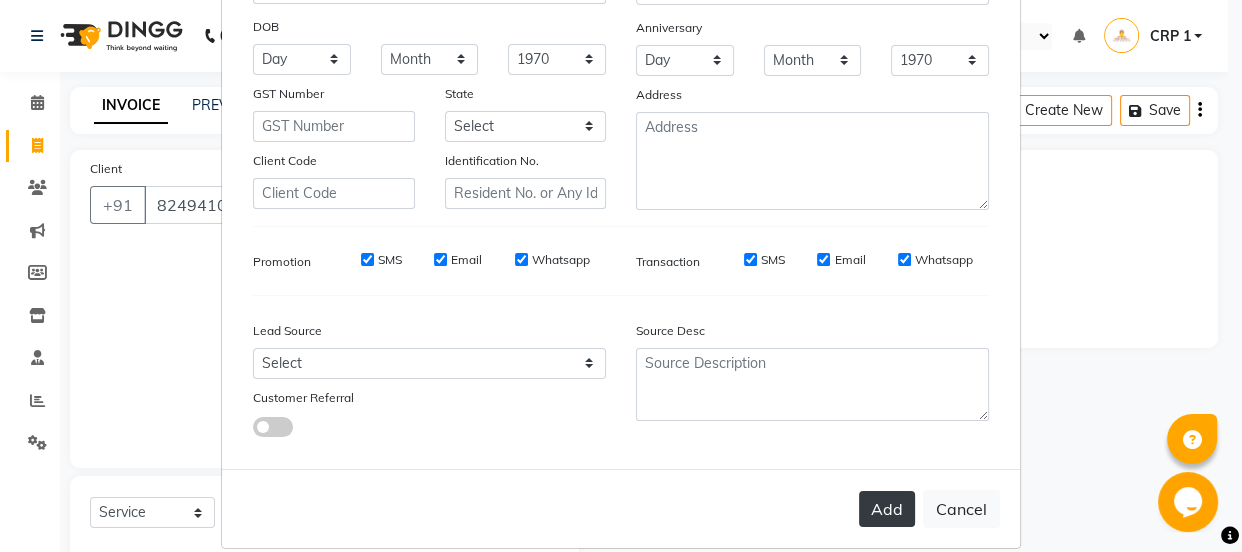 click on "Add" at bounding box center [887, 509] 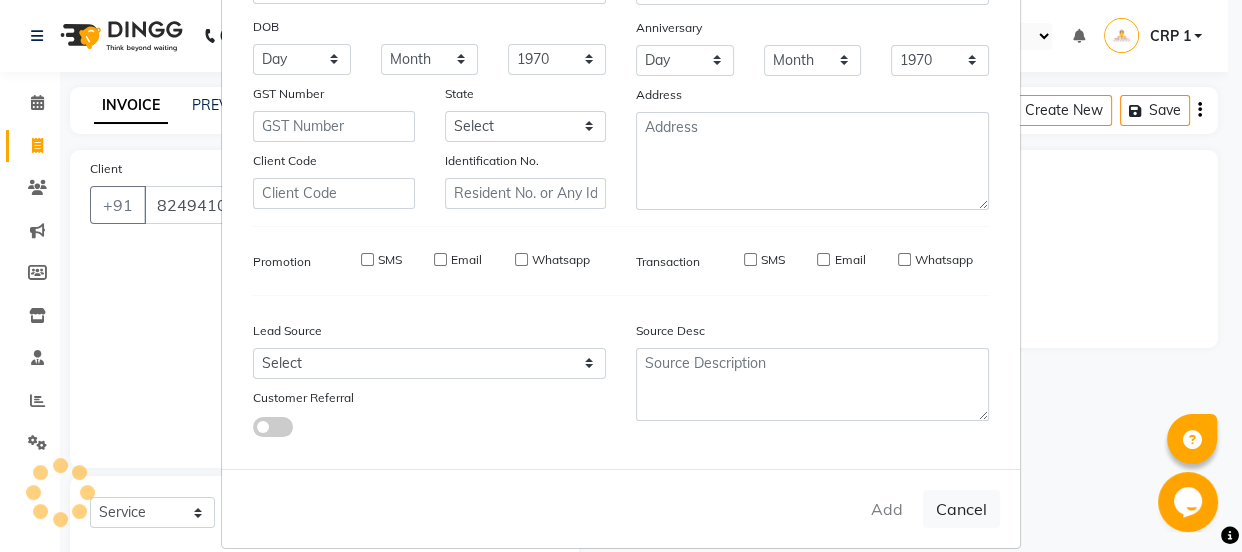 type 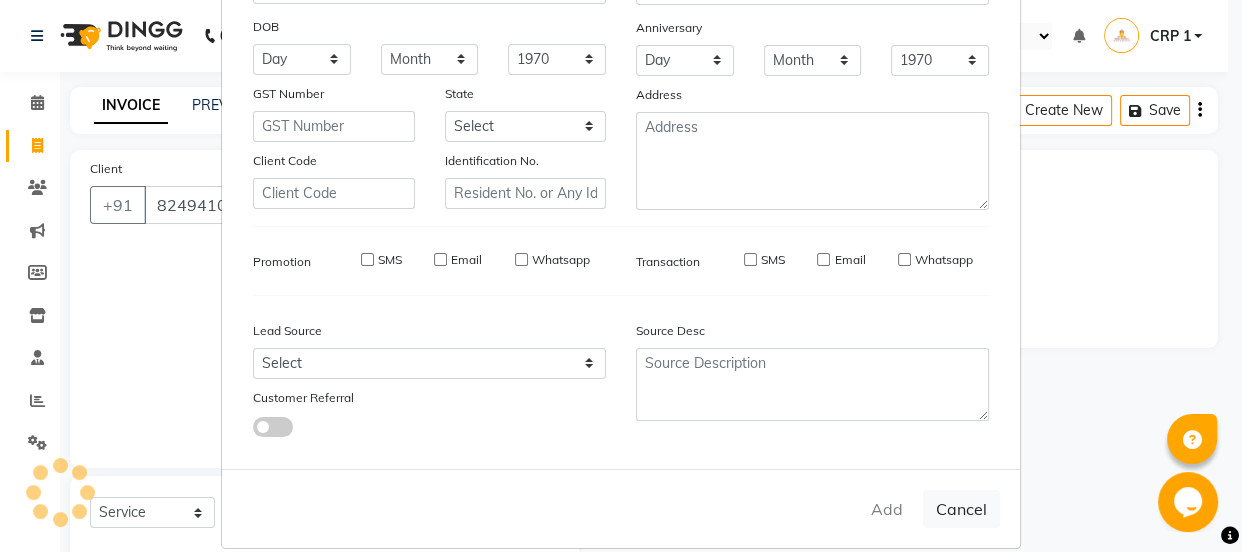 select 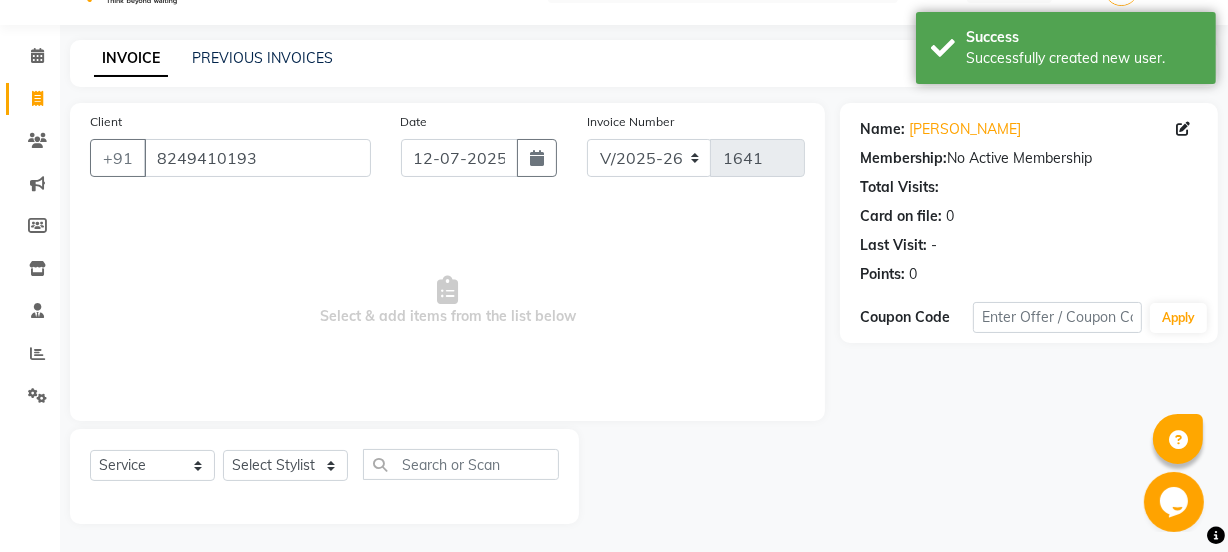 scroll, scrollTop: 50, scrollLeft: 0, axis: vertical 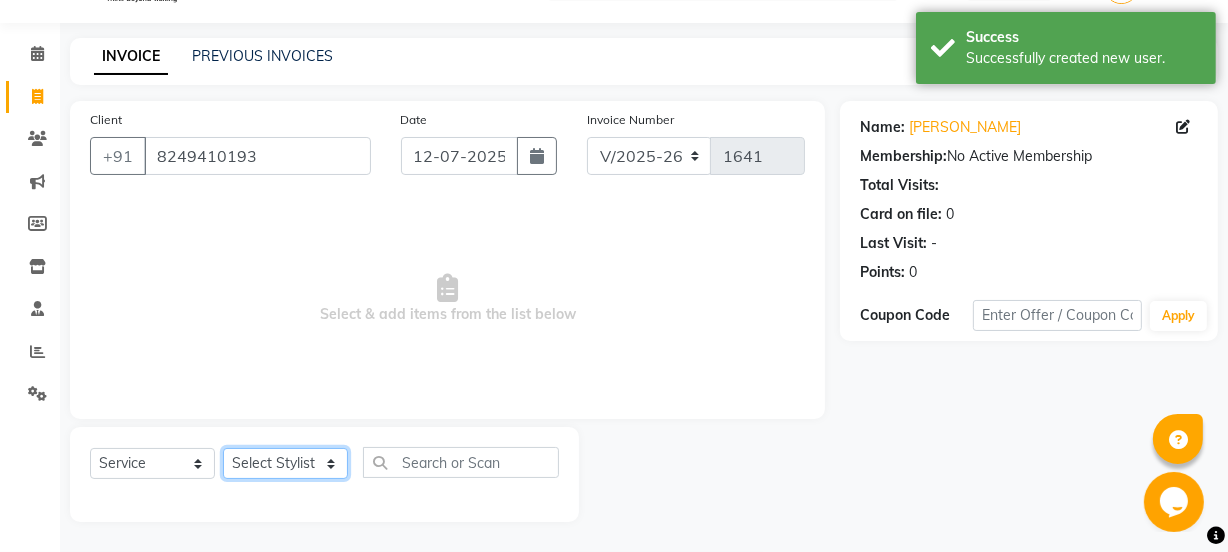 click on "Select Stylist Aarovi [PERSON_NAME] [PERSON_NAME] Ammi [PERSON_NAME] CRP 1 CRP 2 [PERSON_NAME] [PERSON_NAME] G1 G1 Salon General Manager  [PERSON_NAME] Jasmine [PERSON_NAME] [PERSON_NAME] Krishna [PERSON_NAME]  [PERSON_NAME] [PERSON_NAME] [PERSON_NAME] [PERSON_NAME] [PERSON_NAME] [PERSON_NAME] [PERSON_NAME] [PERSON_NAME] [PERSON_NAME] [PERSON_NAME] [PERSON_NAME] [PERSON_NAME] [PERSON_NAME] Umpi Zuali" 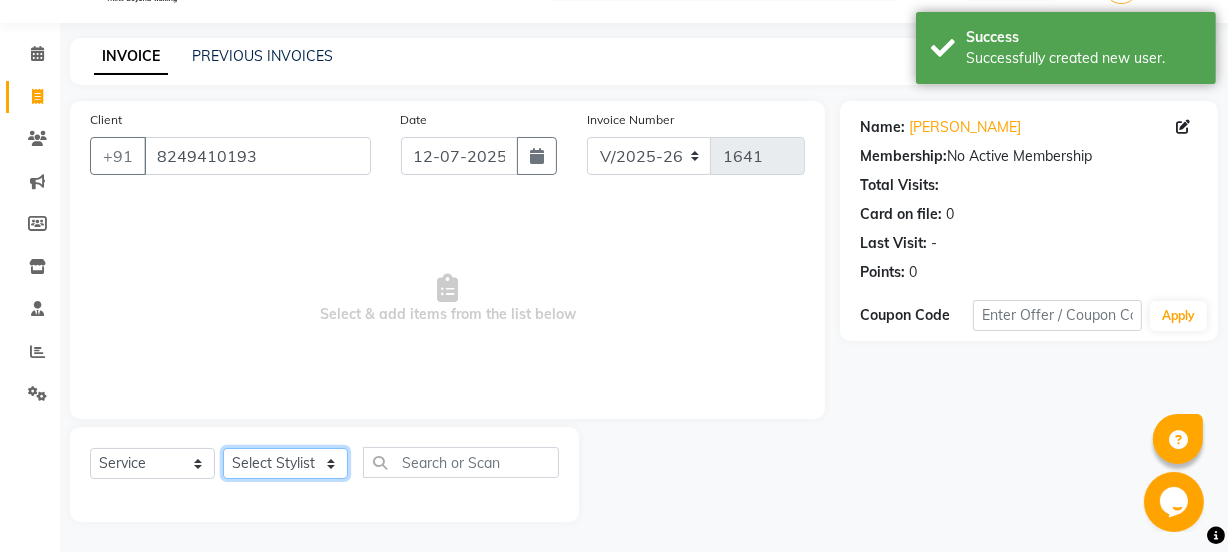 select on "83729" 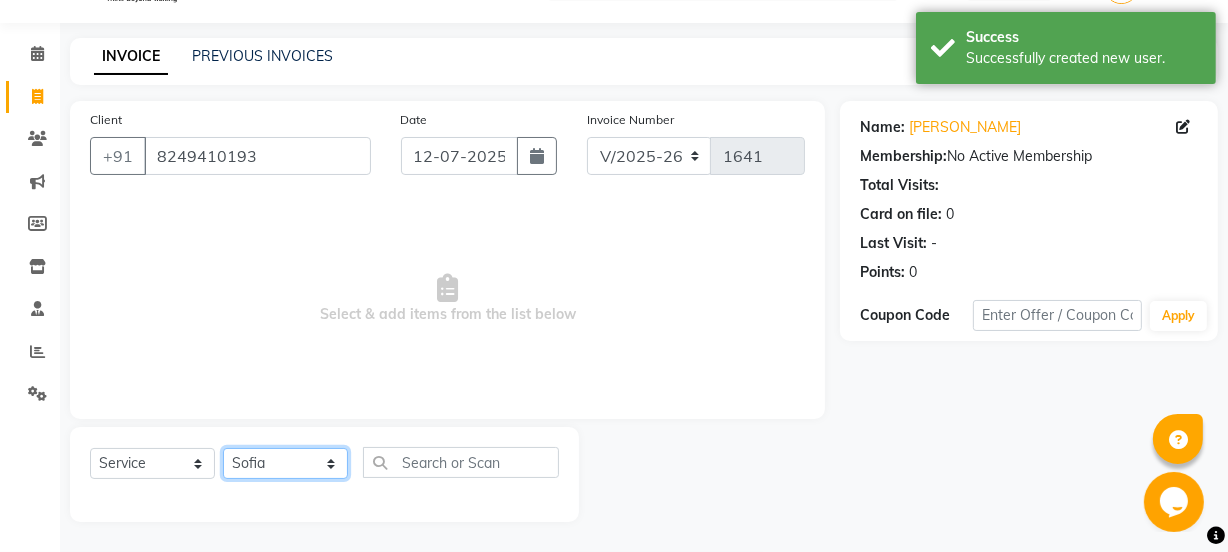 click on "Select Stylist Aarovi [PERSON_NAME] [PERSON_NAME] Ammi [PERSON_NAME] CRP 1 CRP 2 [PERSON_NAME] [PERSON_NAME] G1 G1 Salon General Manager  [PERSON_NAME] Jasmine [PERSON_NAME] [PERSON_NAME] Krishna [PERSON_NAME]  [PERSON_NAME] [PERSON_NAME] [PERSON_NAME] [PERSON_NAME] [PERSON_NAME] [PERSON_NAME] [PERSON_NAME] [PERSON_NAME] [PERSON_NAME] [PERSON_NAME] [PERSON_NAME] [PERSON_NAME] [PERSON_NAME] Umpi Zuali" 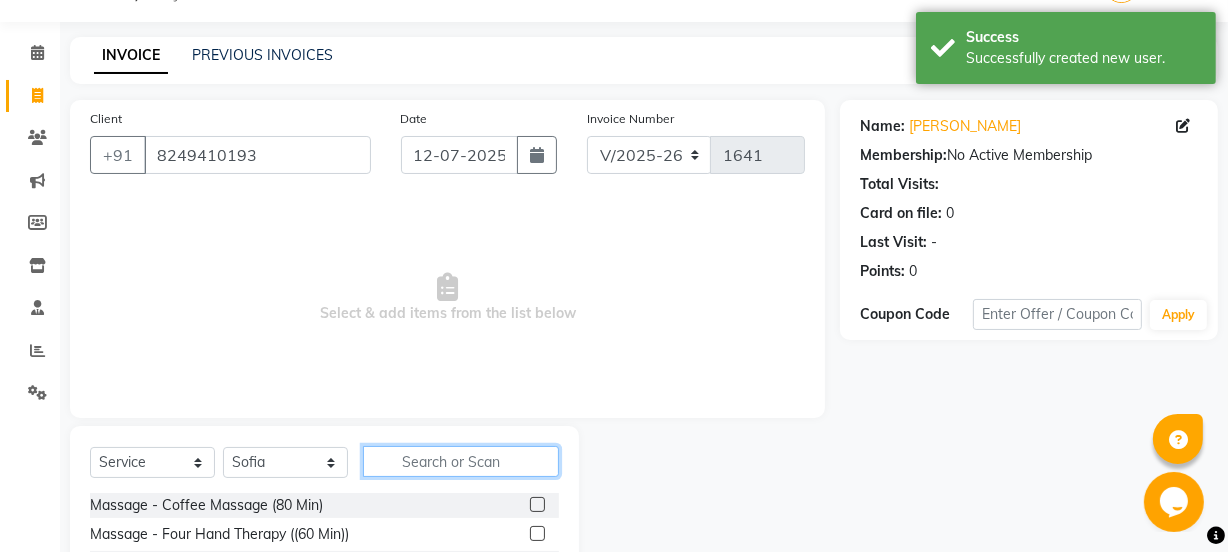 click 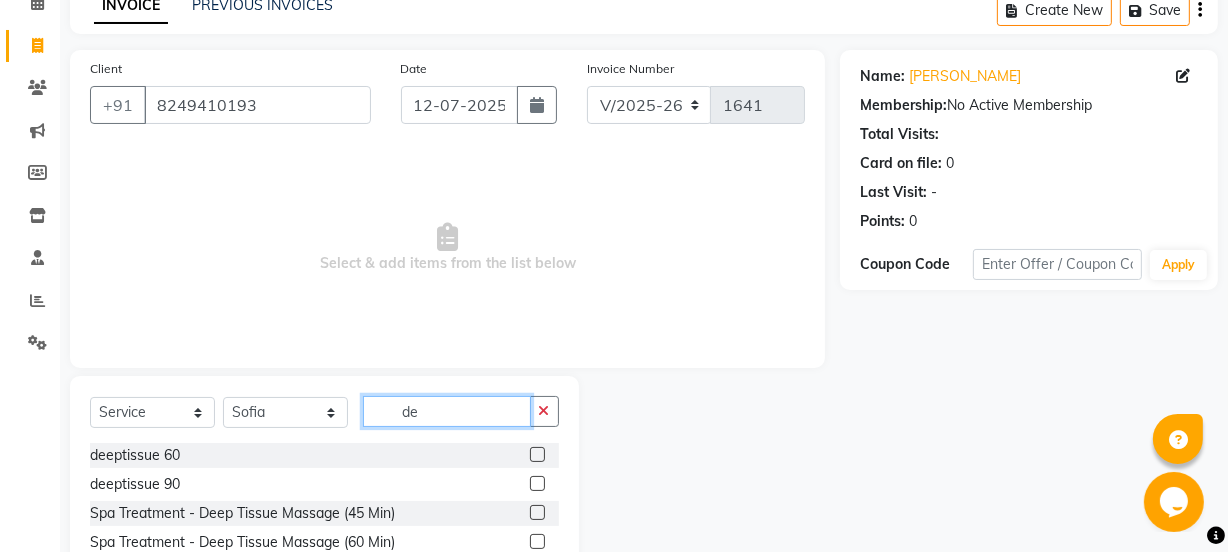 scroll, scrollTop: 140, scrollLeft: 0, axis: vertical 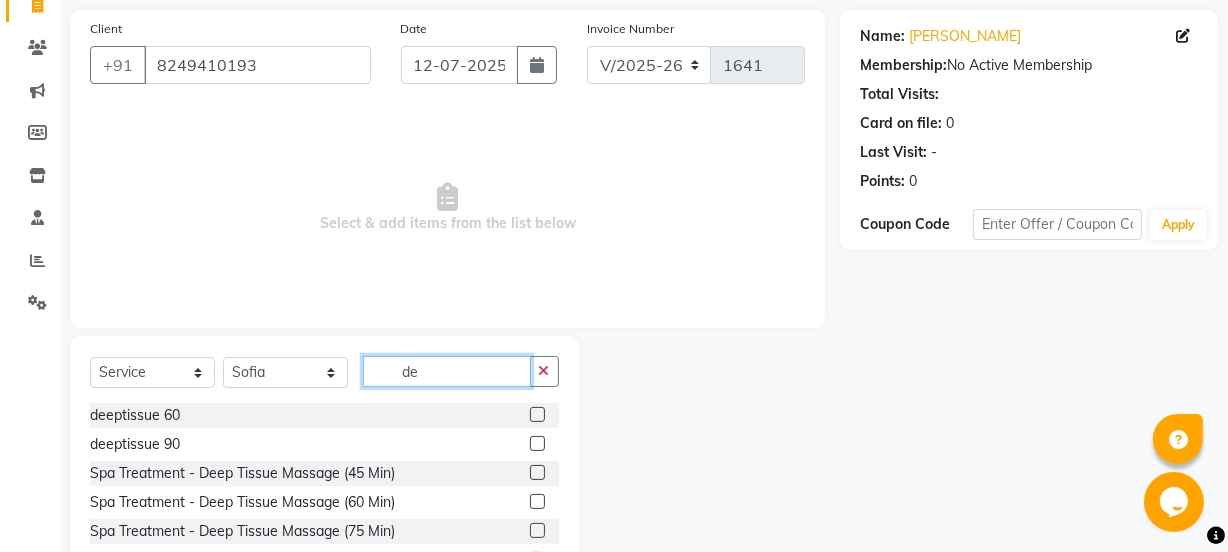 type on "de" 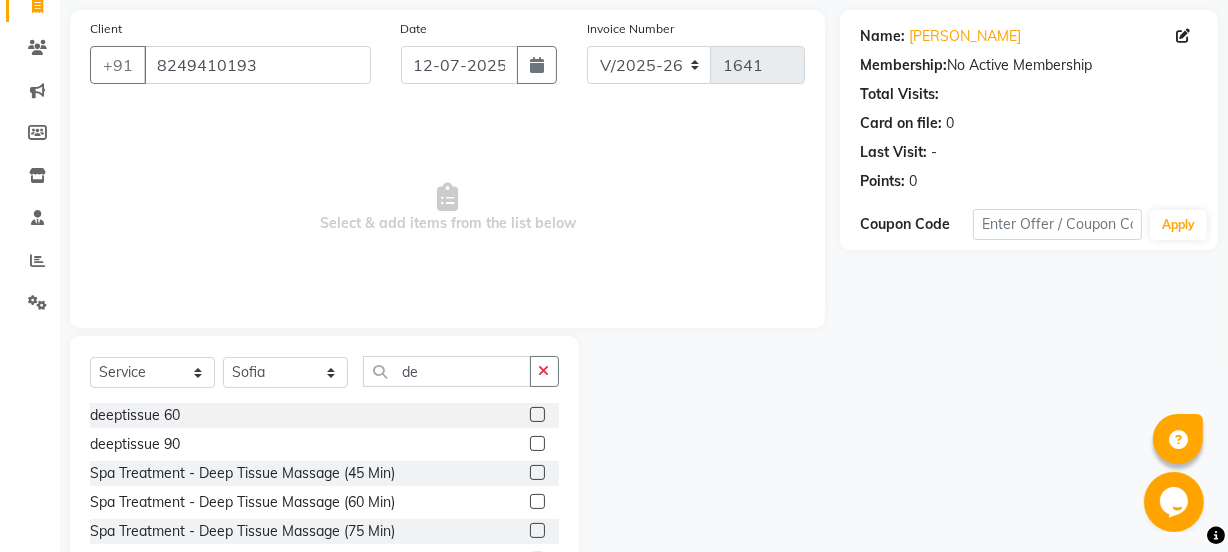 click 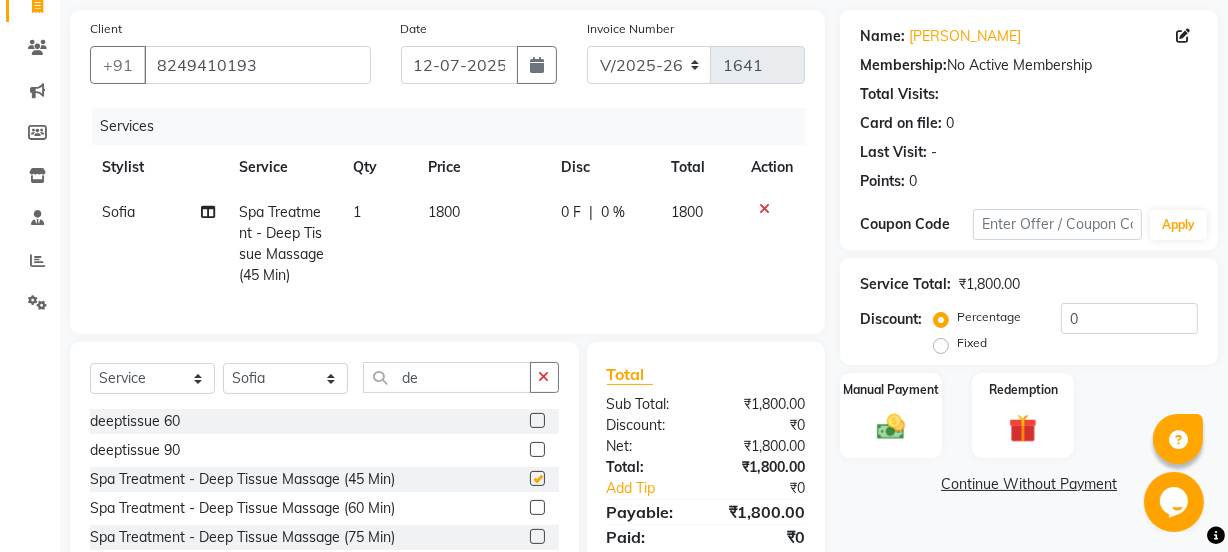 checkbox on "false" 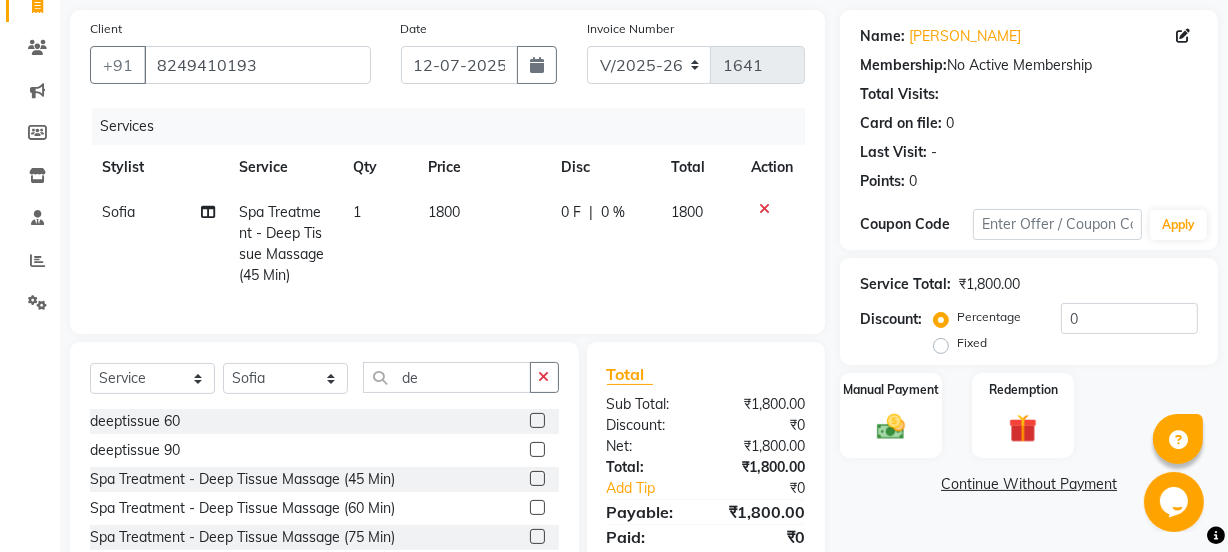 click on "1800" 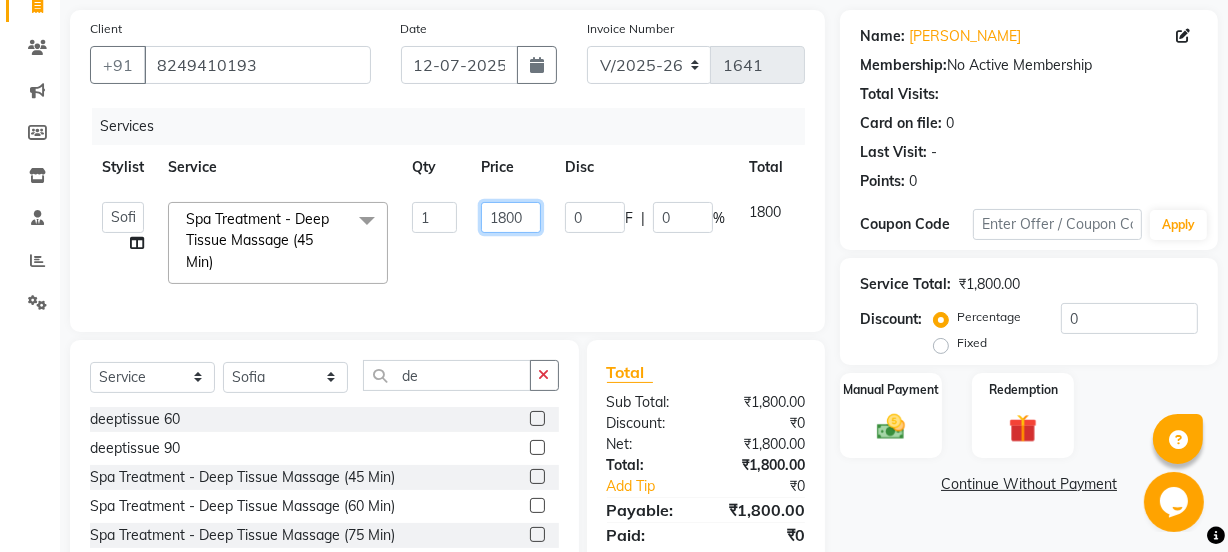 click on "1800" 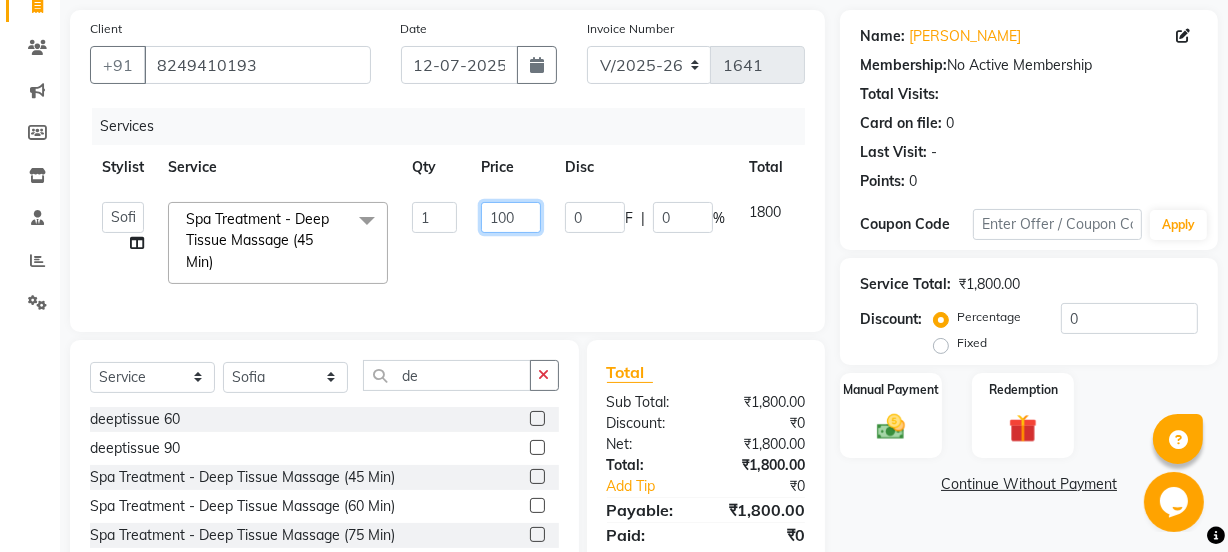 type on "1600" 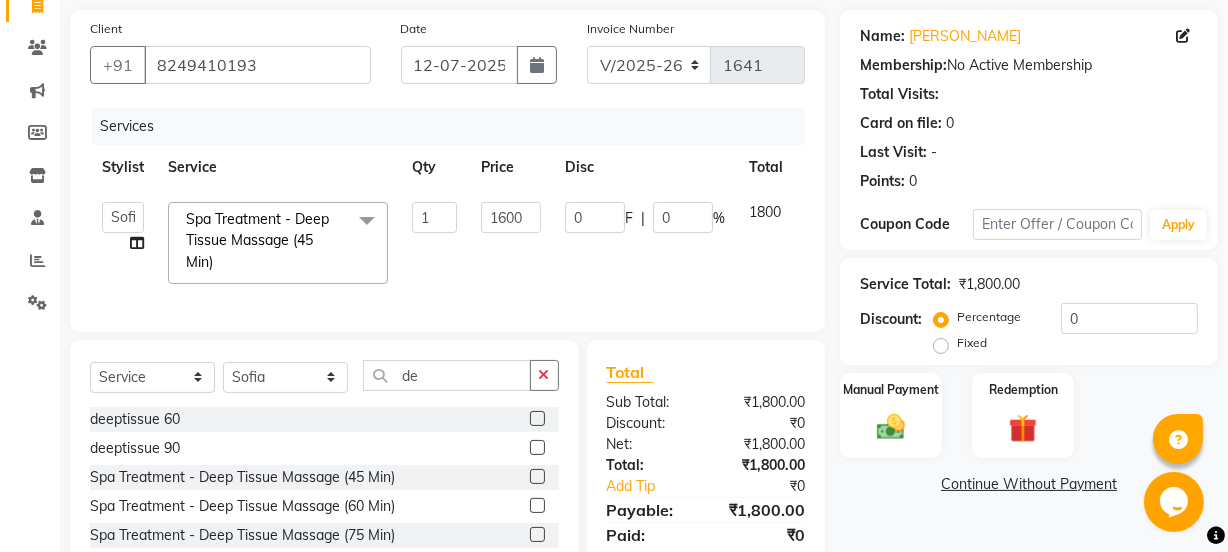click on "1600" 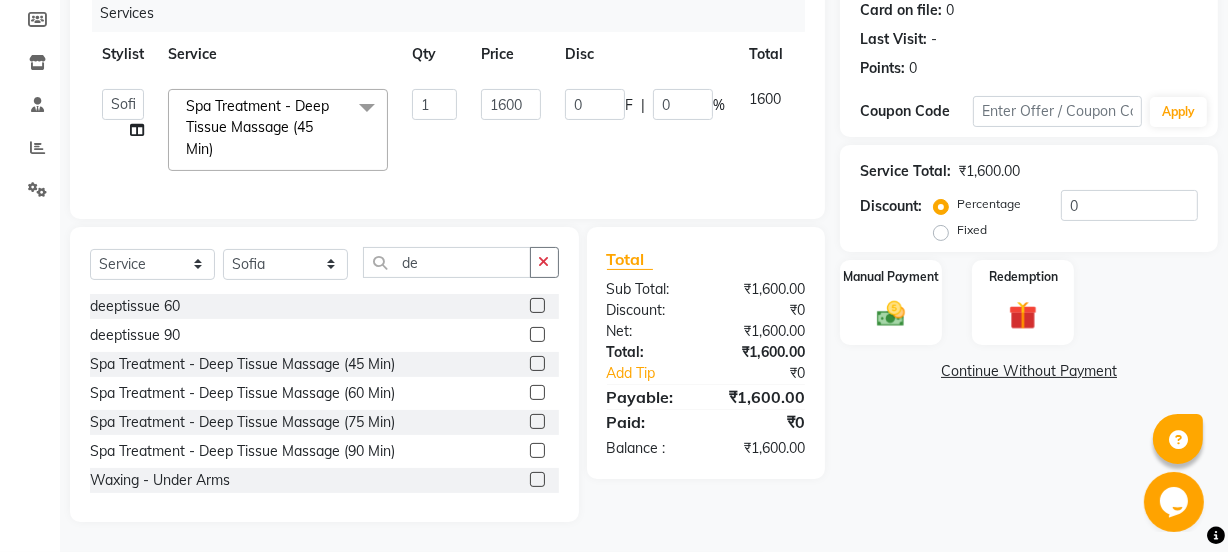 scroll, scrollTop: 267, scrollLeft: 0, axis: vertical 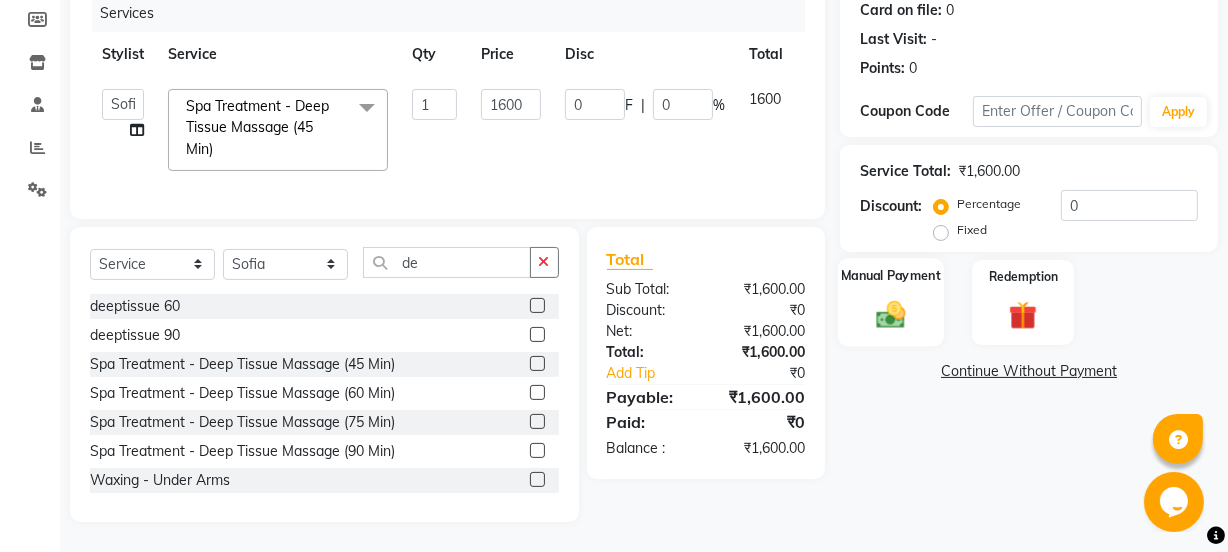 click 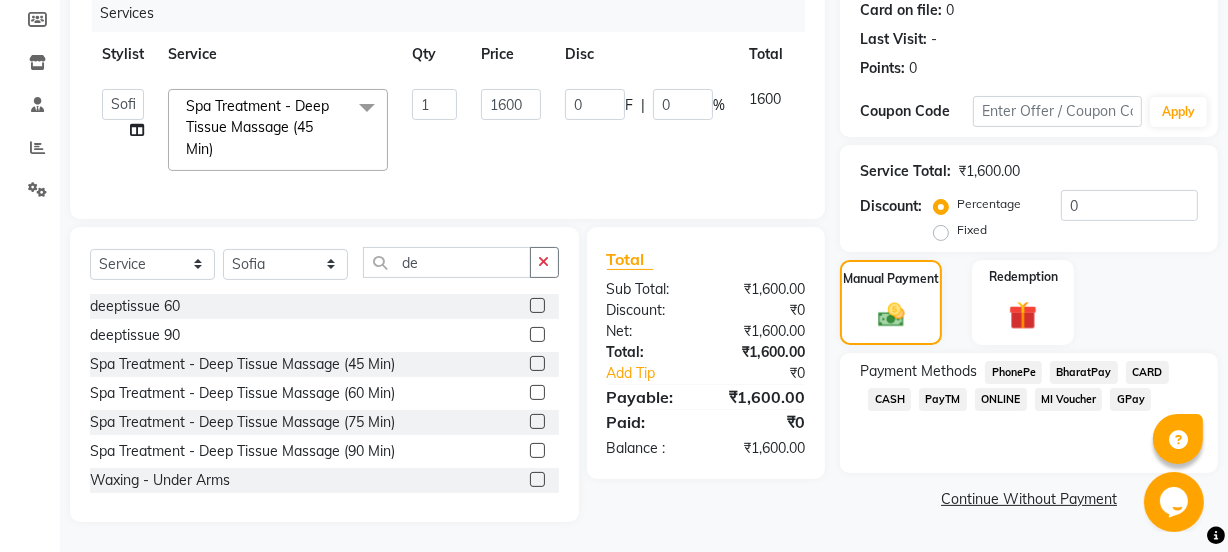click on "PhonePe" 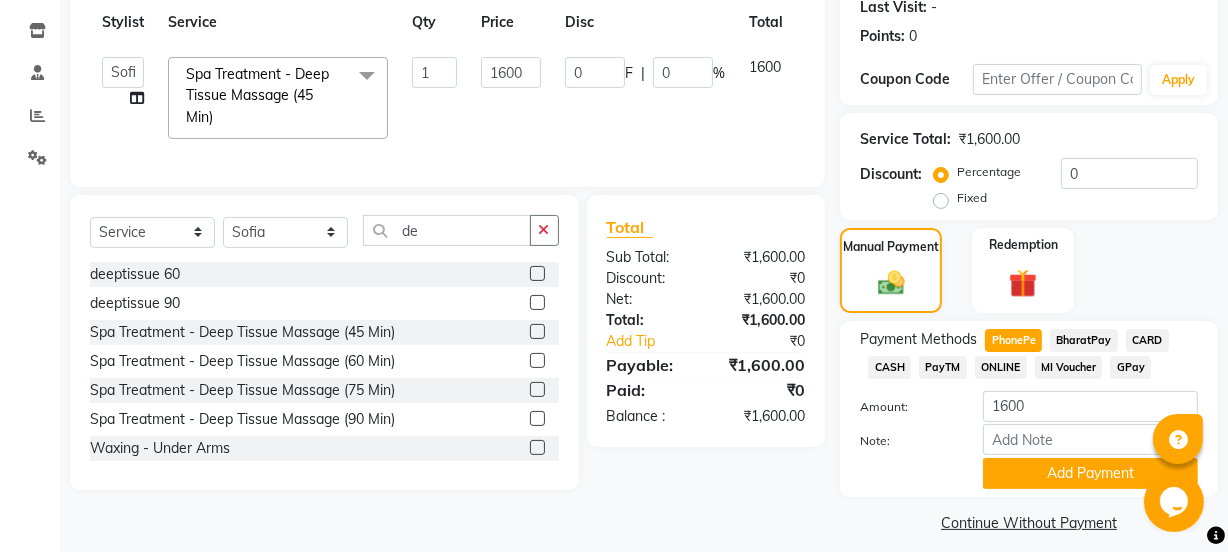 scroll, scrollTop: 300, scrollLeft: 0, axis: vertical 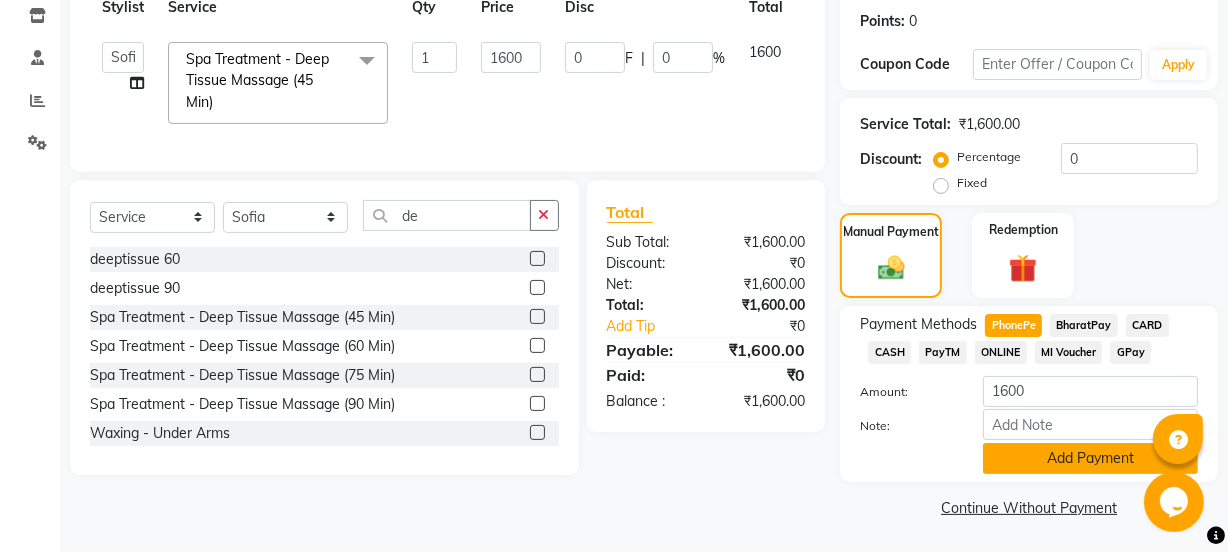 click on "Add Payment" 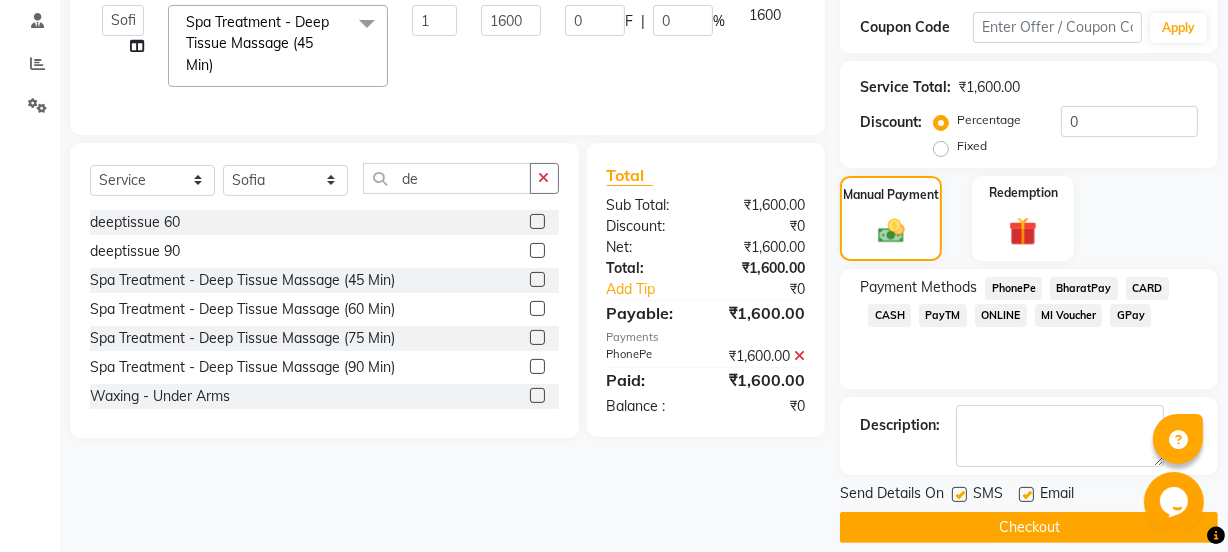 scroll, scrollTop: 357, scrollLeft: 0, axis: vertical 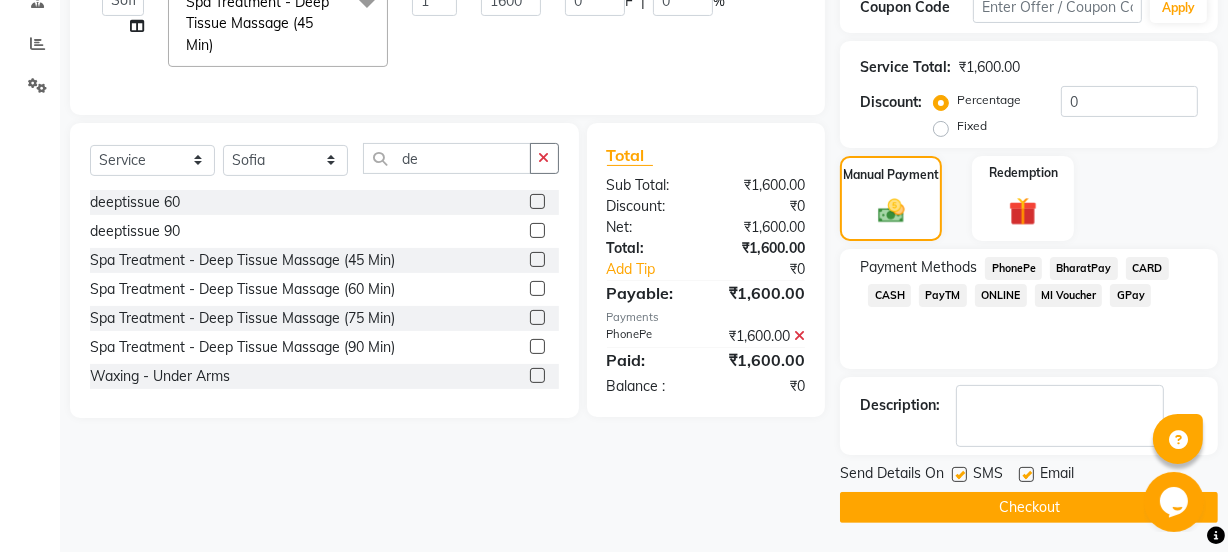 click on "Checkout" 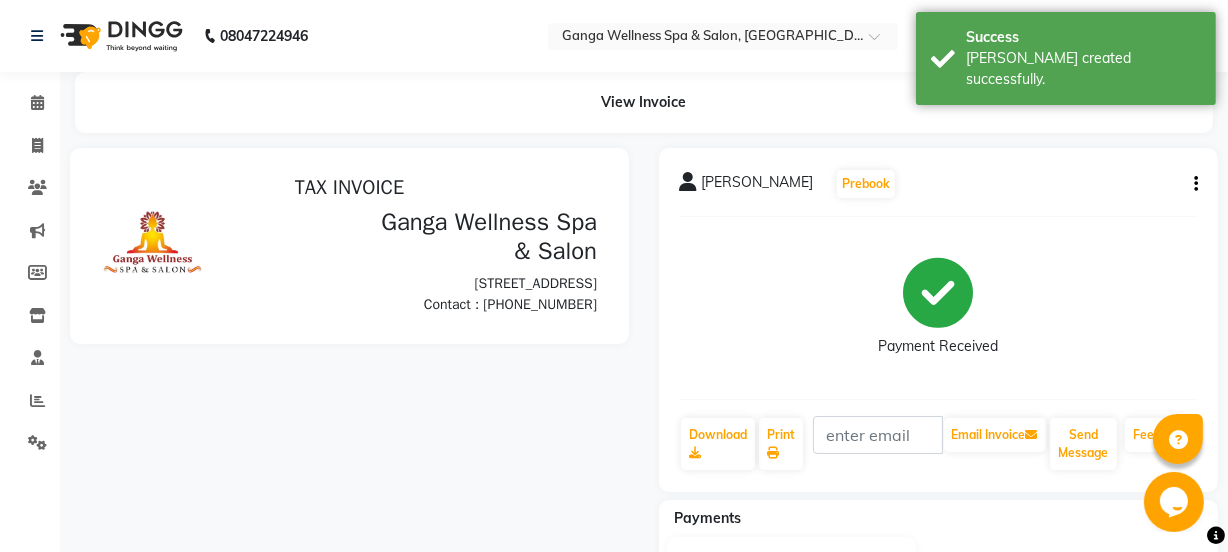 scroll, scrollTop: 0, scrollLeft: 0, axis: both 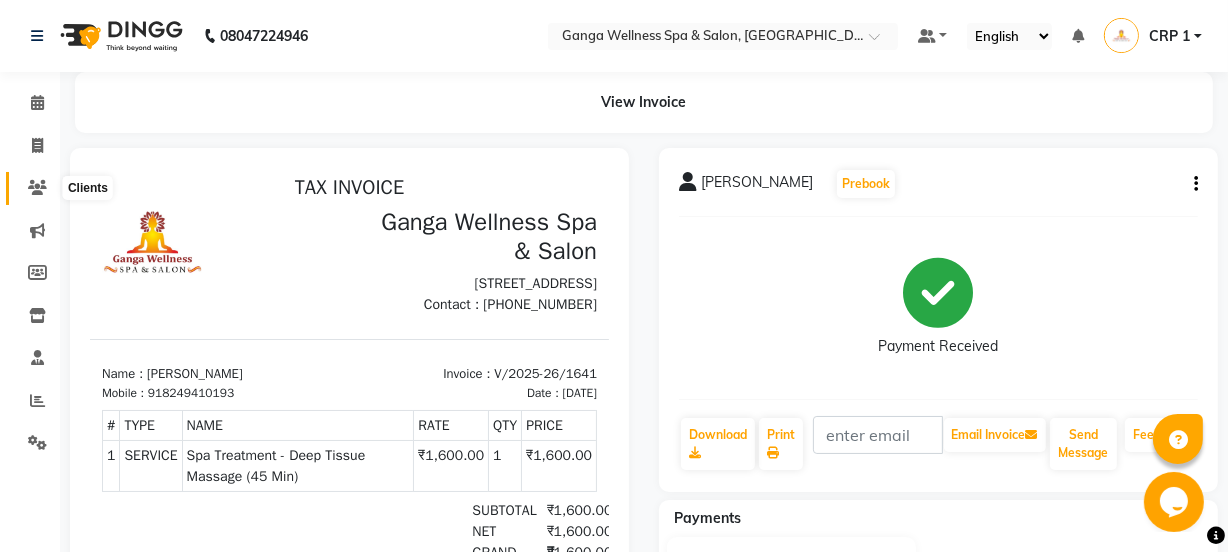 click 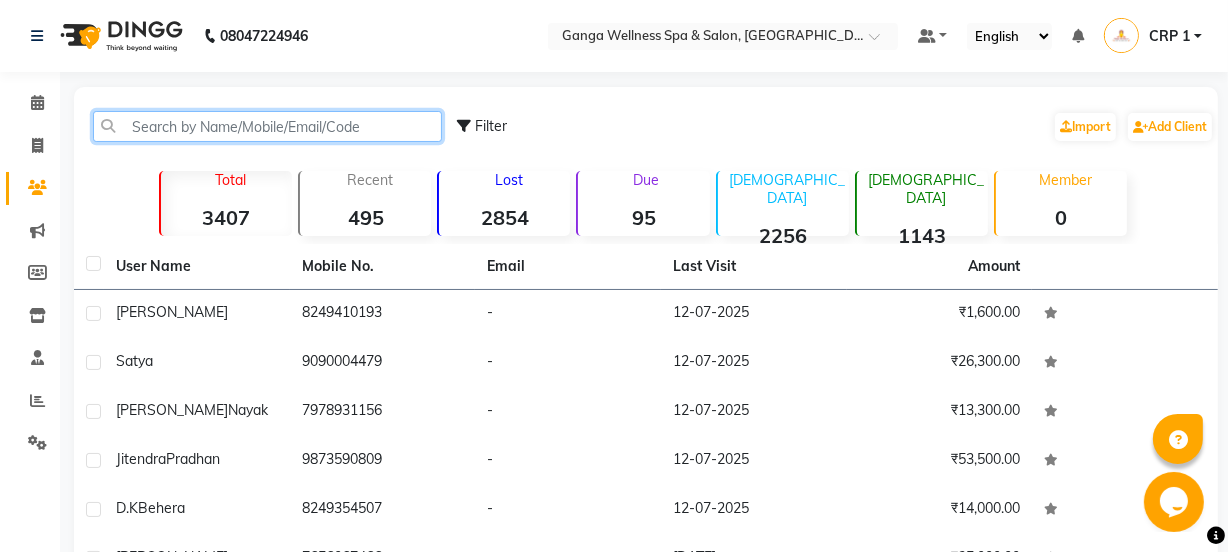 click 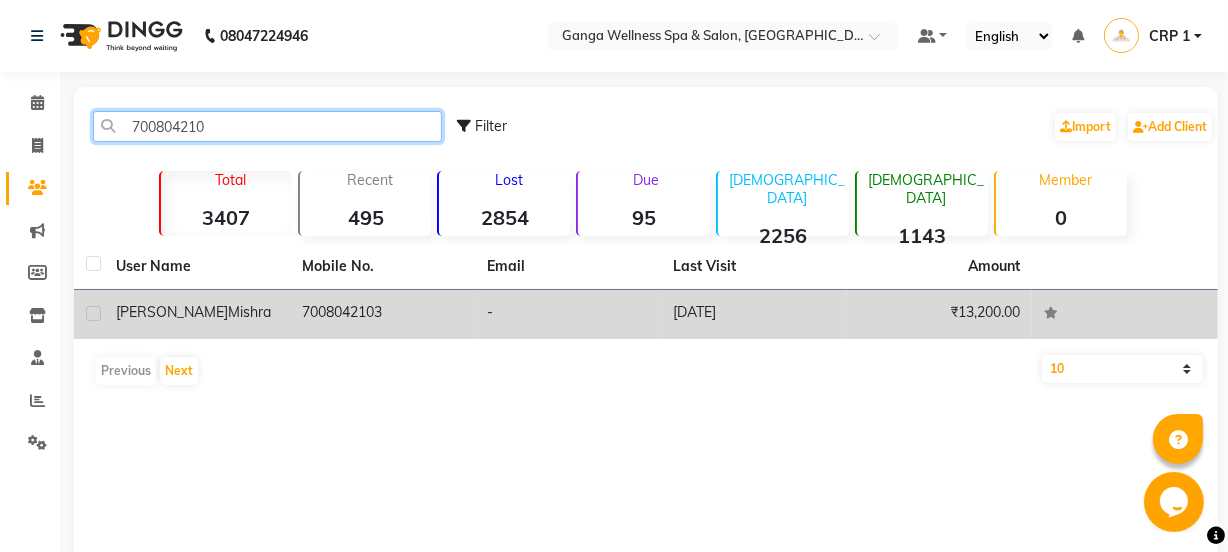 type on "700804210" 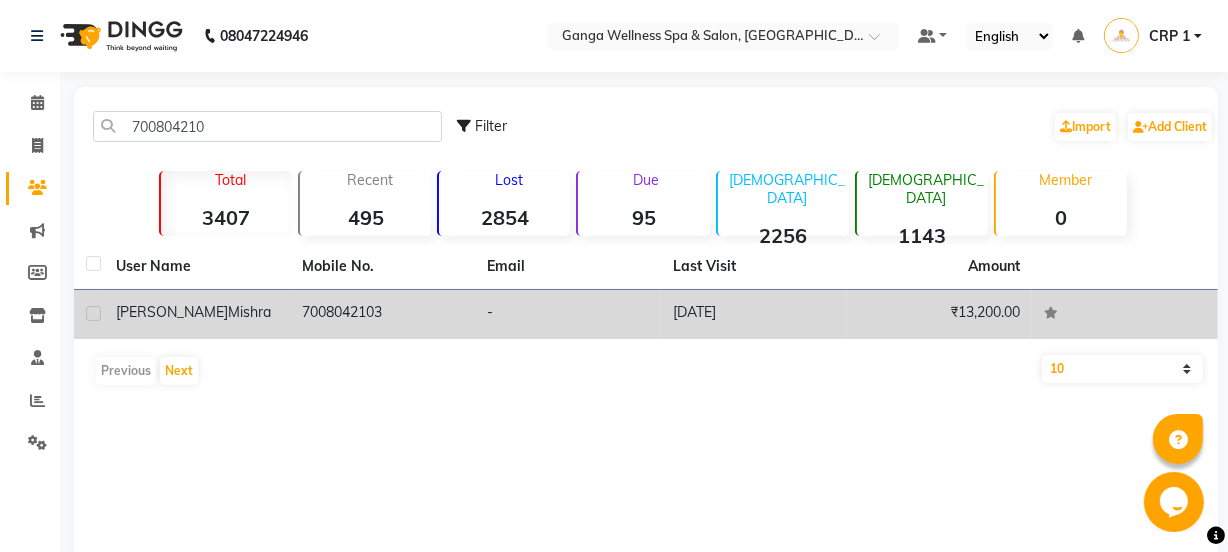 click on "Manash  Mishra" 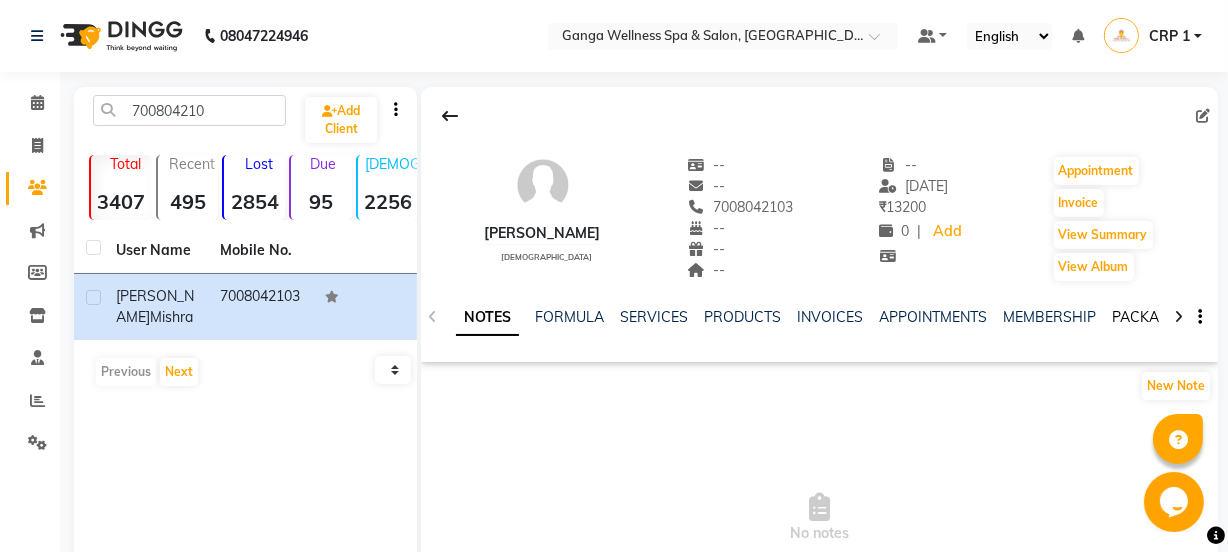 click on "PACKAGES" 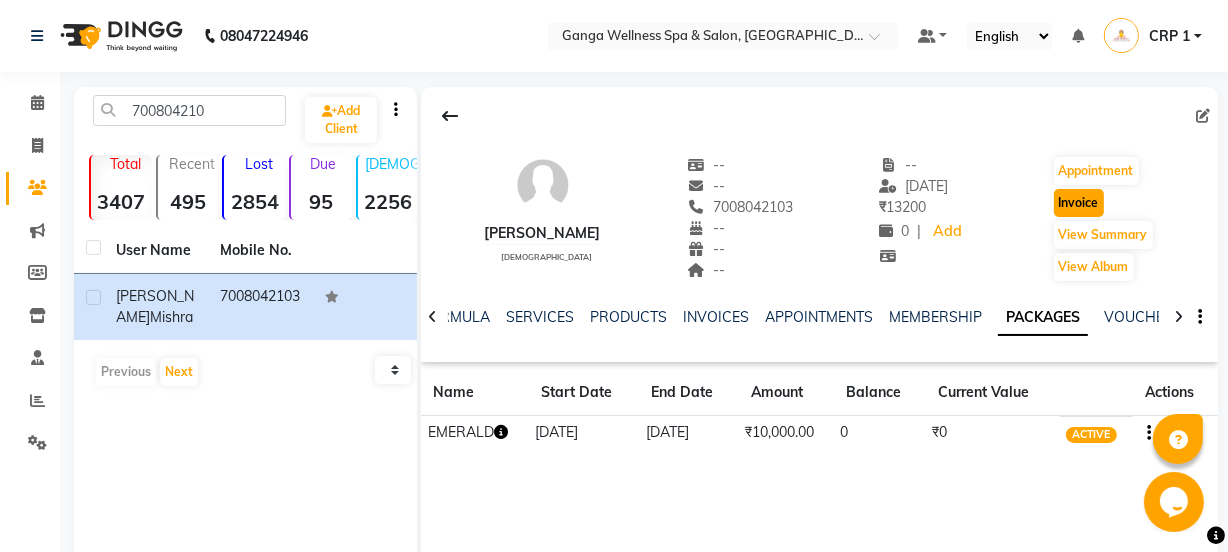 click on "Invoice" 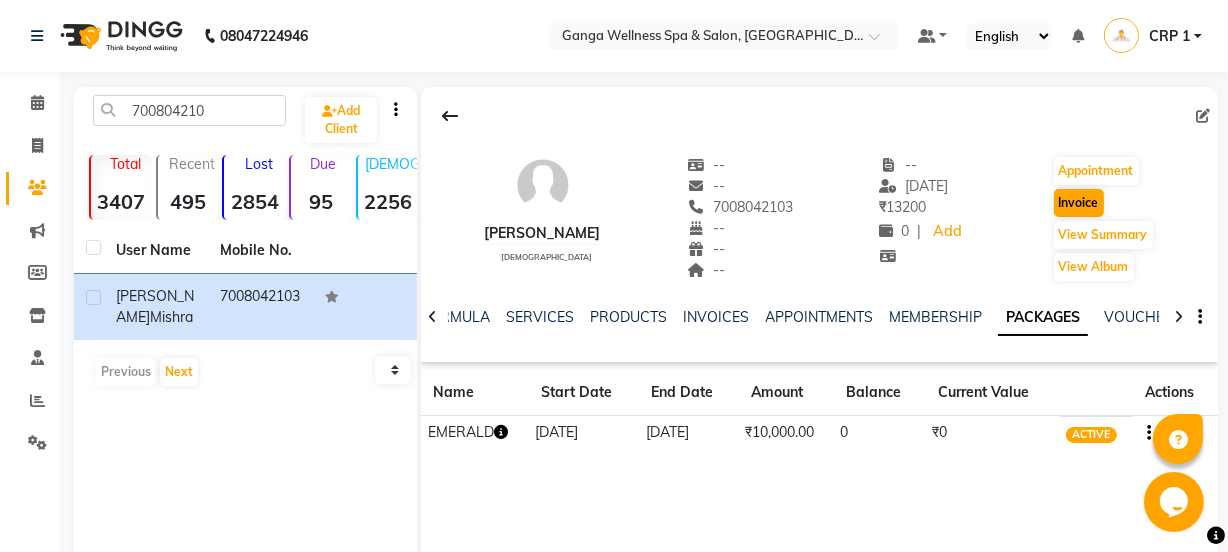 select on "service" 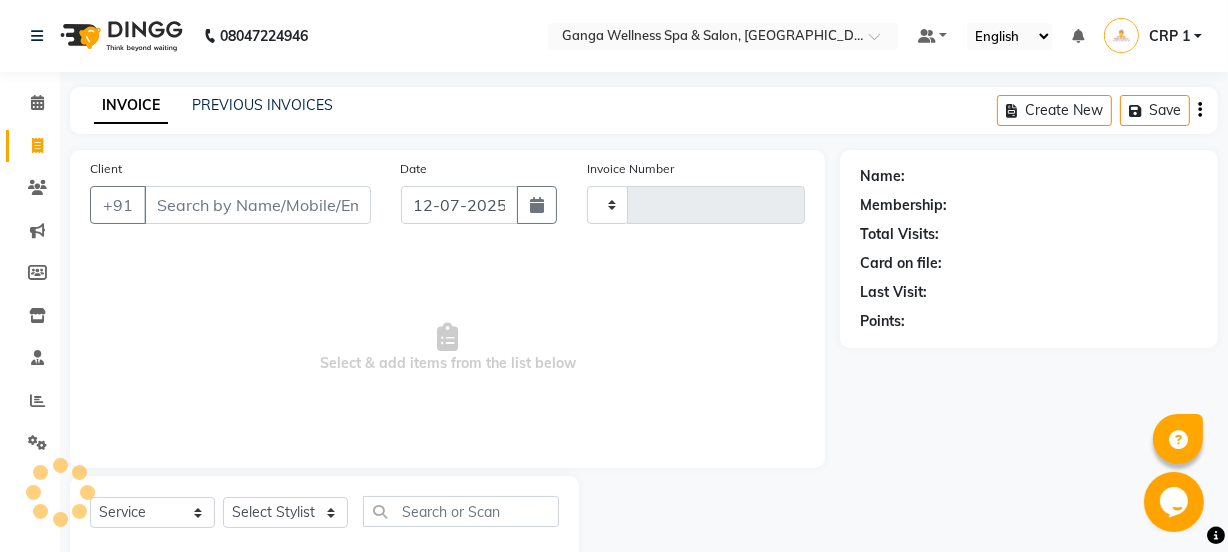 scroll, scrollTop: 50, scrollLeft: 0, axis: vertical 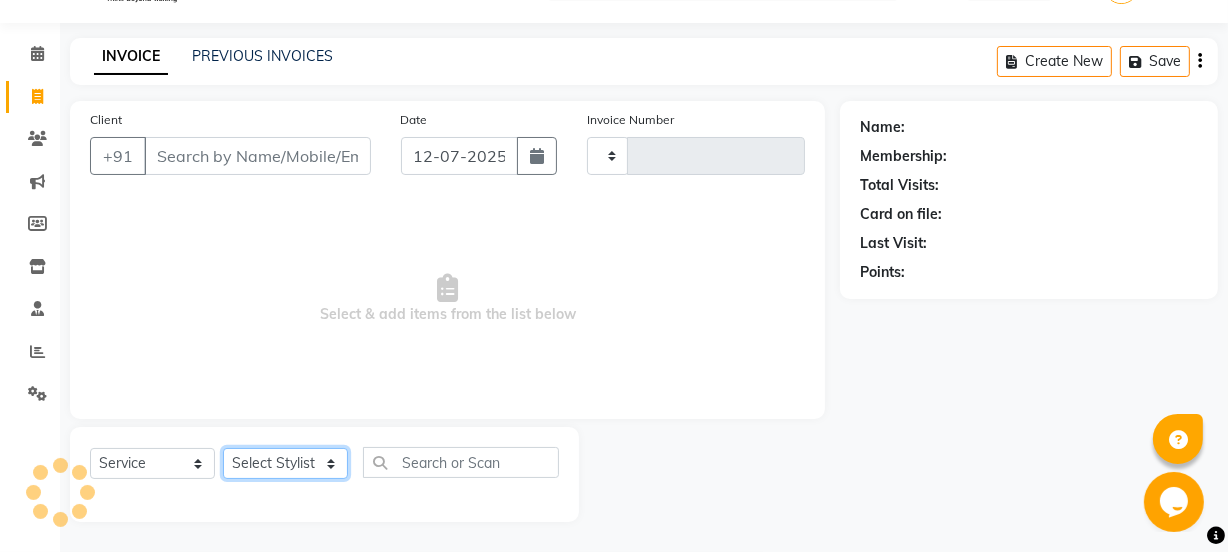 click on "Select Stylist" 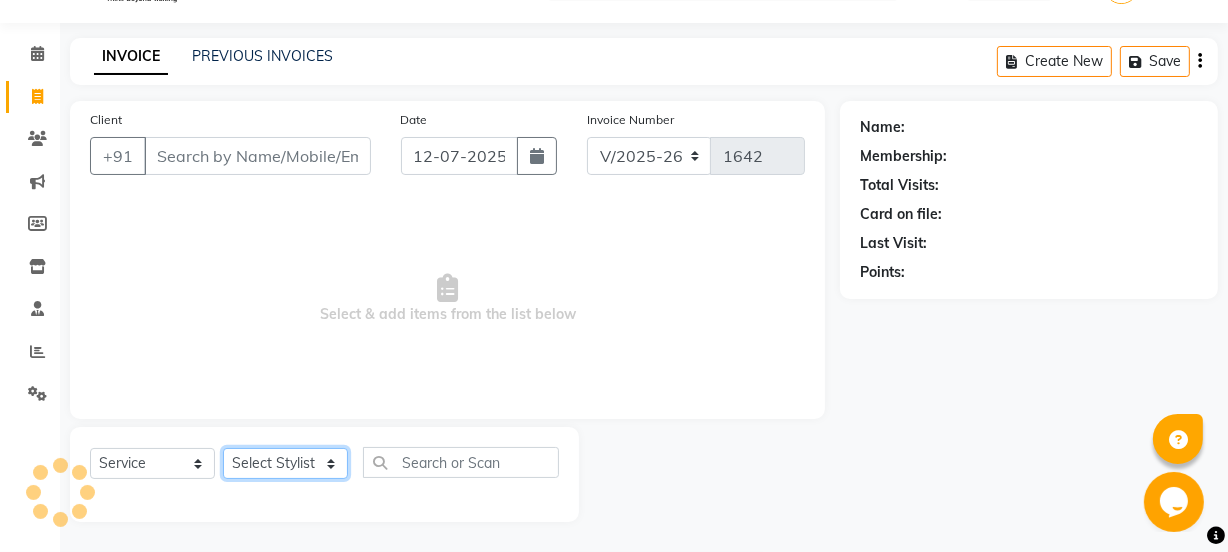 type on "7008042103" 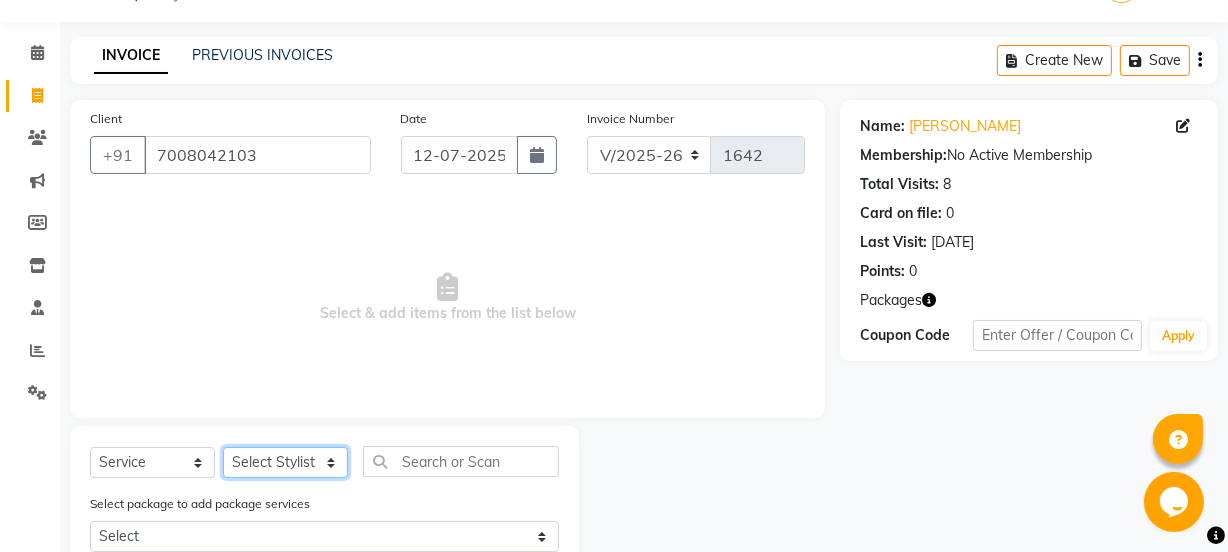 select on "10928" 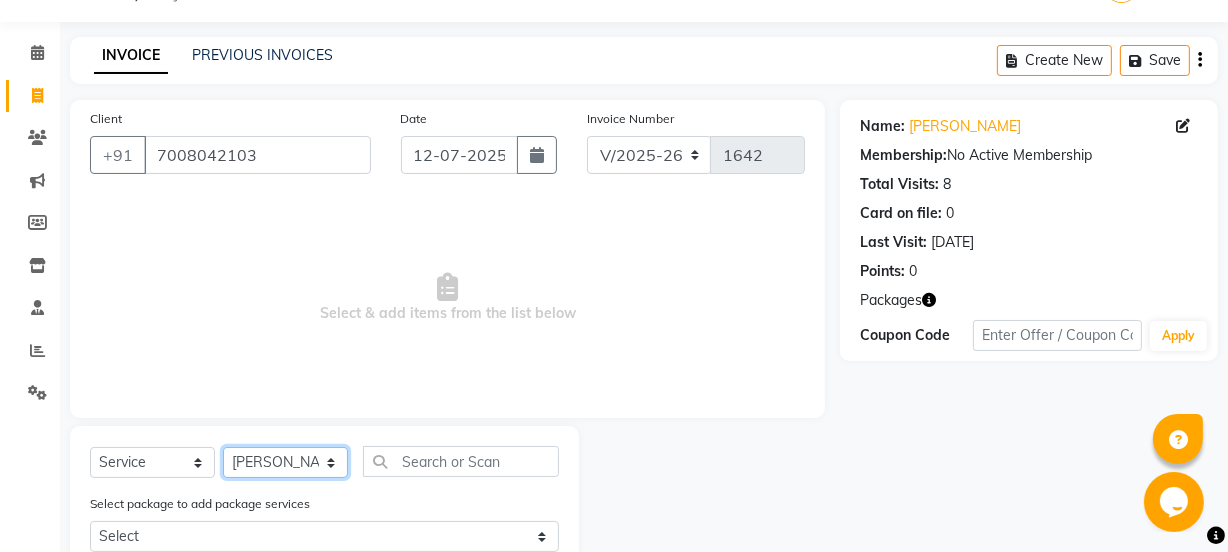 click on "Select Stylist Aarovi [PERSON_NAME] [PERSON_NAME] Ammi [PERSON_NAME] CRP 1 CRP 2 [PERSON_NAME] [PERSON_NAME] G1 G1 Salon General Manager  [PERSON_NAME] Jasmine [PERSON_NAME] [PERSON_NAME] Krishna [PERSON_NAME]  [PERSON_NAME] [PERSON_NAME] [PERSON_NAME] [PERSON_NAME] [PERSON_NAME] [PERSON_NAME] [PERSON_NAME] [PERSON_NAME] [PERSON_NAME] [PERSON_NAME] [PERSON_NAME] [PERSON_NAME] [PERSON_NAME] Umpi Zuali" 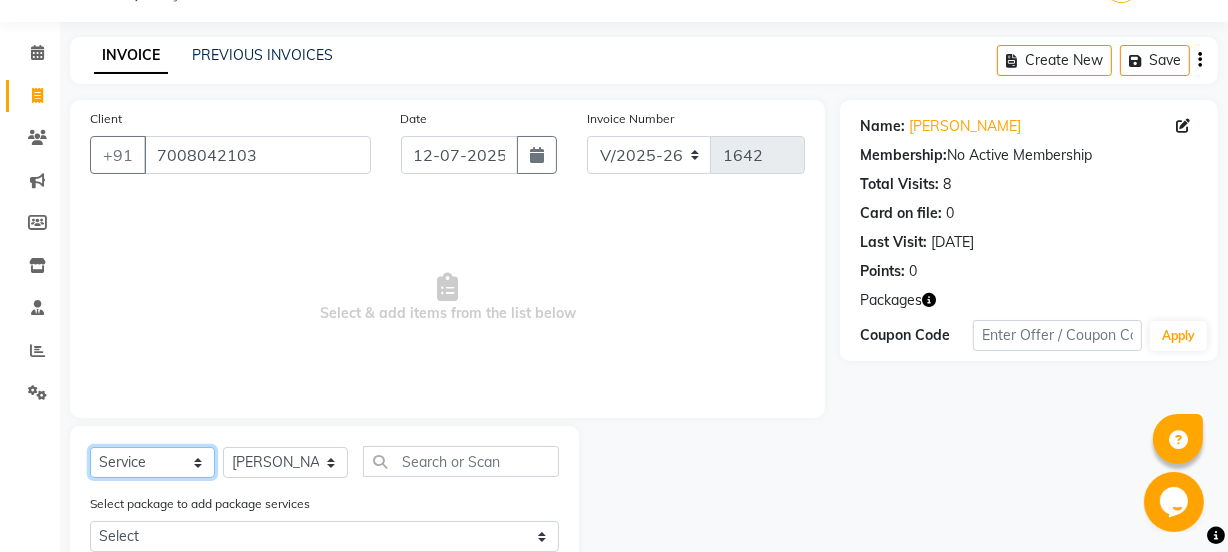 click on "Select  Service  Product  Membership  Package Voucher Prepaid Gift Card" 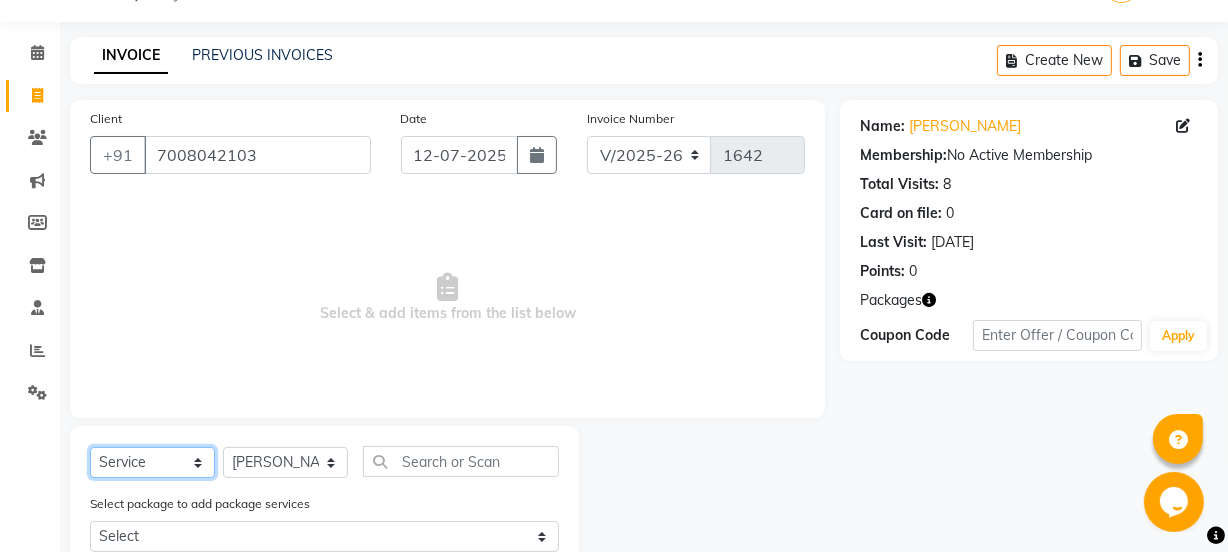 select on "package" 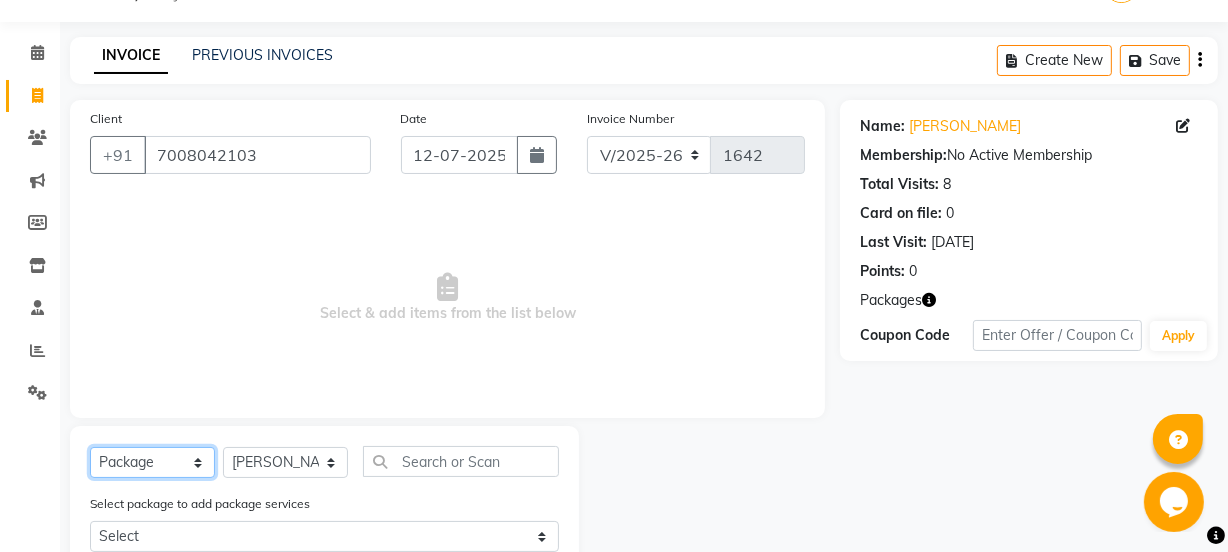 click on "Select  Service  Product  Membership  Package Voucher Prepaid Gift Card" 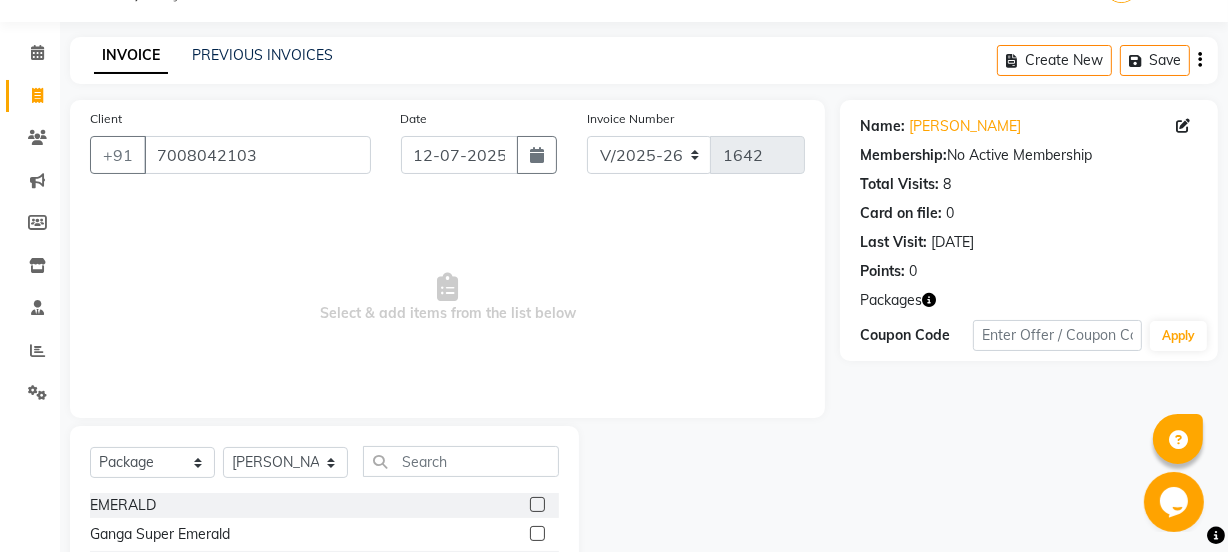 click 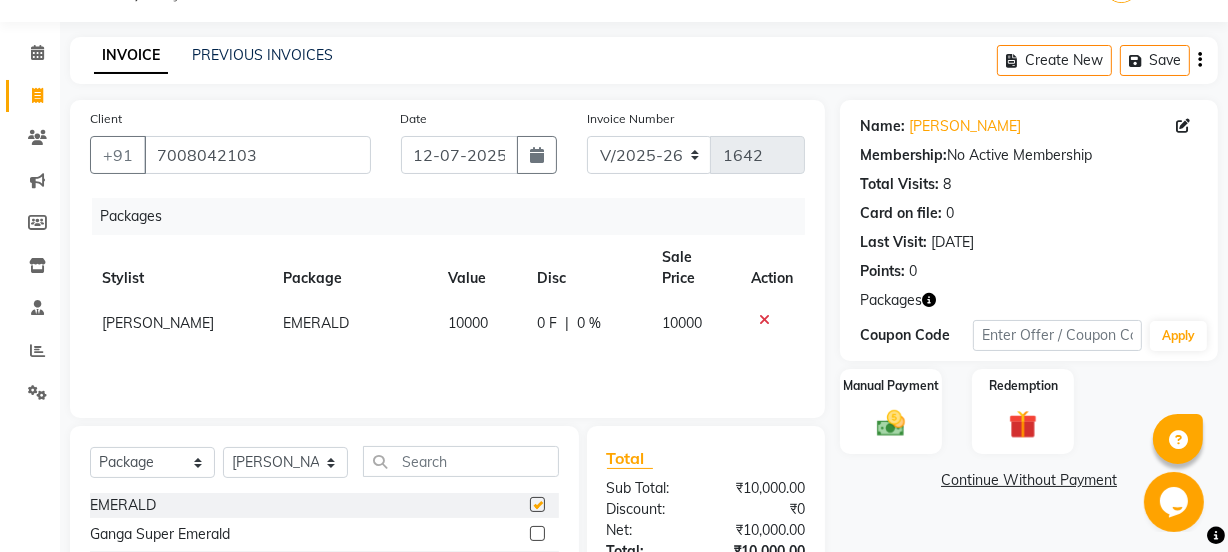 checkbox on "false" 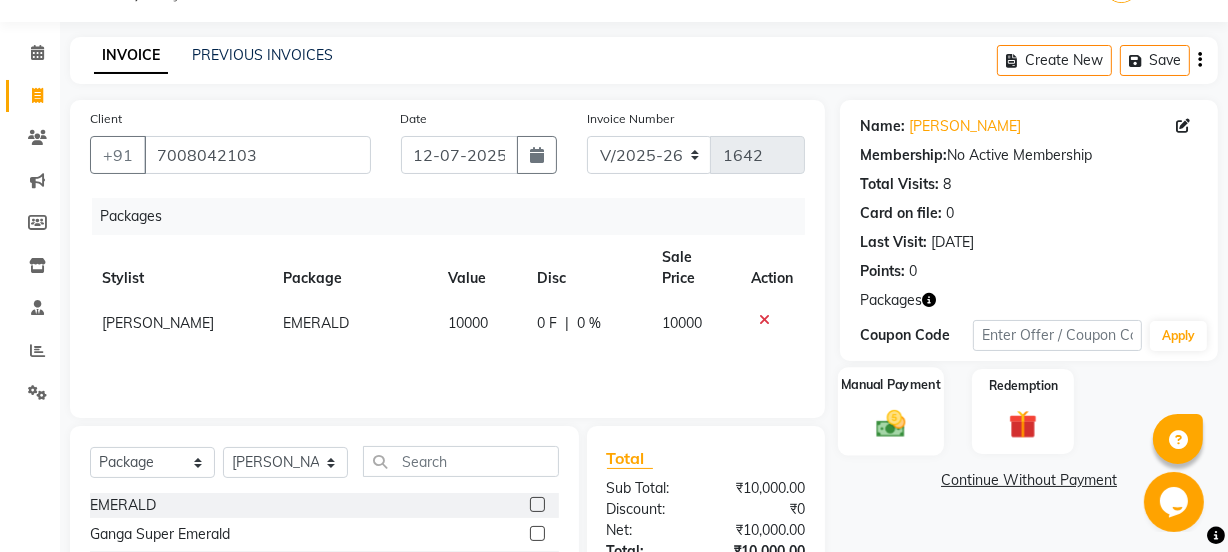 click on "Manual Payment" 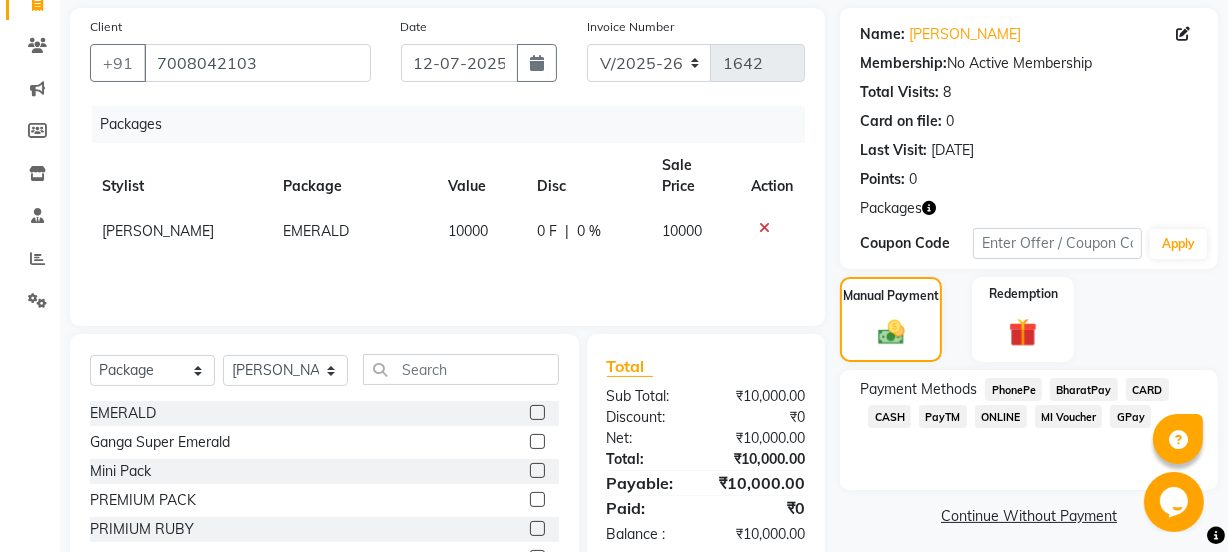 scroll, scrollTop: 231, scrollLeft: 0, axis: vertical 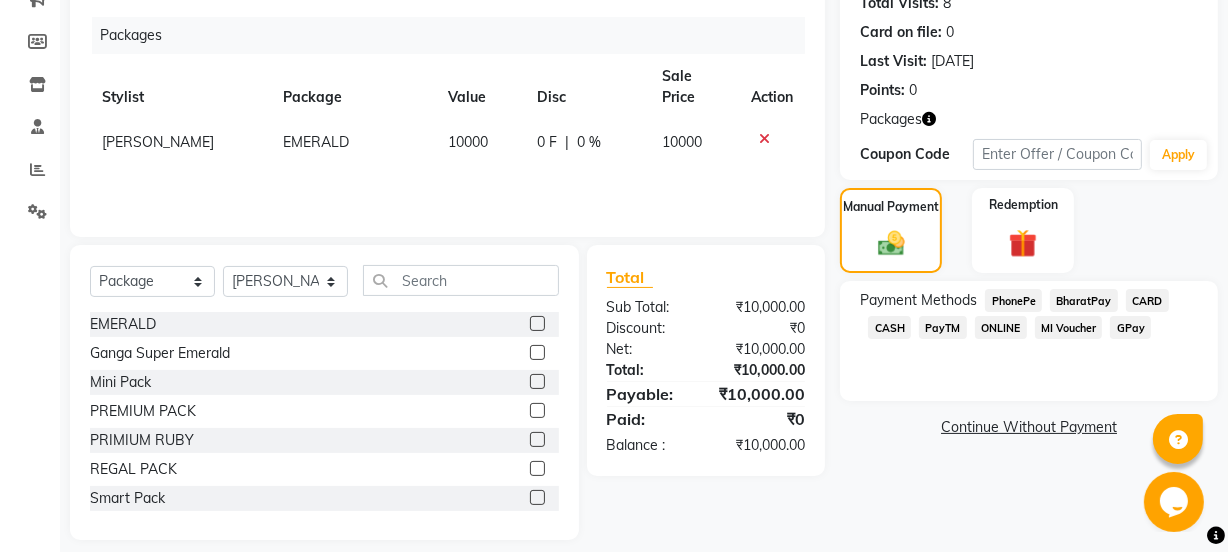 click on "CASH" 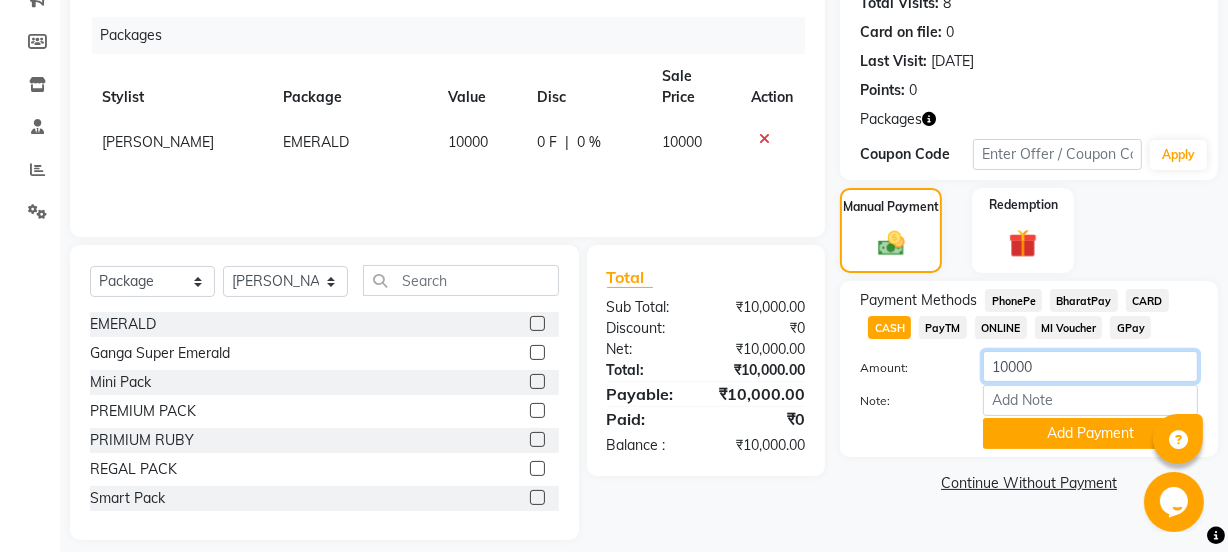 click on "10000" 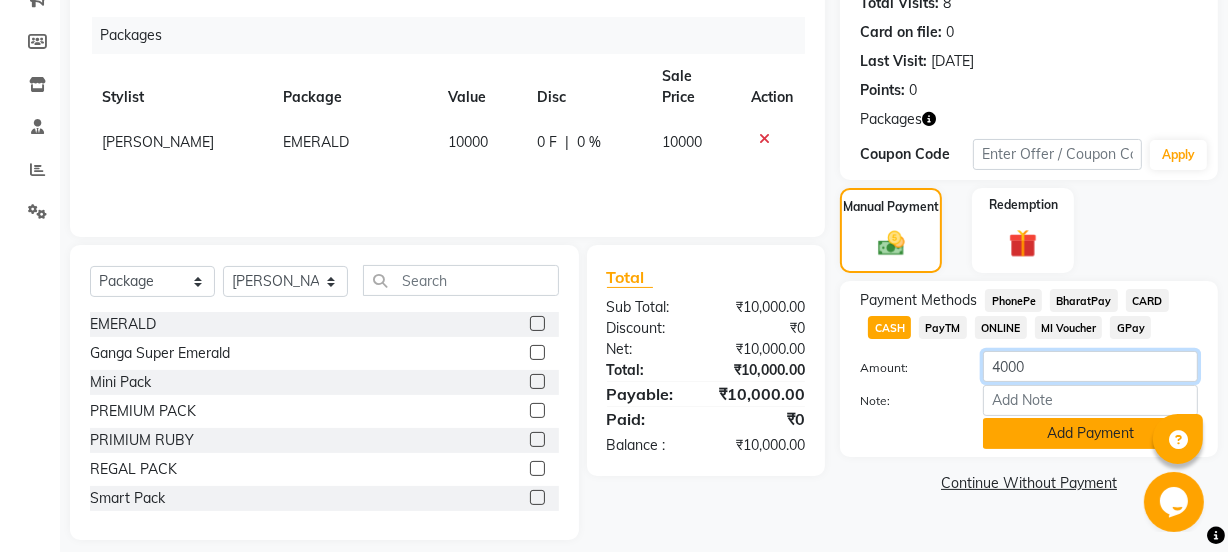 type on "4000" 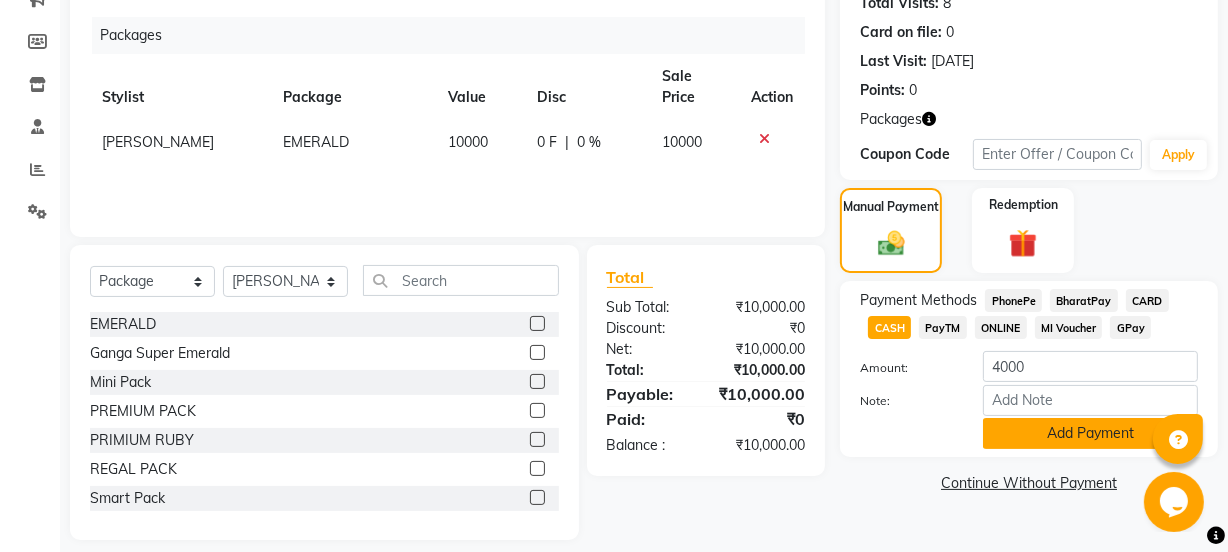 click on "Add Payment" 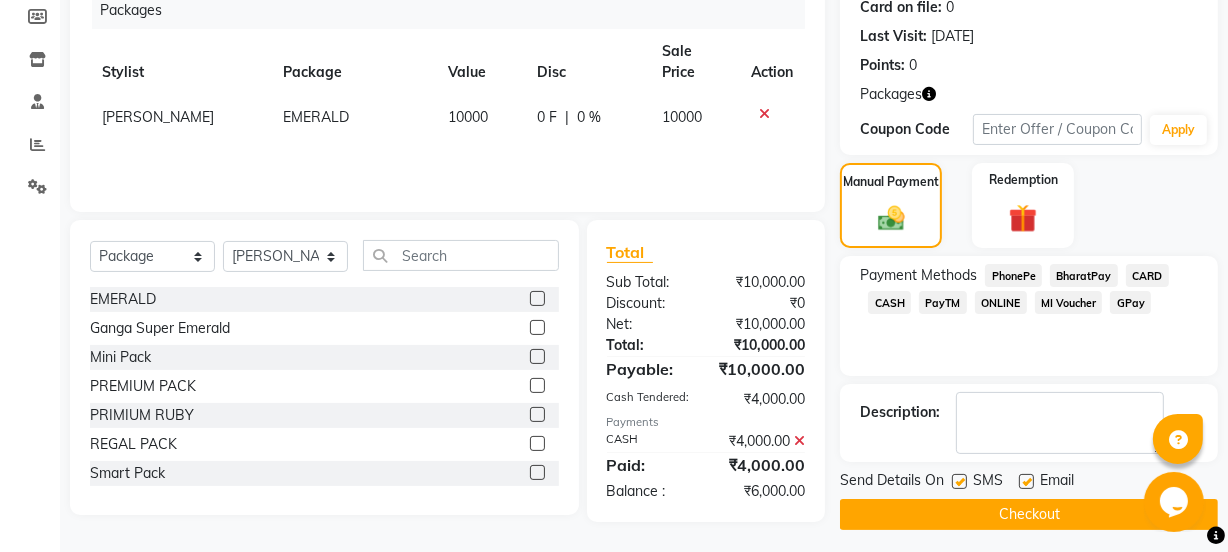 scroll, scrollTop: 263, scrollLeft: 0, axis: vertical 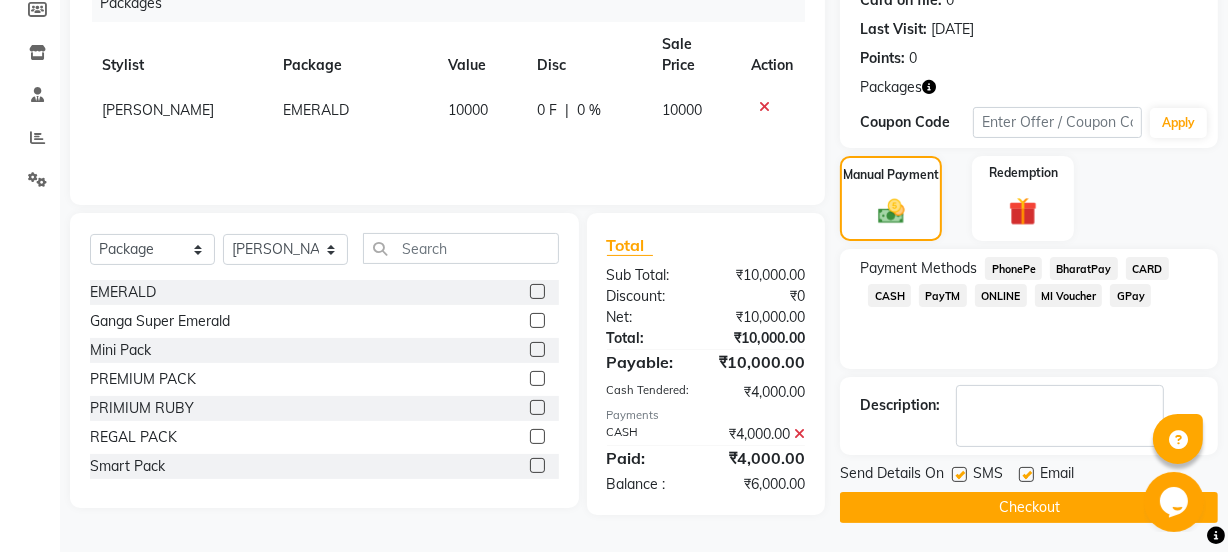 click on "Checkout" 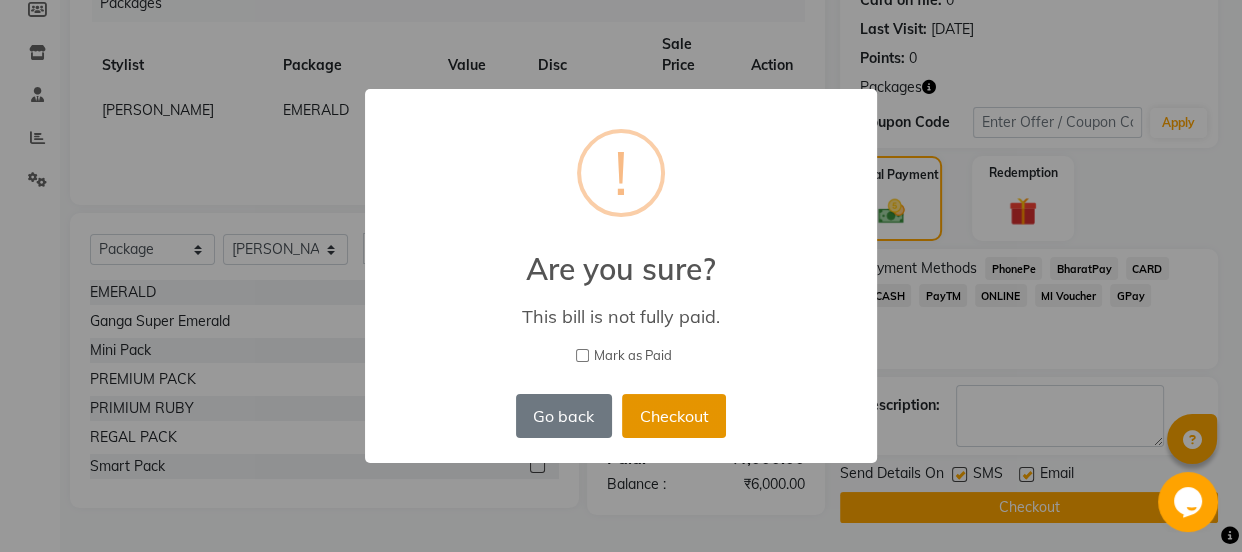 click on "Checkout" at bounding box center [674, 416] 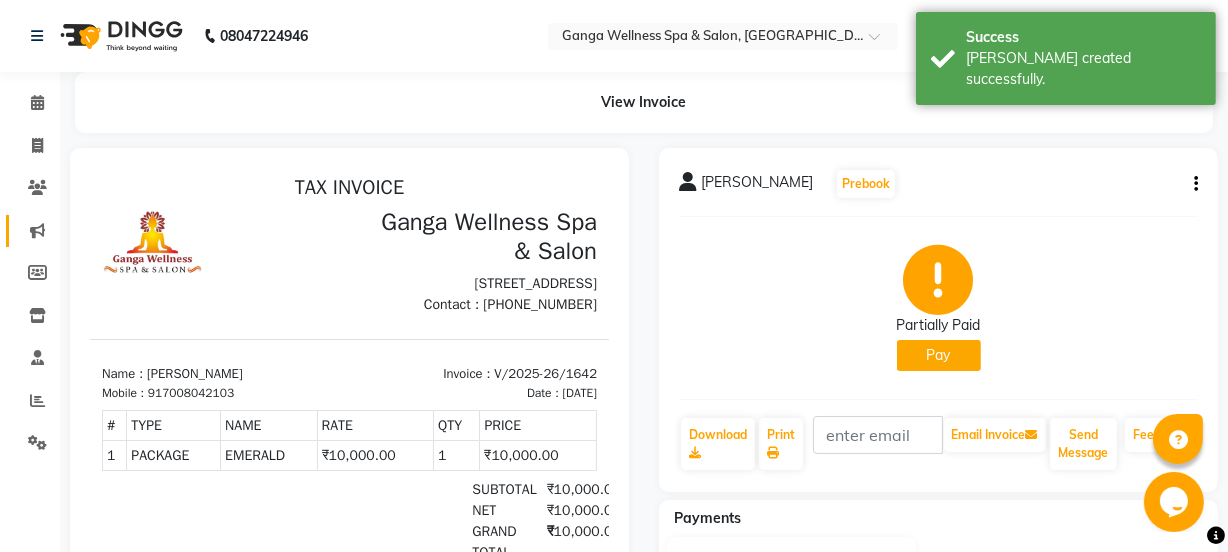 scroll, scrollTop: 0, scrollLeft: 0, axis: both 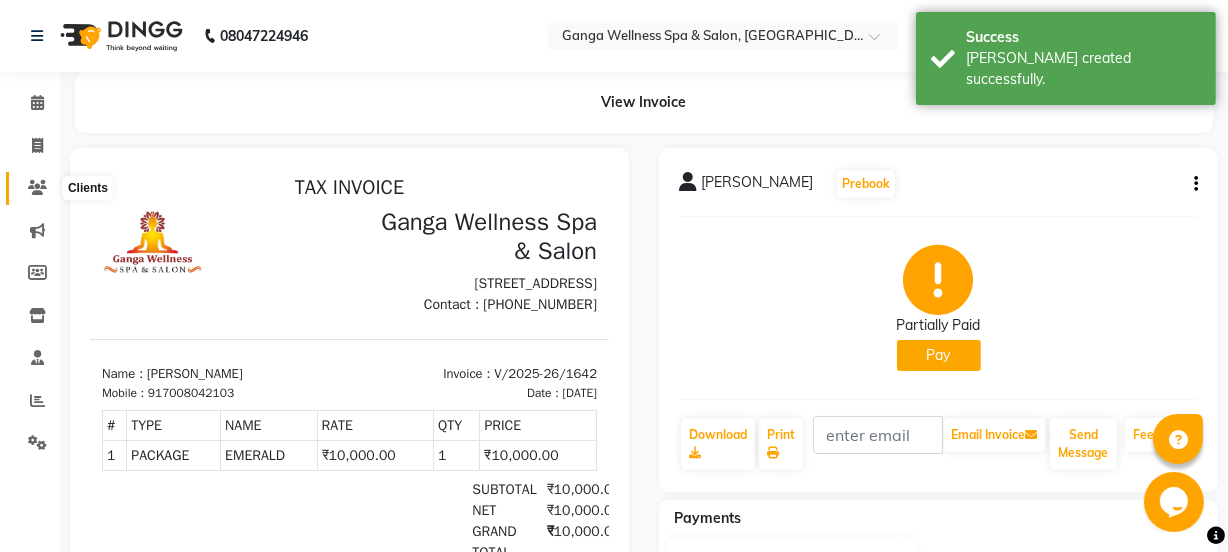 click 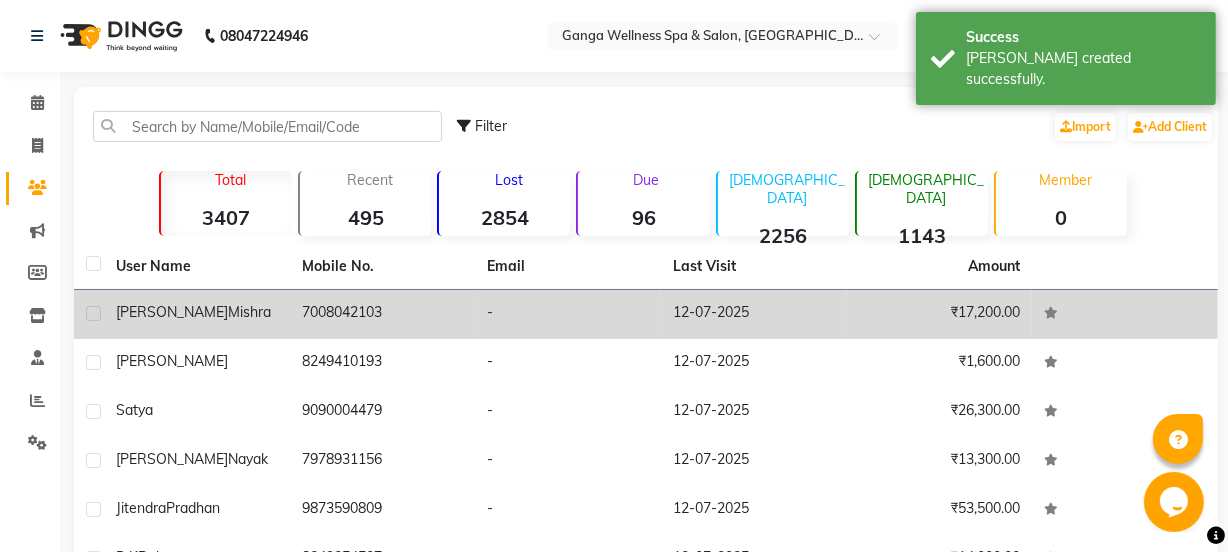 click on "Mishra" 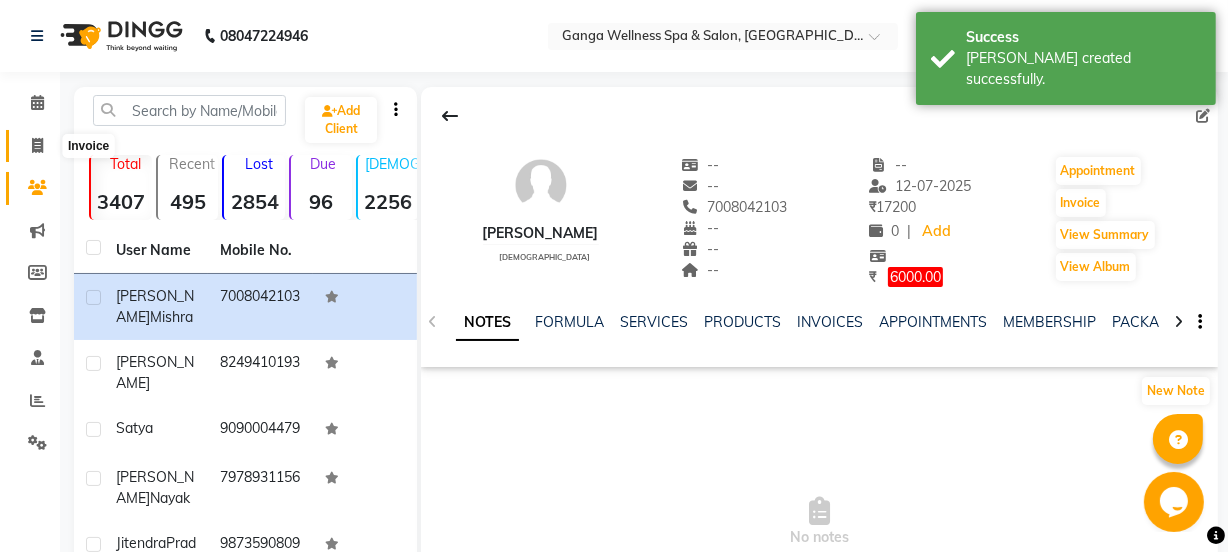 click 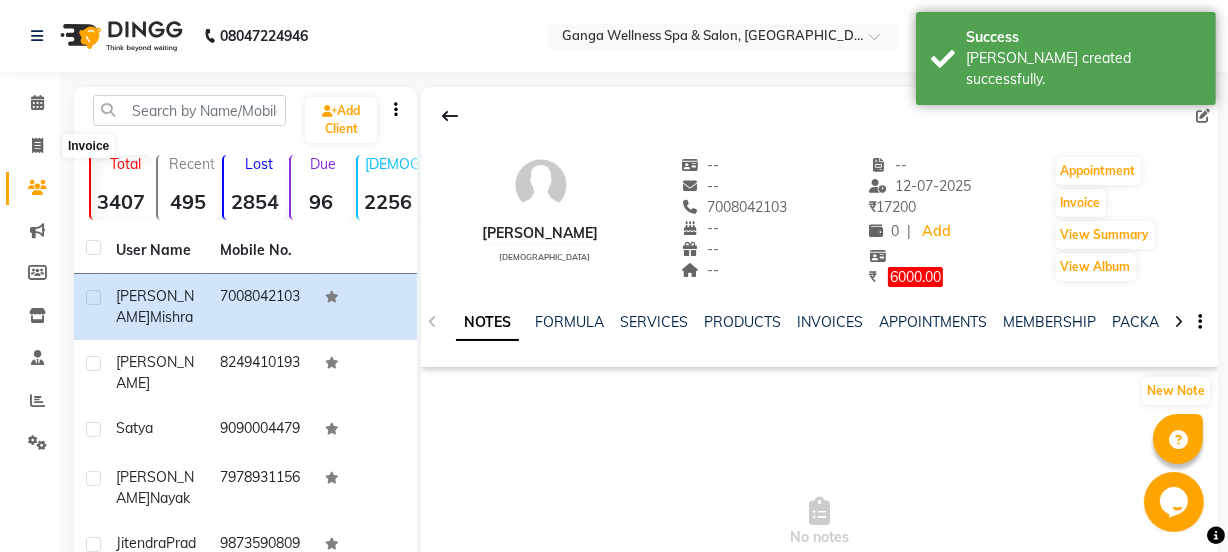 select on "service" 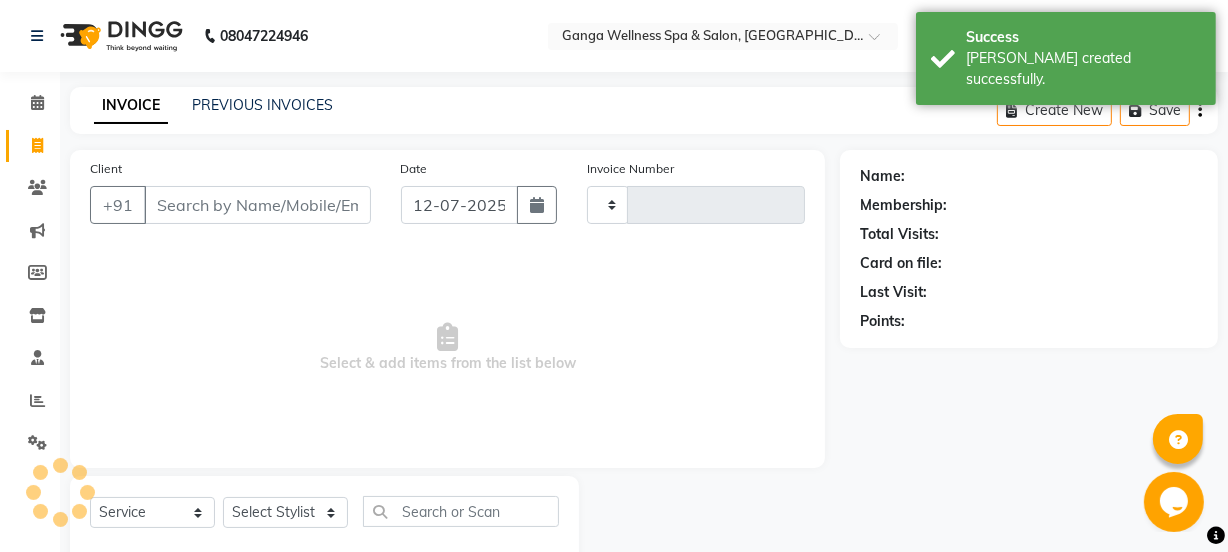 scroll, scrollTop: 50, scrollLeft: 0, axis: vertical 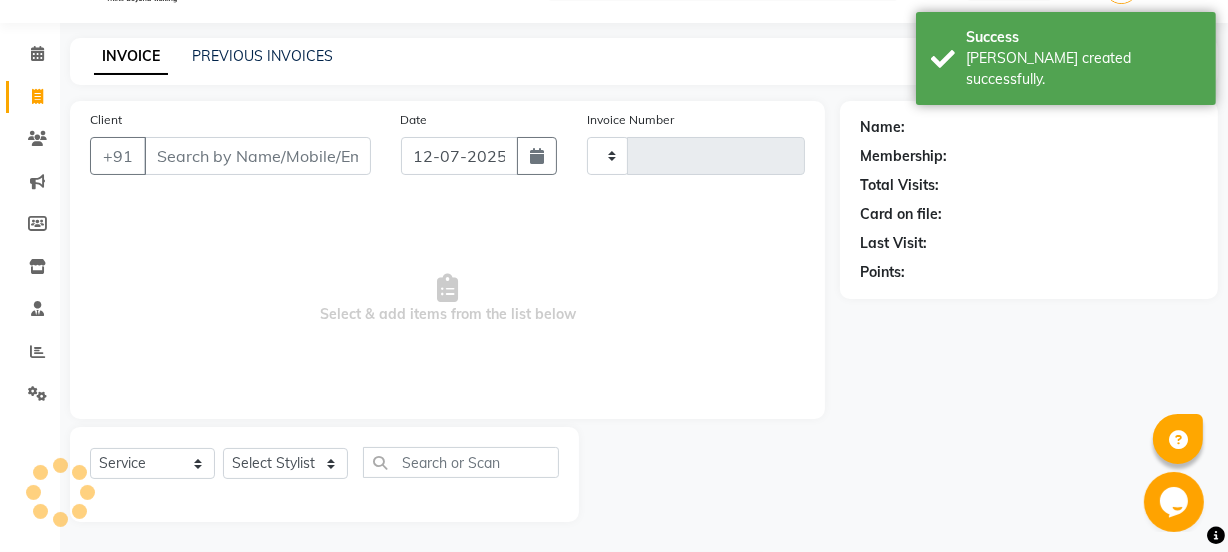 type on "1643" 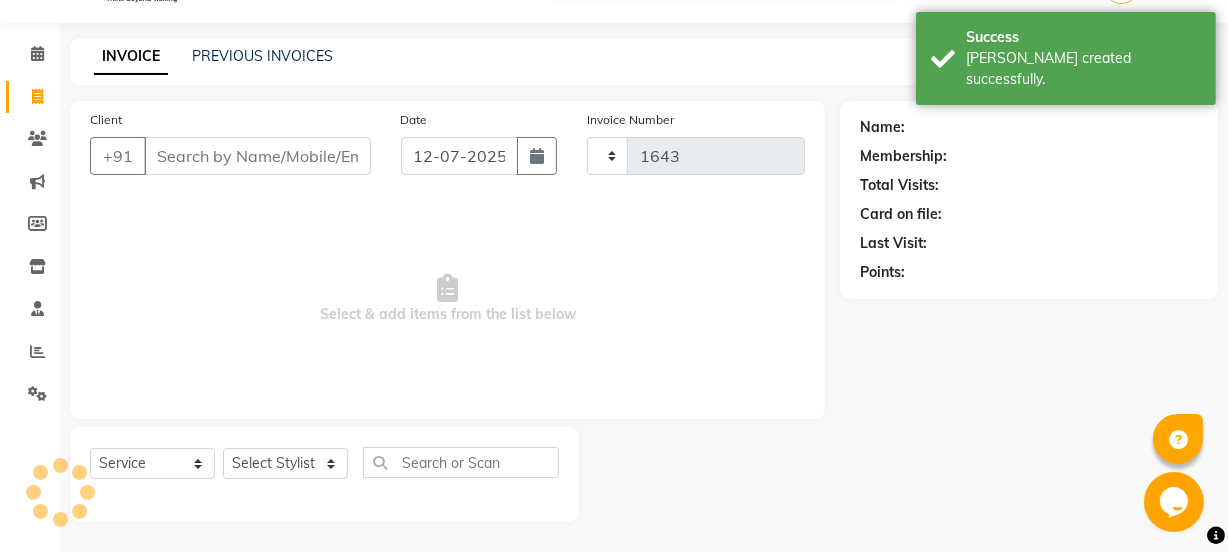 select on "715" 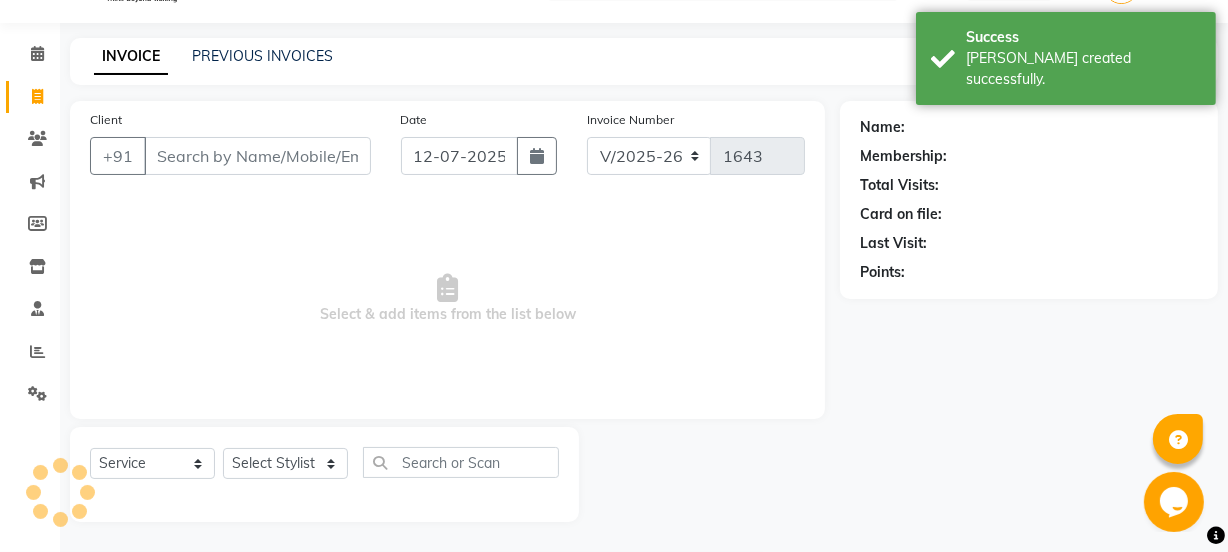 click on "PREVIOUS INVOICES" 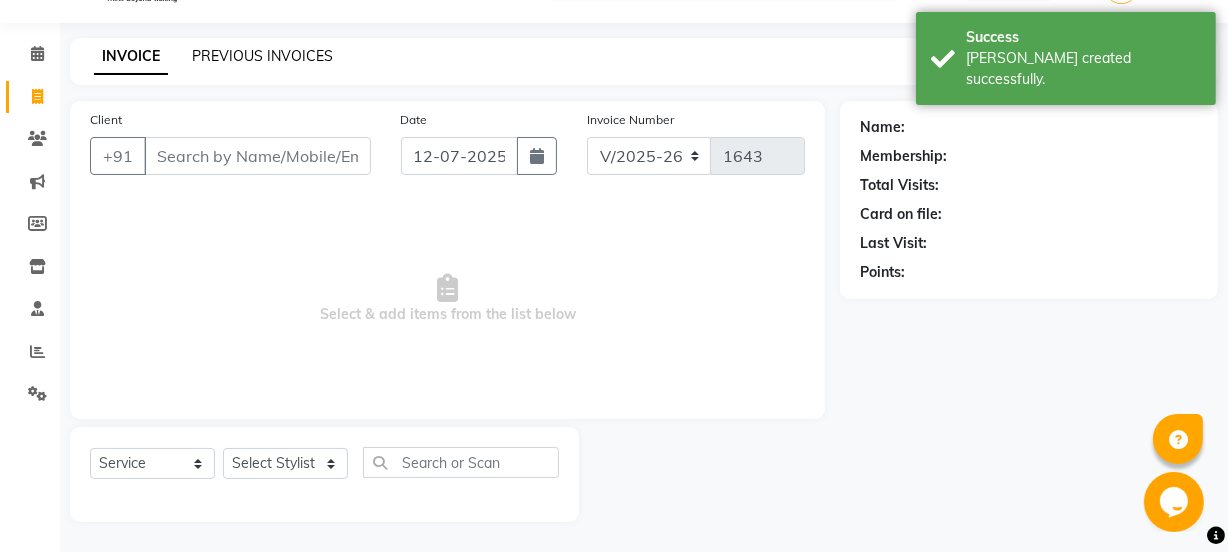 click on "PREVIOUS INVOICES" 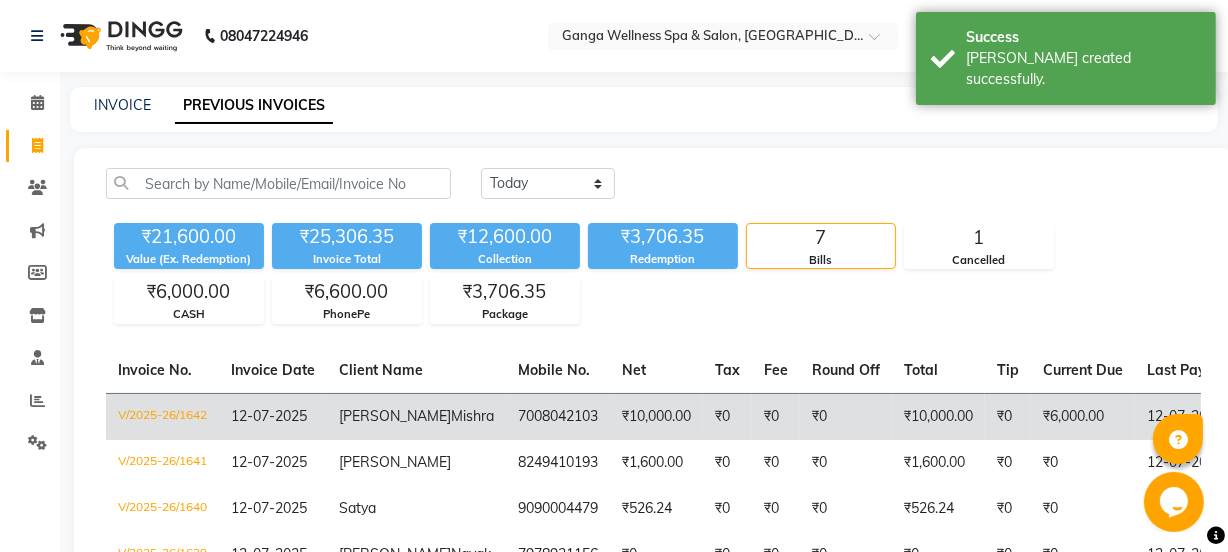 click on "[PERSON_NAME]" 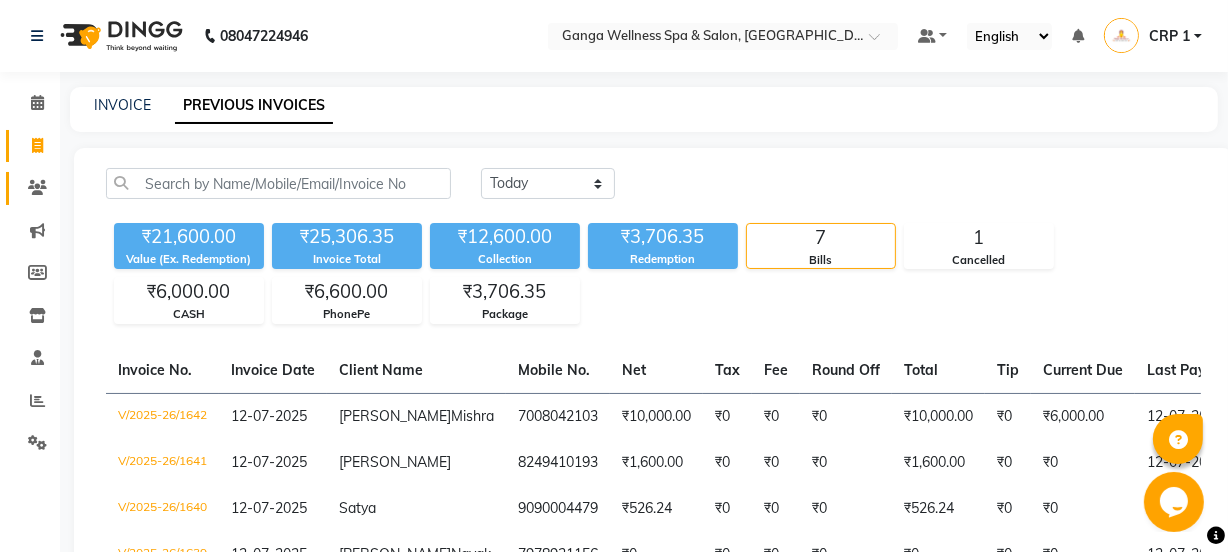 click 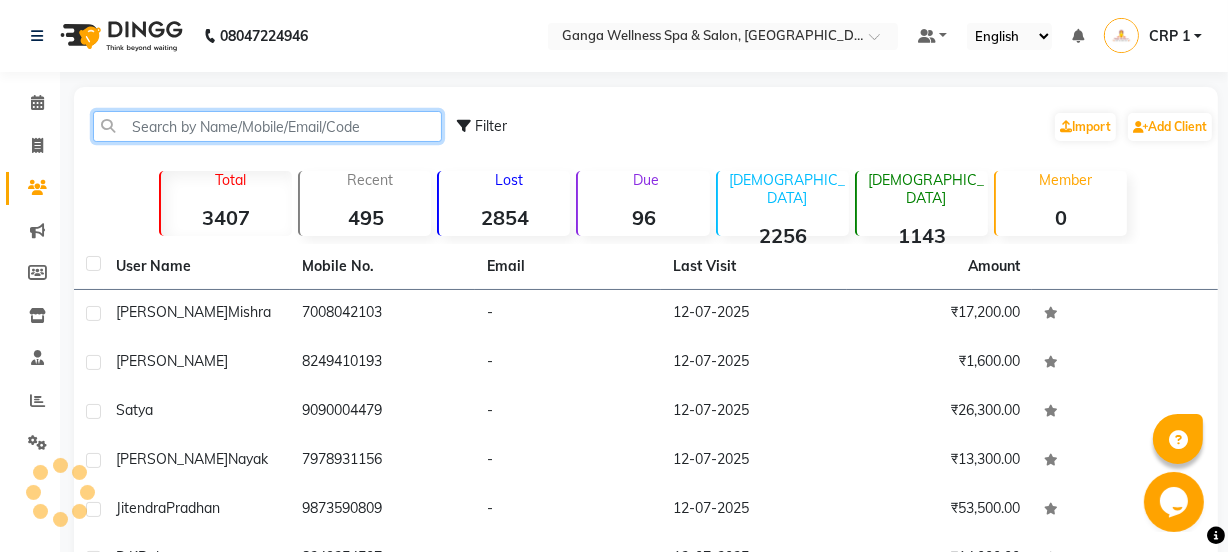 click 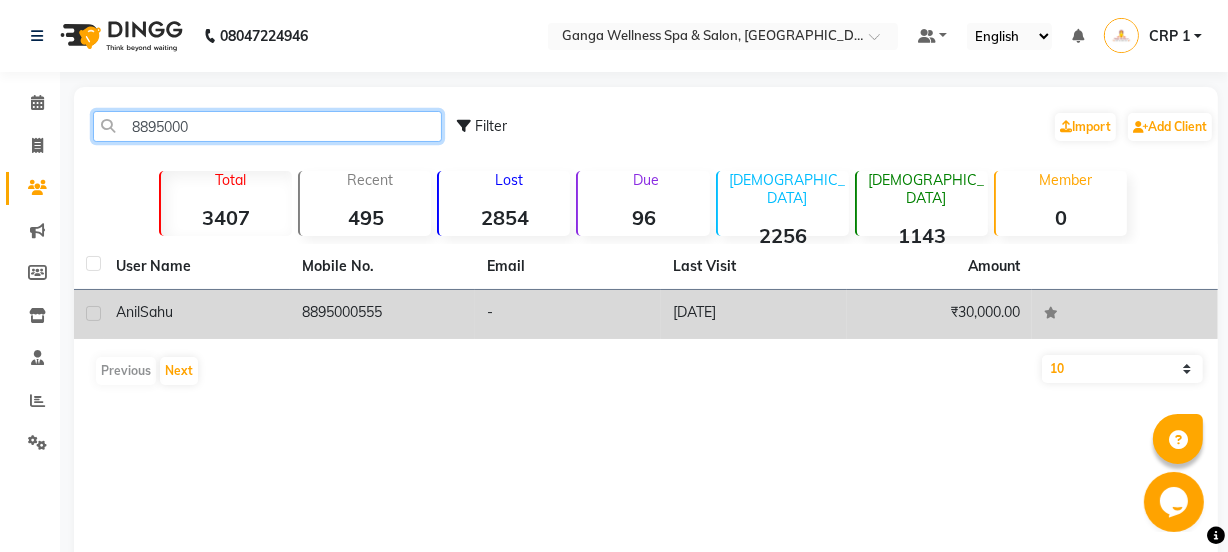 type on "8895000" 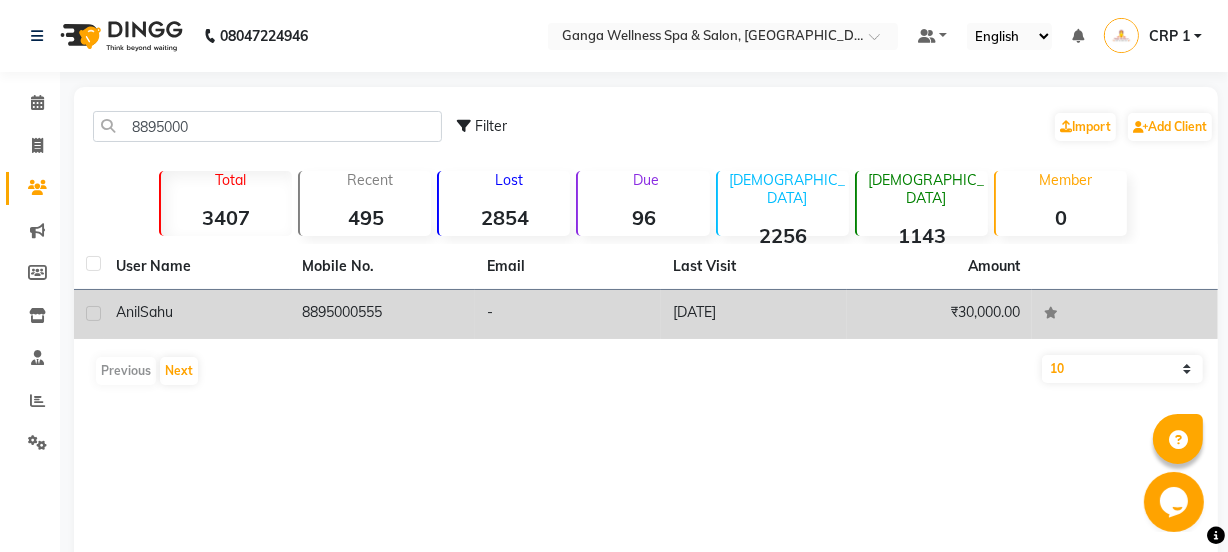 click on "Anil  Sahu" 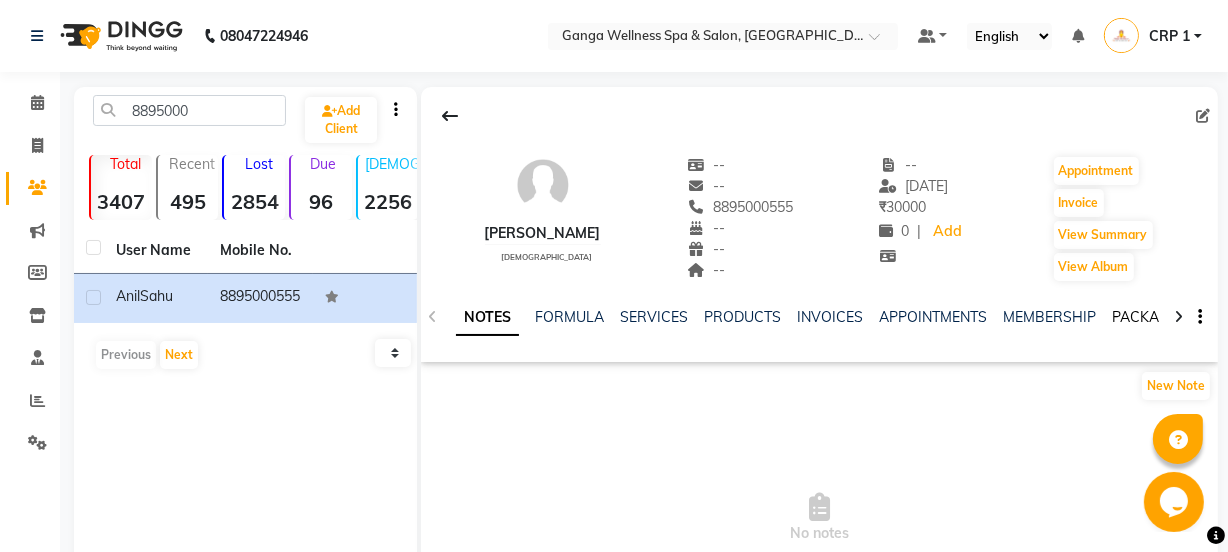 click on "PACKAGES" 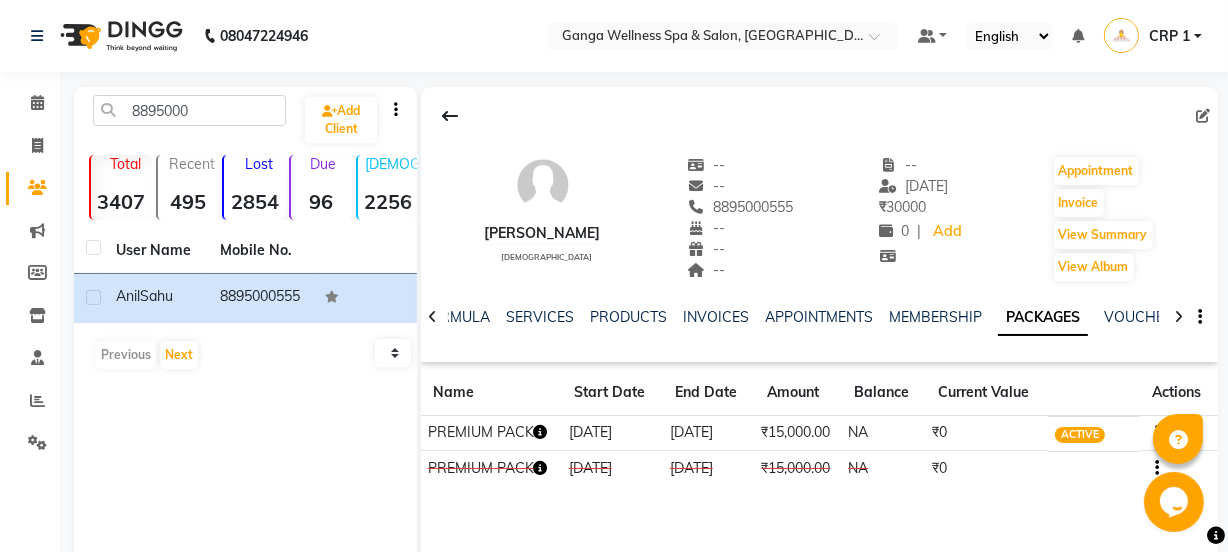 click 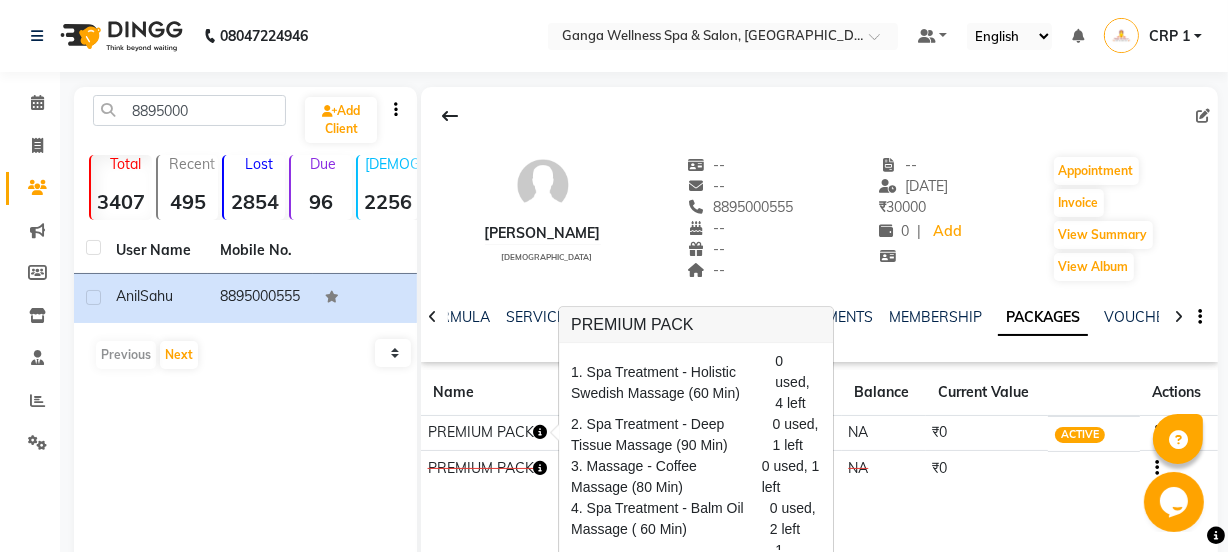 scroll, scrollTop: 74, scrollLeft: 0, axis: vertical 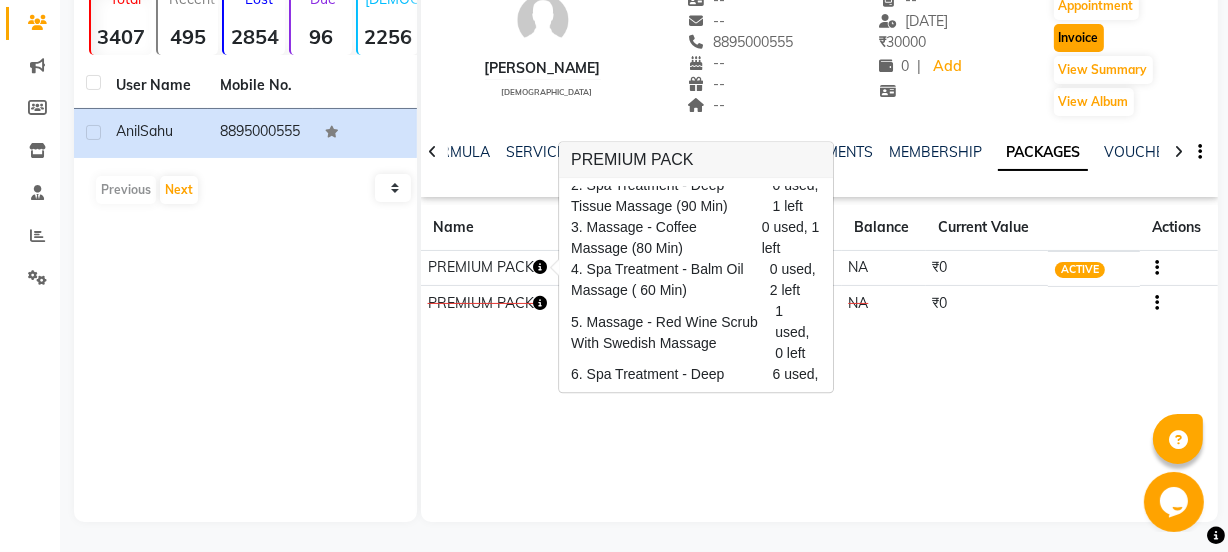 click on "Invoice" 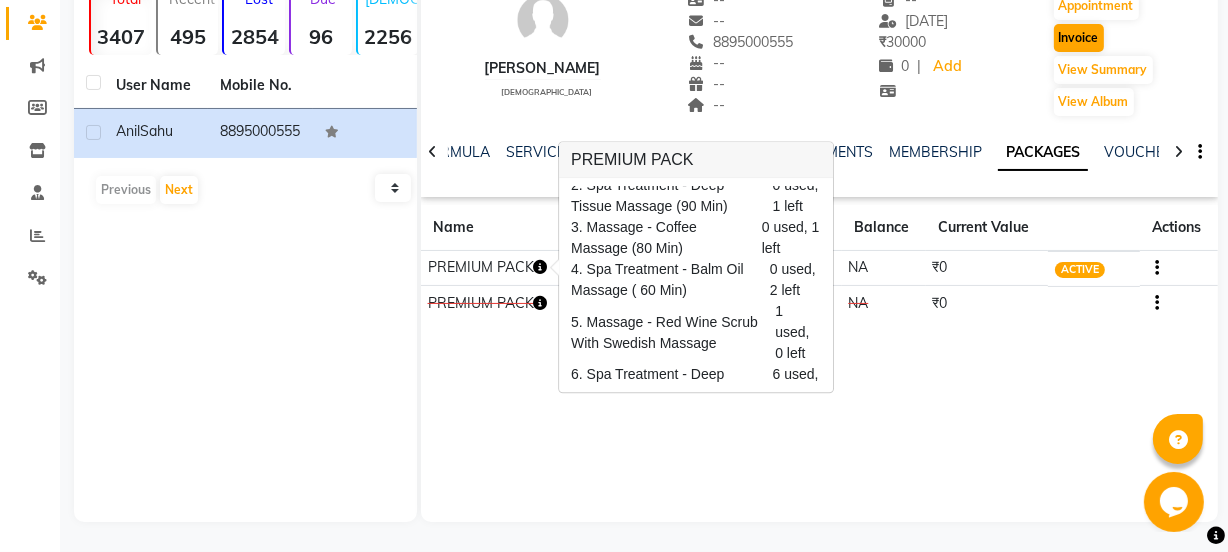 select on "service" 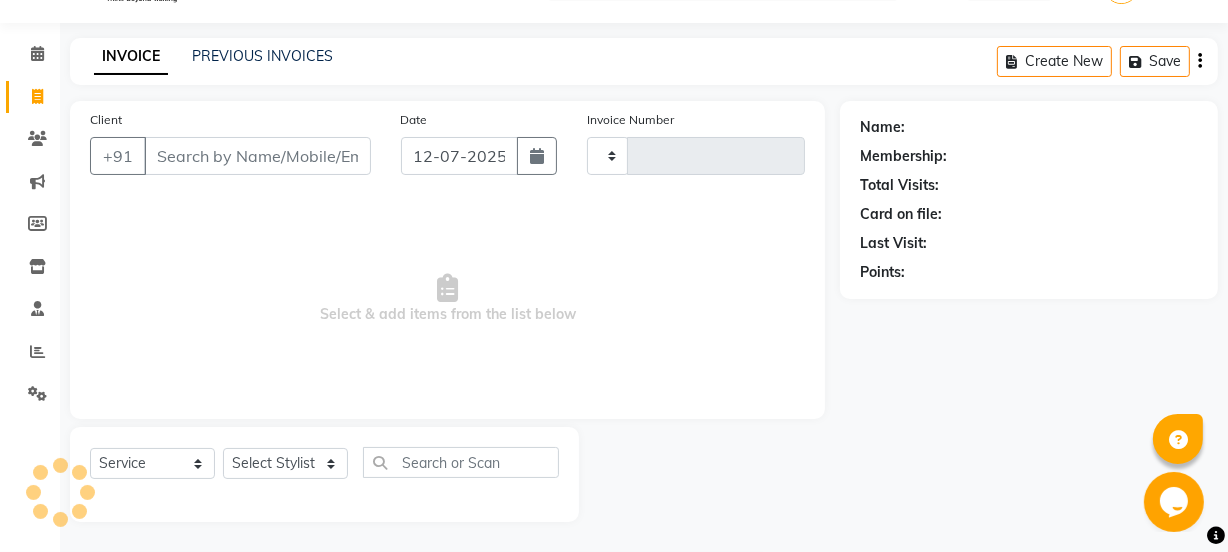scroll, scrollTop: 50, scrollLeft: 0, axis: vertical 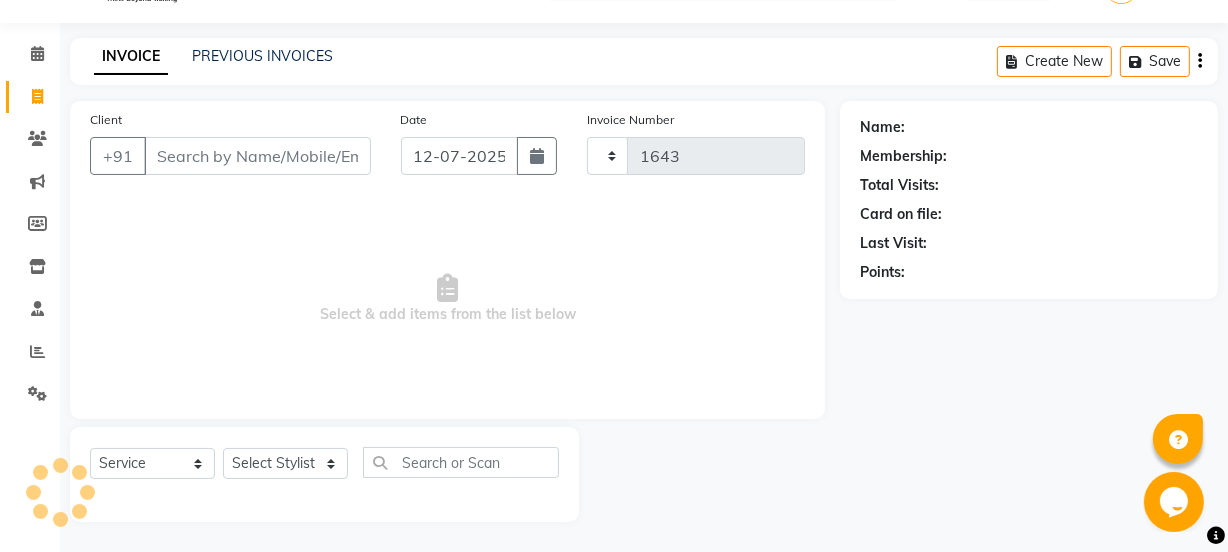 select on "715" 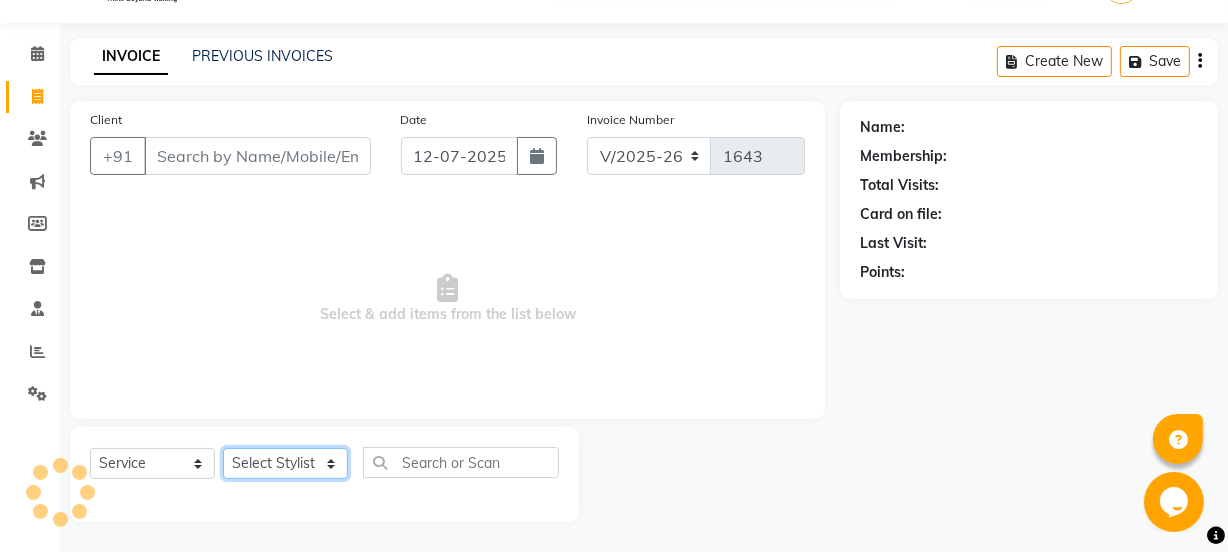 type on "8895000555" 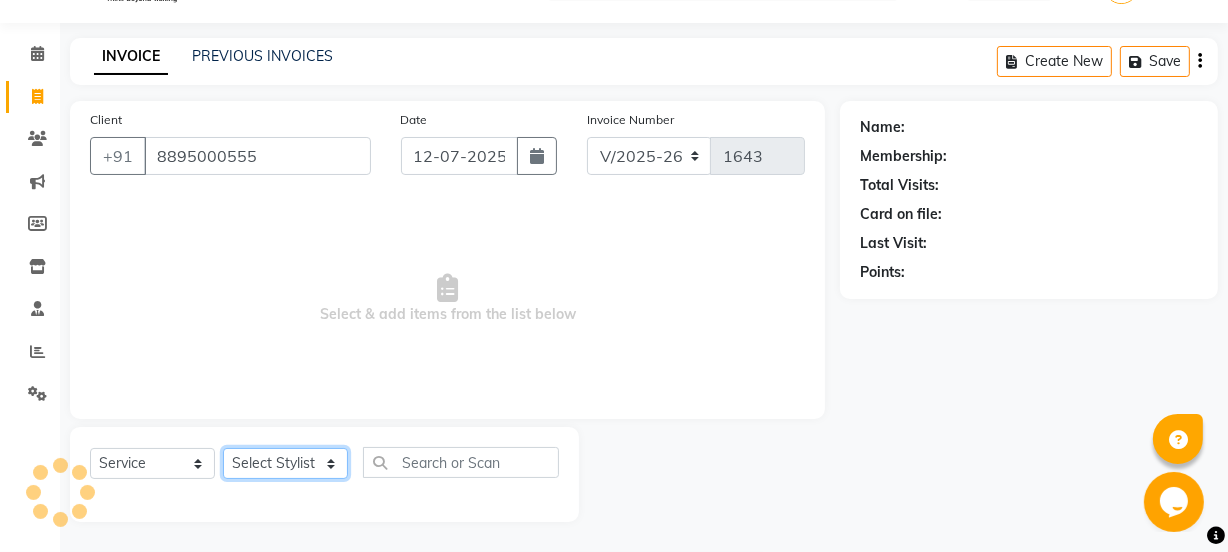 click on "Select Stylist Aarovi [PERSON_NAME] [PERSON_NAME] Ammi [PERSON_NAME] CRP 1 CRP 2 [PERSON_NAME] [PERSON_NAME] G1 G1 Salon General Manager  [PERSON_NAME] Jasmine [PERSON_NAME] [PERSON_NAME] Krishna [PERSON_NAME]  [PERSON_NAME] [PERSON_NAME] [PERSON_NAME] [PERSON_NAME] [PERSON_NAME] [PERSON_NAME] [PERSON_NAME] [PERSON_NAME] [PERSON_NAME] [PERSON_NAME] [PERSON_NAME] [PERSON_NAME] [PERSON_NAME] Umpi Zuali" 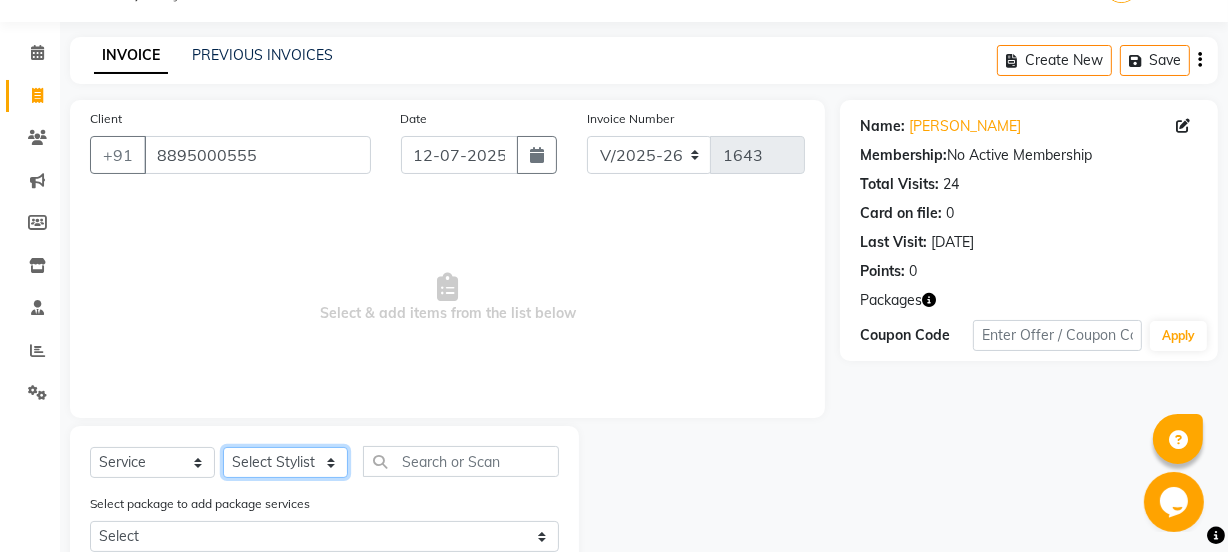 select on "40197" 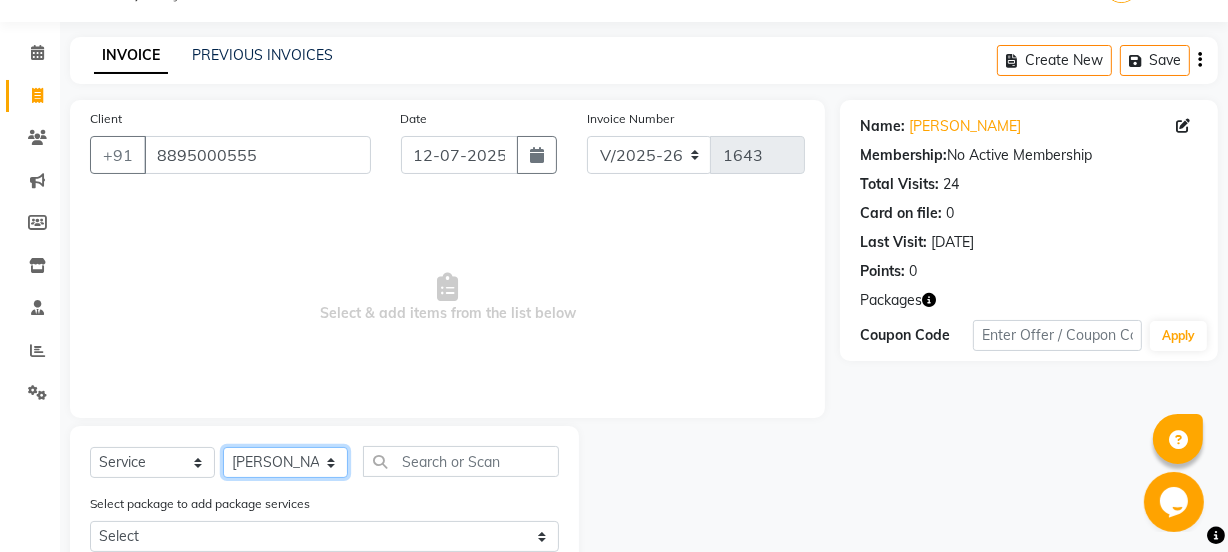click on "Select Stylist Aarovi [PERSON_NAME] [PERSON_NAME] Ammi [PERSON_NAME] CRP 1 CRP 2 [PERSON_NAME] [PERSON_NAME] G1 G1 Salon General Manager  [PERSON_NAME] Jasmine [PERSON_NAME] [PERSON_NAME] Krishna [PERSON_NAME]  [PERSON_NAME] [PERSON_NAME] [PERSON_NAME] [PERSON_NAME] [PERSON_NAME] [PERSON_NAME] [PERSON_NAME] [PERSON_NAME] [PERSON_NAME] [PERSON_NAME] [PERSON_NAME] [PERSON_NAME] [PERSON_NAME] Umpi Zuali" 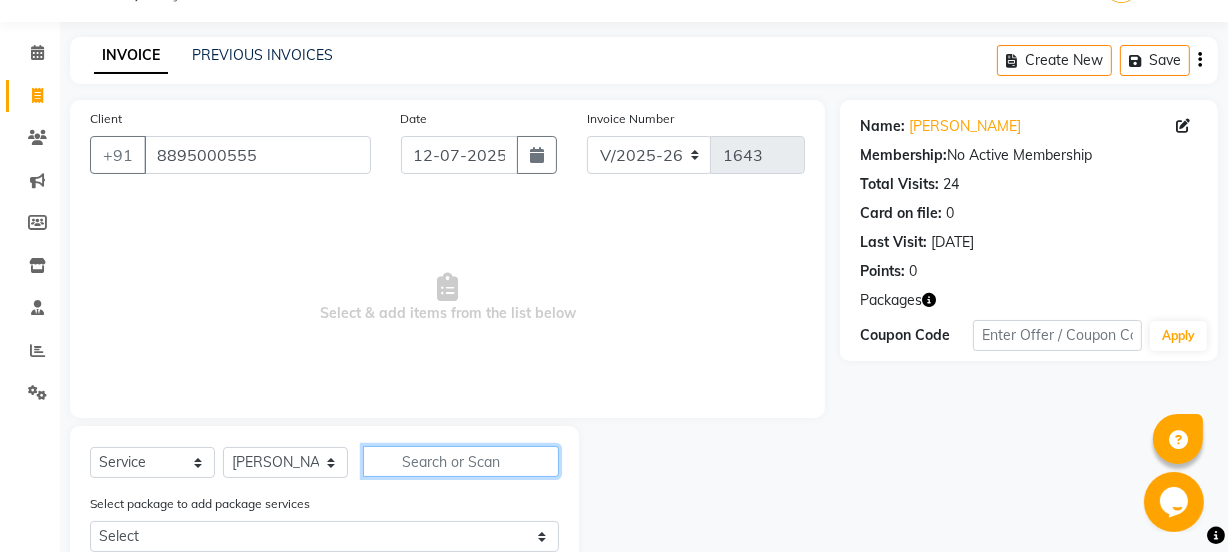 click 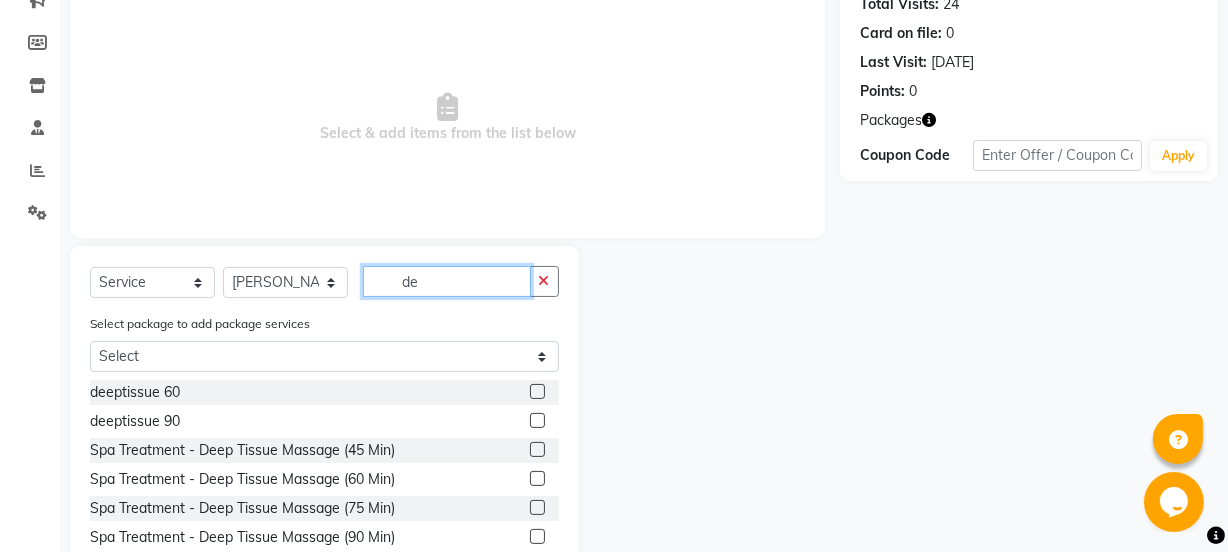 scroll, scrollTop: 231, scrollLeft: 0, axis: vertical 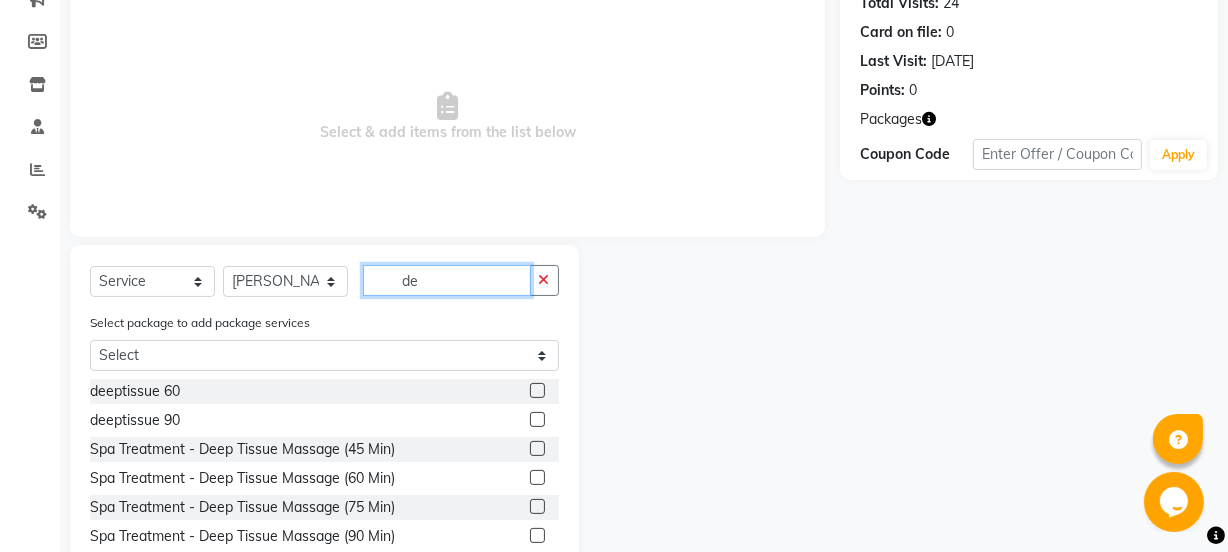 type on "de" 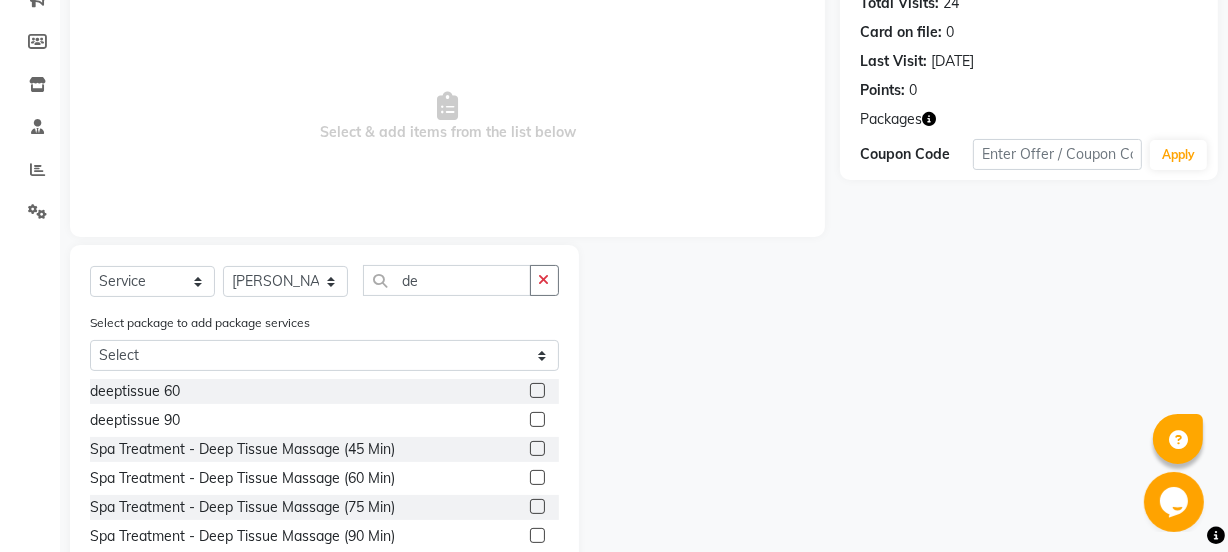 click 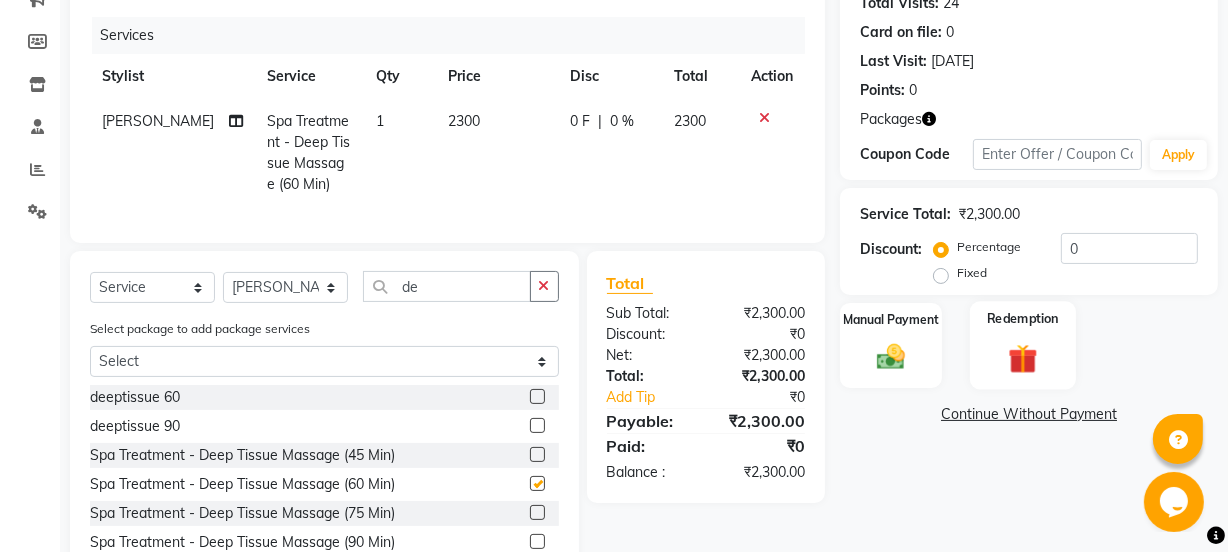 checkbox on "false" 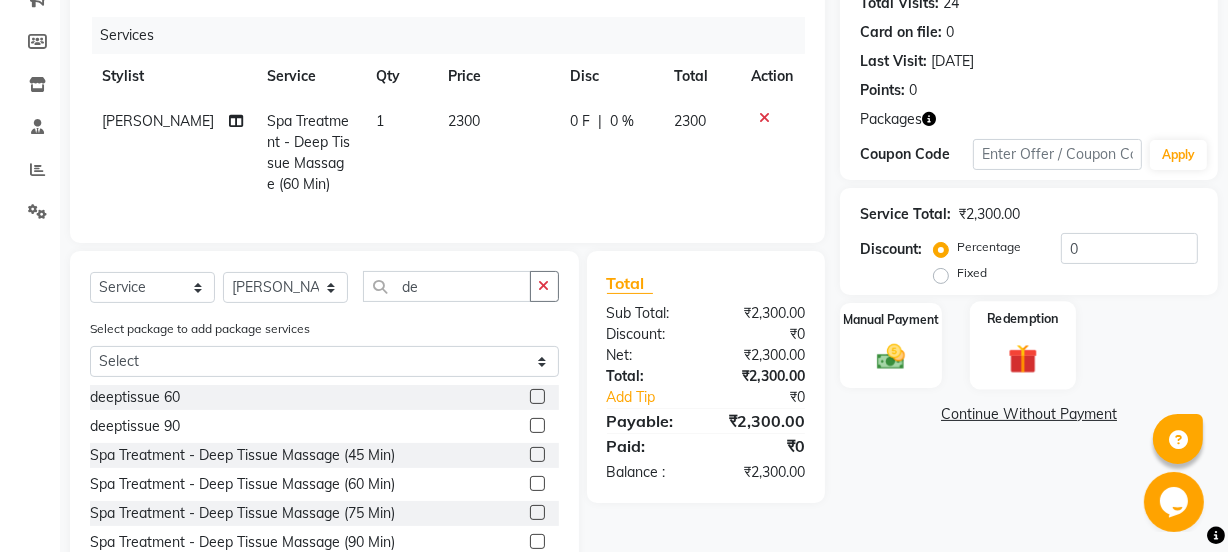 click 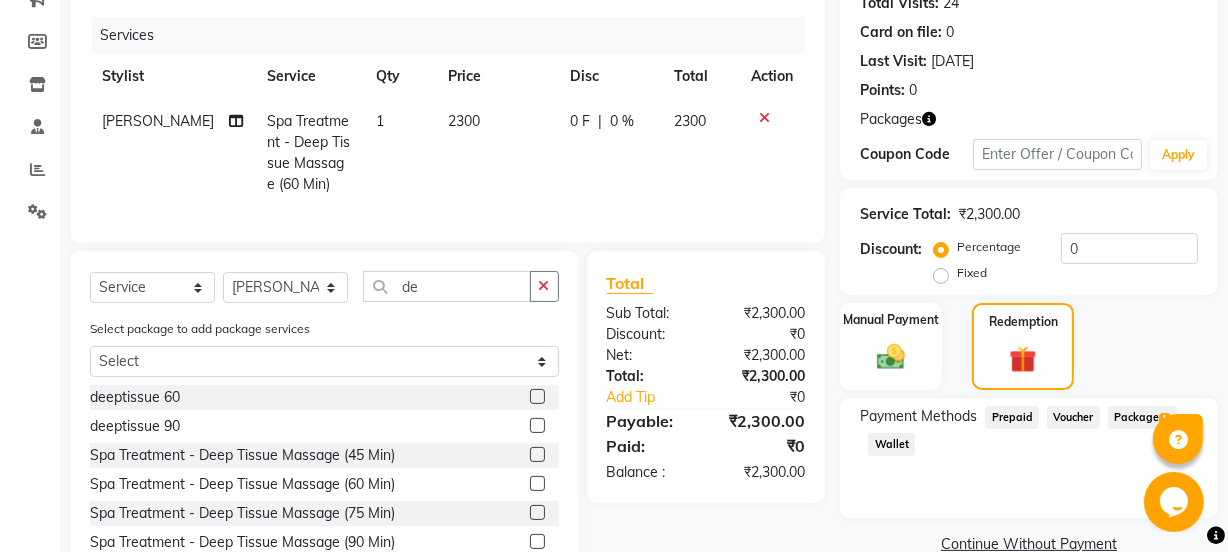 click on "Package  1" 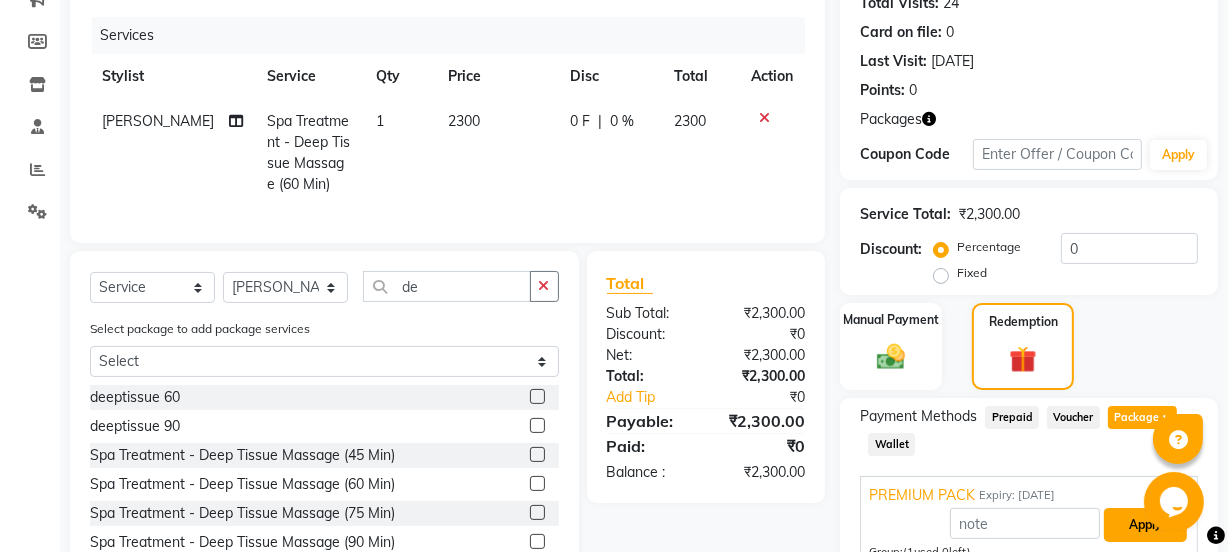 click on "Apply" at bounding box center (1145, 525) 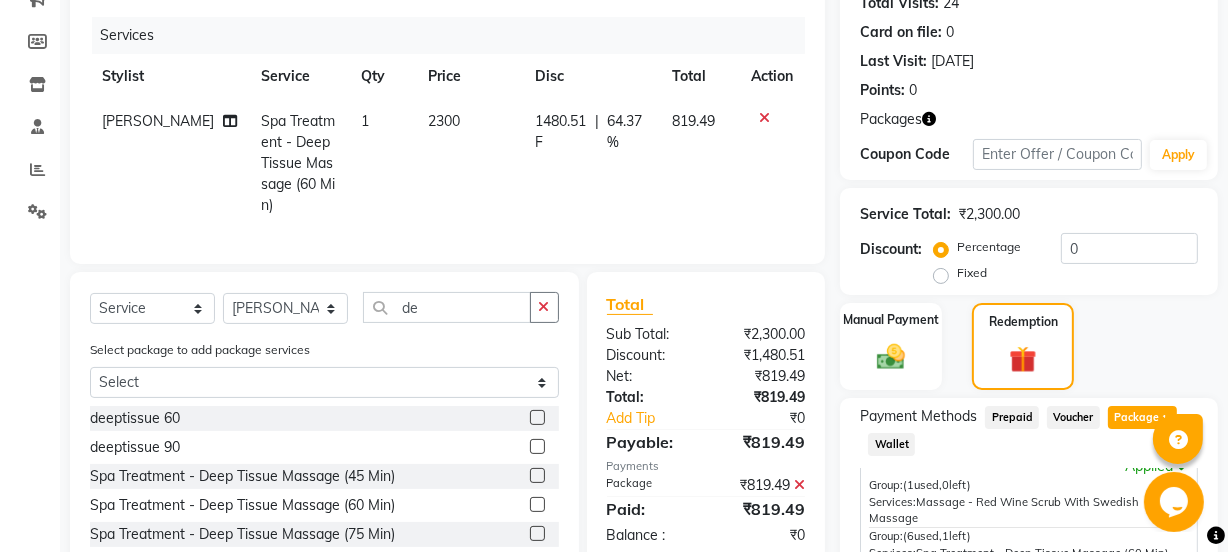 scroll, scrollTop: 94, scrollLeft: 0, axis: vertical 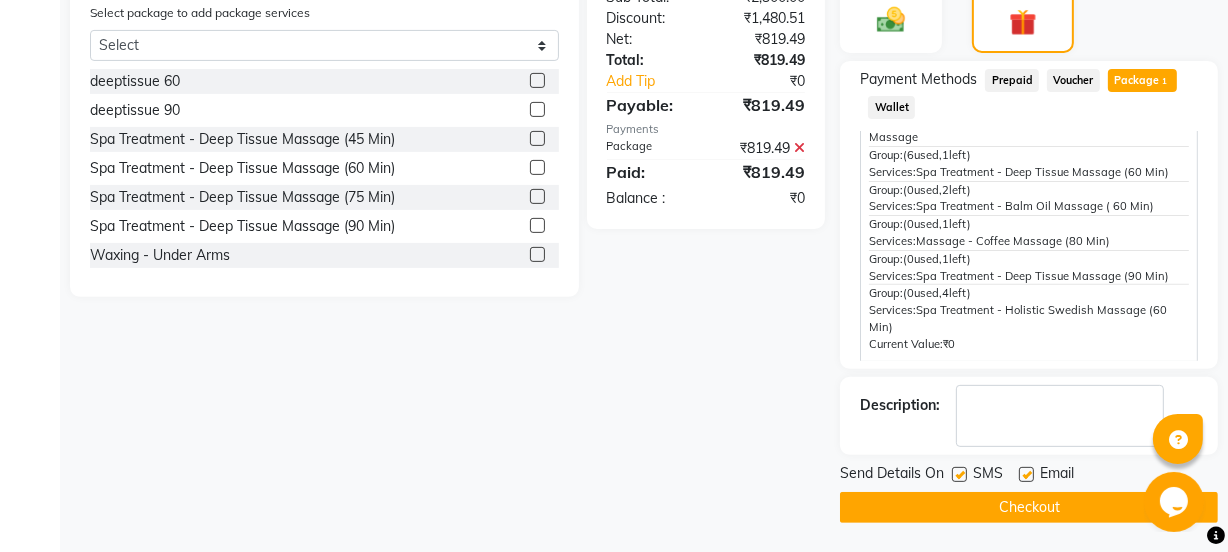 click on "Checkout" 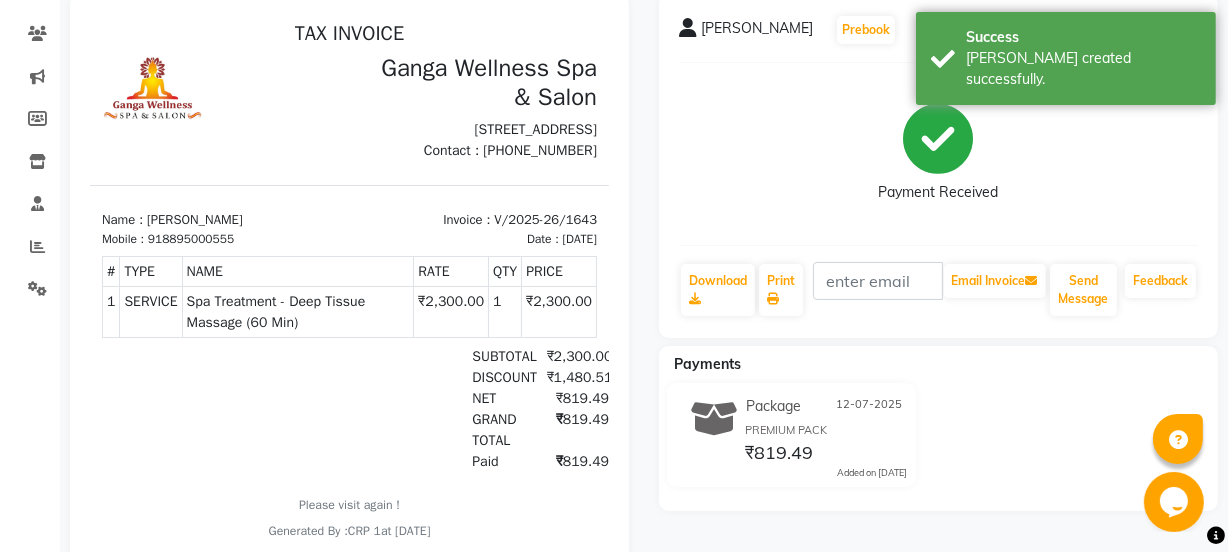 scroll, scrollTop: 63, scrollLeft: 0, axis: vertical 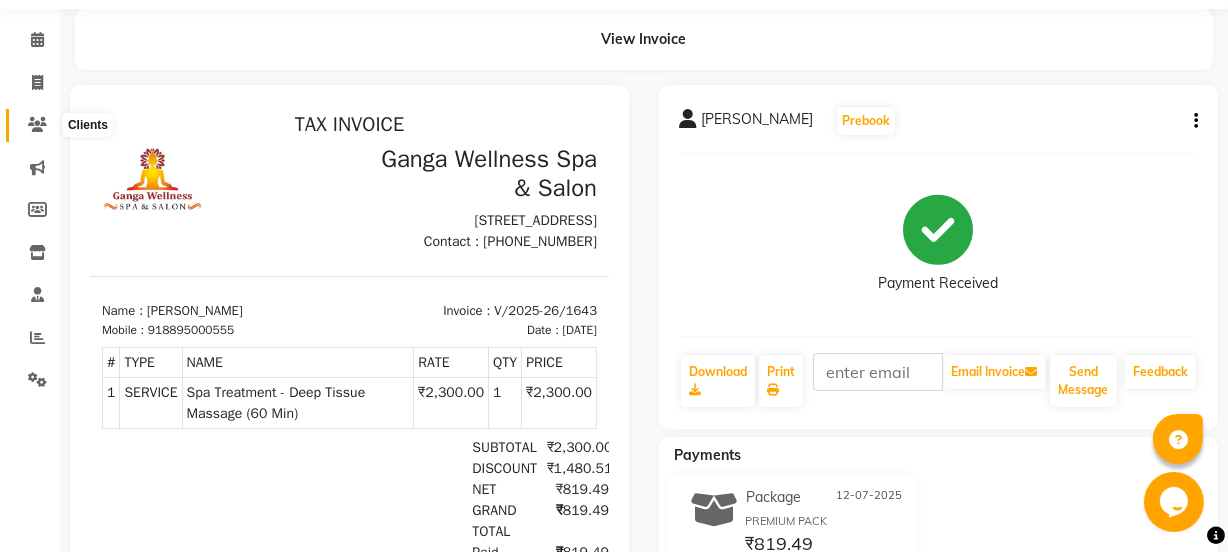 click 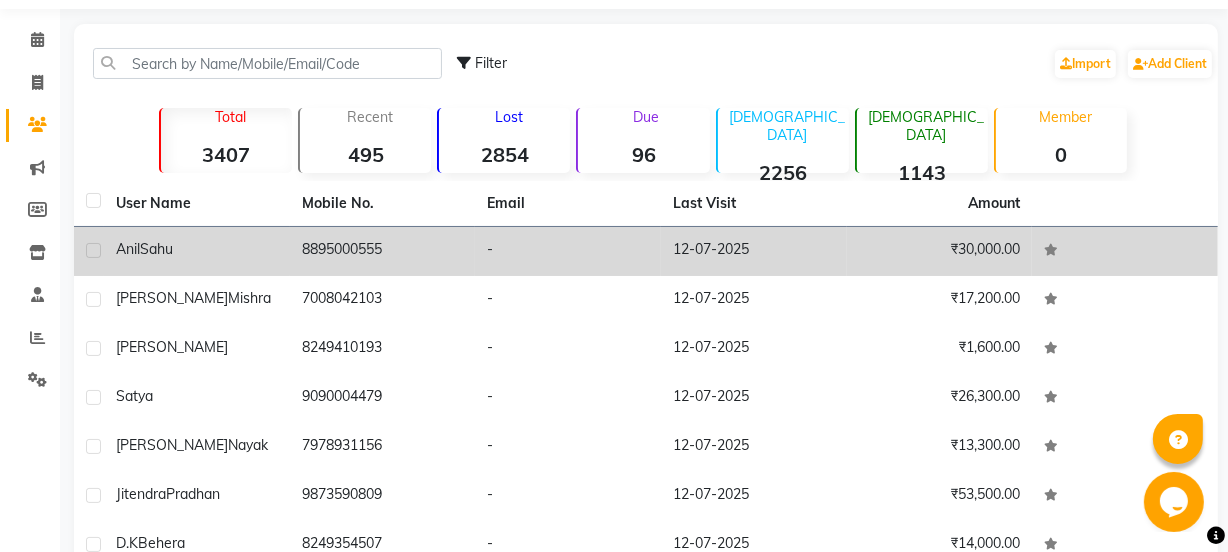 click on "Anil  Sahu" 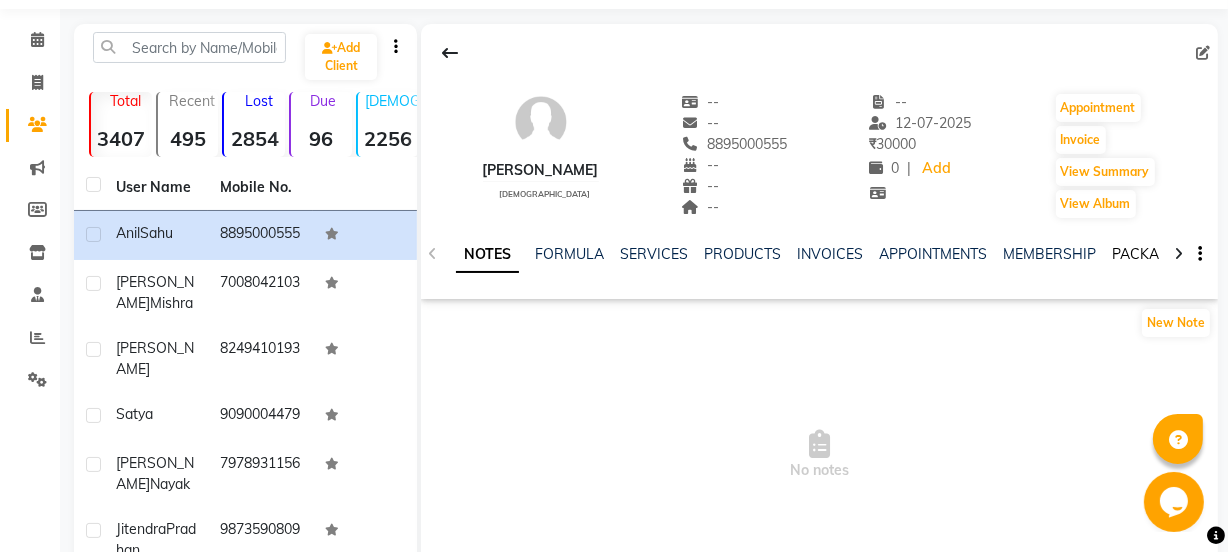 click on "PACKAGES" 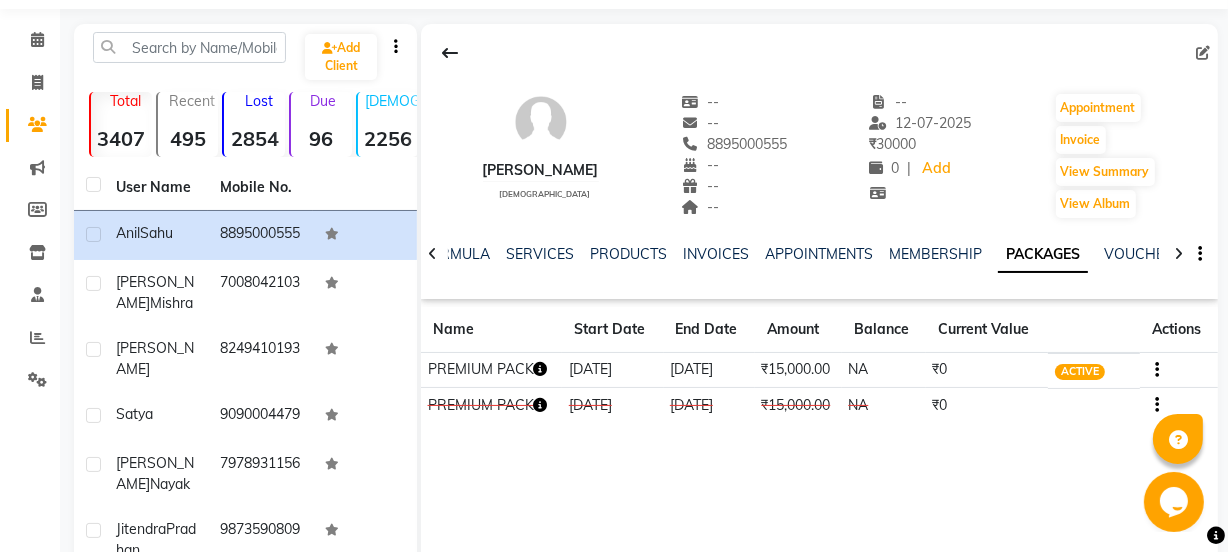 click 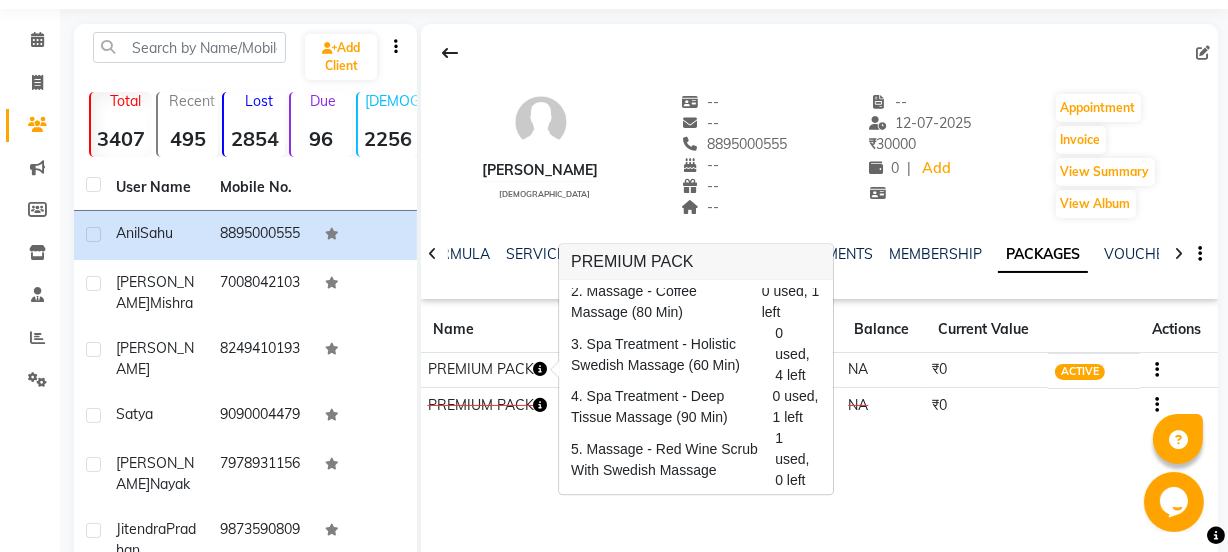 scroll, scrollTop: 74, scrollLeft: 0, axis: vertical 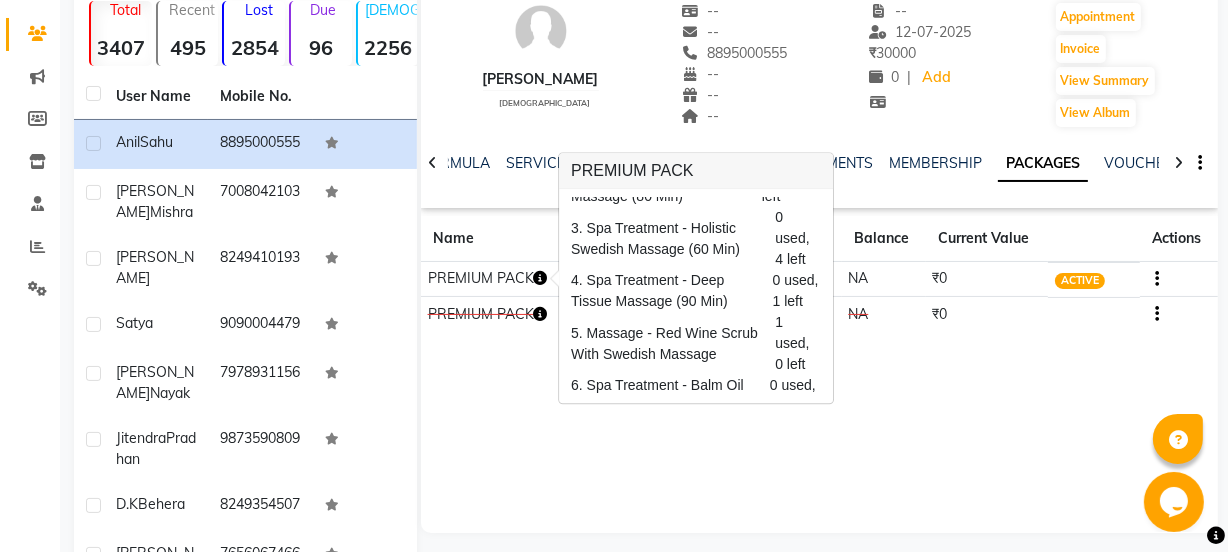 click on "Anil Sahu   male  --   --   8895000555  --  --  --  -- 12-07-2025 ₹    30000 0 |  Add   Appointment   Invoice  View Summary  View Album  NOTES FORMULA SERVICES PRODUCTS INVOICES APPOINTMENTS MEMBERSHIP PACKAGES VOUCHERS GIFTCARDS POINTS FORMS FAMILY CARDS WALLET Name Start Date End Date Amount Balance Current Value Actions  PREMIUM PACK  23-03-2025 23-05-2026  ₹15,000.00   NA  ₹0 ACTIVE  PREMIUM PACK  17-05-2024 17-07-2025  ₹15,000.00   NA  ₹0 CONSUMED" 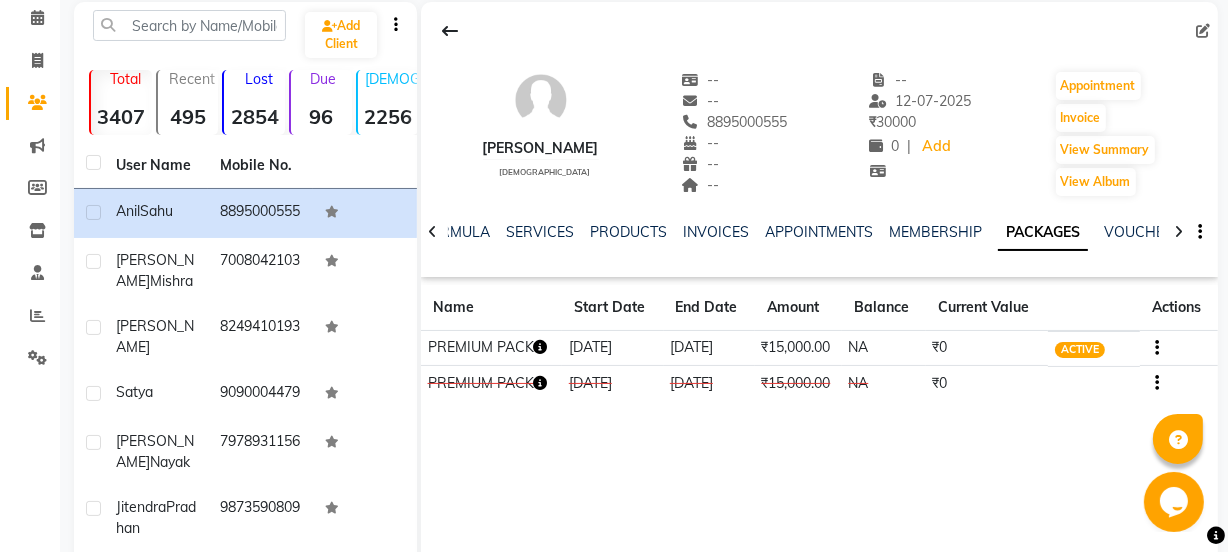 scroll, scrollTop: 0, scrollLeft: 0, axis: both 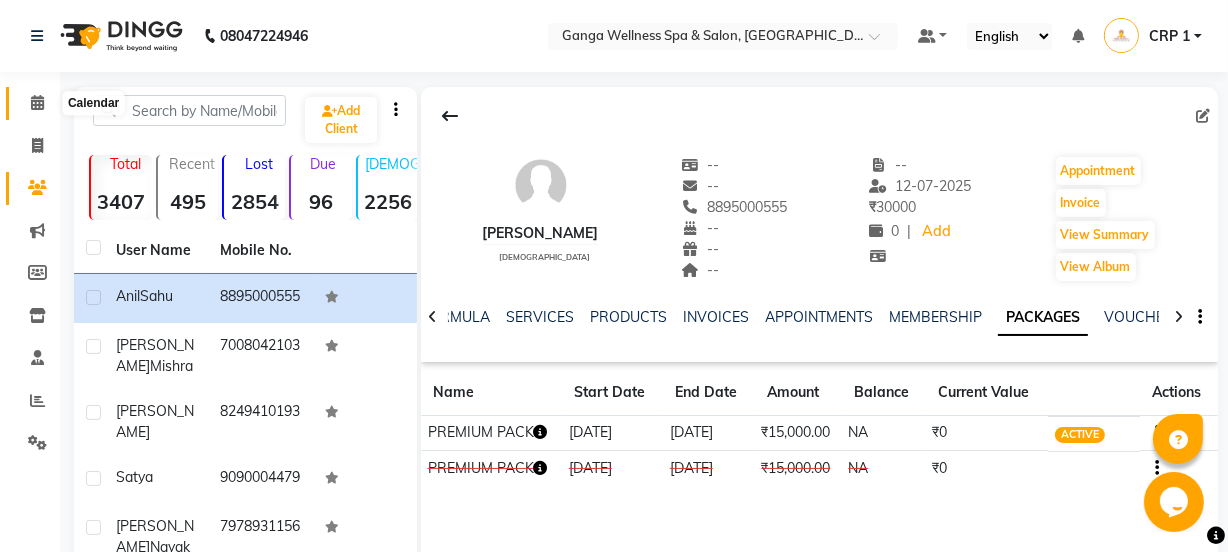 click 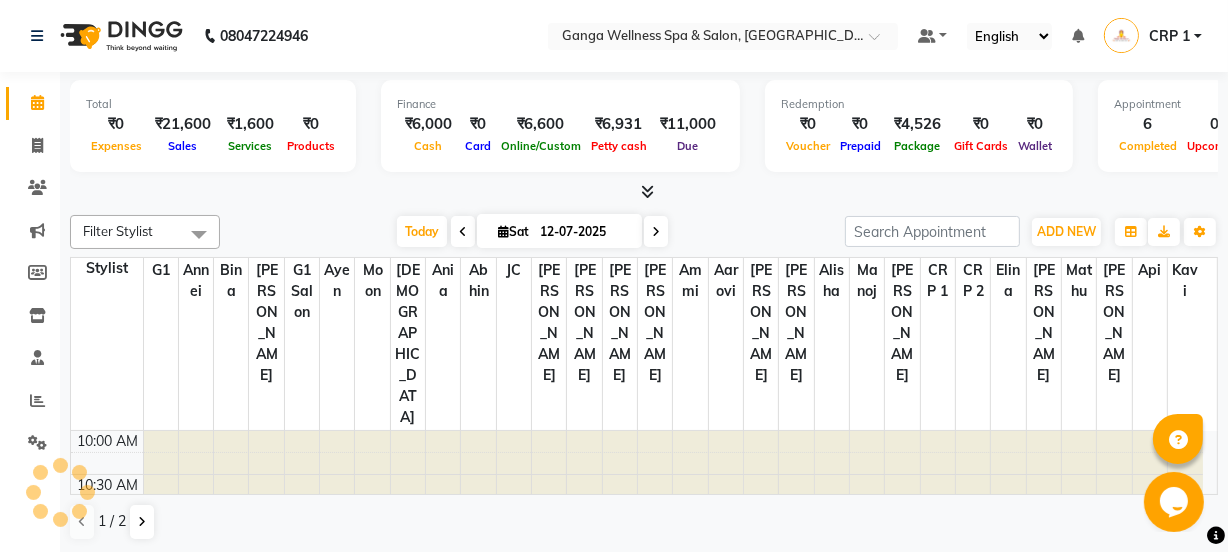 scroll, scrollTop: 0, scrollLeft: 0, axis: both 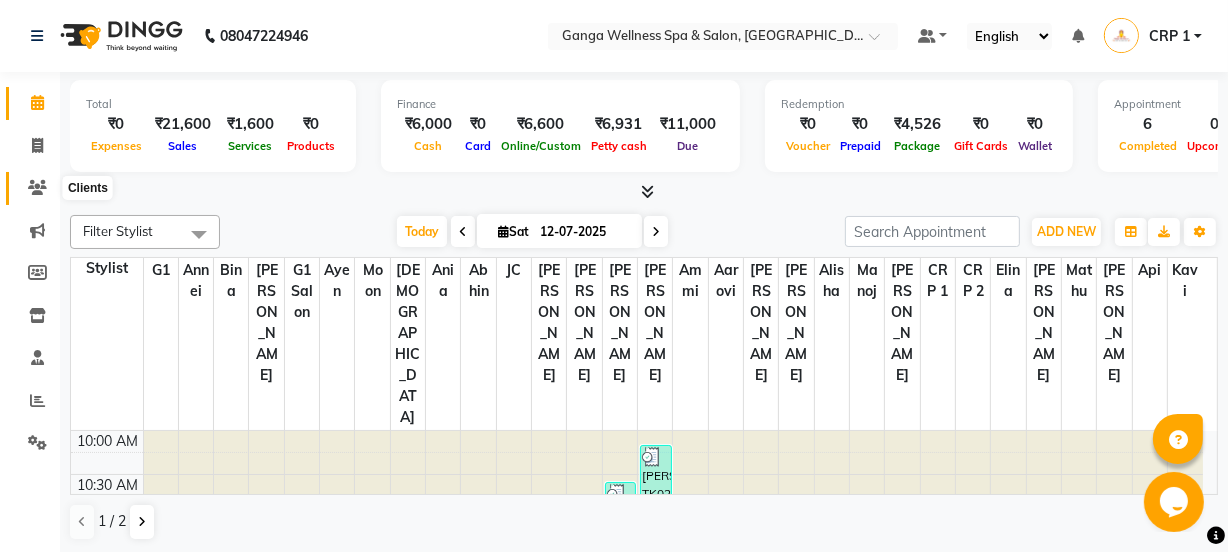 click 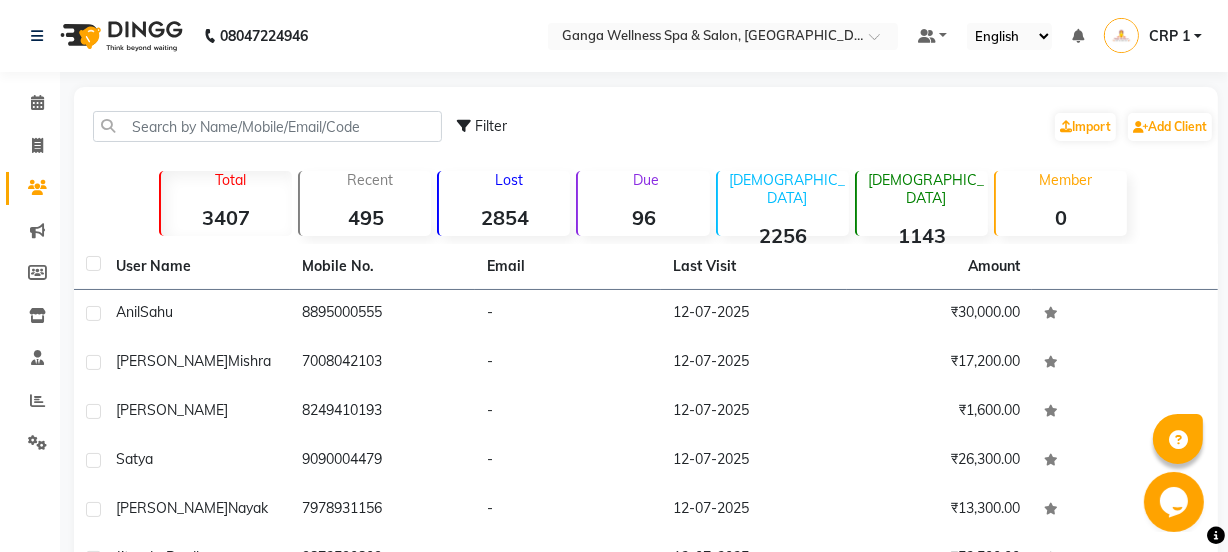 click 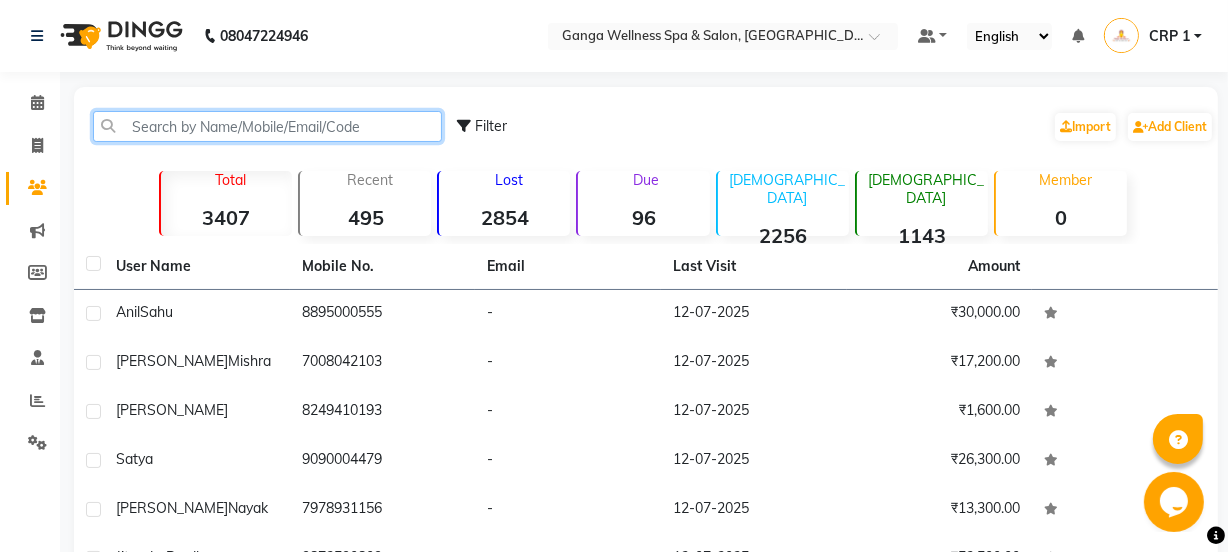 click 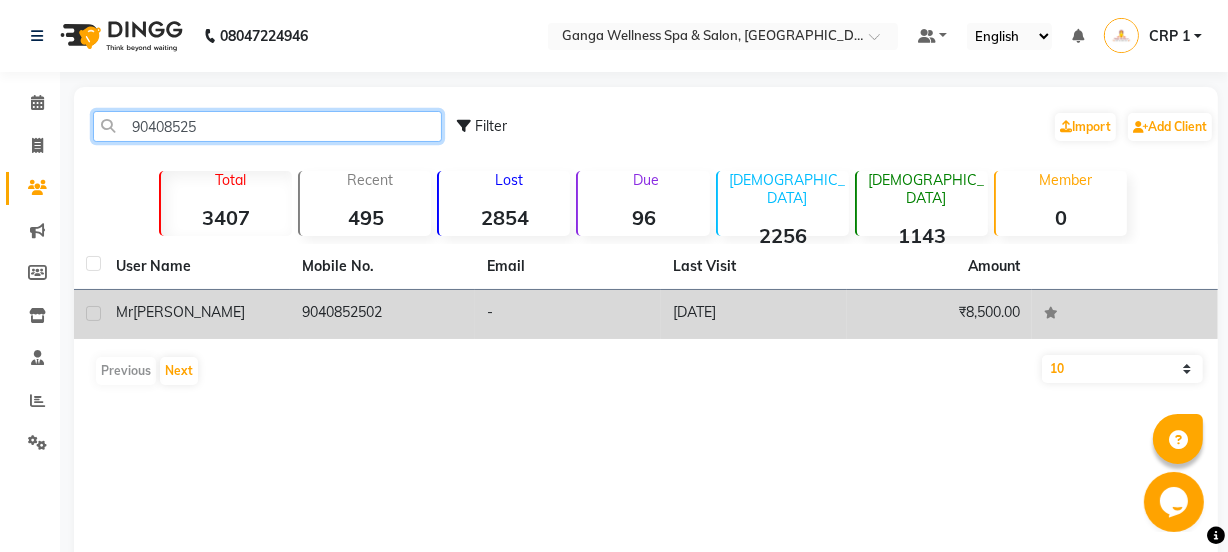 type on "90408525" 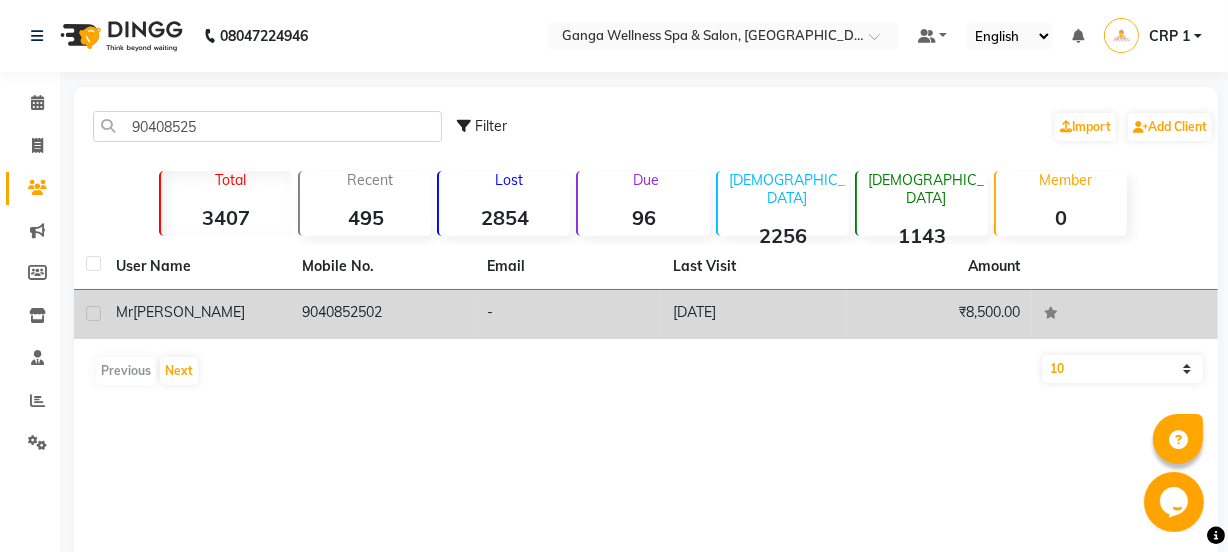 click on "9040852502" 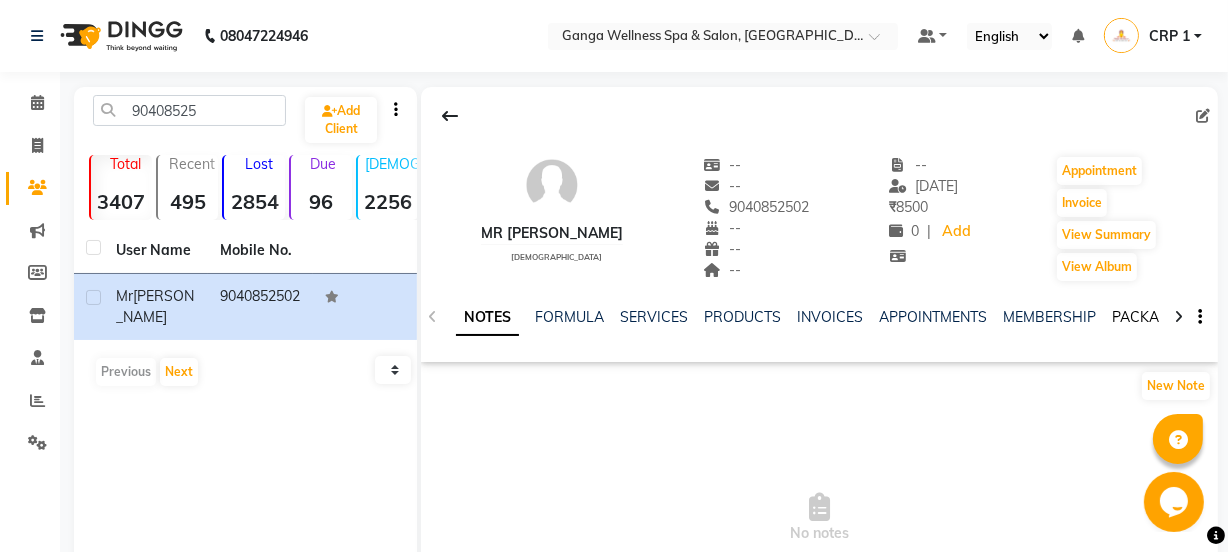 click on "PACKAGES" 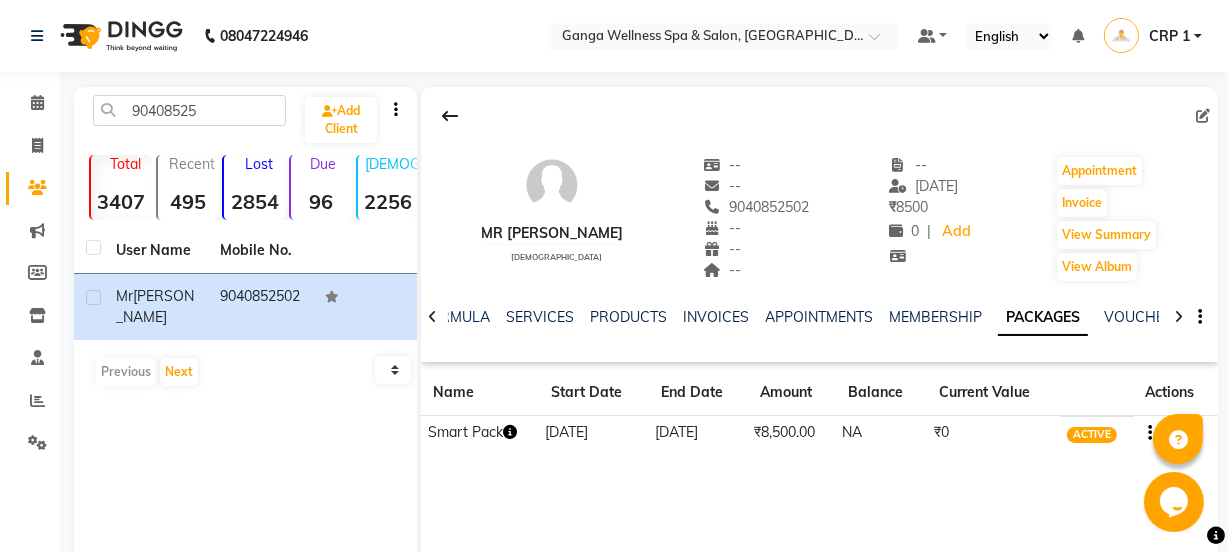 click 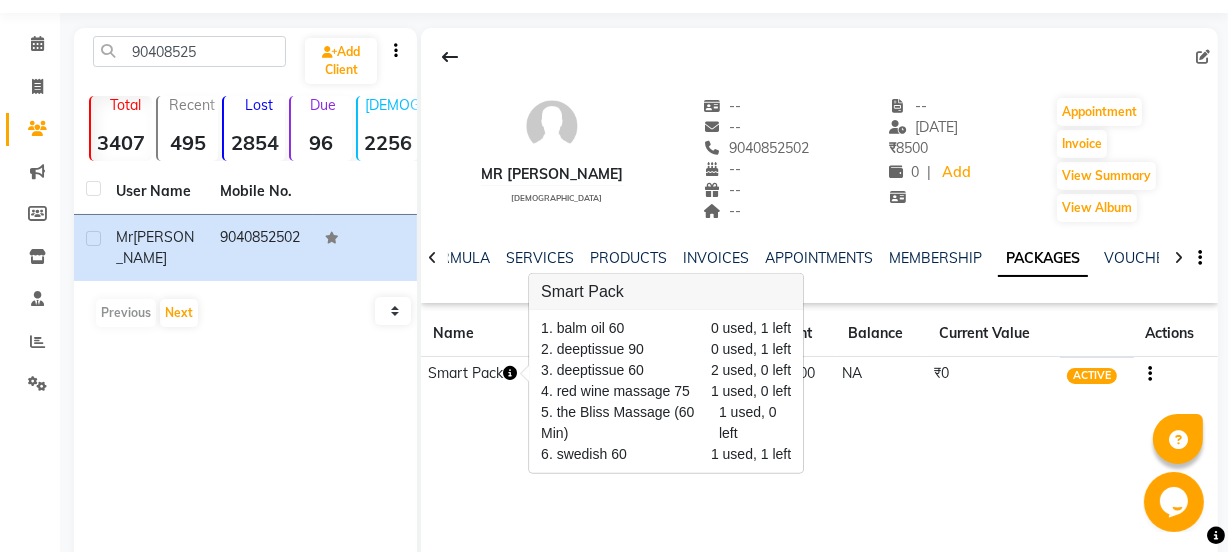 scroll, scrollTop: 90, scrollLeft: 0, axis: vertical 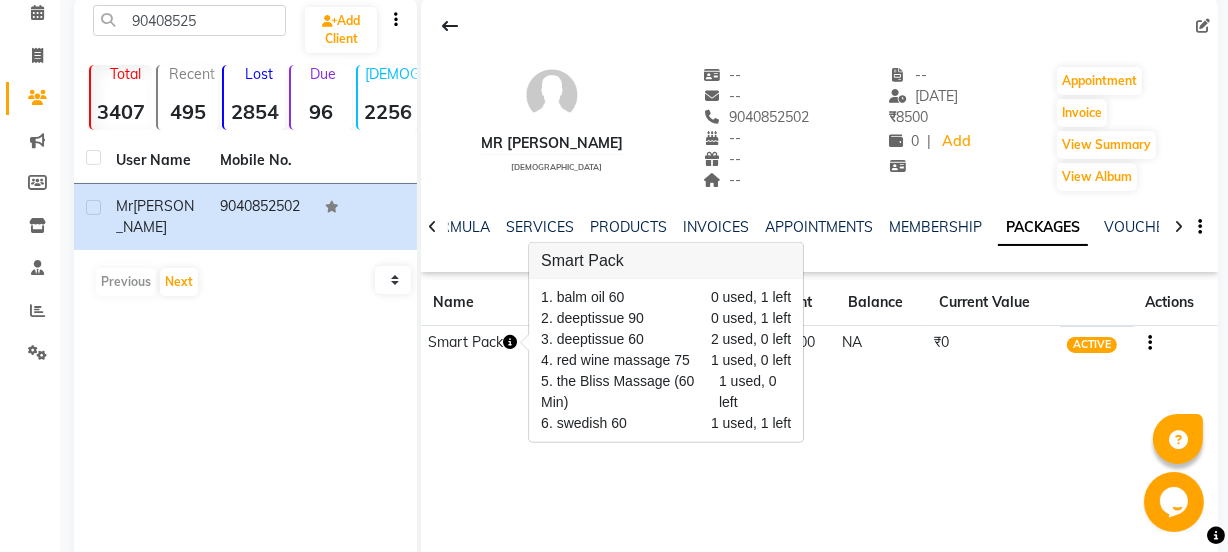 type 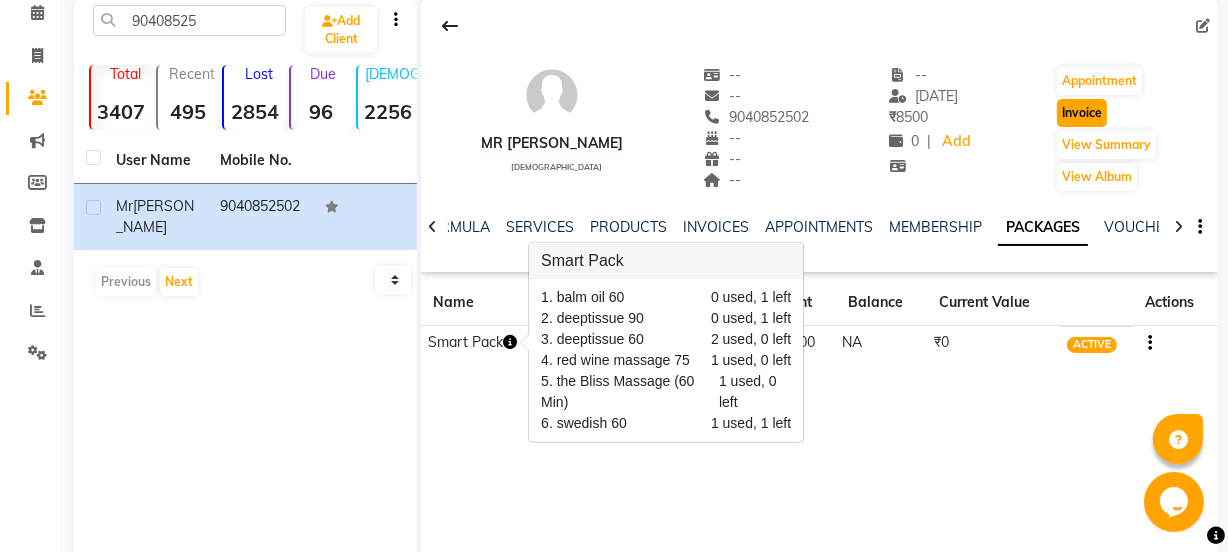 click on "Invoice" 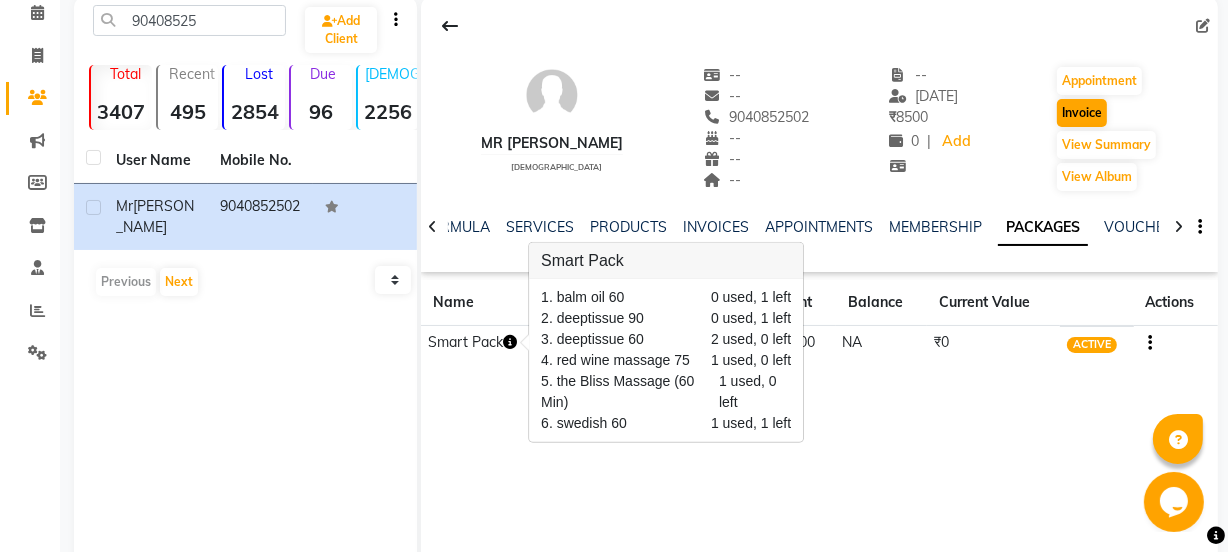 select on "service" 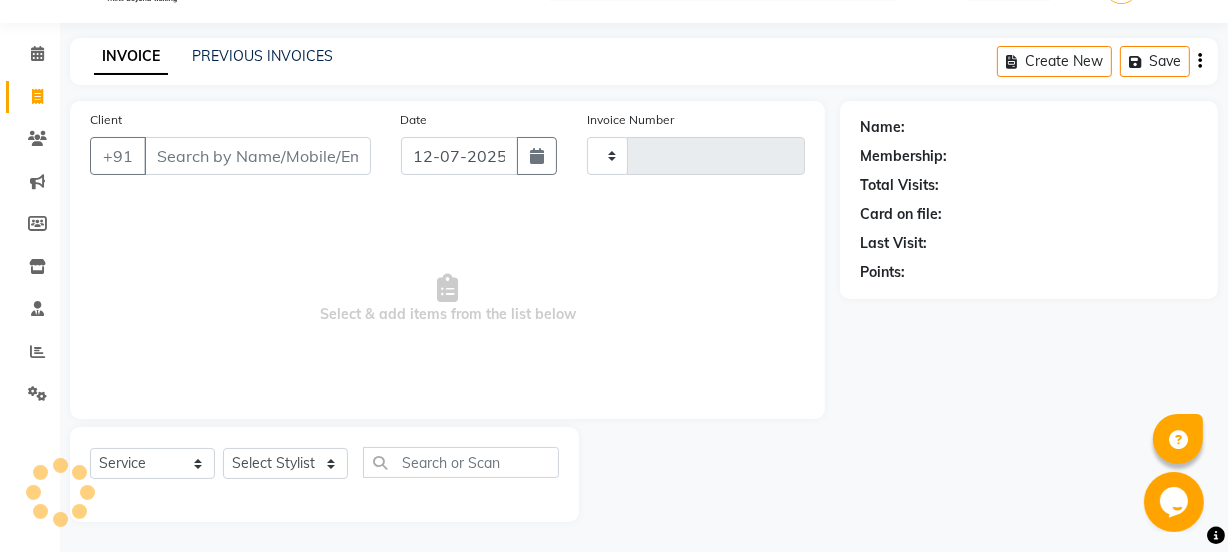 scroll, scrollTop: 50, scrollLeft: 0, axis: vertical 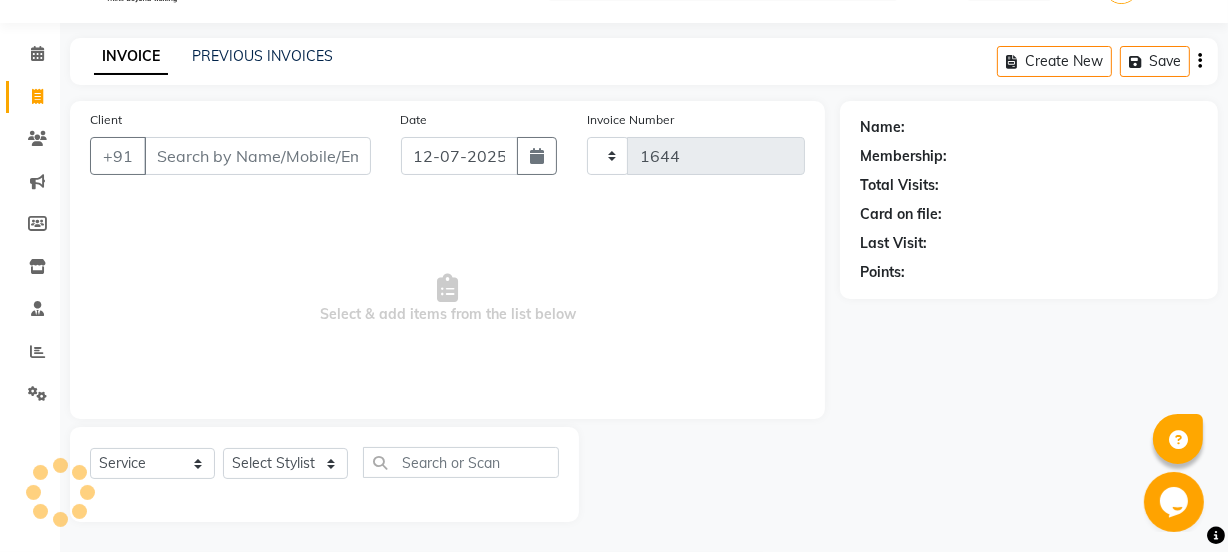 select on "715" 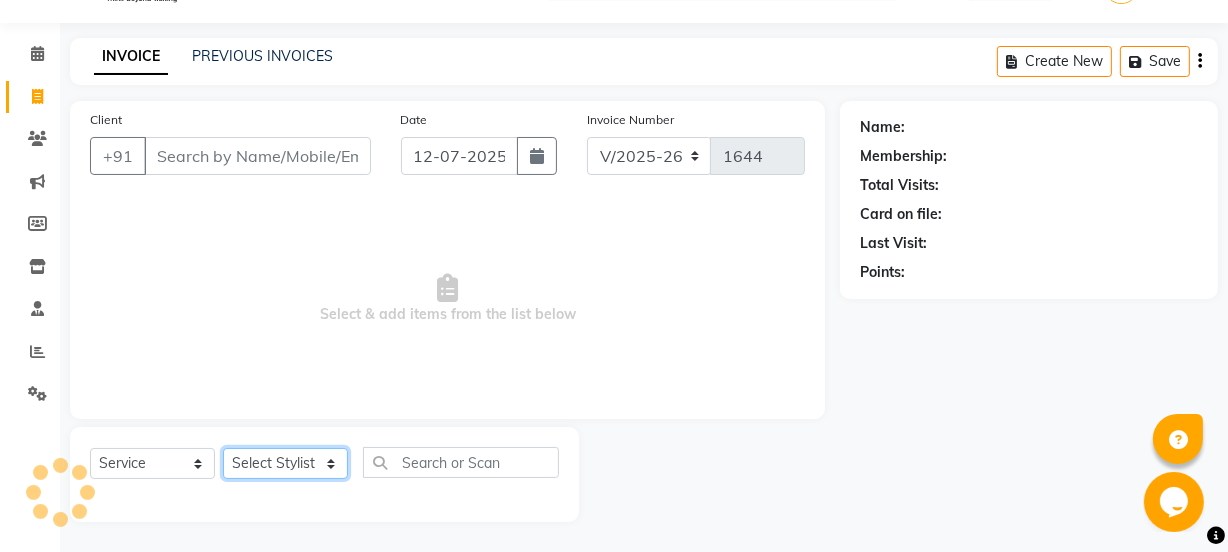 click on "Select Stylist" 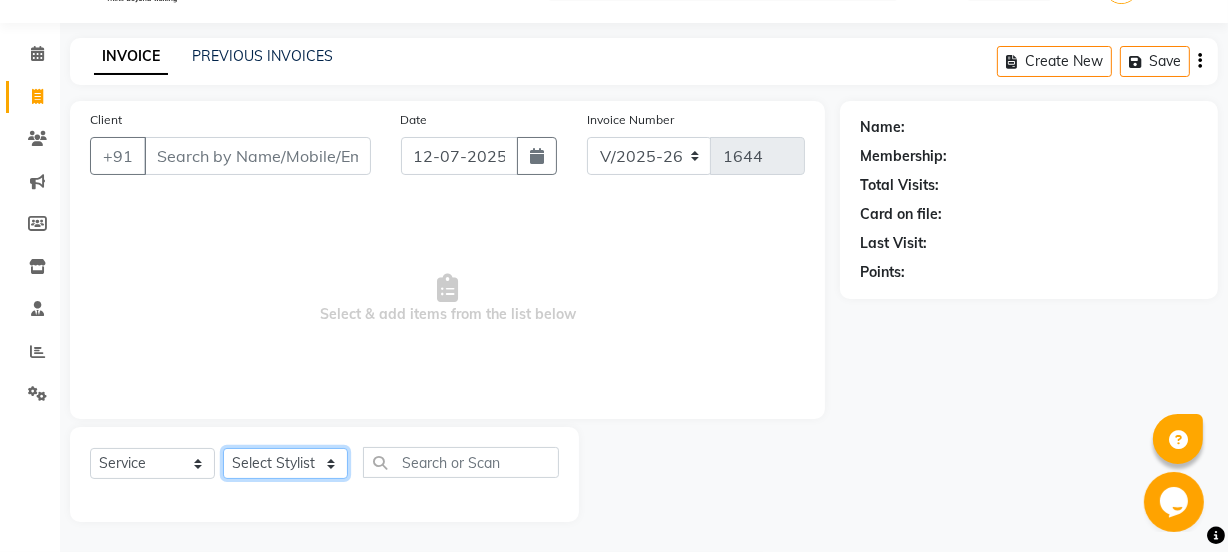 type on "9040852502" 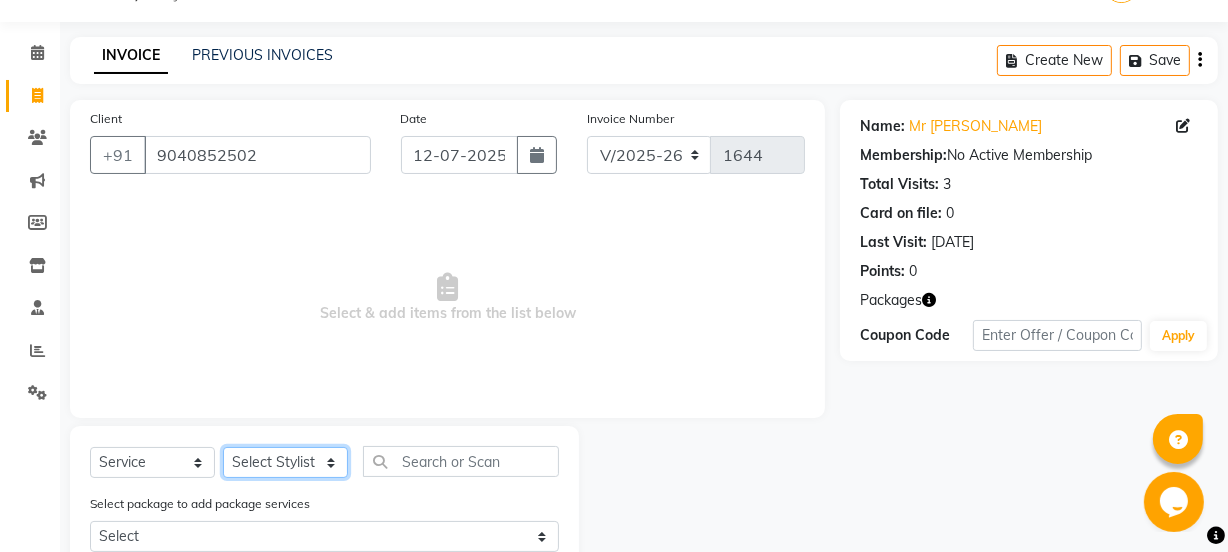 select on "19894" 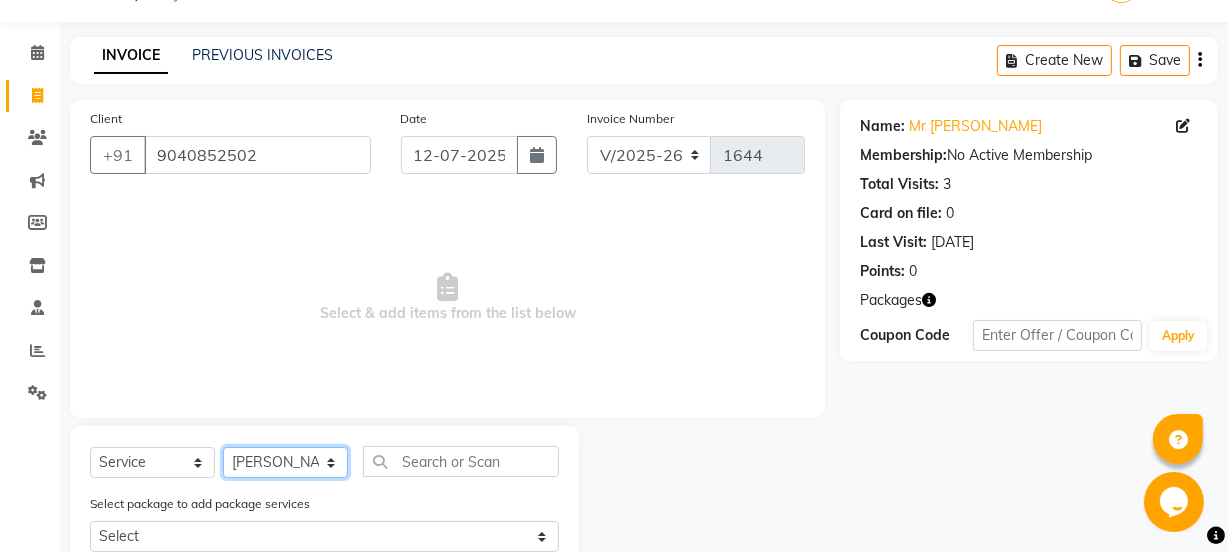 click on "Select Stylist Aarovi [PERSON_NAME] [PERSON_NAME] Ammi [PERSON_NAME] CRP 1 CRP 2 [PERSON_NAME] [PERSON_NAME] G1 G1 Salon General Manager  [PERSON_NAME] Jasmine [PERSON_NAME] [PERSON_NAME] Krishna [PERSON_NAME]  [PERSON_NAME] [PERSON_NAME] [PERSON_NAME] [PERSON_NAME] [PERSON_NAME] [PERSON_NAME] [PERSON_NAME] [PERSON_NAME] [PERSON_NAME] [PERSON_NAME] [PERSON_NAME] [PERSON_NAME] [PERSON_NAME] Umpi Zuali" 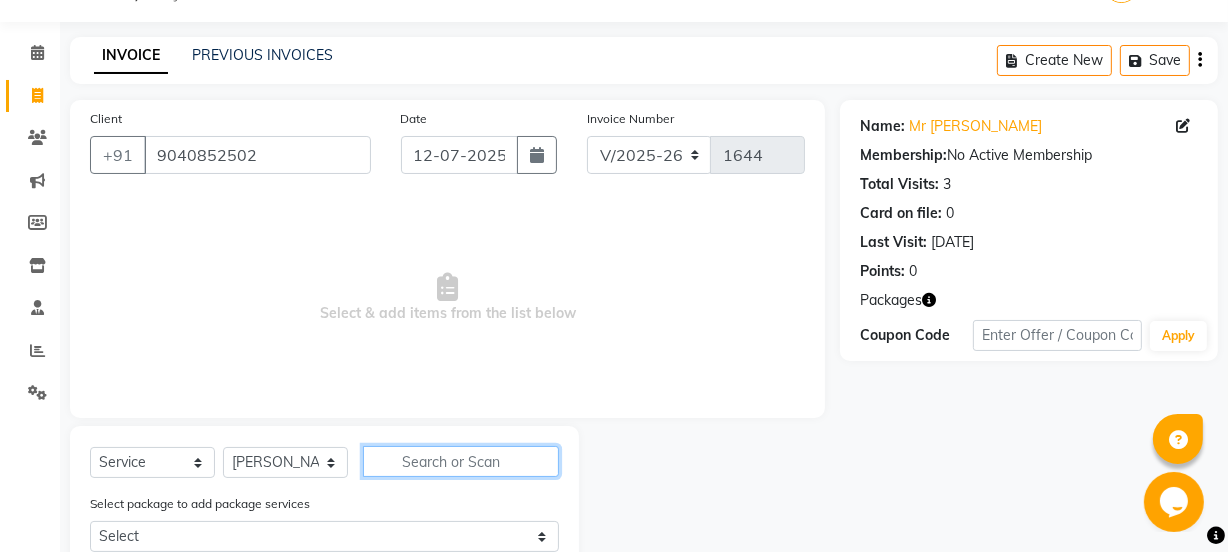 click 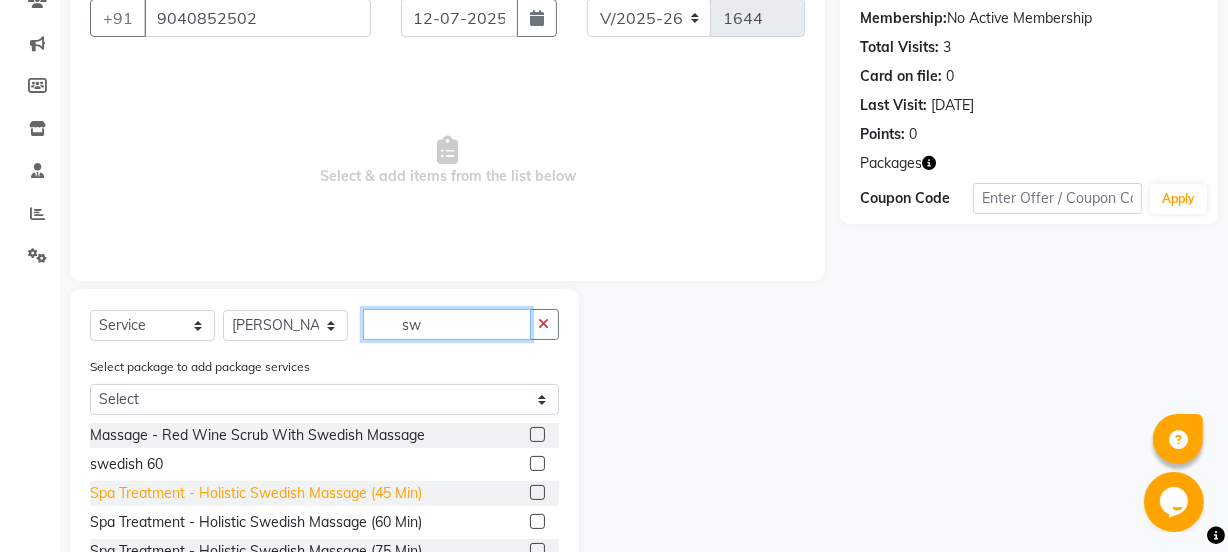 scroll, scrollTop: 231, scrollLeft: 0, axis: vertical 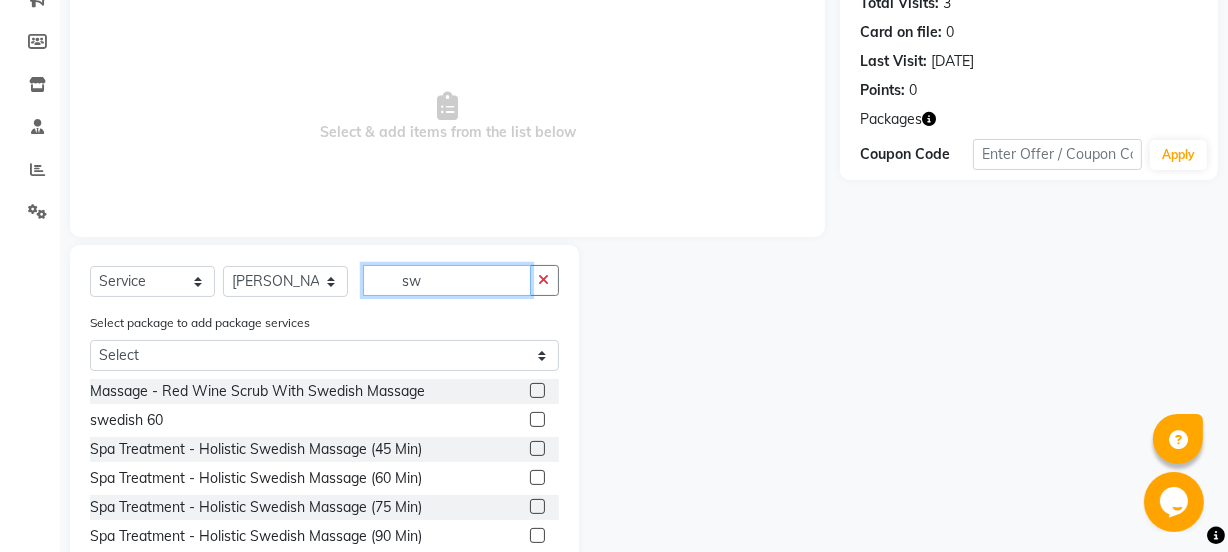 type on "sw" 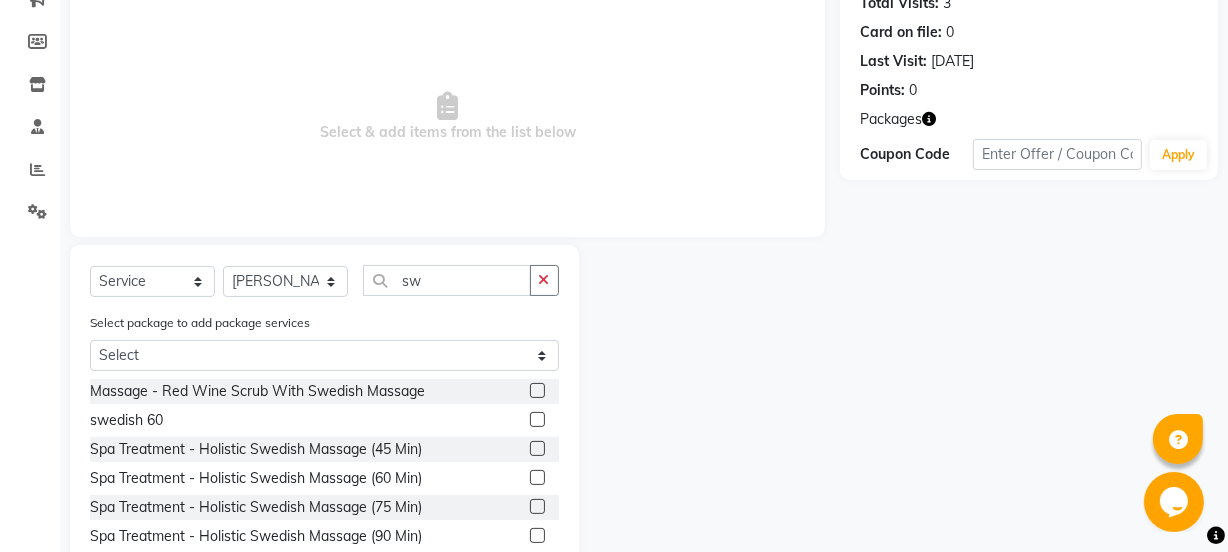 click 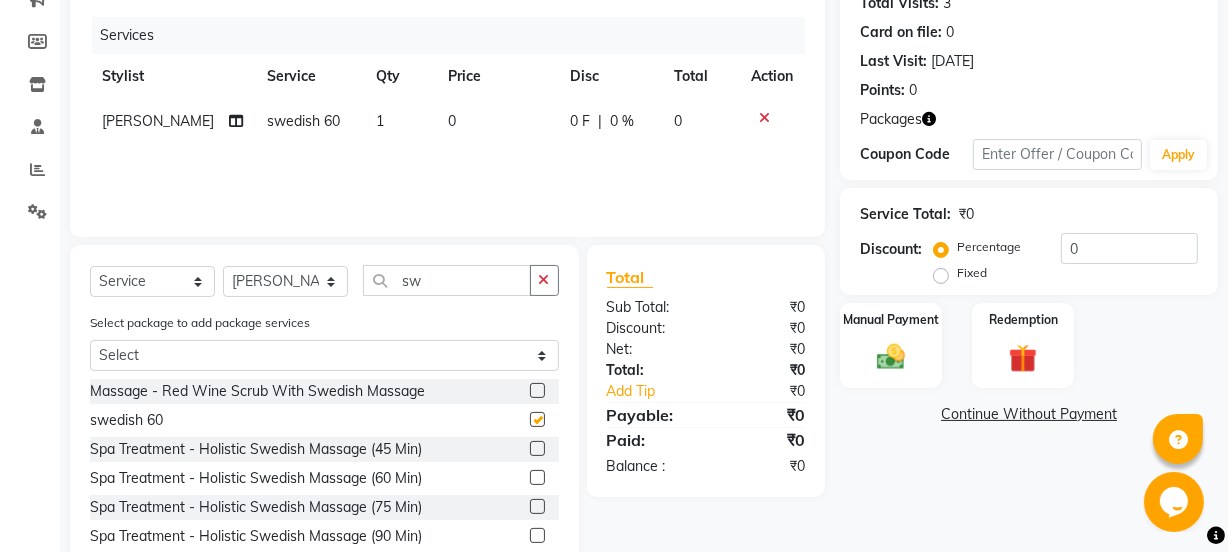 checkbox on "false" 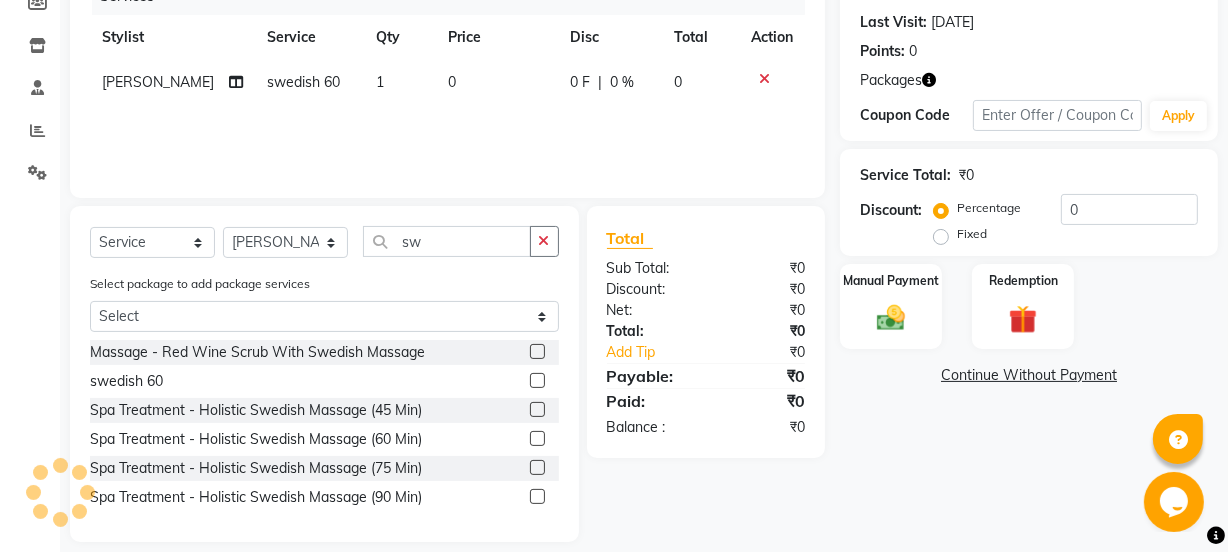 scroll, scrollTop: 290, scrollLeft: 0, axis: vertical 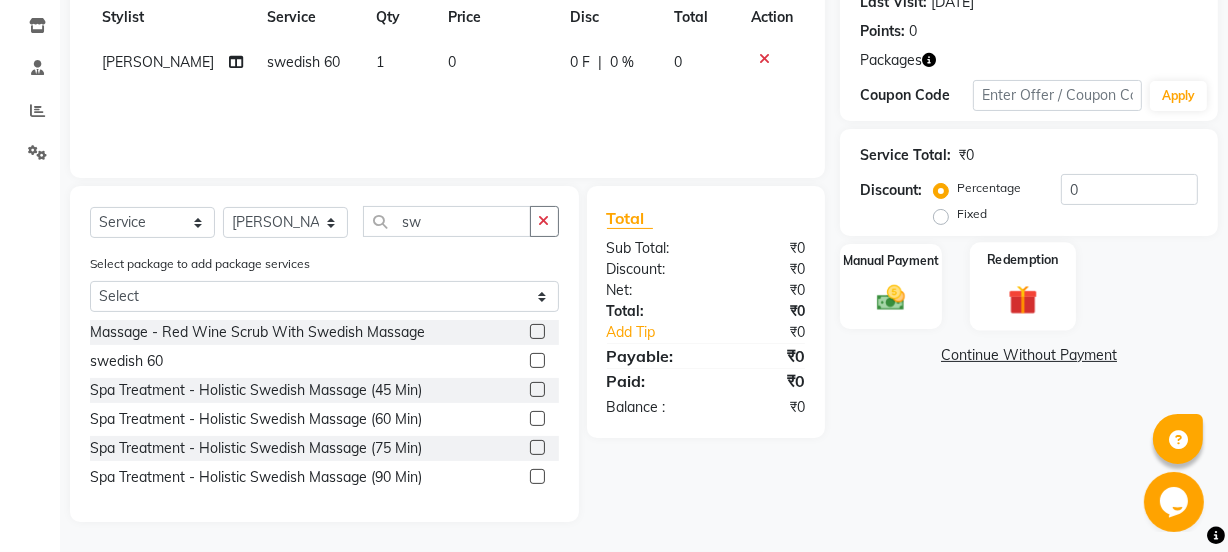 click 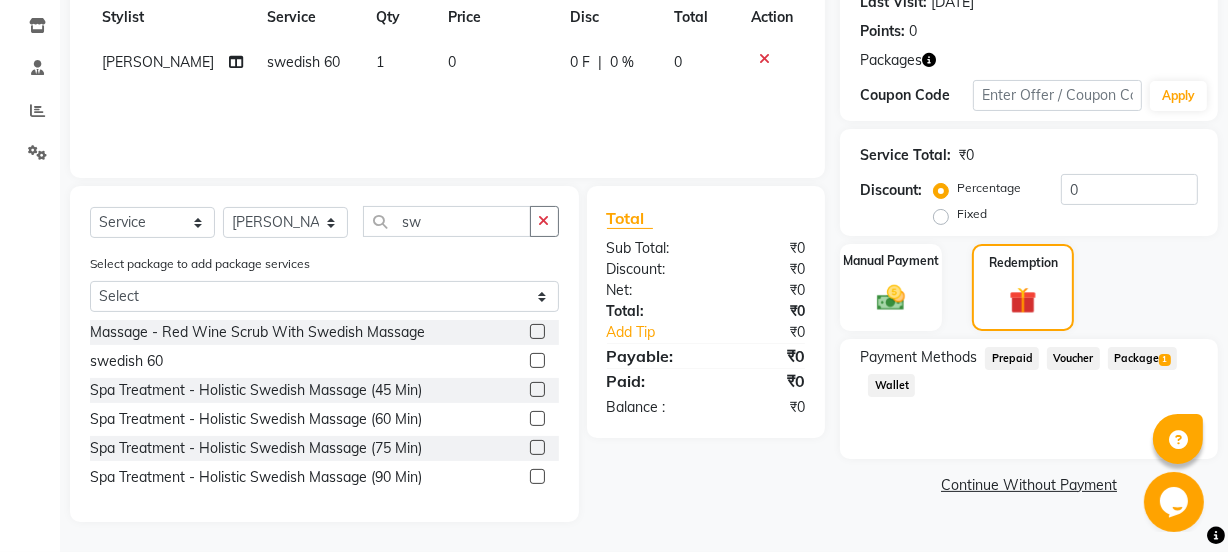 click on "Package  1" 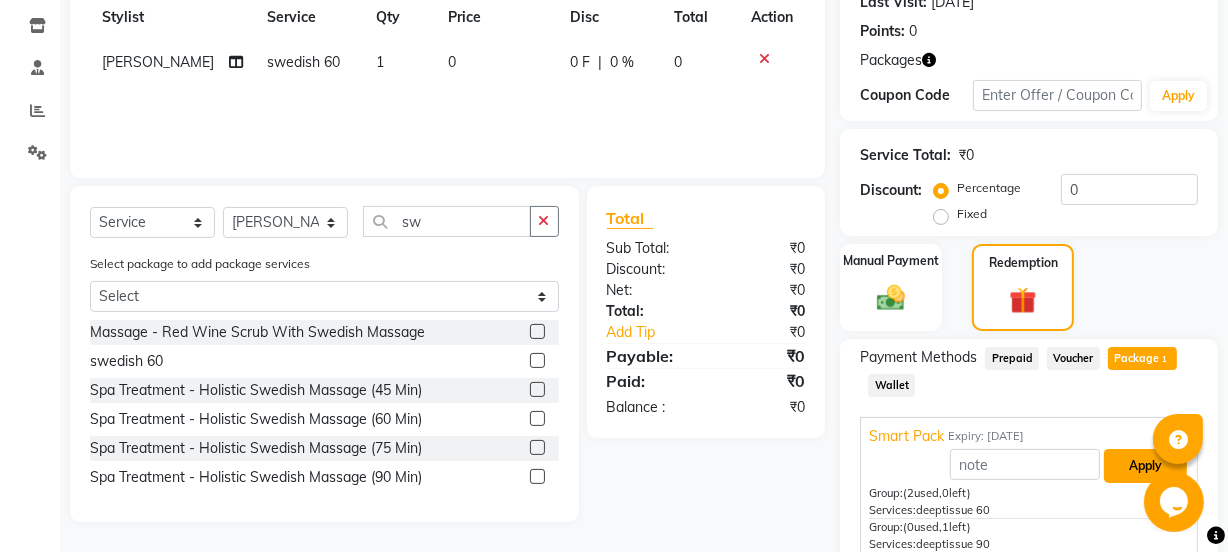 click on "Apply" at bounding box center (1145, 466) 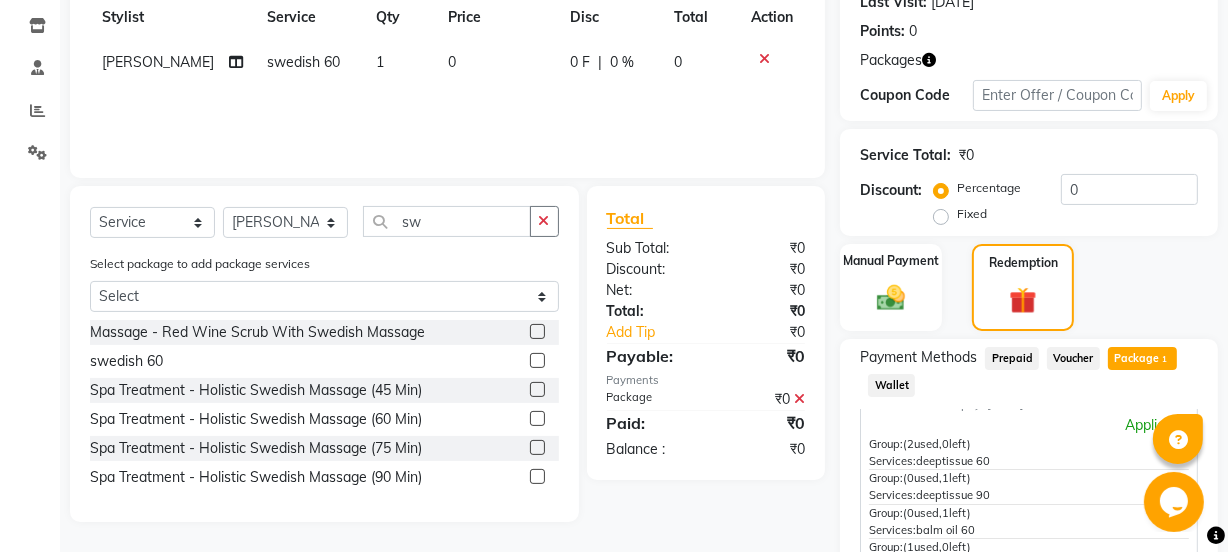 scroll, scrollTop: 60, scrollLeft: 0, axis: vertical 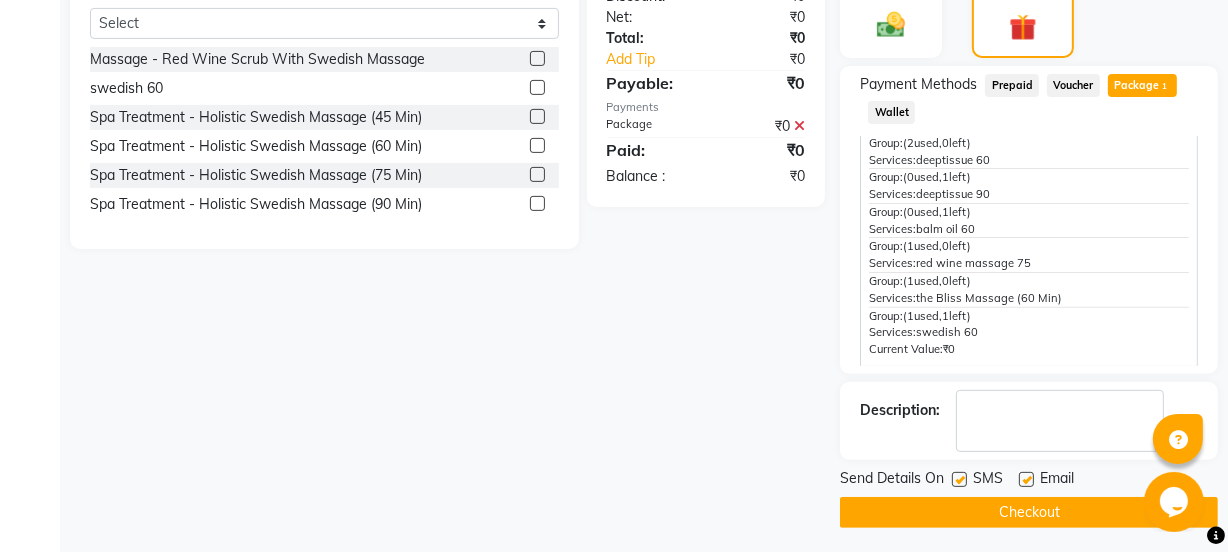 click on "Checkout" 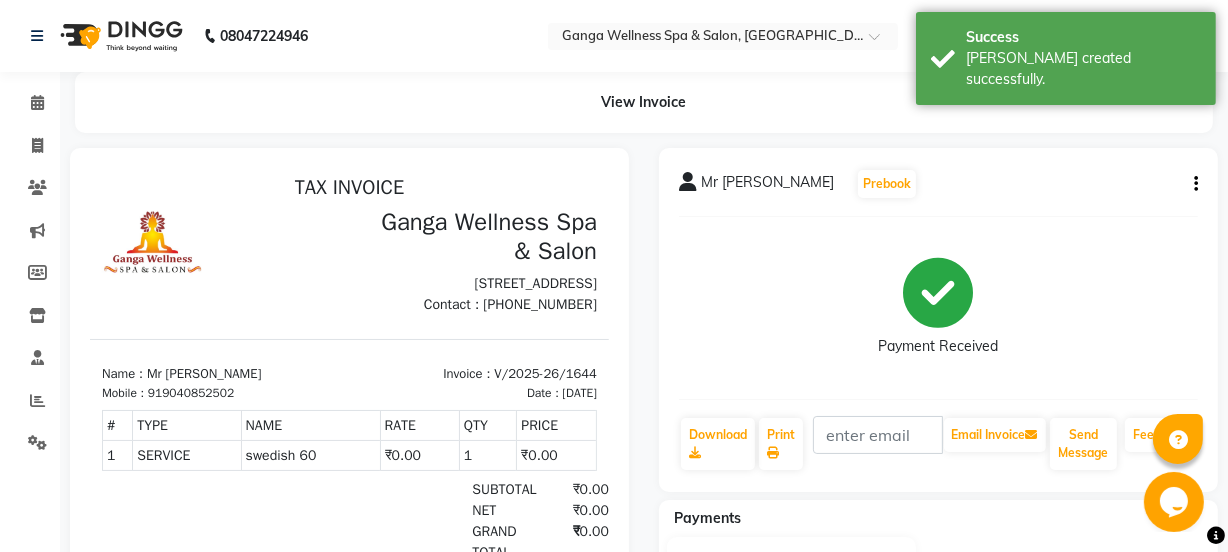 scroll, scrollTop: 15, scrollLeft: 0, axis: vertical 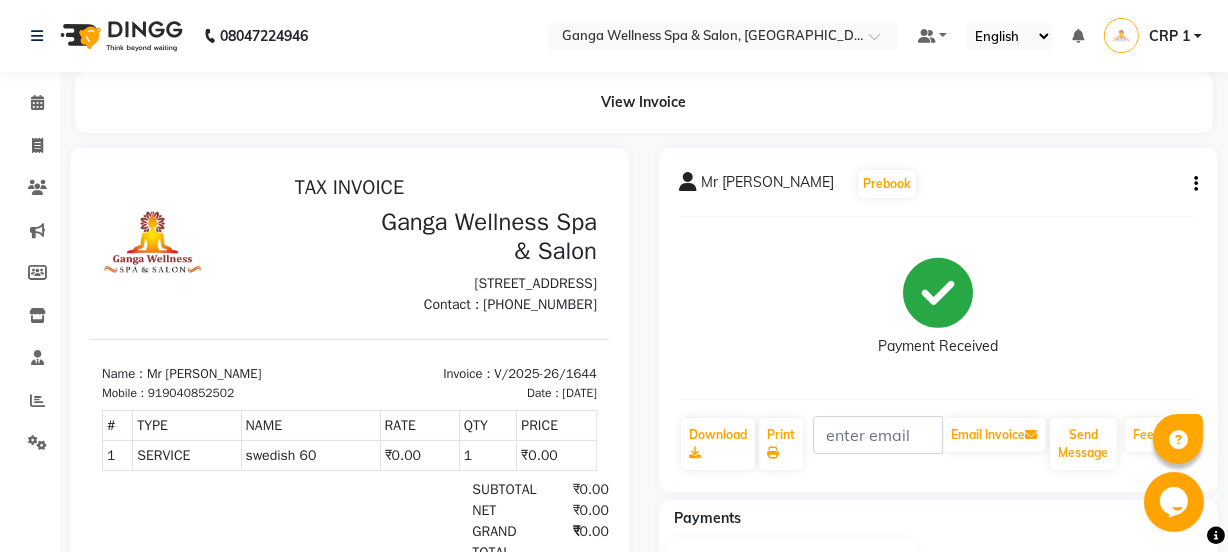 click at bounding box center [349, 430] 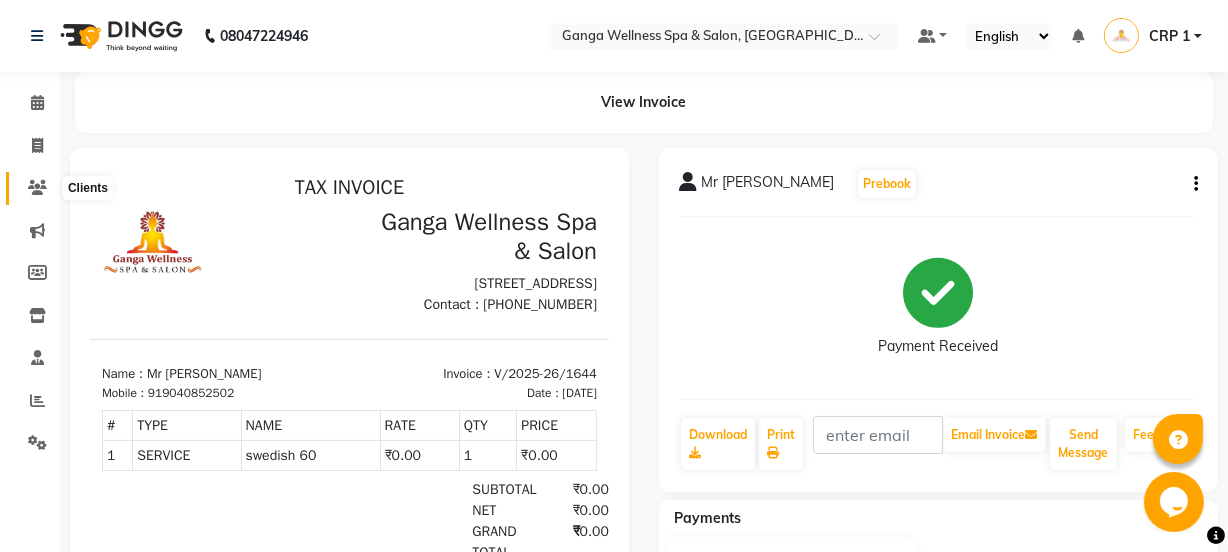 click 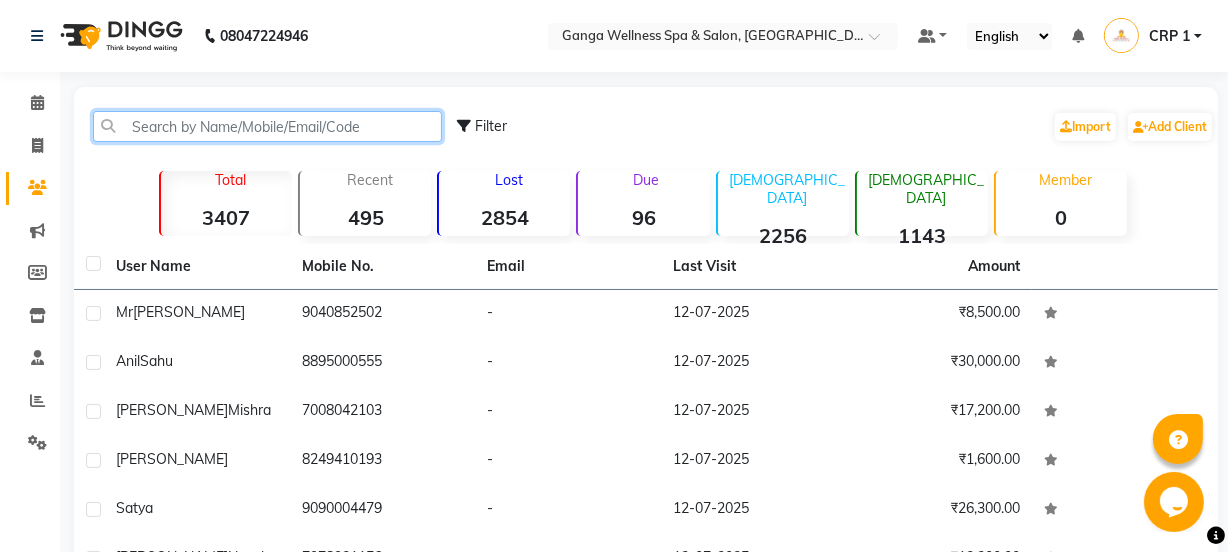 click 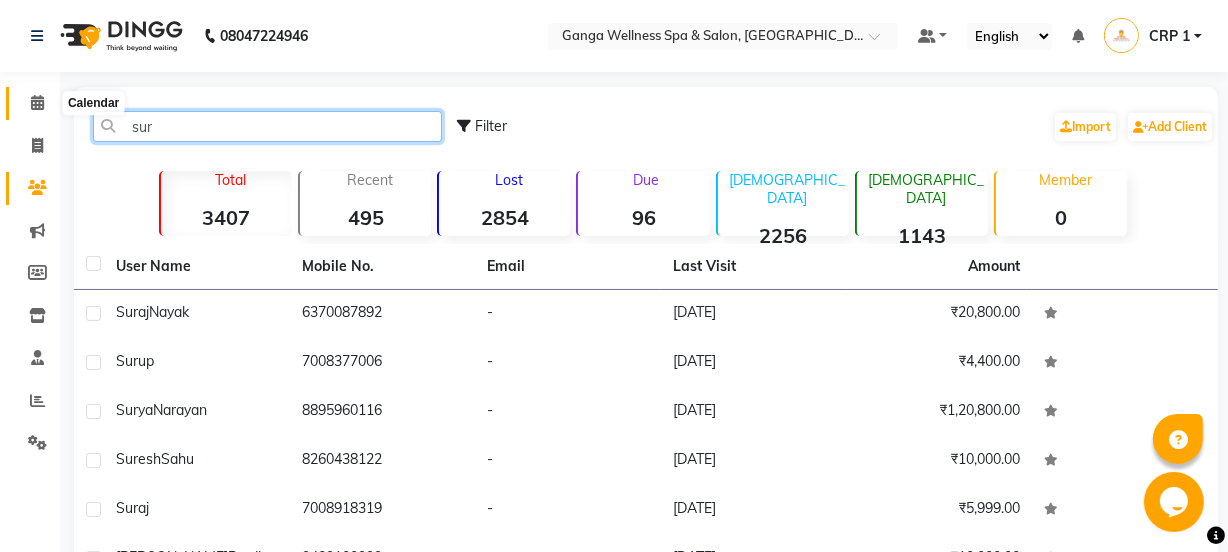 type on "sur" 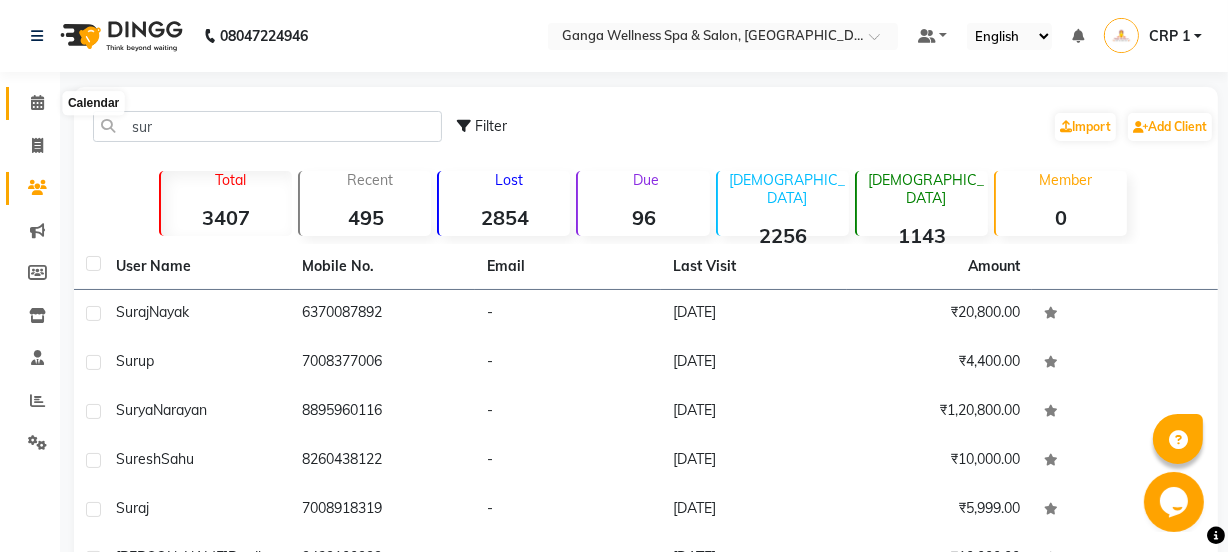 click 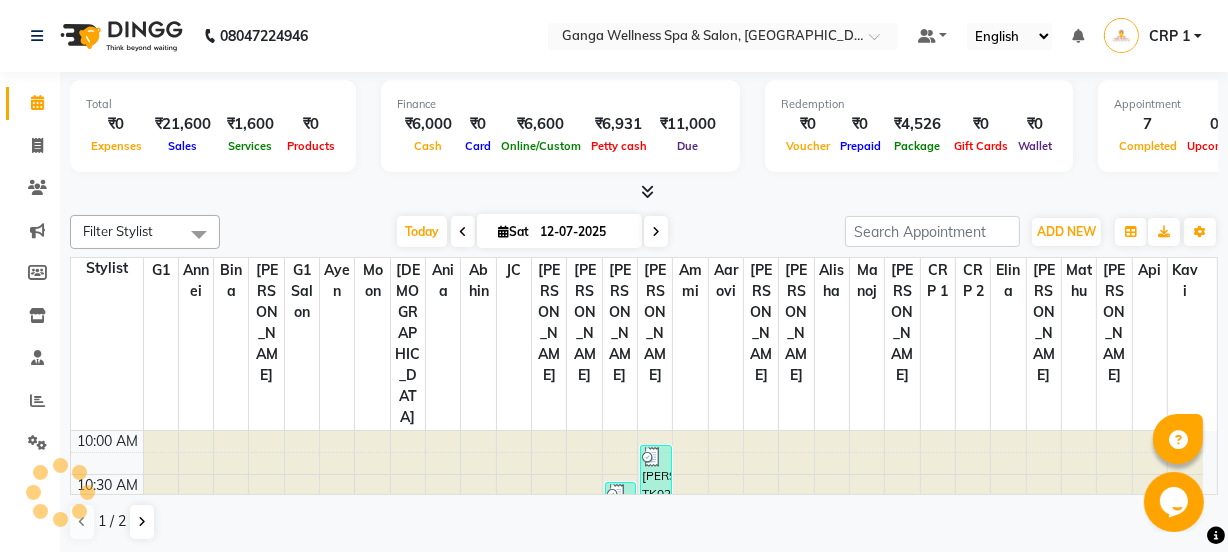 scroll, scrollTop: 0, scrollLeft: 0, axis: both 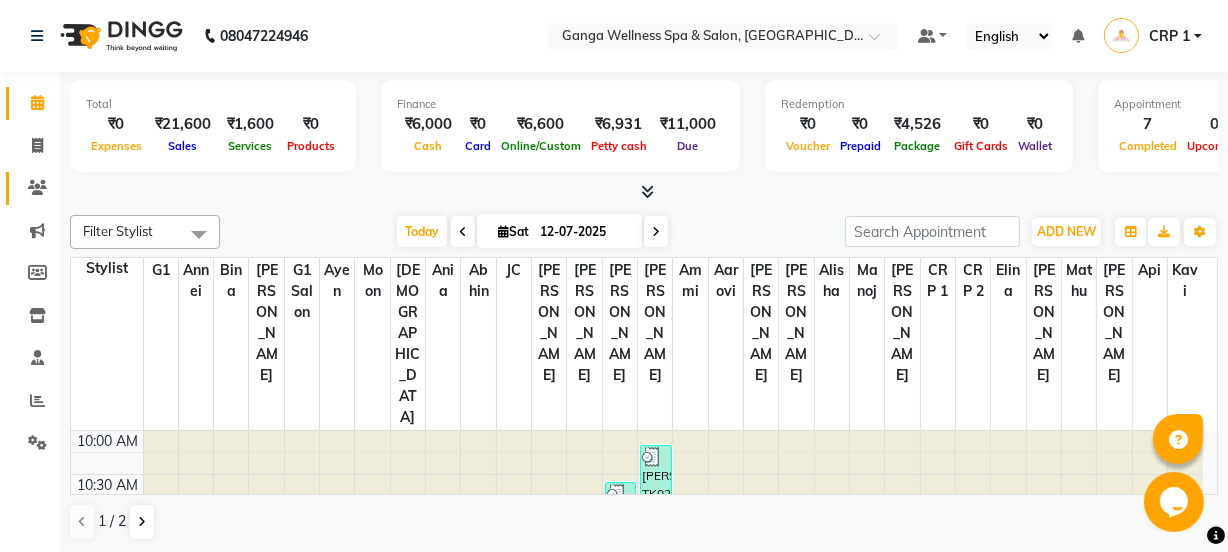 click on "Clients" 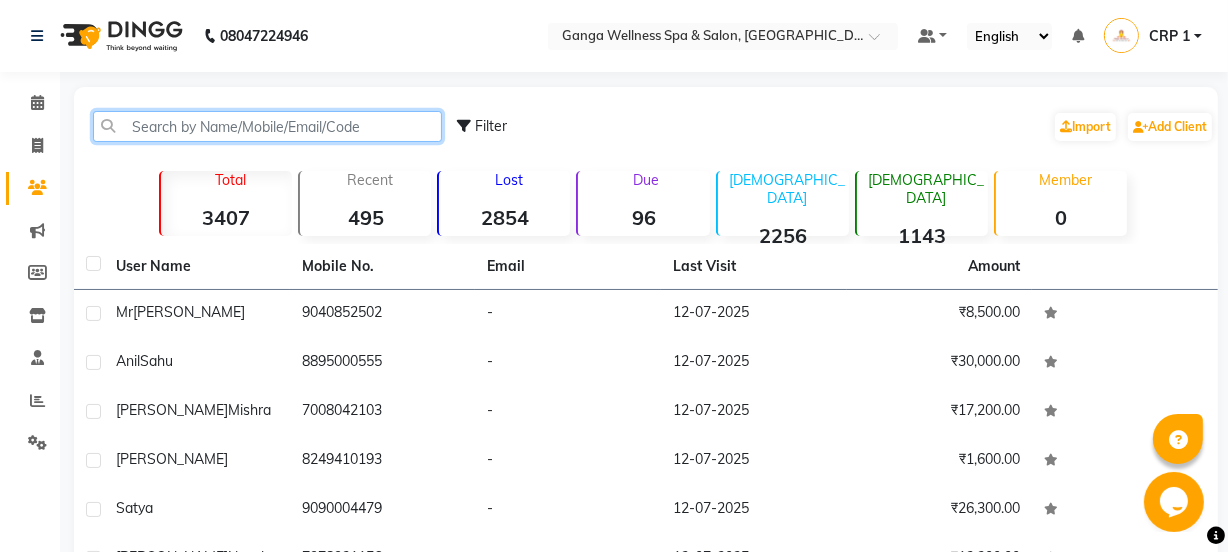 click 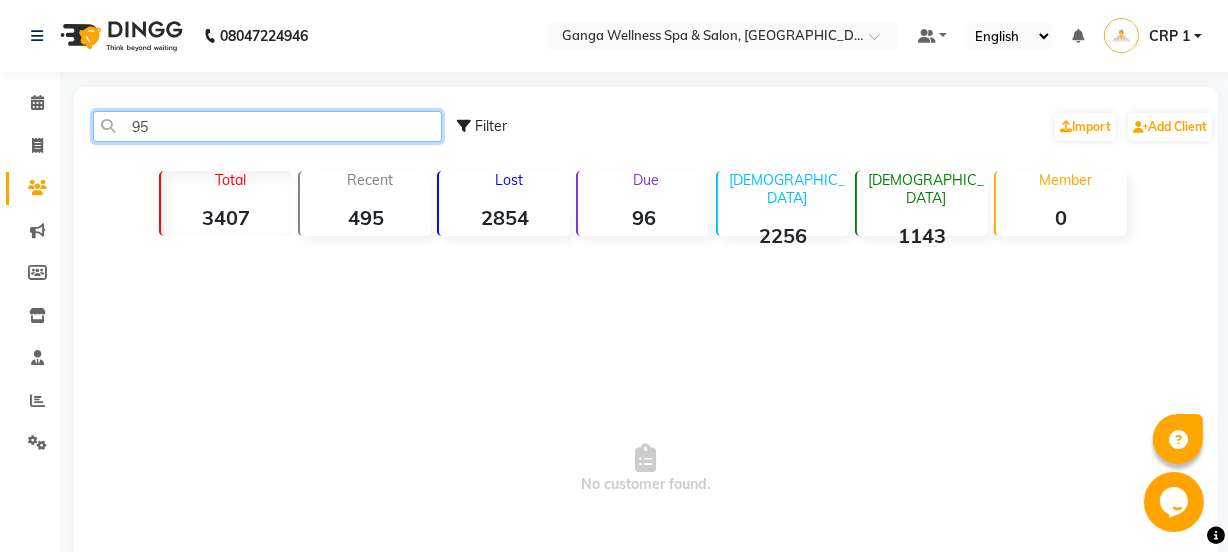 type on "9" 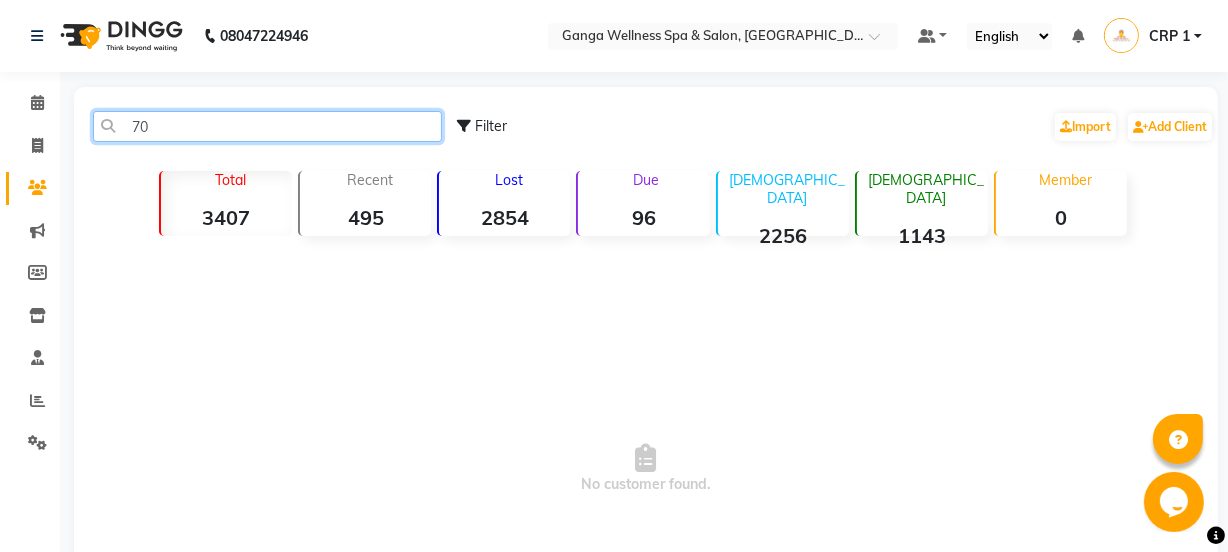 type on "7" 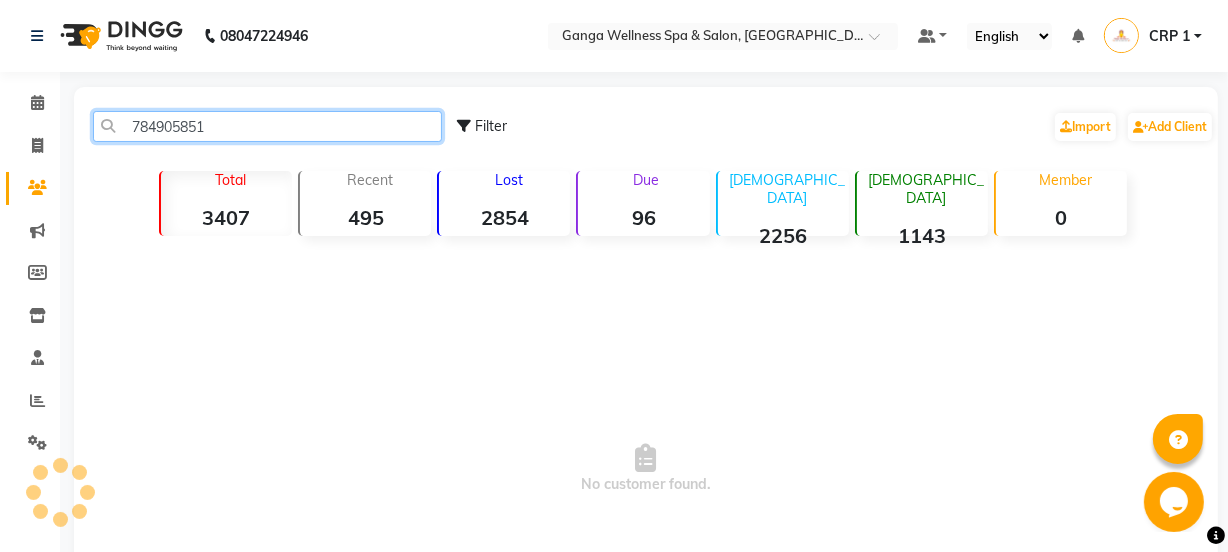 type on "784905851" 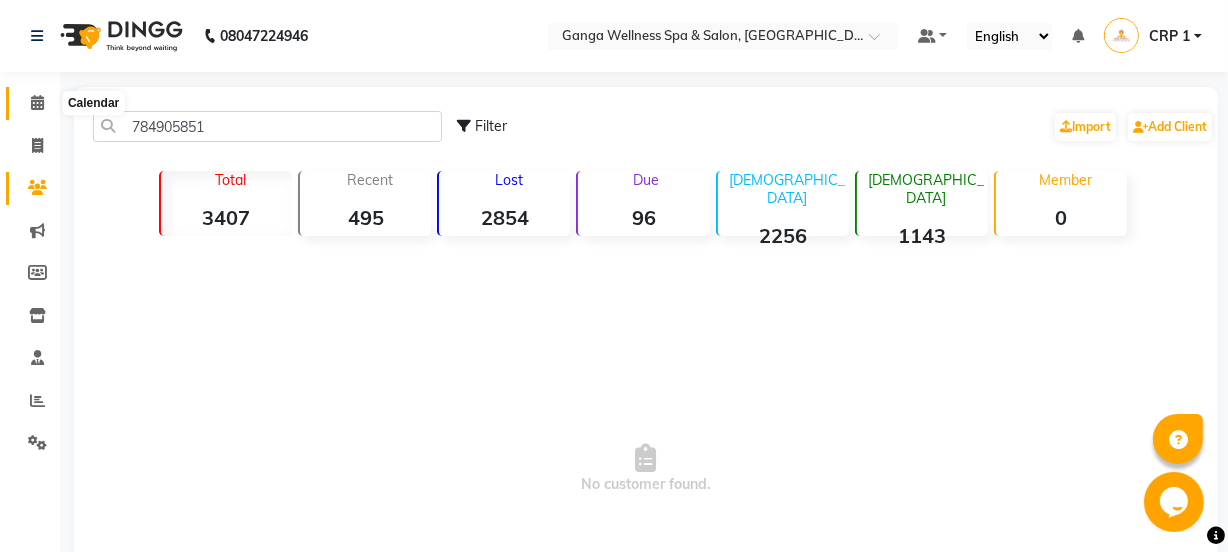 click 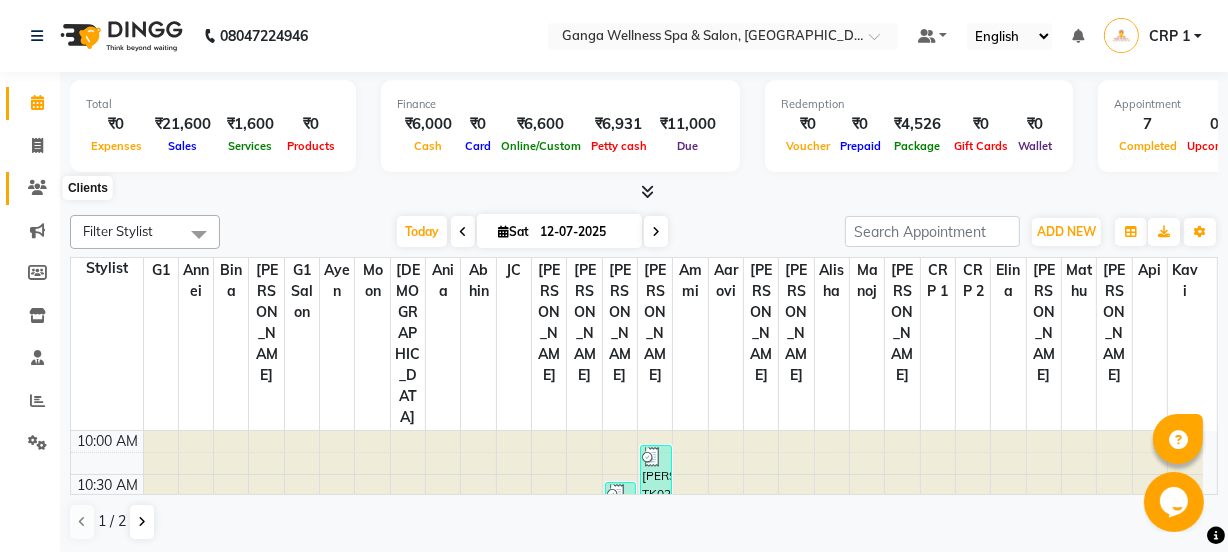 click 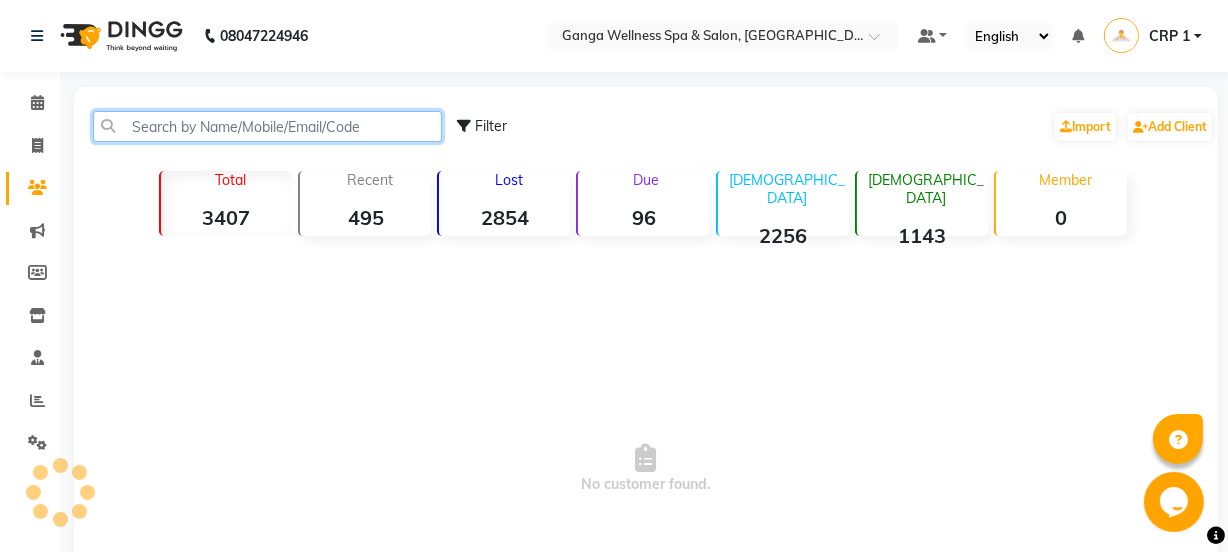 click 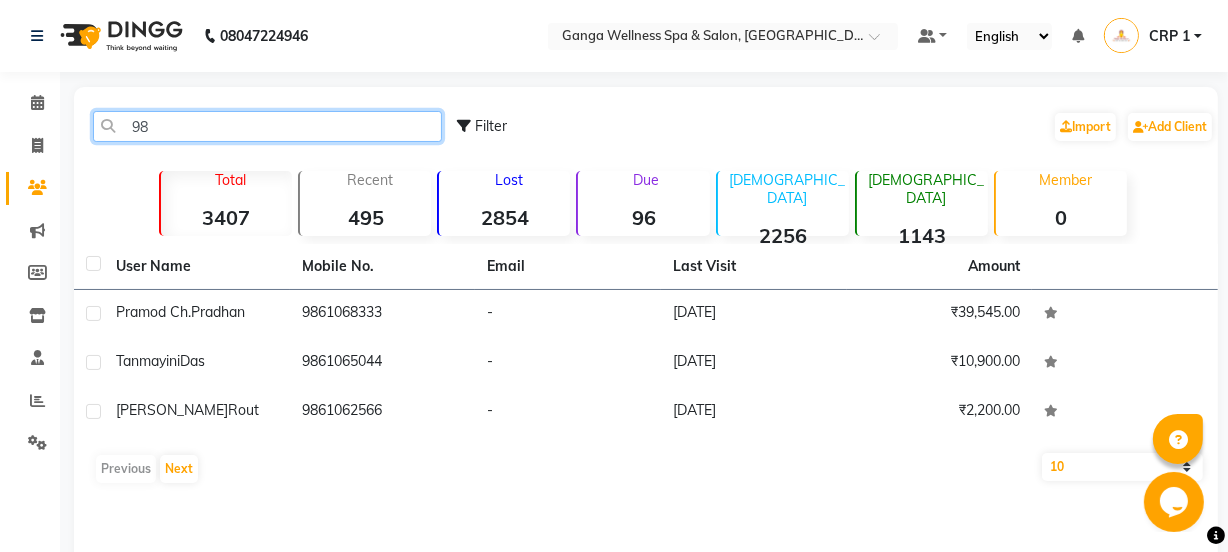 type on "9" 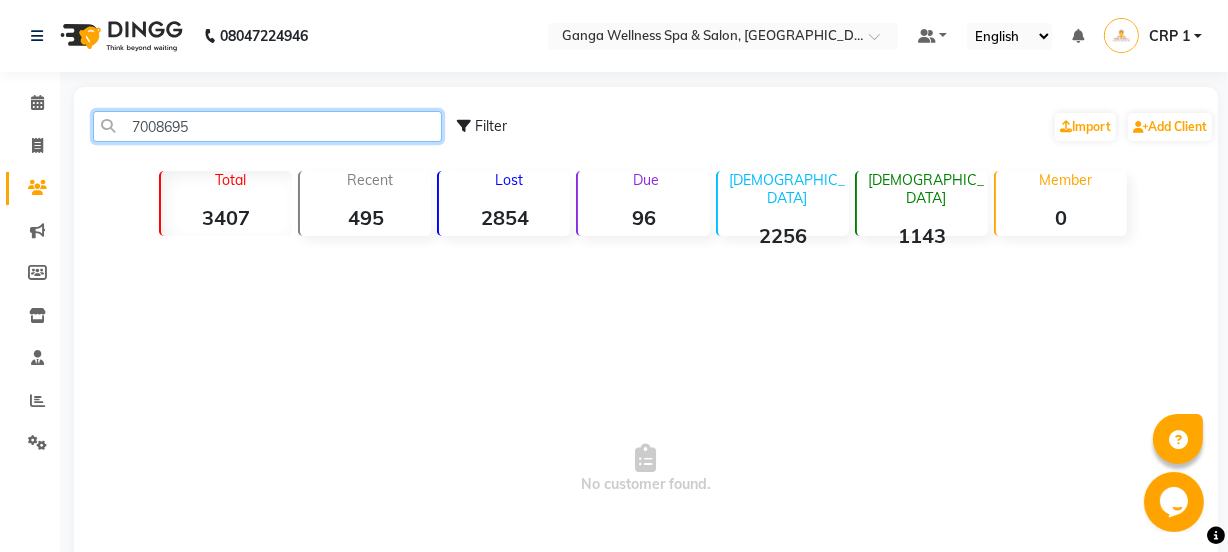 type on "7008695" 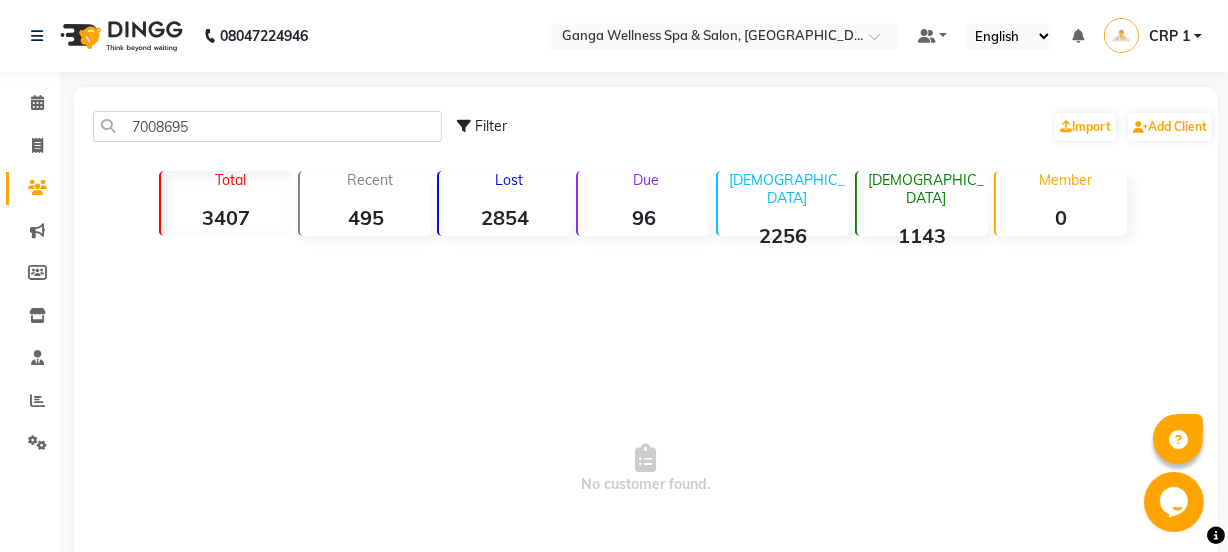click on "No customer found." at bounding box center [646, 469] 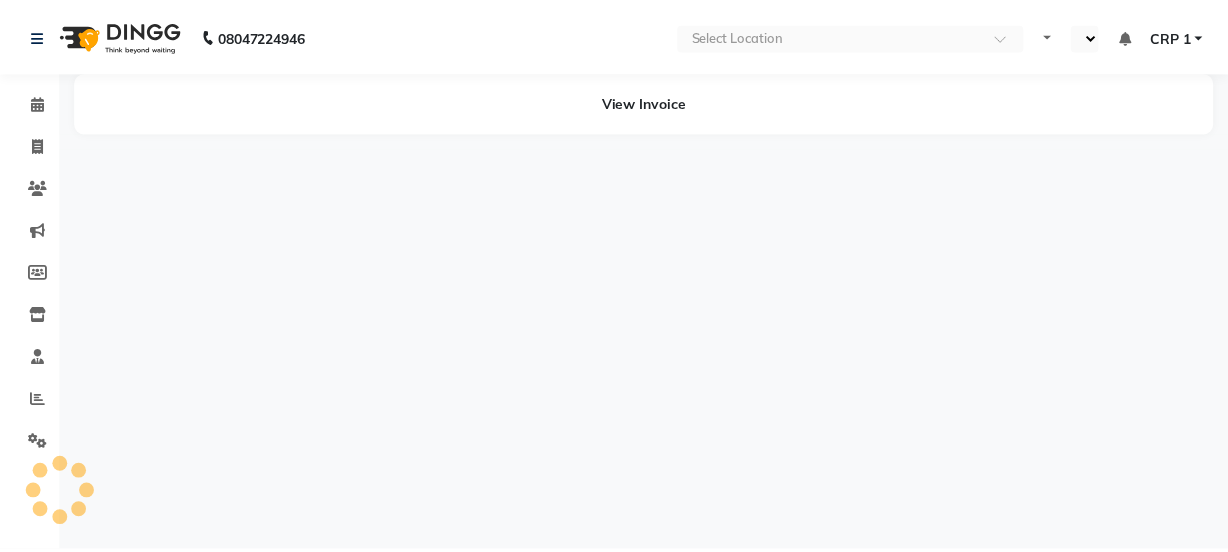 scroll, scrollTop: 0, scrollLeft: 0, axis: both 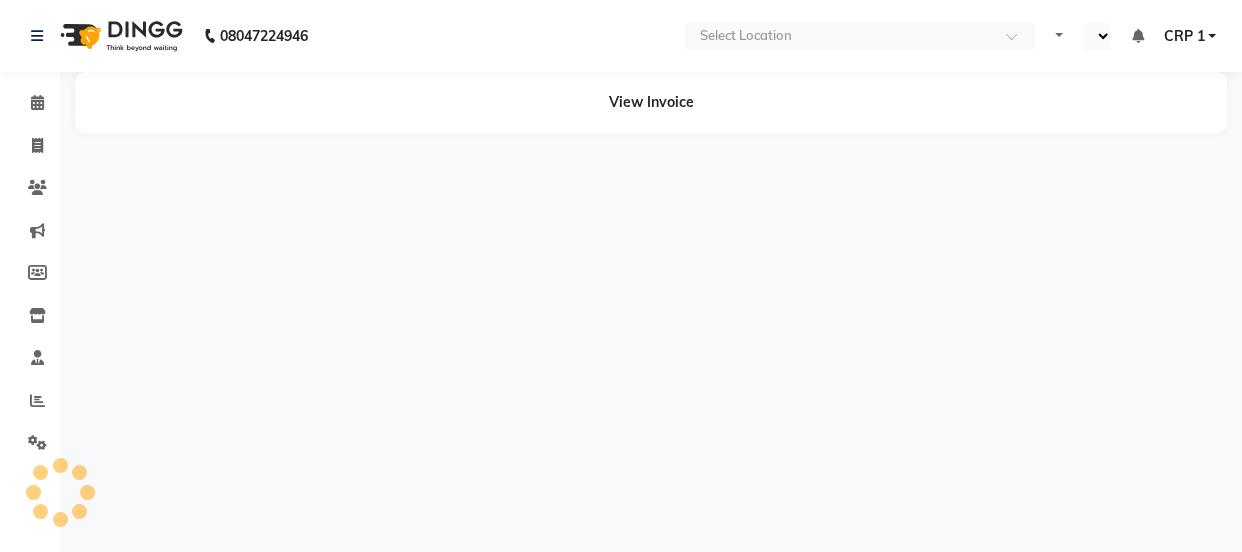 select on "en" 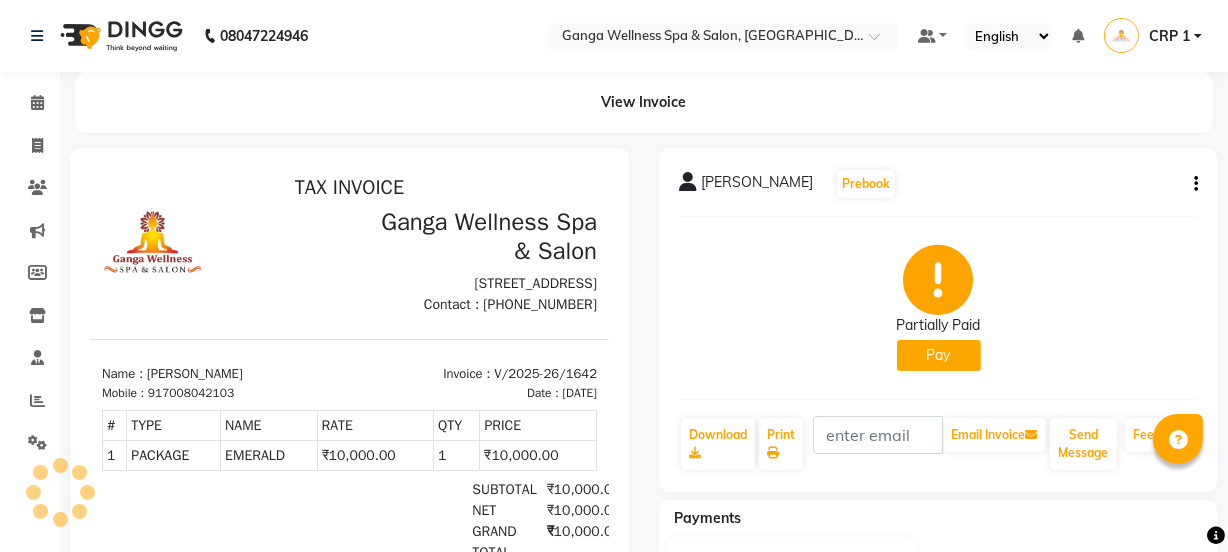 scroll, scrollTop: 0, scrollLeft: 0, axis: both 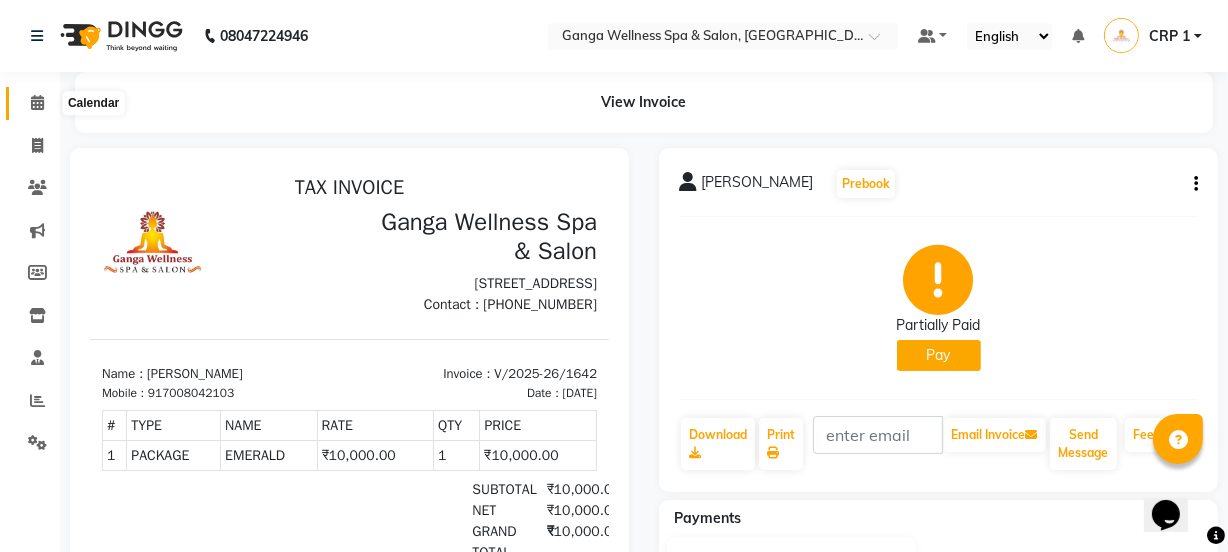 click 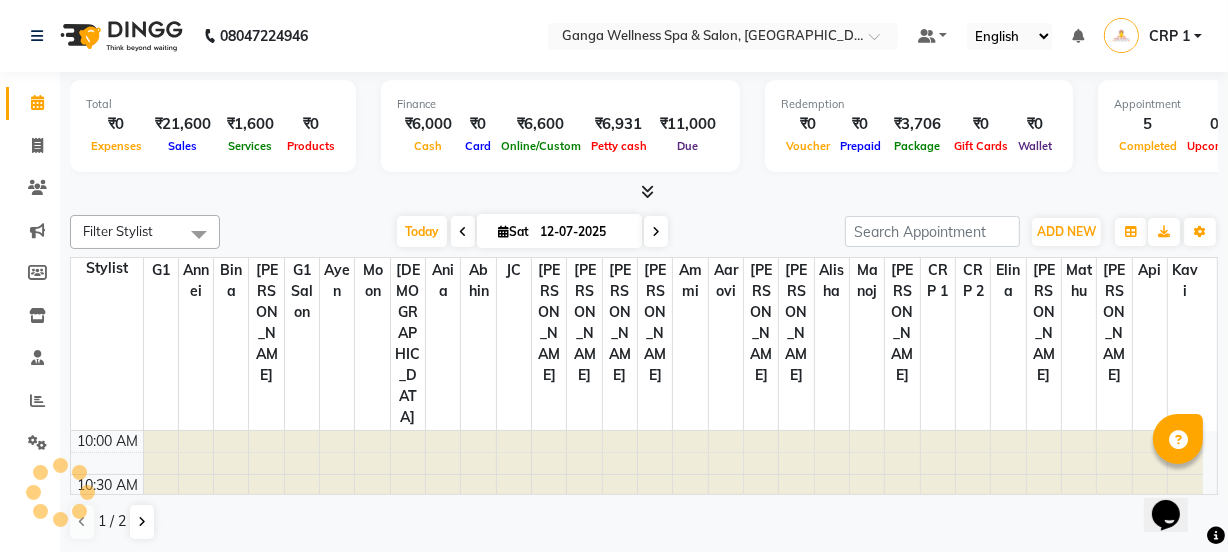 scroll, scrollTop: 439, scrollLeft: 0, axis: vertical 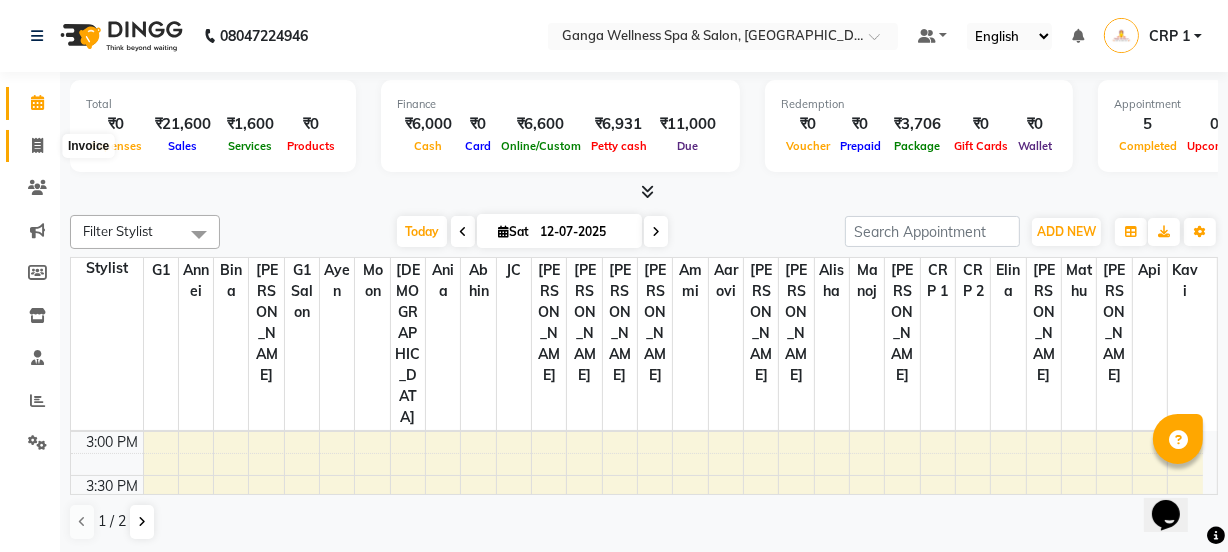 click 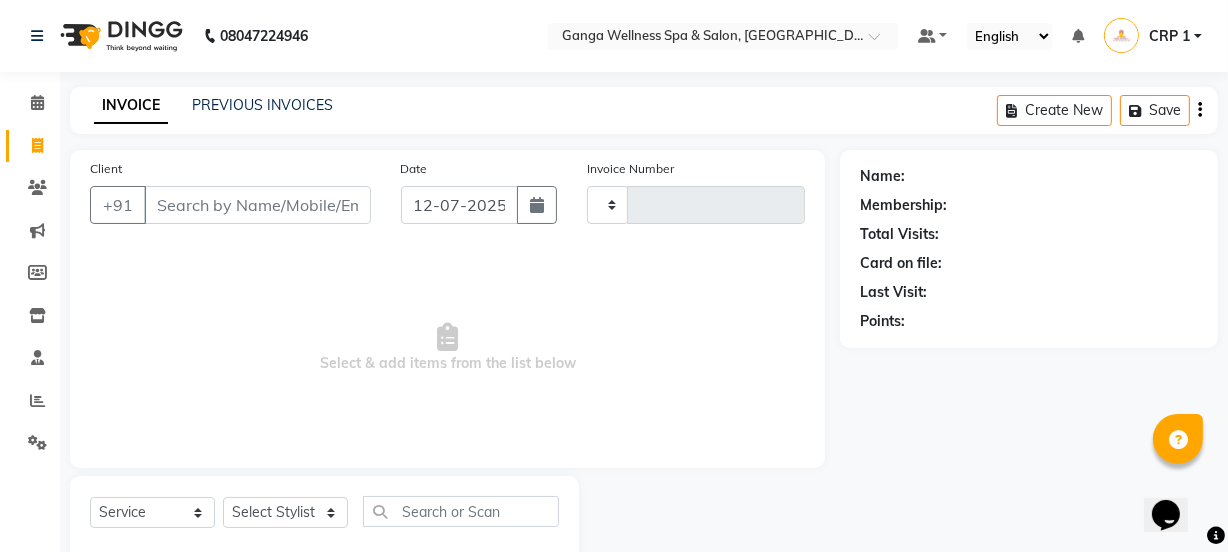 type on "1643" 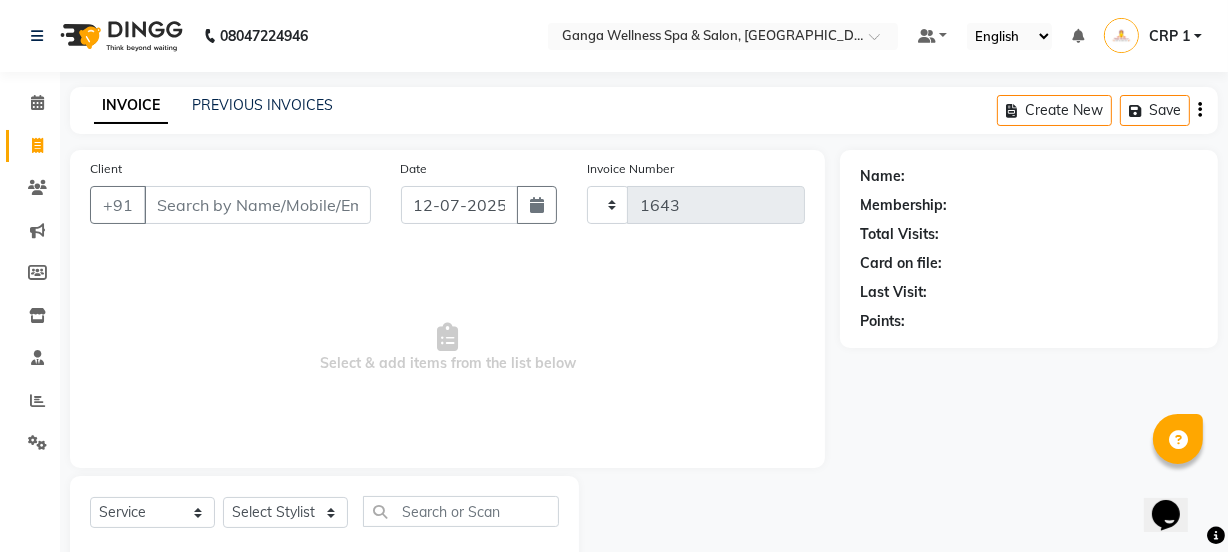select on "715" 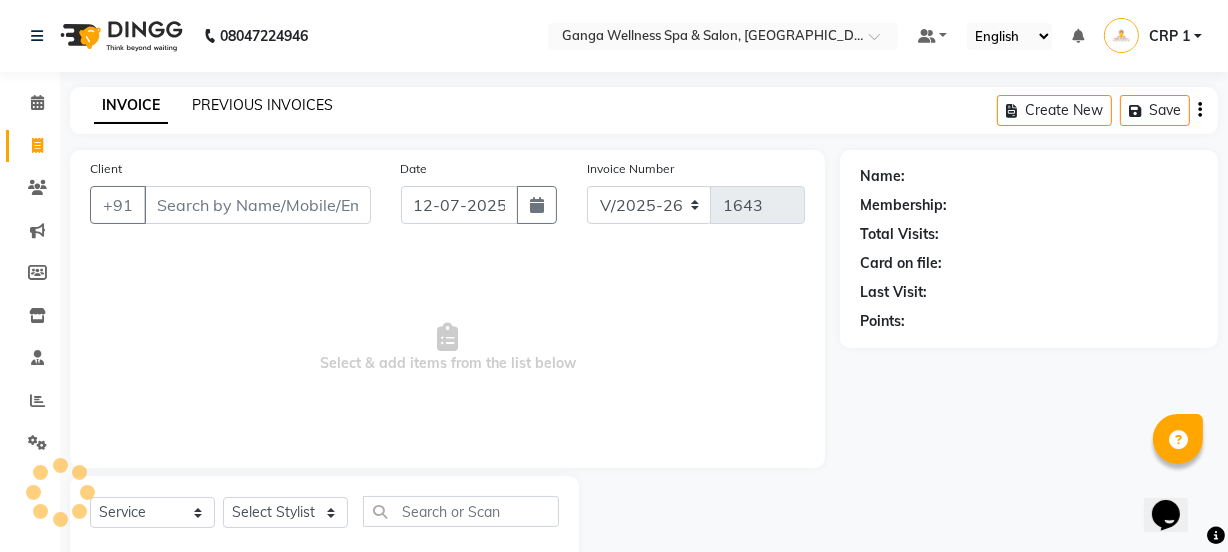 click on "PREVIOUS INVOICES" 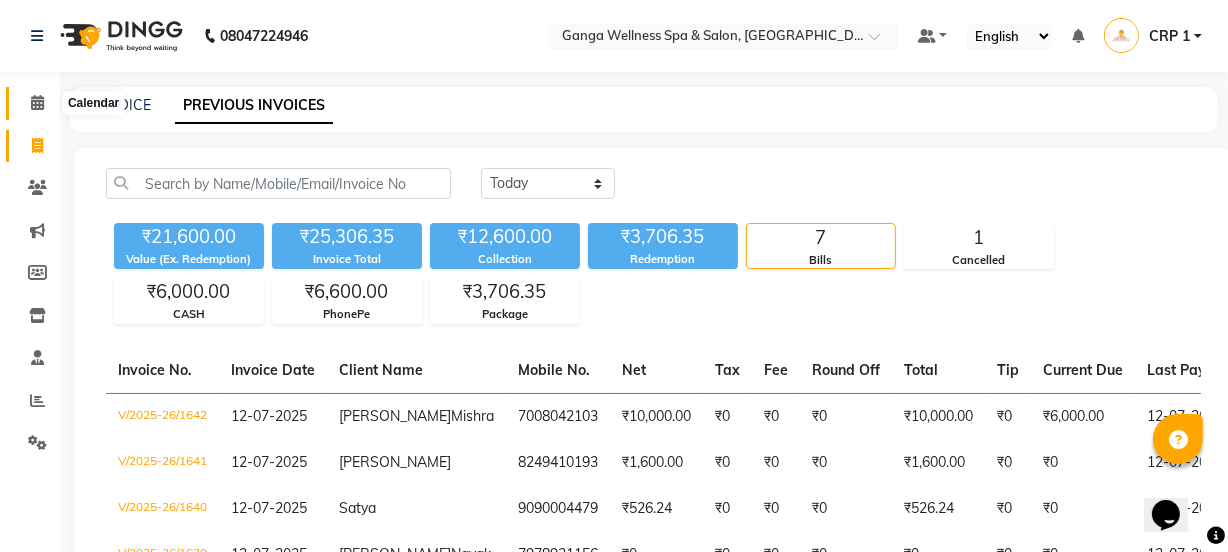 click 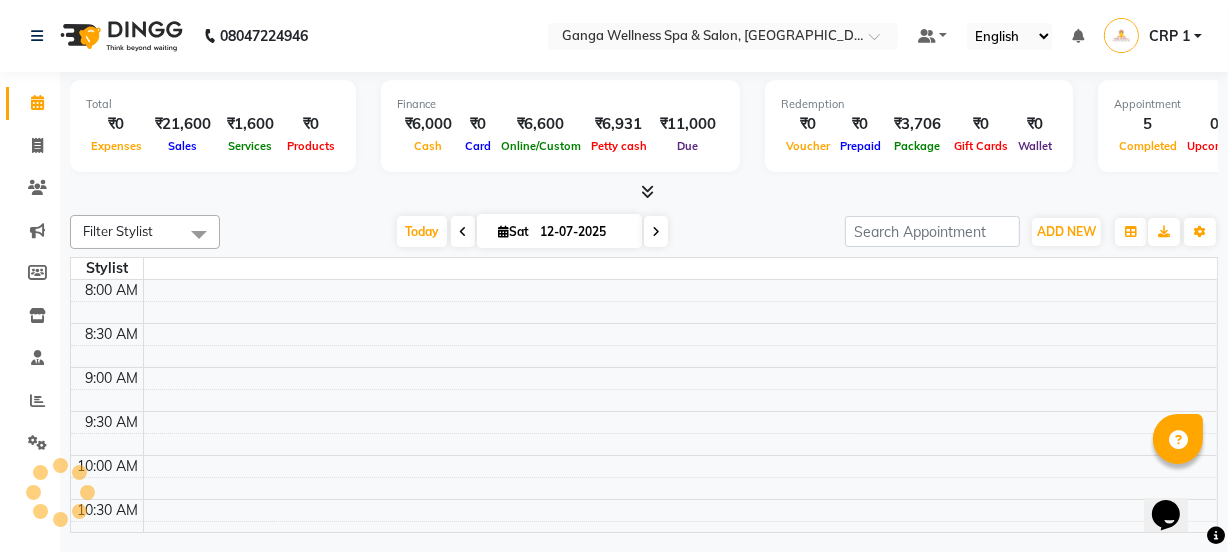 scroll, scrollTop: 0, scrollLeft: 0, axis: both 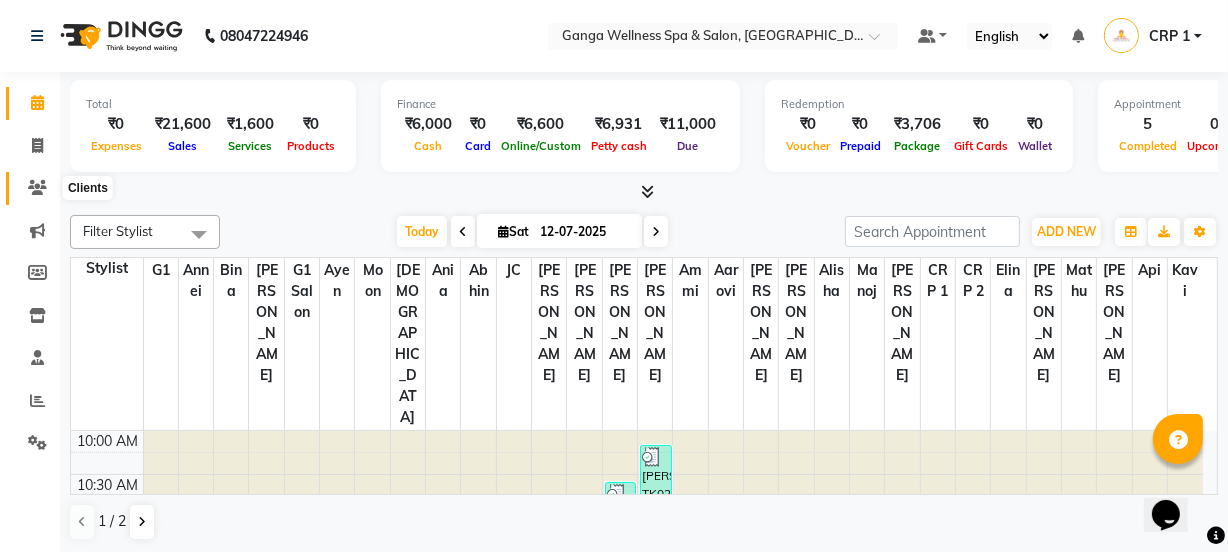 click 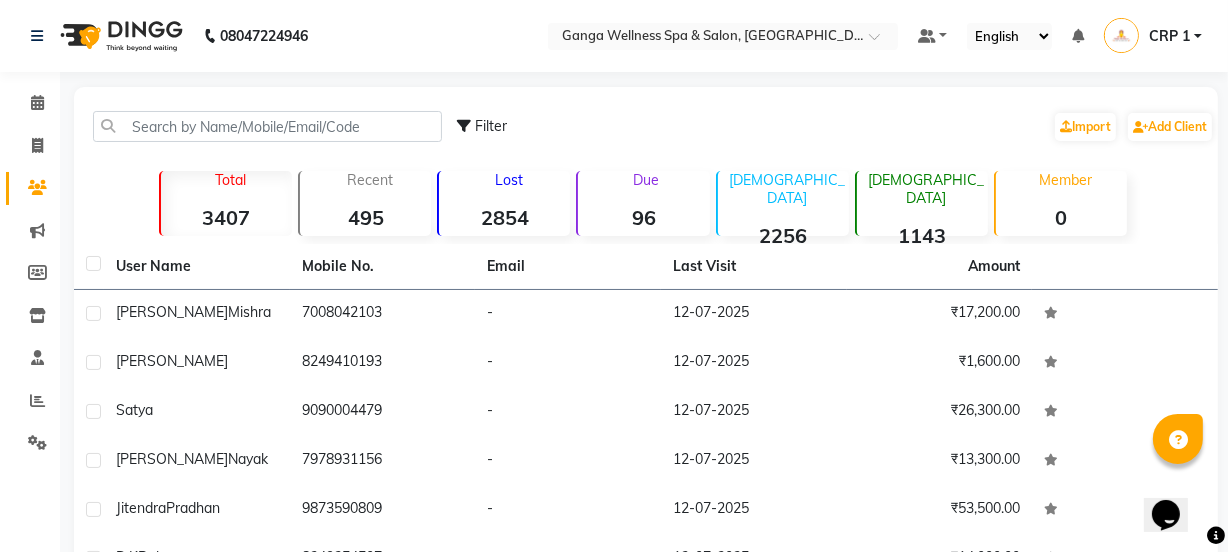 click on "Filter  Import   Add Client" 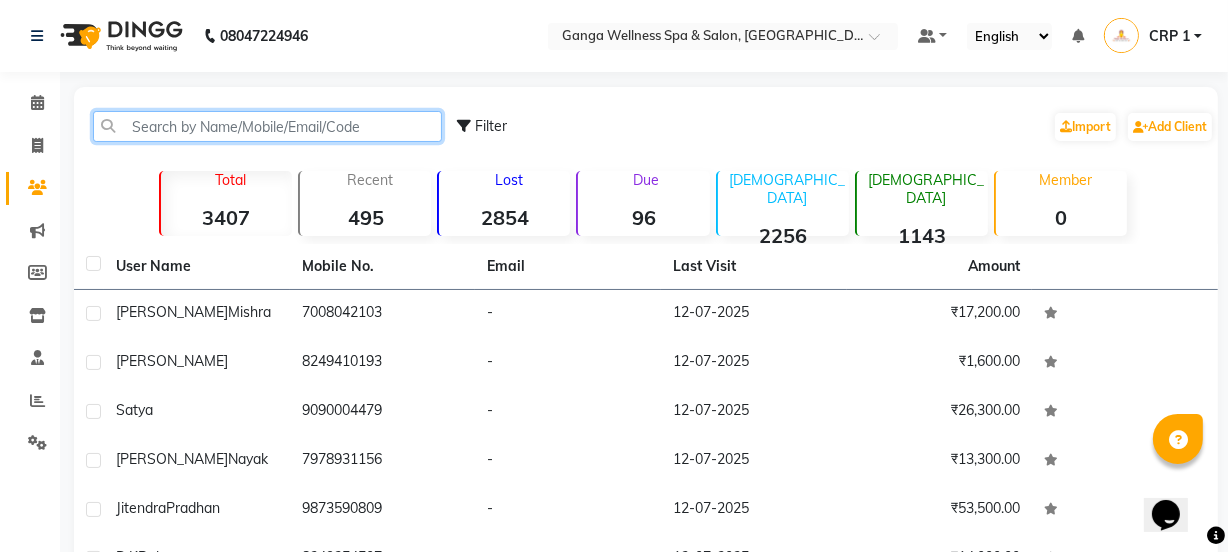 click 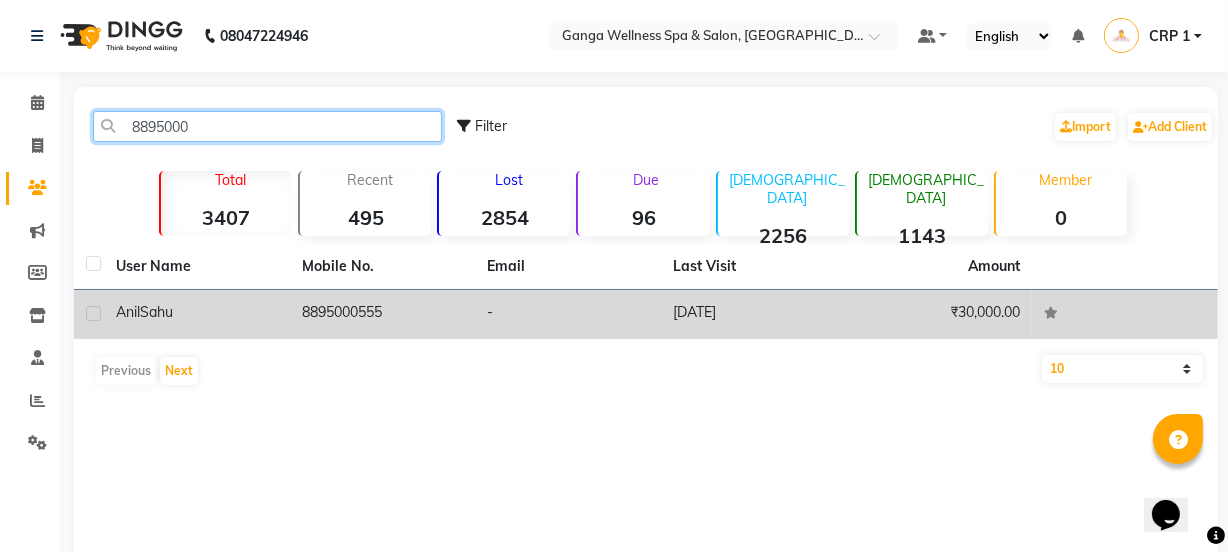 type on "8895000" 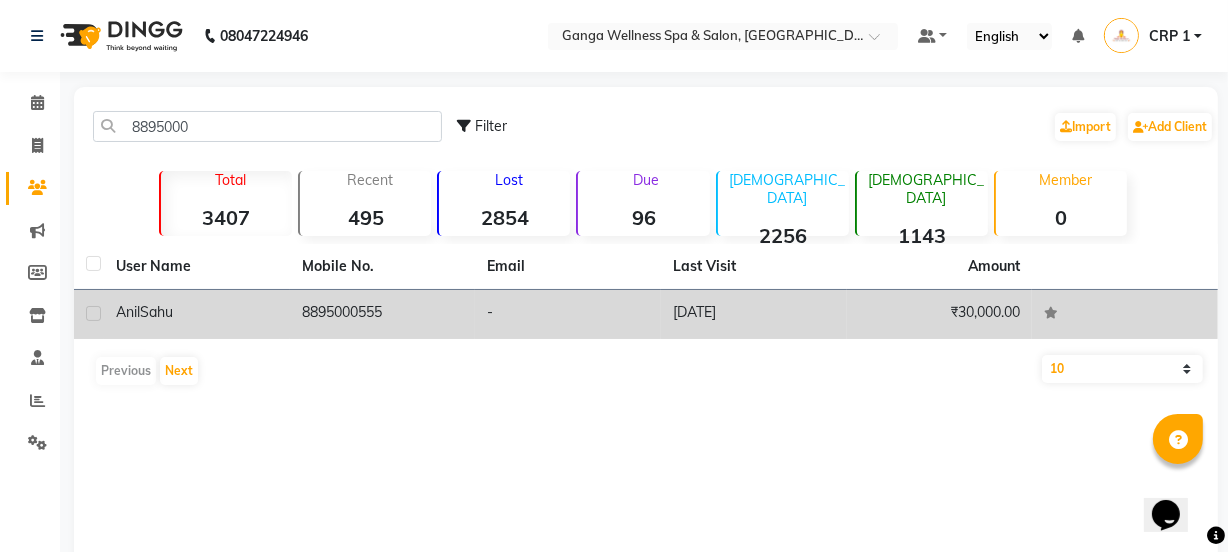 click on "Anil  Sahu" 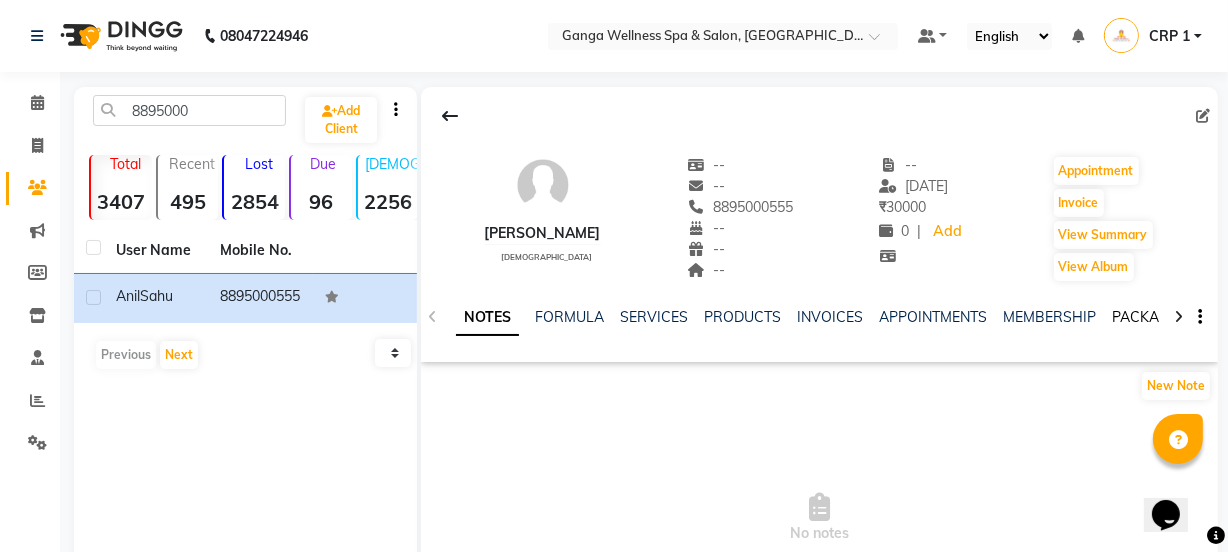 click on "PACKAGES" 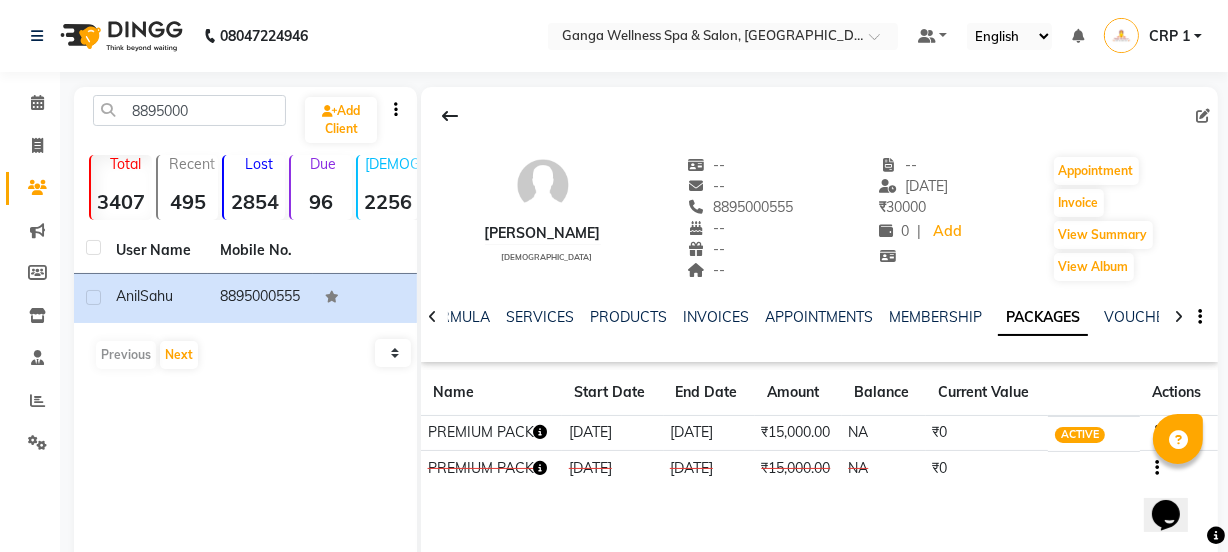 click 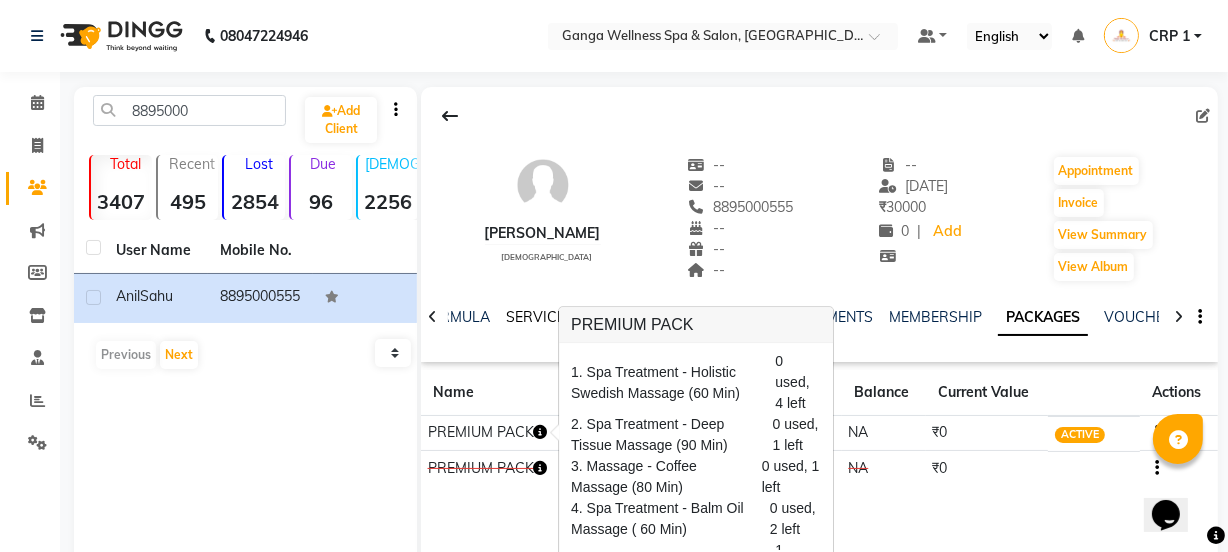 click on "SERVICES" 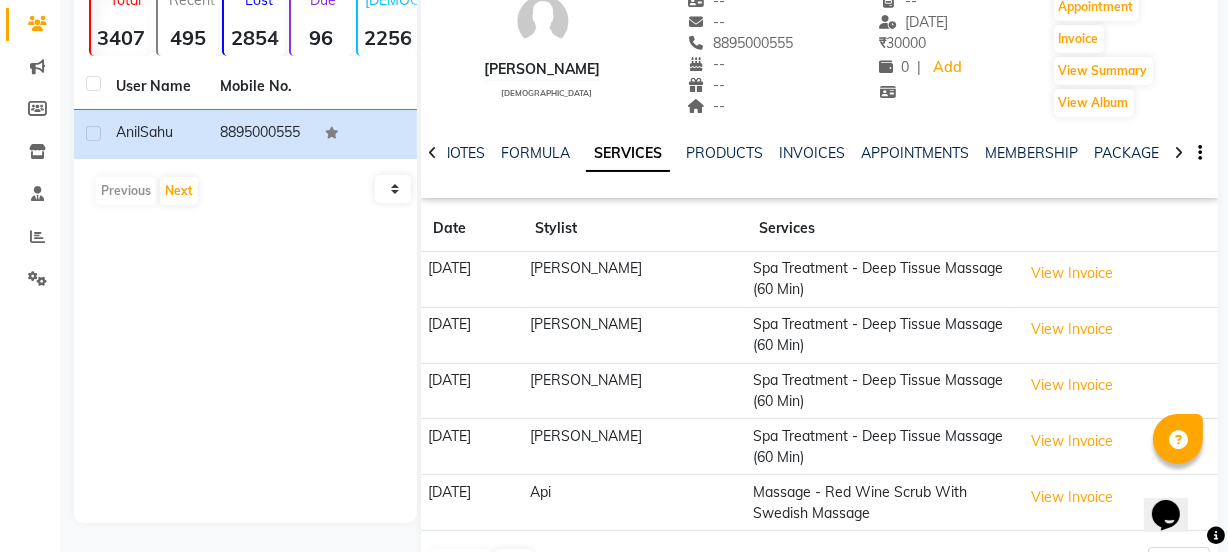 scroll, scrollTop: 181, scrollLeft: 0, axis: vertical 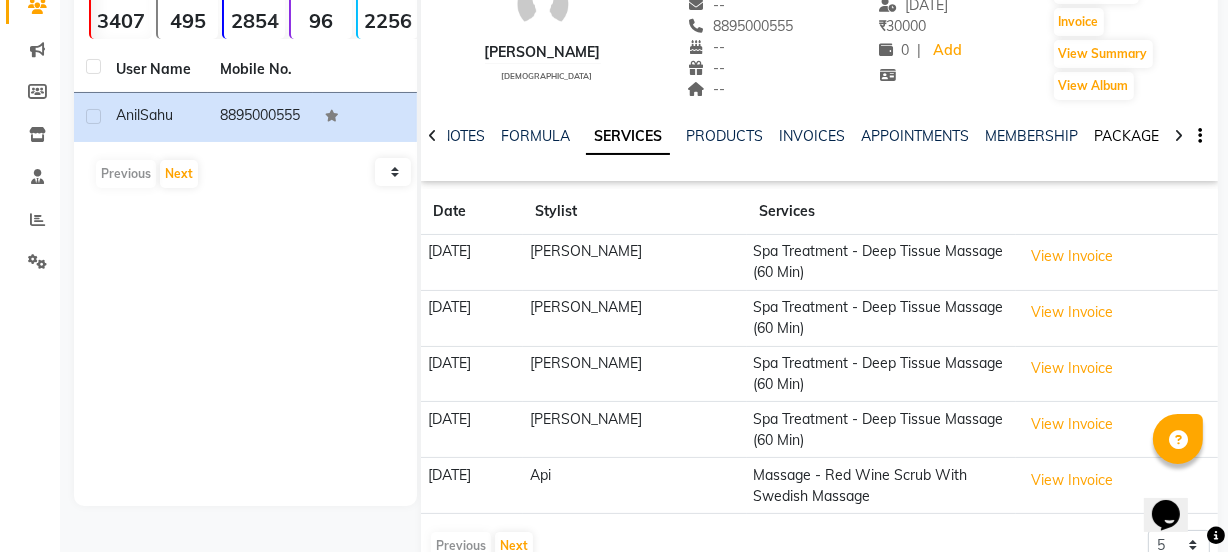 click on "PACKAGES" 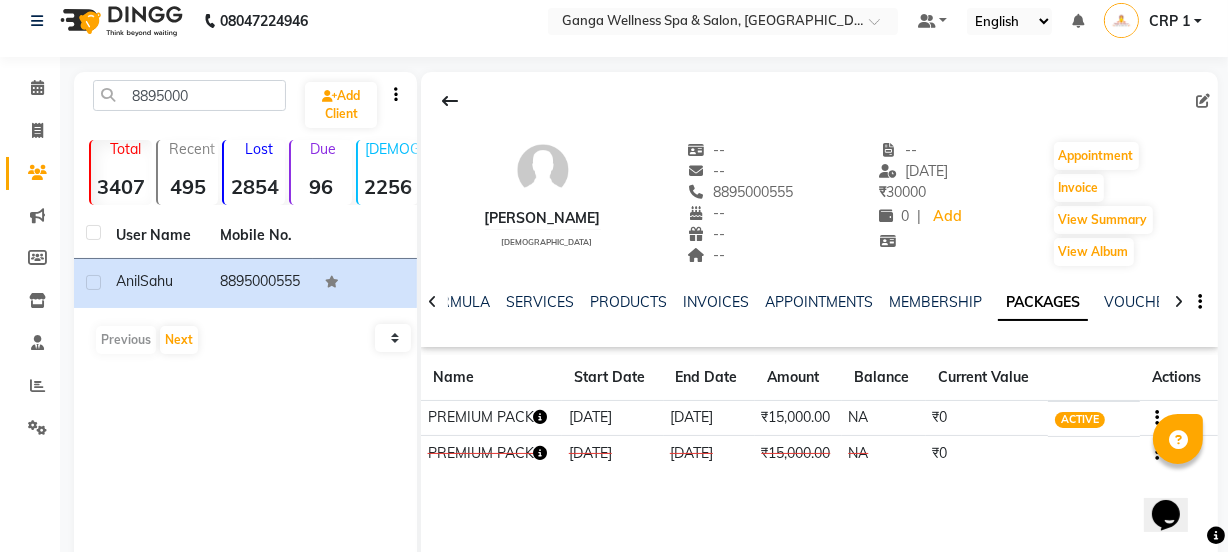 scroll, scrollTop: 0, scrollLeft: 0, axis: both 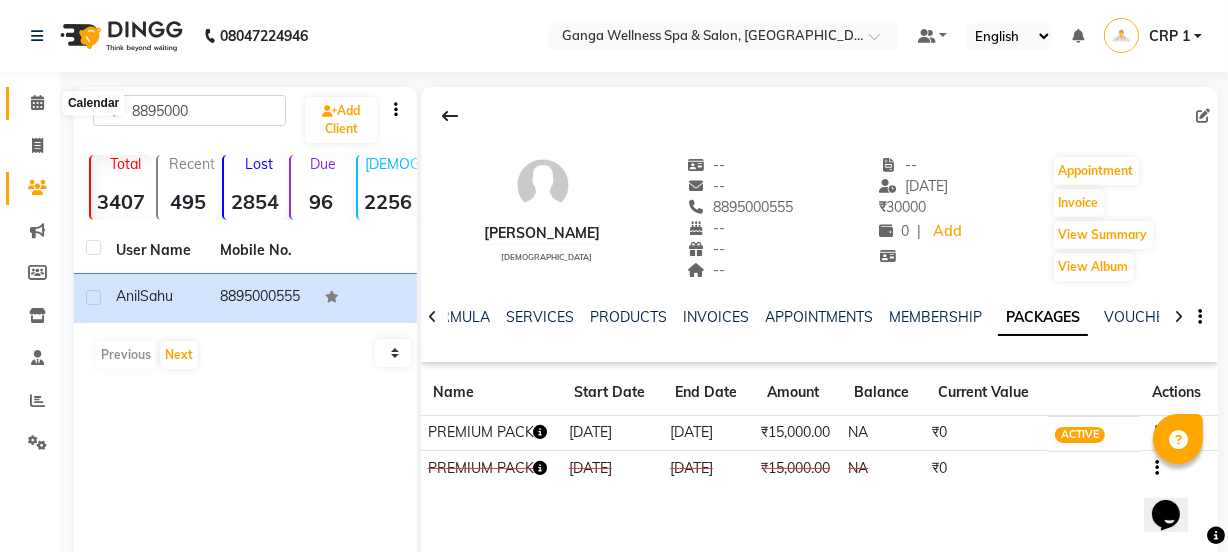 click 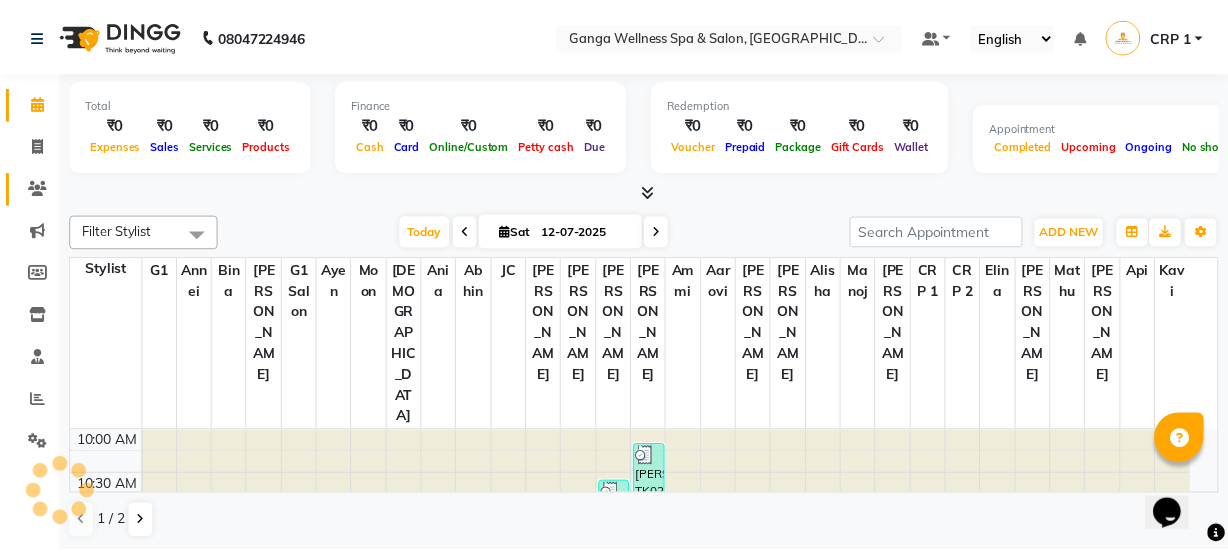 scroll, scrollTop: 0, scrollLeft: 0, axis: both 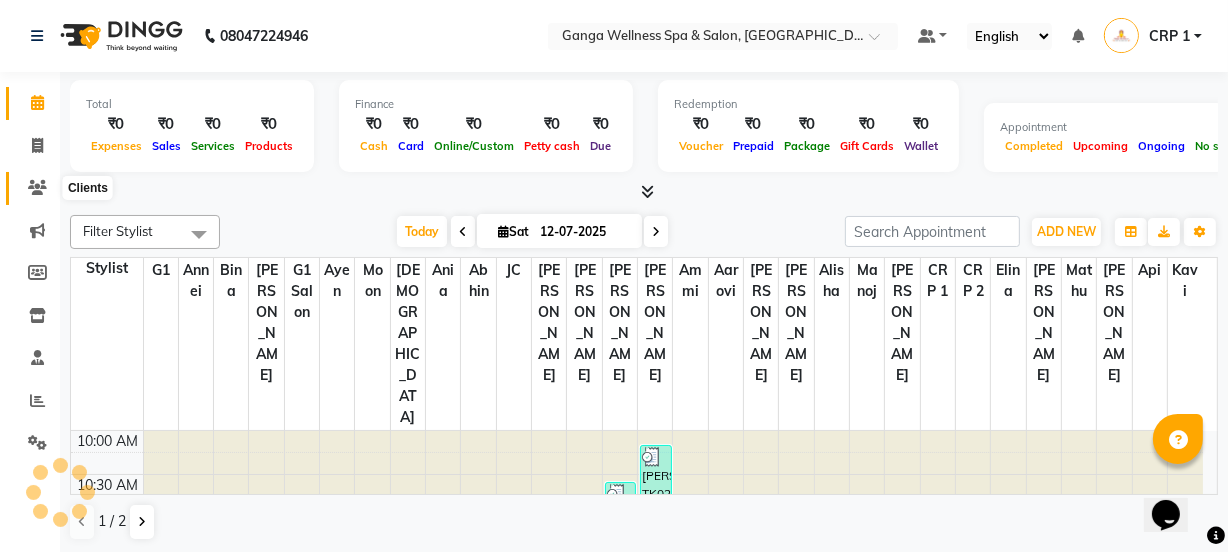 click 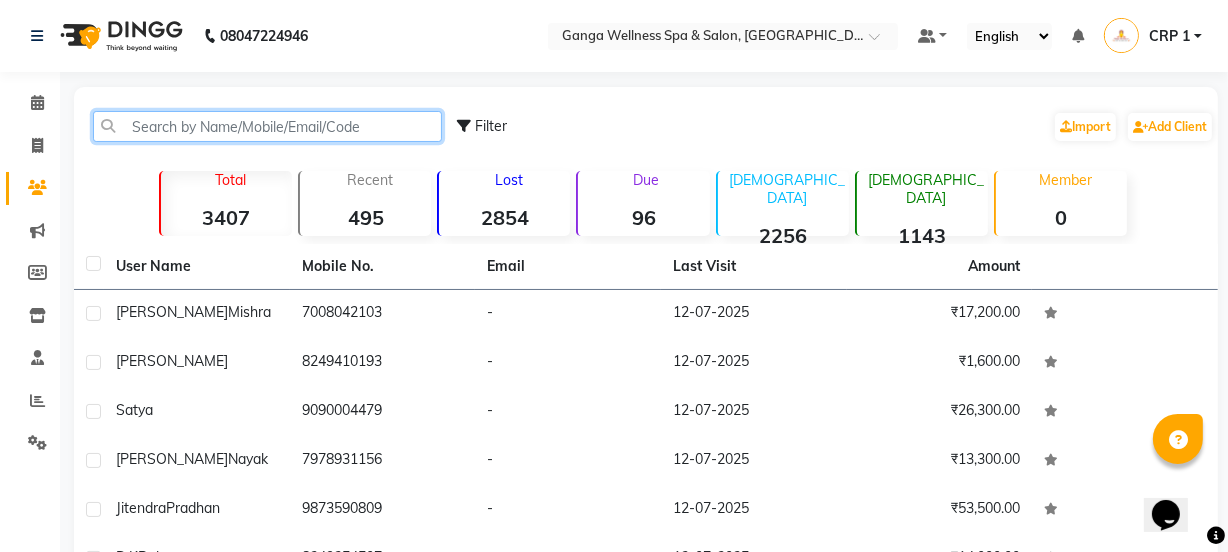 click 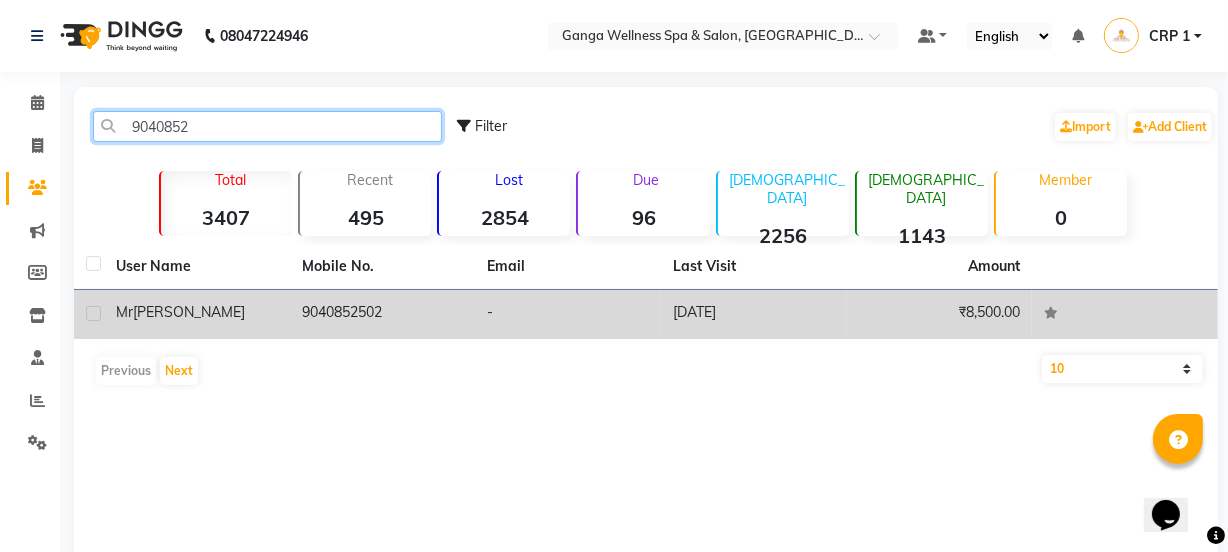 type on "9040852" 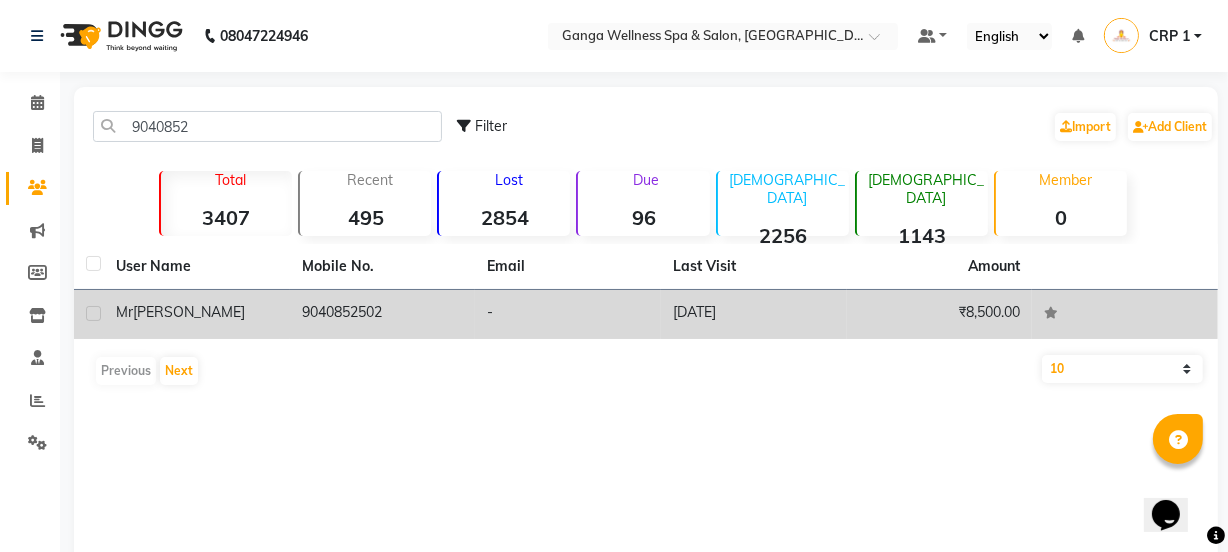 click on "Mr  Subha" 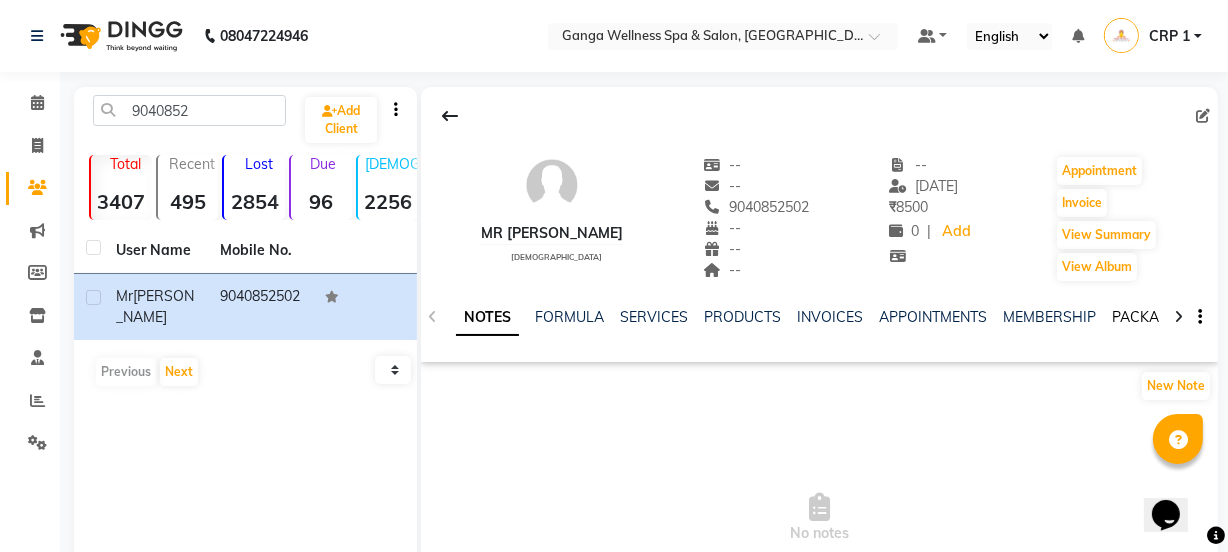 click on "PACKAGES" 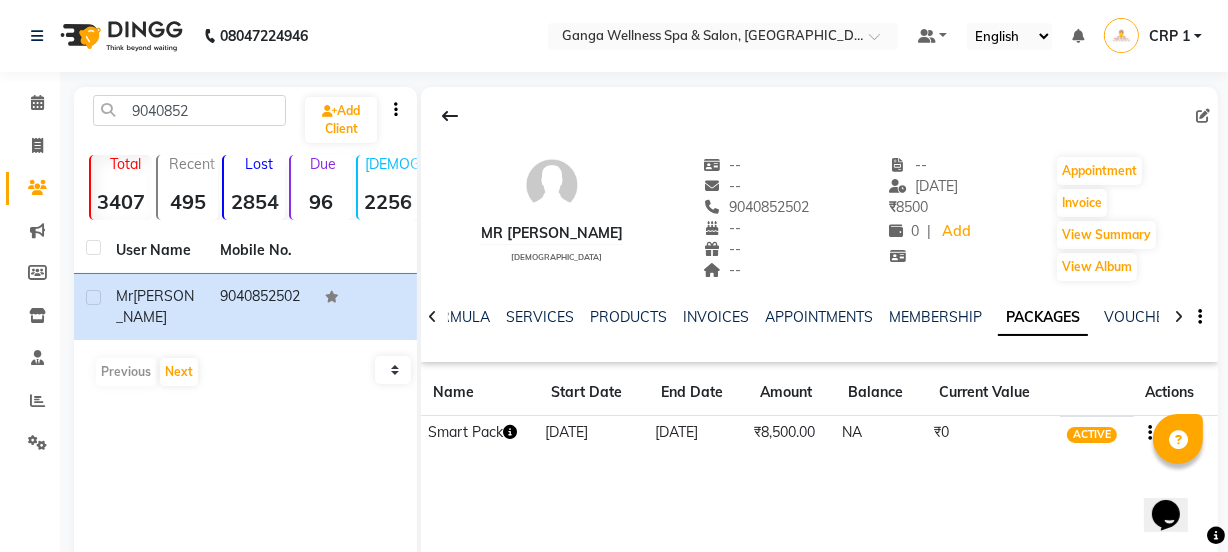click 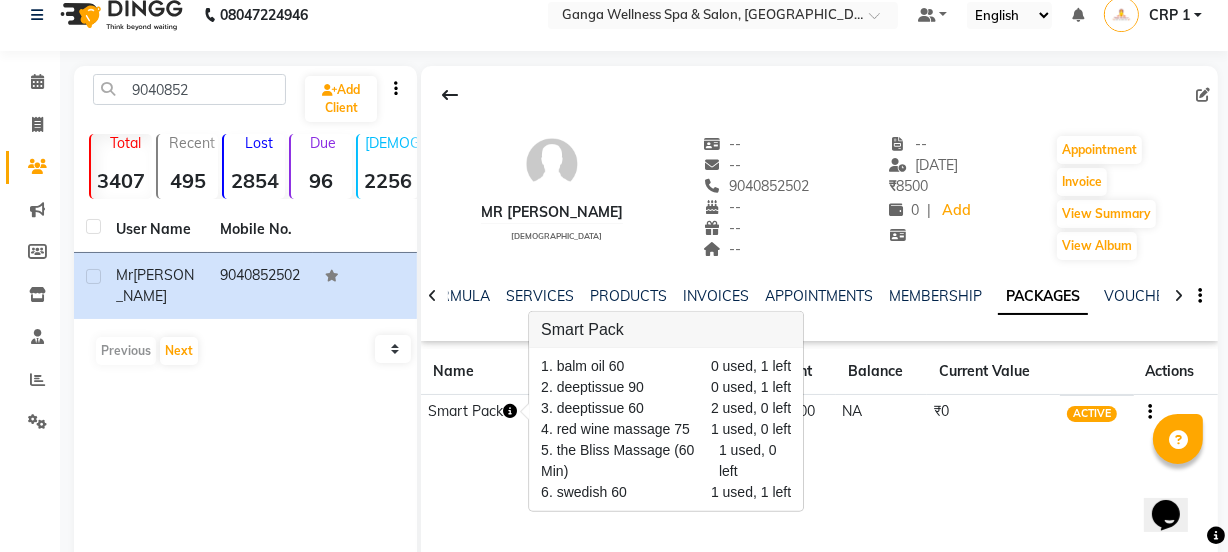 scroll, scrollTop: 0, scrollLeft: 0, axis: both 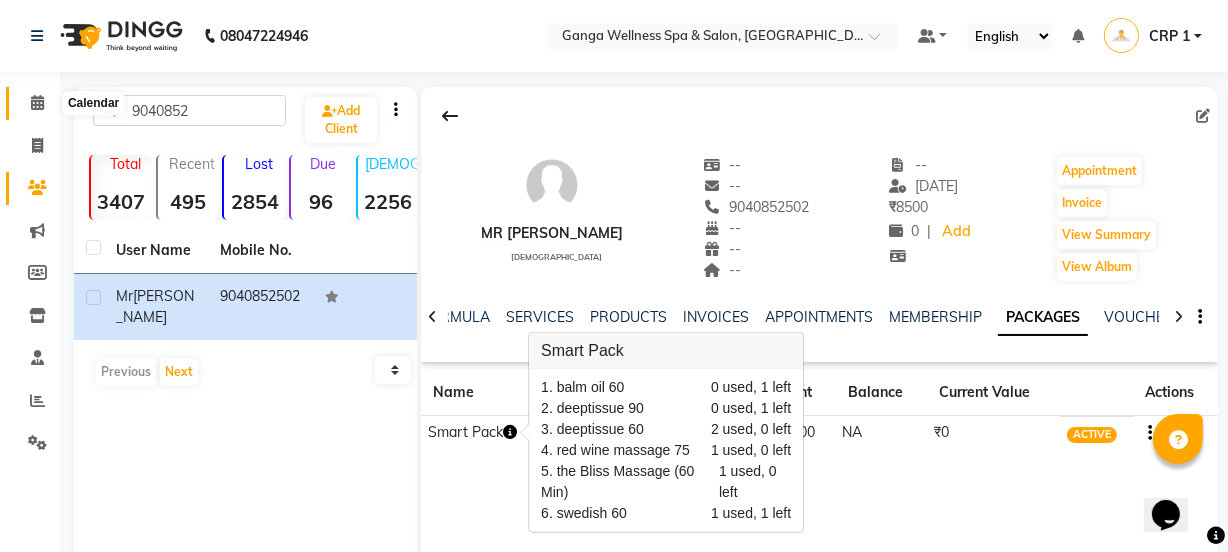 click 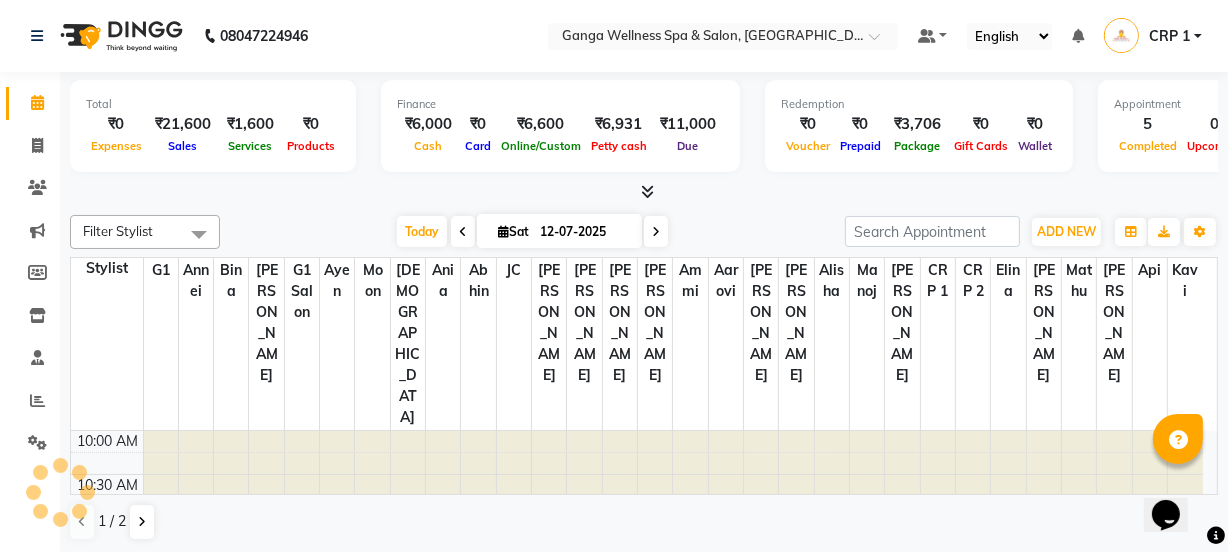 scroll, scrollTop: 0, scrollLeft: 0, axis: both 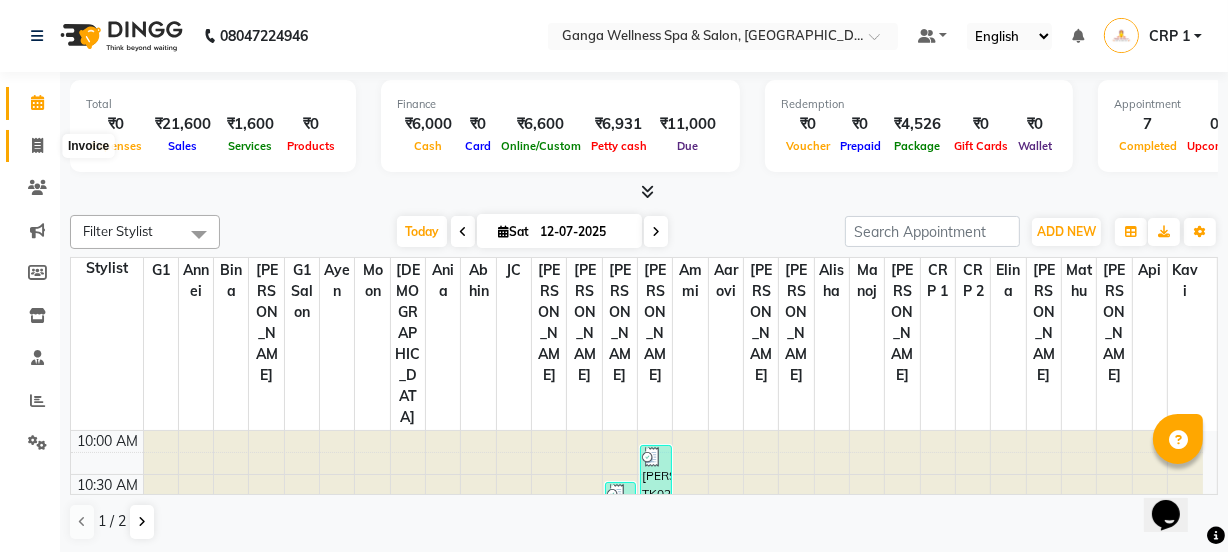 click 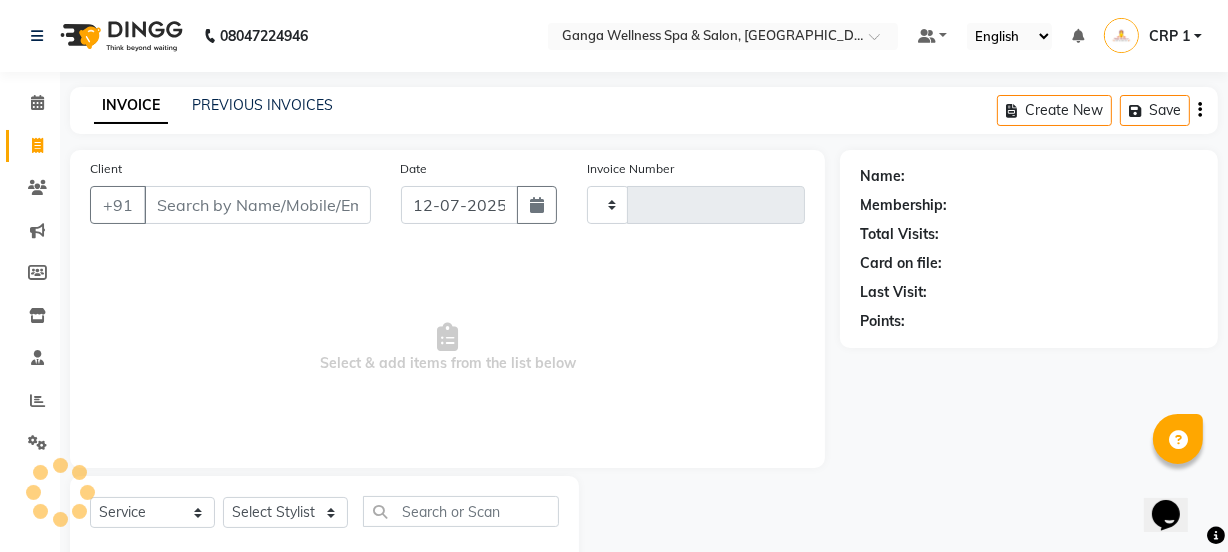 type on "1645" 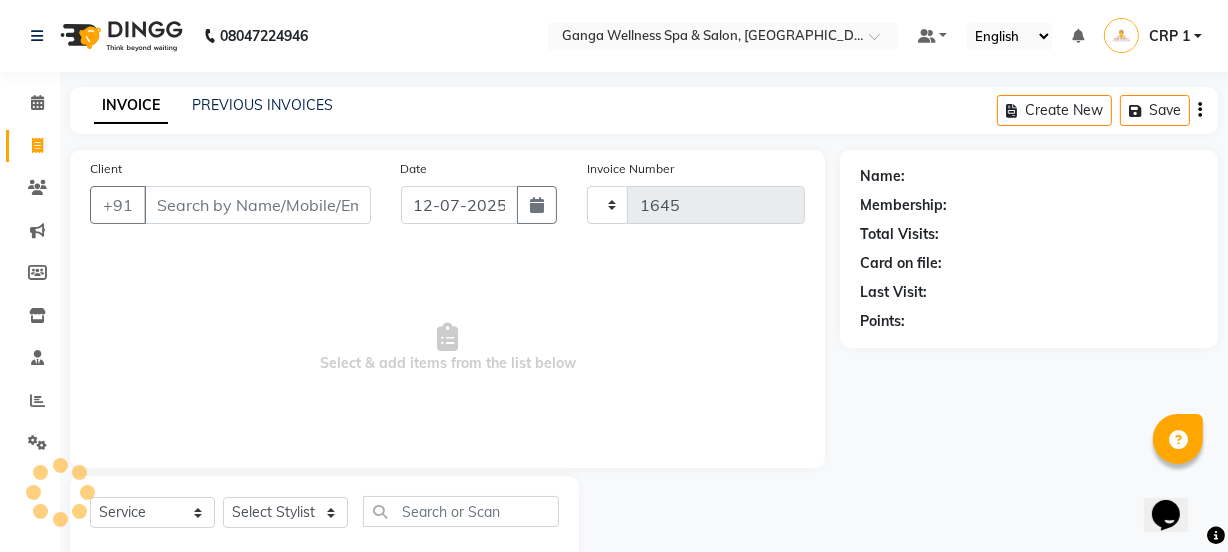 select on "715" 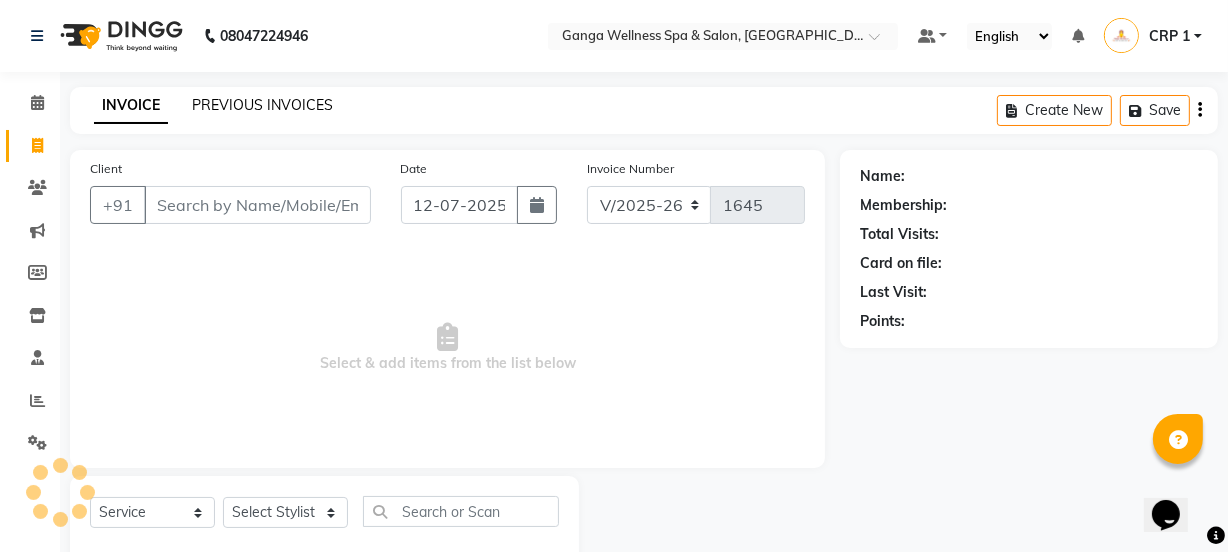 click on "PREVIOUS INVOICES" 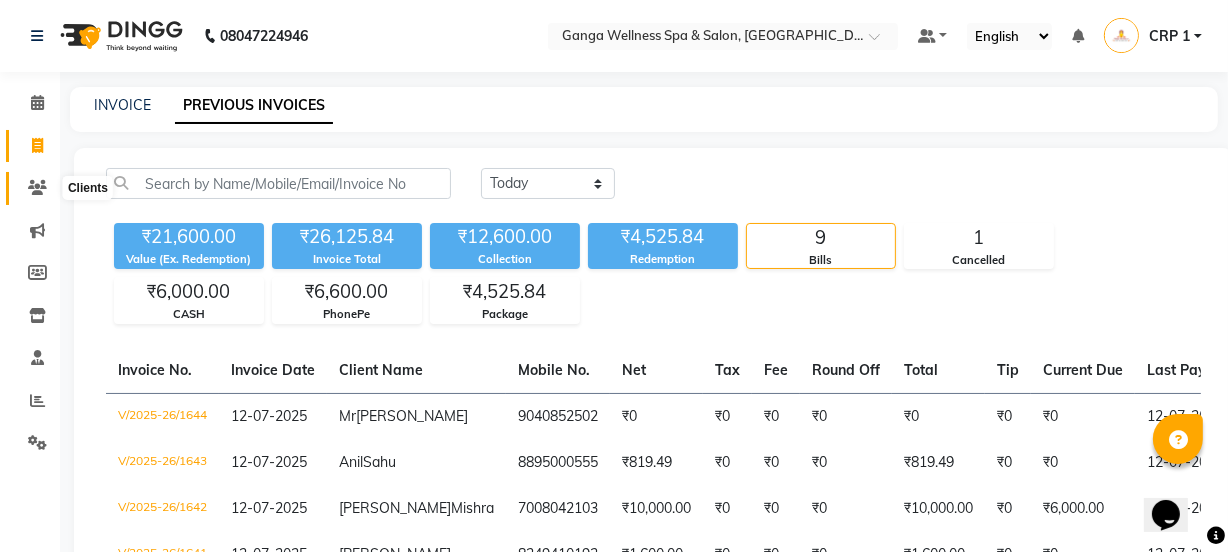 click 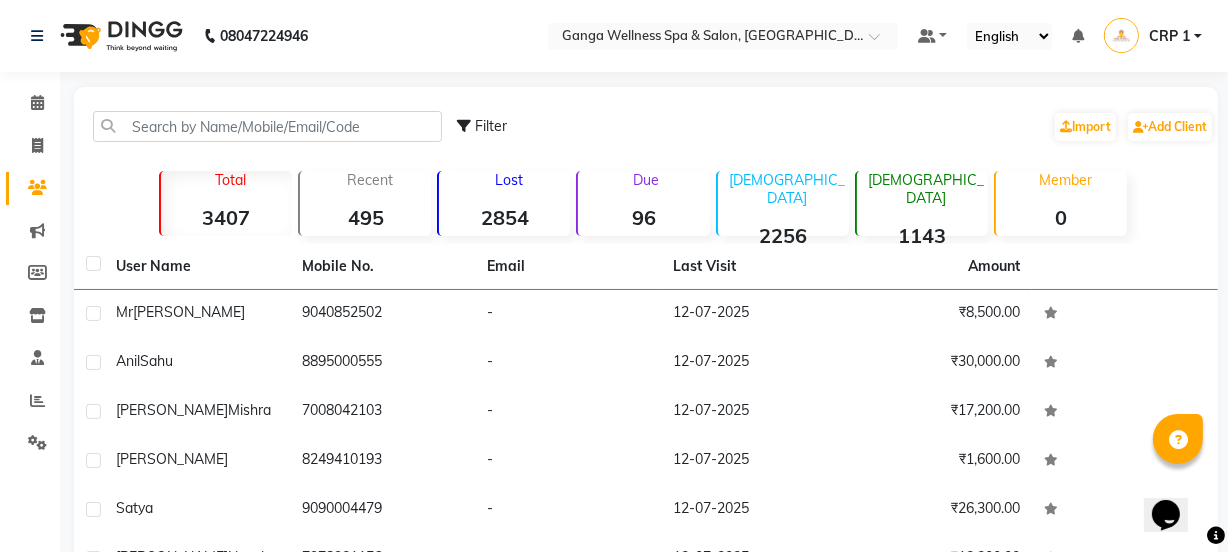 click on "Filter  Import   Add Client" 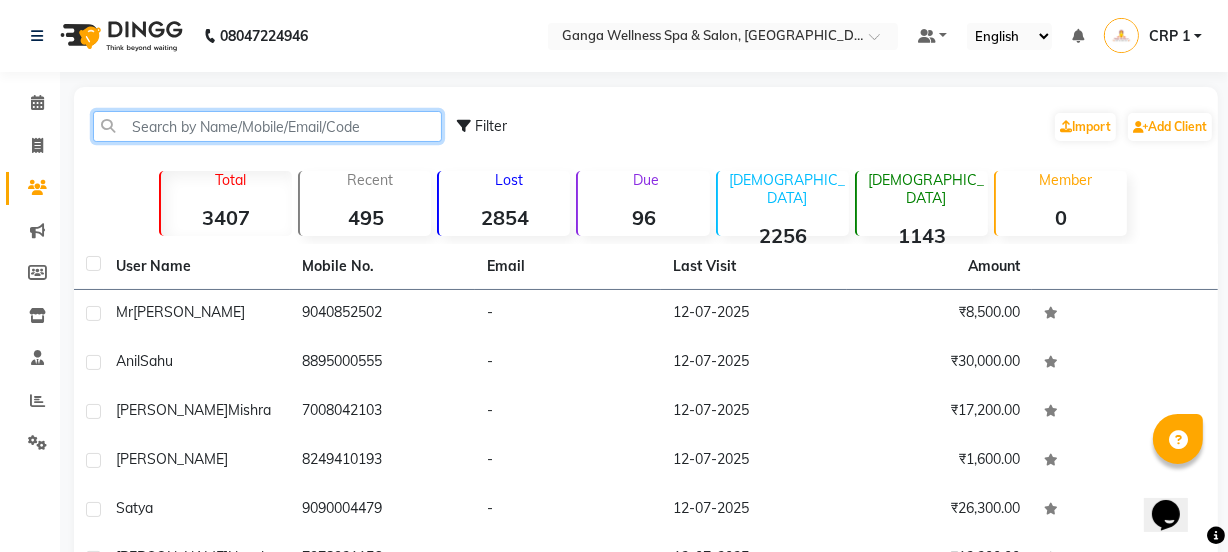 click 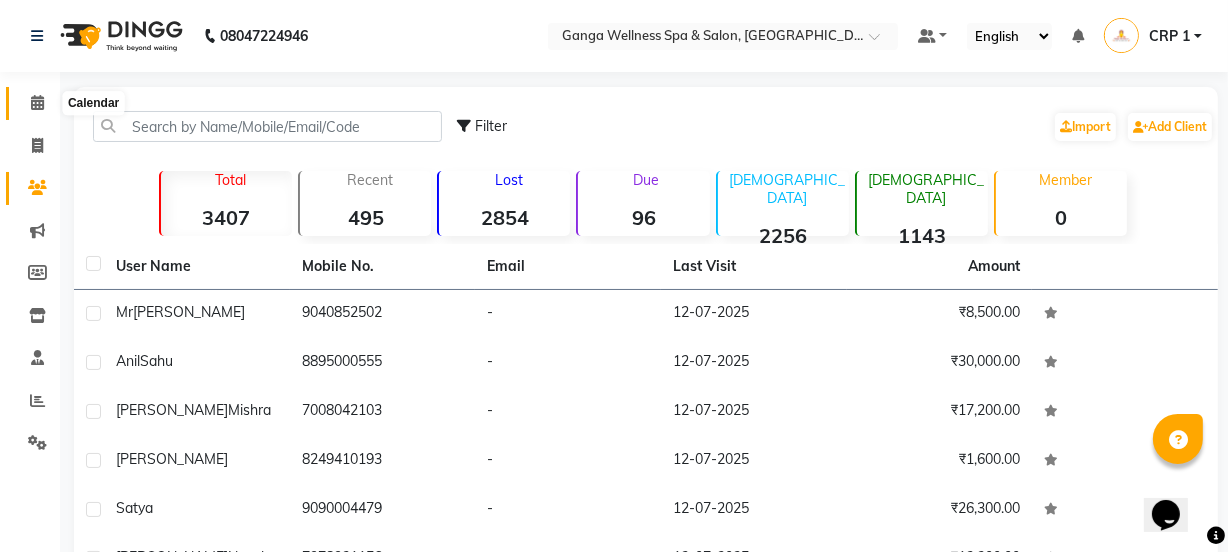 click 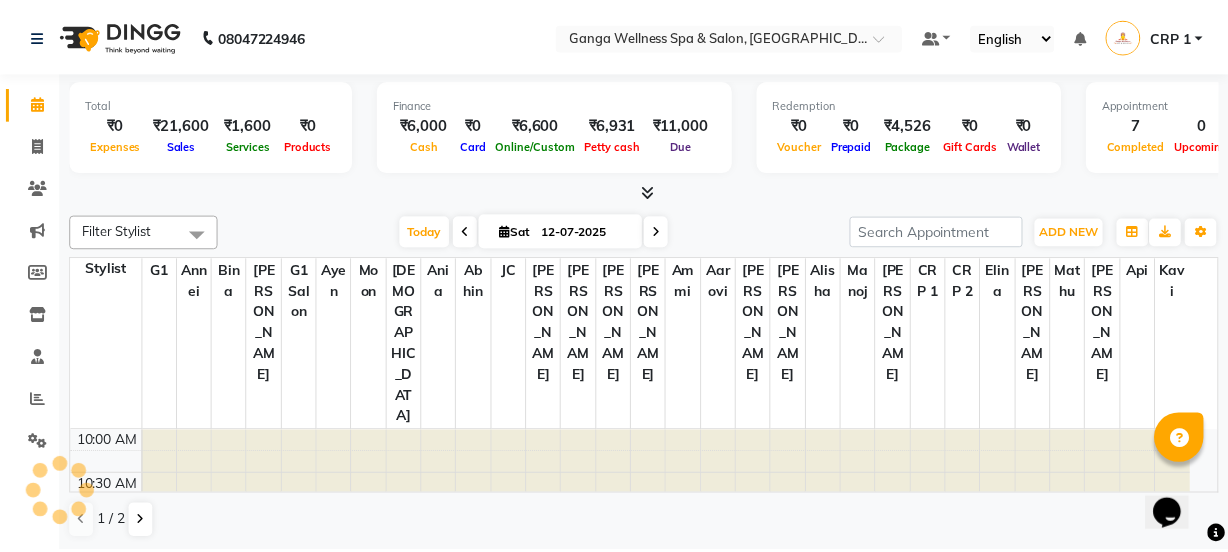 scroll, scrollTop: 0, scrollLeft: 0, axis: both 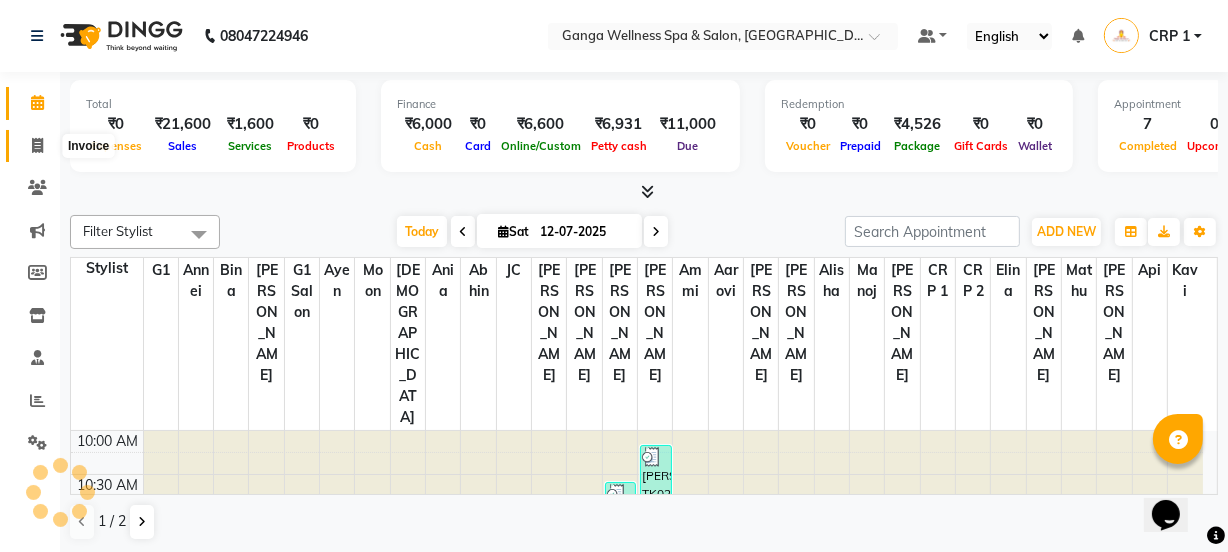 click 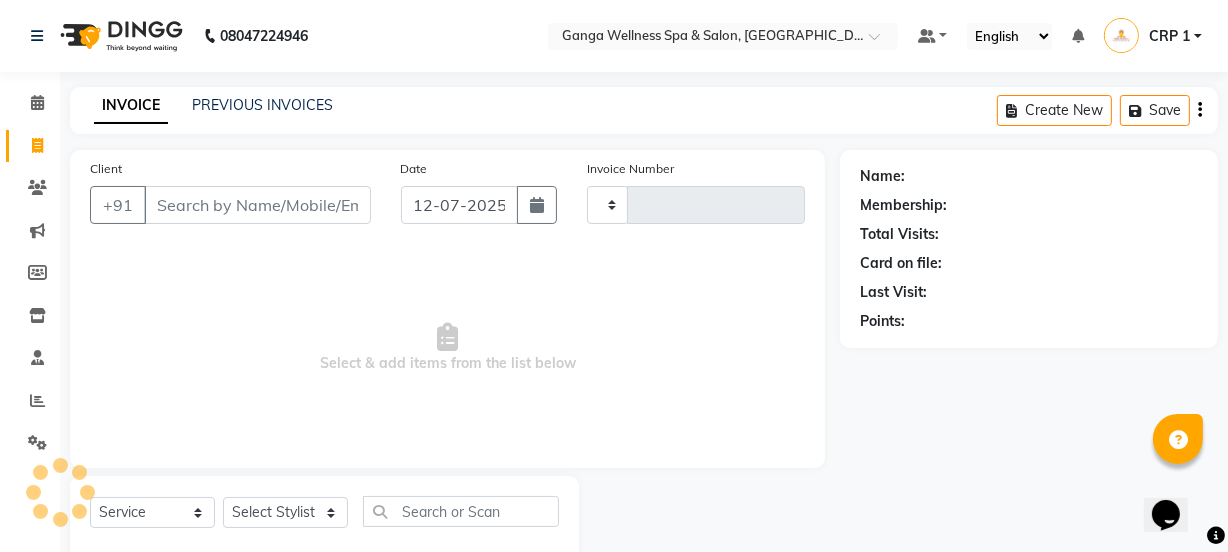 type on "1645" 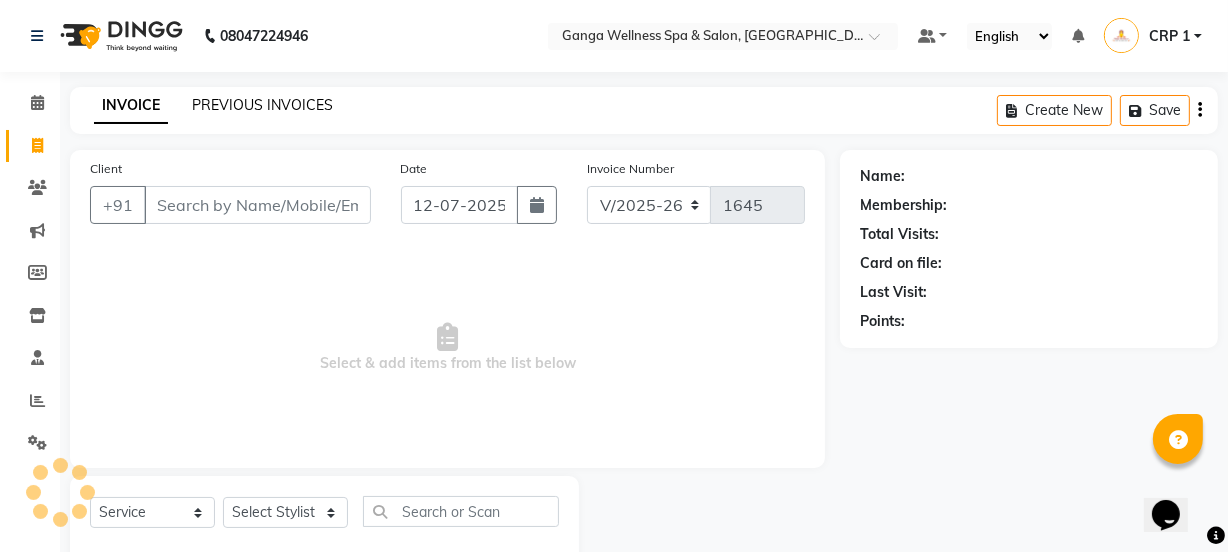 click on "PREVIOUS INVOICES" 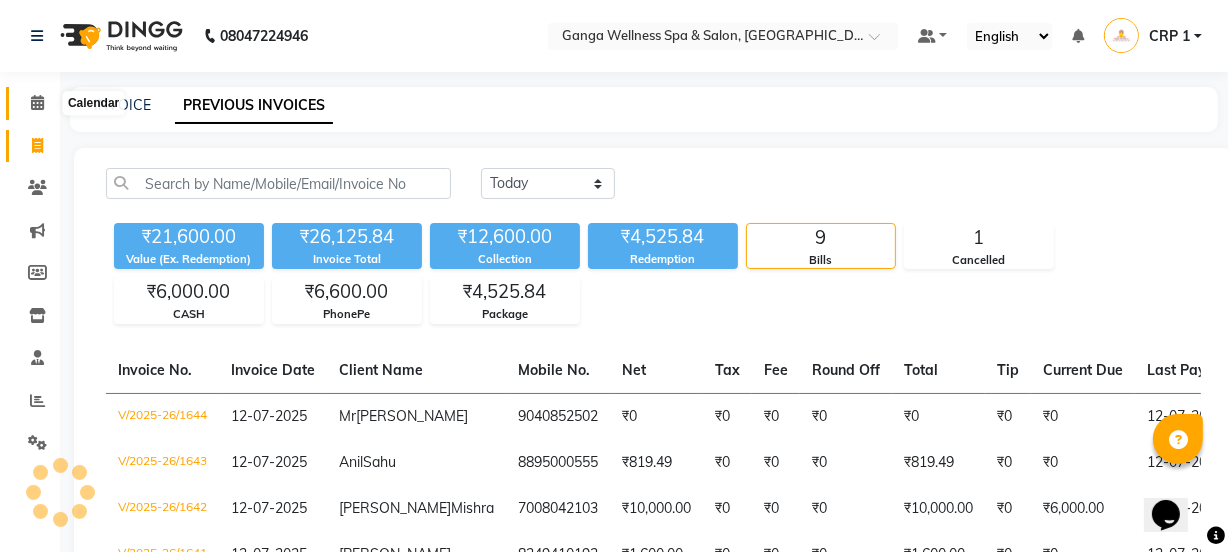 click 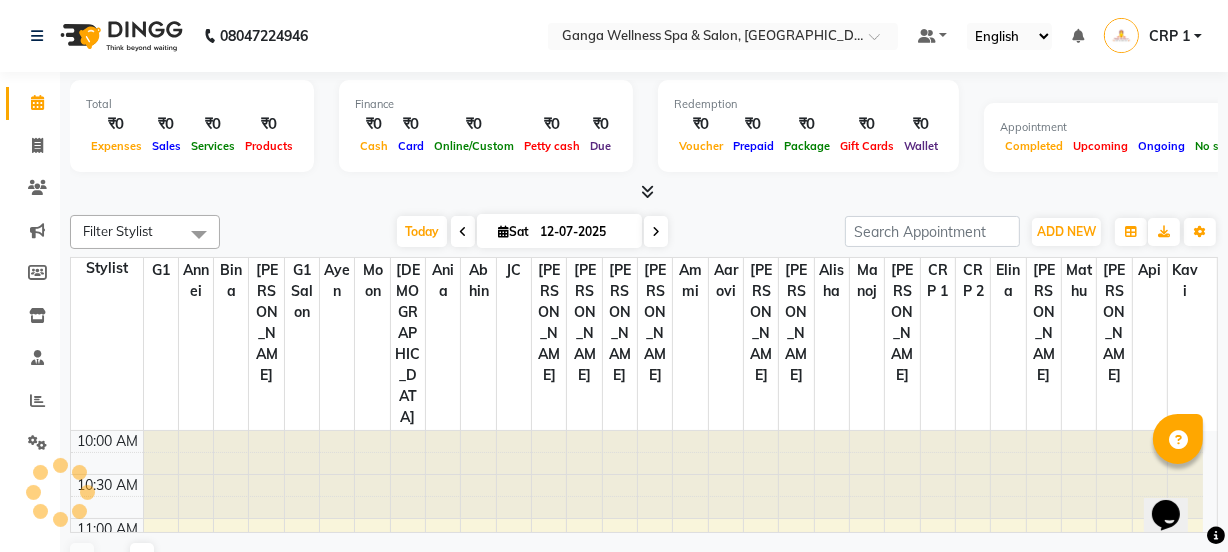 scroll, scrollTop: 0, scrollLeft: 0, axis: both 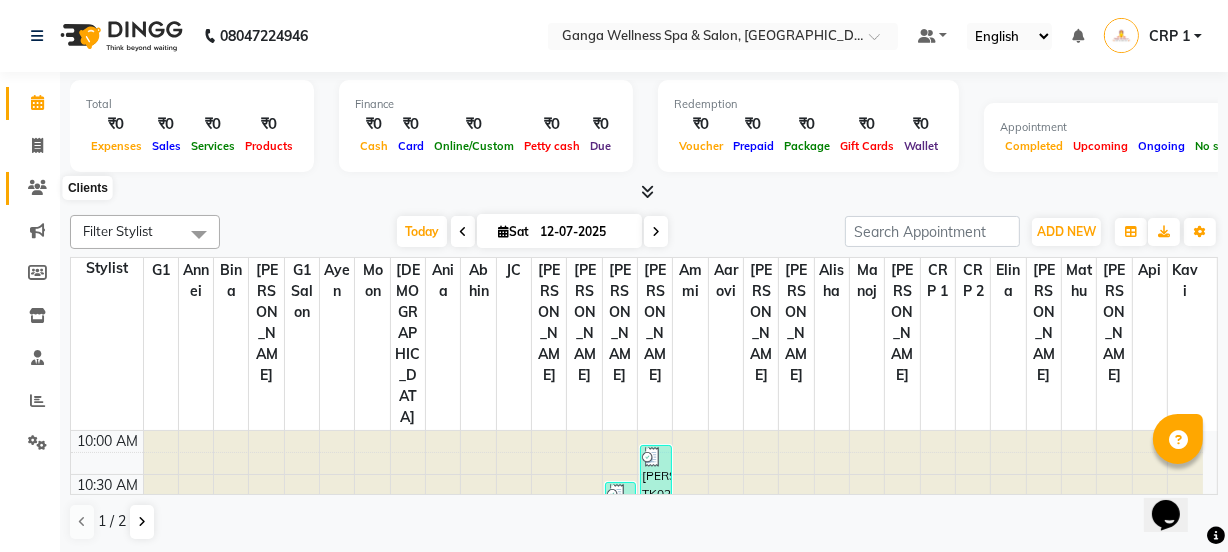 click 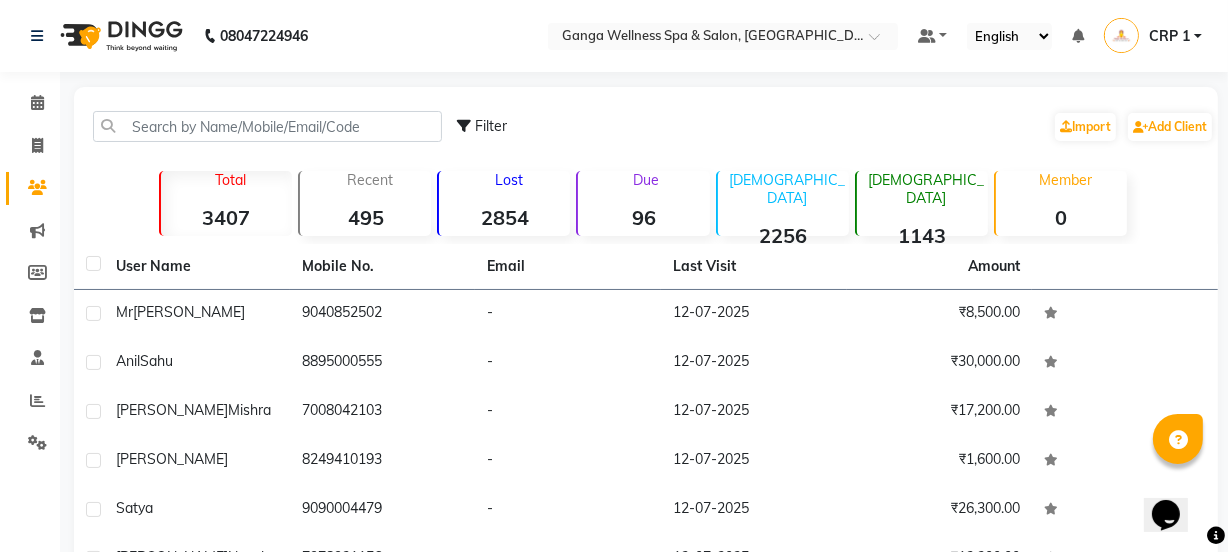 click on "Filter  Import   Add Client" 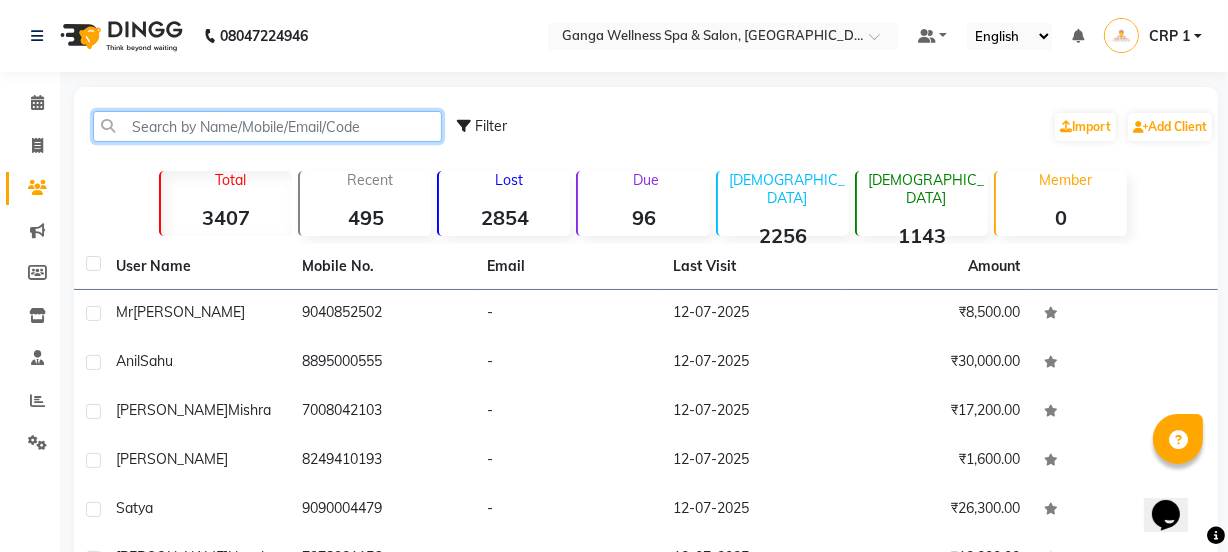 click 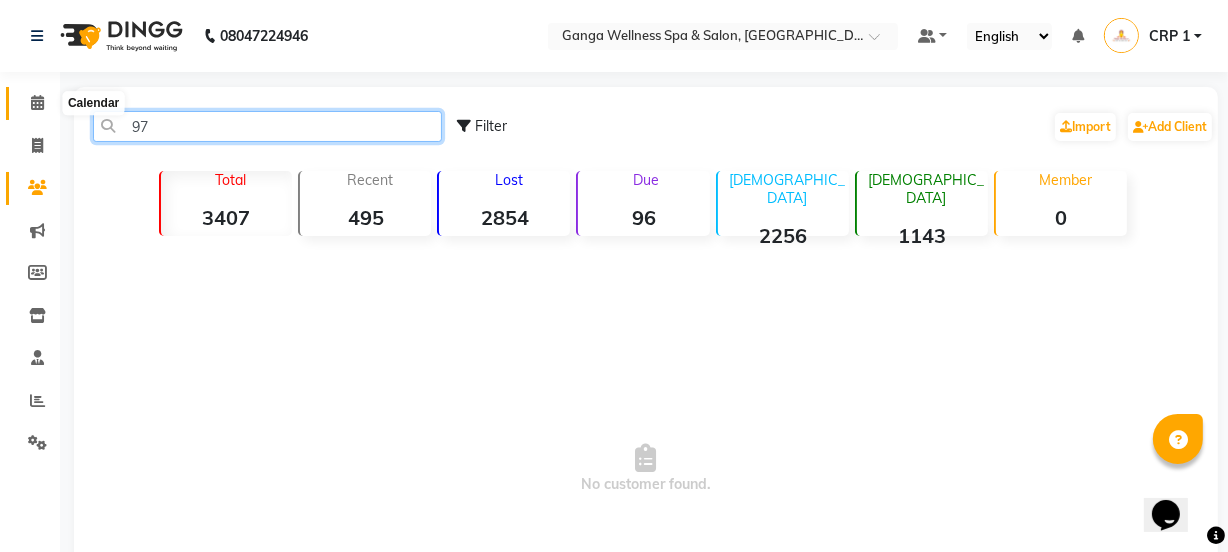 type on "9" 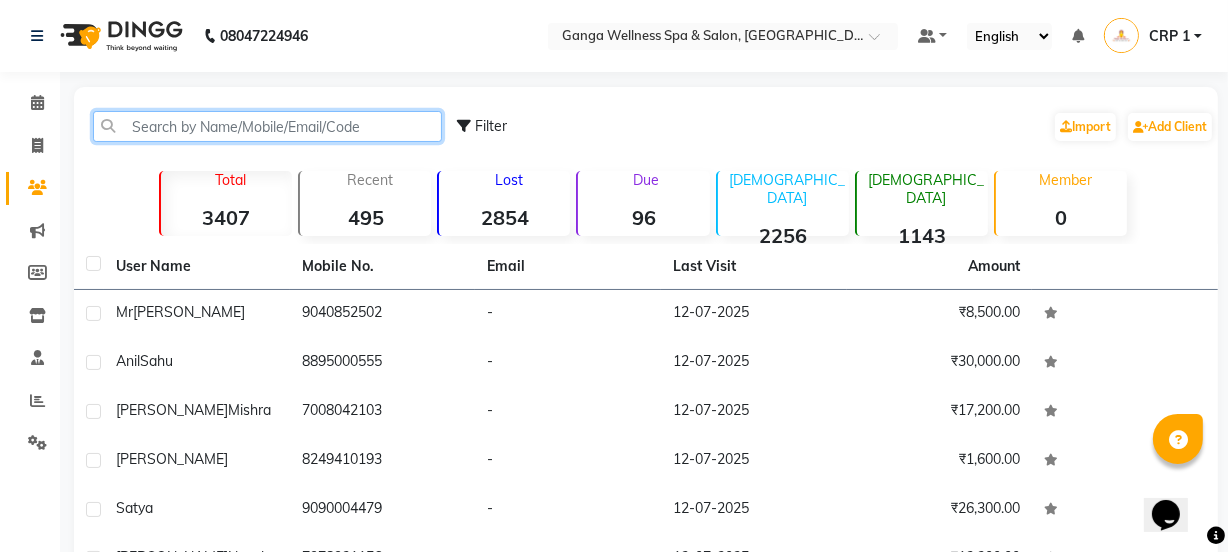 click 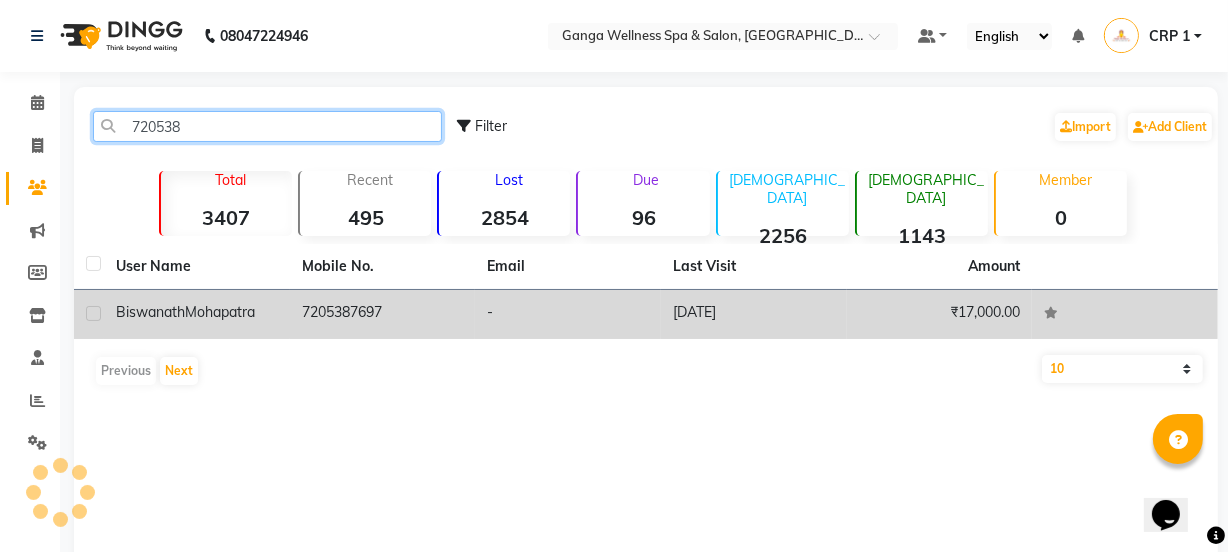 type on "720538" 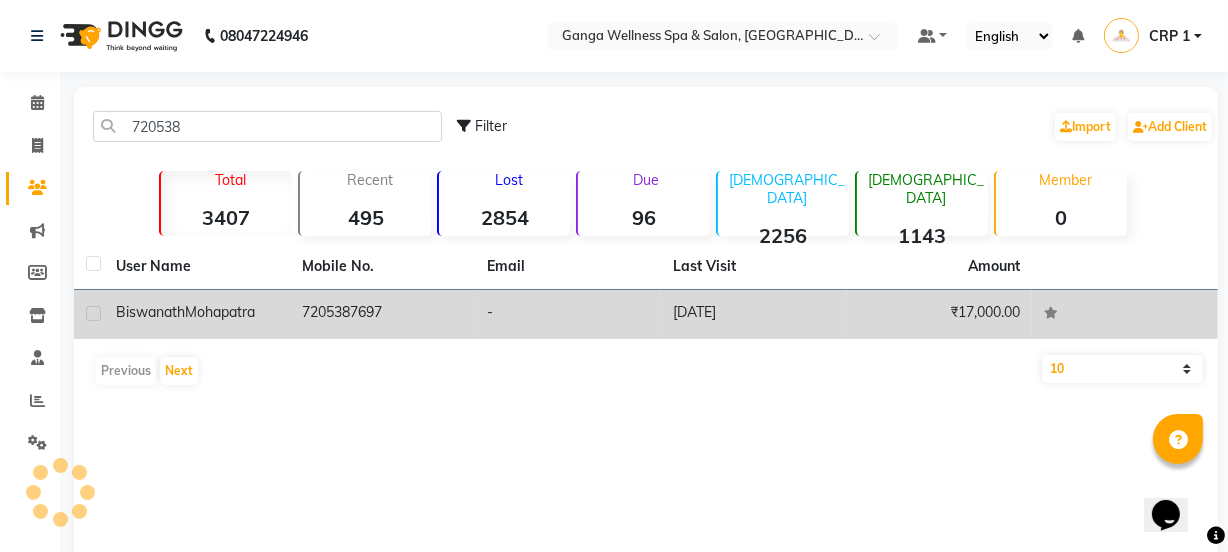 click on "7205387697" 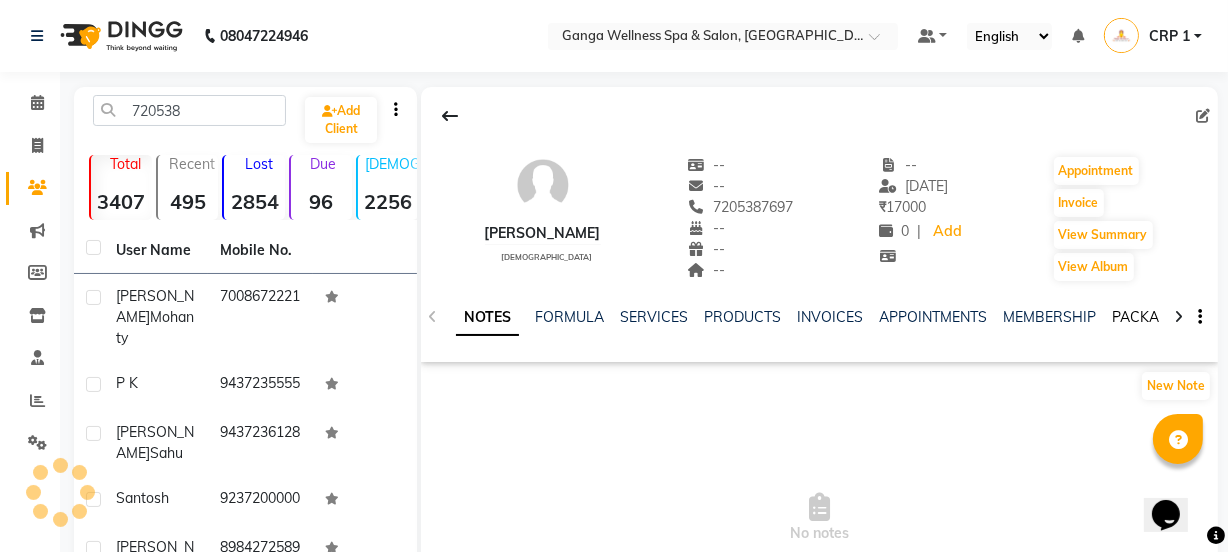 click on "PACKAGES" 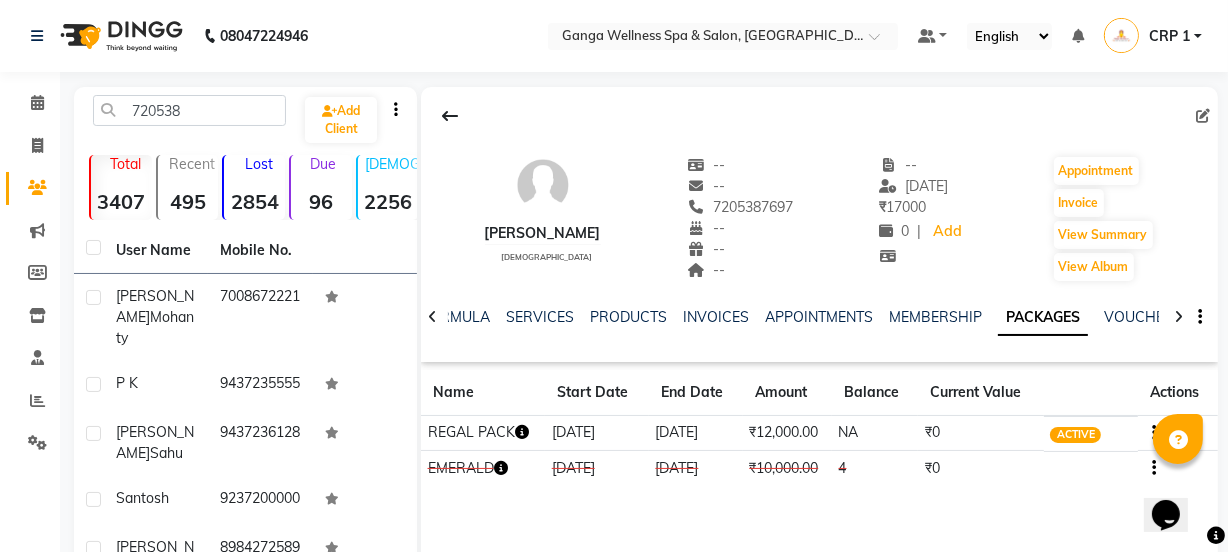 click 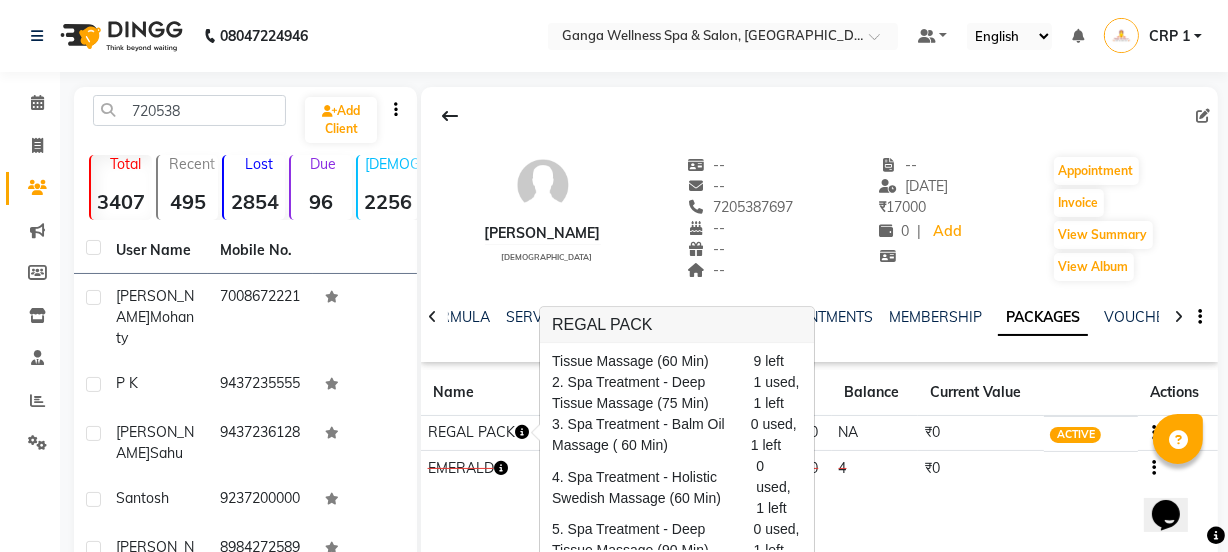 scroll, scrollTop: 32, scrollLeft: 0, axis: vertical 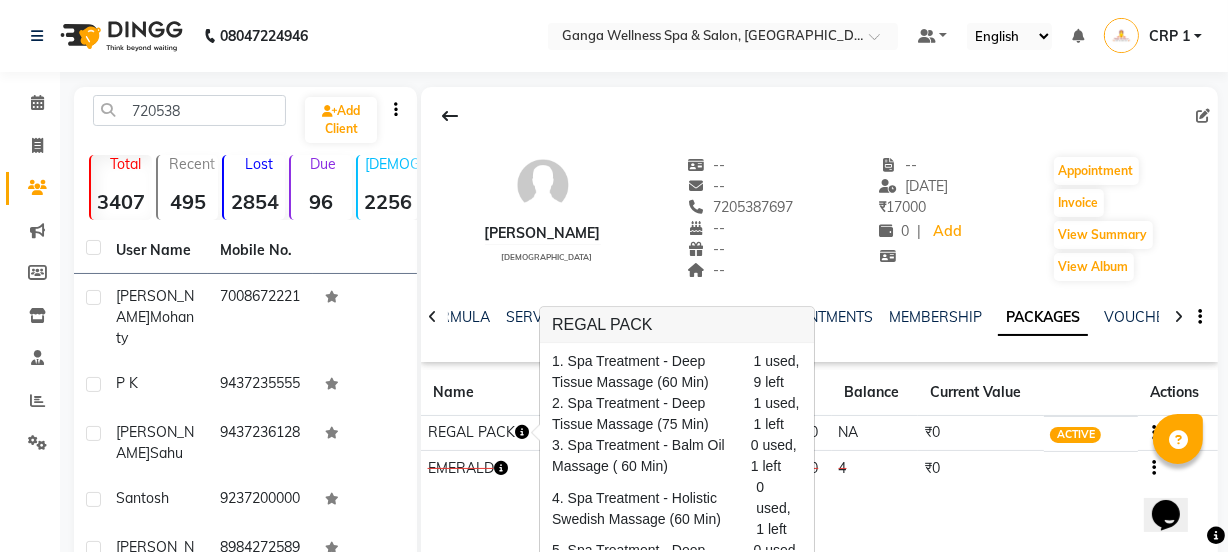 click on "Biswanath Mohapatra   male  --   --   7205387697  --  --  --  -- 16-05-2025 ₹    17000 0 |  Add   Appointment   Invoice  View Summary  View Album  NOTES FORMULA SERVICES PRODUCTS INVOICES APPOINTMENTS MEMBERSHIP PACKAGES VOUCHERS GIFTCARDS POINTS FORMS FAMILY CARDS WALLET Name Start Date End Date Amount Balance Current Value Actions  REGAL PACK  02-04-2025 02-04-2026  ₹12,000.00   NA  ₹0 ACTIVE  EMERALD  28-10-2022 28-10-2023  ₹10,000.00   4  ₹0 CONSUMED" 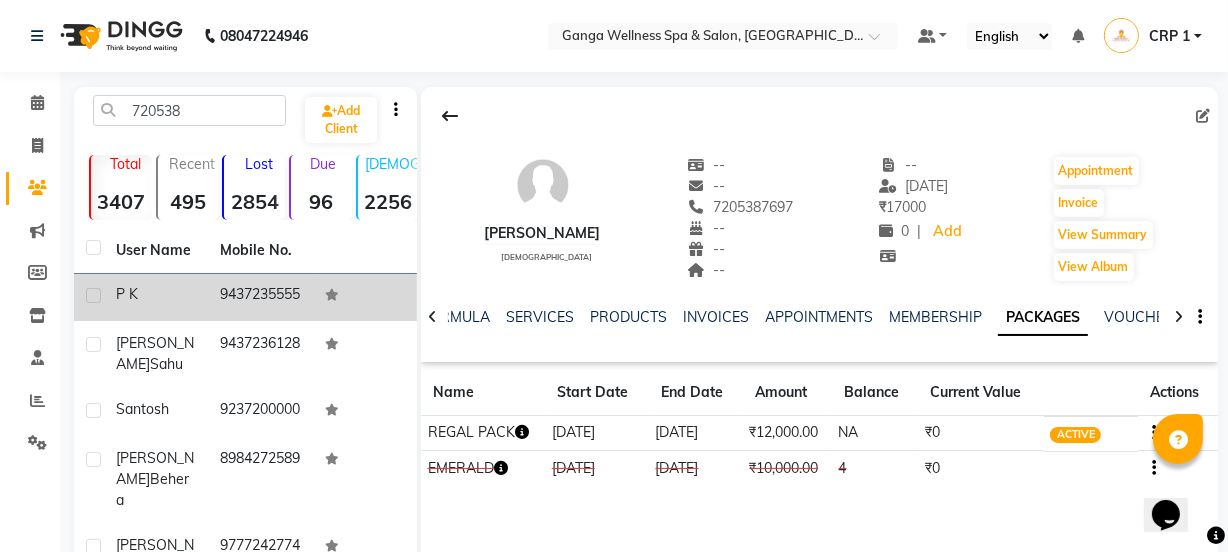 scroll, scrollTop: 0, scrollLeft: 0, axis: both 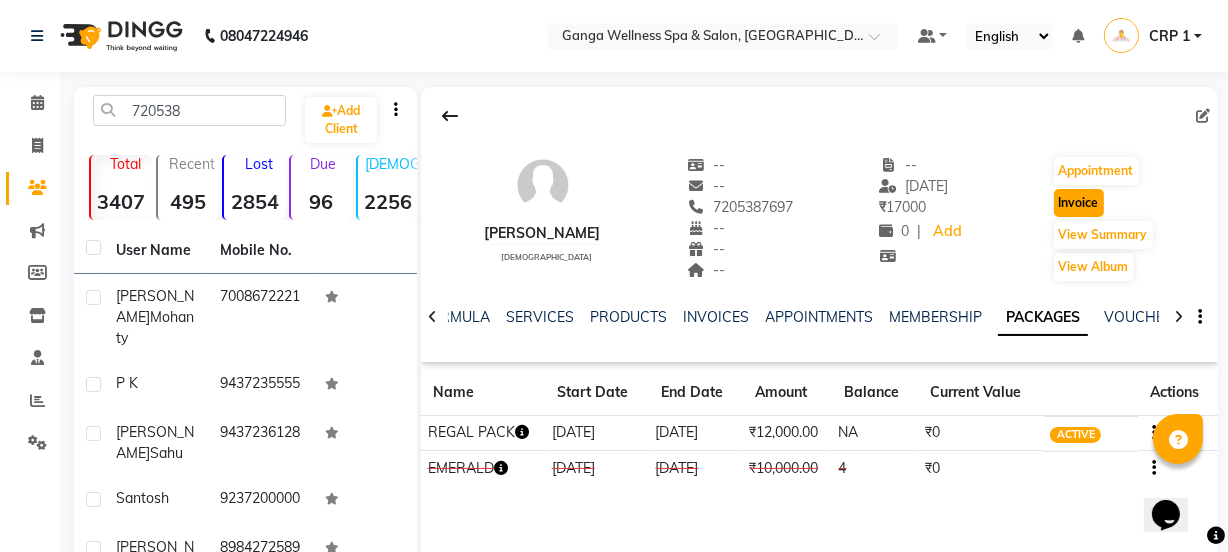 click on "Invoice" 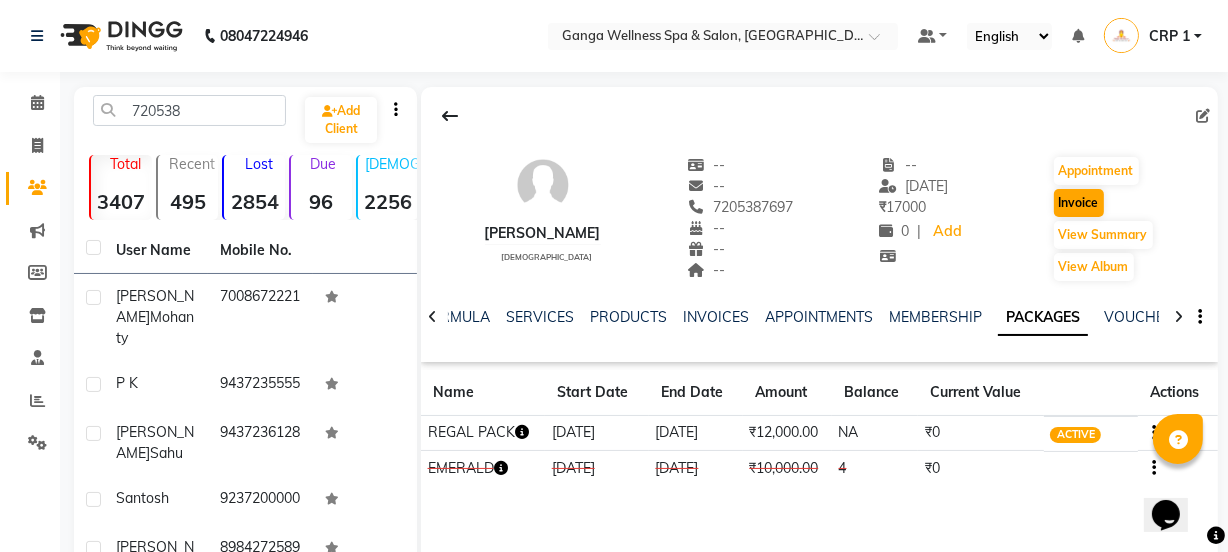 select on "service" 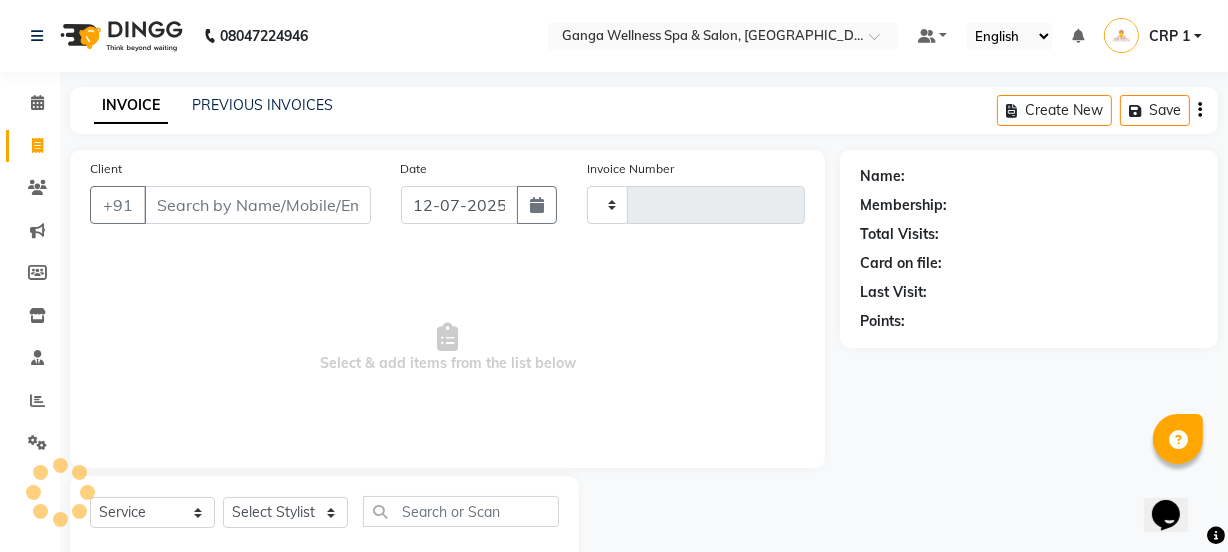 scroll, scrollTop: 50, scrollLeft: 0, axis: vertical 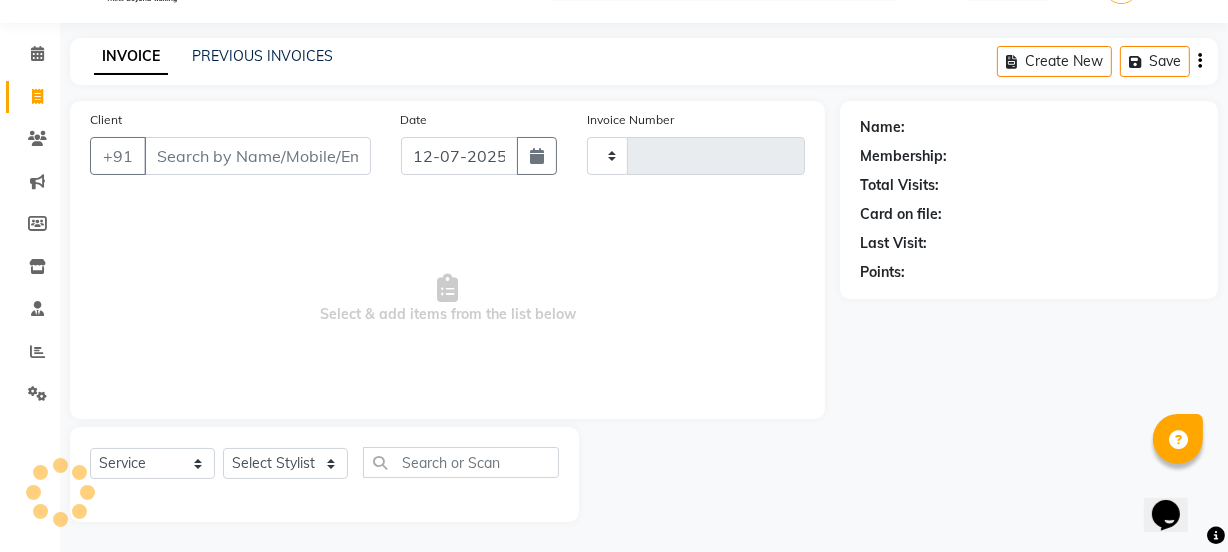 type on "1645" 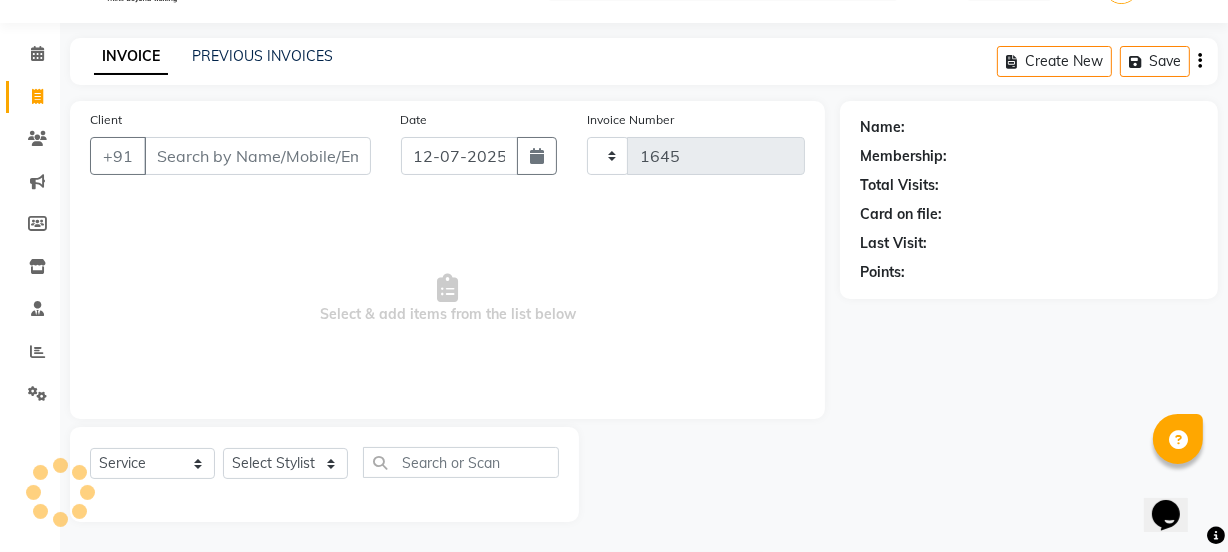 select on "715" 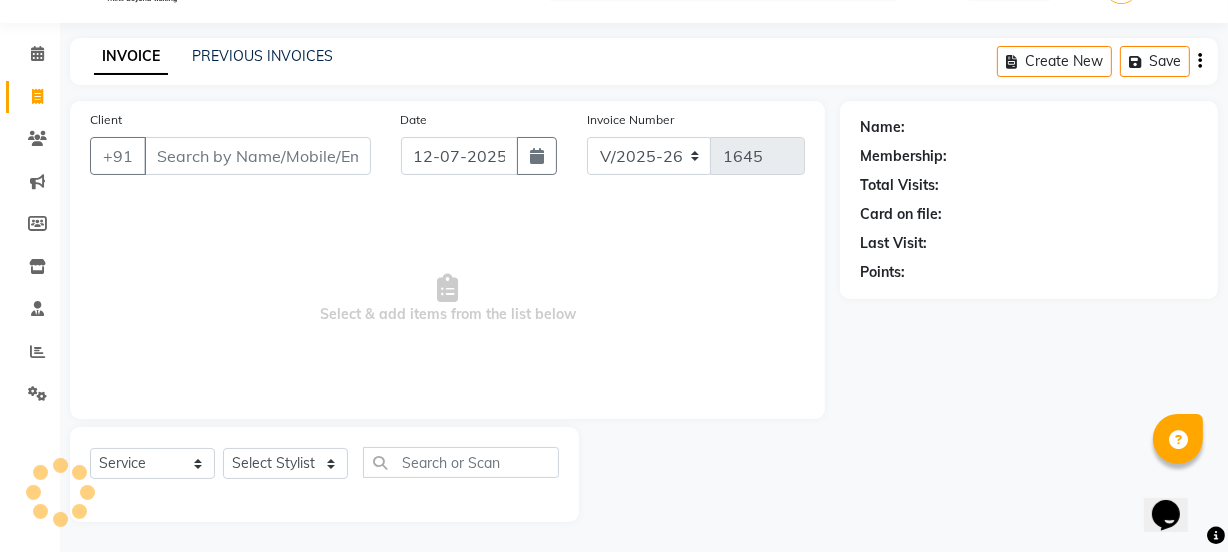 type on "7205387697" 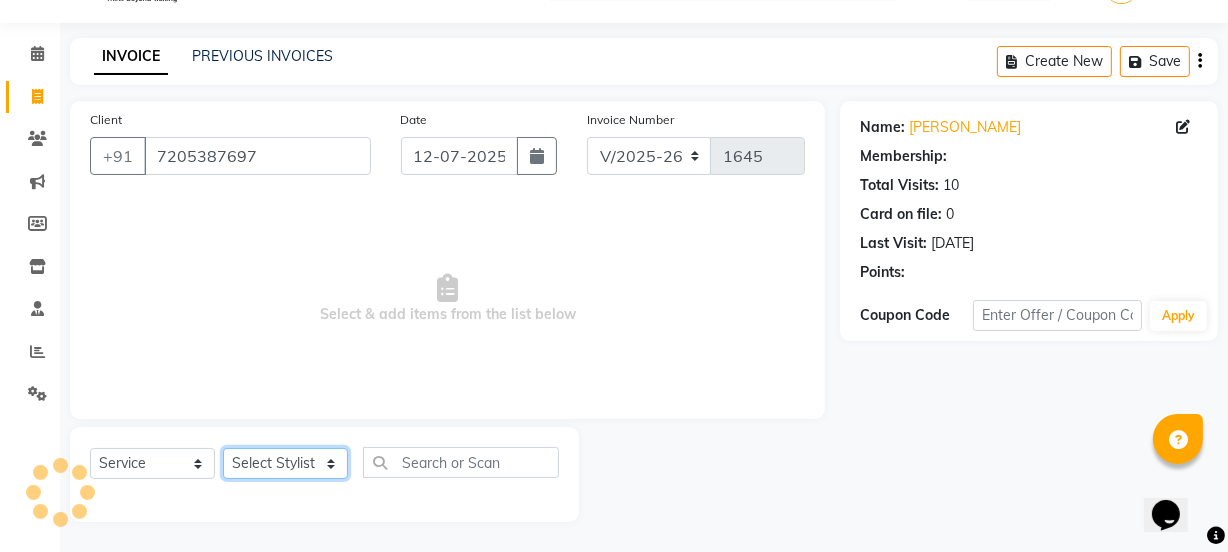 click on "Select Stylist Aarovi [PERSON_NAME] [PERSON_NAME] Ammi [PERSON_NAME] CRP 1 CRP 2 [PERSON_NAME] [PERSON_NAME] G1 G1 Salon General Manager  [PERSON_NAME] Jasmine [PERSON_NAME] [PERSON_NAME] Krishna [PERSON_NAME]  [PERSON_NAME] [PERSON_NAME] [PERSON_NAME] [PERSON_NAME] [PERSON_NAME] [PERSON_NAME] [PERSON_NAME] [PERSON_NAME] [PERSON_NAME] [PERSON_NAME] [PERSON_NAME] [PERSON_NAME] [PERSON_NAME] Umpi Zuali" 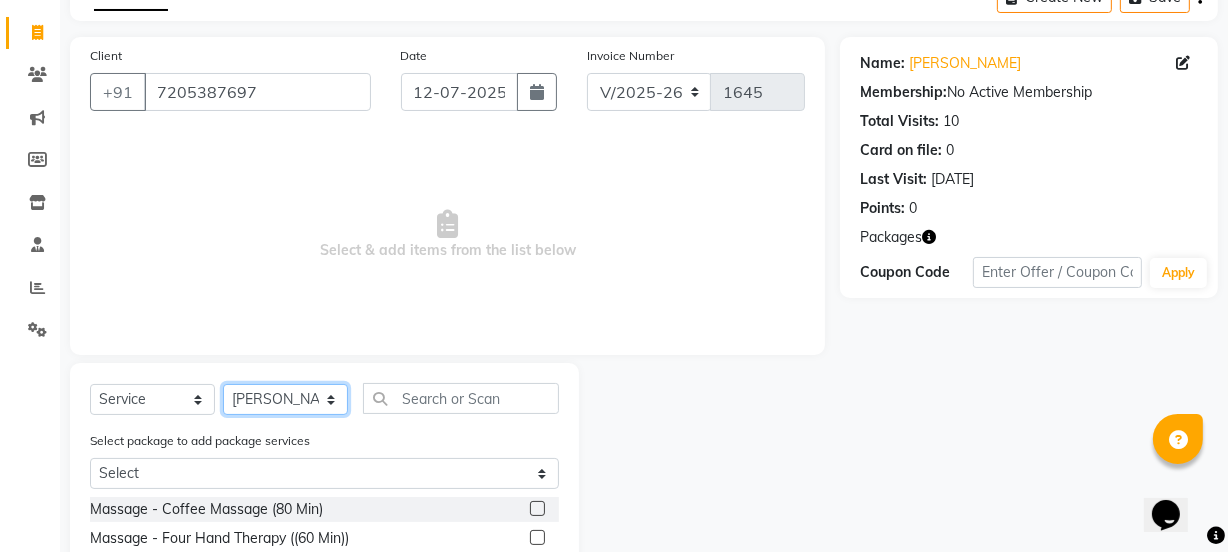 scroll, scrollTop: 117, scrollLeft: 0, axis: vertical 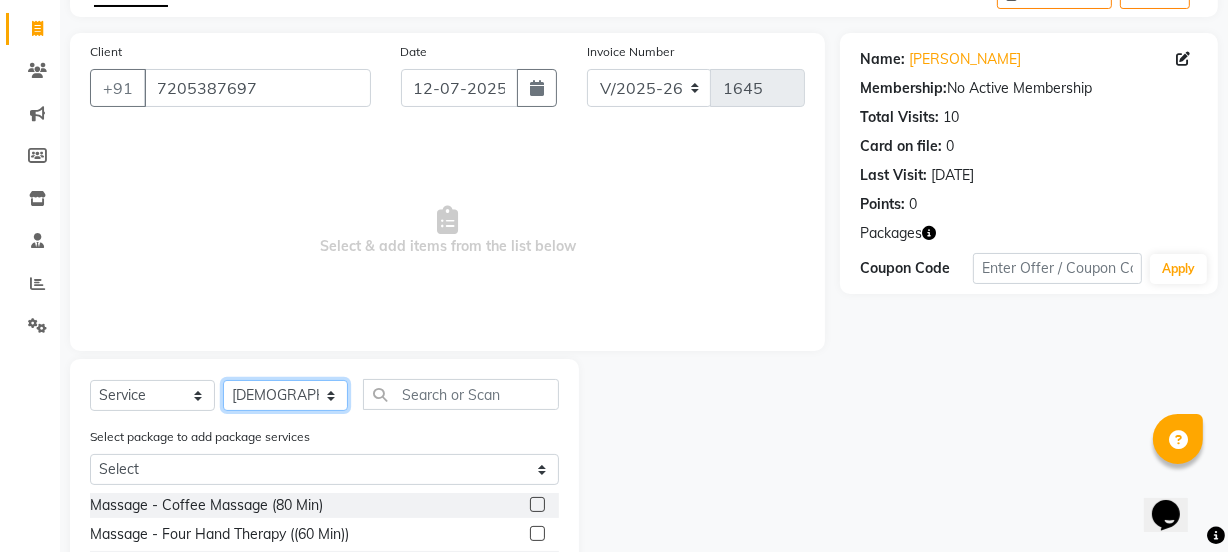 select on "79434" 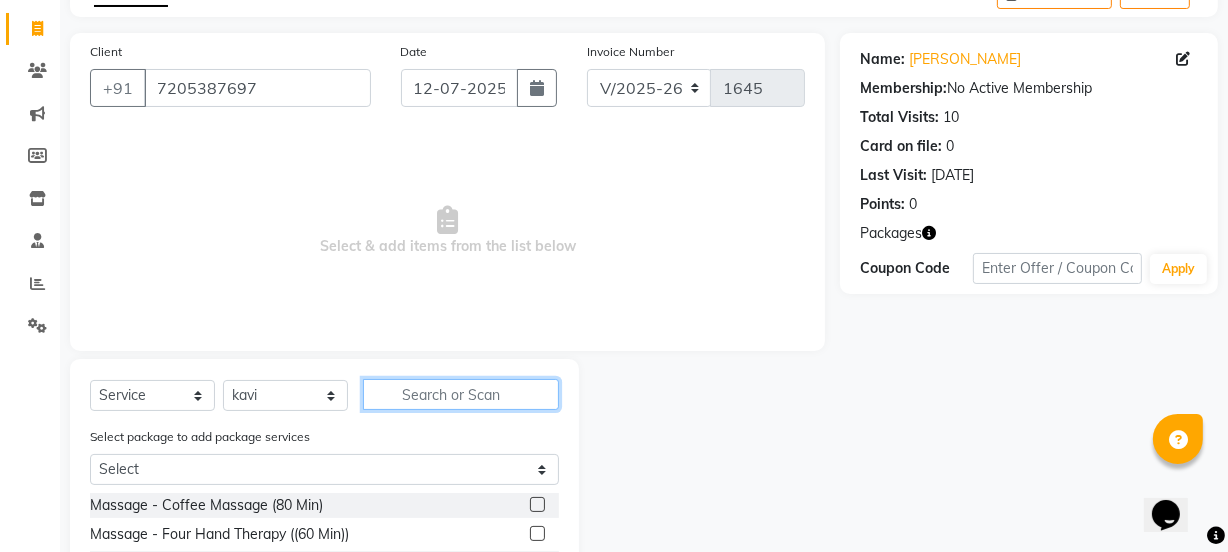click 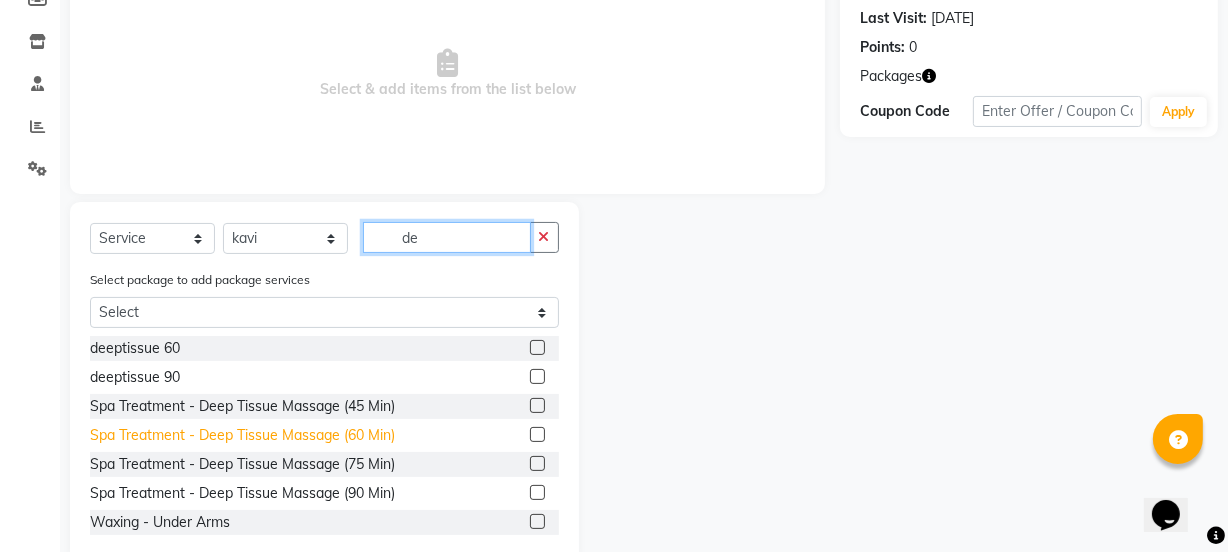 scroll, scrollTop: 299, scrollLeft: 0, axis: vertical 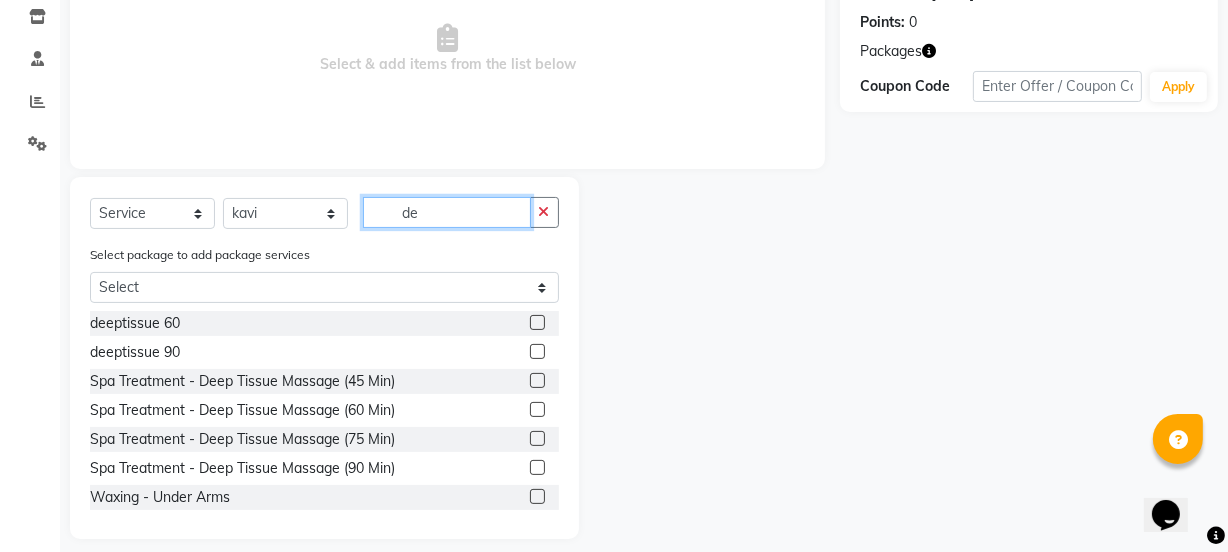 type on "de" 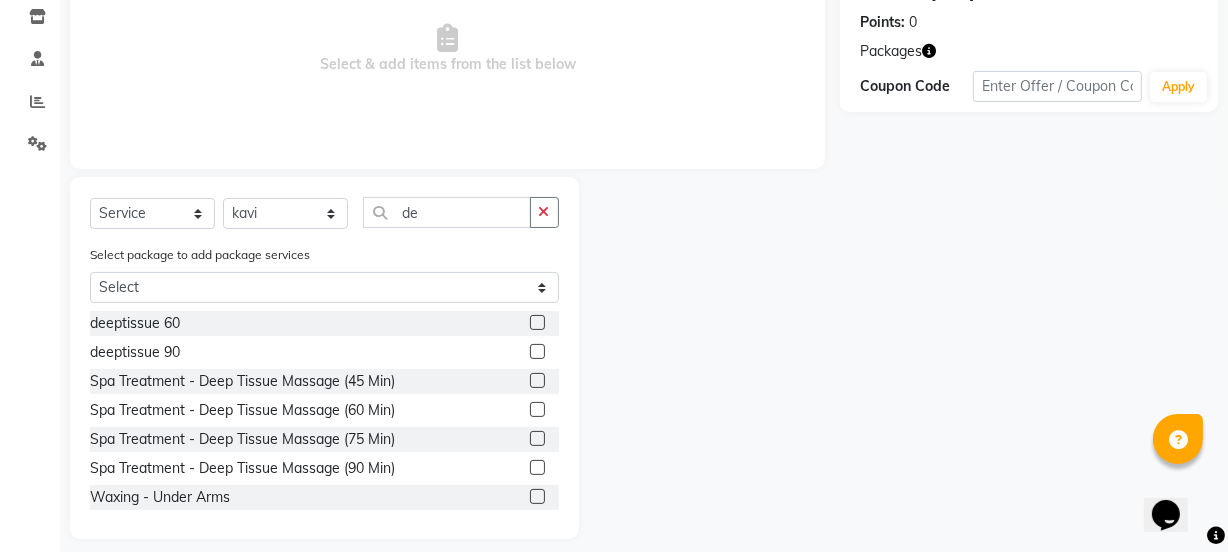 click 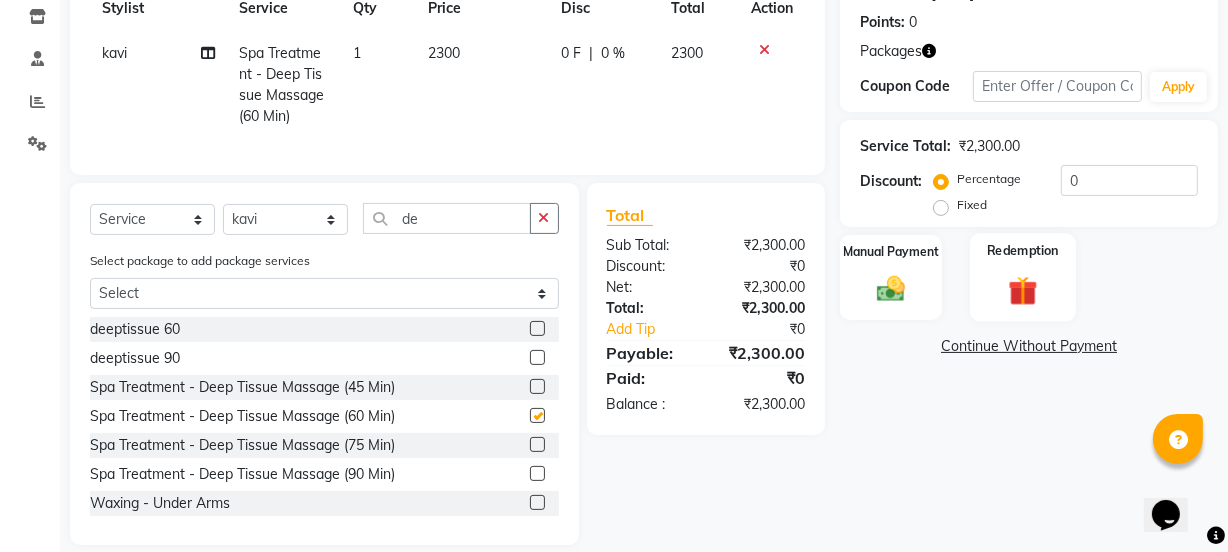 checkbox on "false" 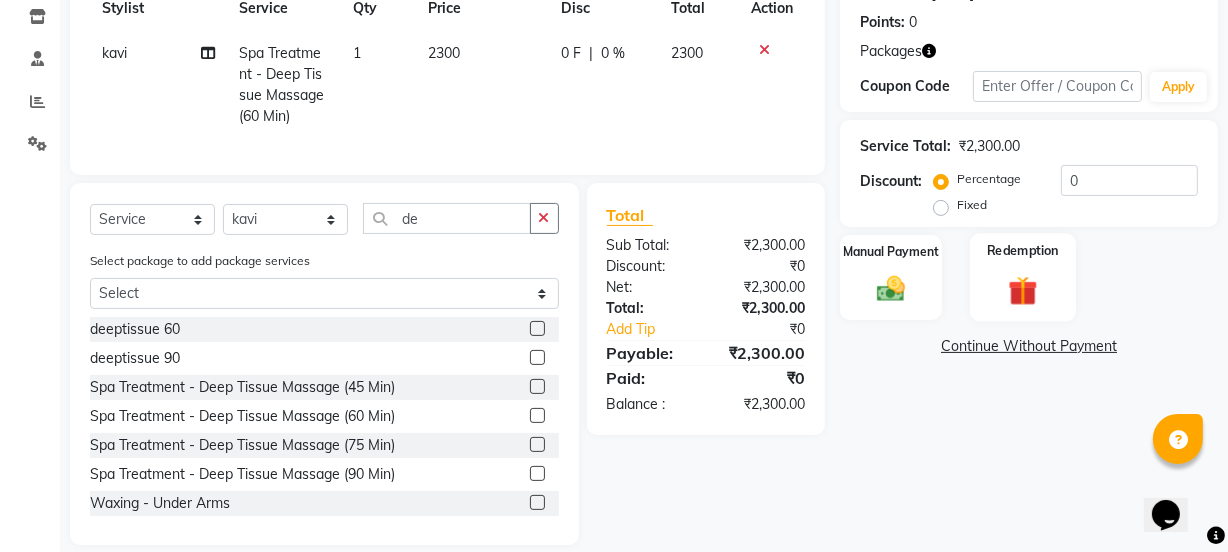 click 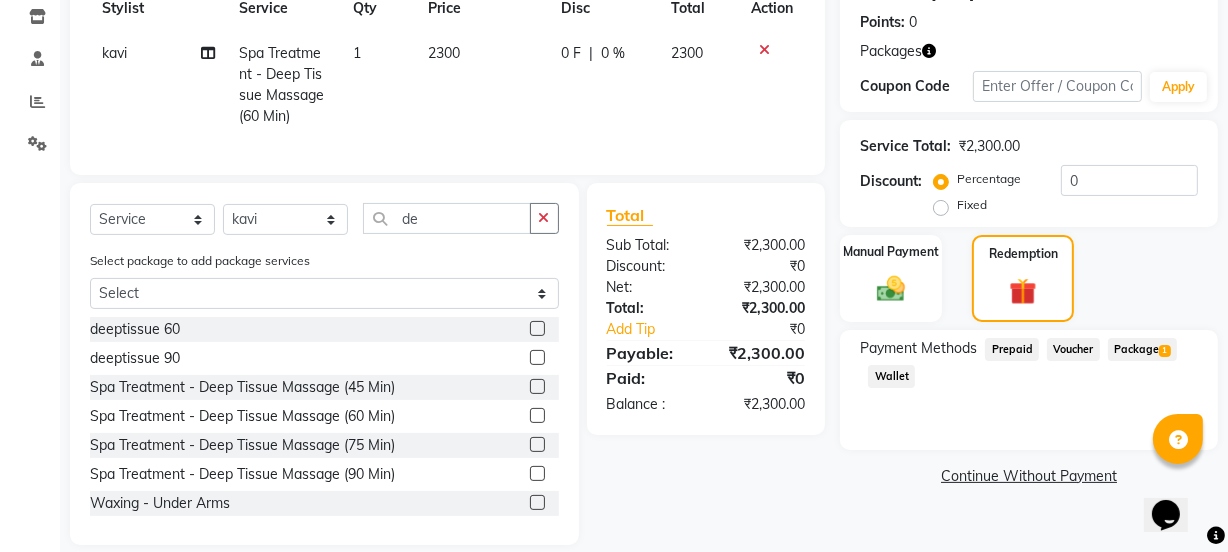 click on "Package  1" 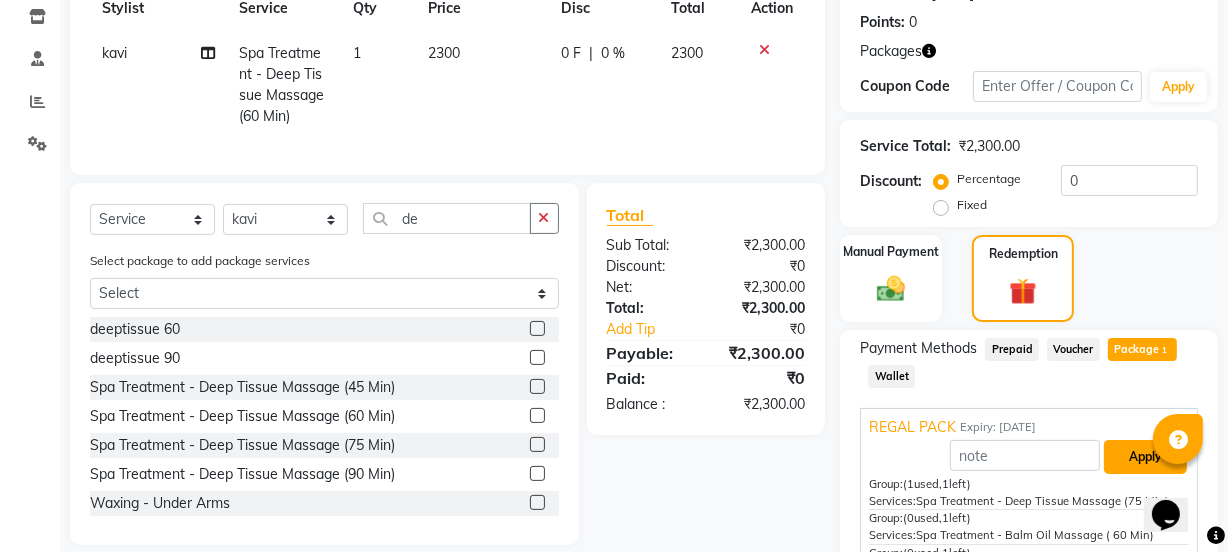 click on "Apply" at bounding box center (1145, 457) 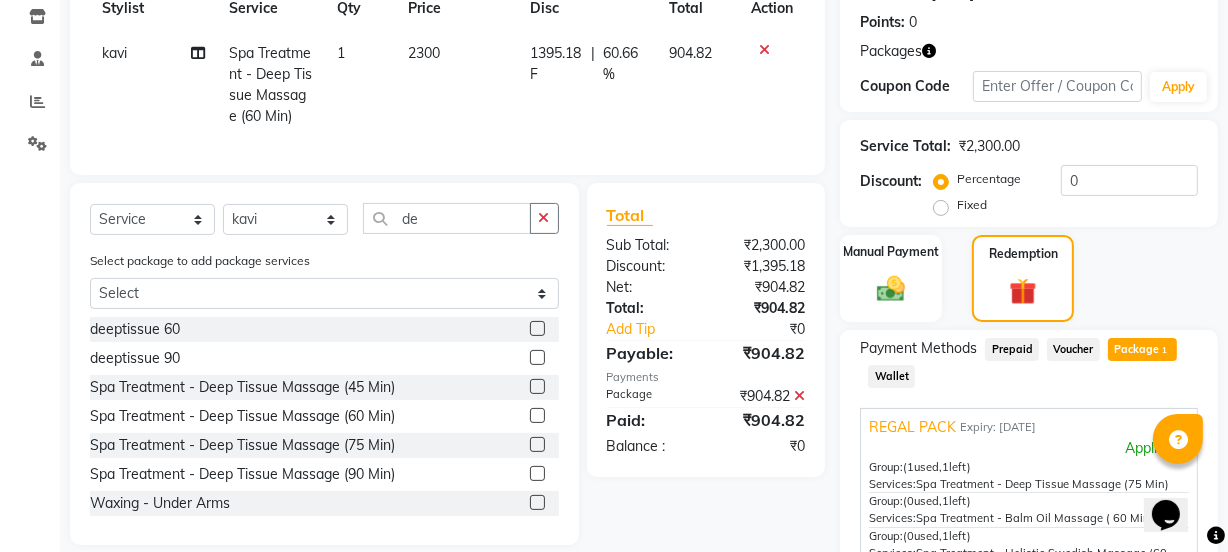 scroll, scrollTop: 42, scrollLeft: 0, axis: vertical 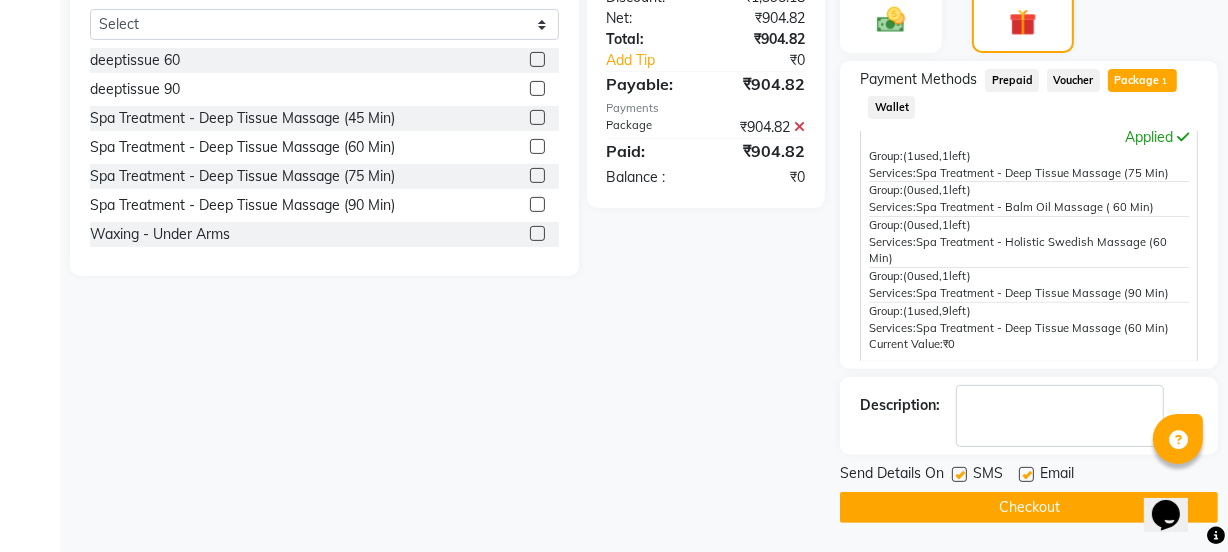 click on "Checkout" 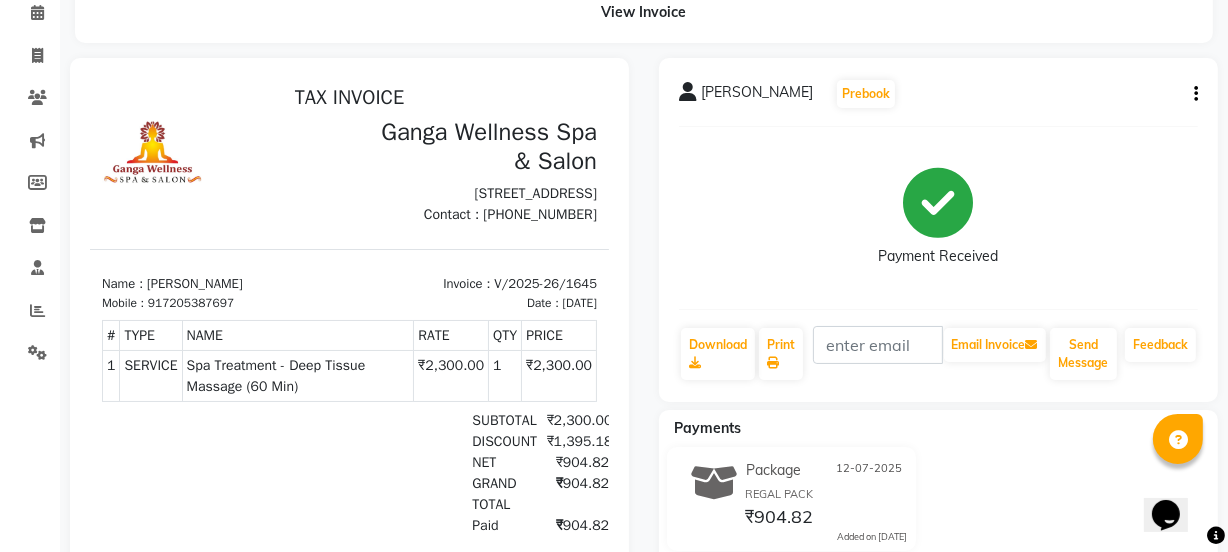 scroll, scrollTop: 16, scrollLeft: 0, axis: vertical 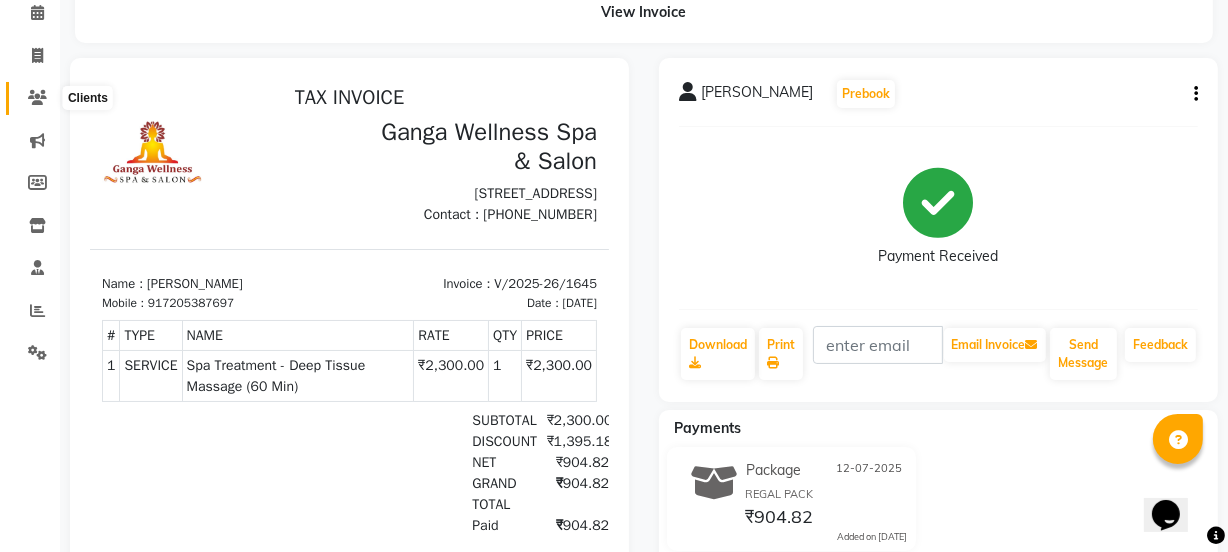 click 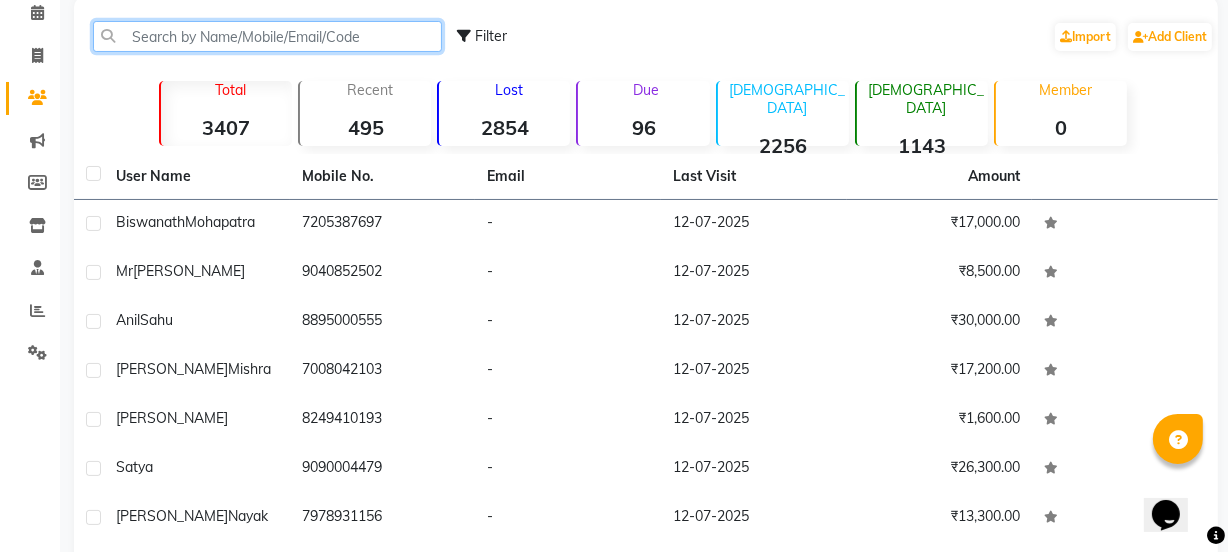 click 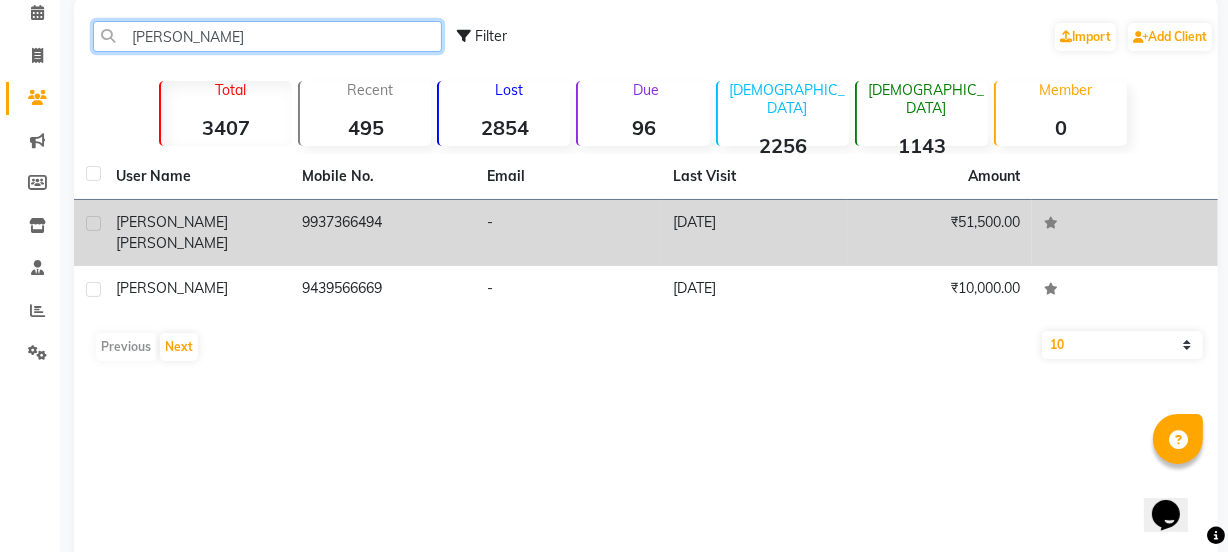 type on "girija" 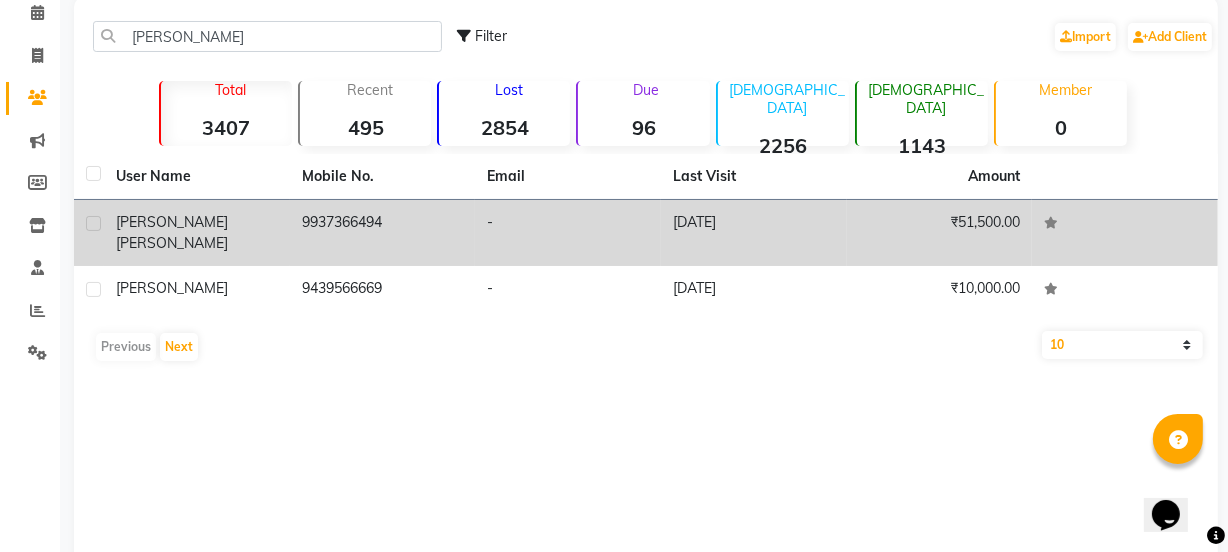 click on "Girija  Ray" 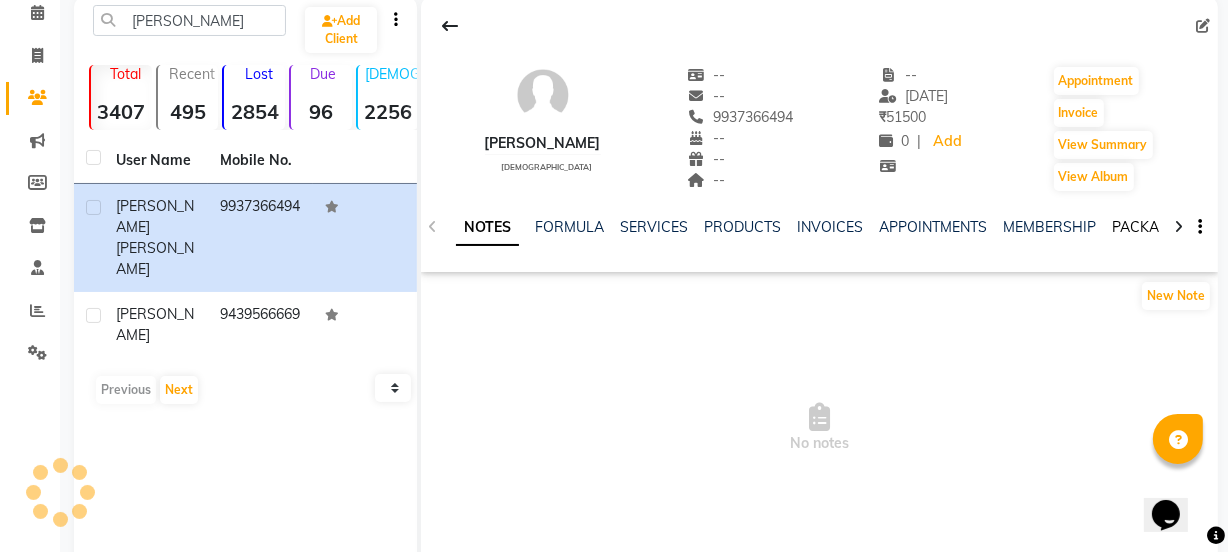 click on "PACKAGES" 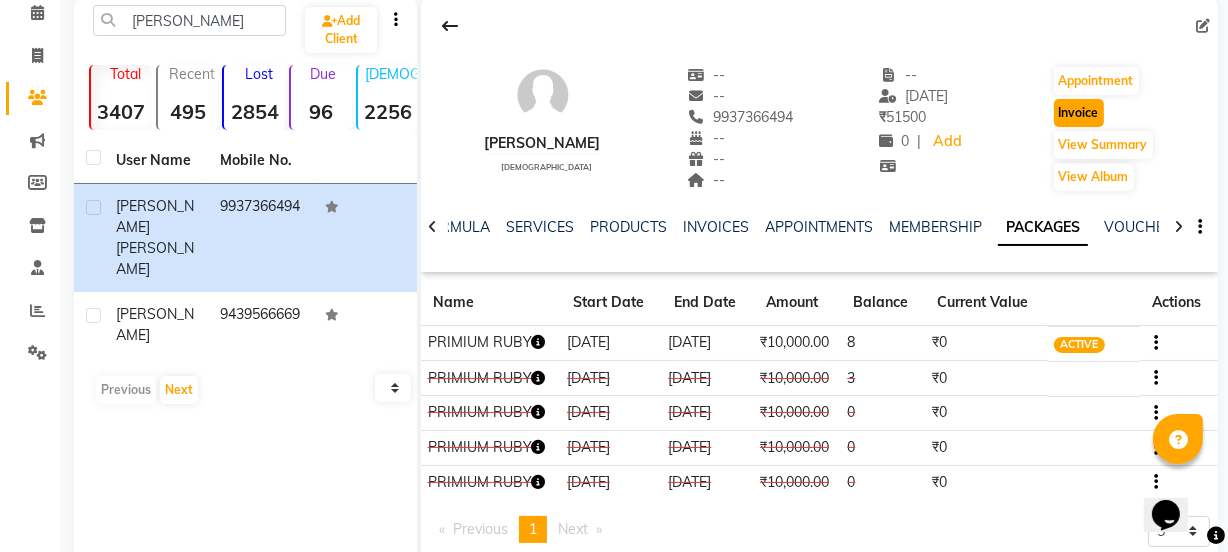 click on "Invoice" 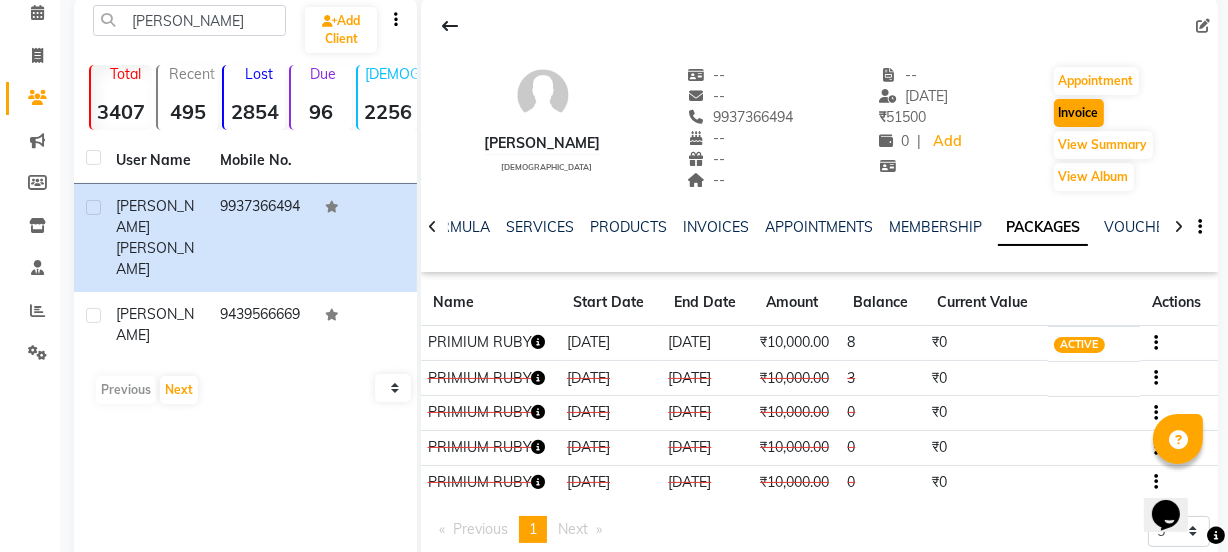 scroll, scrollTop: 50, scrollLeft: 0, axis: vertical 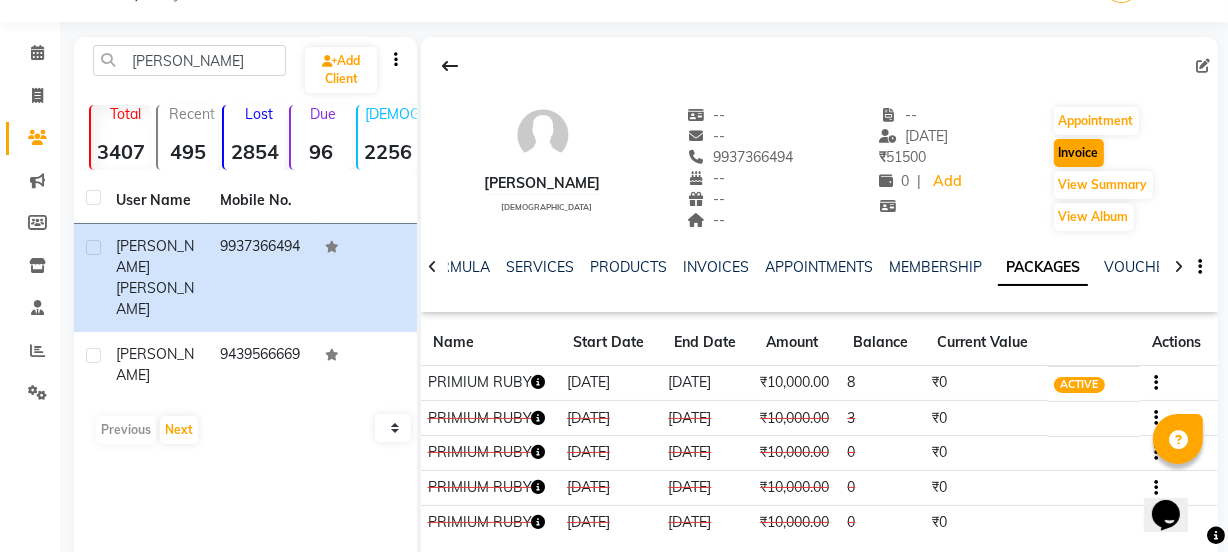 select on "715" 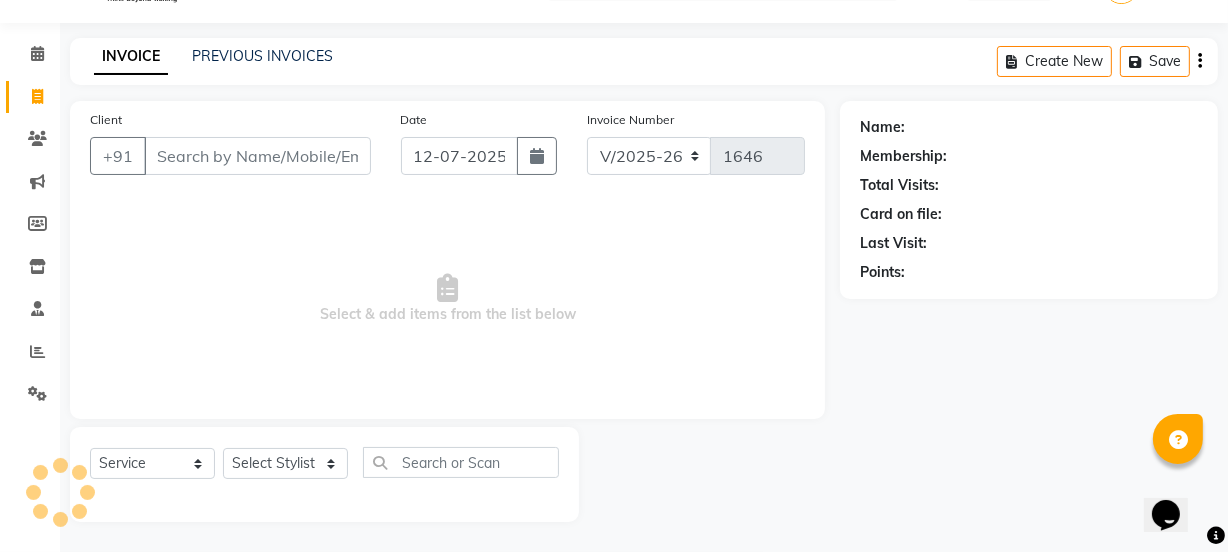 type on "9937366494" 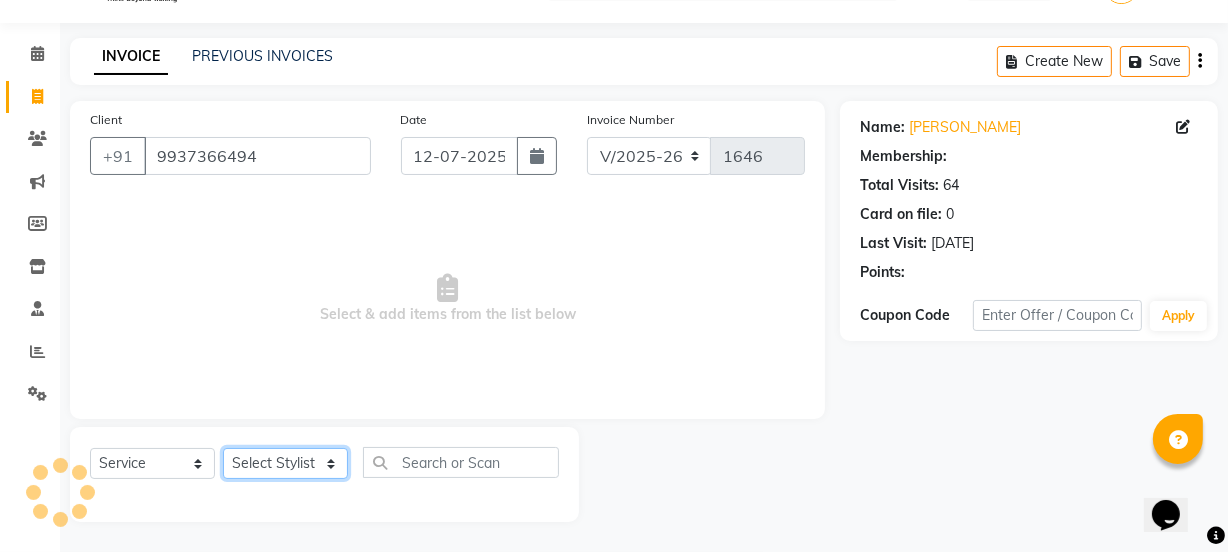 click on "Select Stylist Aarovi [PERSON_NAME] [PERSON_NAME] Ammi [PERSON_NAME] CRP 1 CRP 2 [PERSON_NAME] [PERSON_NAME] G1 G1 Salon General Manager  [PERSON_NAME] Jasmine [PERSON_NAME] [PERSON_NAME] Krishna [PERSON_NAME]  [PERSON_NAME] [PERSON_NAME] [PERSON_NAME] [PERSON_NAME] [PERSON_NAME] [PERSON_NAME] [PERSON_NAME] [PERSON_NAME] [PERSON_NAME] [PERSON_NAME] [PERSON_NAME] [PERSON_NAME] [PERSON_NAME] Umpi Zuali" 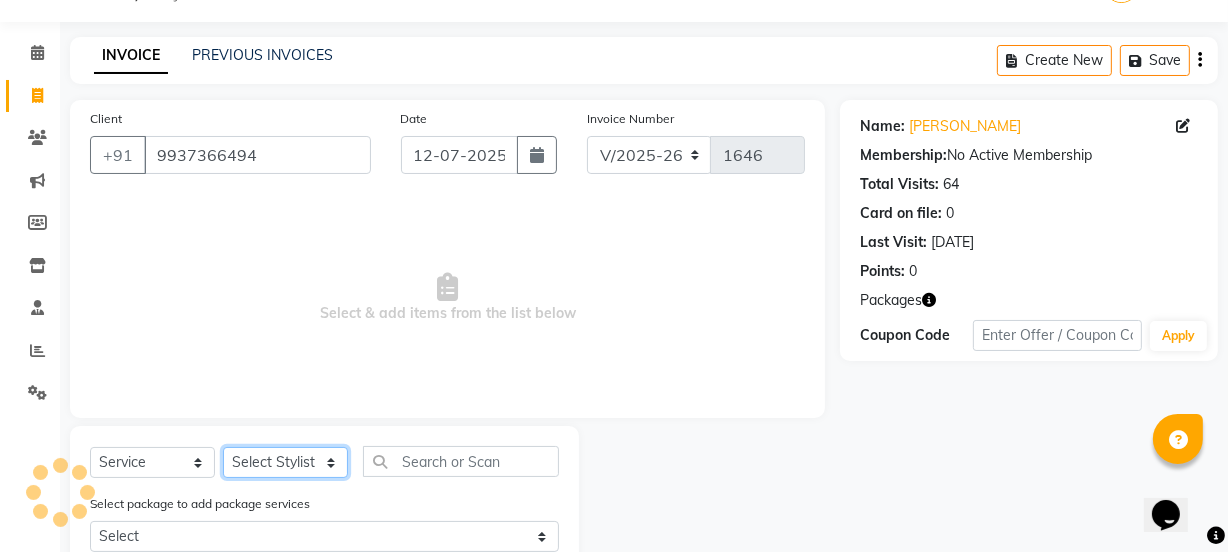 select on "45438" 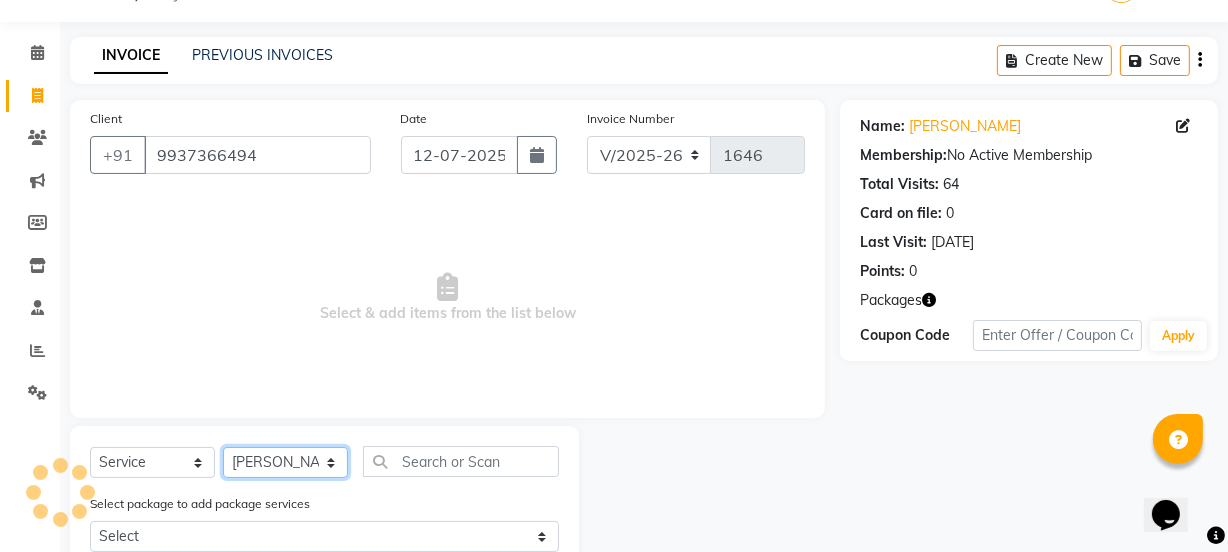 click on "Select Stylist Aarovi [PERSON_NAME] [PERSON_NAME] Ammi [PERSON_NAME] CRP 1 CRP 2 [PERSON_NAME] [PERSON_NAME] G1 G1 Salon General Manager  [PERSON_NAME] Jasmine [PERSON_NAME] [PERSON_NAME] Krishna [PERSON_NAME]  [PERSON_NAME] [PERSON_NAME] [PERSON_NAME] [PERSON_NAME] [PERSON_NAME] [PERSON_NAME] [PERSON_NAME] [PERSON_NAME] [PERSON_NAME] [PERSON_NAME] [PERSON_NAME] [PERSON_NAME] [PERSON_NAME] Umpi Zuali" 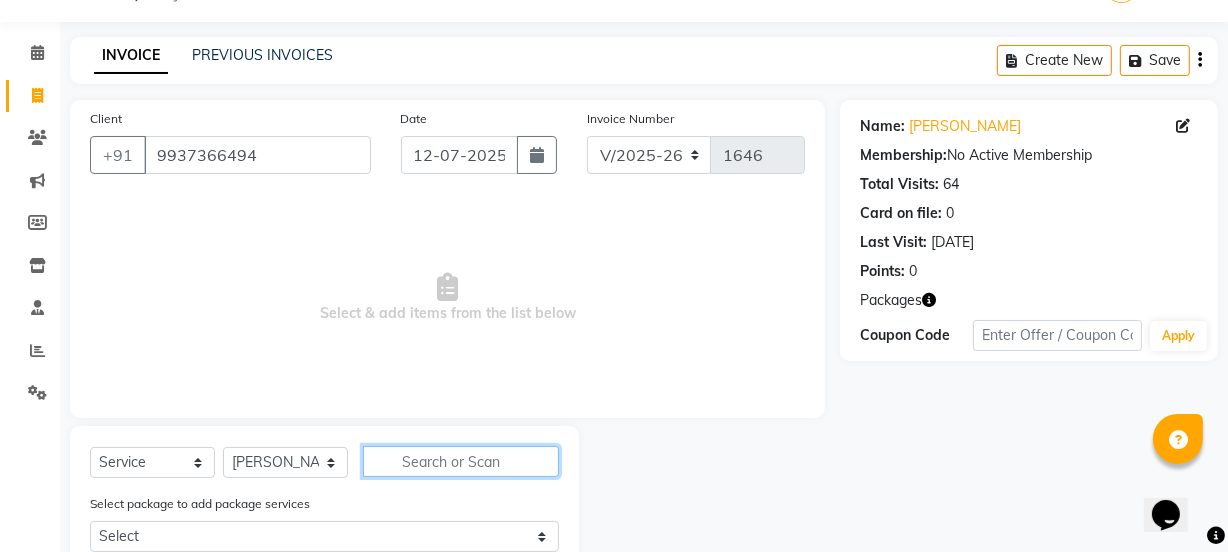 click 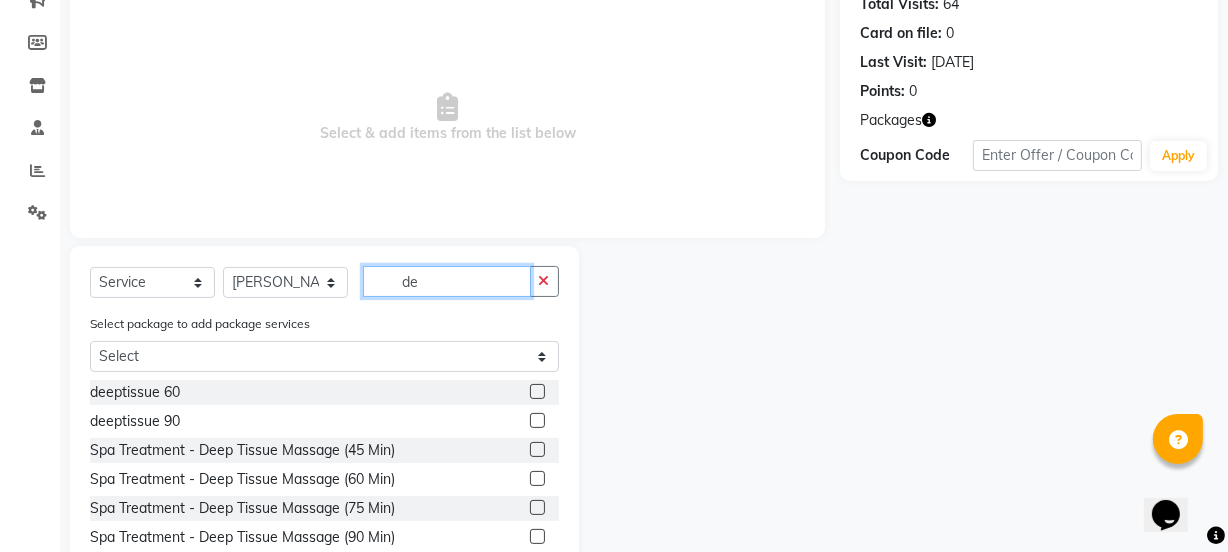 scroll, scrollTop: 231, scrollLeft: 0, axis: vertical 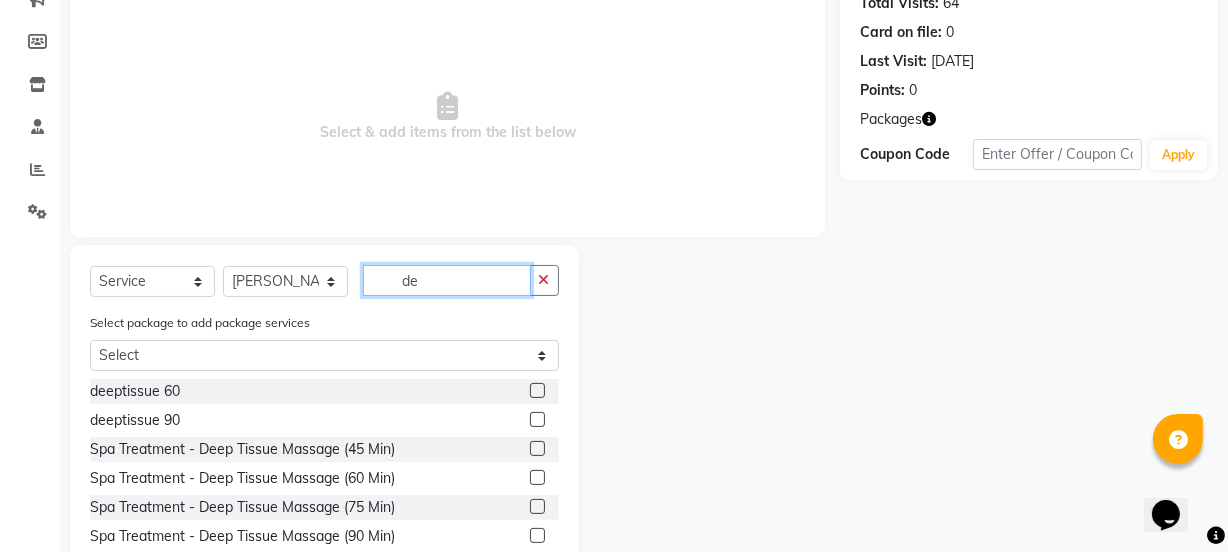 type on "de" 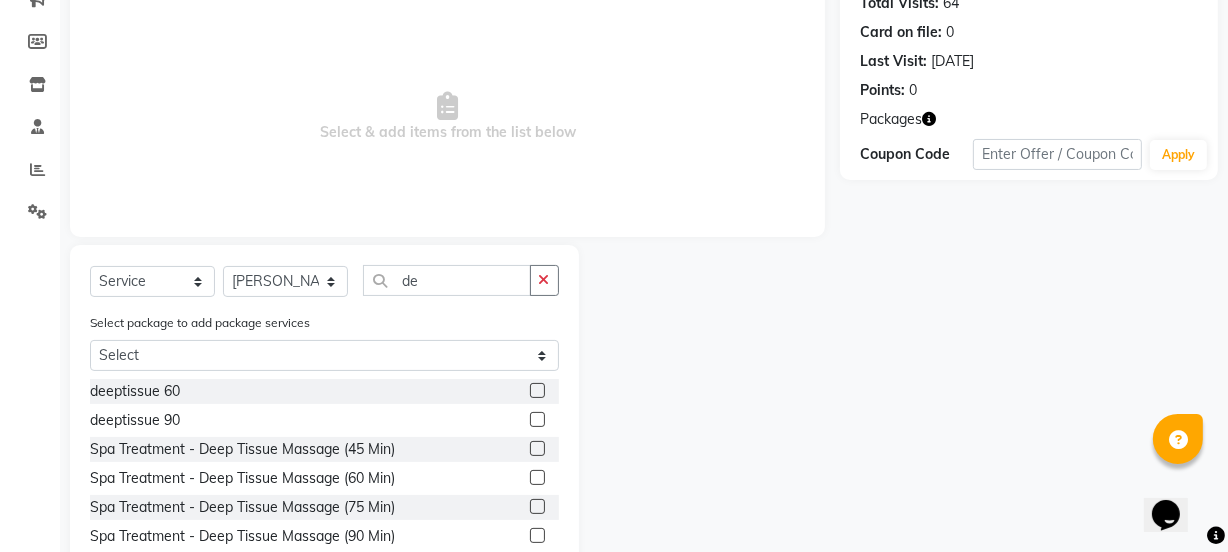 click 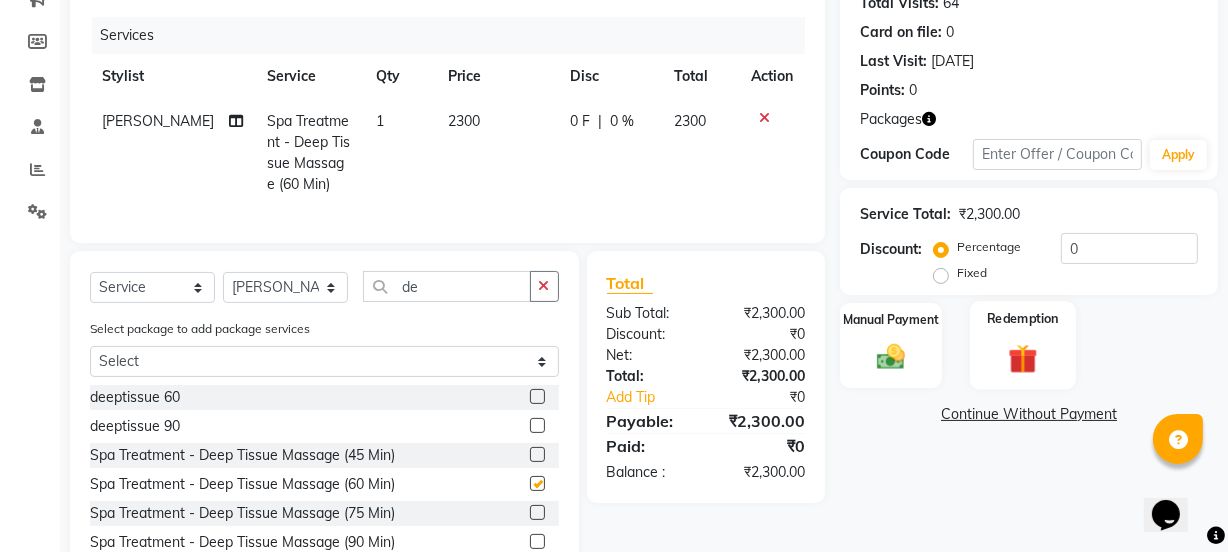 checkbox on "false" 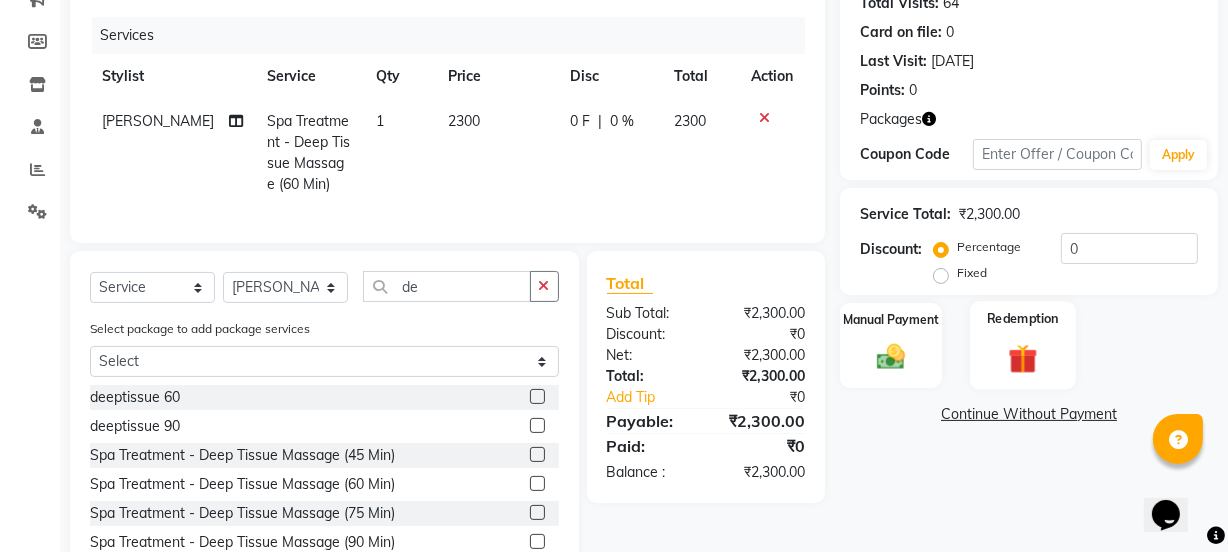click 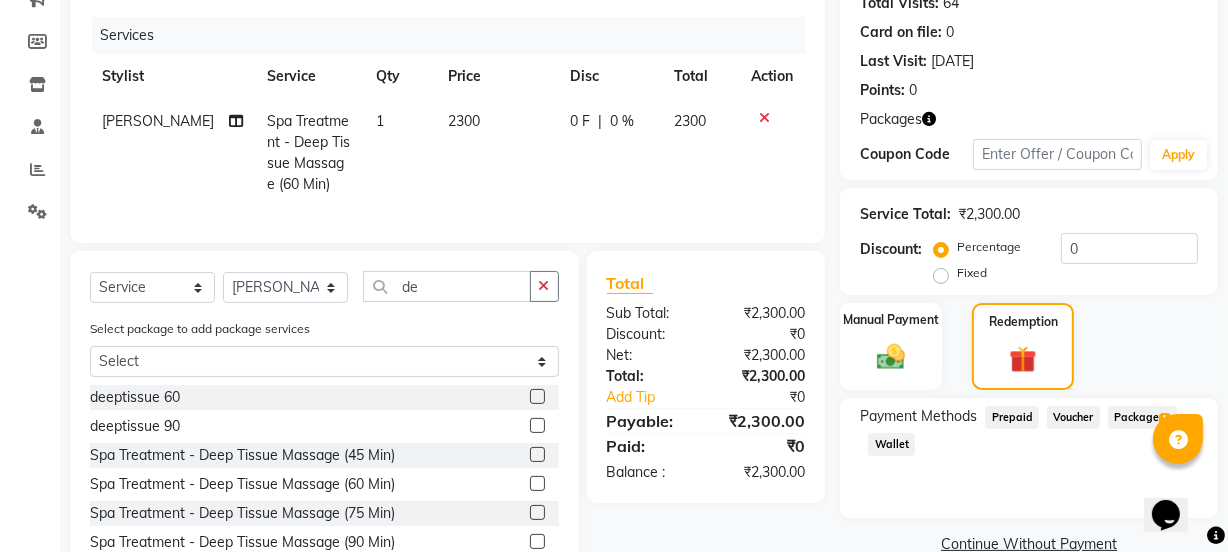 click on "Package  1" 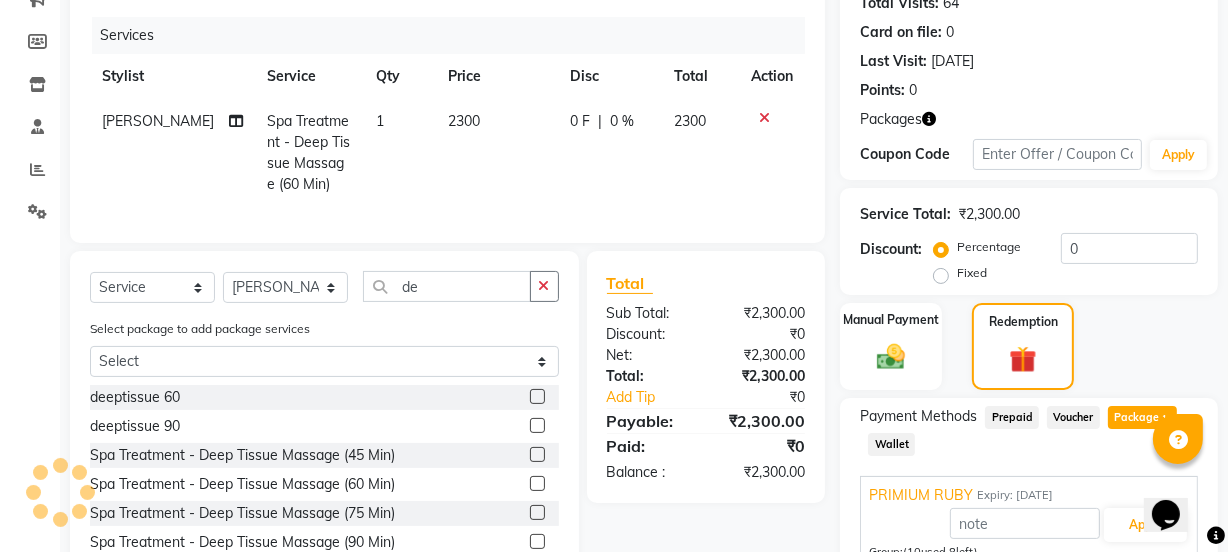 click at bounding box center [1176, 502] 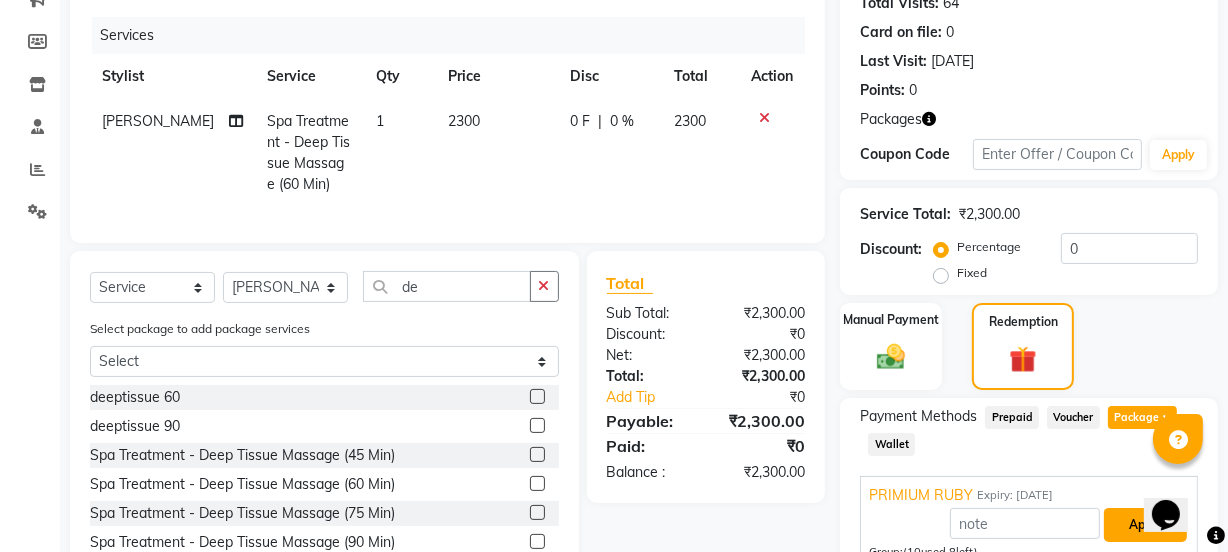 click on "Apply" at bounding box center [1145, 525] 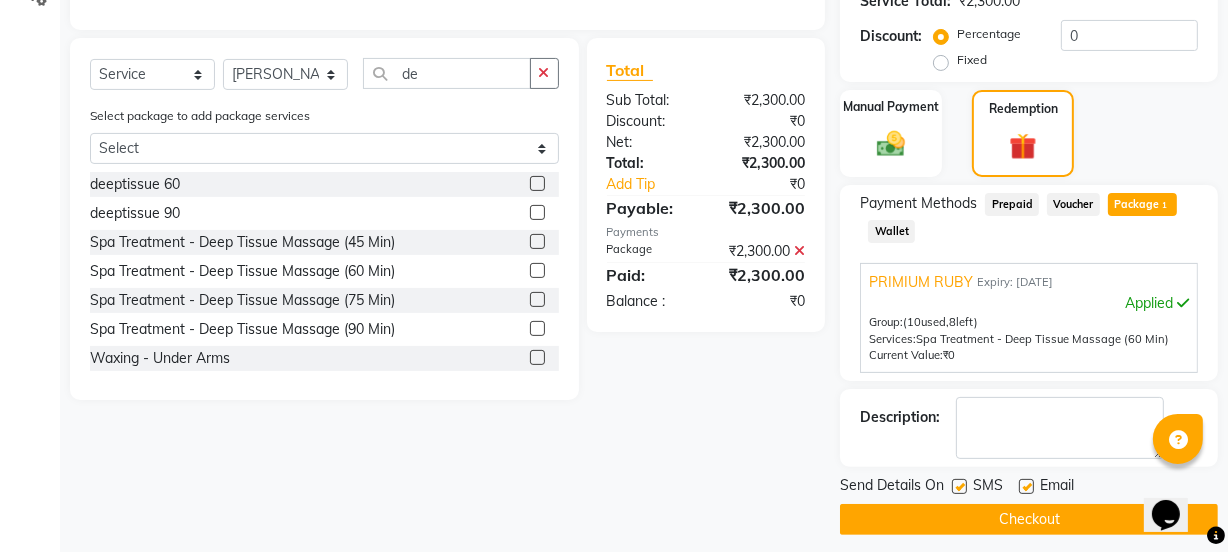 scroll, scrollTop: 456, scrollLeft: 0, axis: vertical 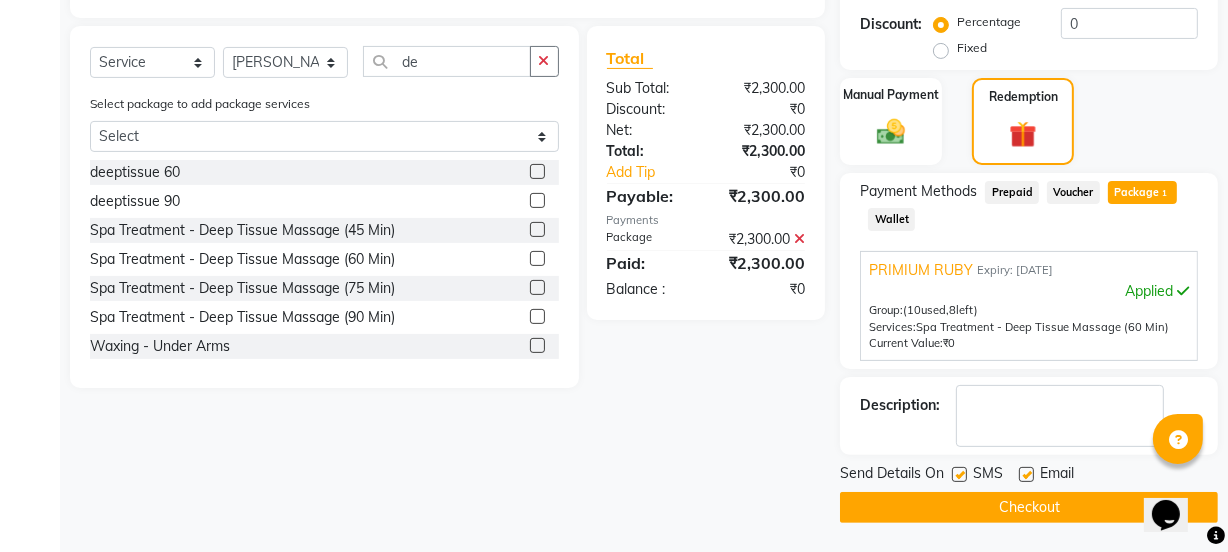 click on "Checkout" 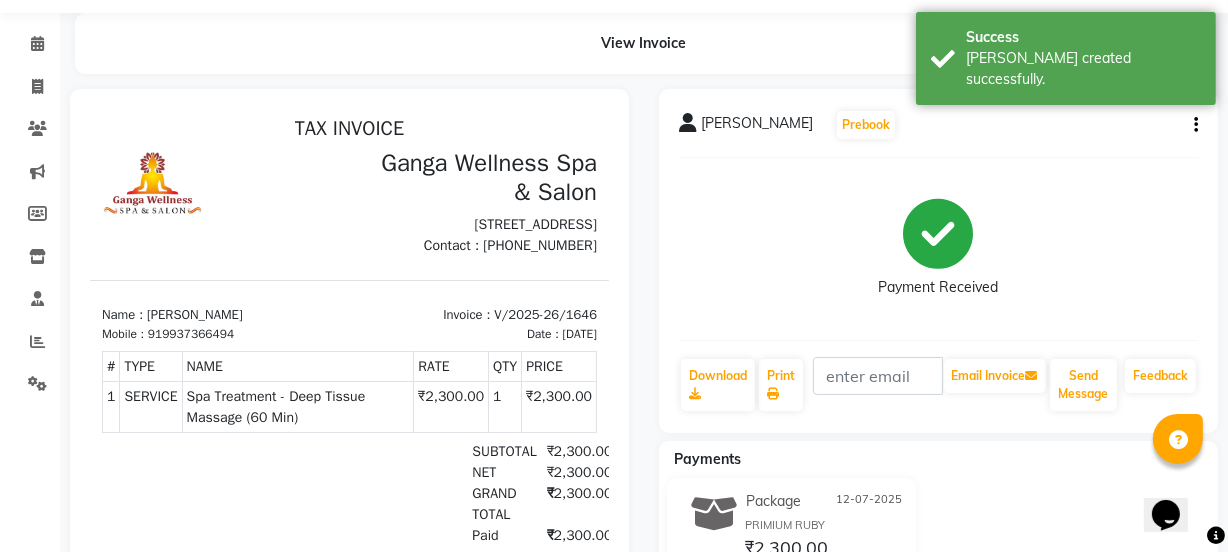scroll, scrollTop: 90, scrollLeft: 0, axis: vertical 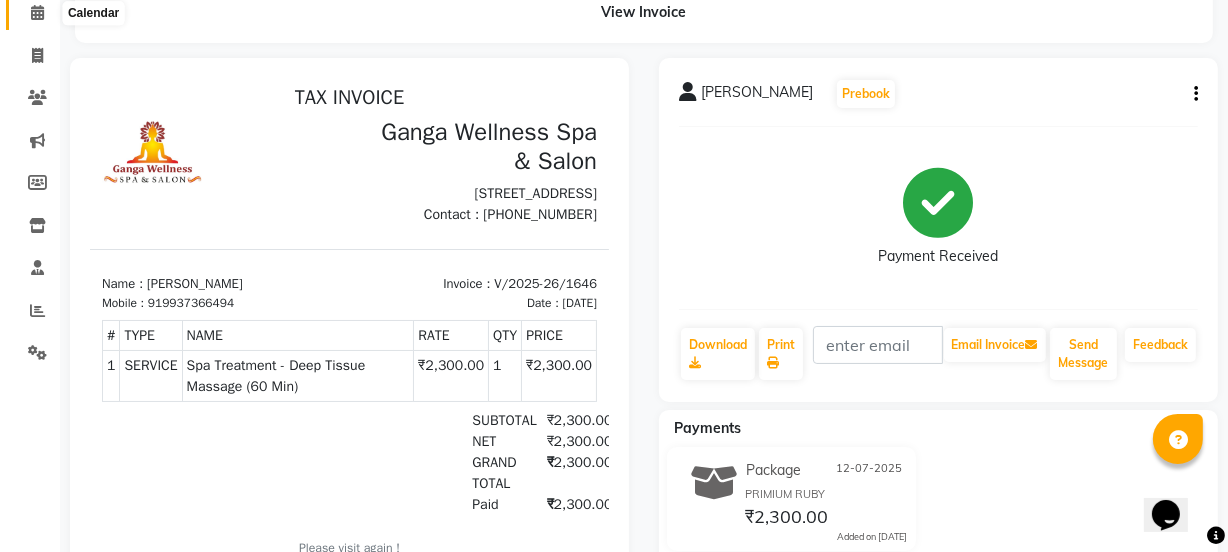 click 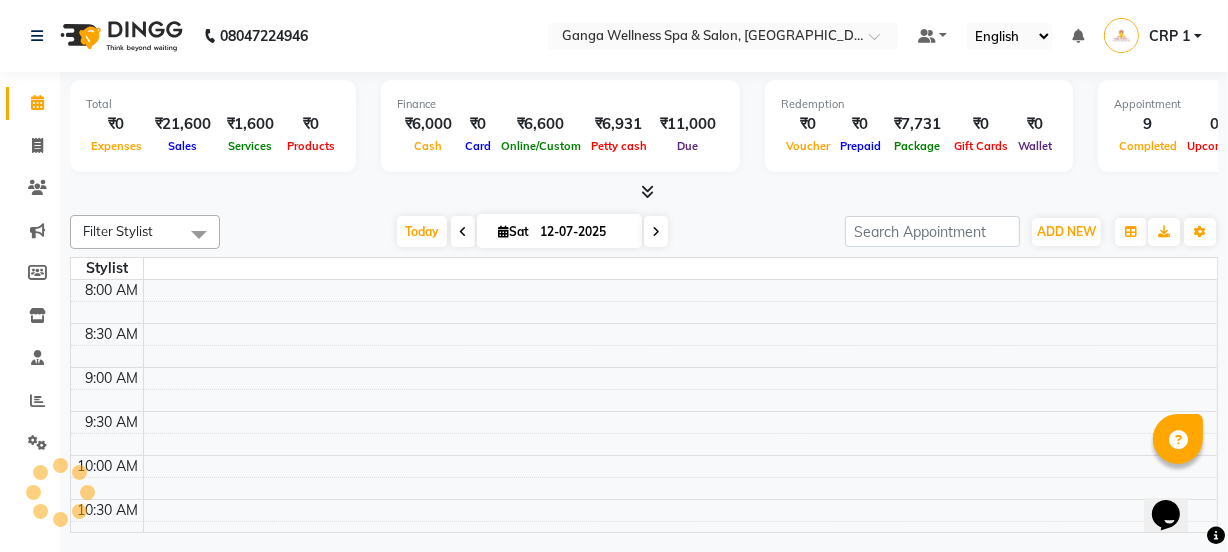 scroll, scrollTop: 0, scrollLeft: 0, axis: both 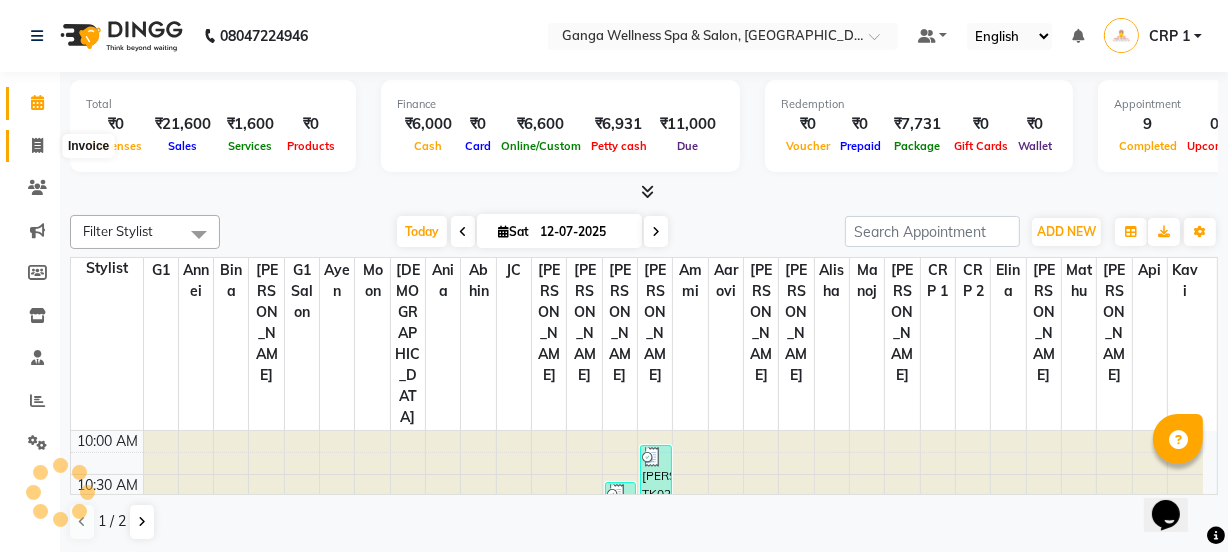 click 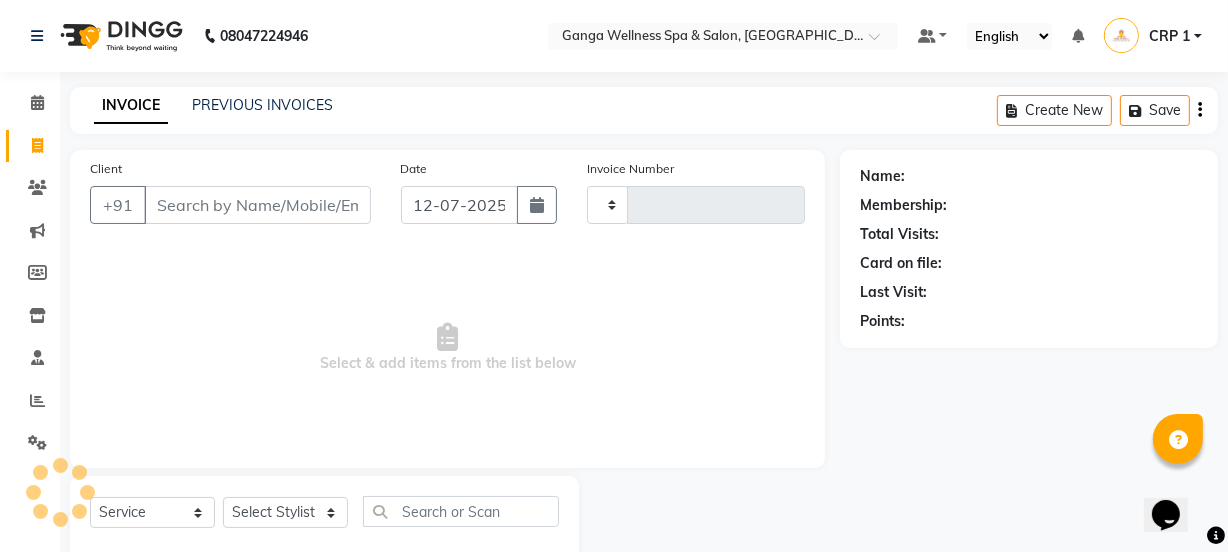 type on "1647" 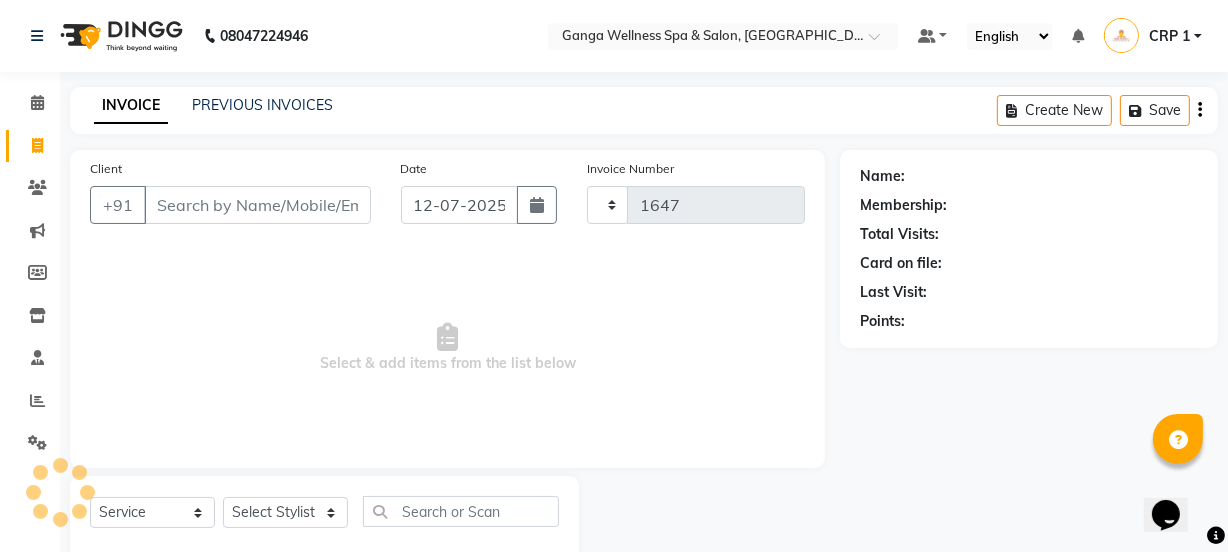 select on "715" 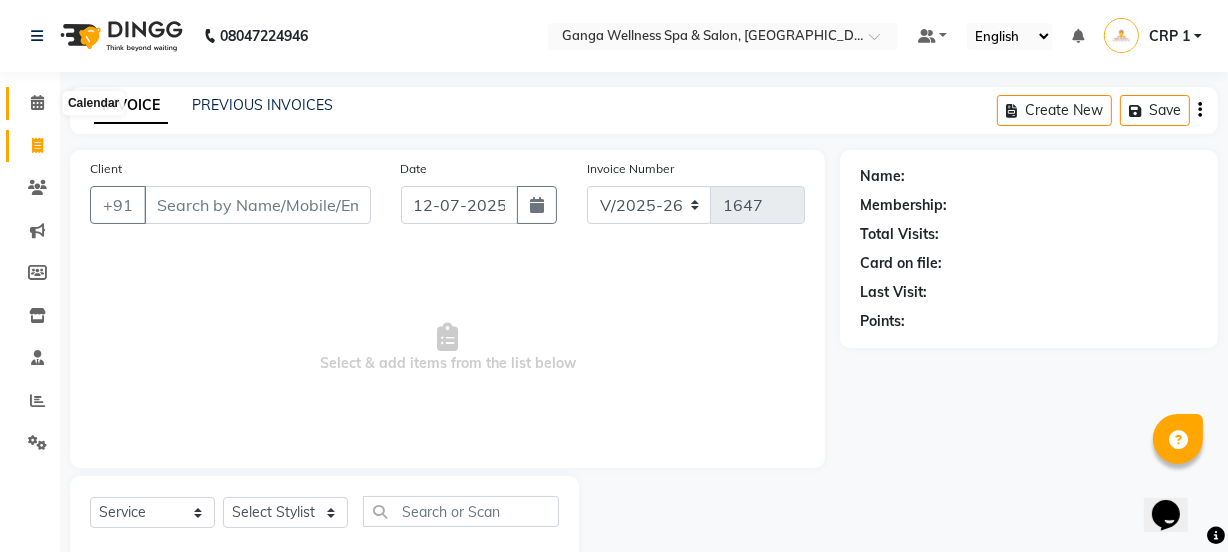 click 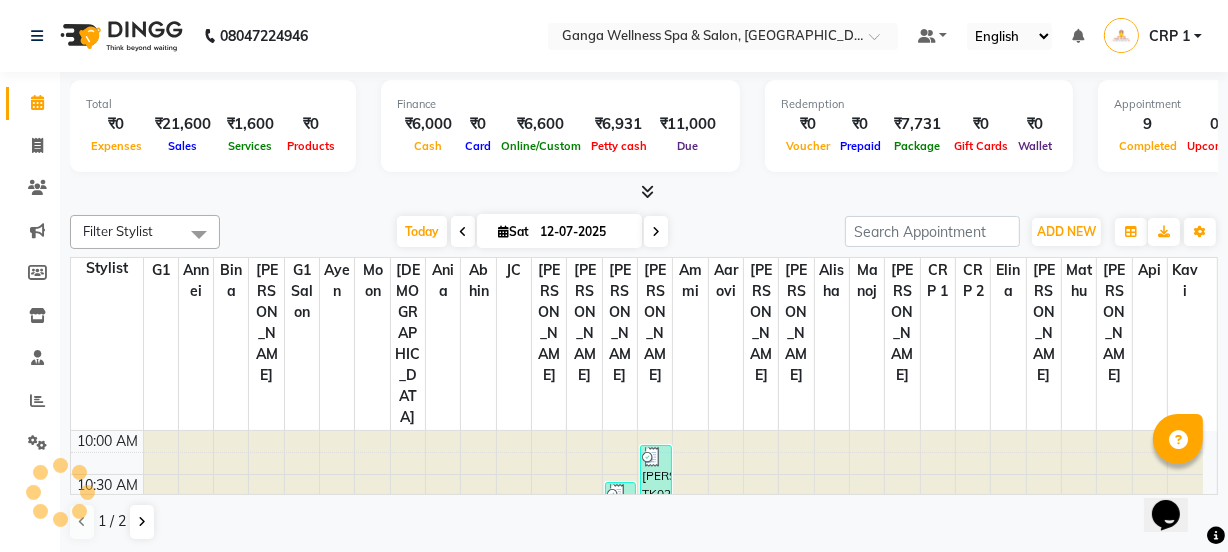 scroll, scrollTop: 0, scrollLeft: 0, axis: both 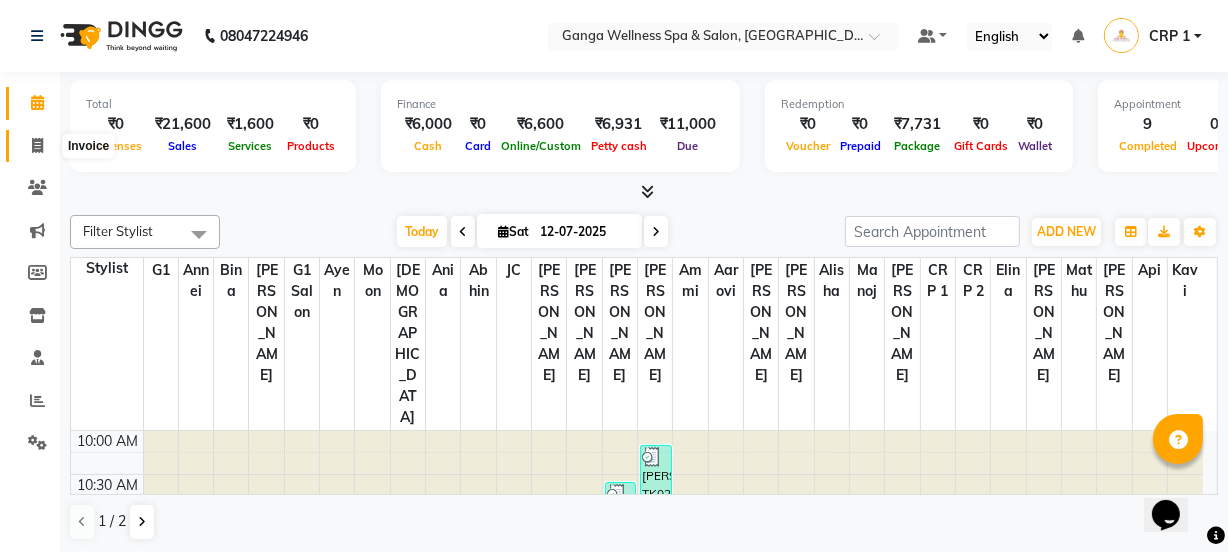 click 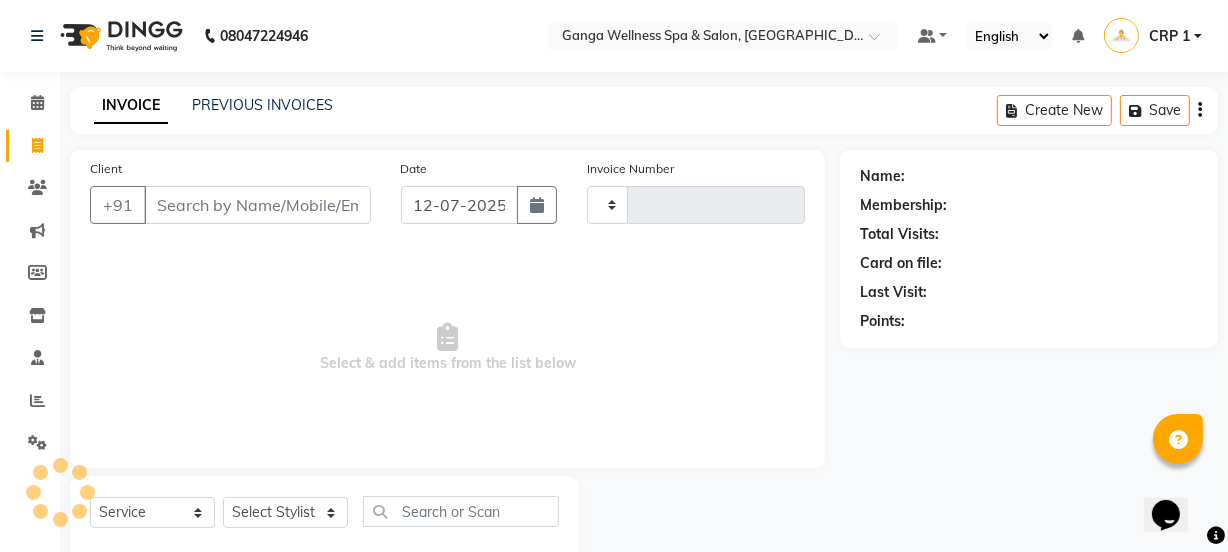 type on "1647" 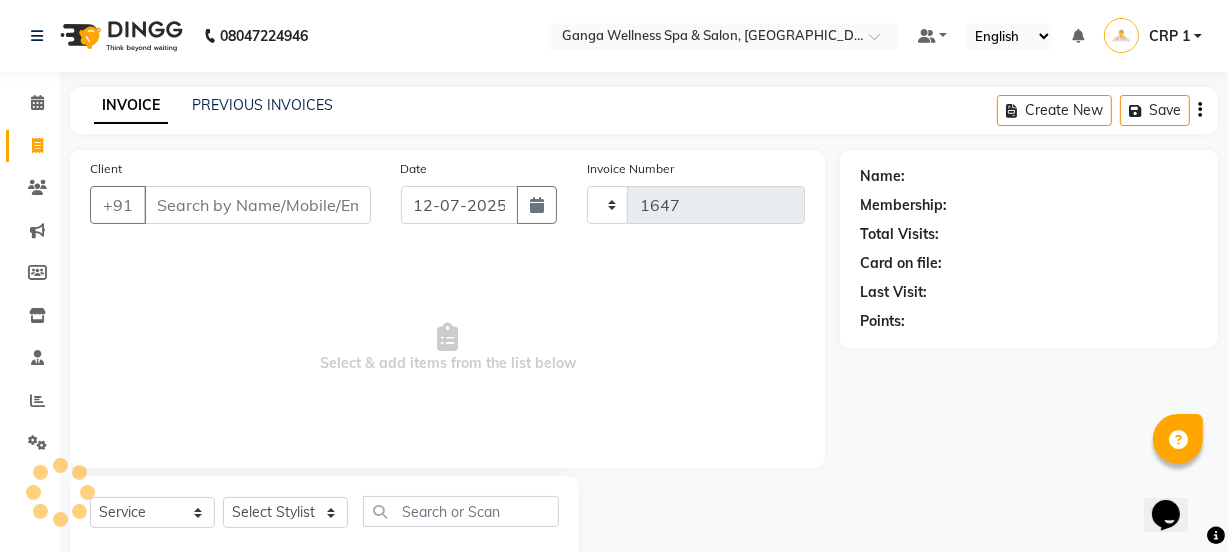 select on "715" 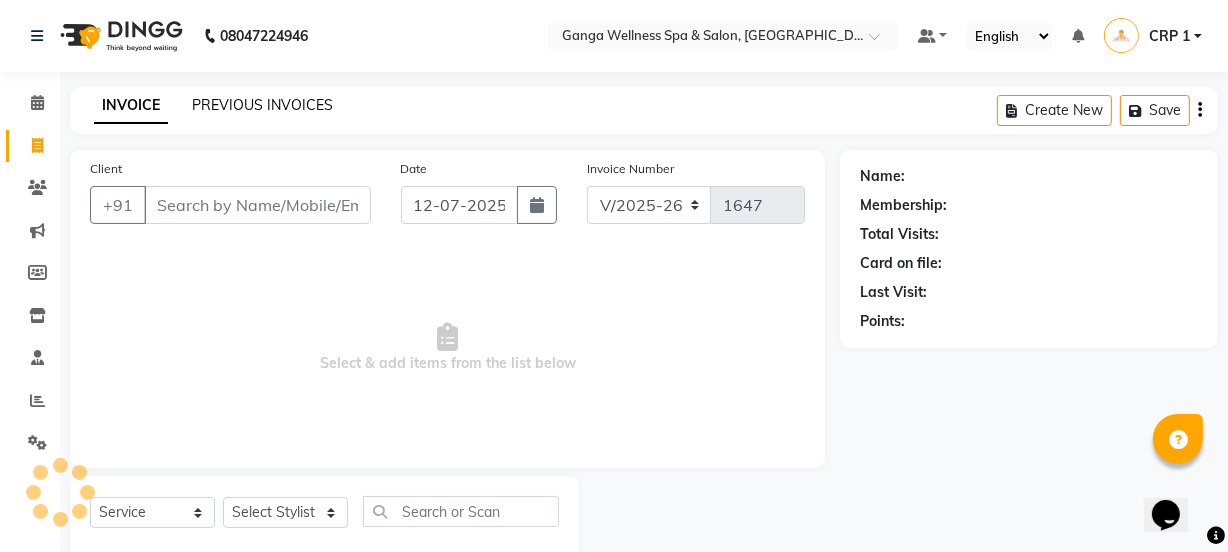 click on "PREVIOUS INVOICES" 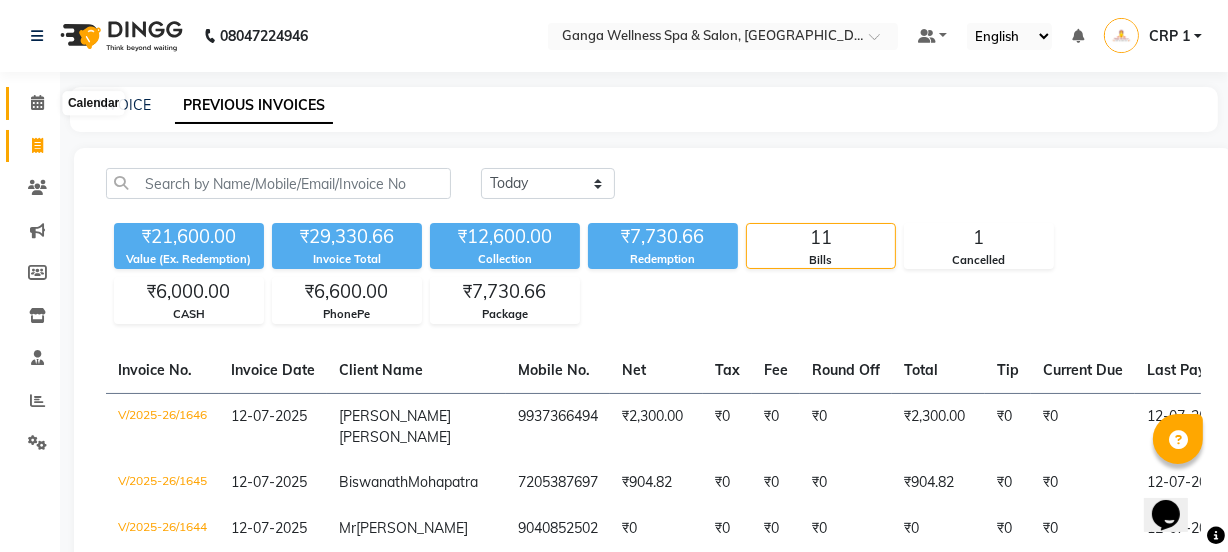 click 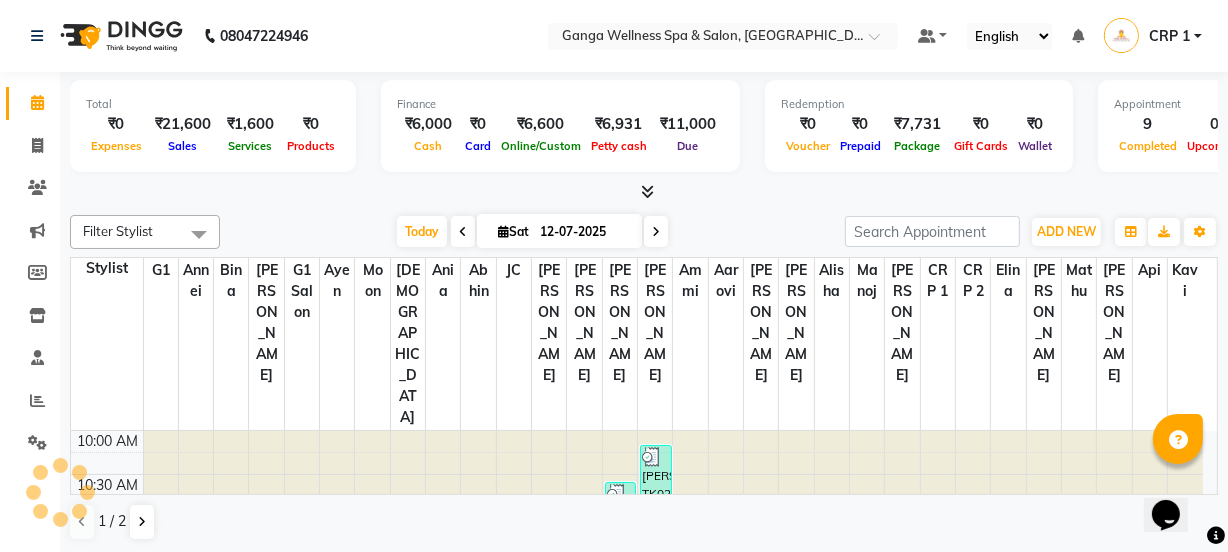 scroll, scrollTop: 0, scrollLeft: 0, axis: both 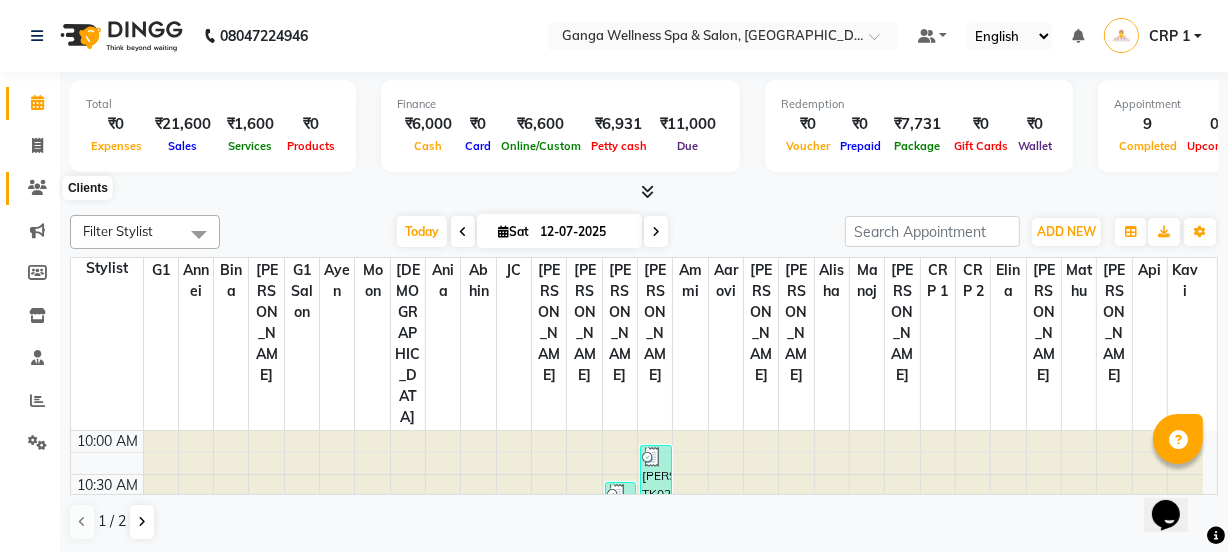 click 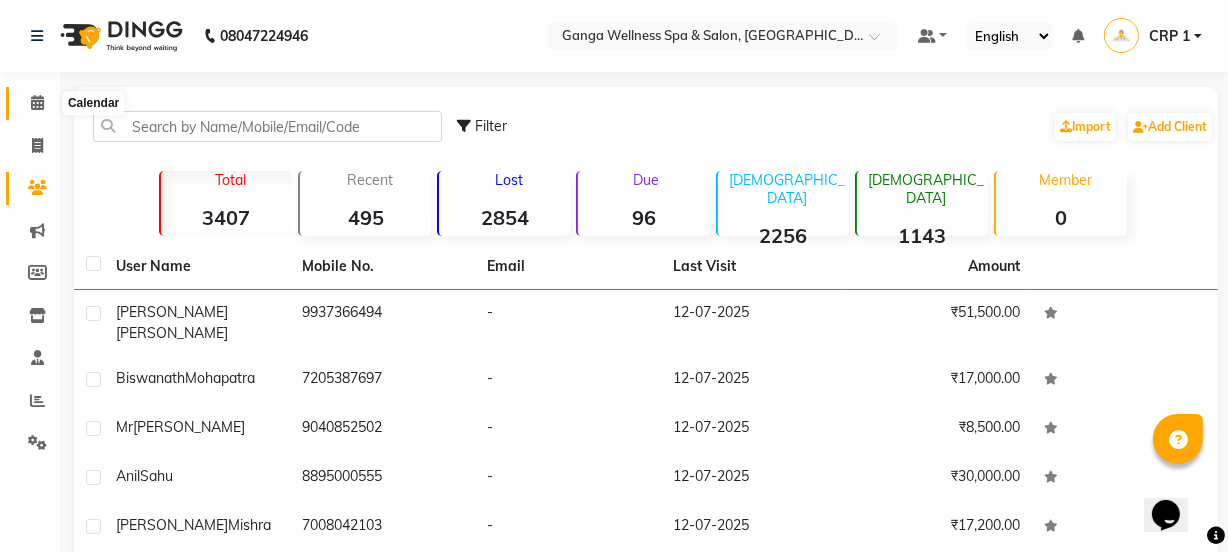 click 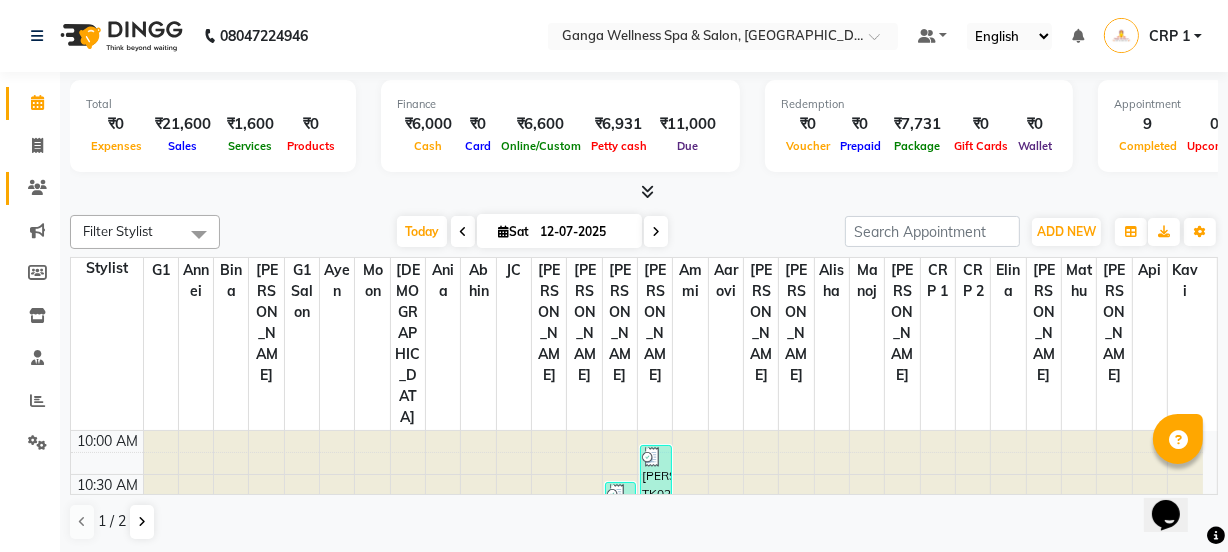 click 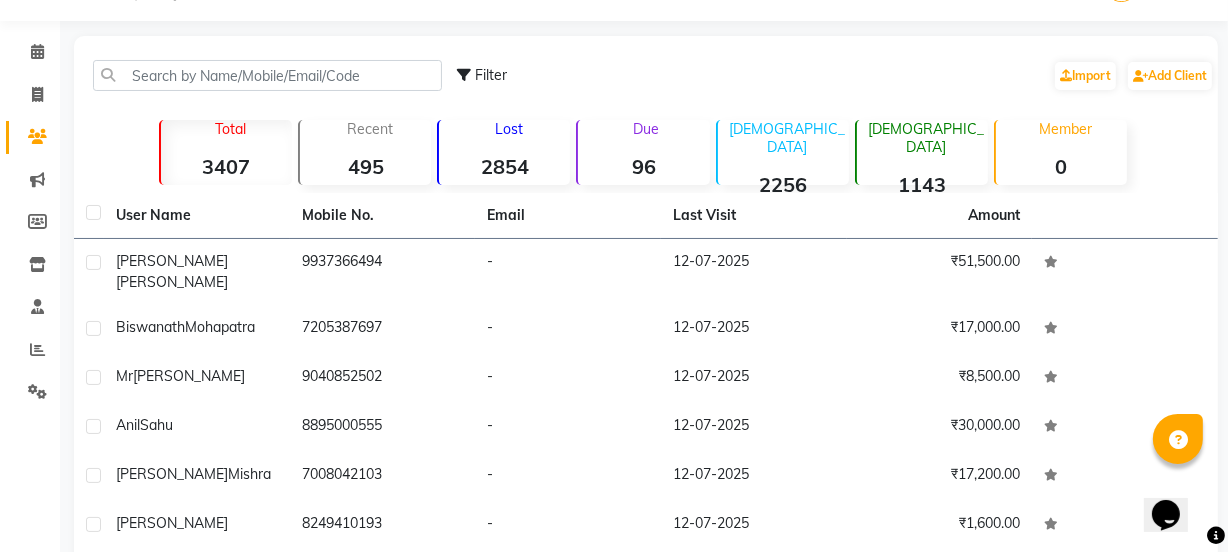 scroll, scrollTop: 40, scrollLeft: 0, axis: vertical 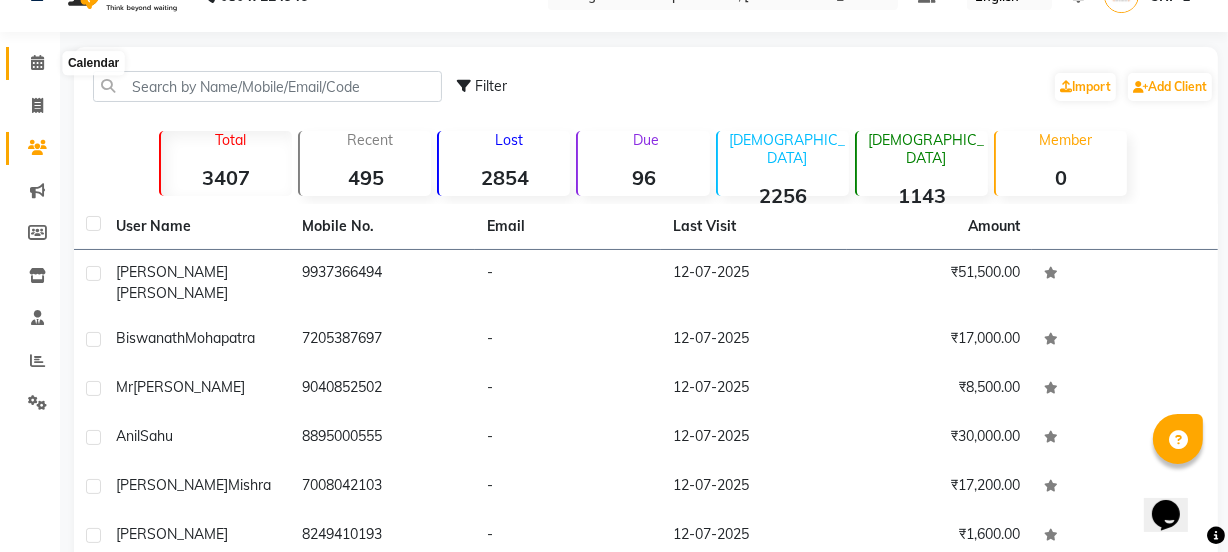 click 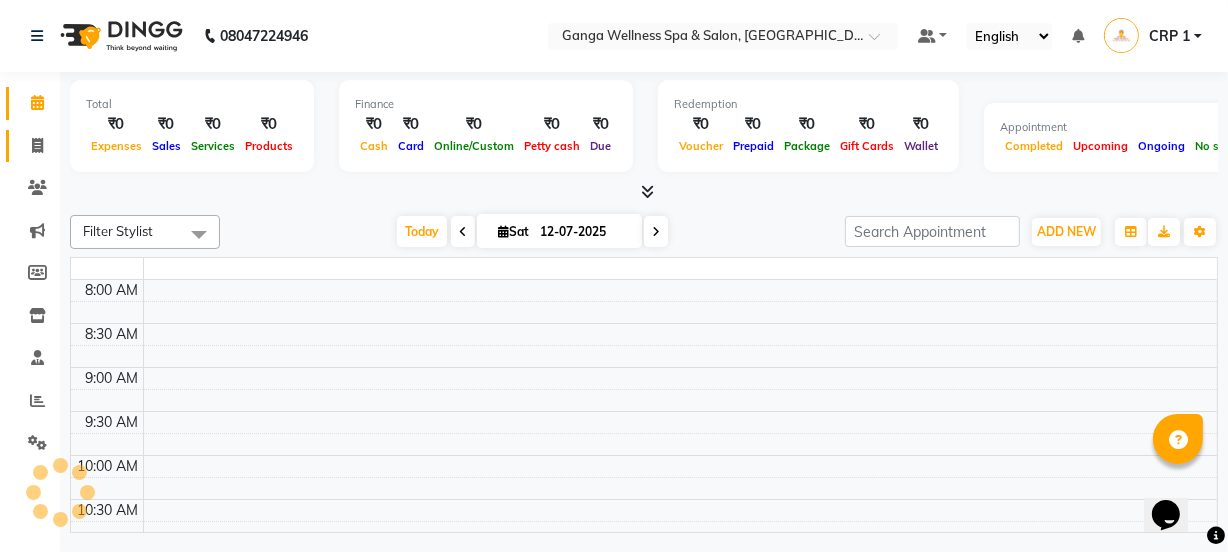 scroll, scrollTop: 0, scrollLeft: 0, axis: both 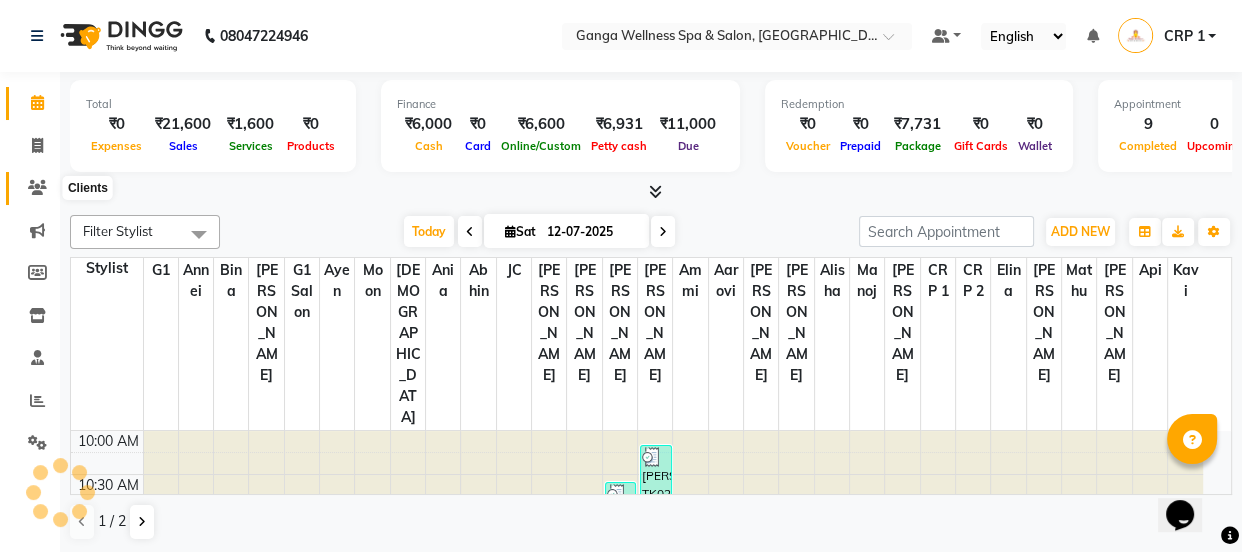 click 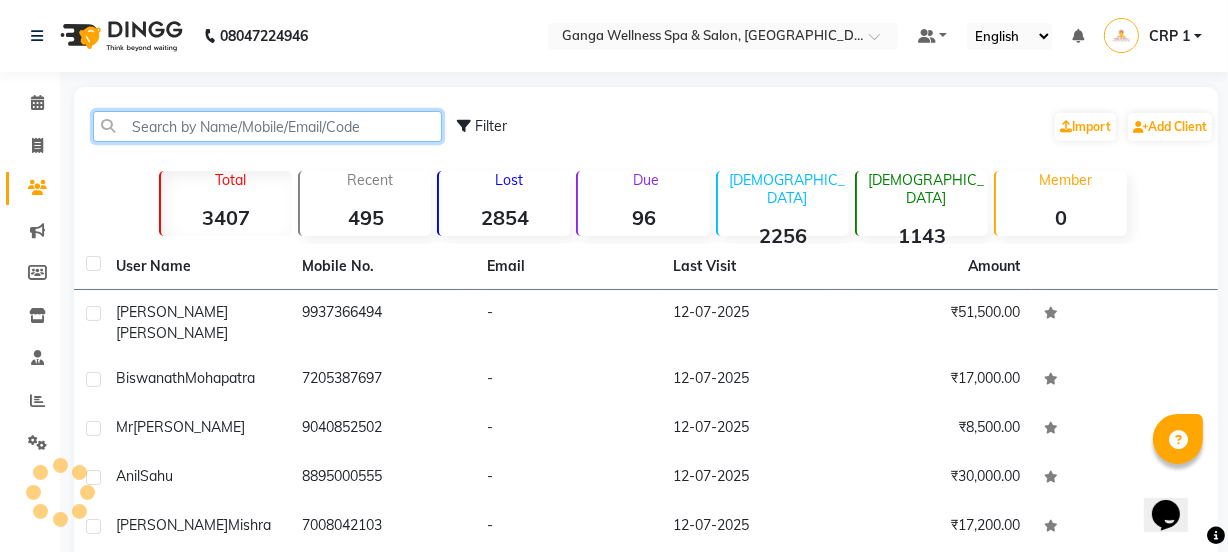 click 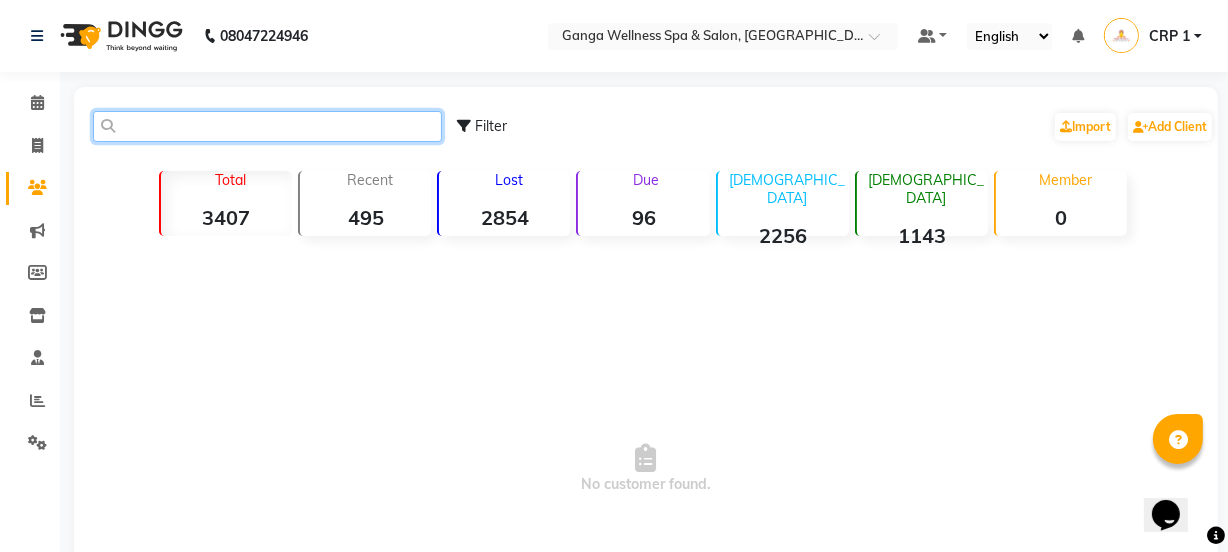 type 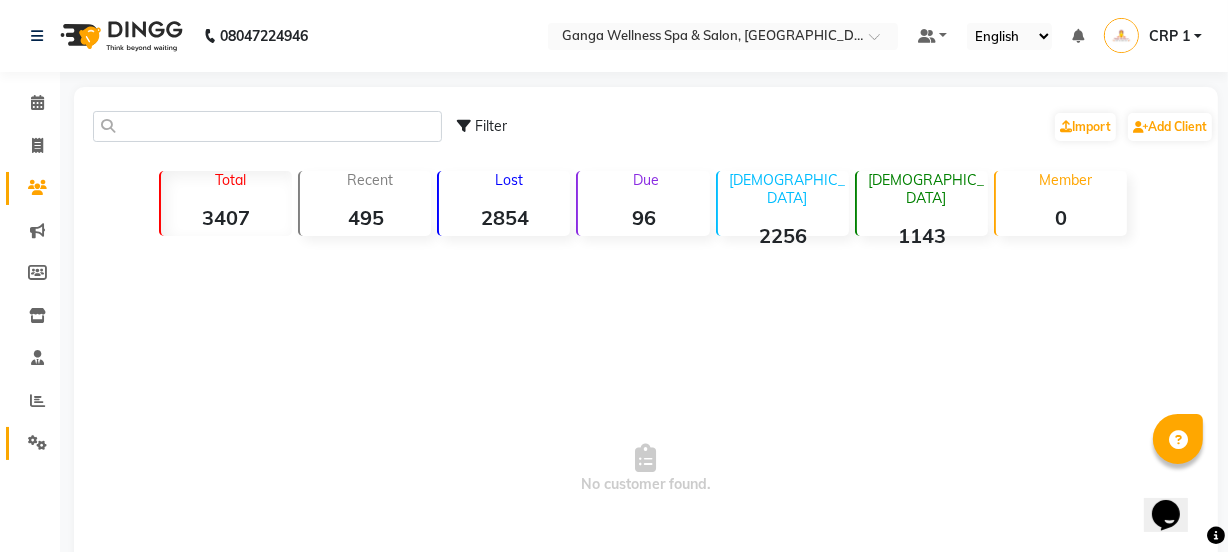drag, startPoint x: 141, startPoint y: 136, endPoint x: 34, endPoint y: 447, distance: 328.8921 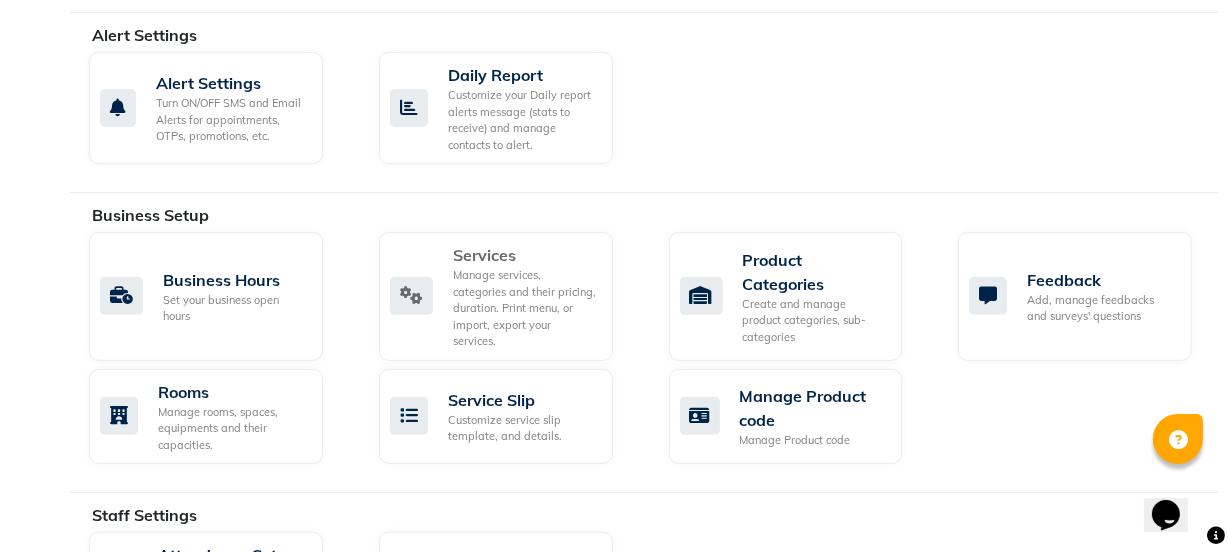 scroll, scrollTop: 727, scrollLeft: 0, axis: vertical 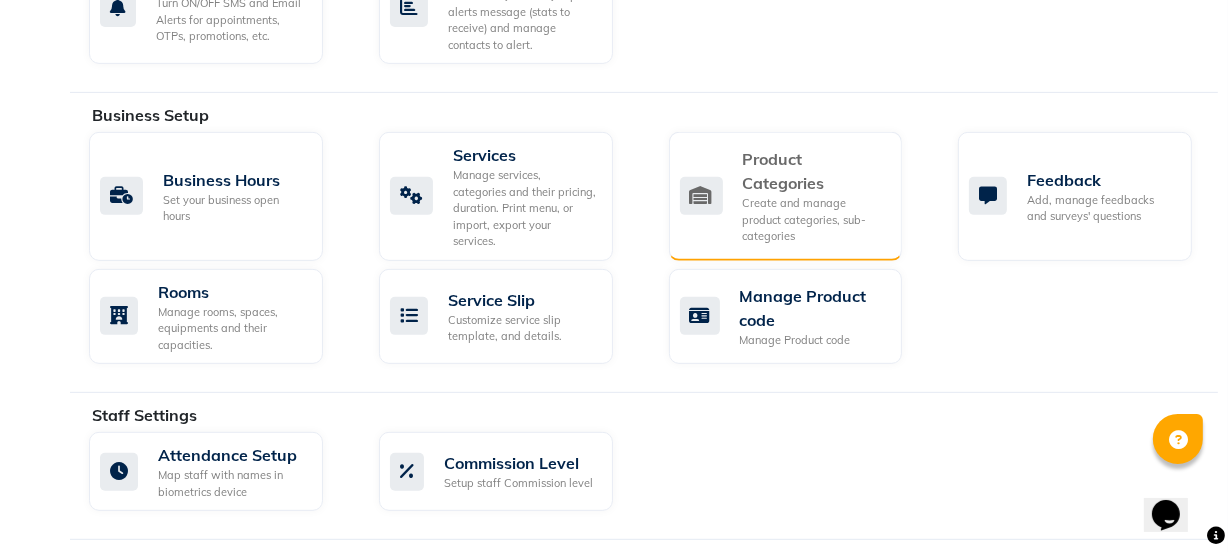 click on "Product Categories" 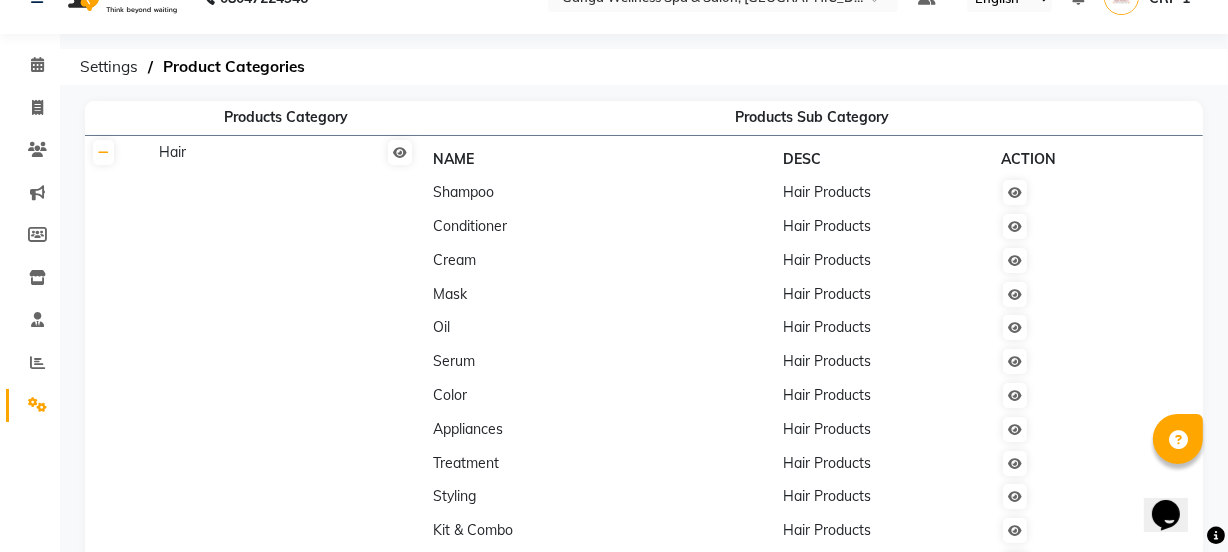scroll, scrollTop: 0, scrollLeft: 0, axis: both 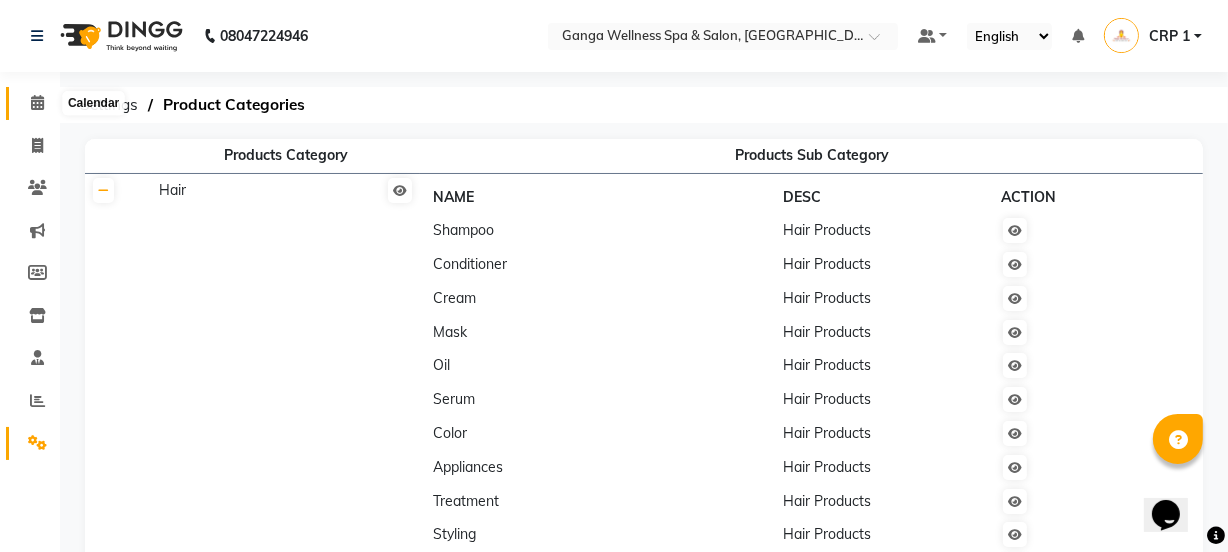 click 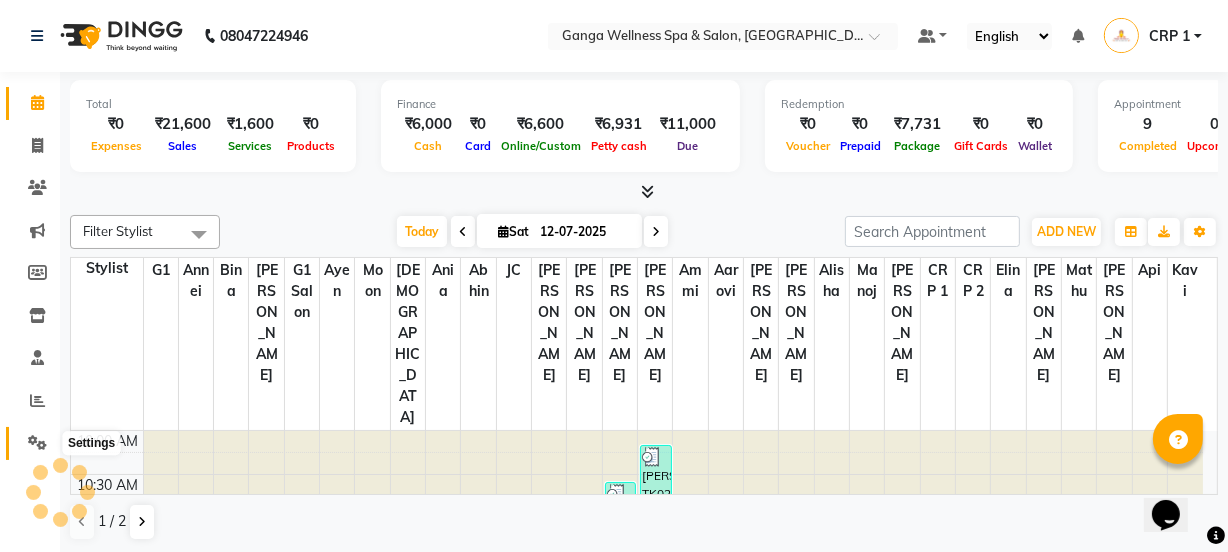 scroll, scrollTop: 0, scrollLeft: 0, axis: both 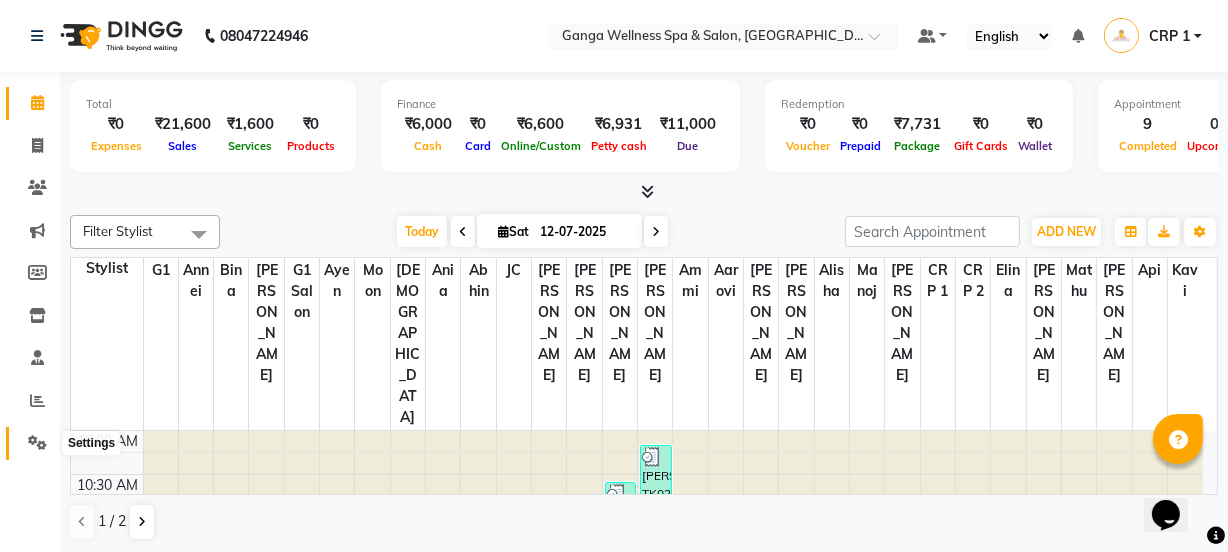 click 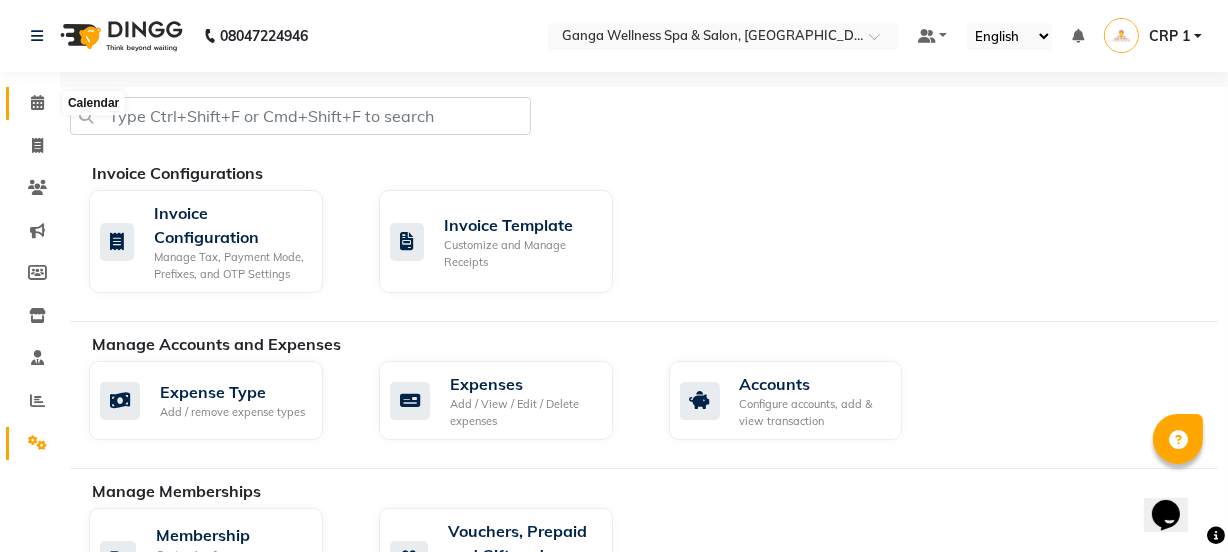 click 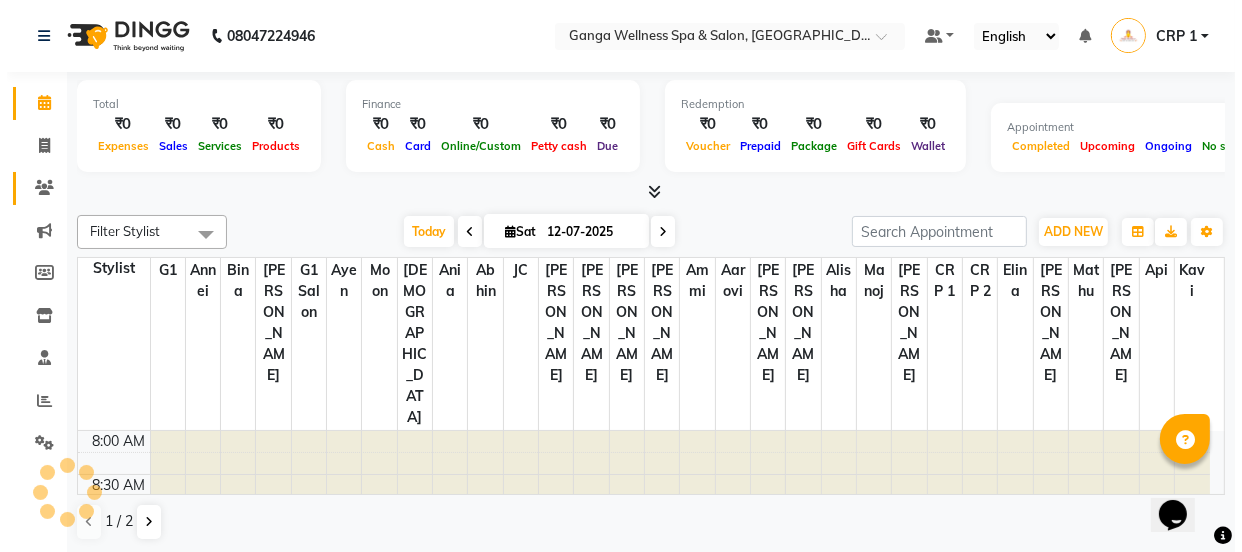 scroll, scrollTop: 0, scrollLeft: 0, axis: both 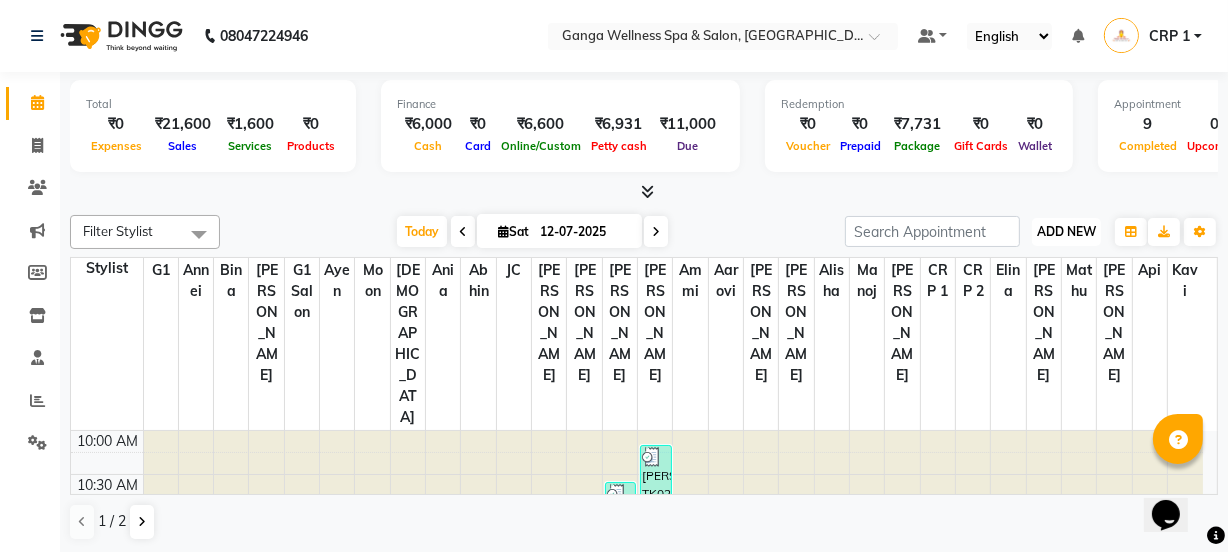 click on "ADD NEW" at bounding box center [1066, 231] 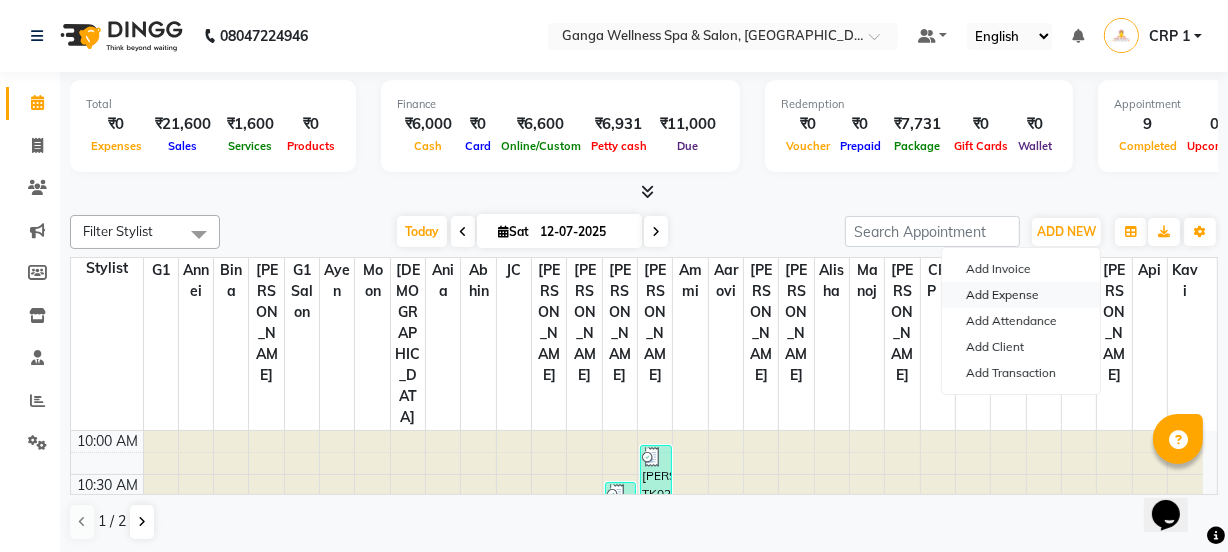 click on "Add Expense" at bounding box center (1021, 295) 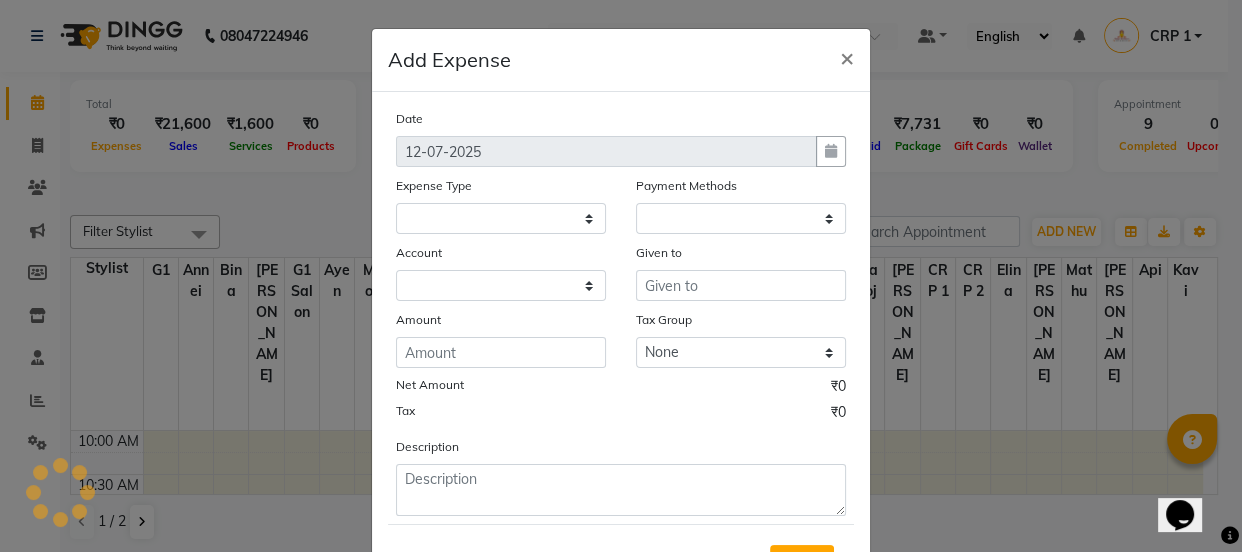 select on "1" 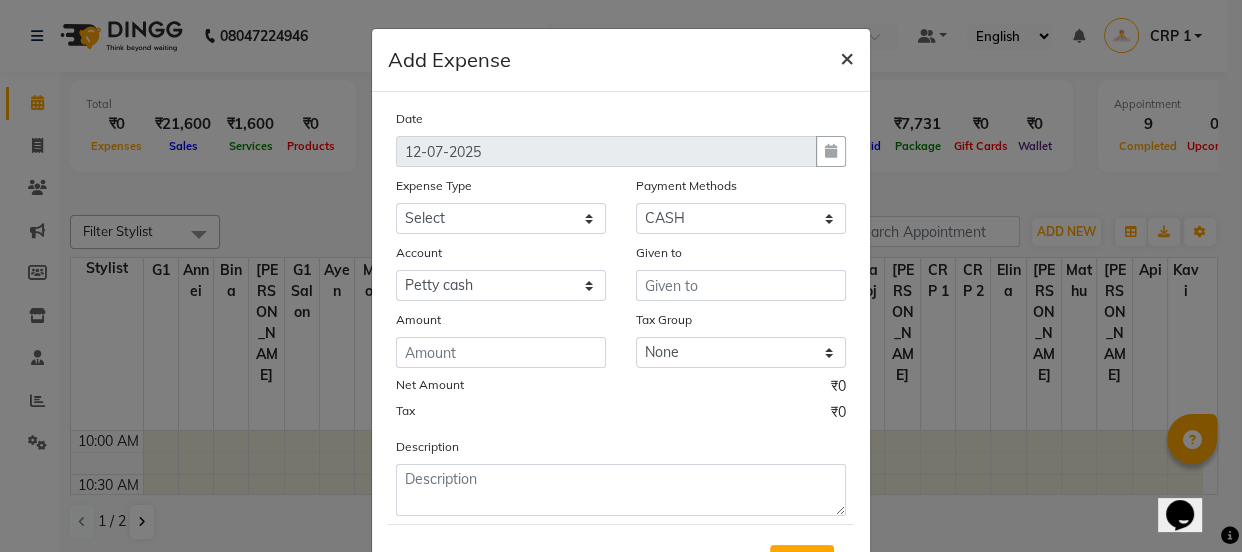 click on "×" 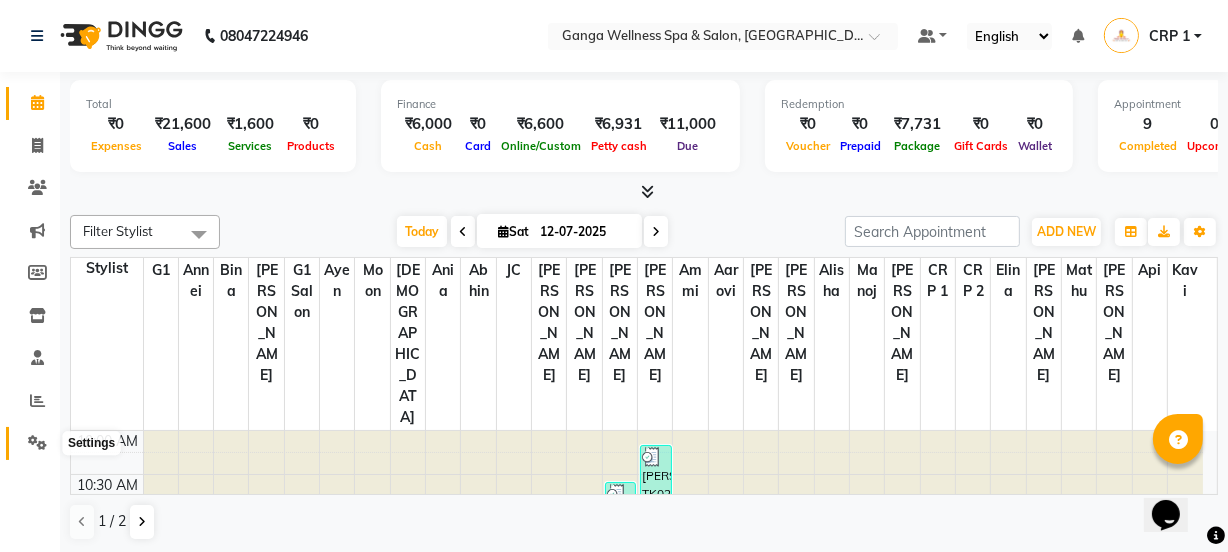 click 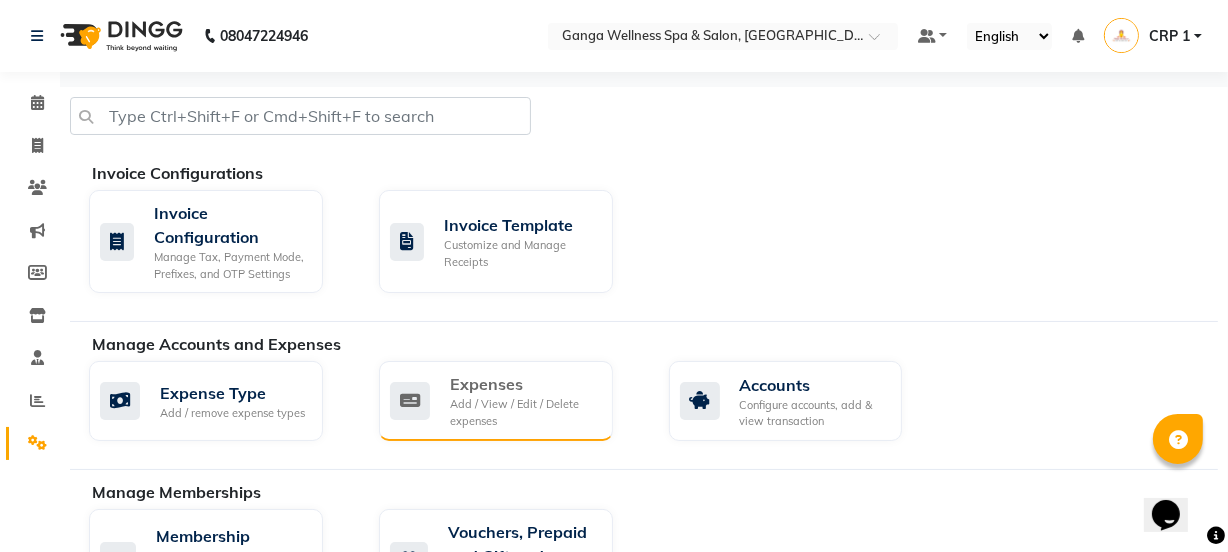 click on "Expenses" 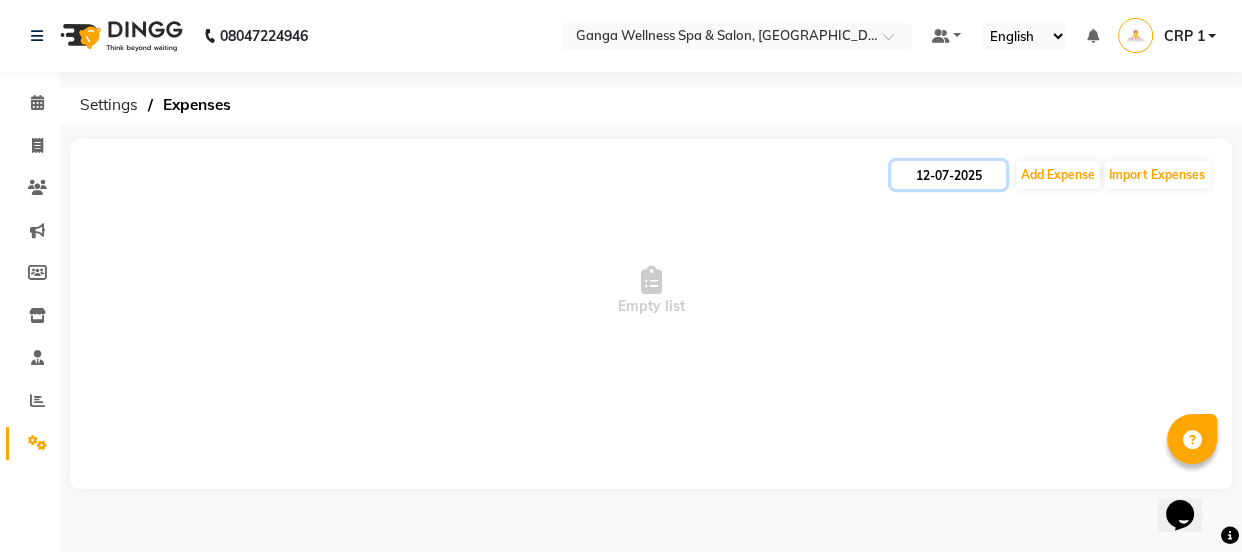 click on "12-07-2025" 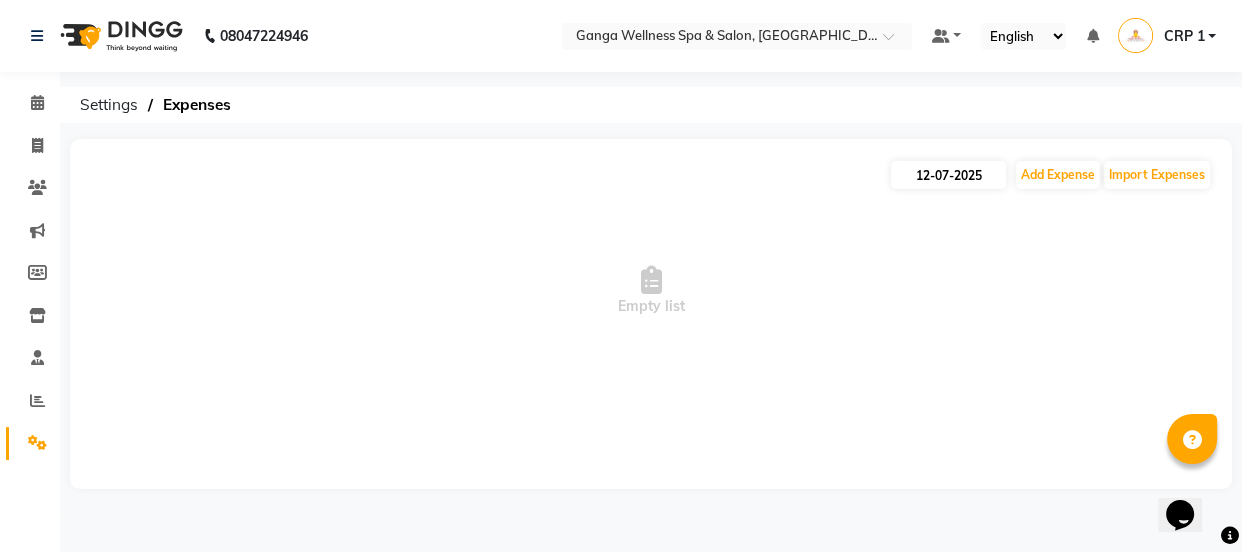 select on "7" 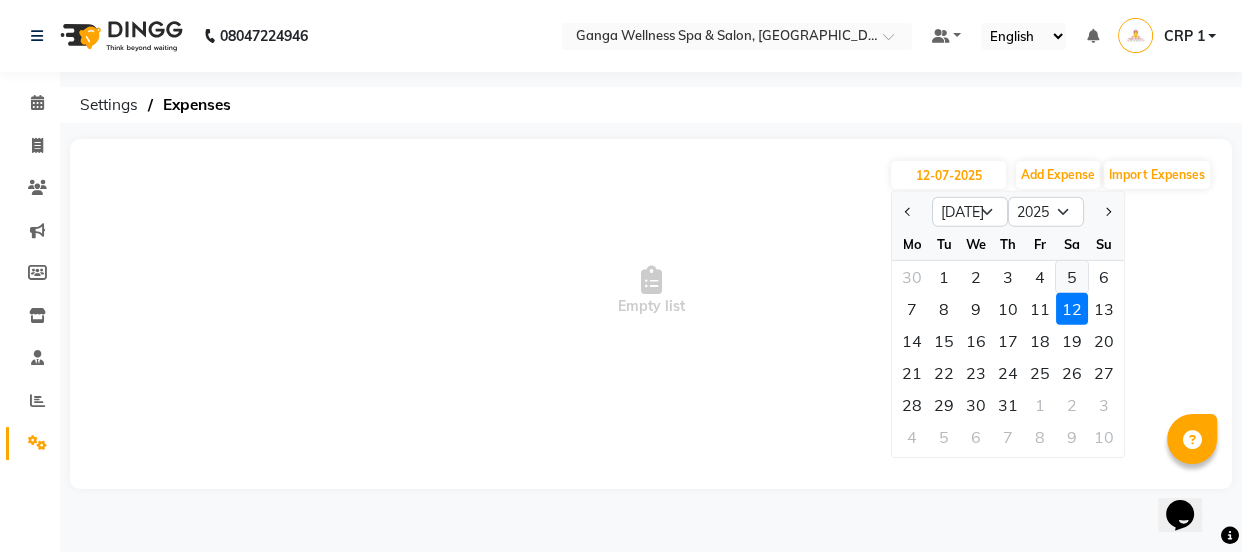 click on "5" 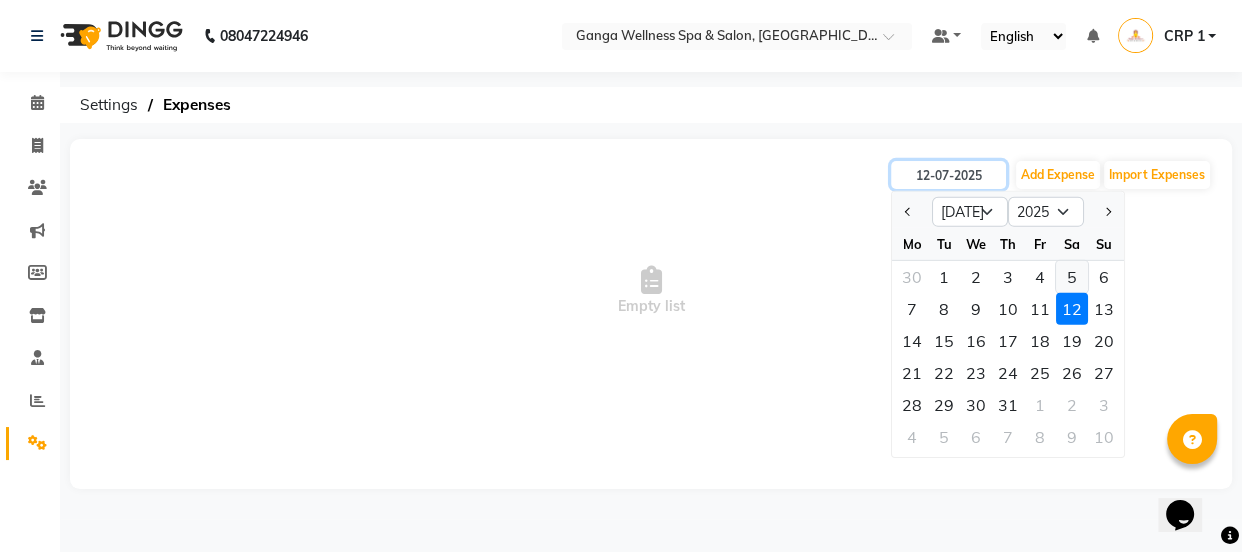 type on "[DATE]" 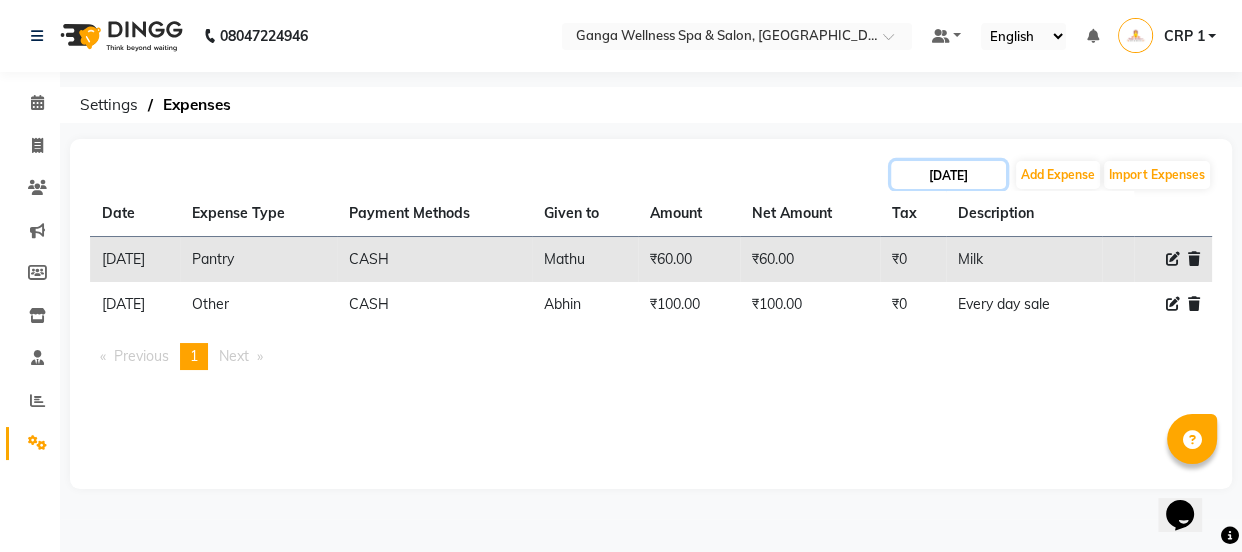 click on "[DATE]" 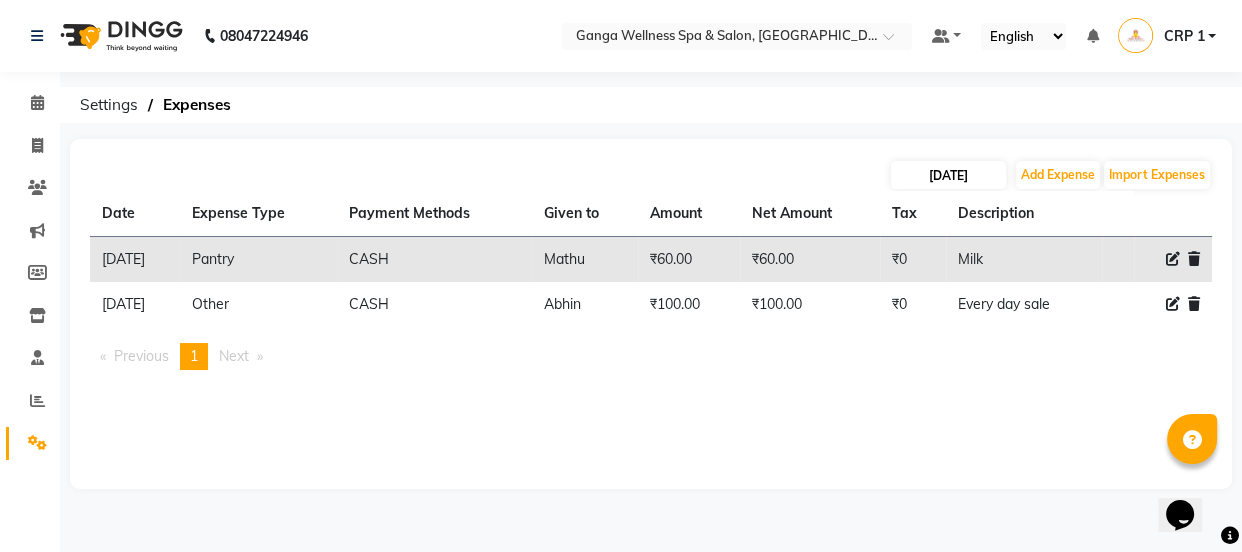 select on "7" 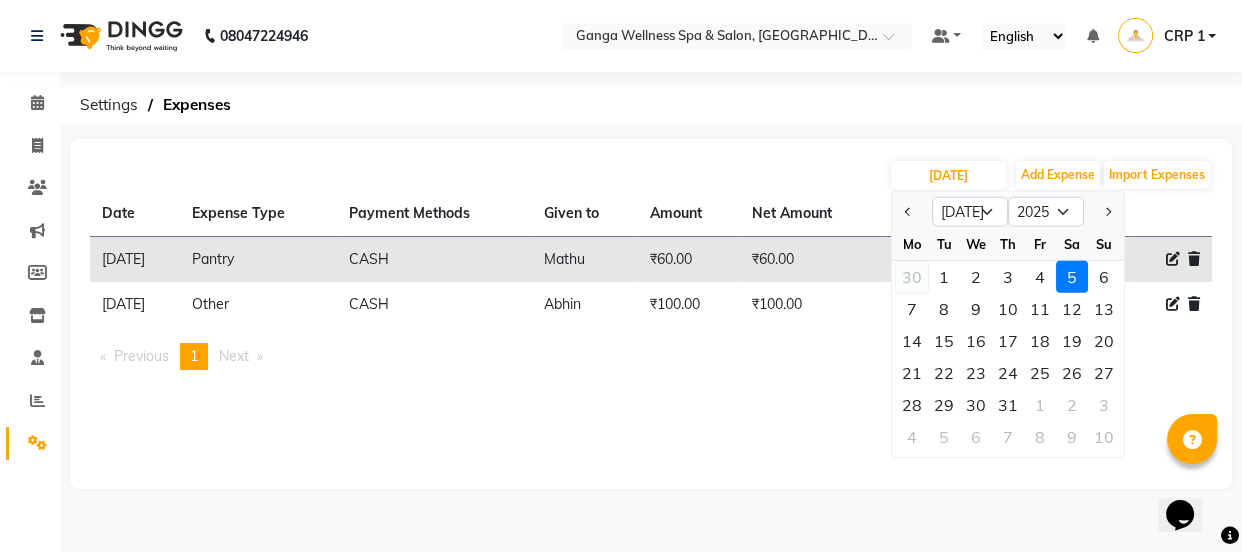 click on "30" 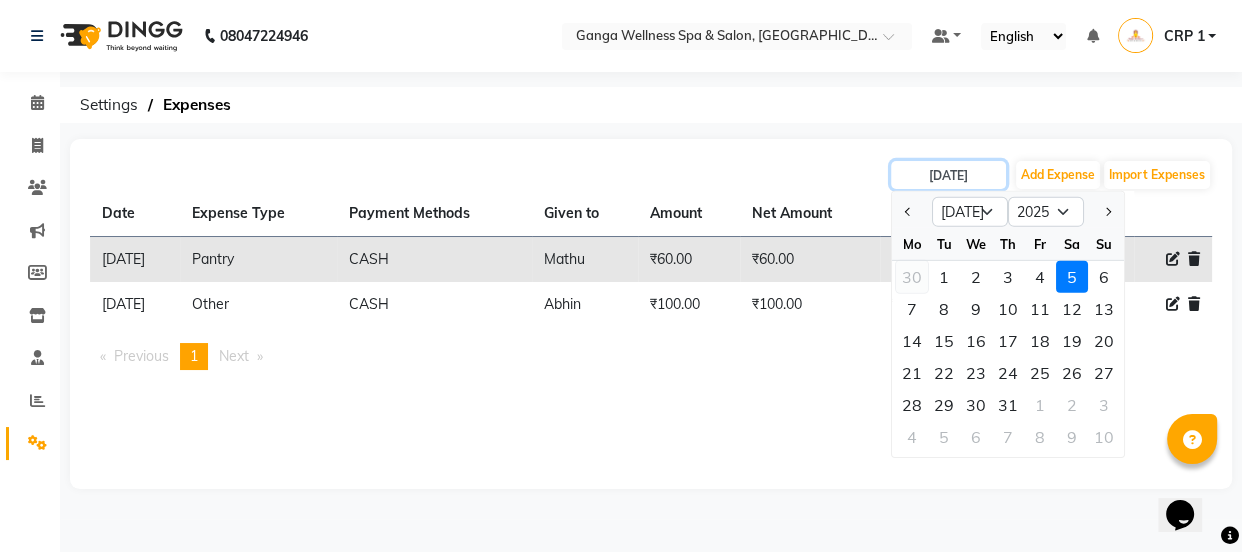 type on "[DATE]" 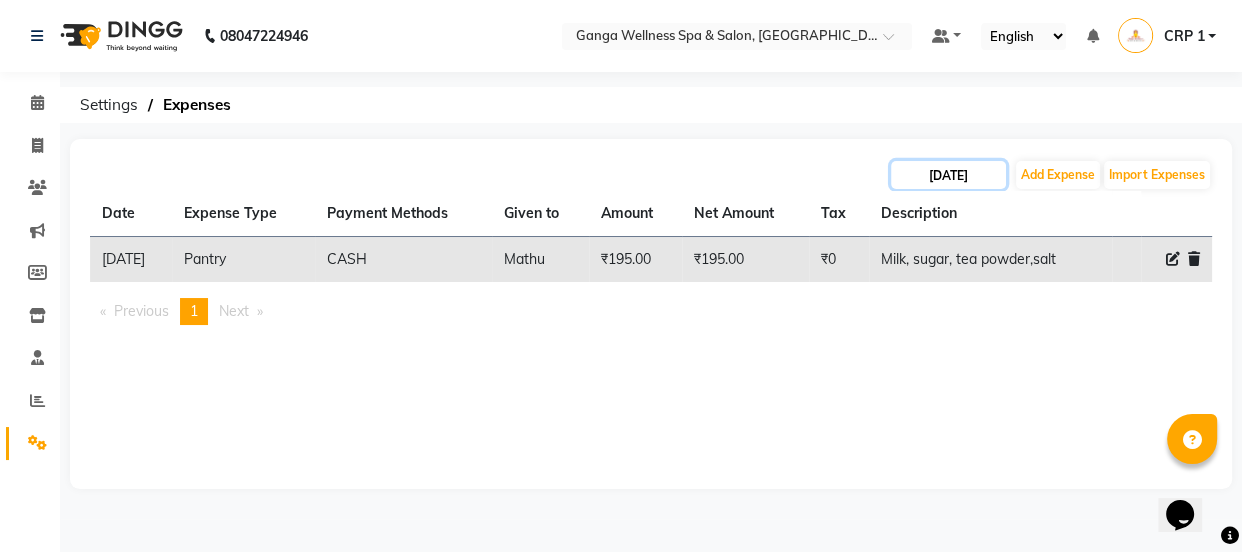 click on "[DATE]" 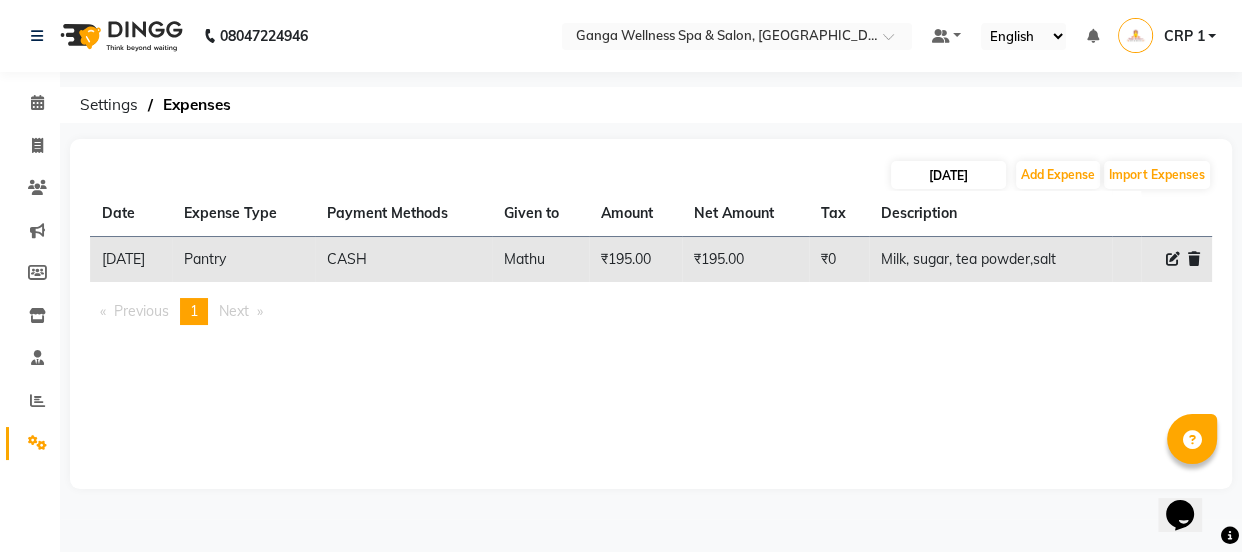 select on "6" 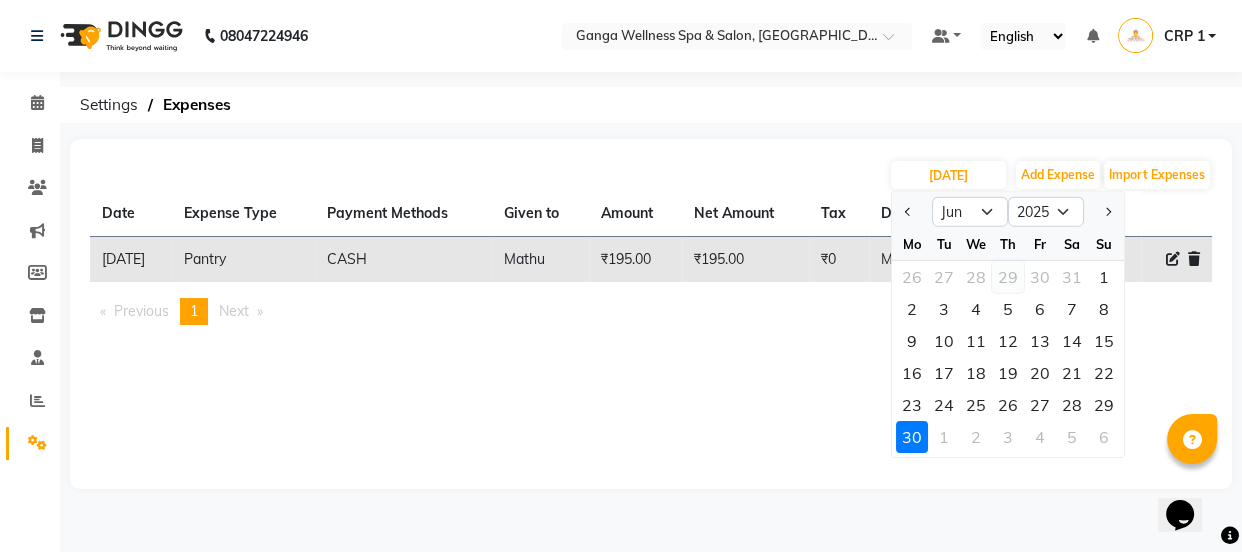 click on "29" 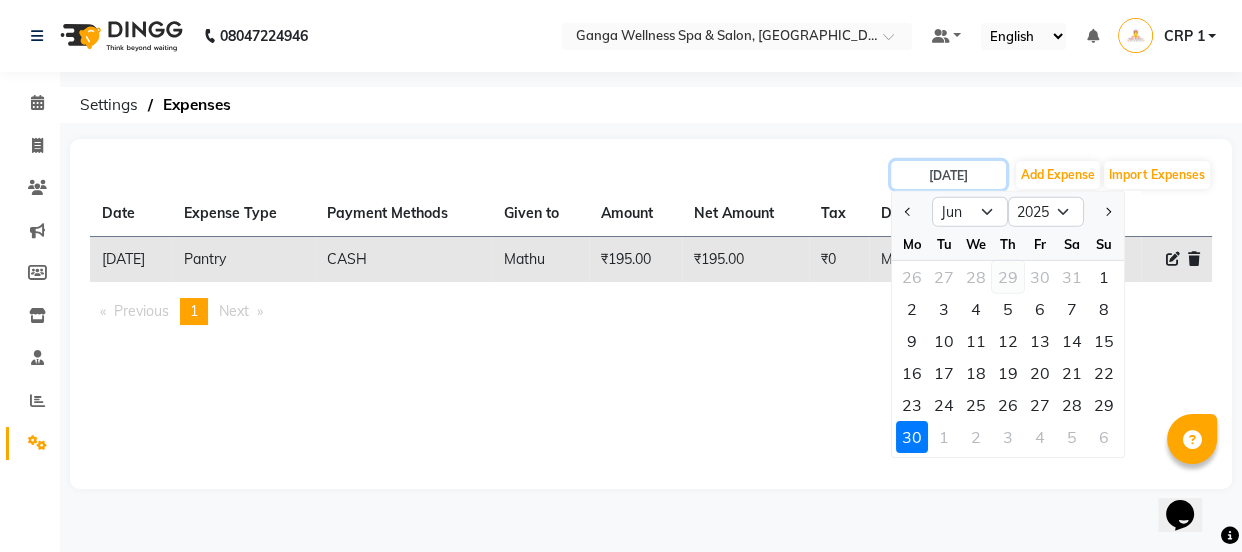 type on "29-05-2025" 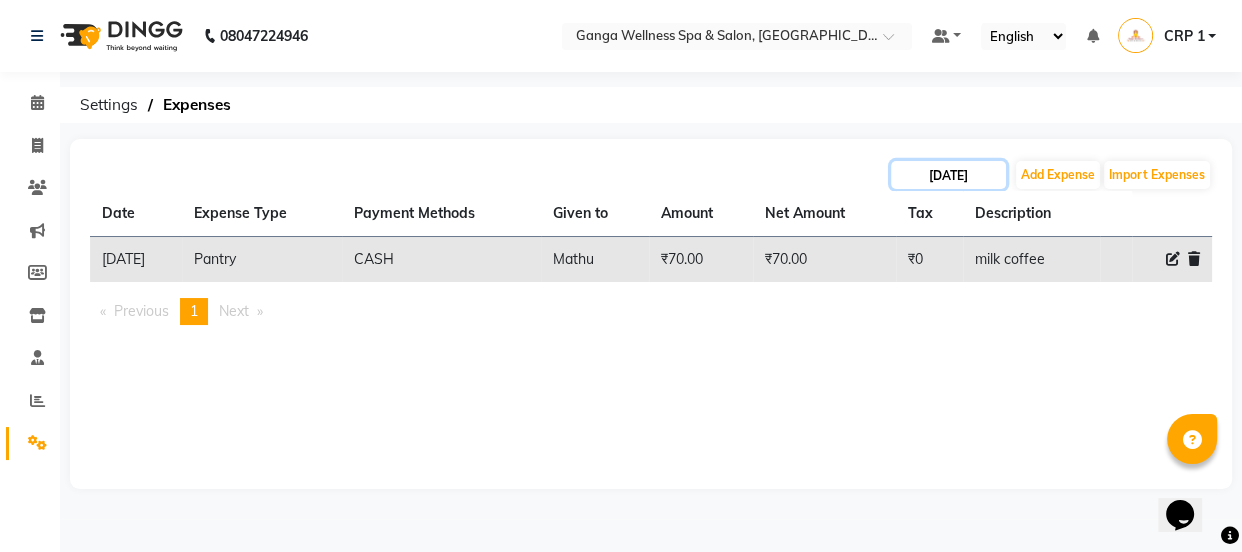 click on "29-05-2025" 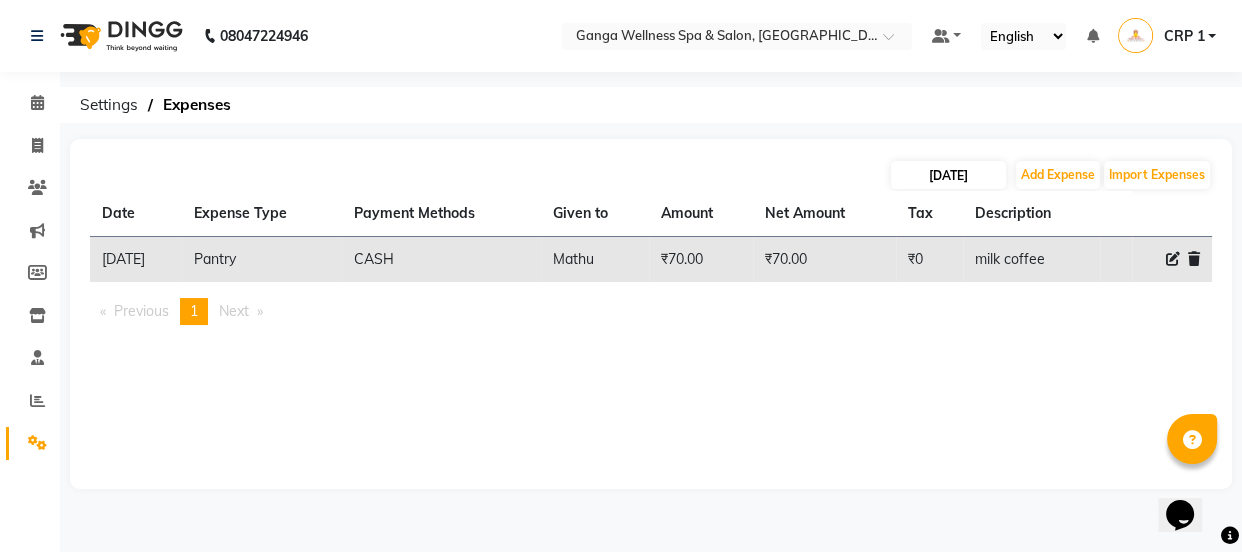 select on "5" 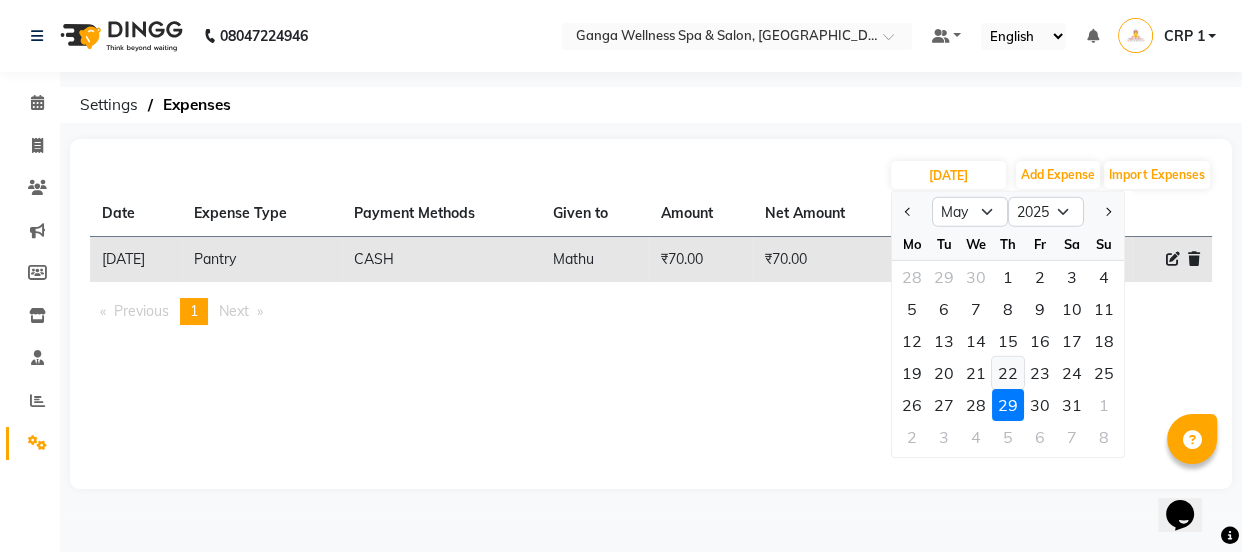 click on "22" 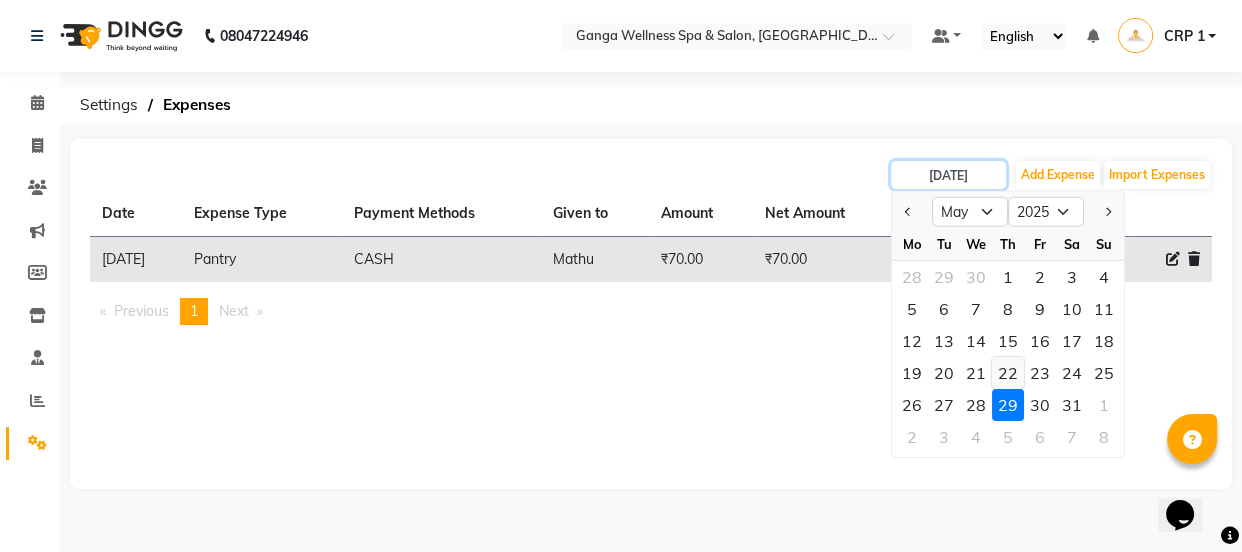 type on "22-05-2025" 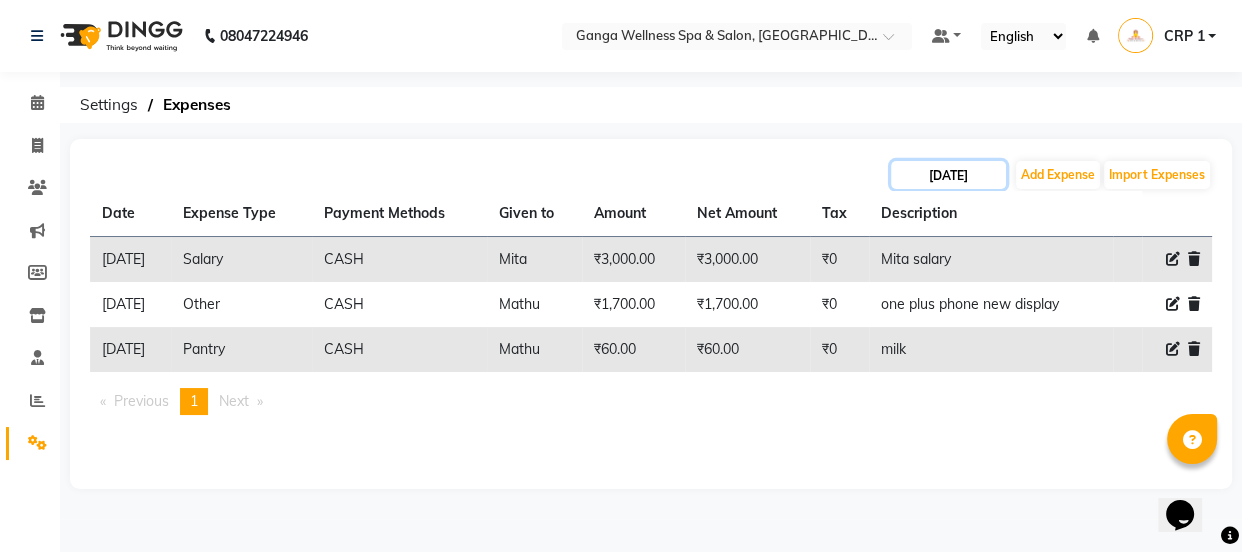 click on "22-05-2025" 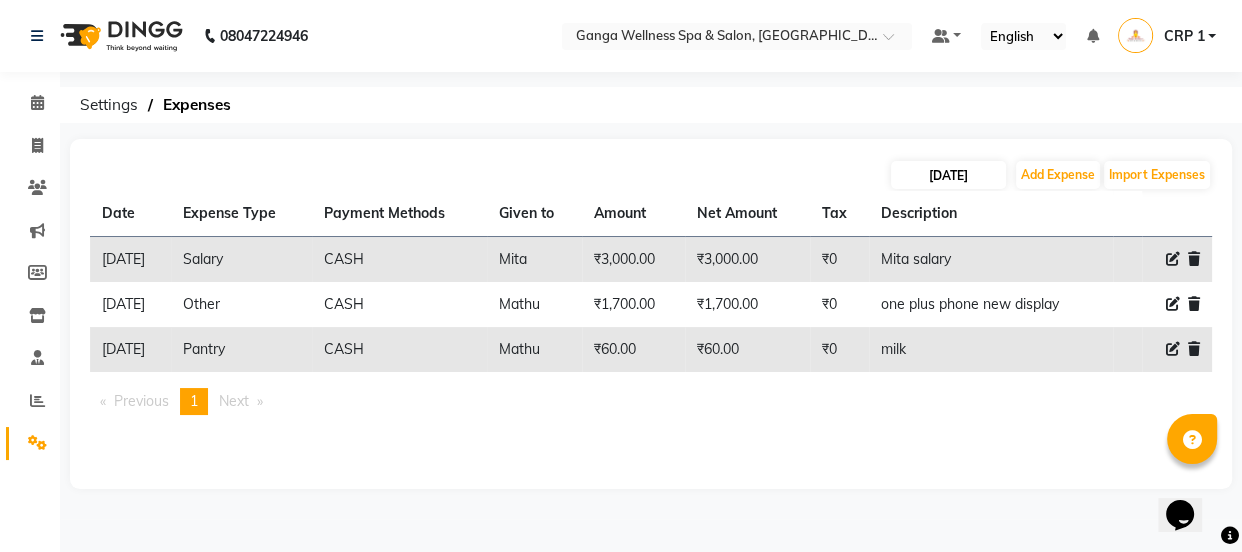 select on "5" 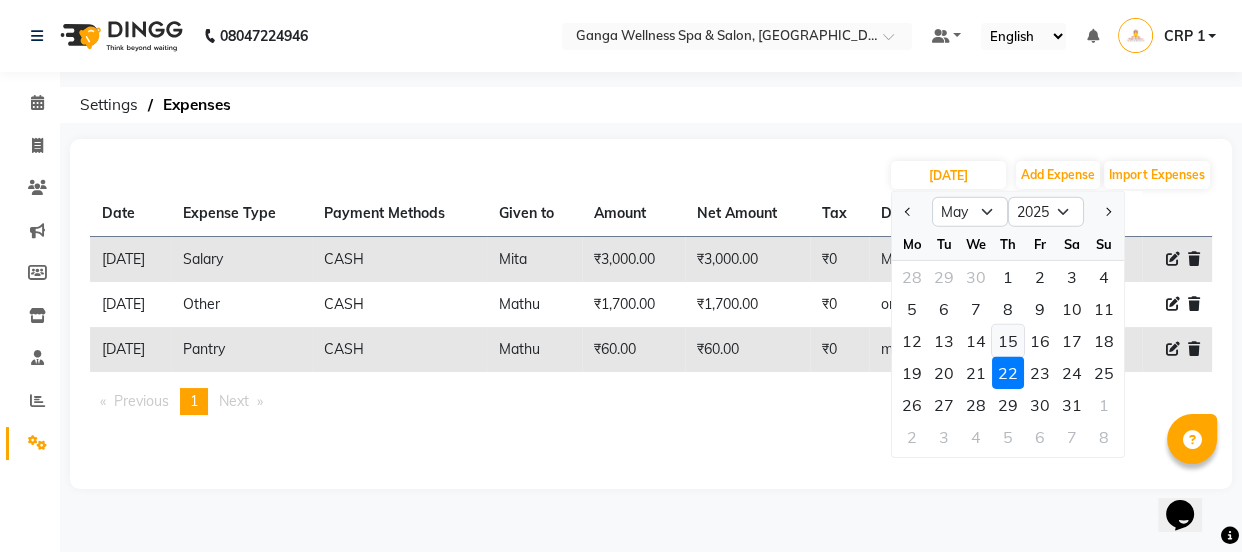 click on "15" 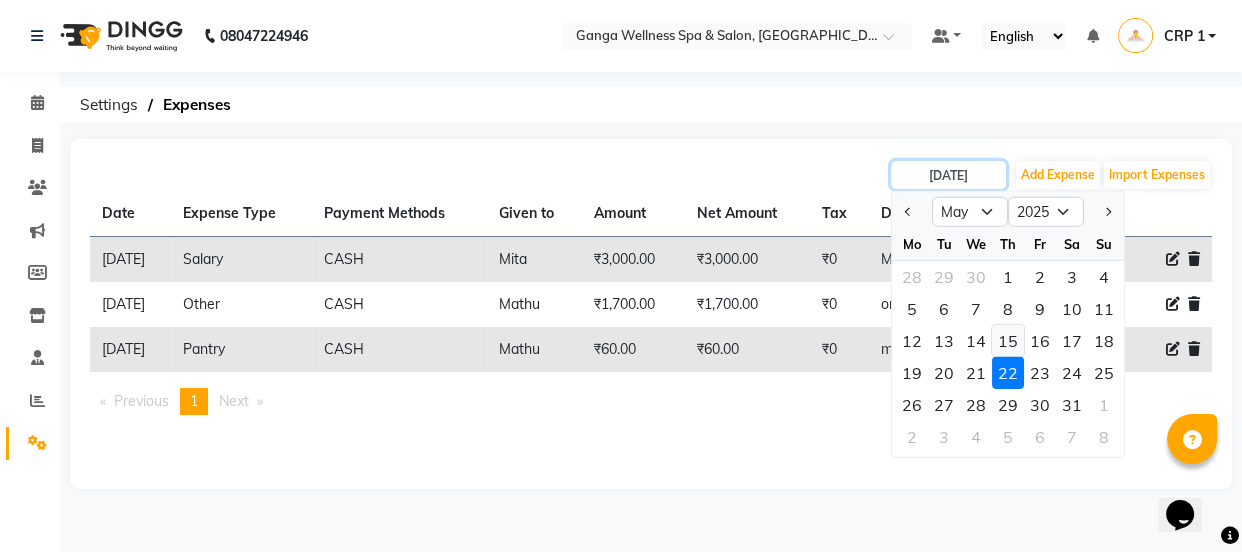type on "15-05-2025" 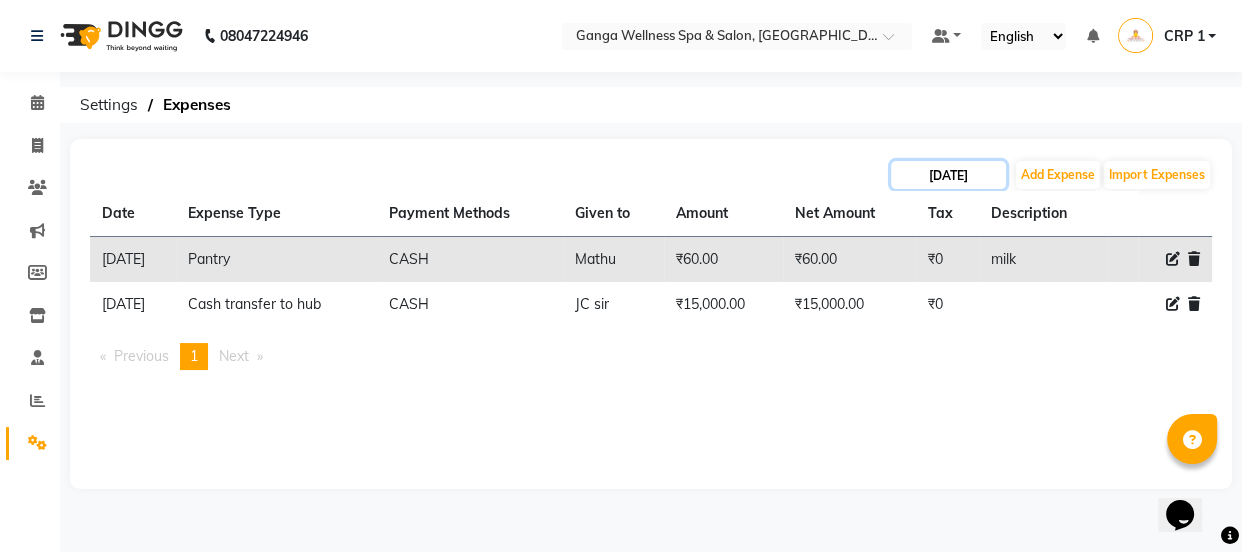 click on "15-05-2025" 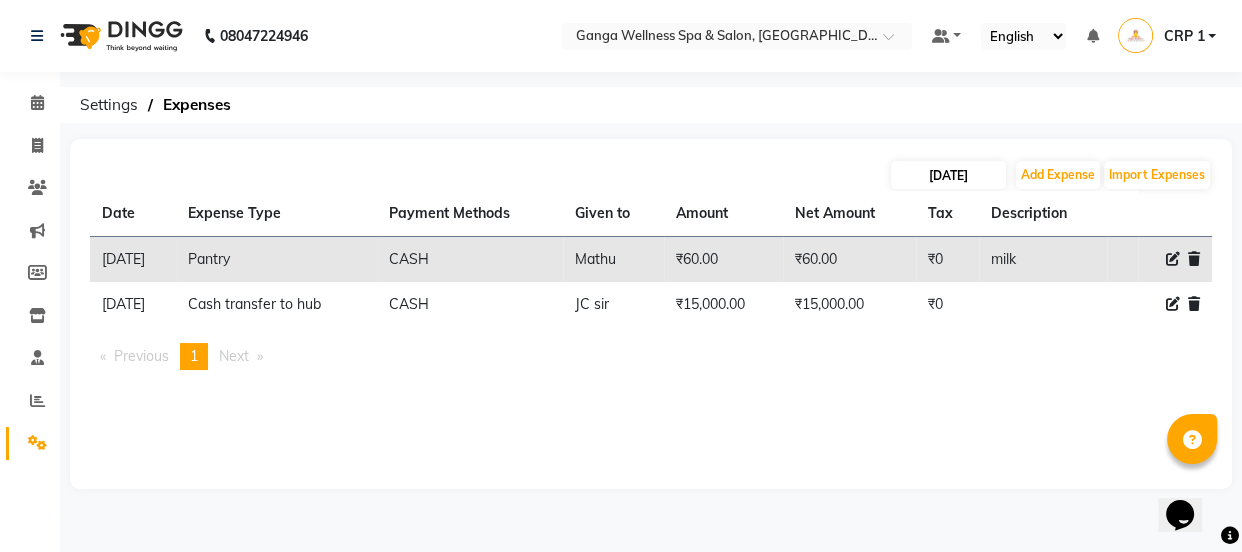 select on "5" 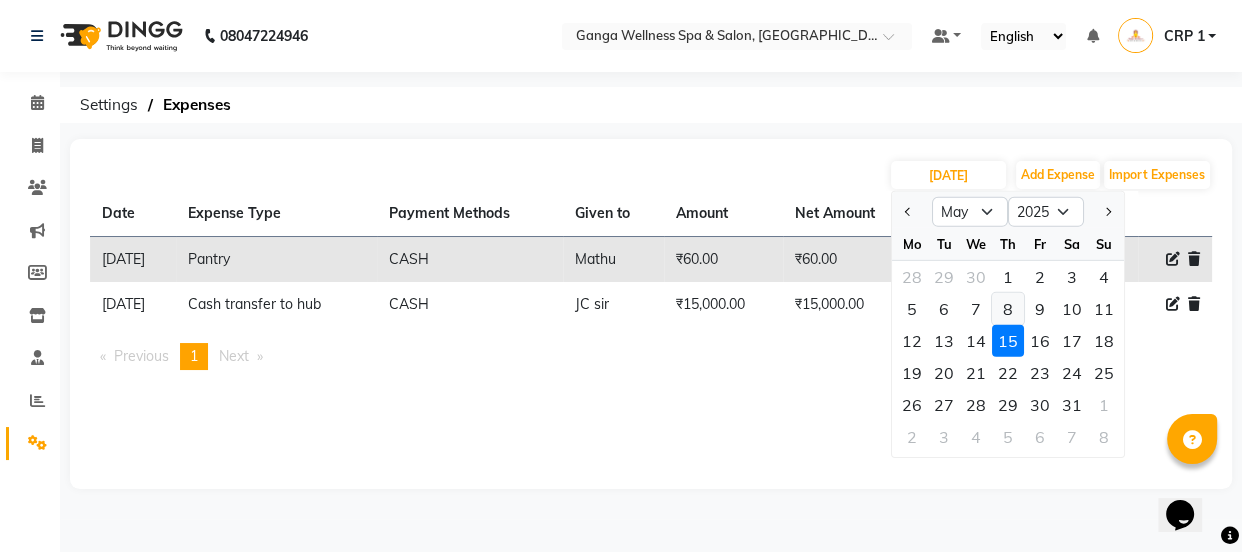 click on "8" 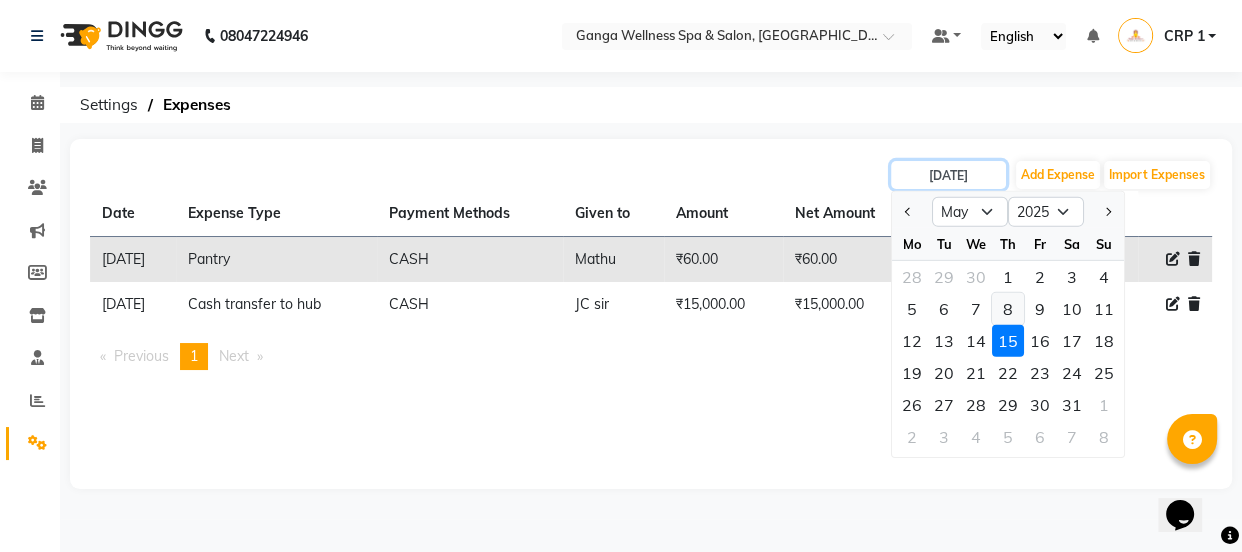 type on "08-05-2025" 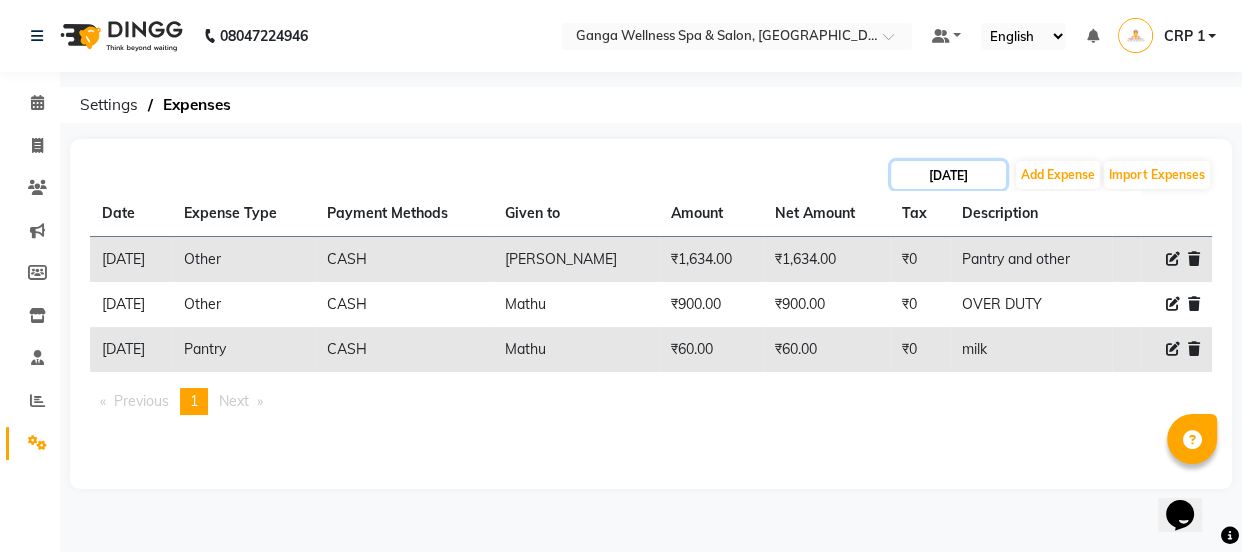 click on "08-05-2025" 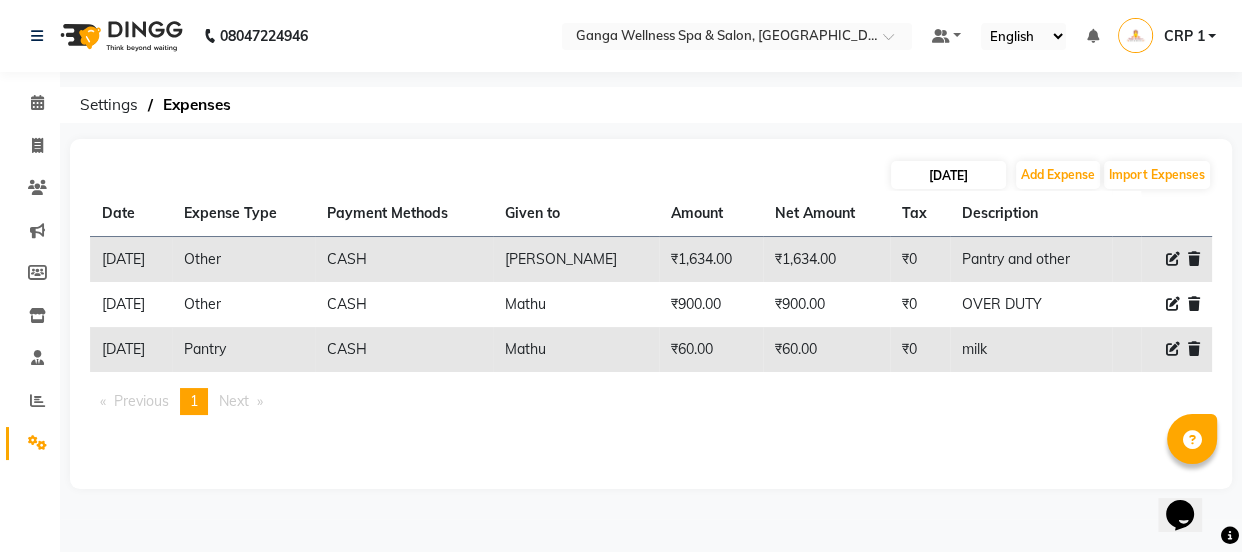 select on "5" 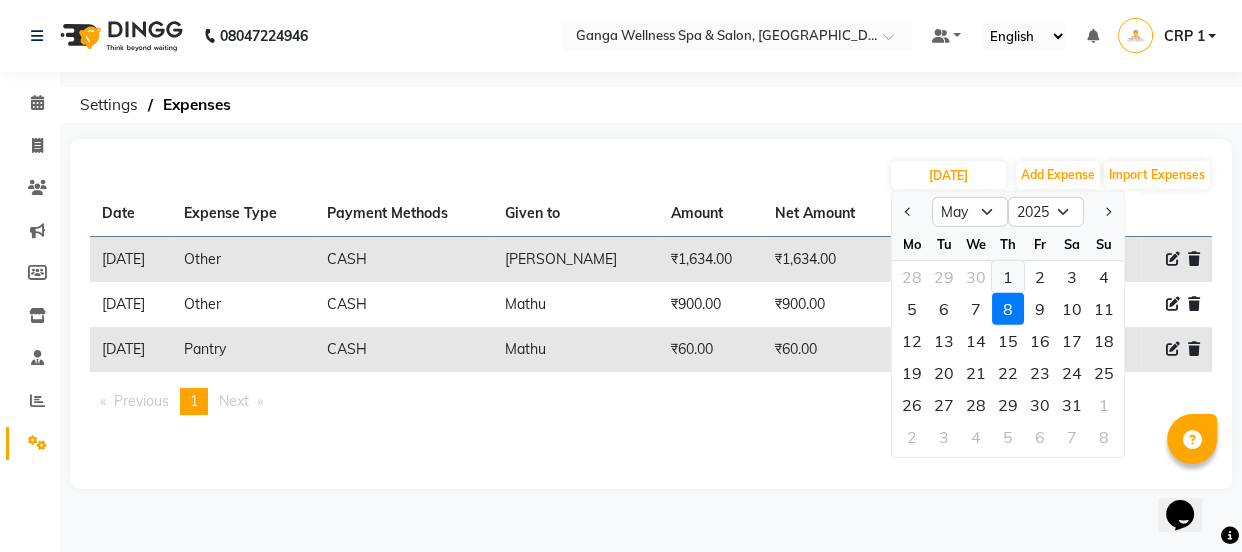 click on "1" 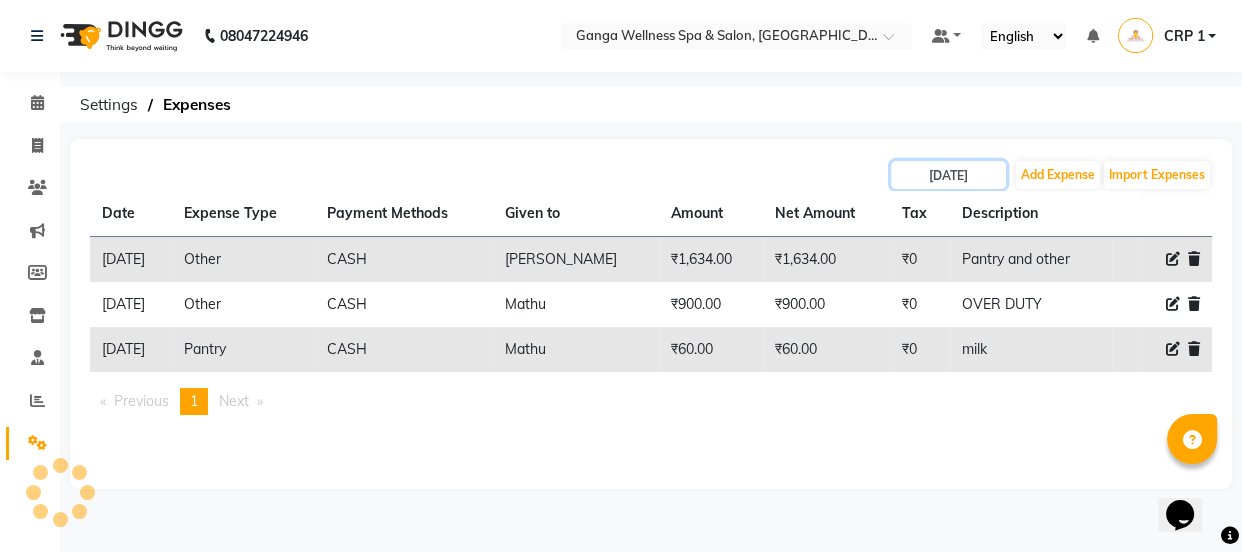 type on "01-05-2025" 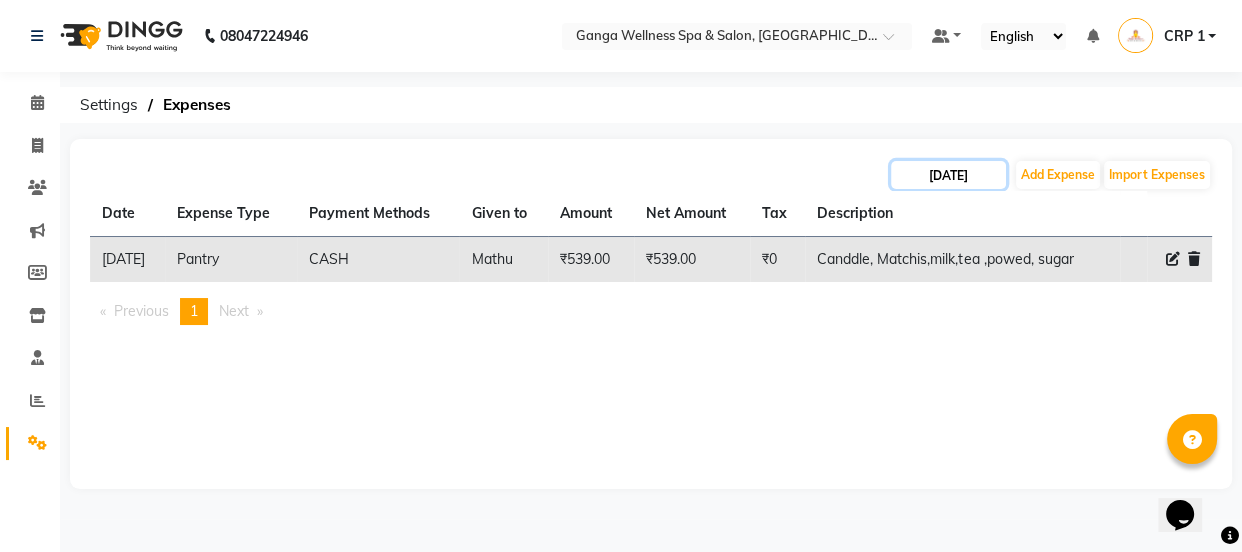 click on "01-05-2025" 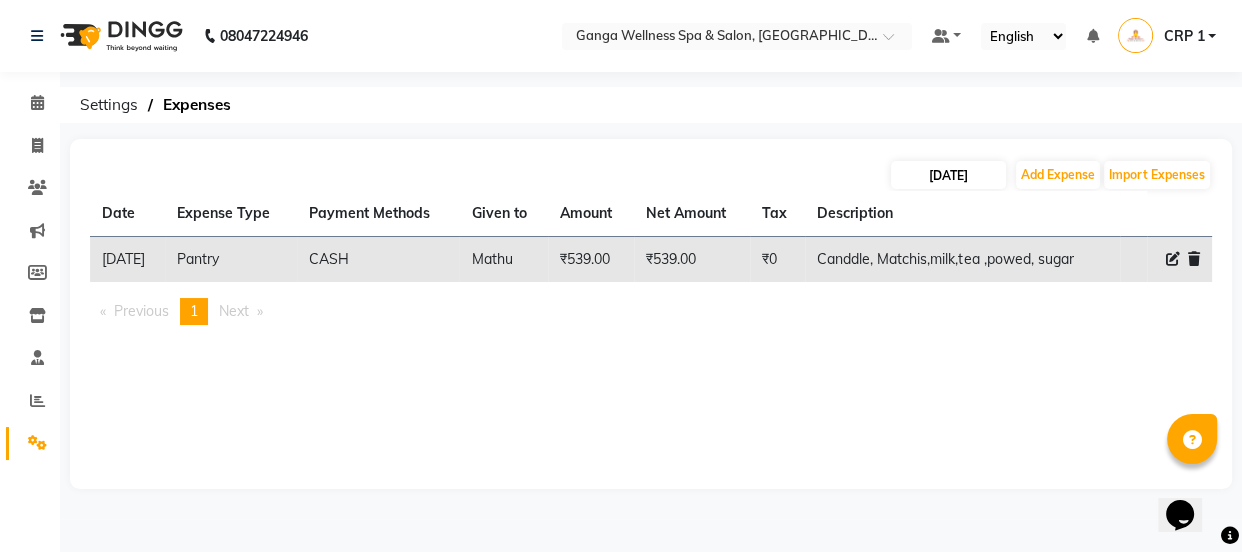 select on "5" 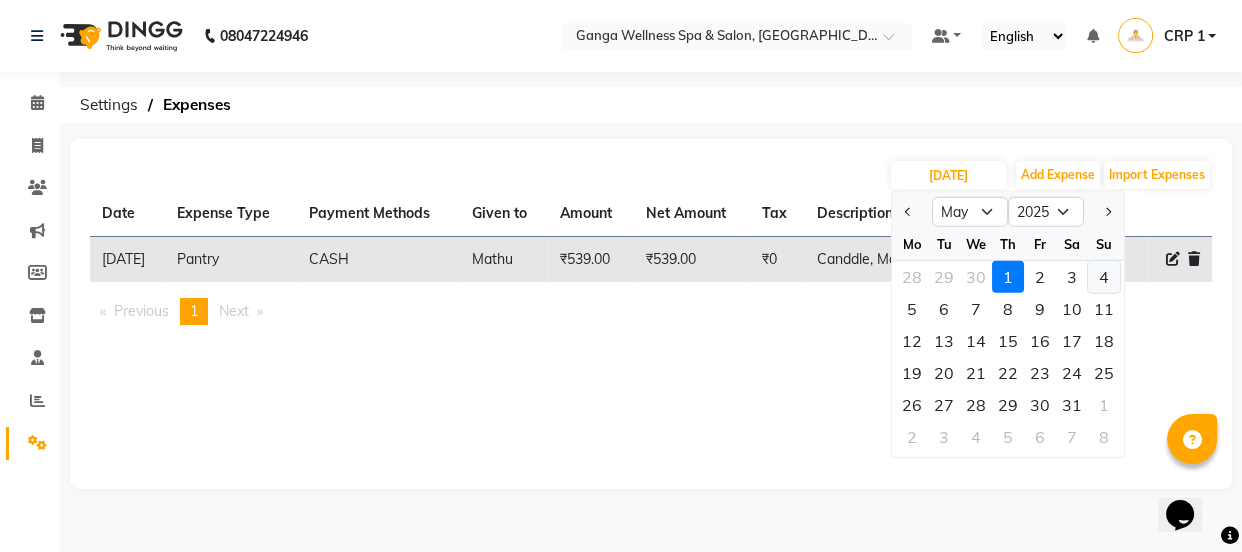 click on "4" 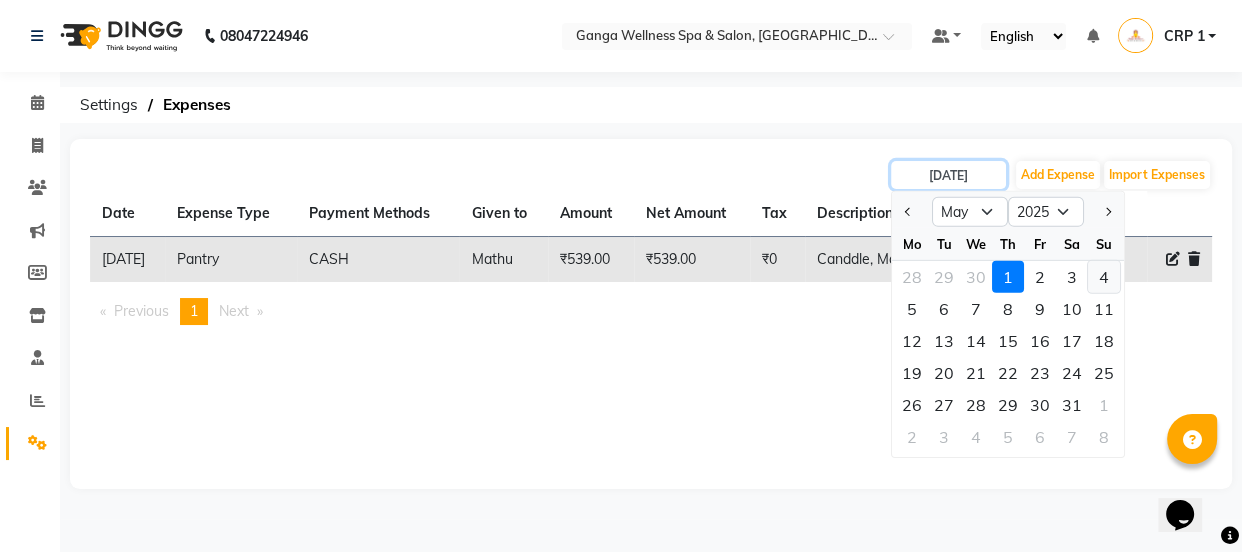 type on "[DATE]" 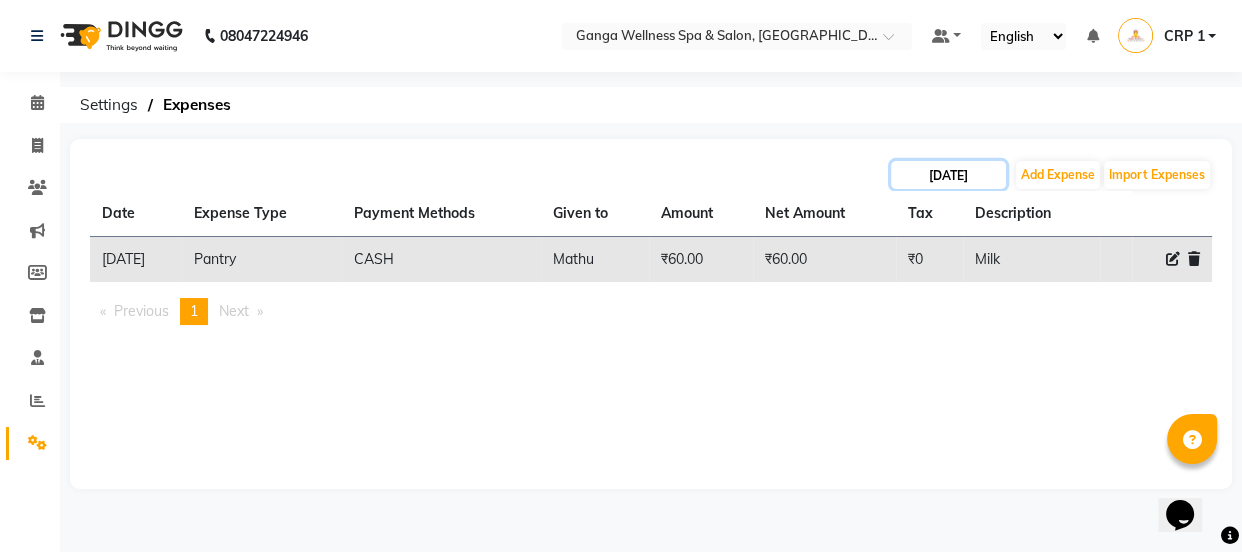 click on "[DATE]" 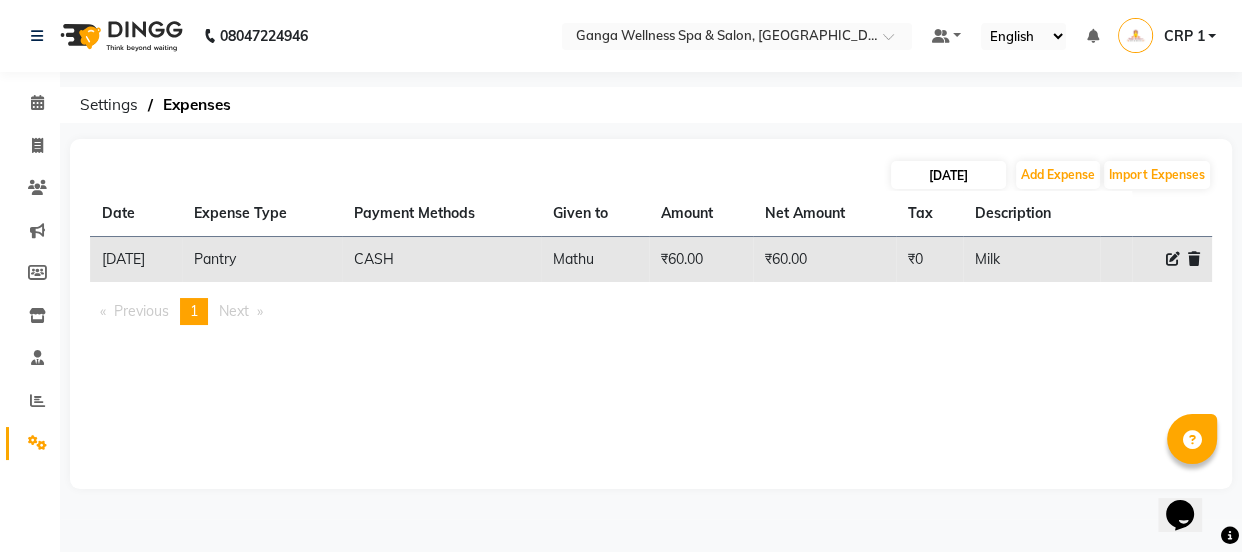 select on "5" 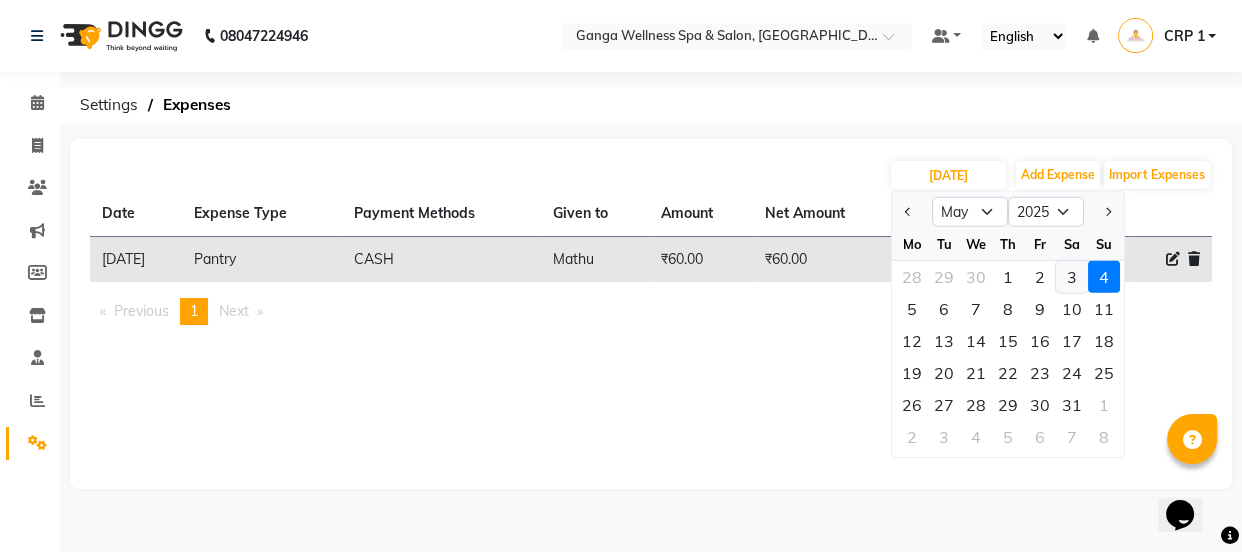 click on "3" 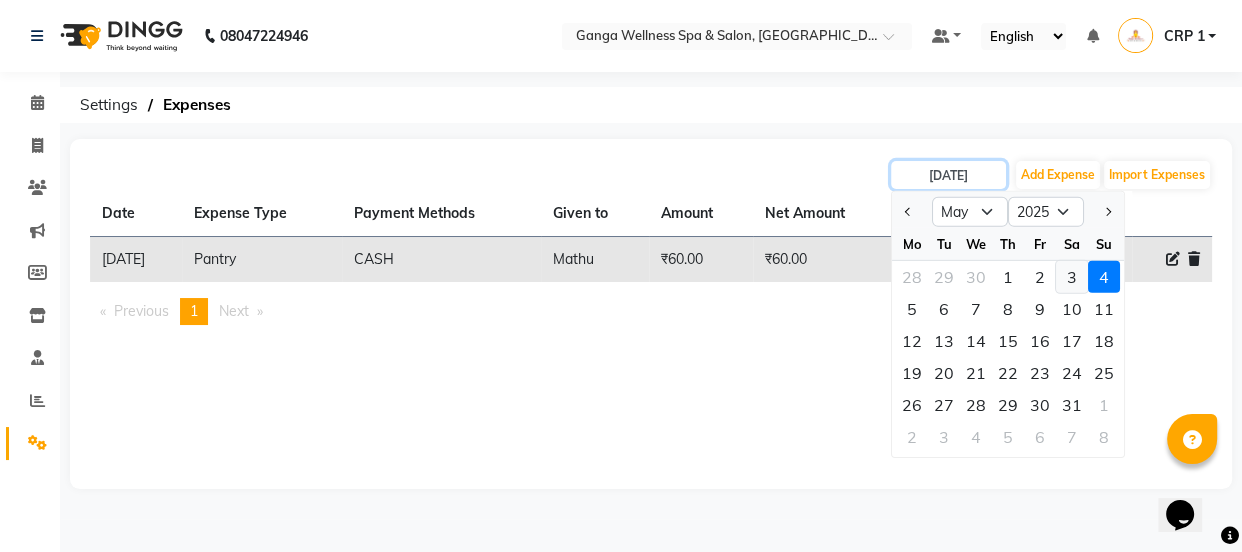 type on "03-05-2025" 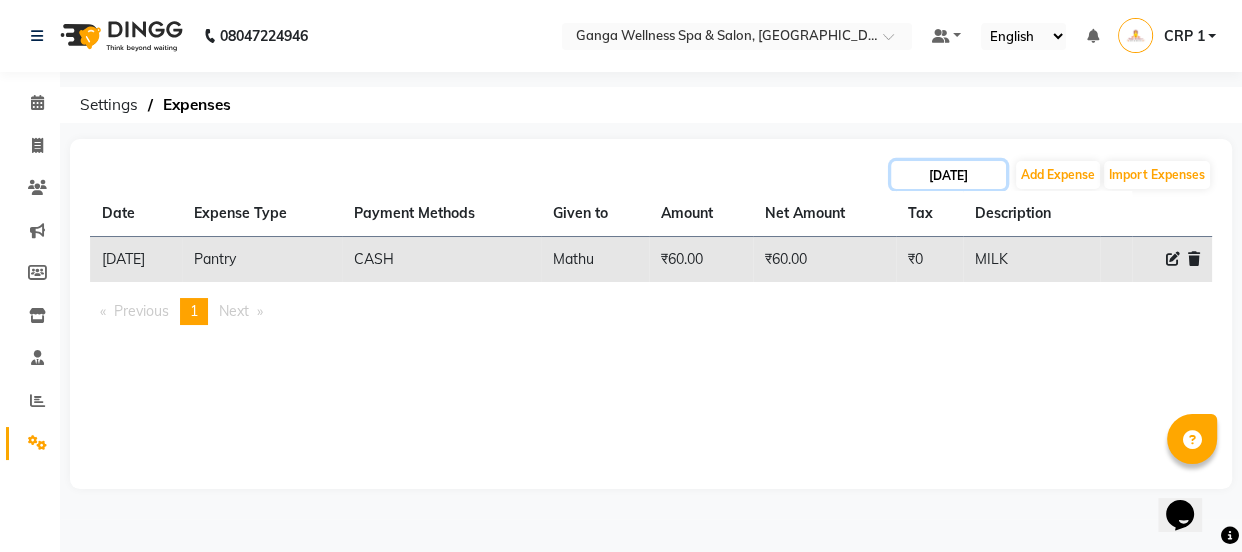 click on "03-05-2025" 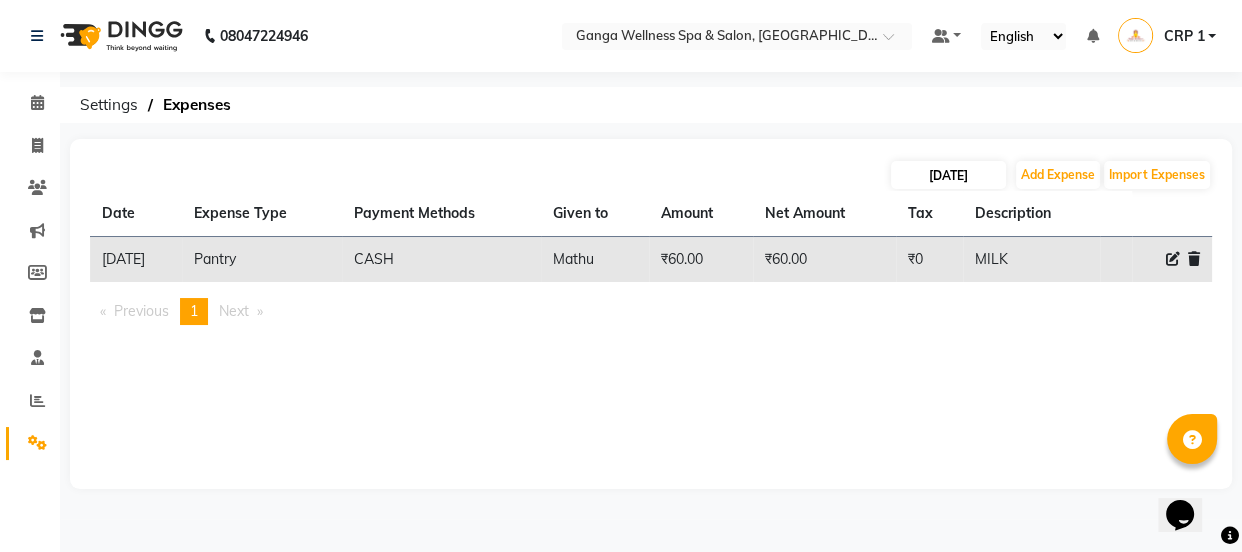 select on "5" 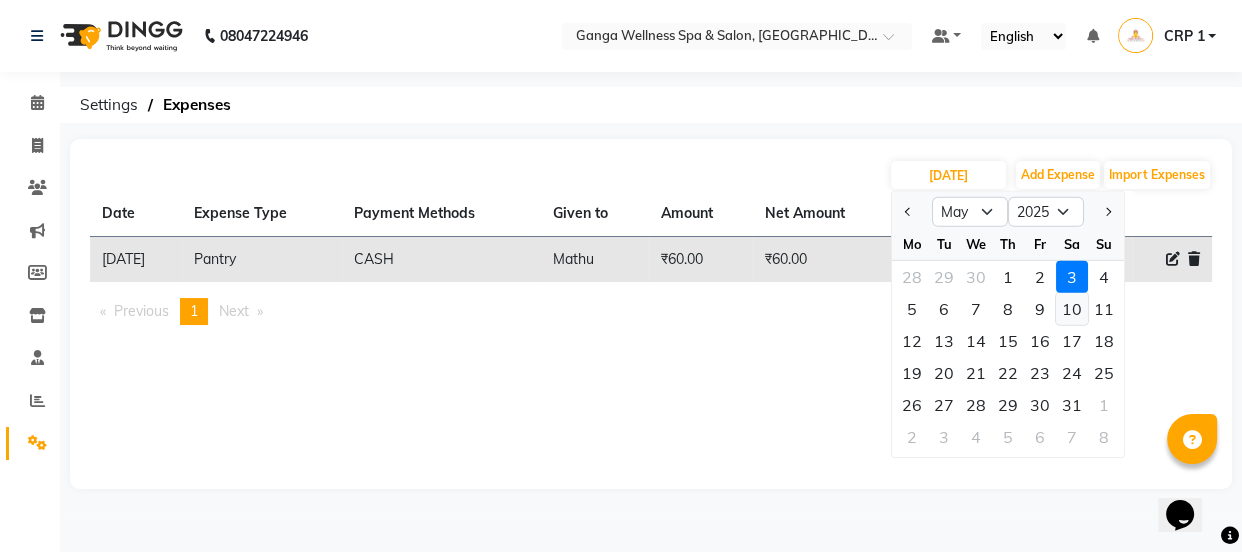 click on "10" 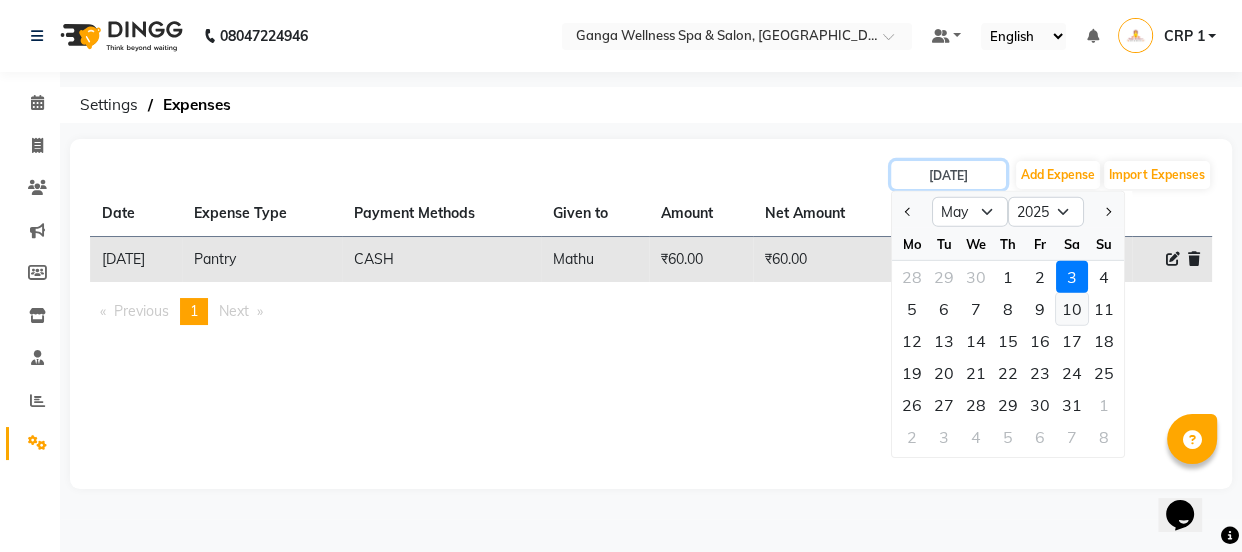 type on "10-05-2025" 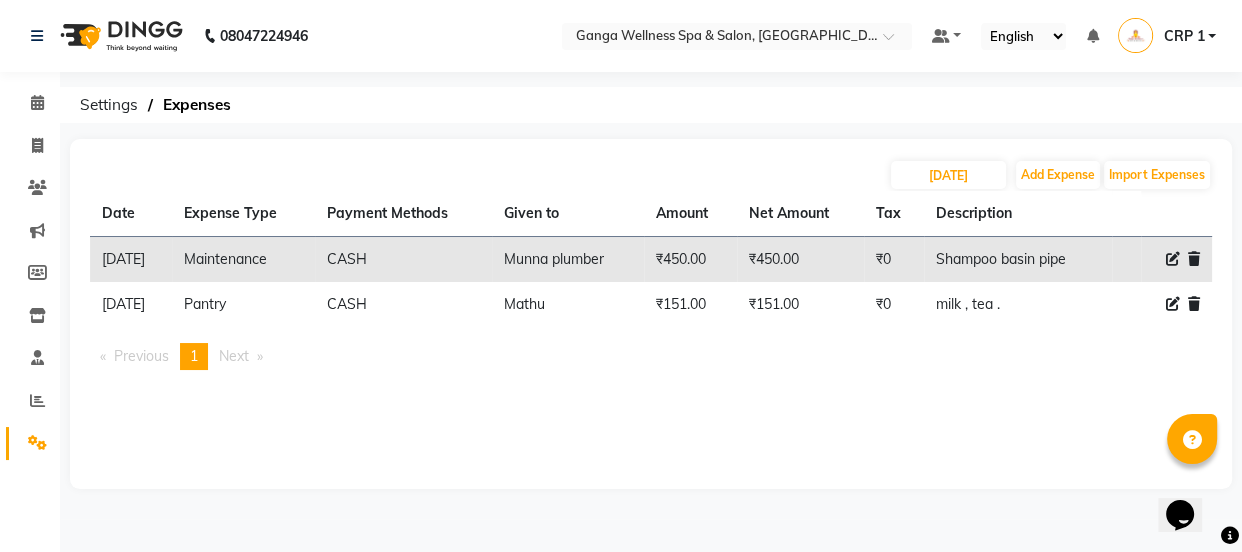 click on "10-05-2025 Add Expense Import Expenses" 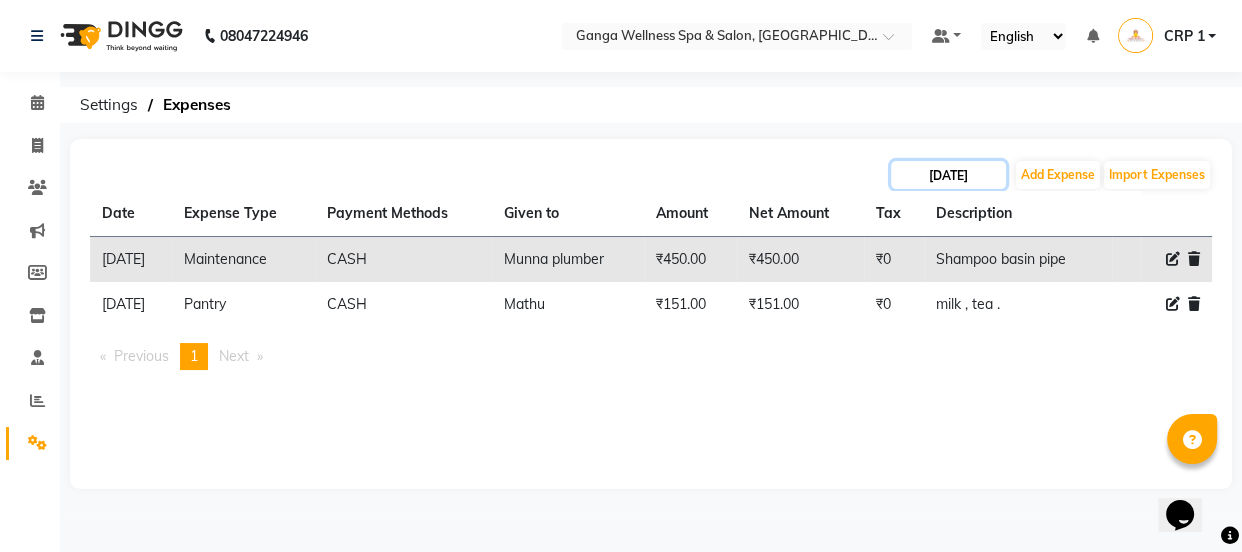 click on "10-05-2025" 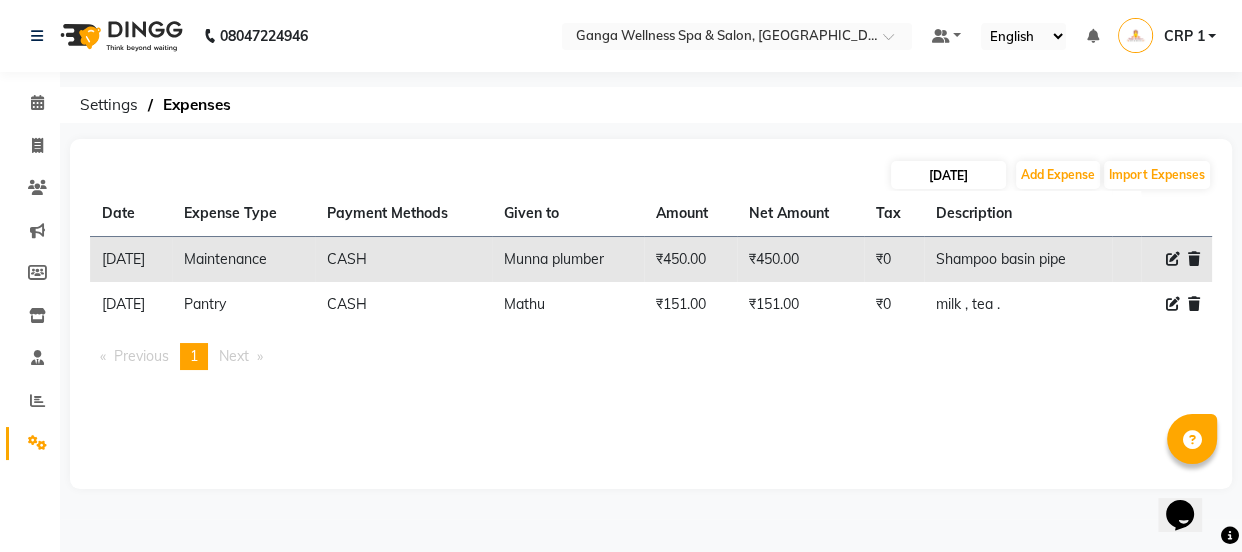 select on "5" 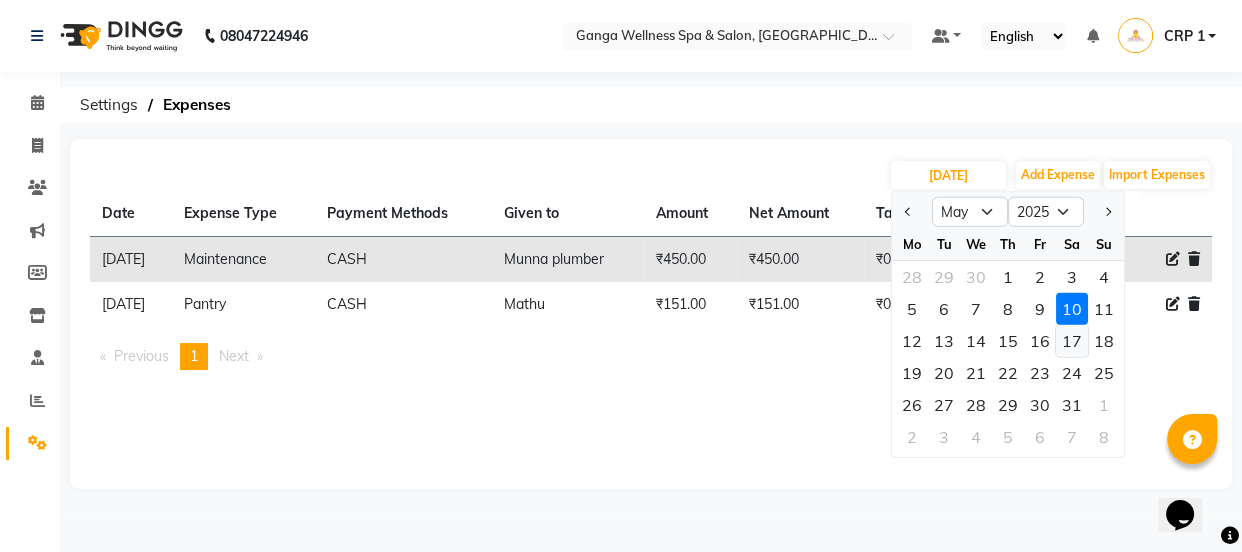click on "17" 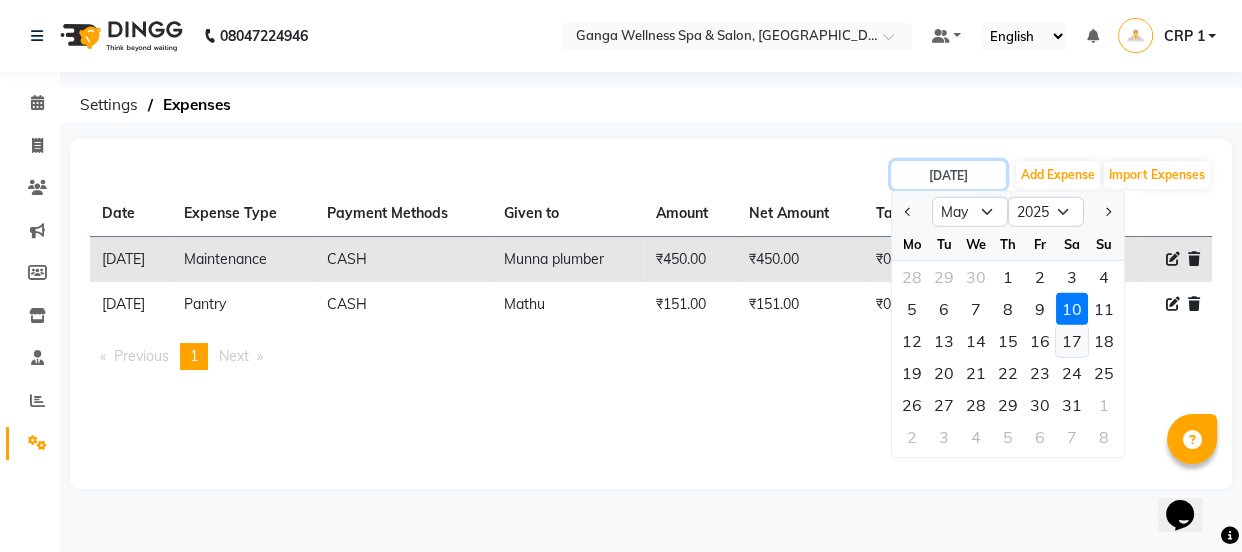 type on "17-05-2025" 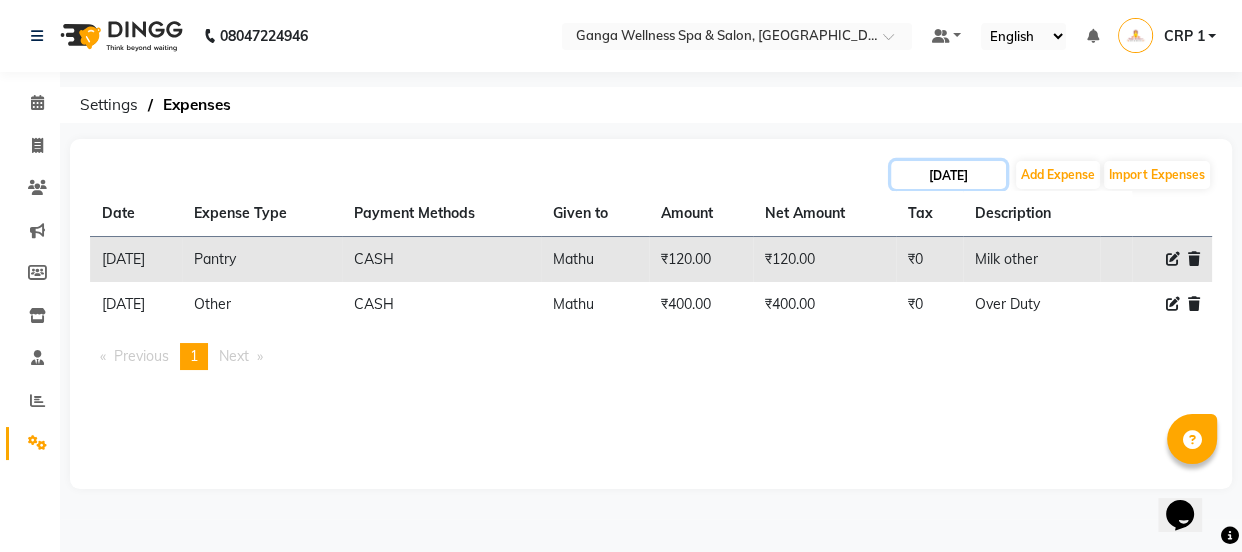 click on "17-05-2025" 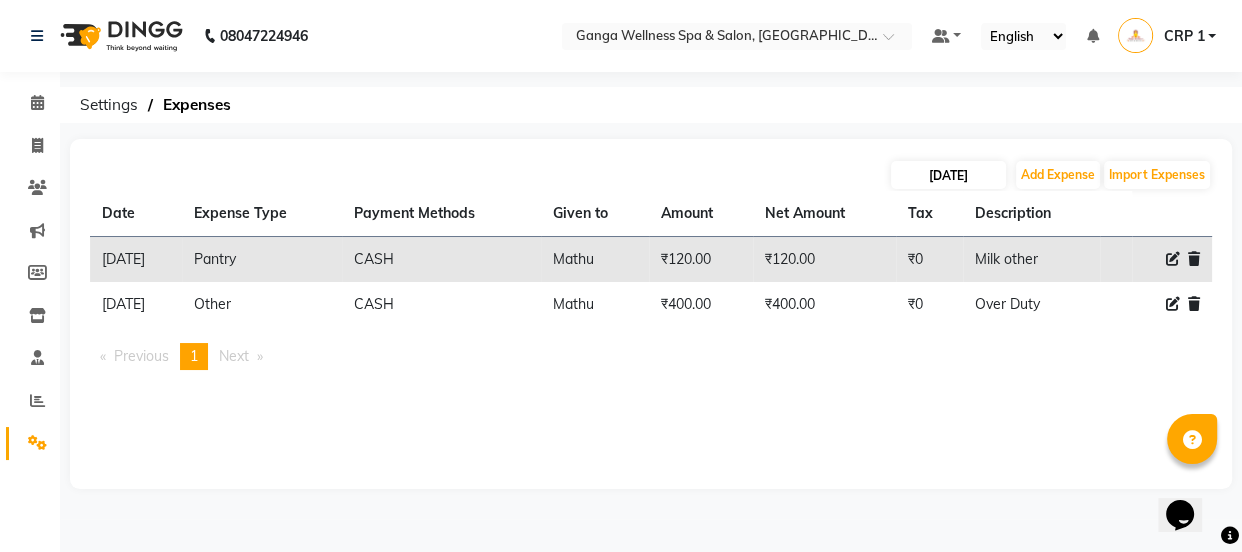 select on "5" 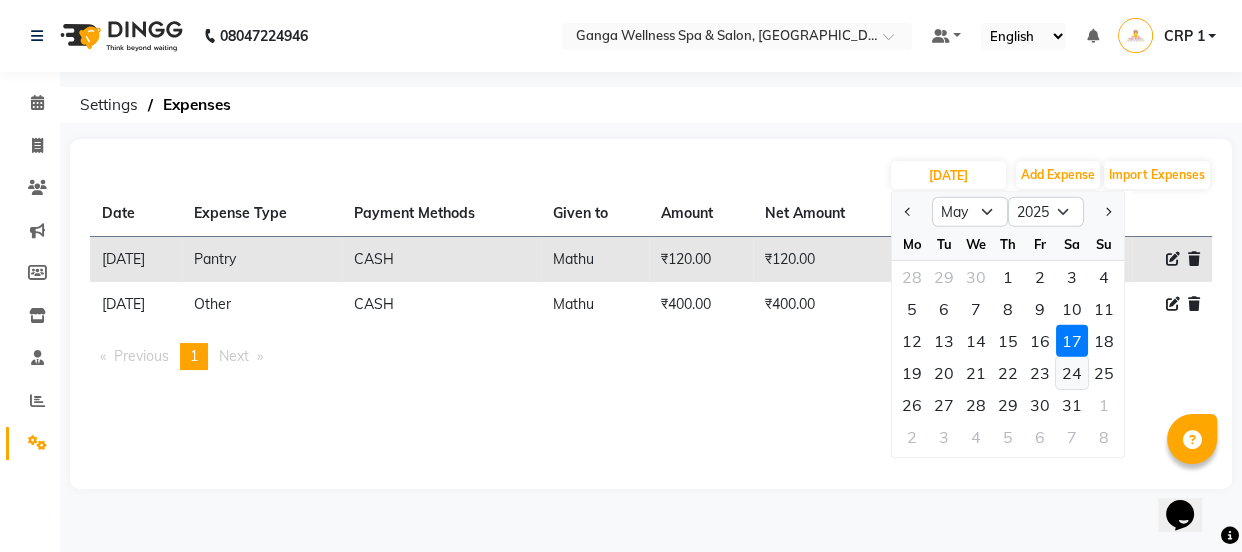 click on "24" 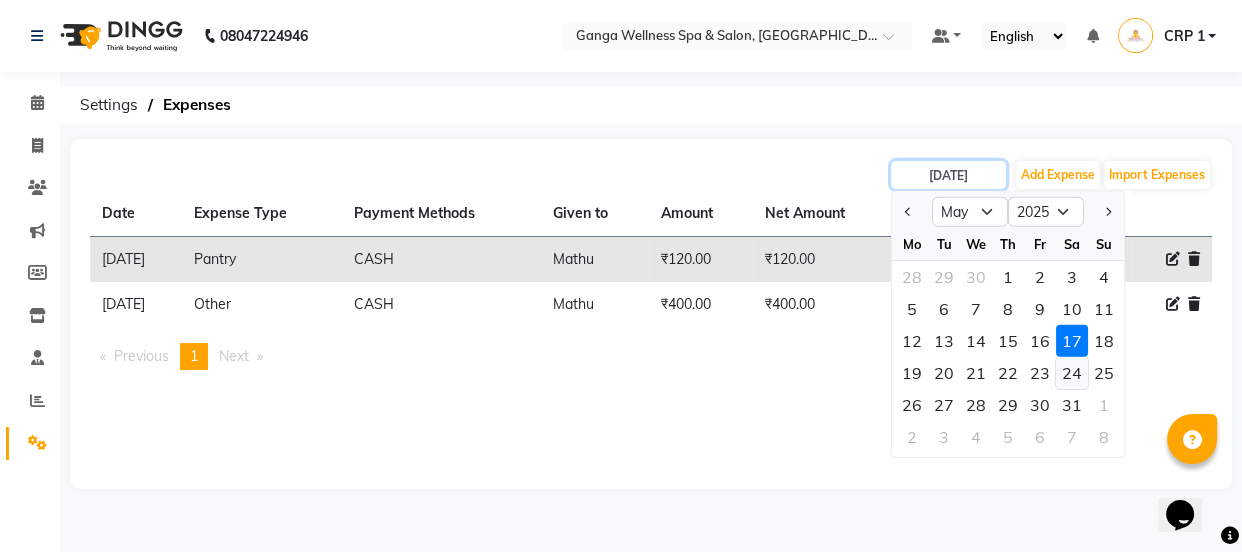 type on "24-05-2025" 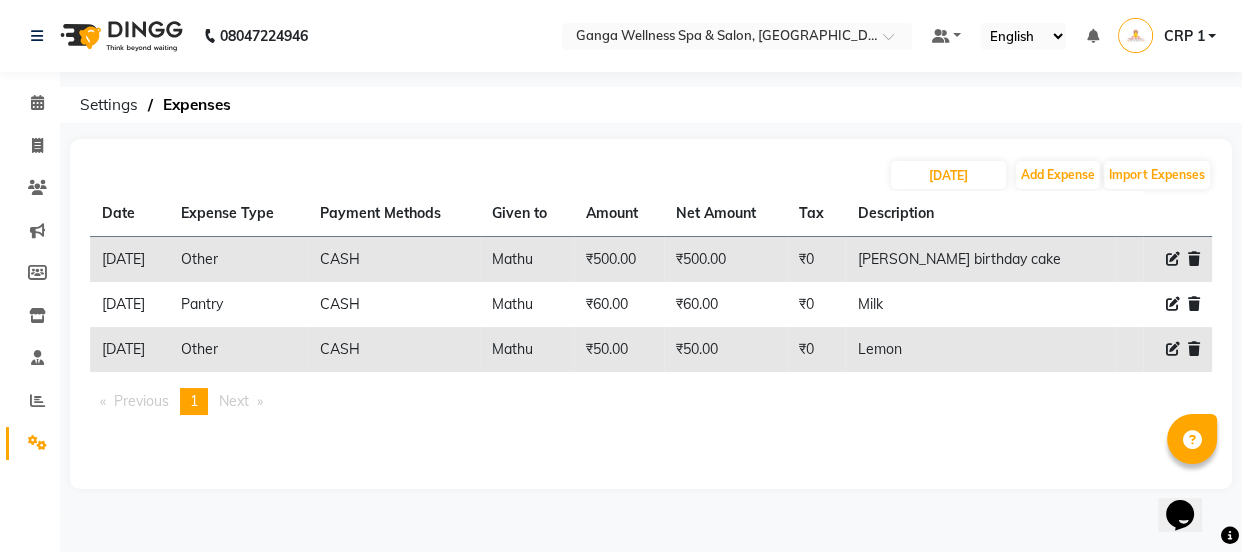 drag, startPoint x: 913, startPoint y: 343, endPoint x: 972, endPoint y: 343, distance: 59 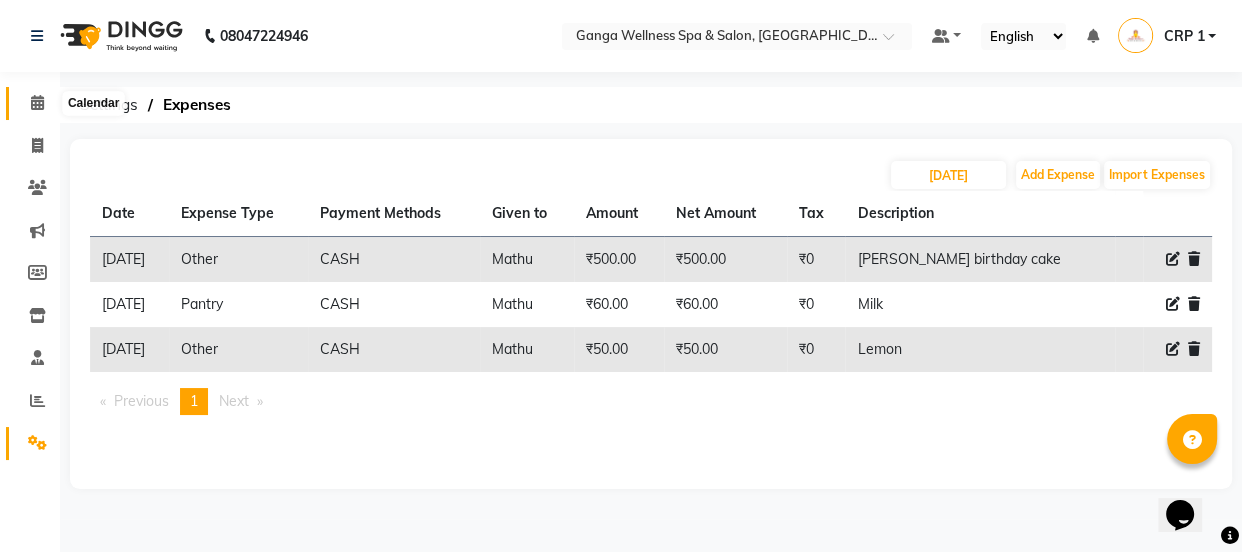 click 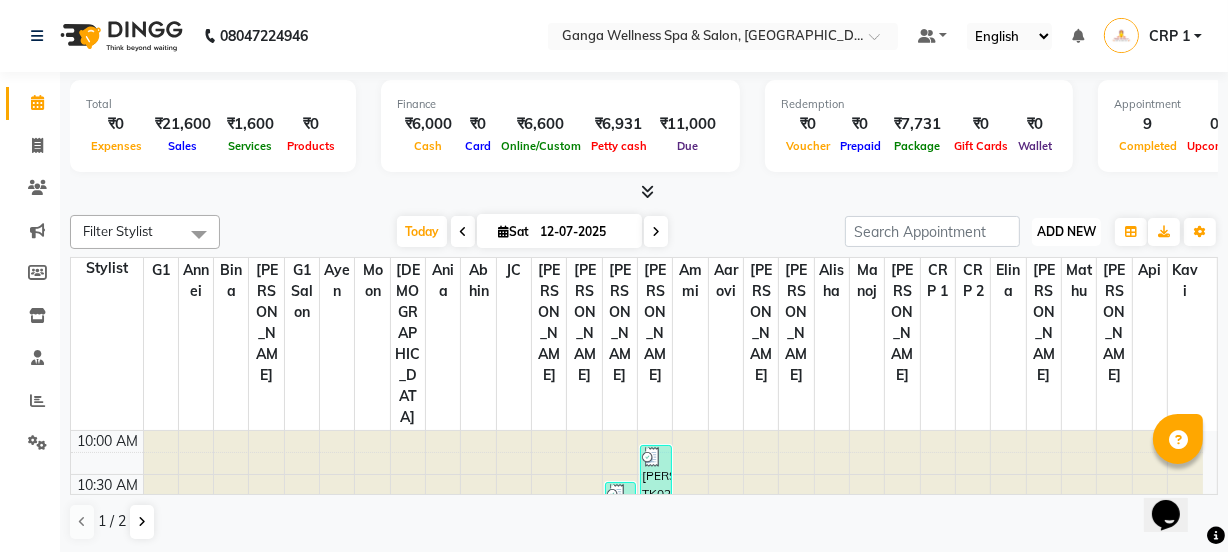 click on "ADD NEW" at bounding box center (1066, 231) 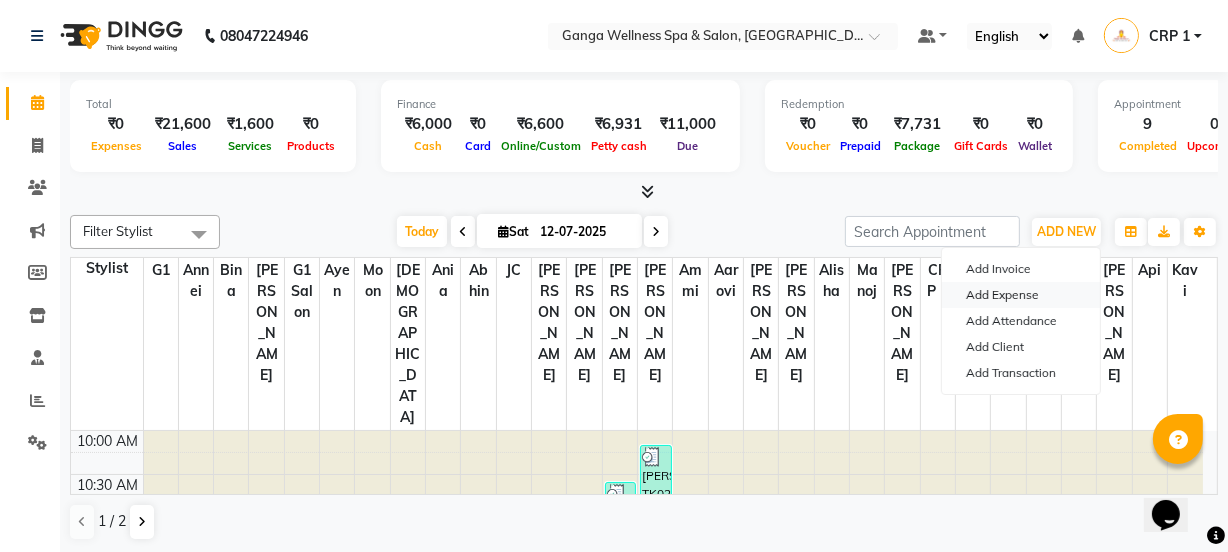 click on "Add Expense" at bounding box center (1021, 295) 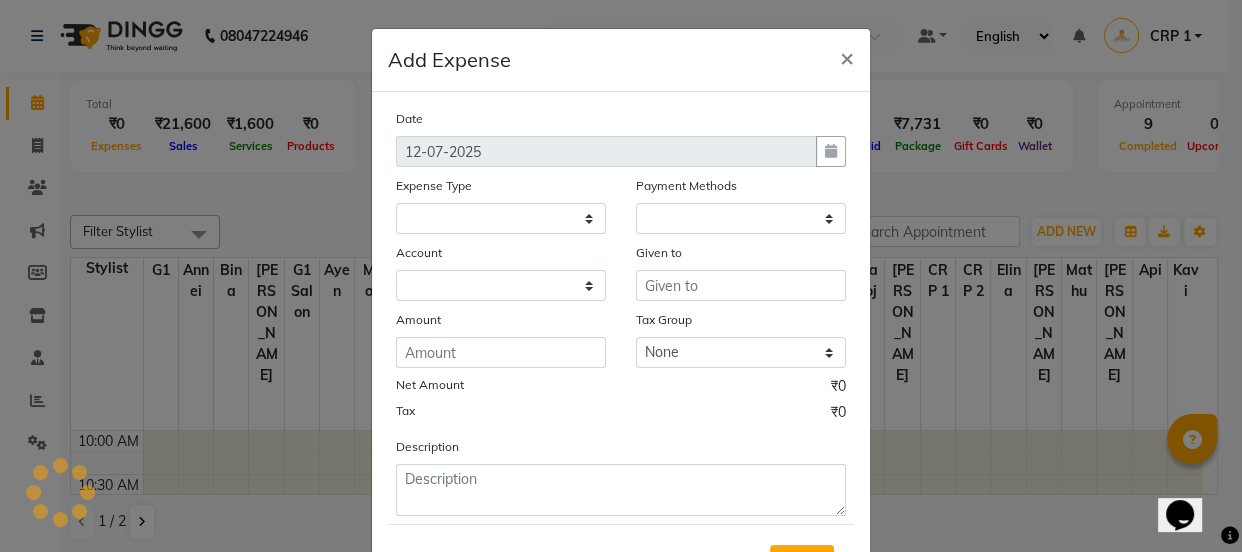 select 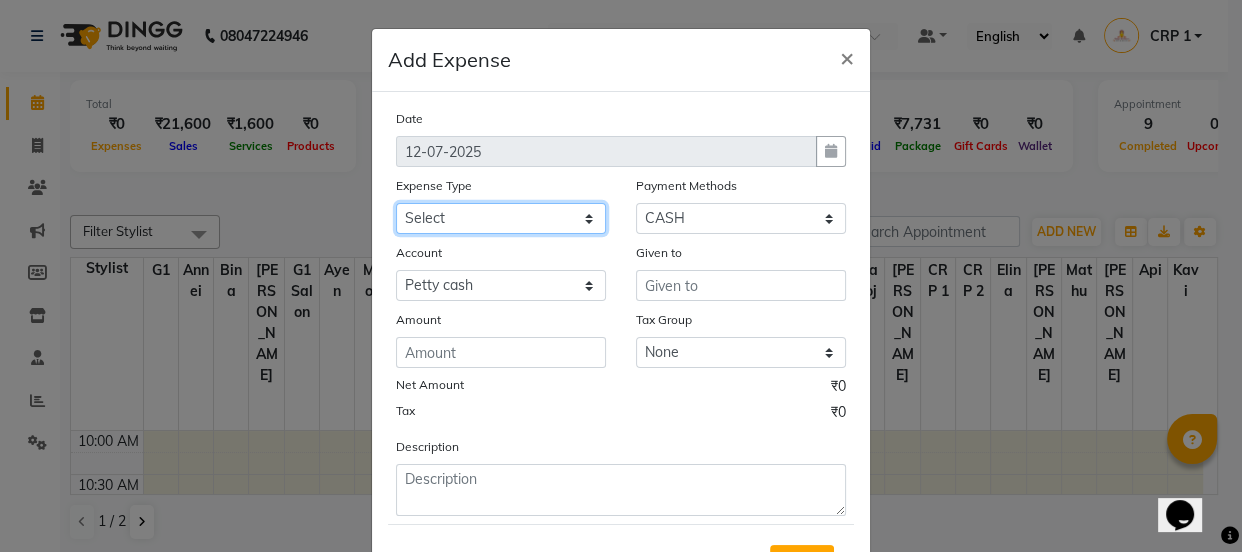 click on "Select Advance Salary Bank charges Car maintenance  Cash transfer to bank Cash transfer to hub Client Snacks Clinical charges Equipment Fuel Govt fee Incentive Insurance International purchase Loan Repayment Maintenance Marketing Miscellaneous MRA Other Pantry Product Rent Salary Staff Snacks Tax Tea & Refreshment Utilities" 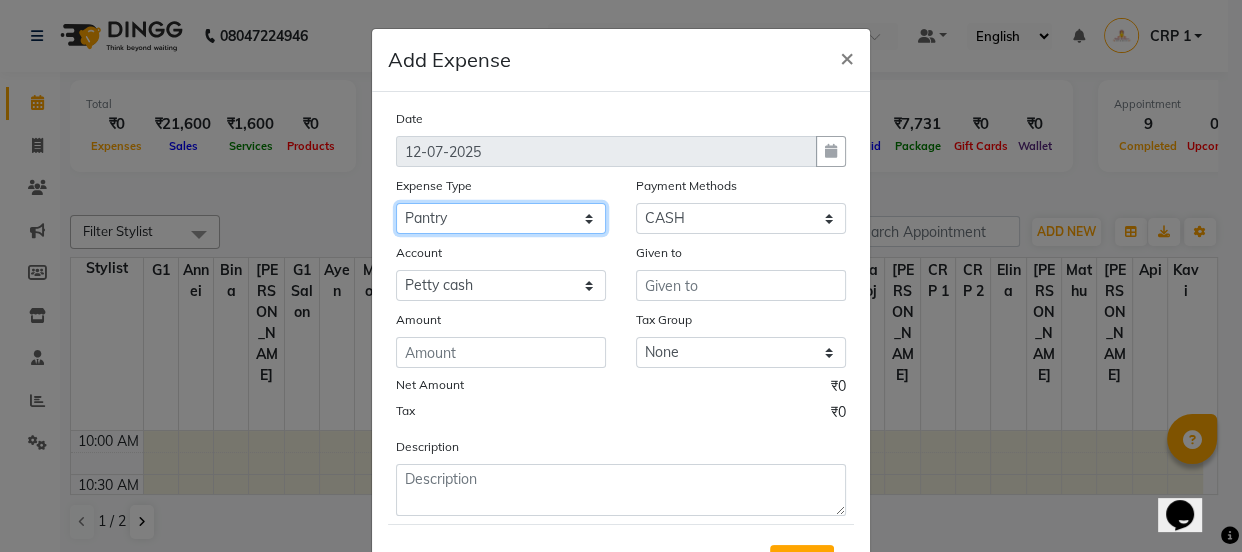 click on "Select Advance Salary Bank charges Car maintenance  Cash transfer to bank Cash transfer to hub Client Snacks Clinical charges Equipment Fuel Govt fee Incentive Insurance International purchase Loan Repayment Maintenance Marketing Miscellaneous MRA Other Pantry Product Rent Salary Staff Snacks Tax Tea & Refreshment Utilities" 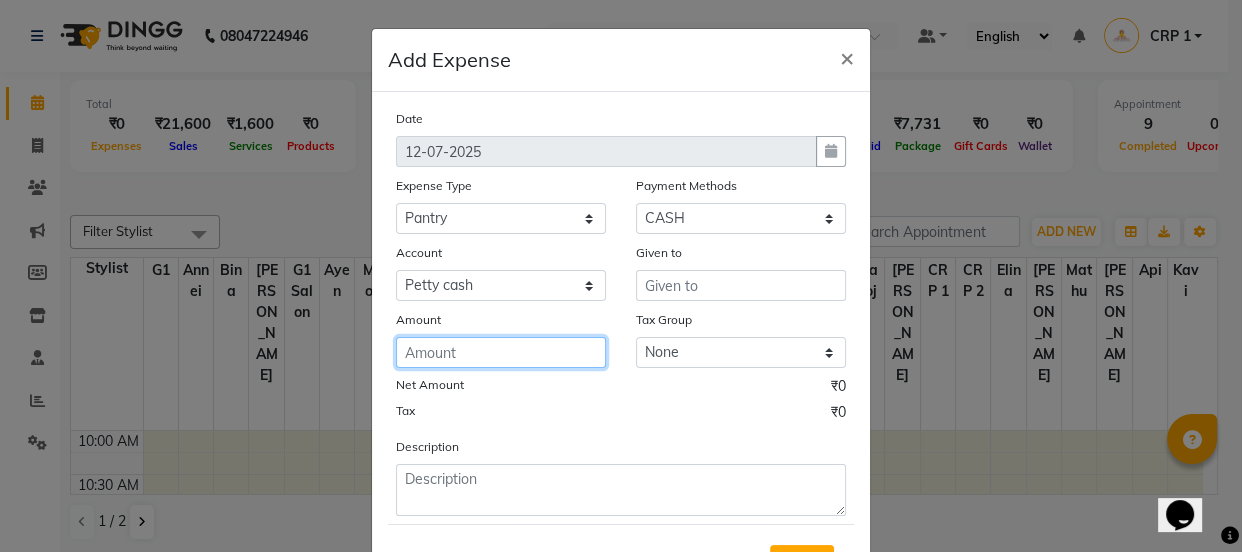 click 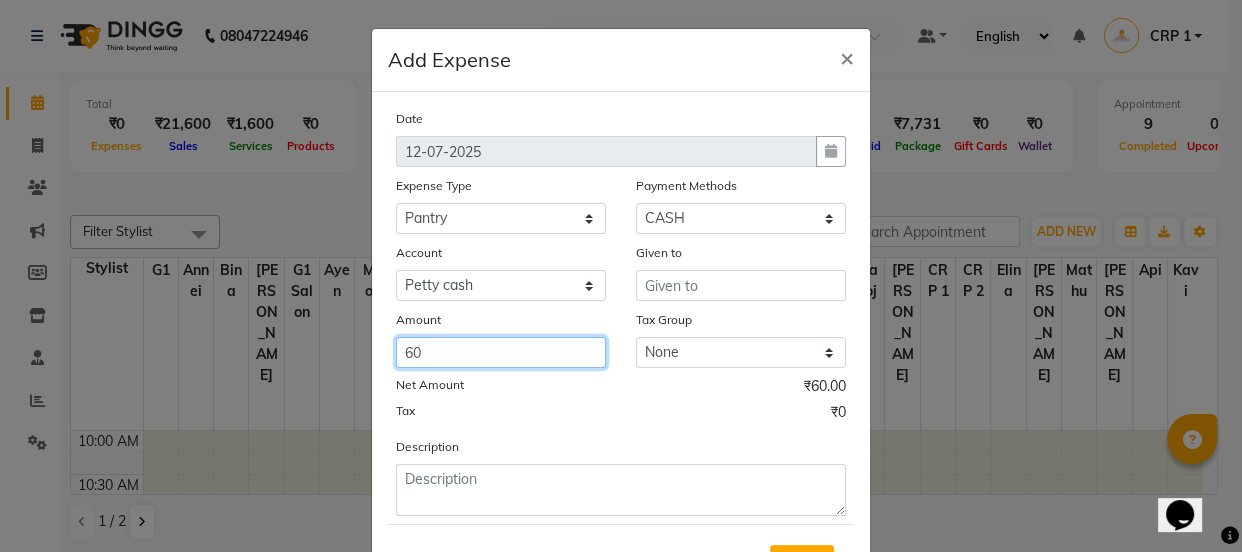 type on "60" 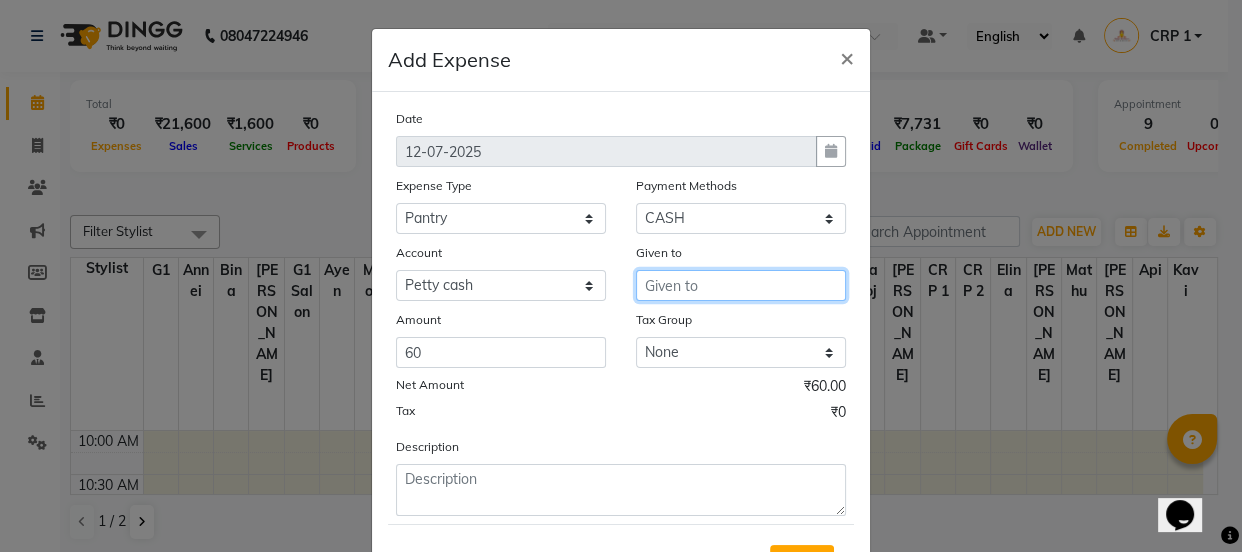 click at bounding box center (741, 285) 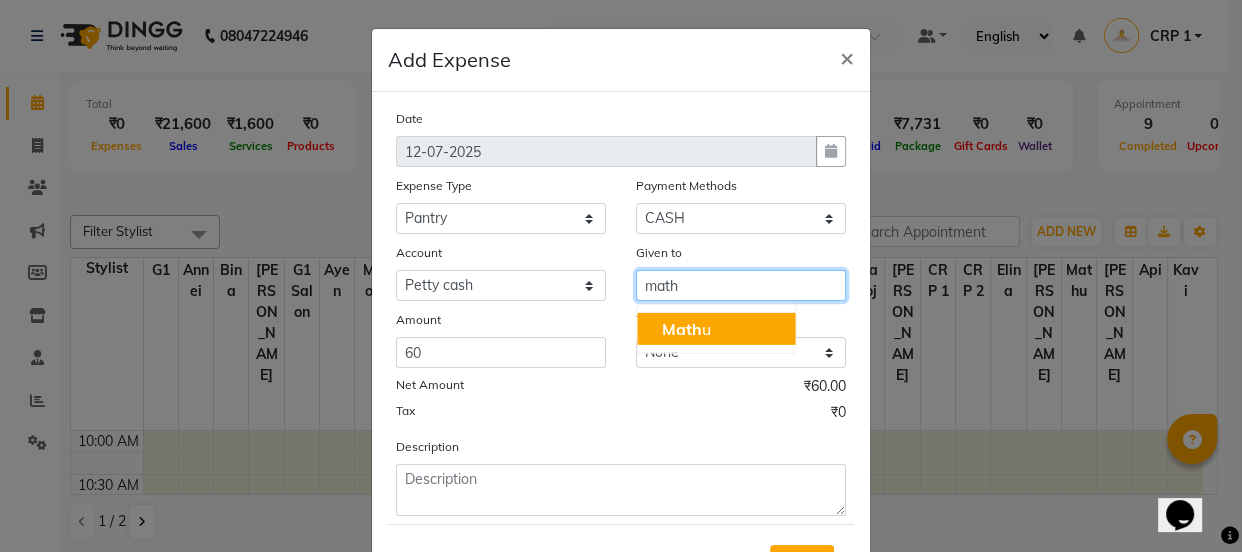 click on "Math u" at bounding box center (716, 329) 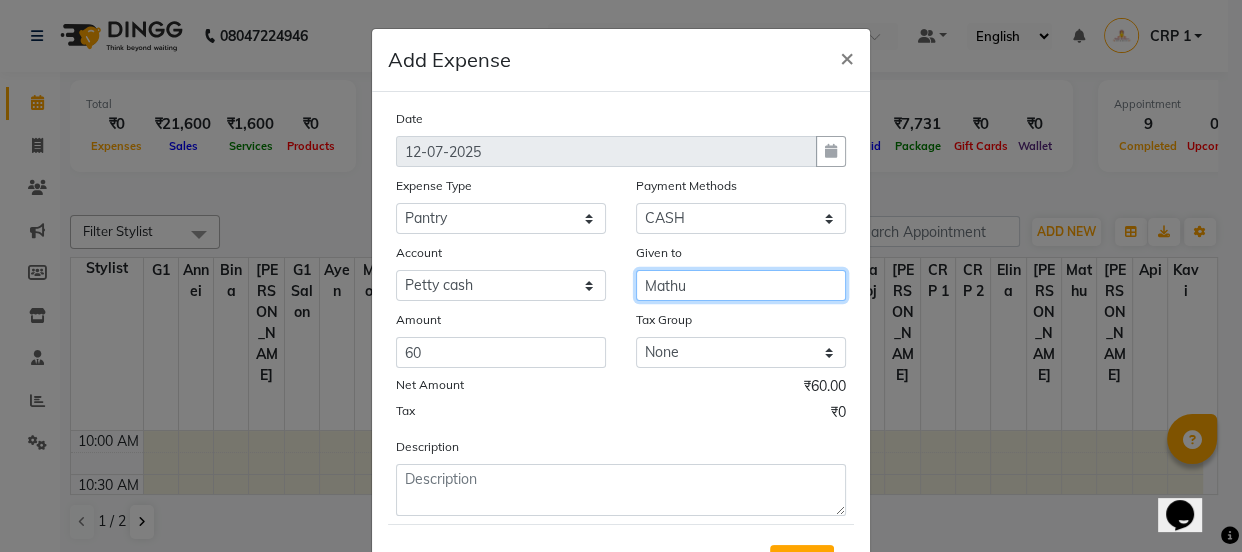 type on "Mathu" 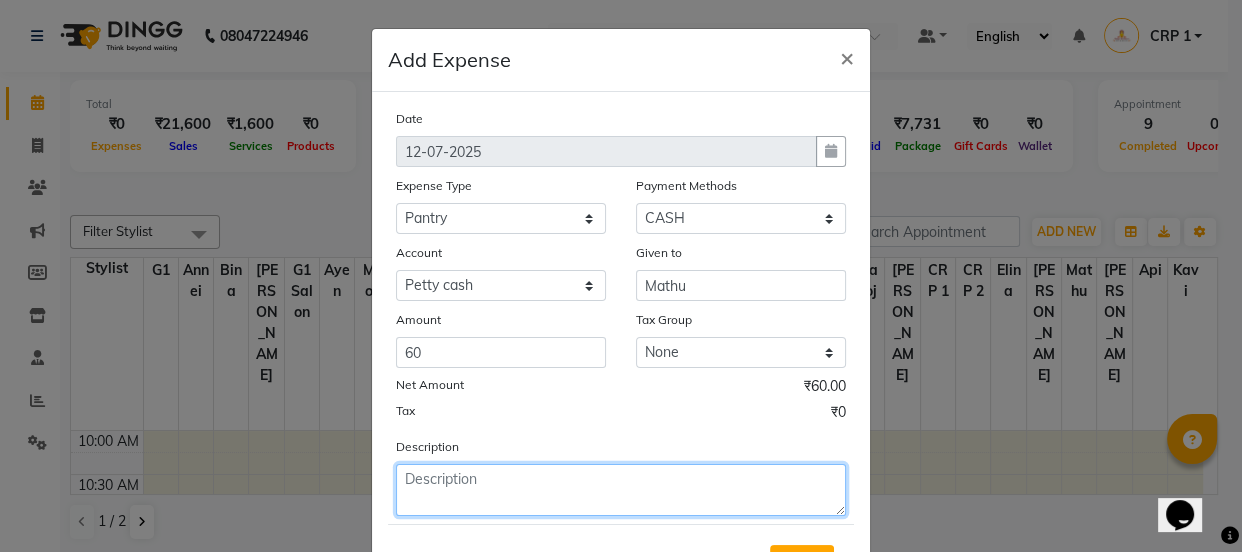 click 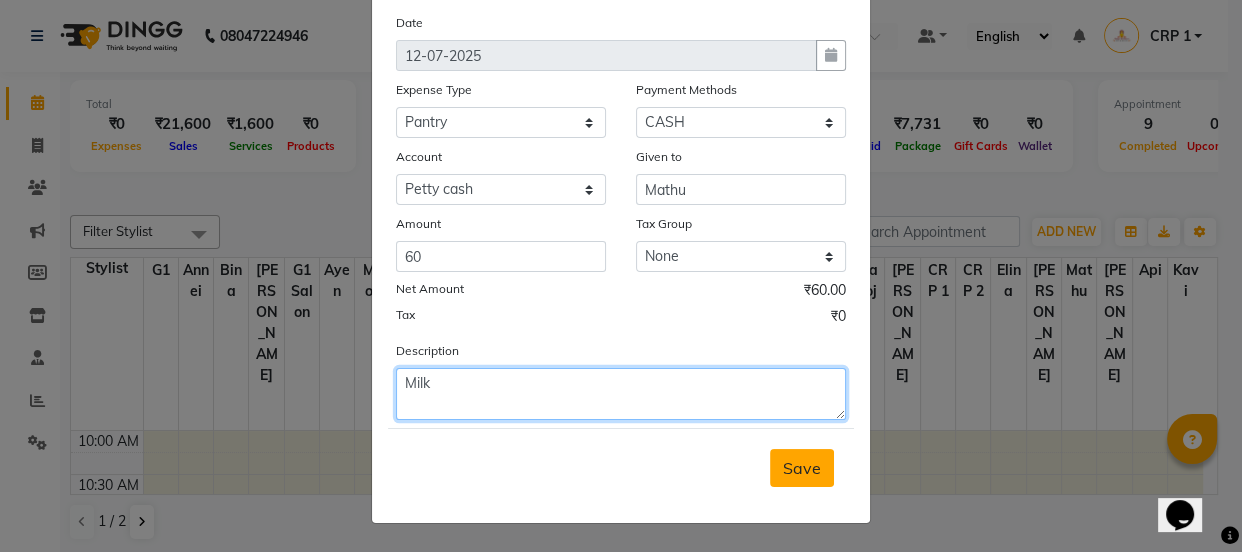 scroll, scrollTop: 99, scrollLeft: 0, axis: vertical 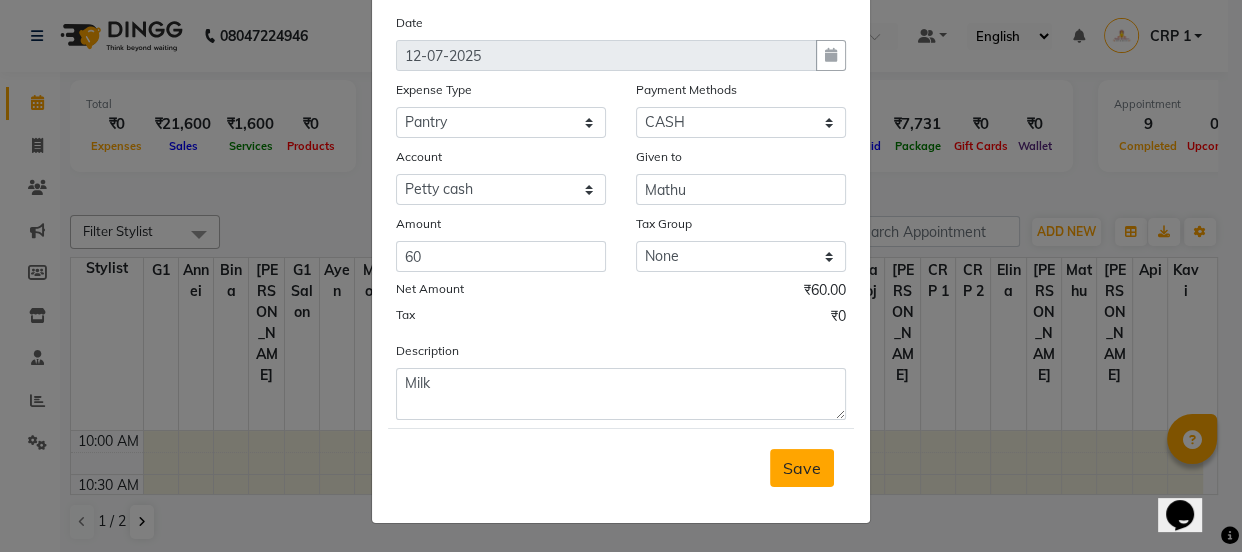 click on "Save" at bounding box center [802, 468] 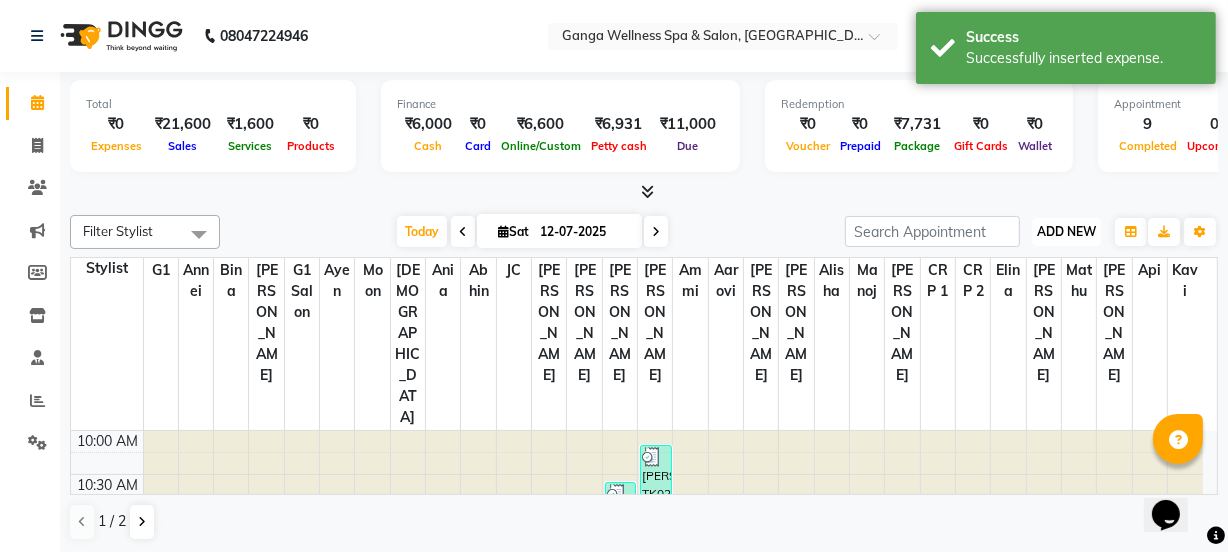 click on "ADD NEW" at bounding box center [1066, 231] 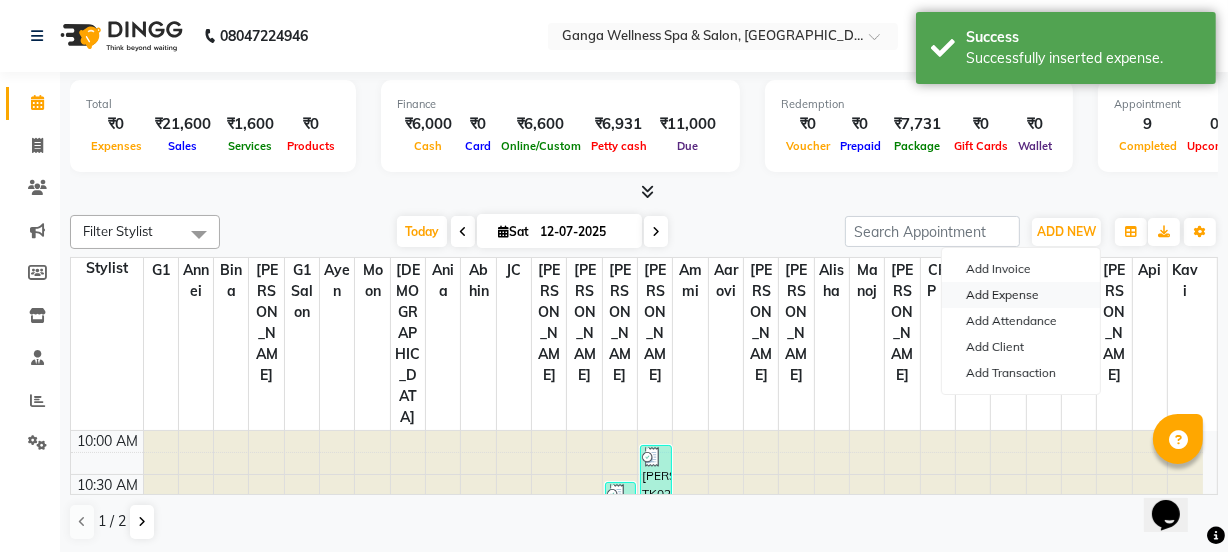 click on "Add Expense" at bounding box center [1021, 295] 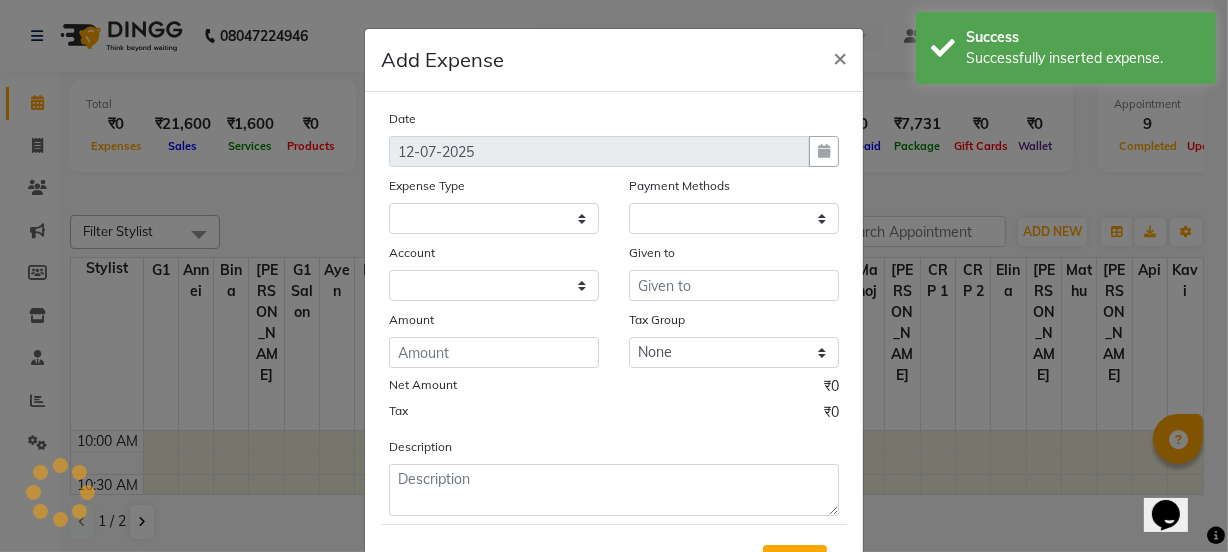 select 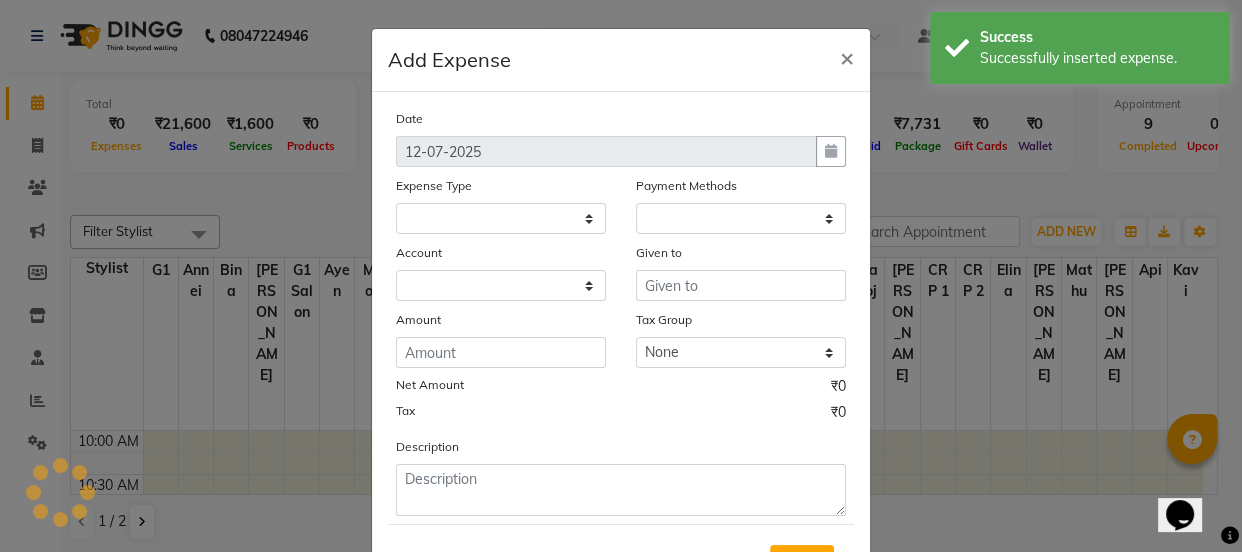 select on "1" 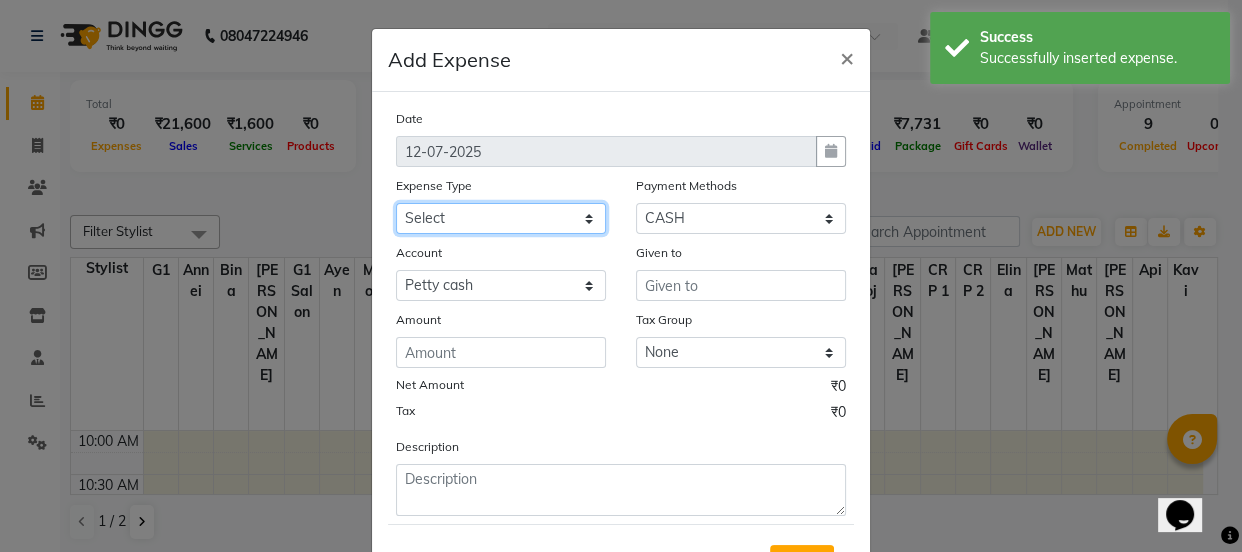 click on "Select Advance Salary Bank charges Car maintenance  Cash transfer to bank Cash transfer to hub Client Snacks Clinical charges Equipment Fuel Govt fee Incentive Insurance International purchase Loan Repayment Maintenance Marketing Miscellaneous MRA Other Pantry Product Rent Salary Staff Snacks Tax Tea & Refreshment Utilities" 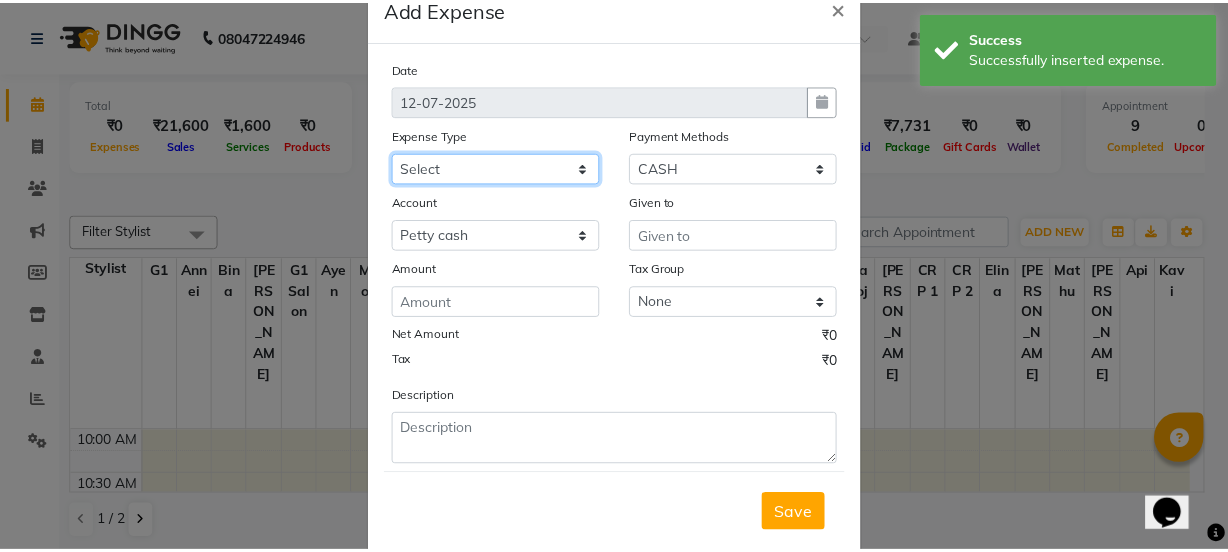 scroll, scrollTop: 99, scrollLeft: 0, axis: vertical 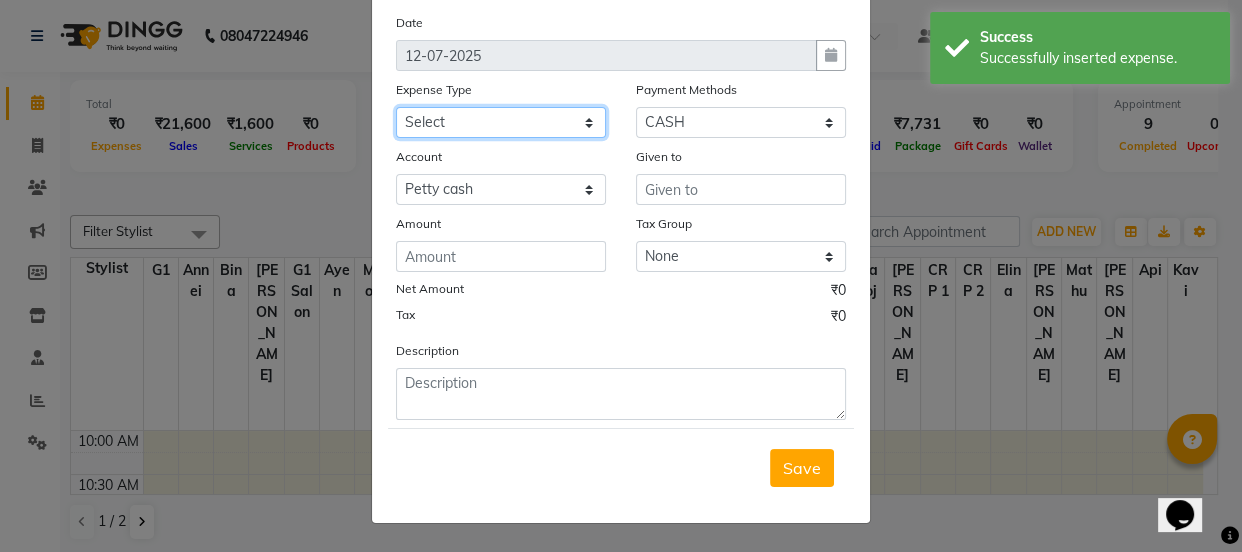 click on "Select Advance Salary Bank charges Car maintenance  Cash transfer to bank Cash transfer to hub Client Snacks Clinical charges Equipment Fuel Govt fee Incentive Insurance International purchase Loan Repayment Maintenance Marketing Miscellaneous MRA Other Pantry Product Rent Salary Staff Snacks Tax Tea & Refreshment Utilities" 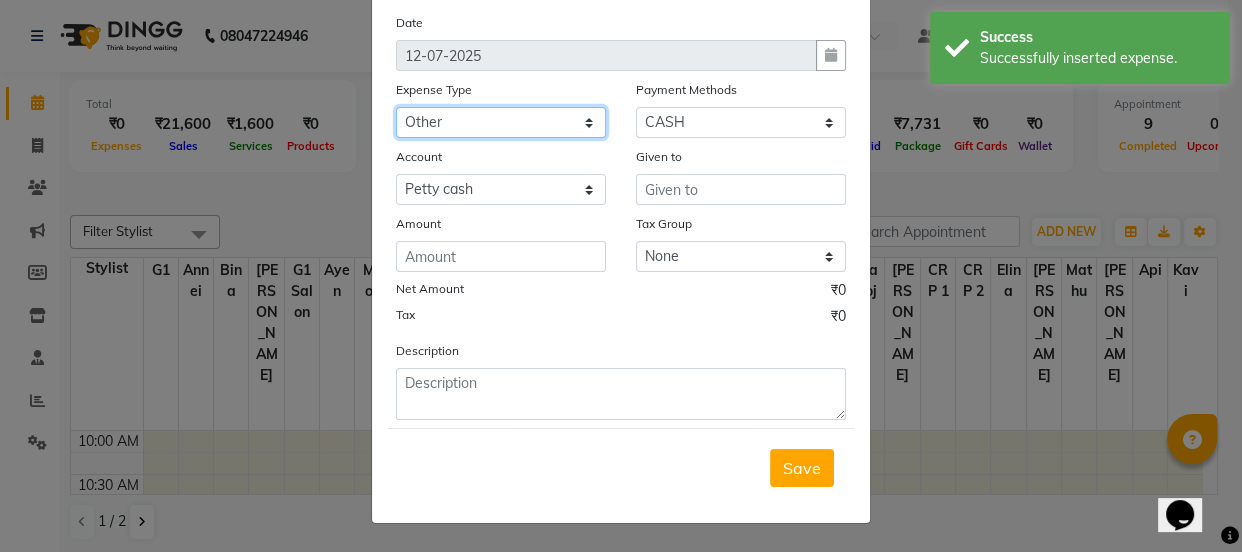 click on "Select Advance Salary Bank charges Car maintenance  Cash transfer to bank Cash transfer to hub Client Snacks Clinical charges Equipment Fuel Govt fee Incentive Insurance International purchase Loan Repayment Maintenance Marketing Miscellaneous MRA Other Pantry Product Rent Salary Staff Snacks Tax Tea & Refreshment Utilities" 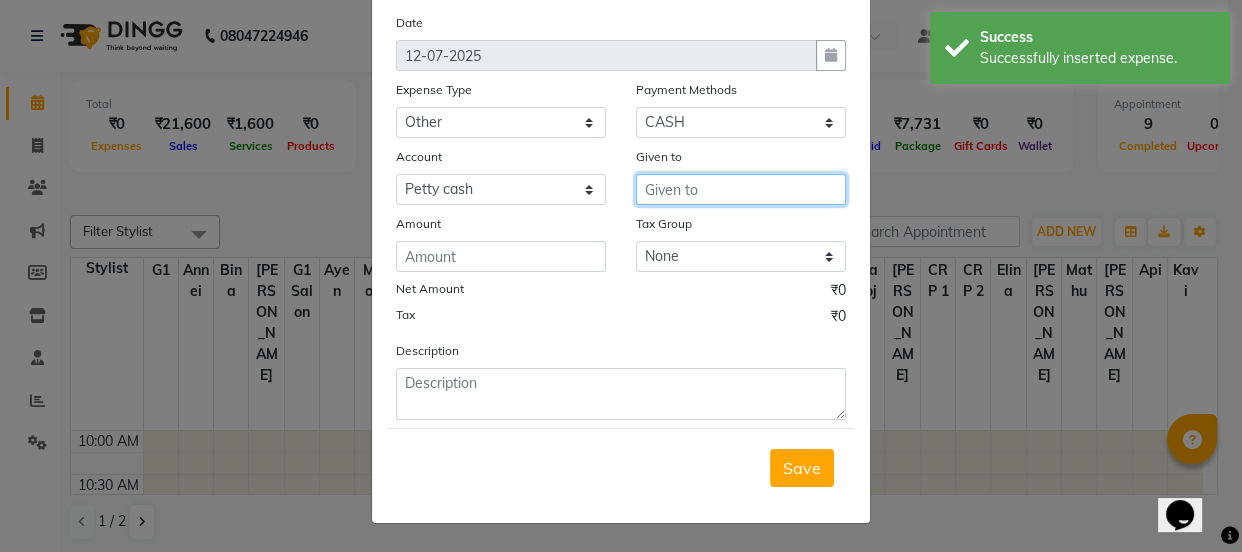 click at bounding box center [741, 189] 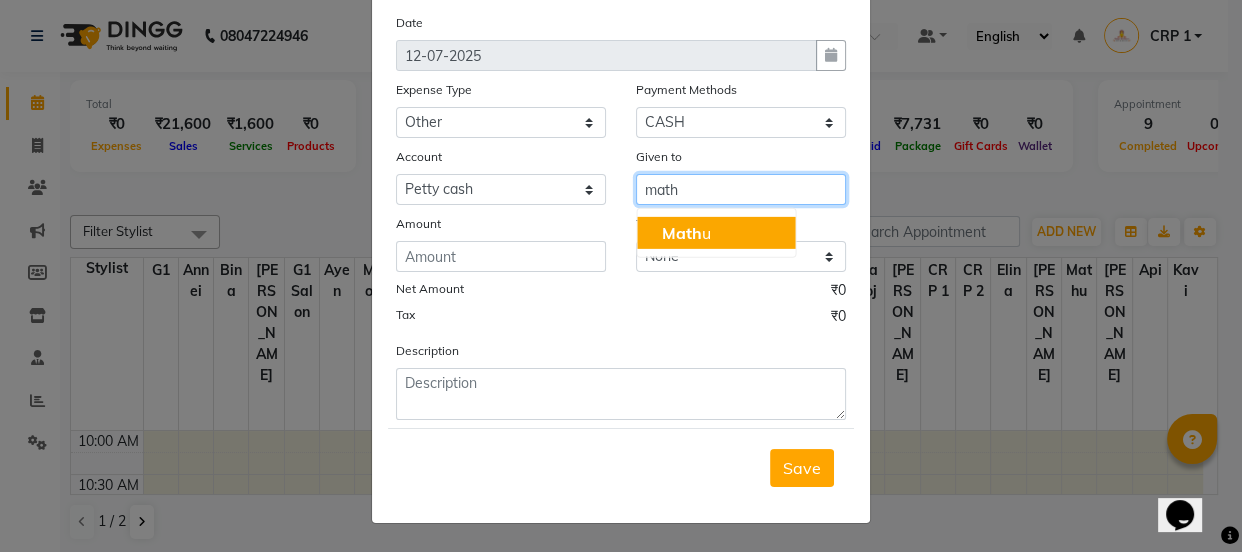 click on "Math" 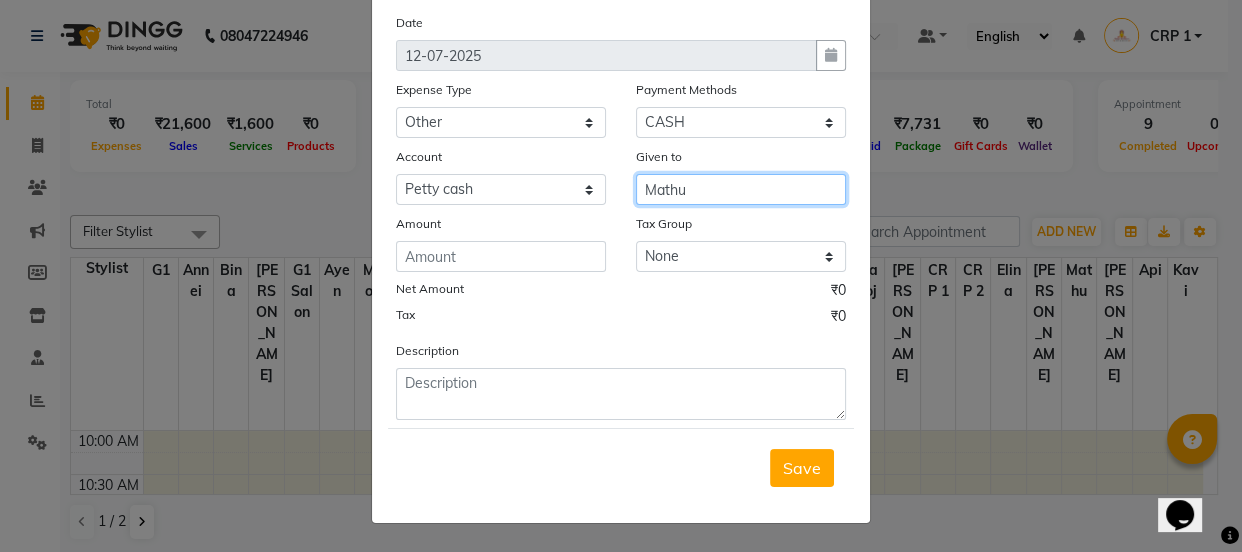 type on "Mathu" 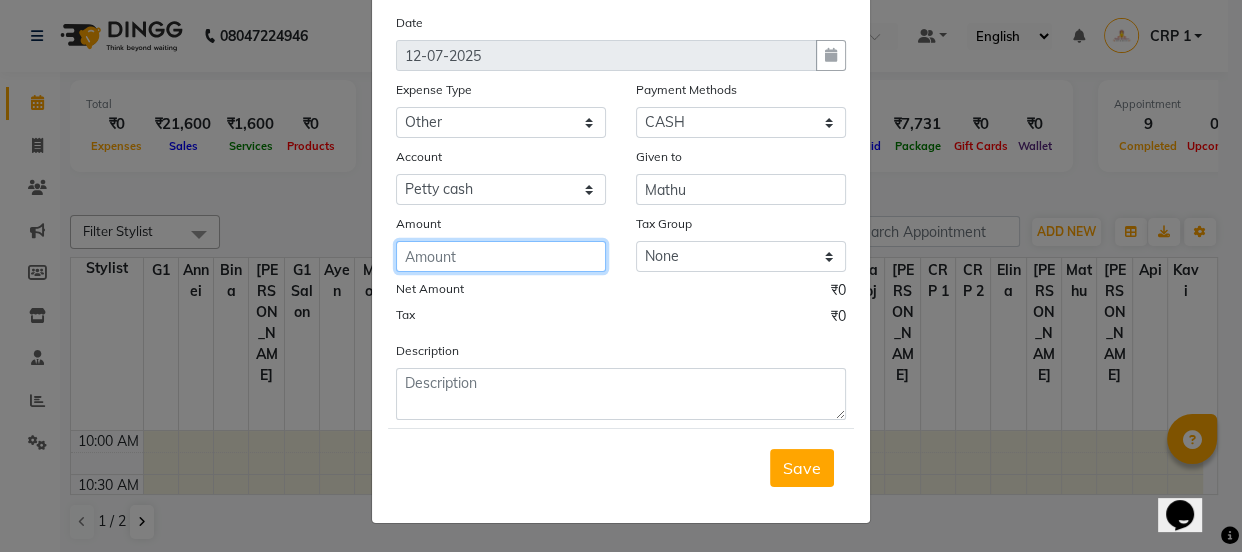 click 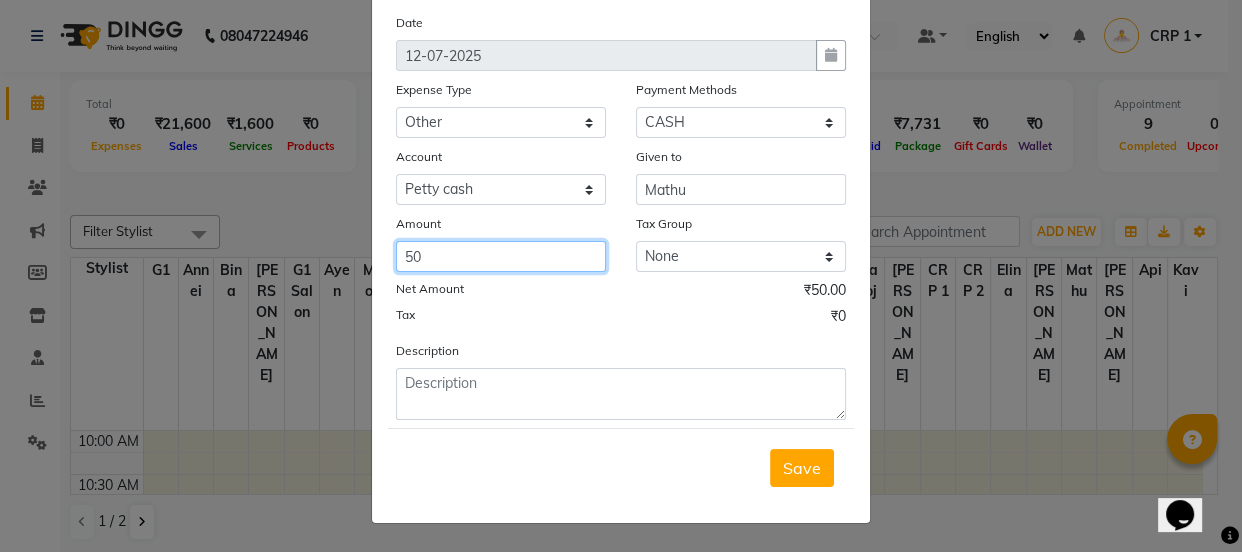 type on "50" 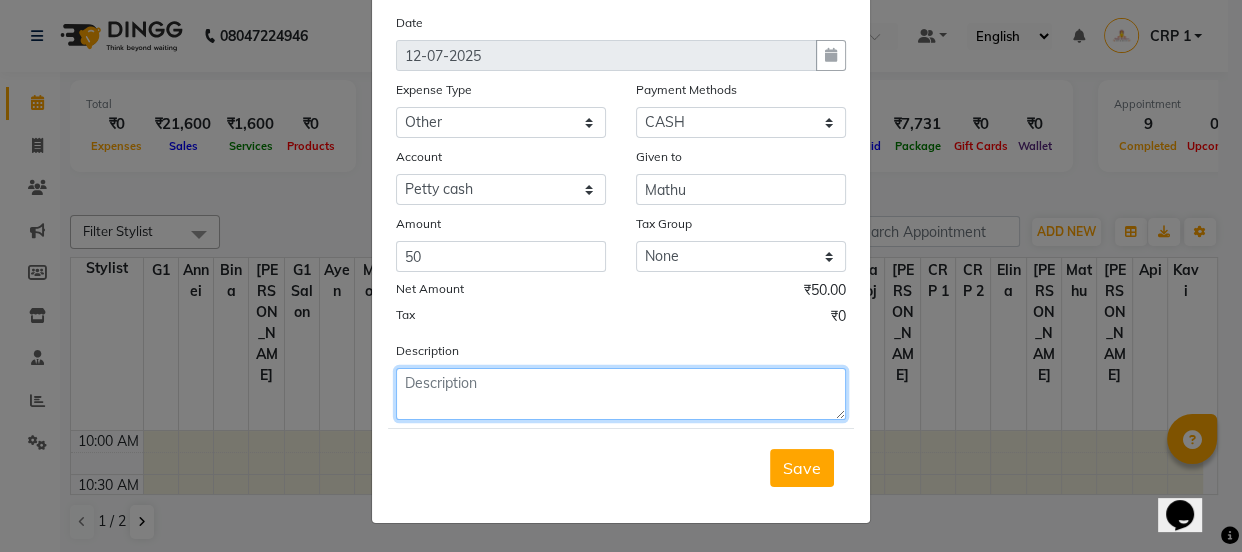 click 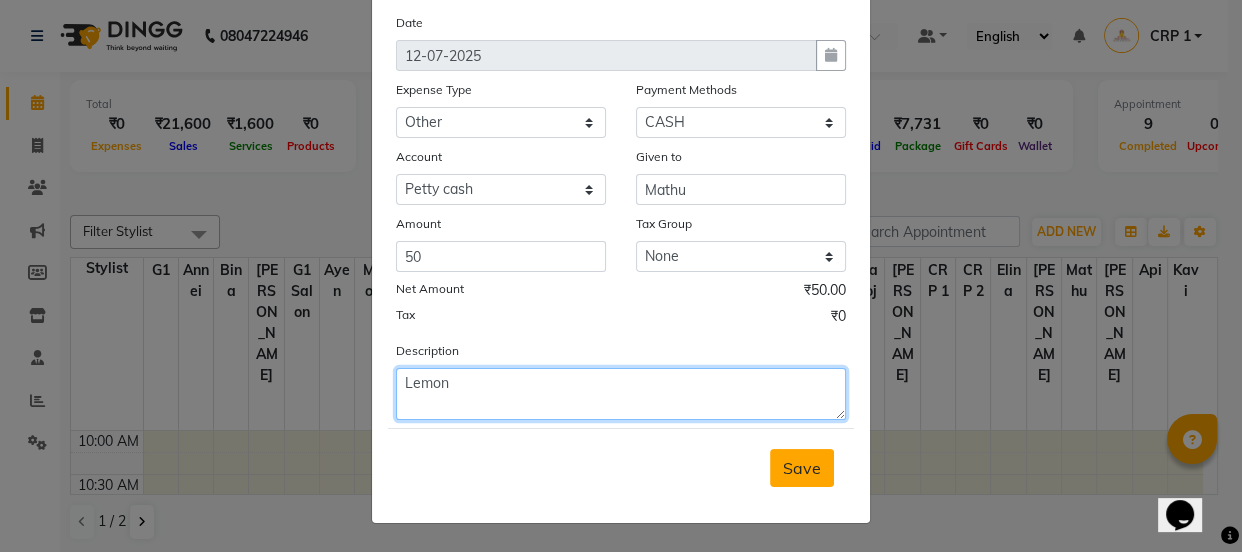 type on "Lemon" 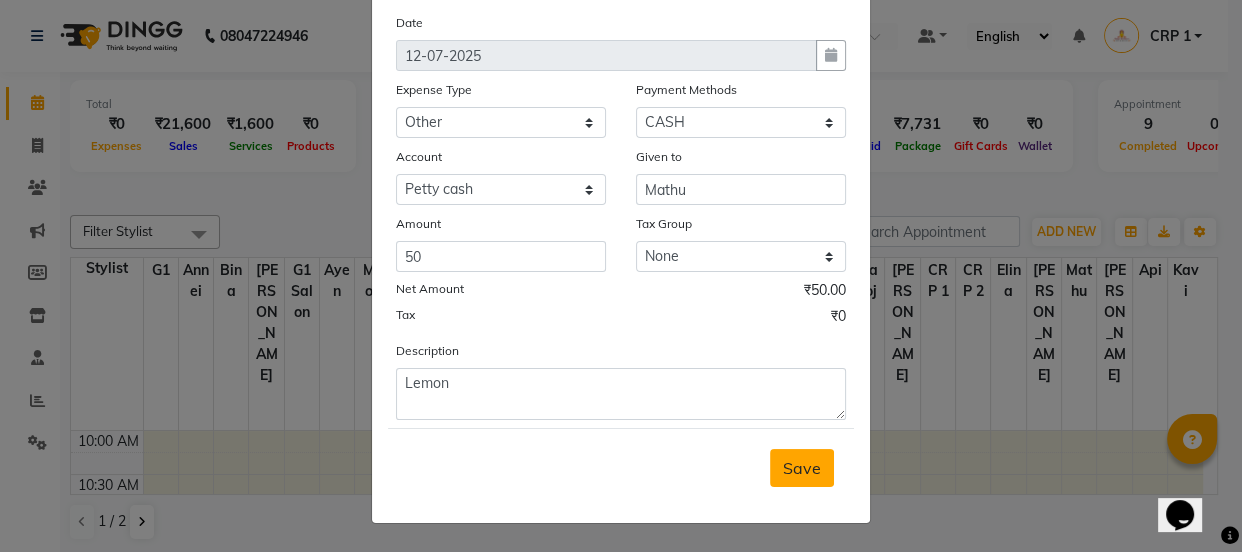 click on "Save" at bounding box center [802, 468] 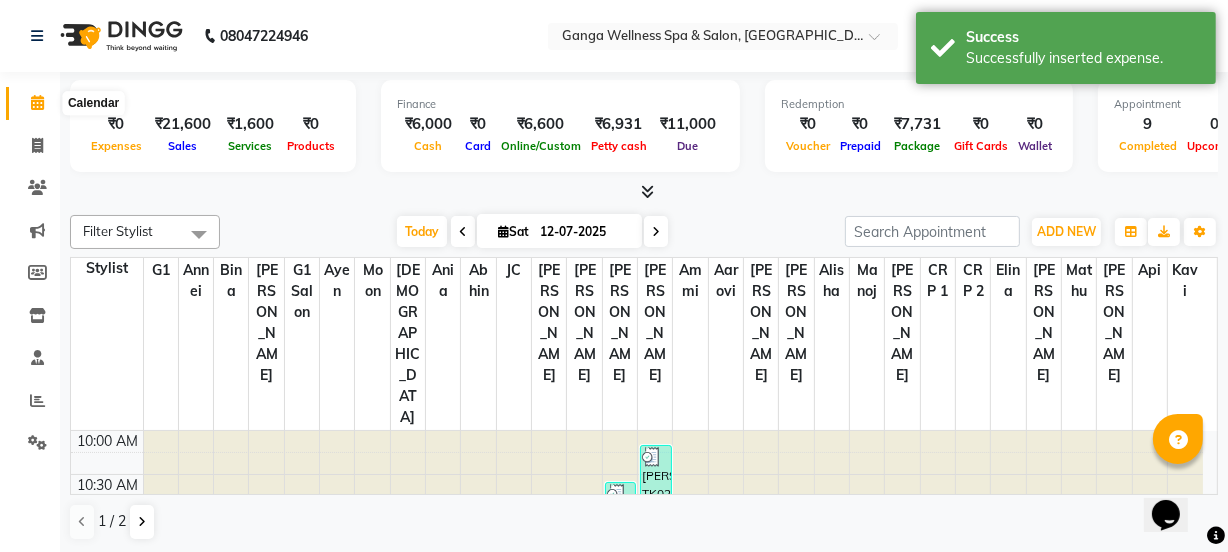 click 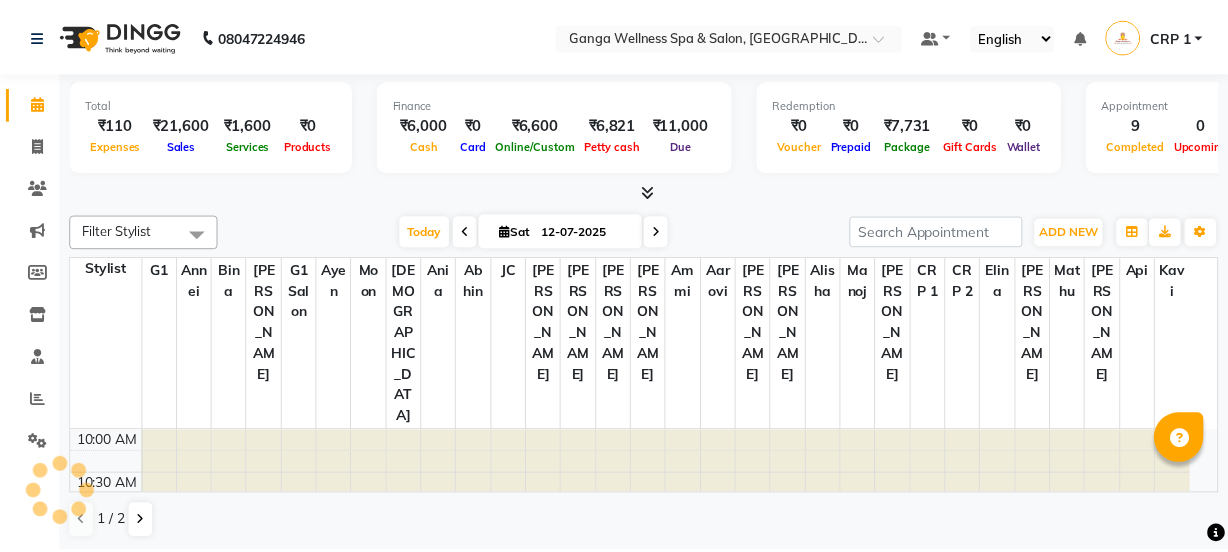 scroll, scrollTop: 0, scrollLeft: 0, axis: both 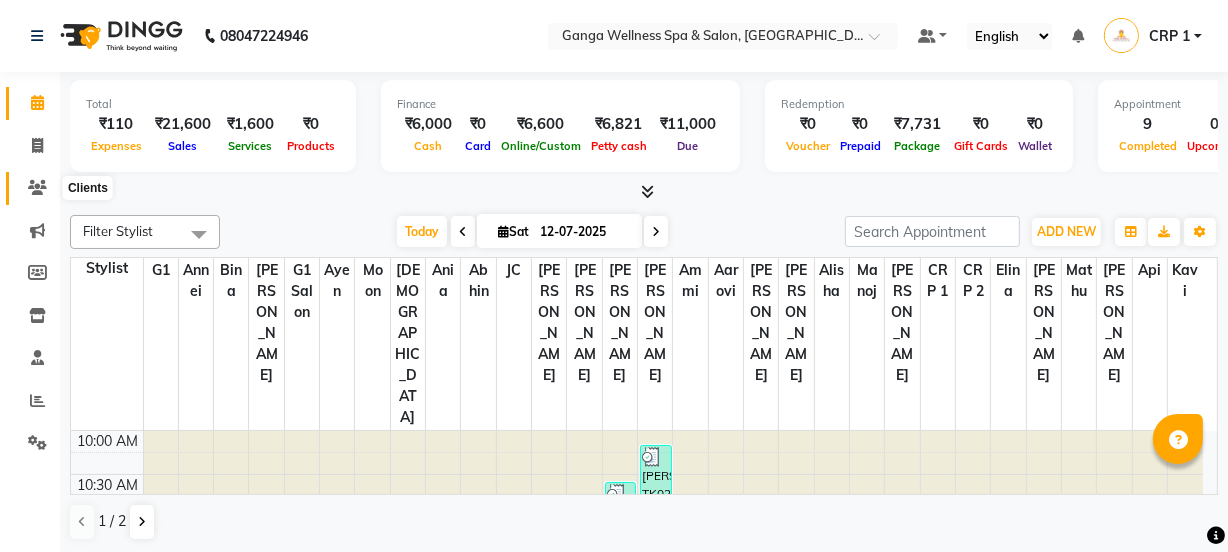 click 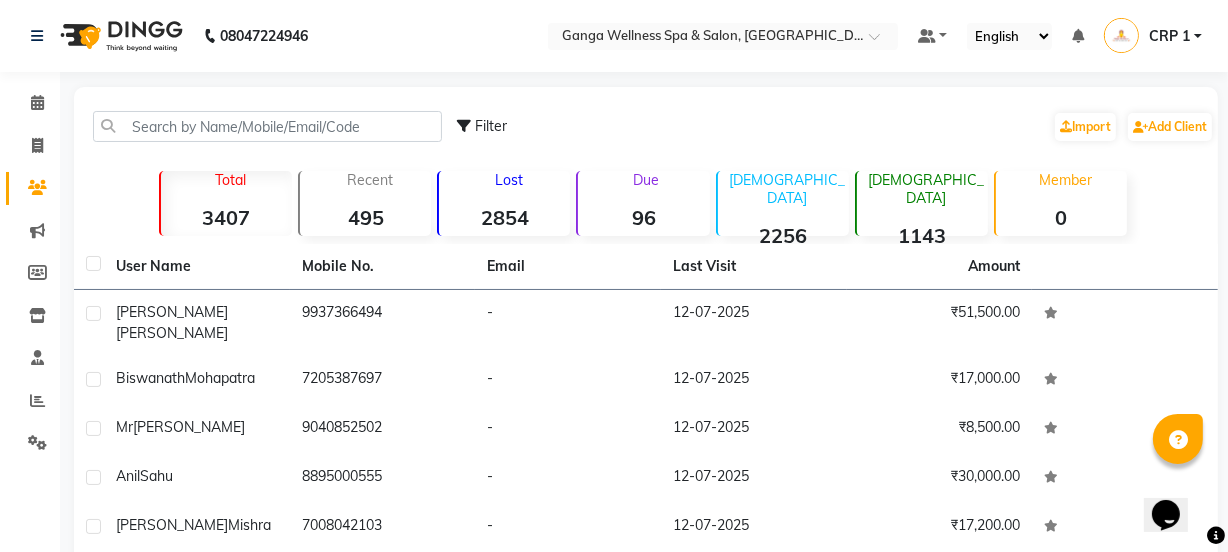 scroll, scrollTop: 0, scrollLeft: 0, axis: both 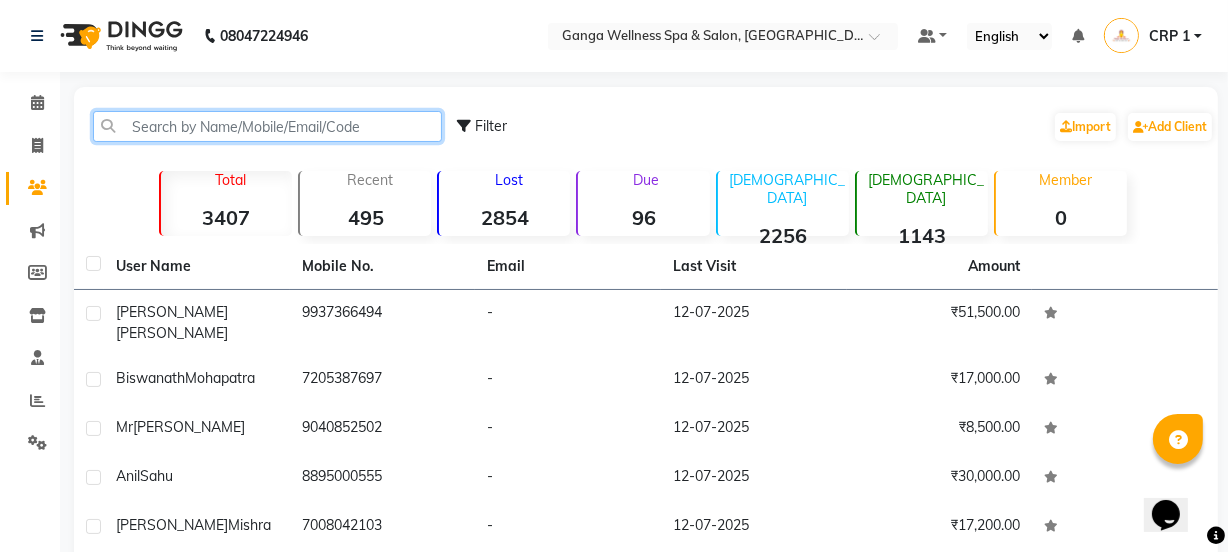 click 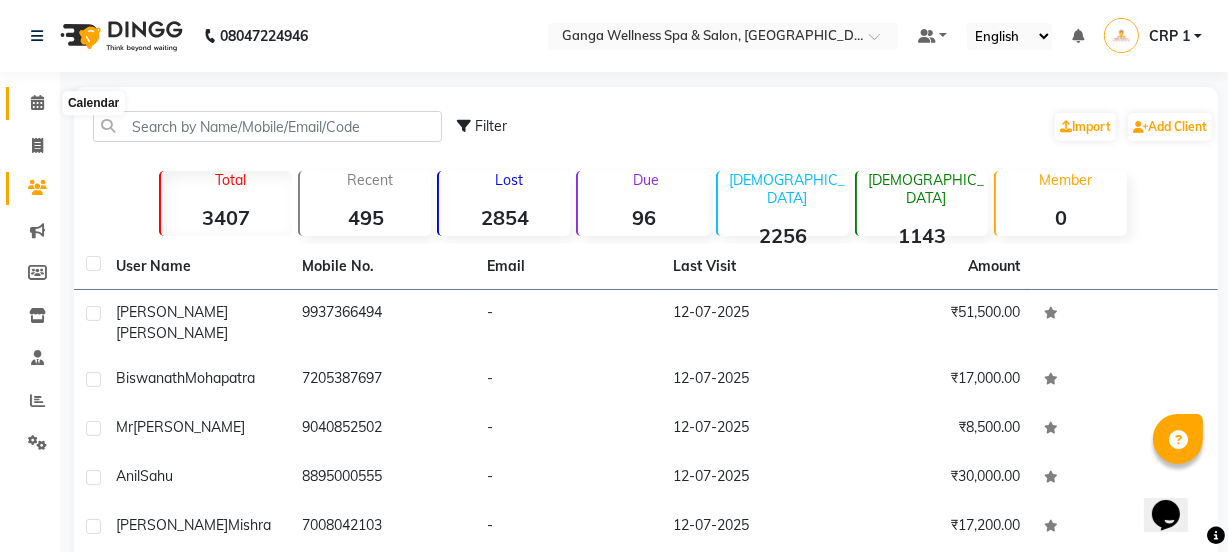 click 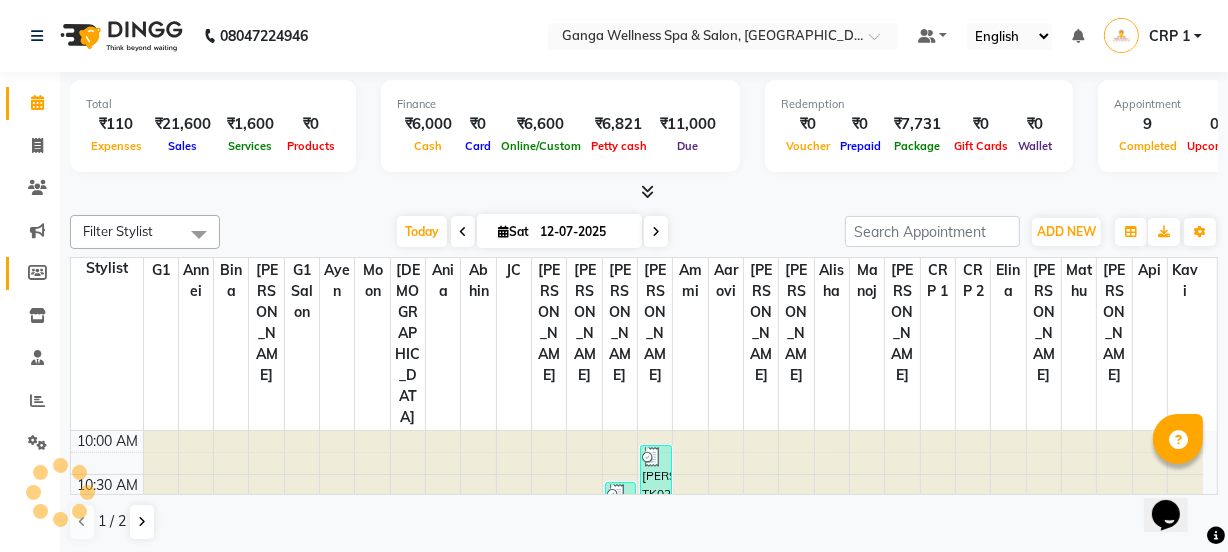 scroll, scrollTop: 0, scrollLeft: 0, axis: both 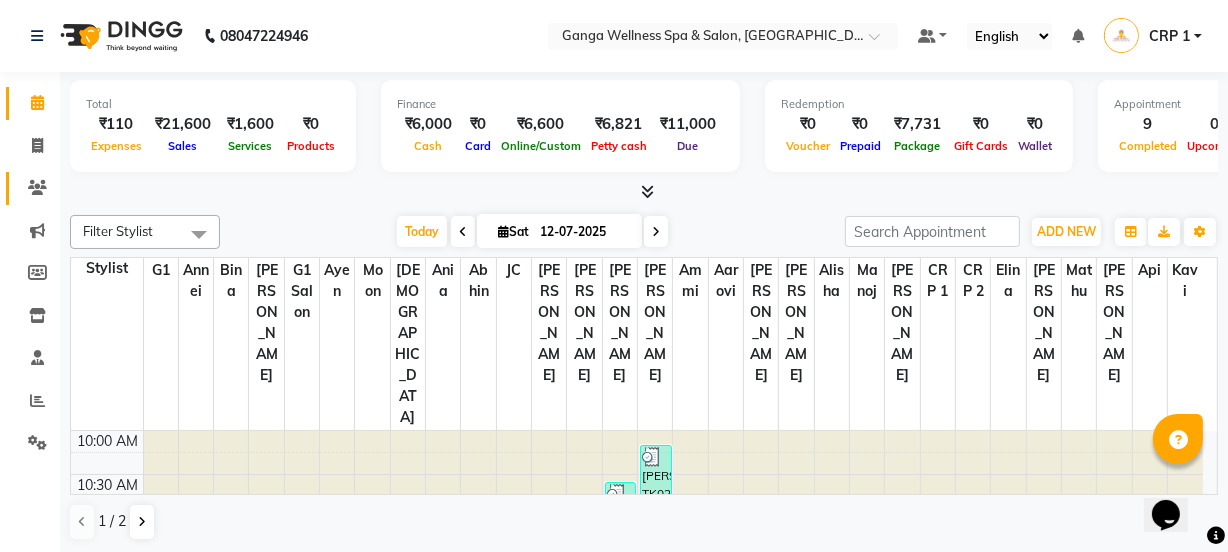 click on "Clients" 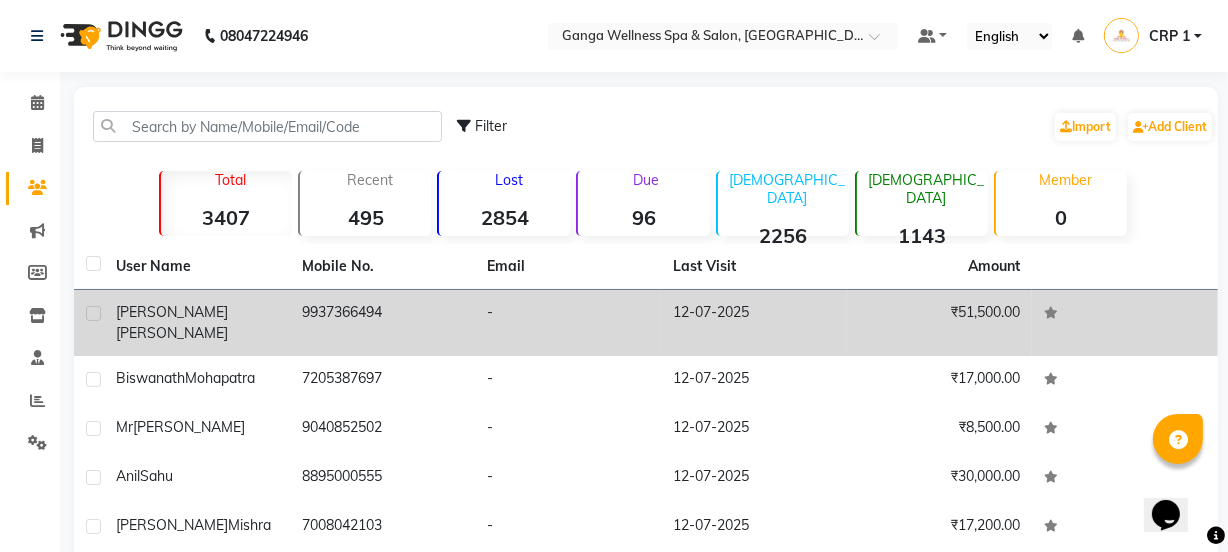 click on "[PERSON_NAME]" 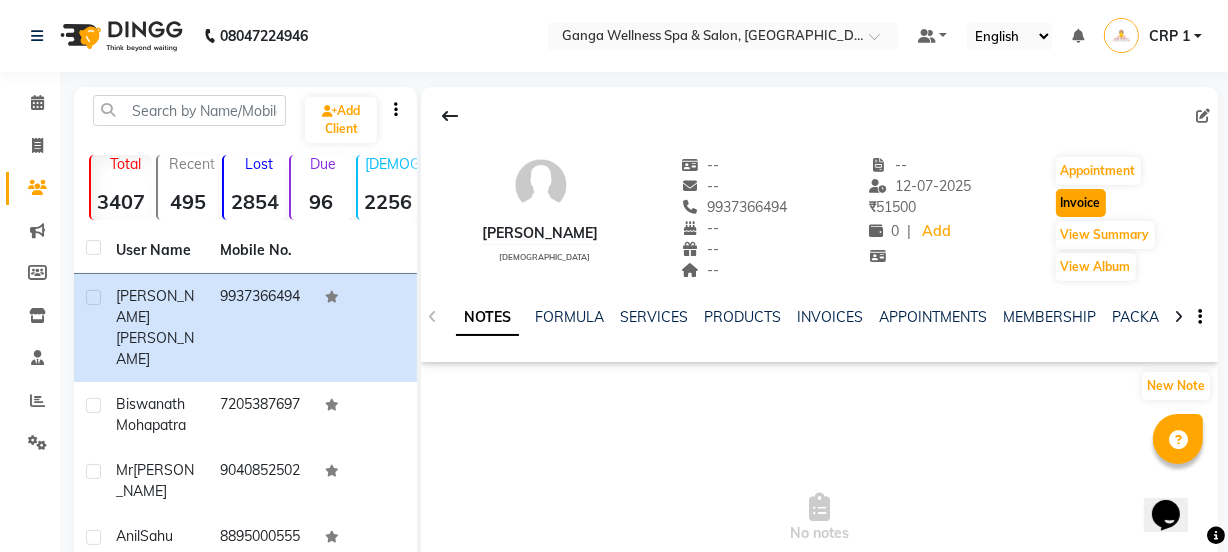 click on "Invoice" 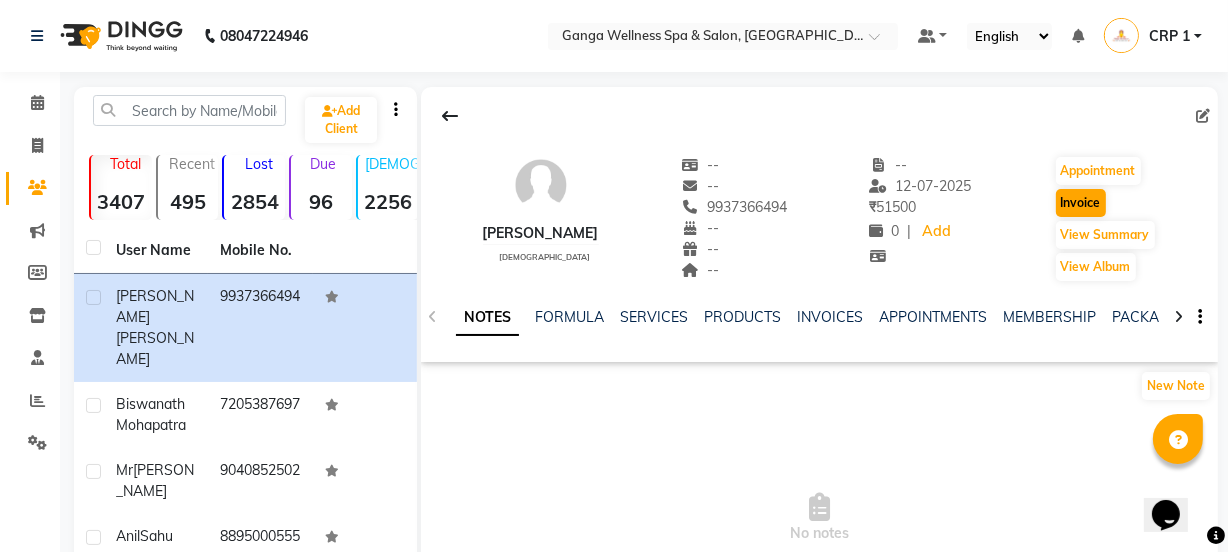 select on "service" 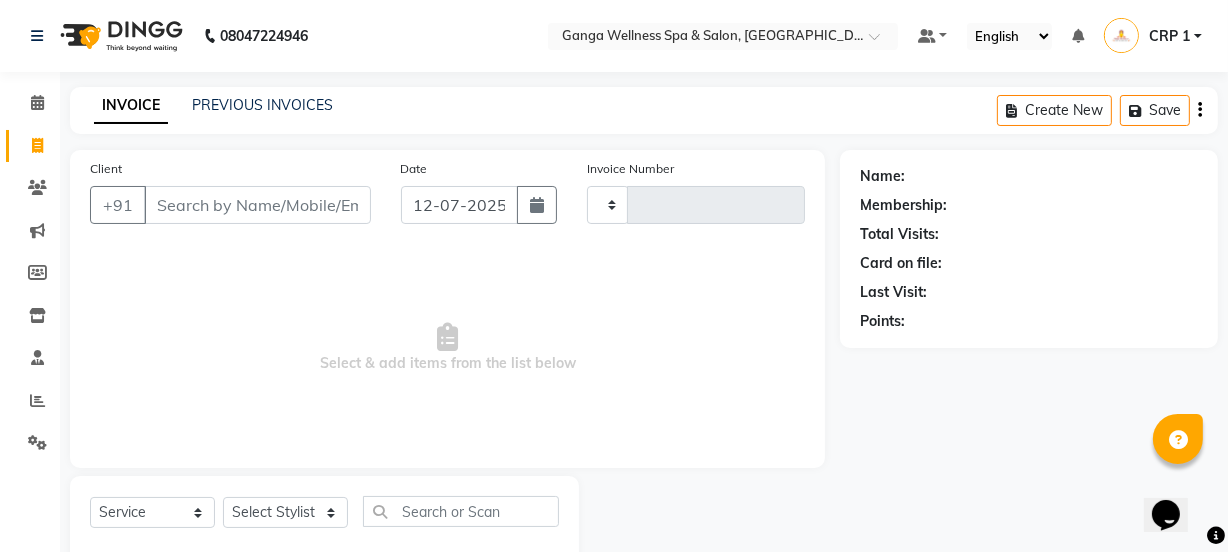 type on "1647" 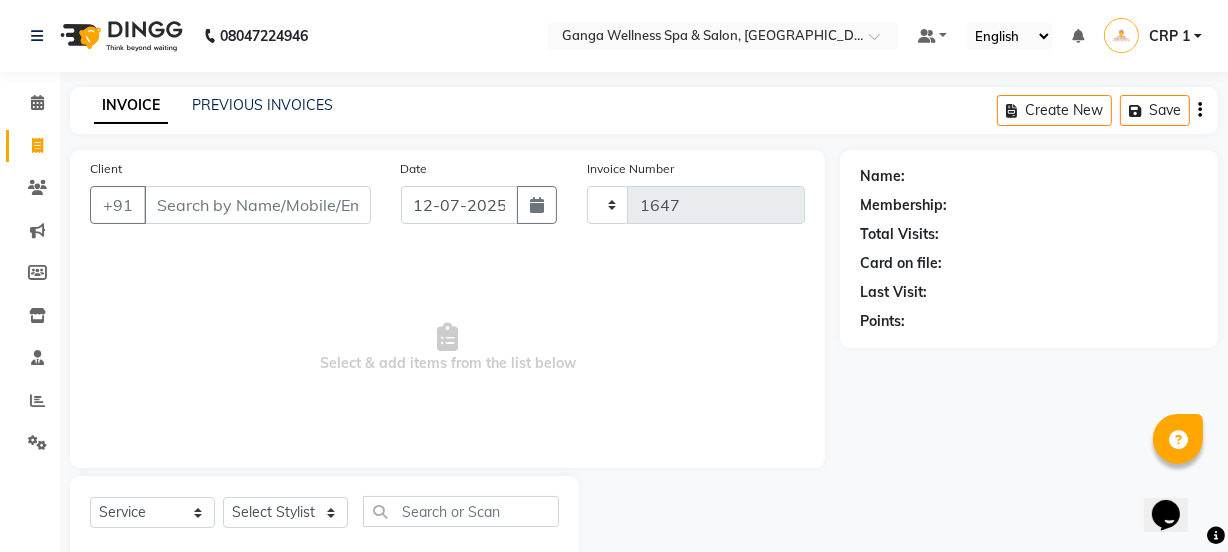 scroll, scrollTop: 50, scrollLeft: 0, axis: vertical 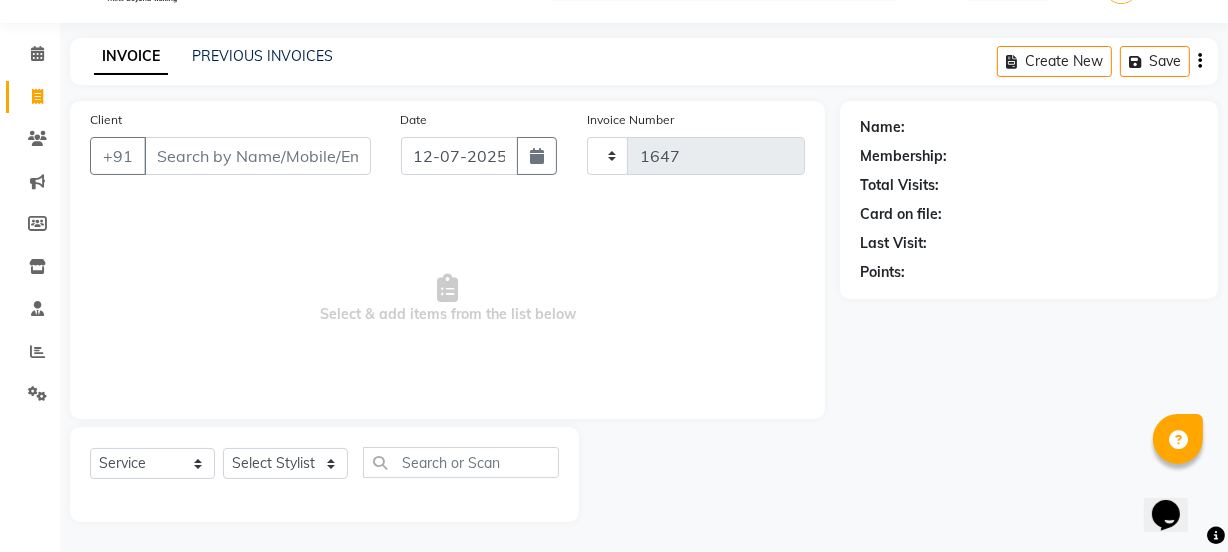 select on "715" 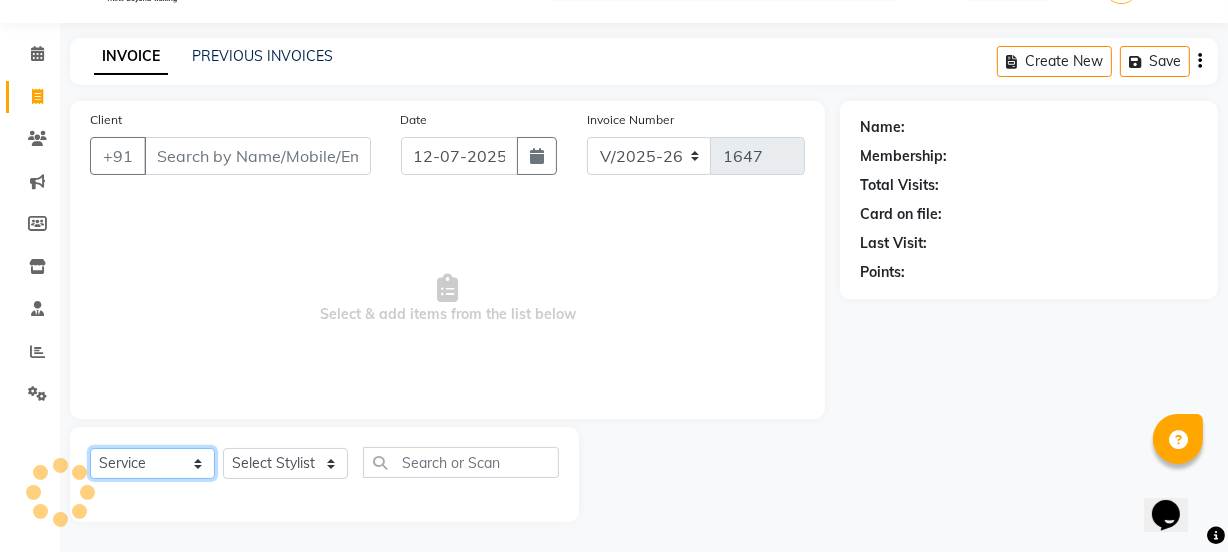 click on "Select  Service  Product  Membership  Package Voucher Prepaid Gift Card" 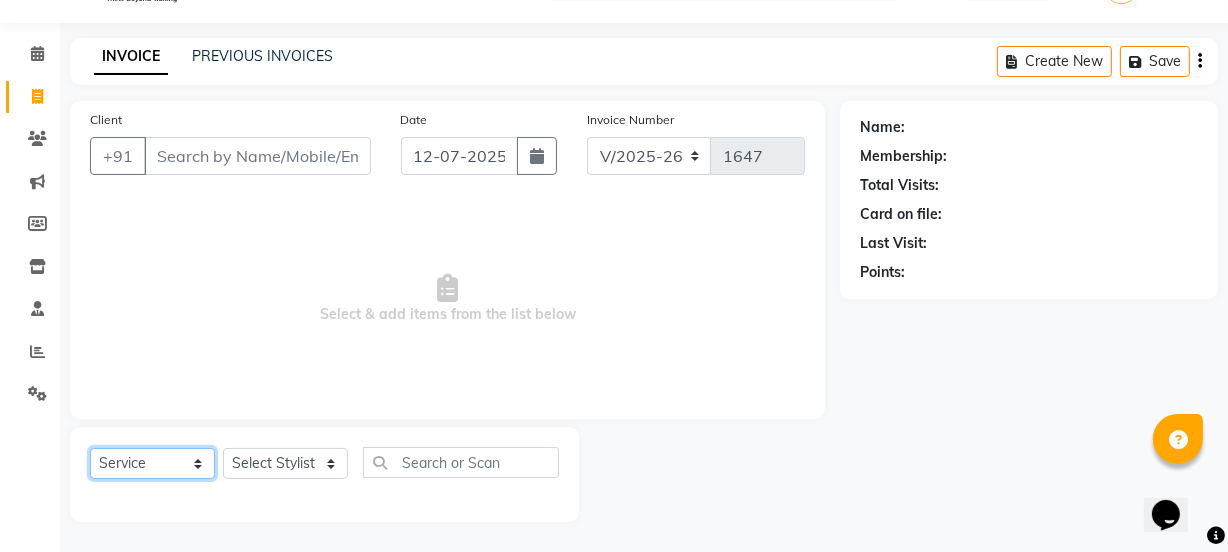 select on "P" 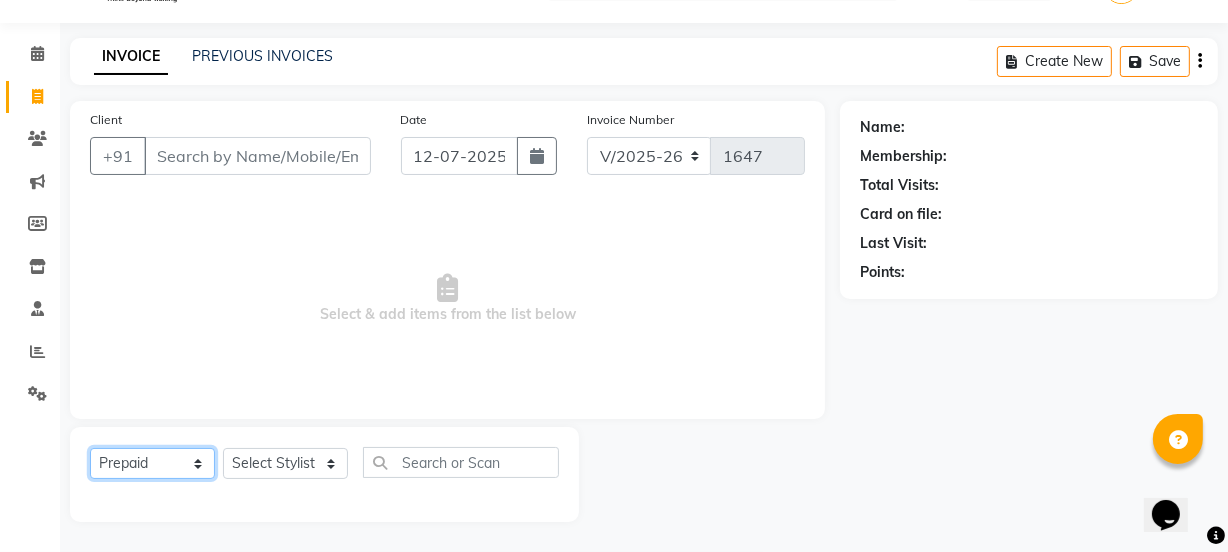 click on "Select  Service  Product  Membership  Package Voucher Prepaid Gift Card" 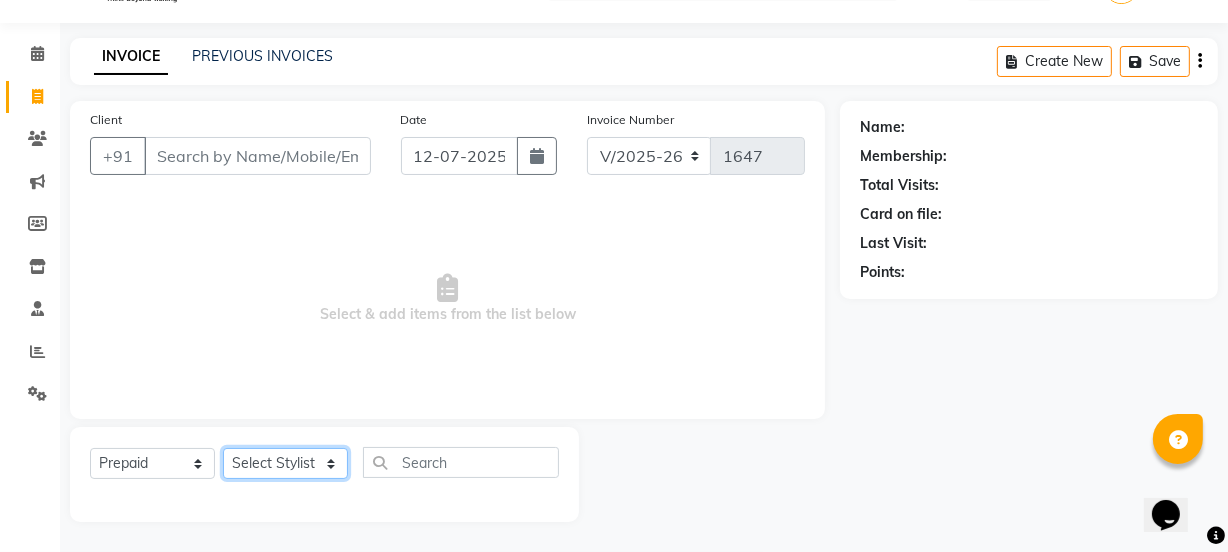 click on "Select Stylist" 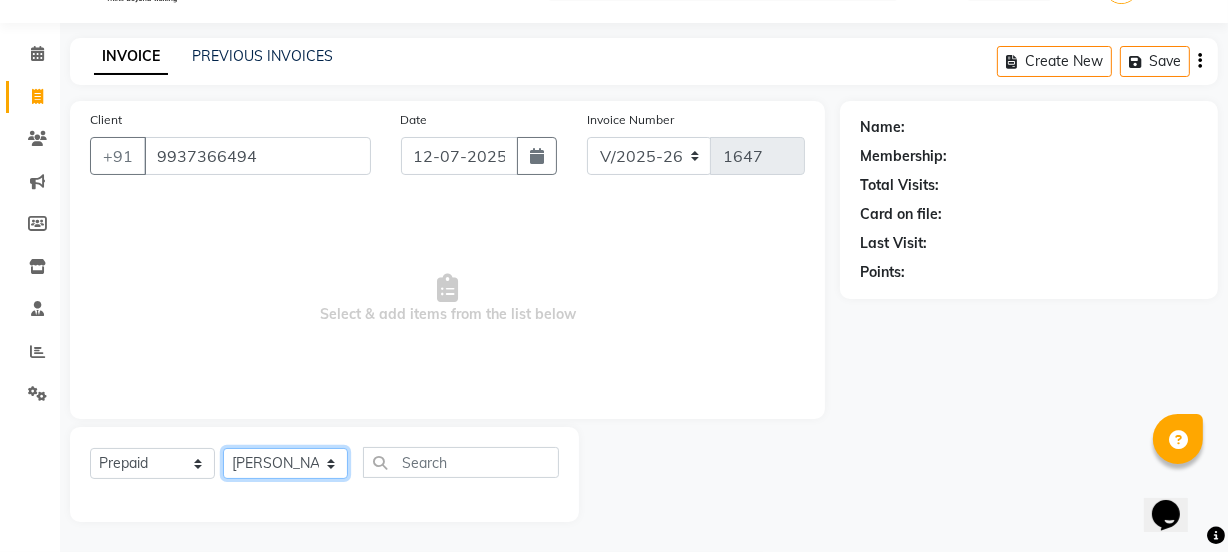 click on "Select Stylist Aarovi [PERSON_NAME] [PERSON_NAME] Ammi [PERSON_NAME] CRP 1 CRP 2 [PERSON_NAME] [PERSON_NAME] G1 G1 Salon General Manager  [PERSON_NAME] Jasmine [PERSON_NAME] [PERSON_NAME] Krishna [PERSON_NAME]  [PERSON_NAME] [PERSON_NAME] [PERSON_NAME] [PERSON_NAME] [PERSON_NAME] [PERSON_NAME] [PERSON_NAME] [PERSON_NAME] [PERSON_NAME] [PERSON_NAME] [PERSON_NAME] [PERSON_NAME] [PERSON_NAME] Umpi Zuali" 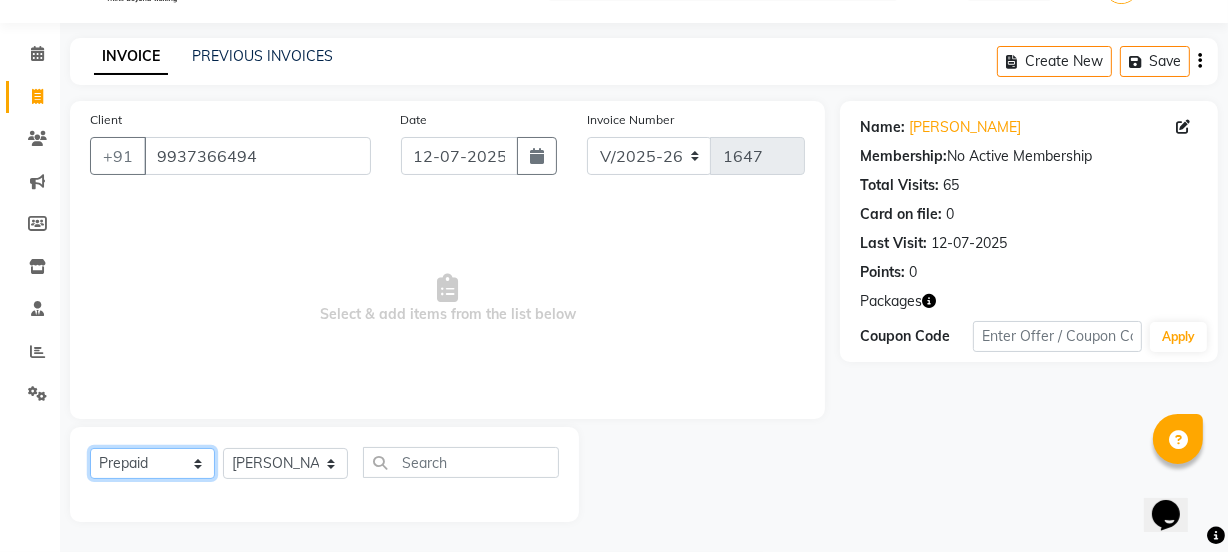 click on "Select  Service  Product  Membership  Package Voucher Prepaid Gift Card" 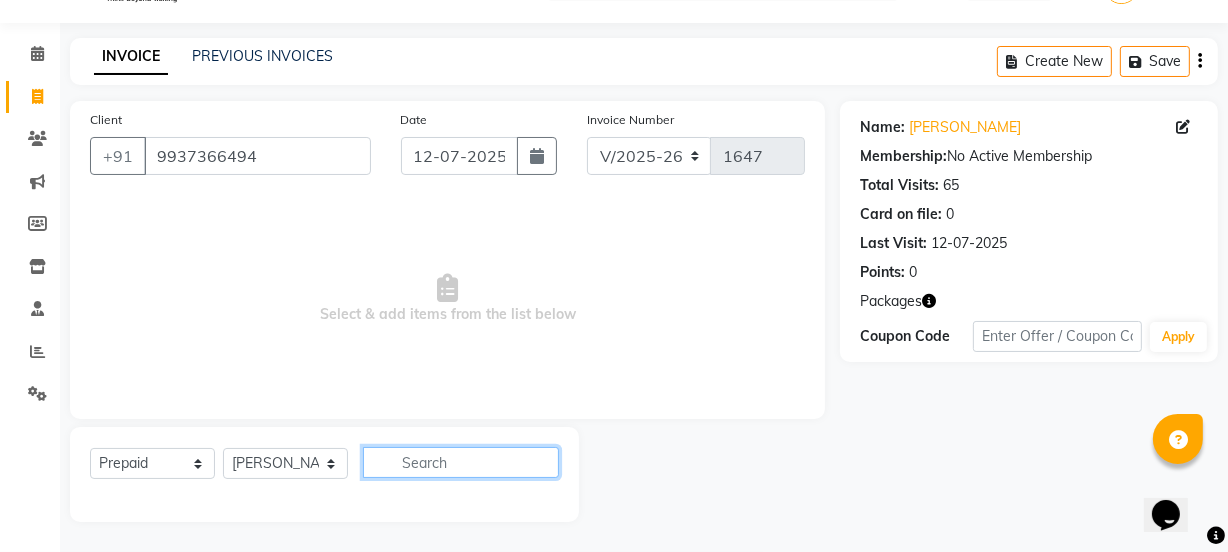 click 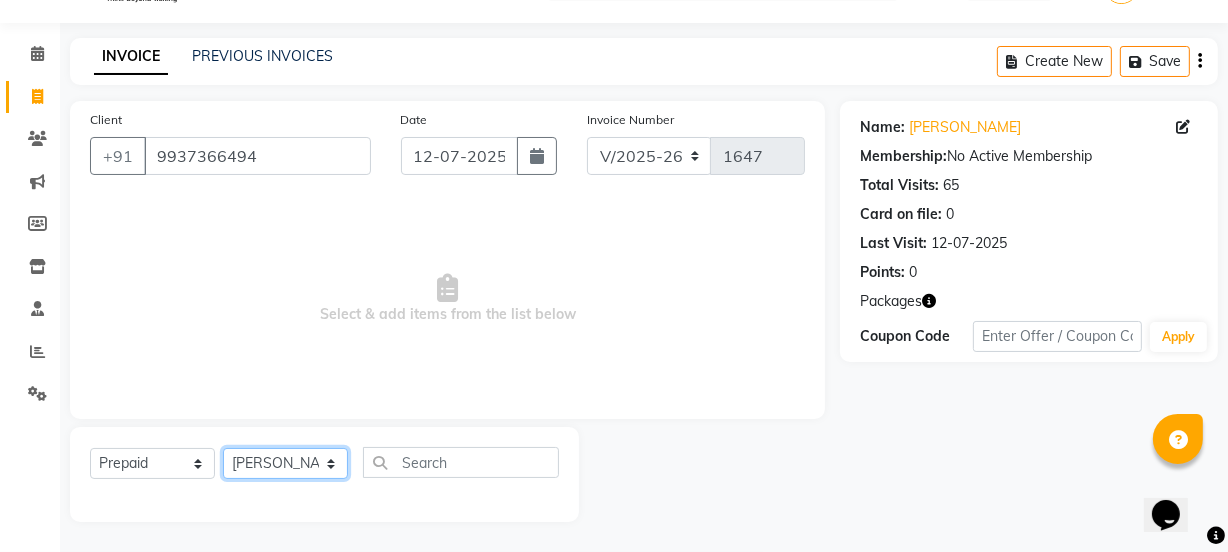 click on "Select Stylist Aarovi [PERSON_NAME] [PERSON_NAME] Ammi [PERSON_NAME] CRP 1 CRP 2 [PERSON_NAME] [PERSON_NAME] G1 G1 Salon General Manager  [PERSON_NAME] Jasmine [PERSON_NAME] [PERSON_NAME] Krishna [PERSON_NAME]  [PERSON_NAME] [PERSON_NAME] [PERSON_NAME] [PERSON_NAME] [PERSON_NAME] [PERSON_NAME] [PERSON_NAME] [PERSON_NAME] [PERSON_NAME] [PERSON_NAME] [PERSON_NAME] [PERSON_NAME] [PERSON_NAME] Umpi Zuali" 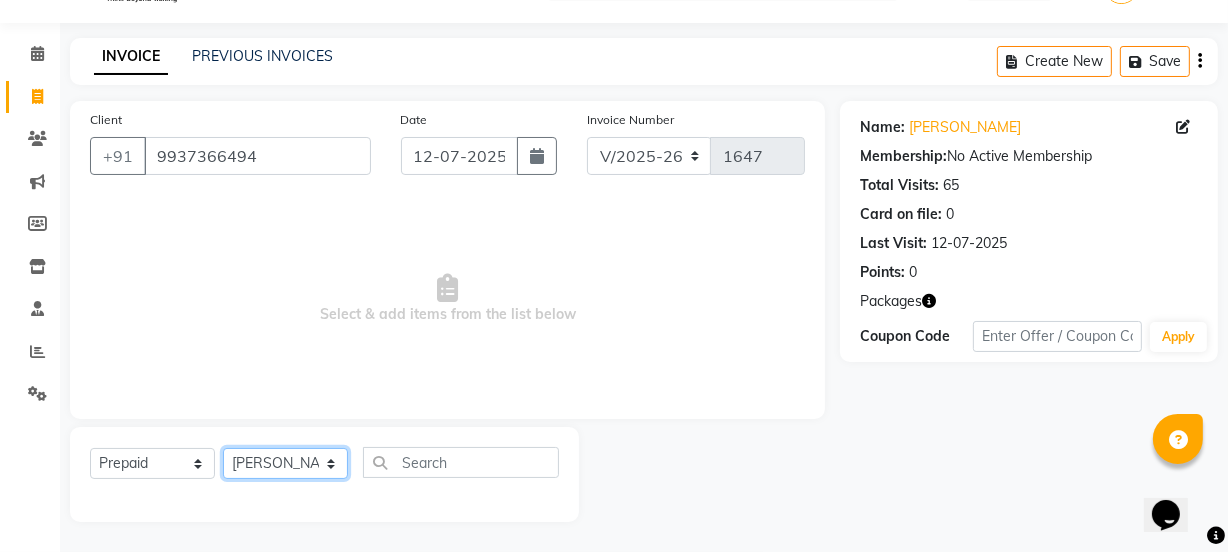 select on "10928" 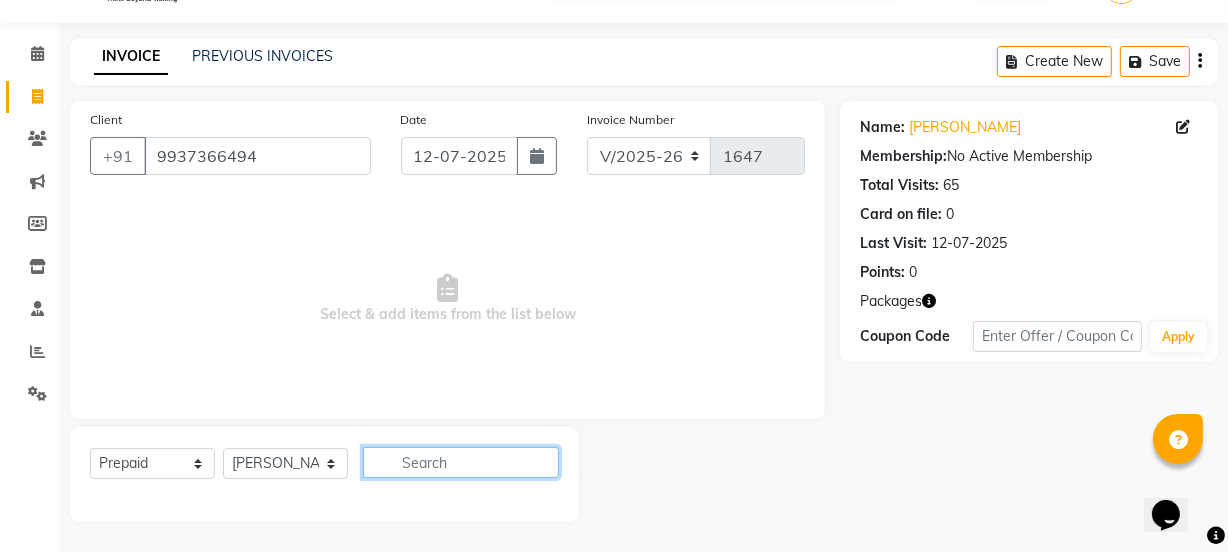 click 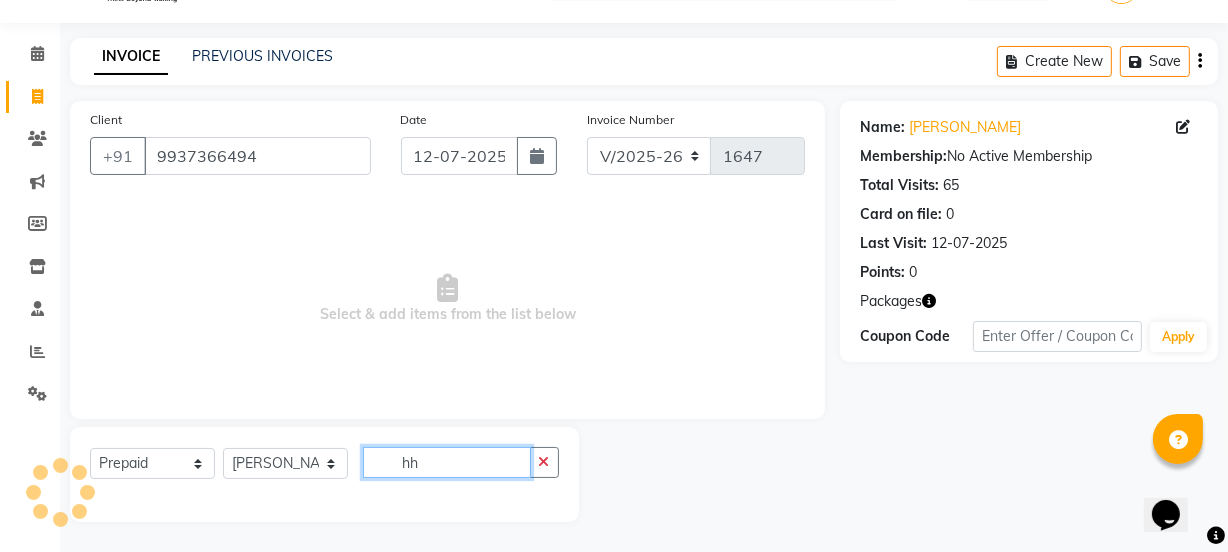 type on "h" 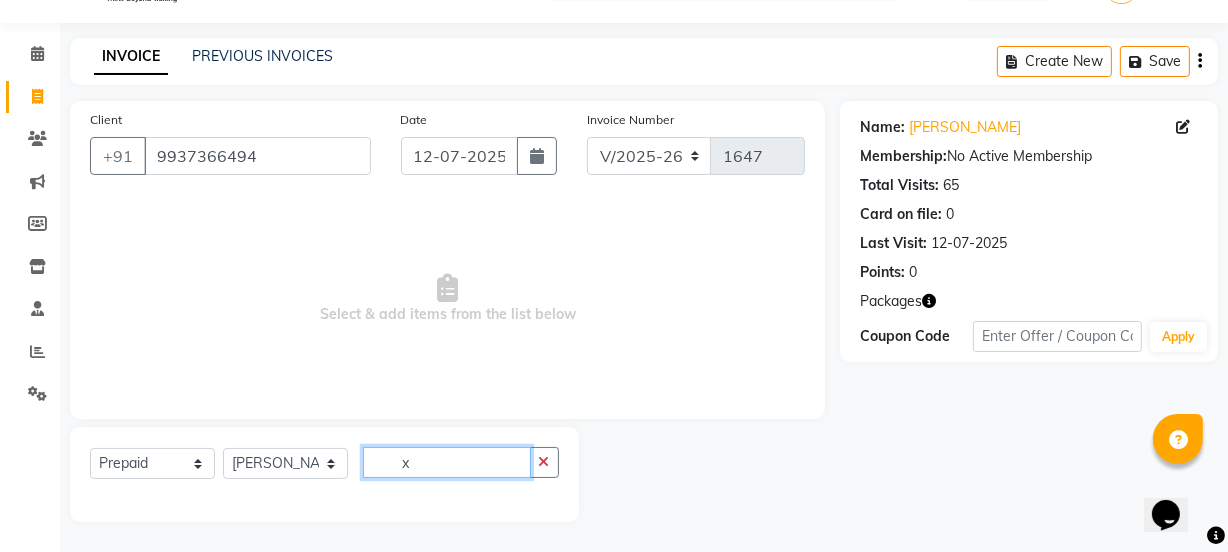 type on "x" 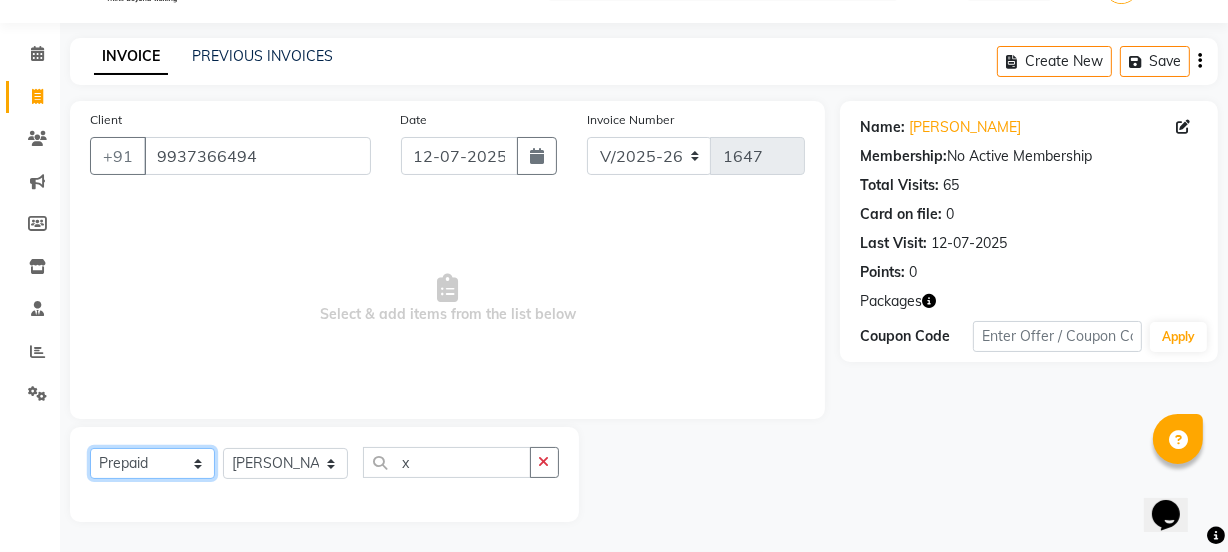 click on "Select  Service  Product  Membership  Package Voucher Prepaid Gift Card" 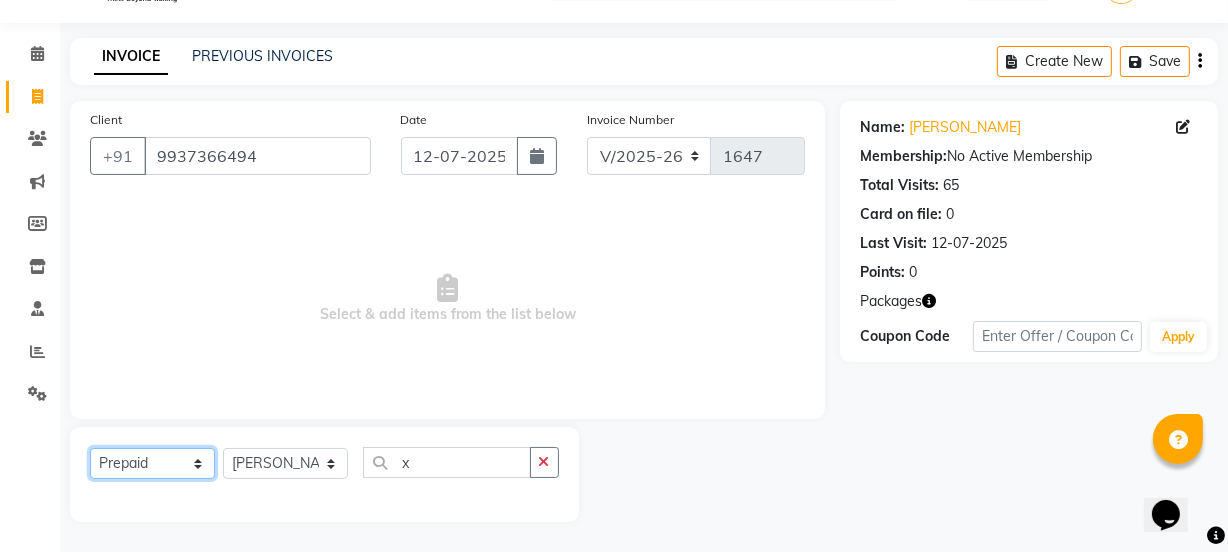 select on "product" 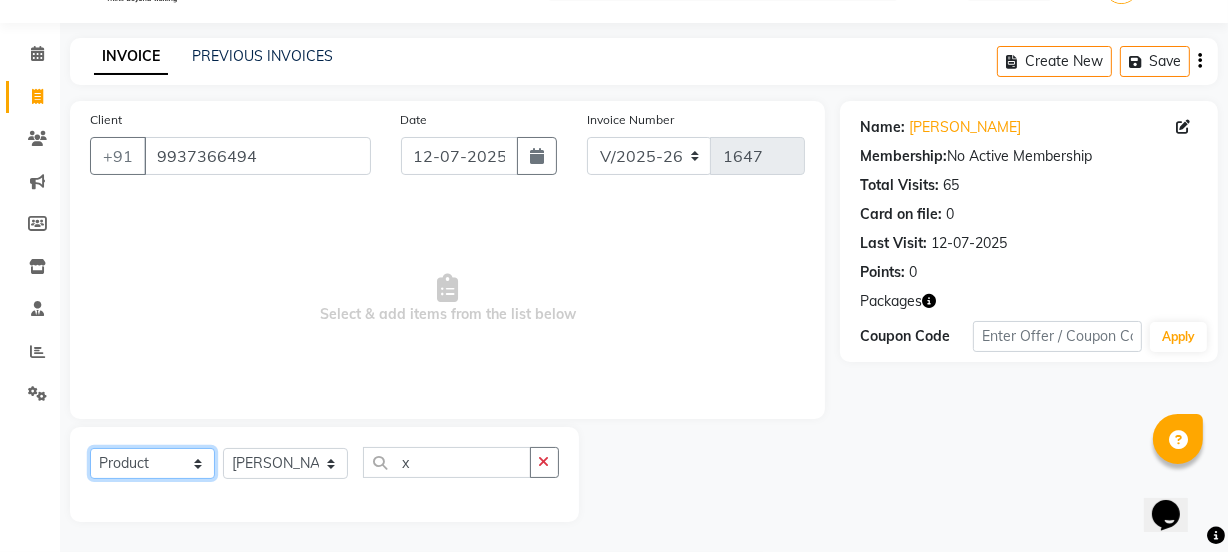 click on "Select  Service  Product  Membership  Package Voucher Prepaid Gift Card" 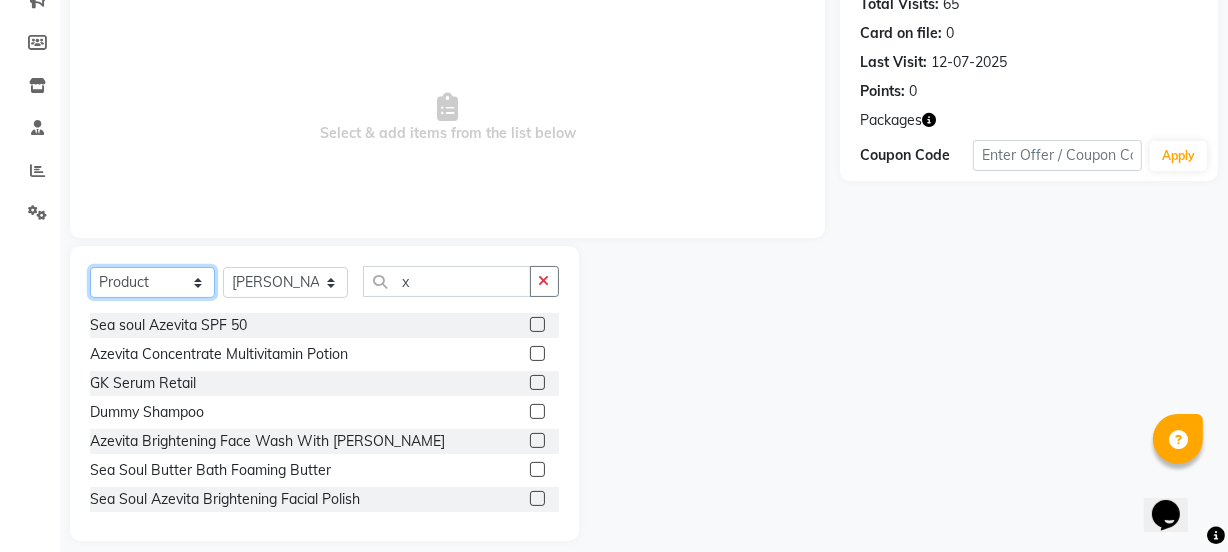 scroll, scrollTop: 231, scrollLeft: 0, axis: vertical 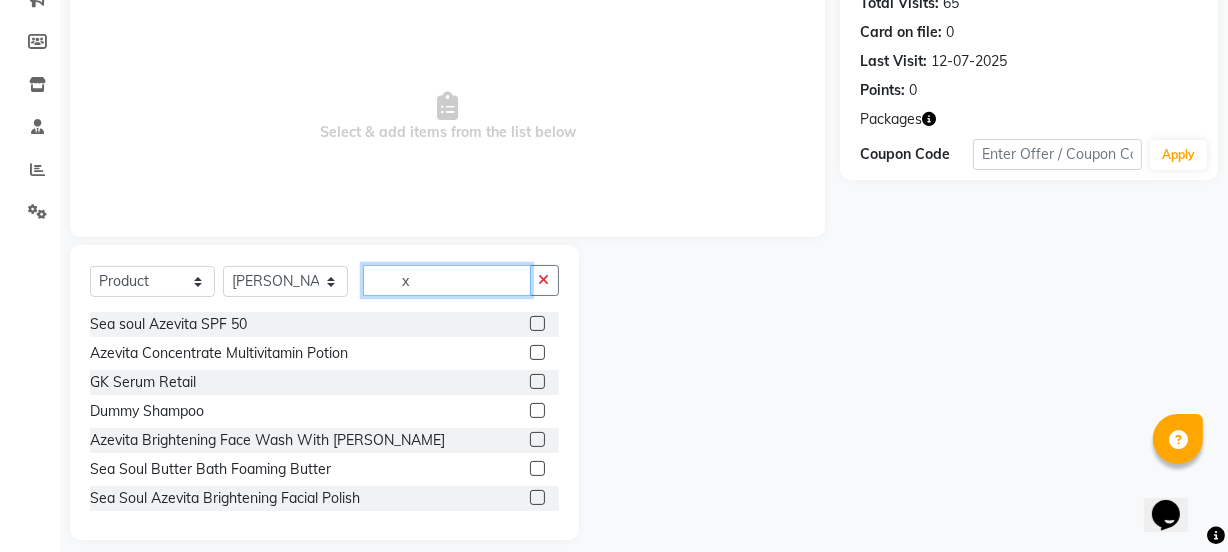click on "x" 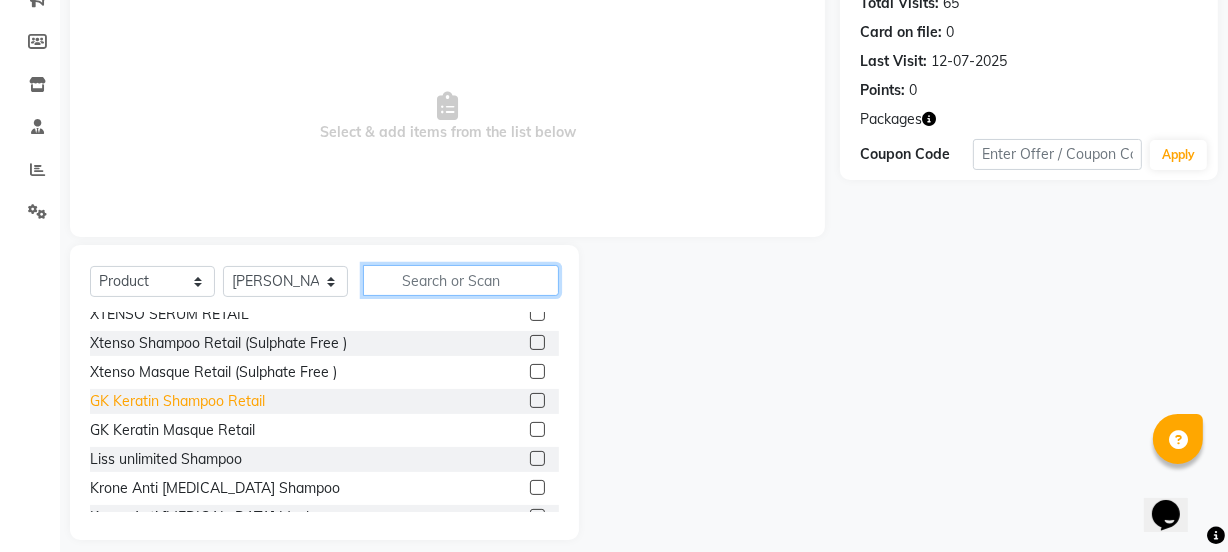 scroll, scrollTop: 930, scrollLeft: 0, axis: vertical 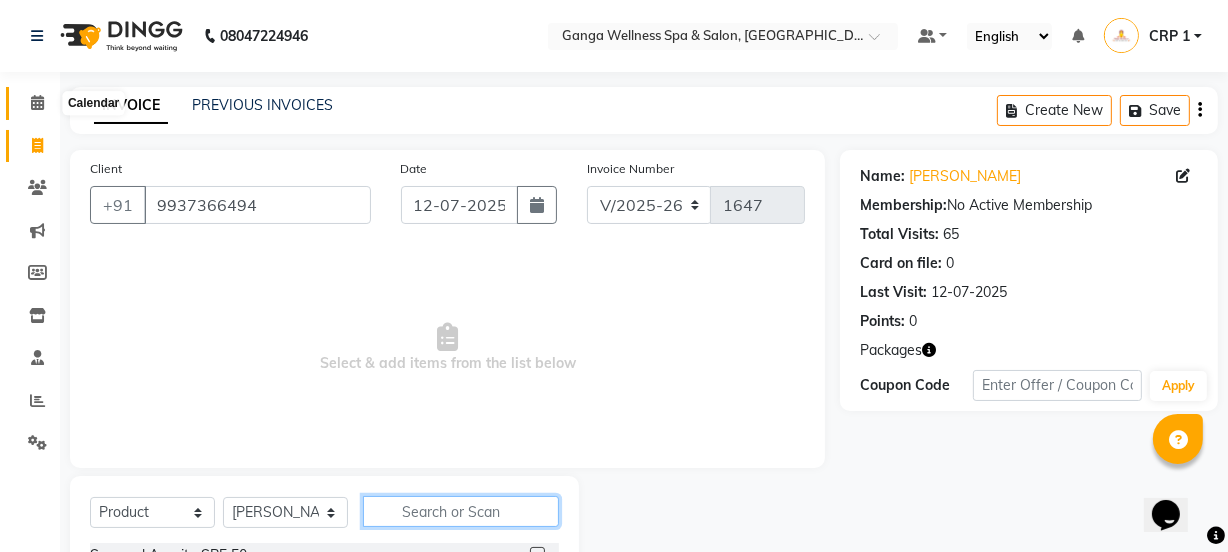 type 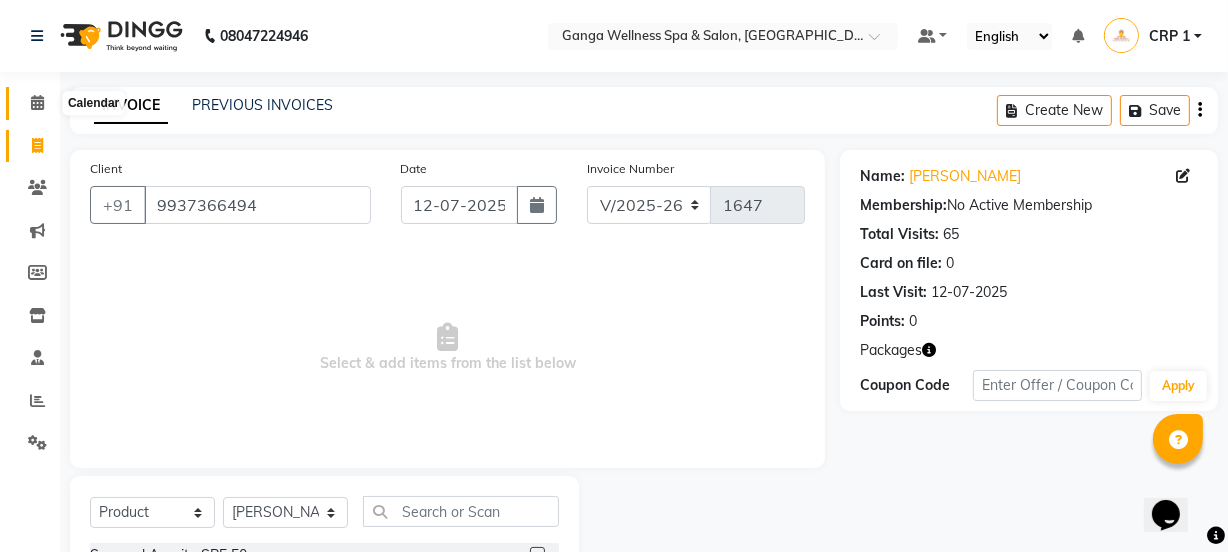 click 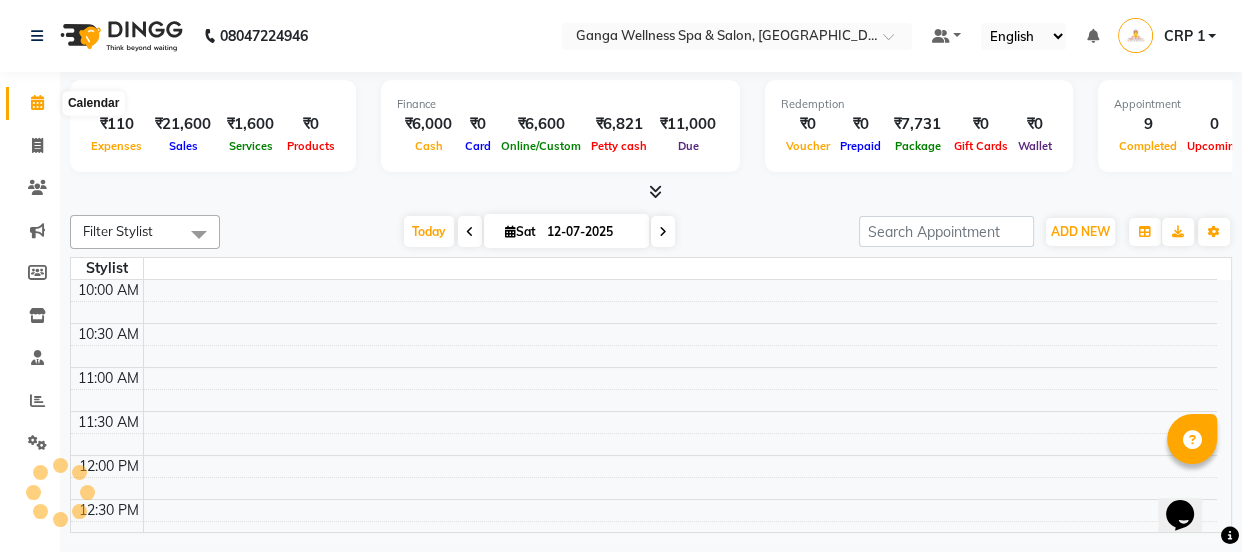 click 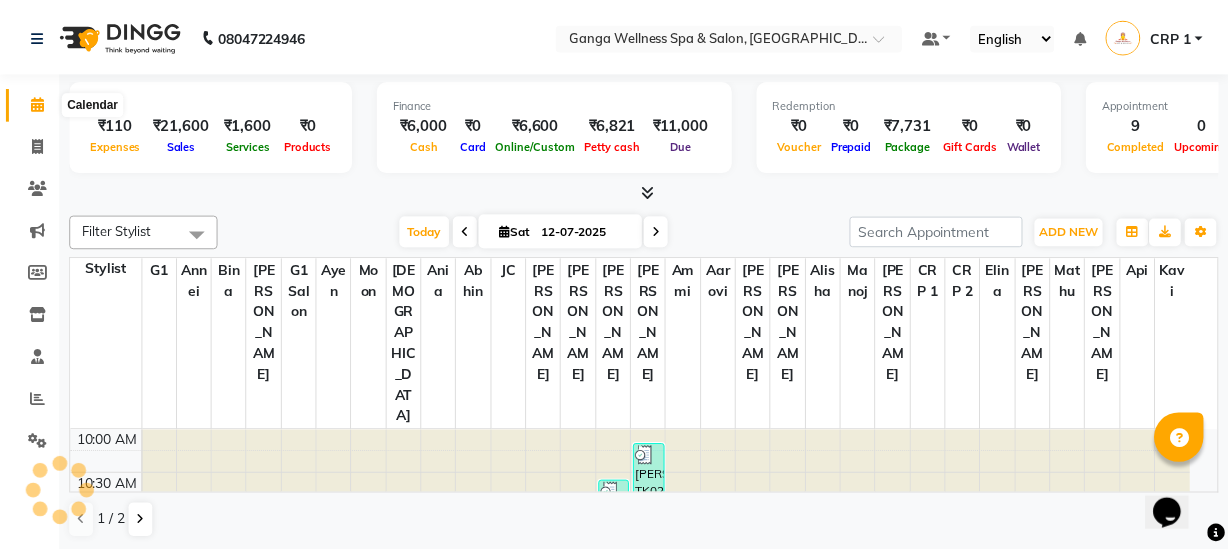 scroll, scrollTop: 0, scrollLeft: 0, axis: both 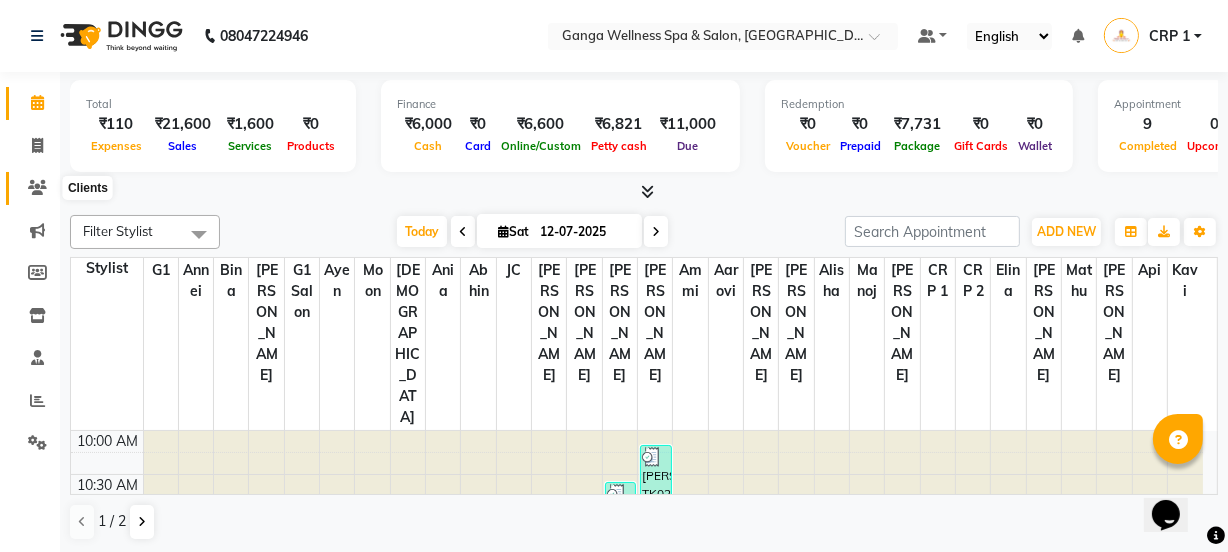 click 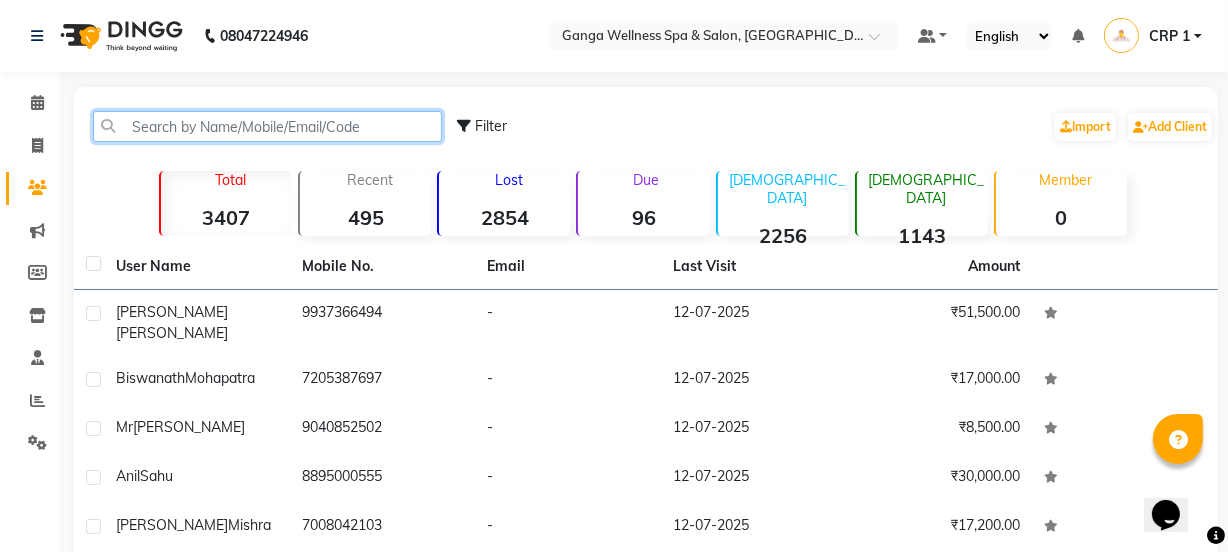 click 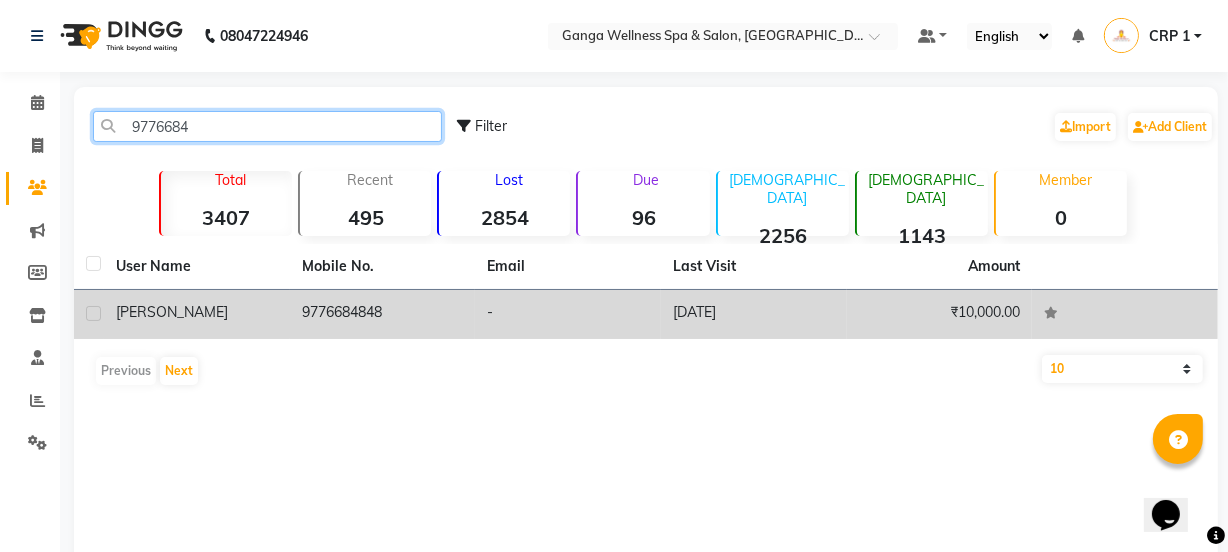 type on "9776684" 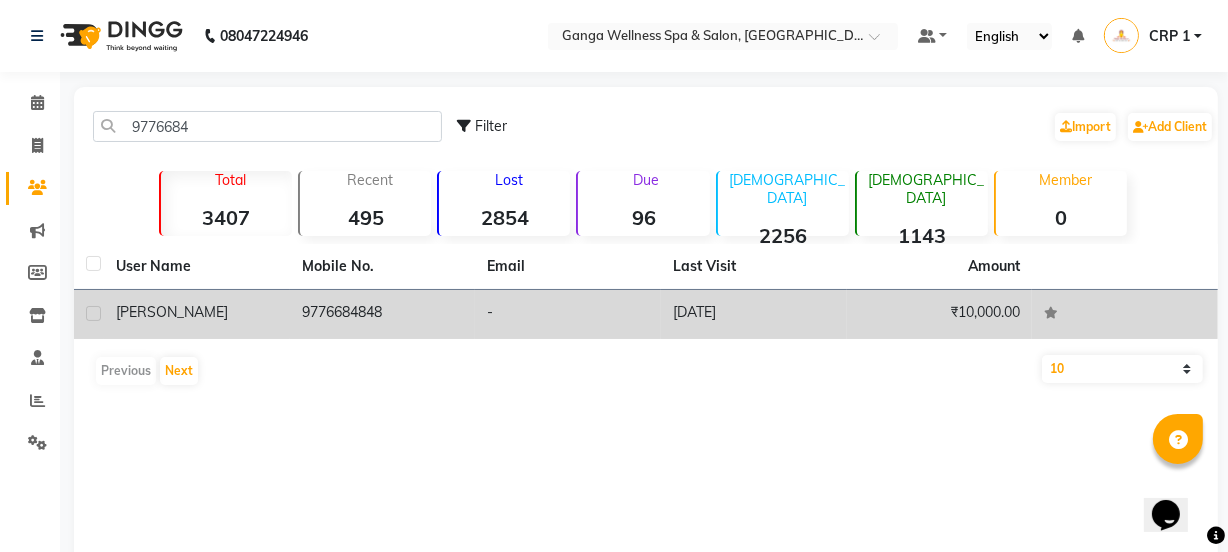 click on "[PERSON_NAME]" 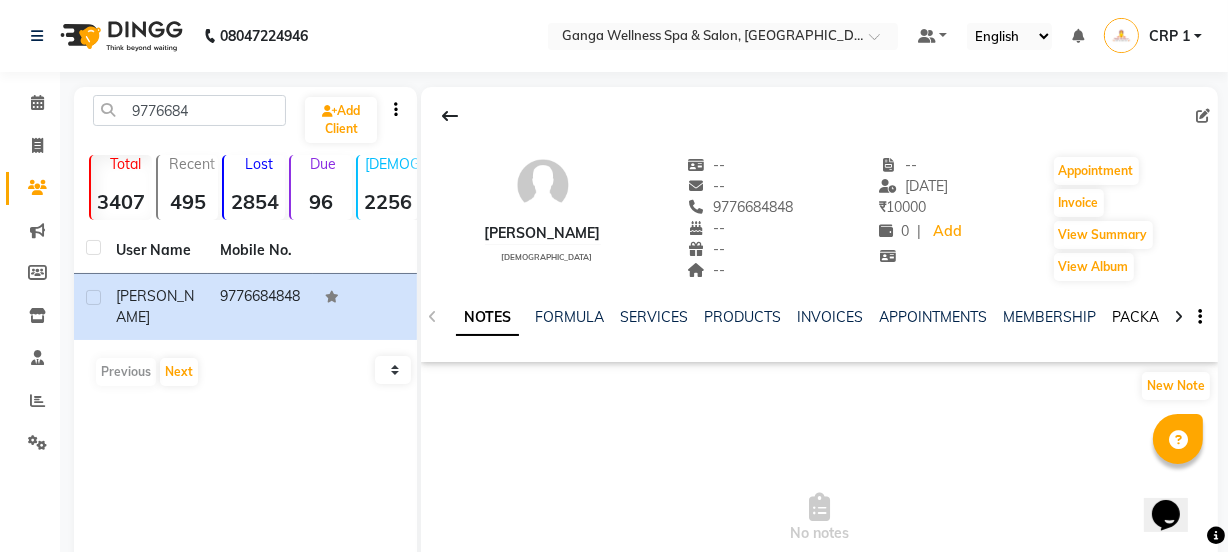 click on "PACKAGES" 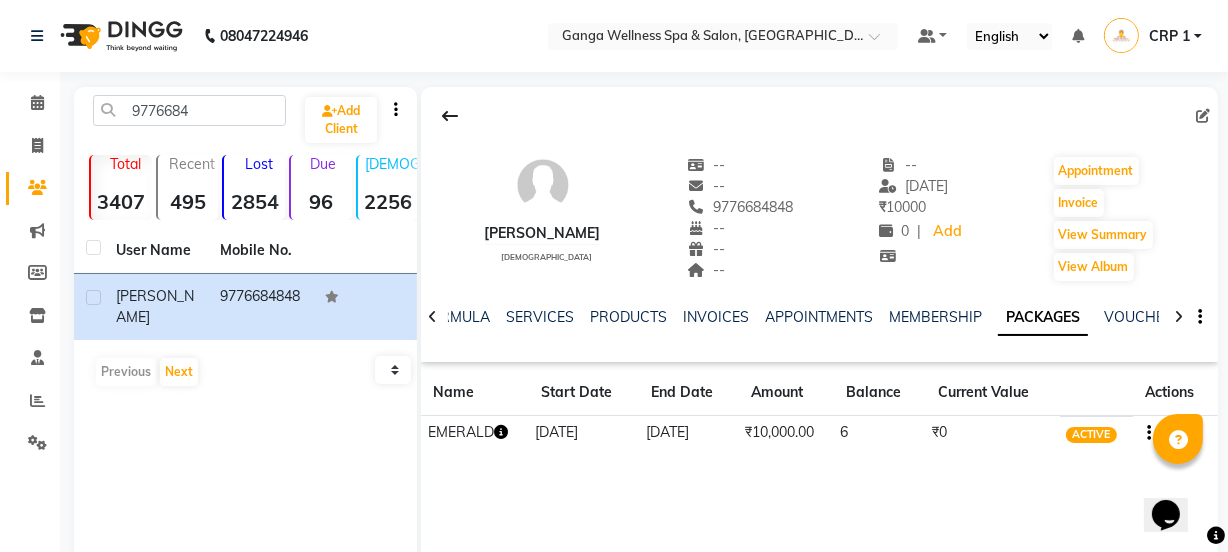 click 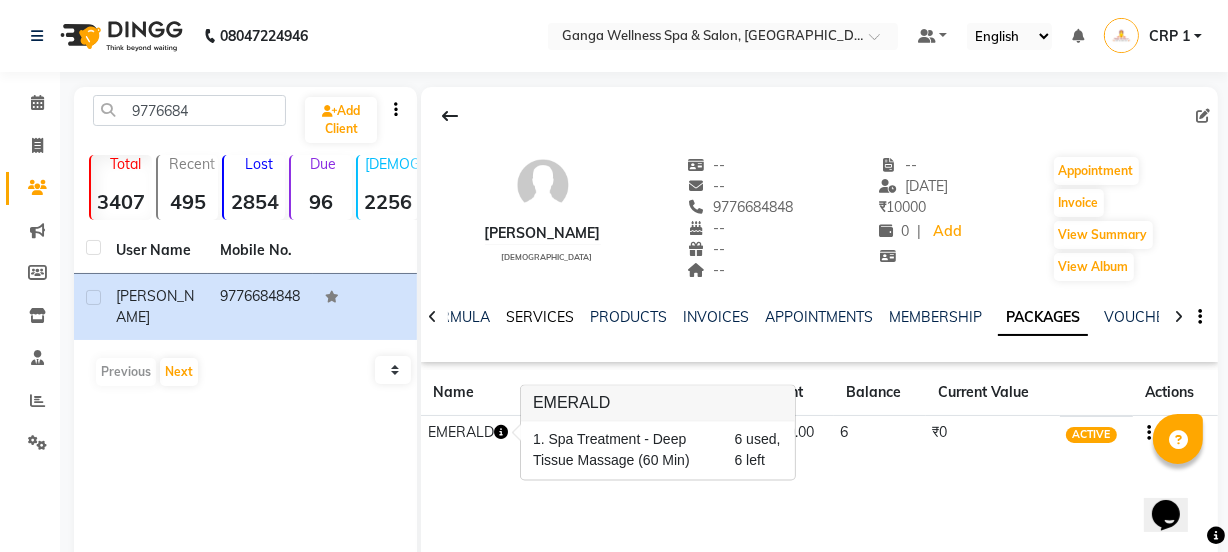 click on "SERVICES" 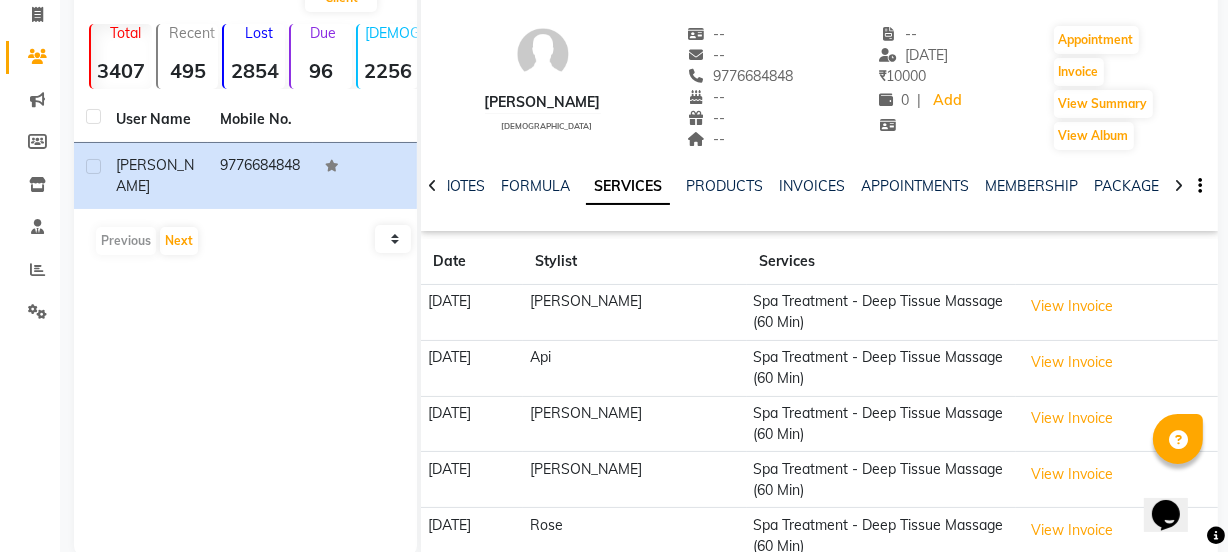 scroll, scrollTop: 0, scrollLeft: 0, axis: both 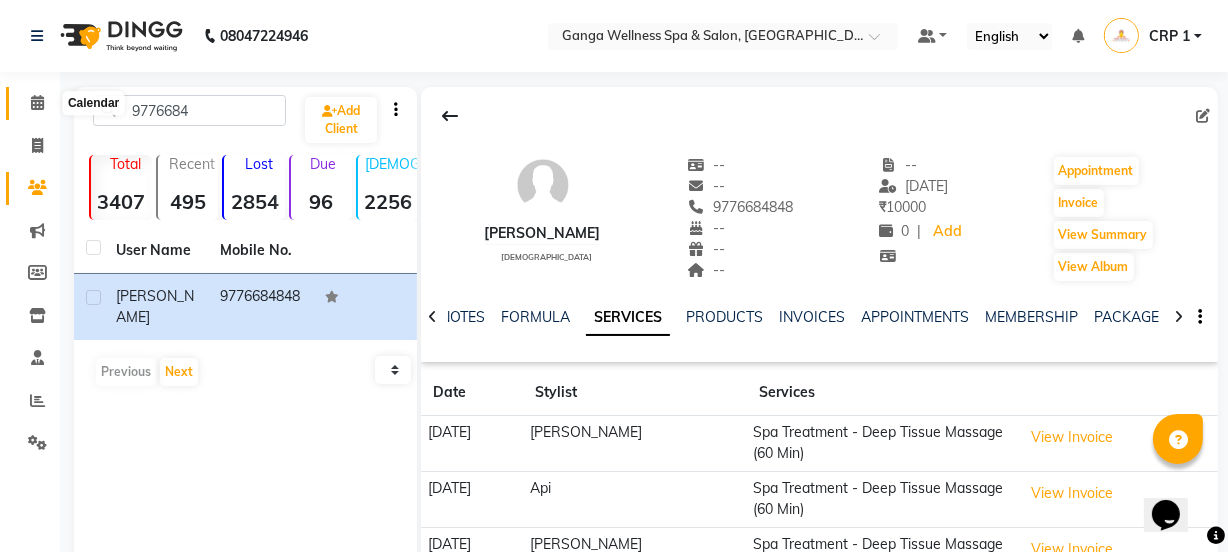 click 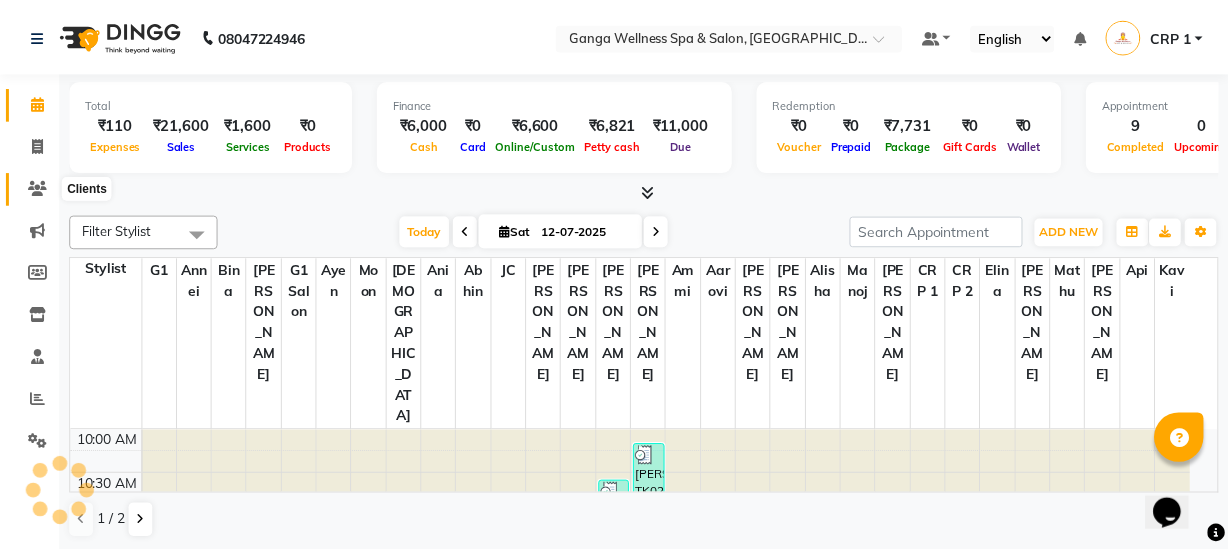 scroll, scrollTop: 0, scrollLeft: 0, axis: both 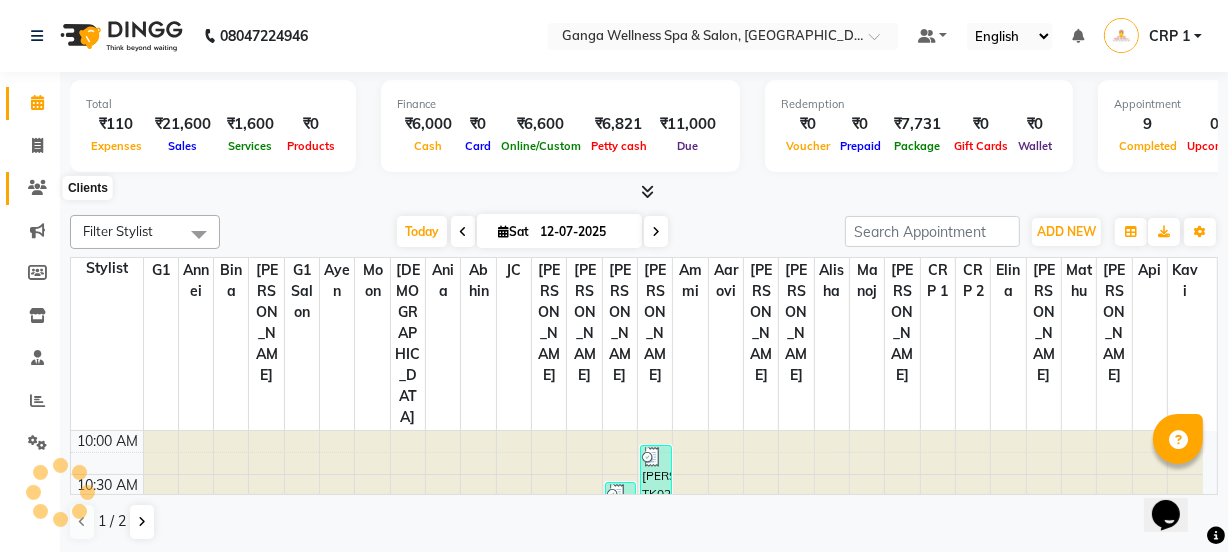 click 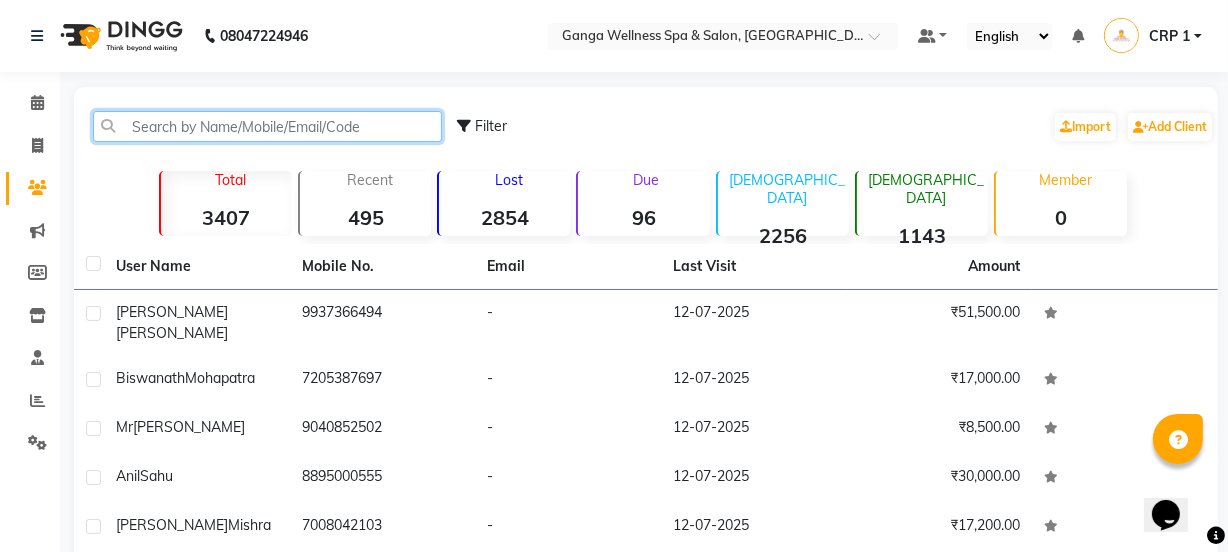 click 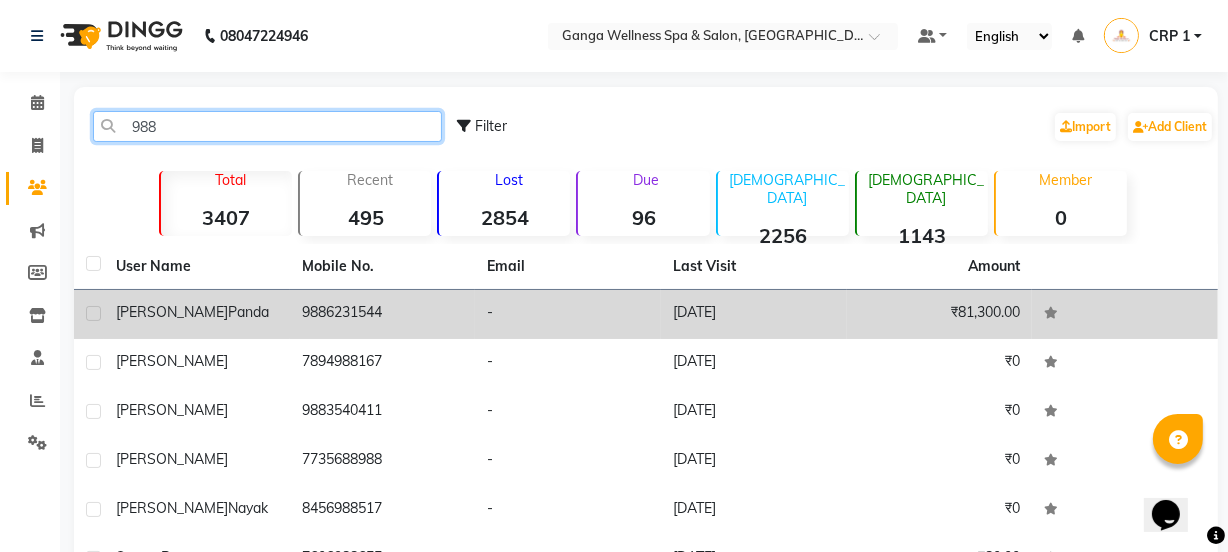 type on "988" 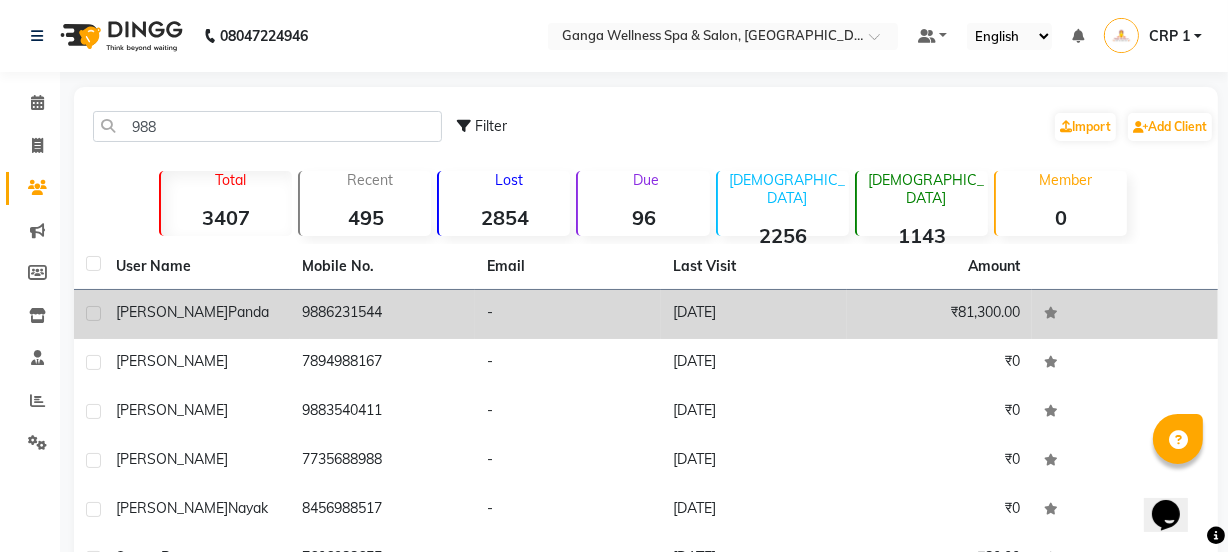 click on "Abhisek  Panda" 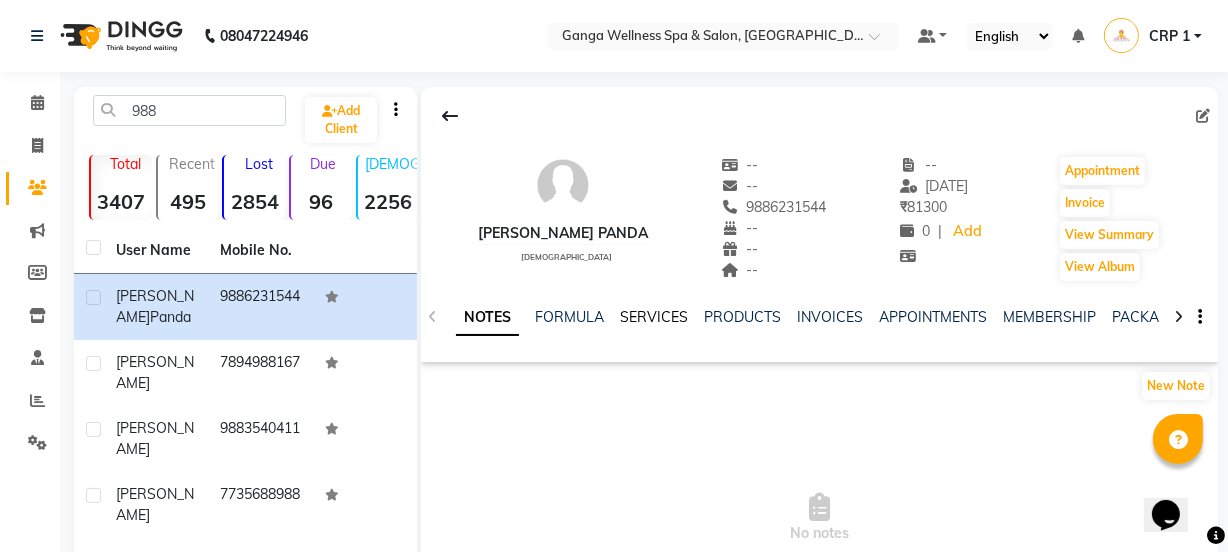 click on "SERVICES" 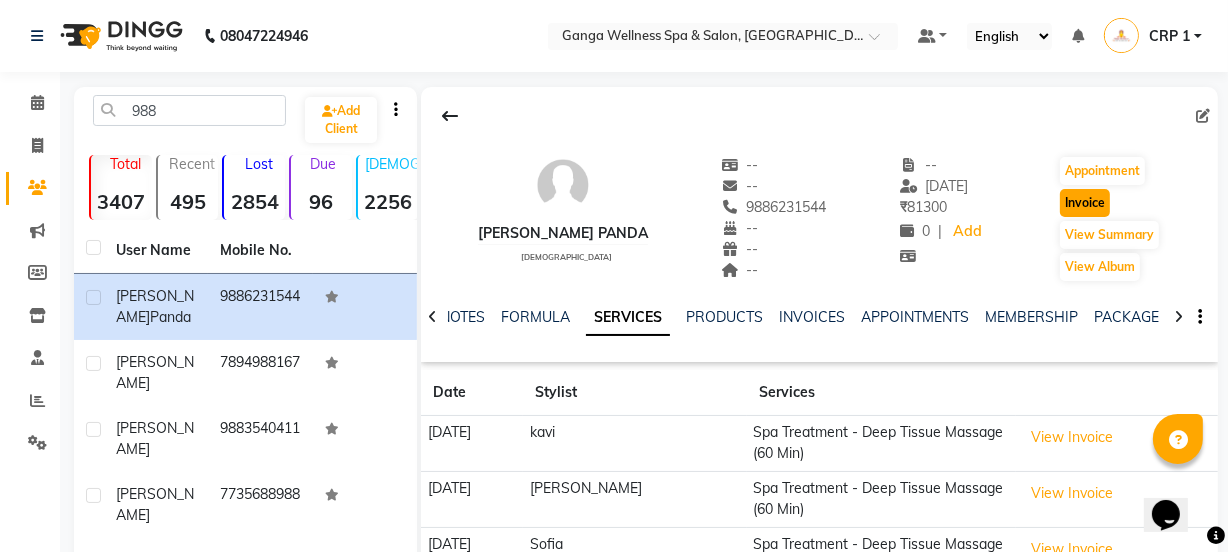 click on "Invoice" 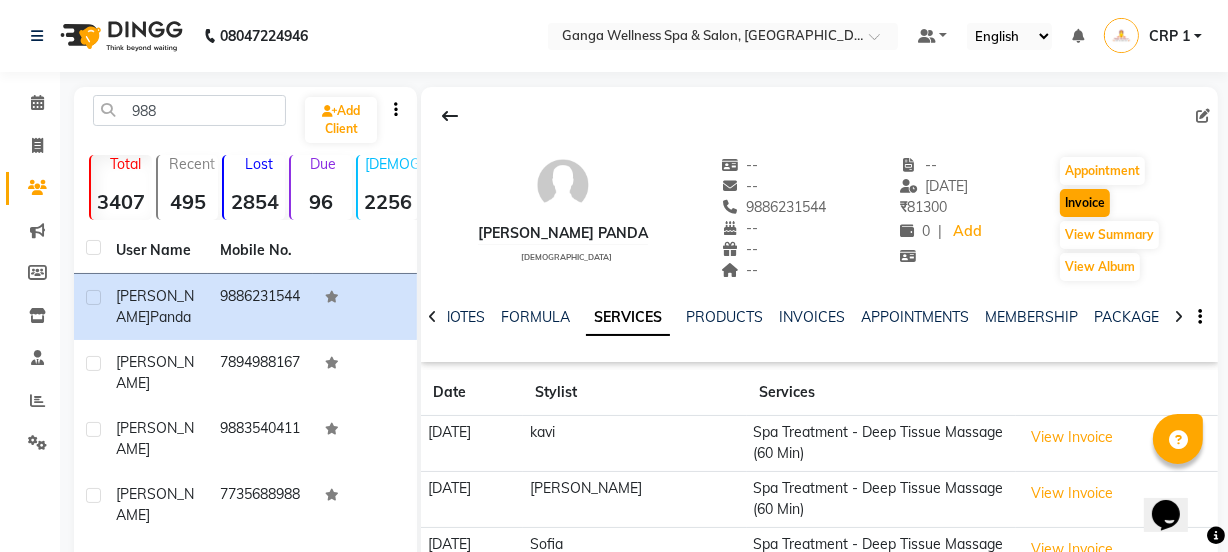 scroll, scrollTop: 50, scrollLeft: 0, axis: vertical 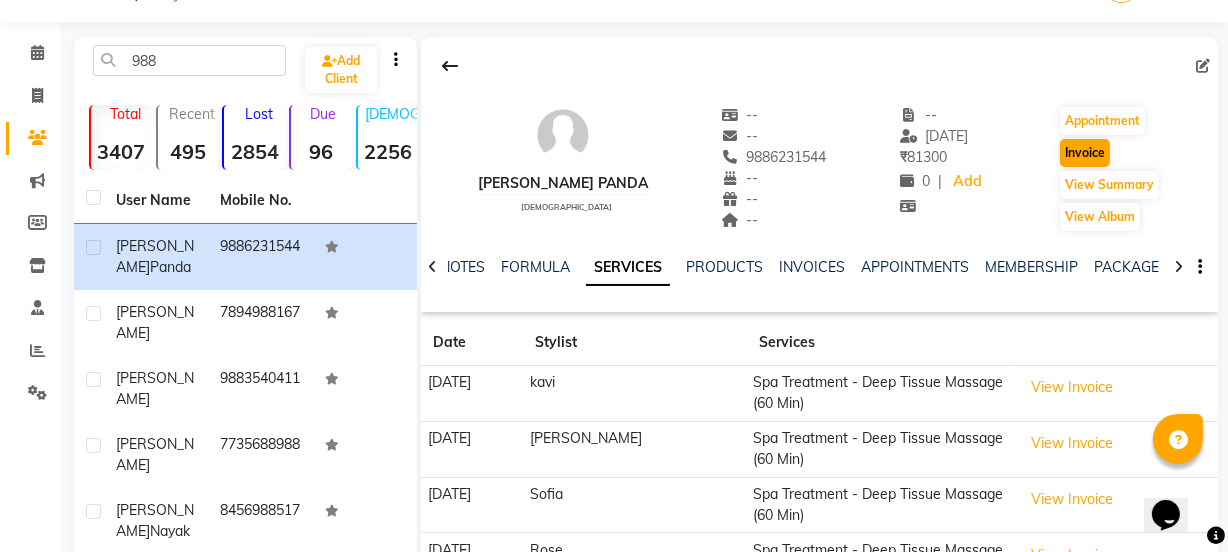 select on "service" 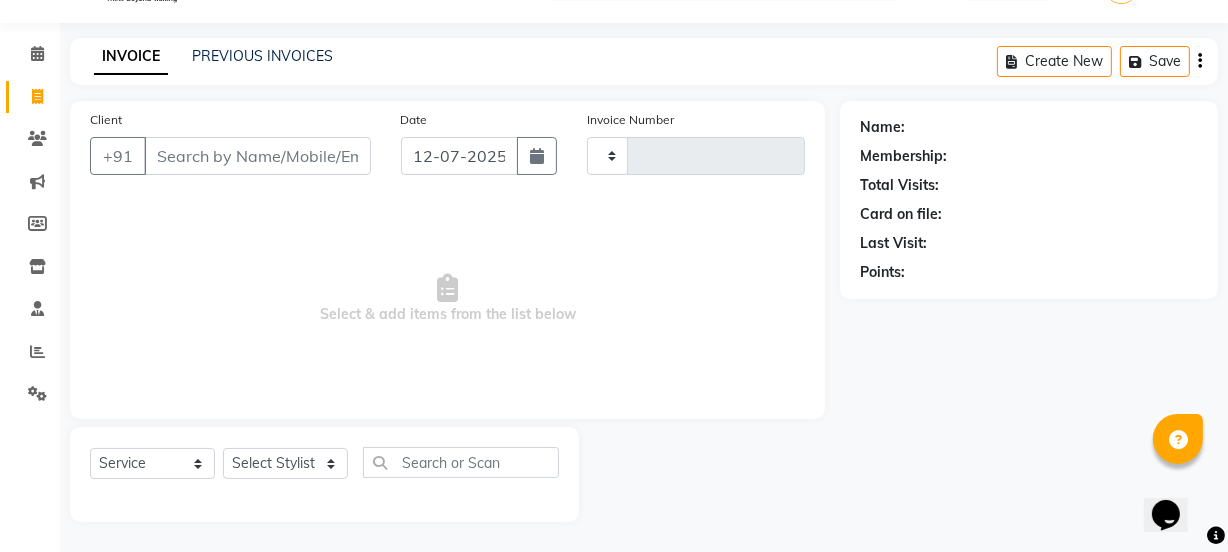 type on "1647" 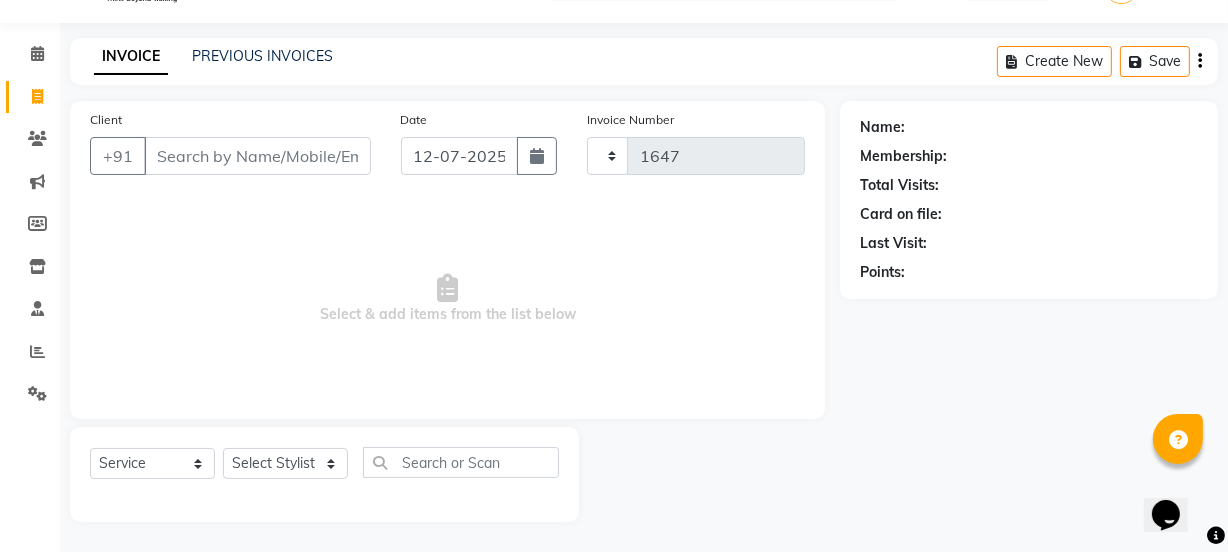 select on "715" 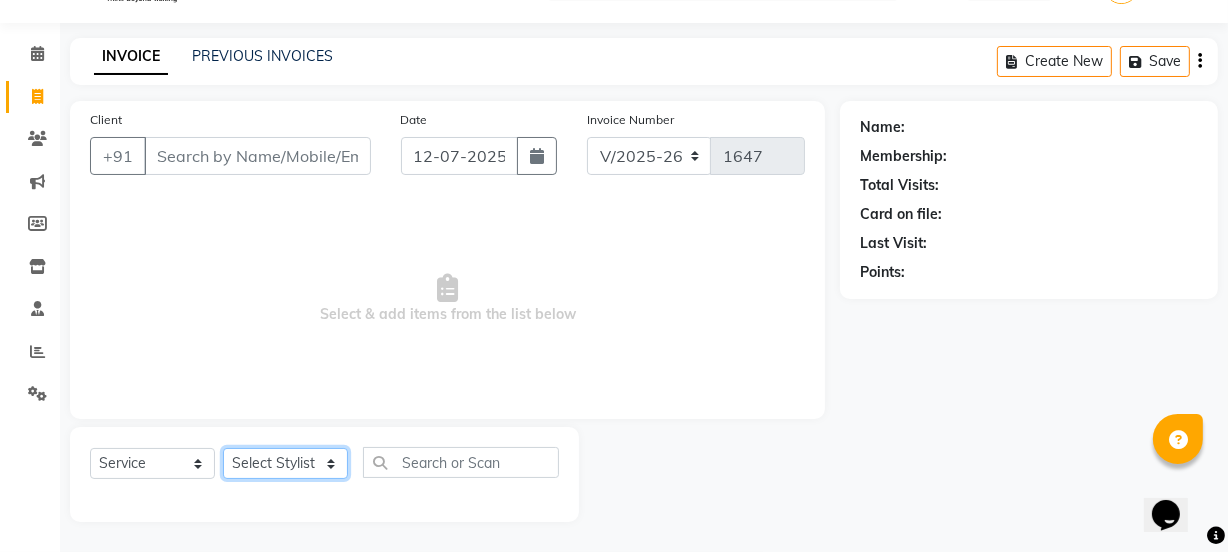 click on "Select Stylist" 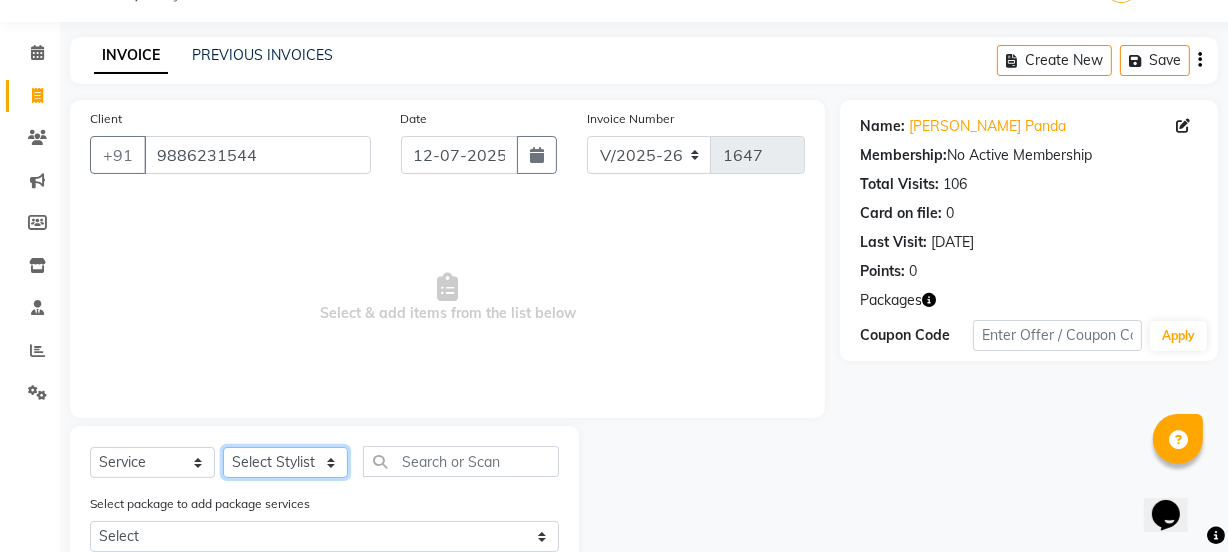 select on "69036" 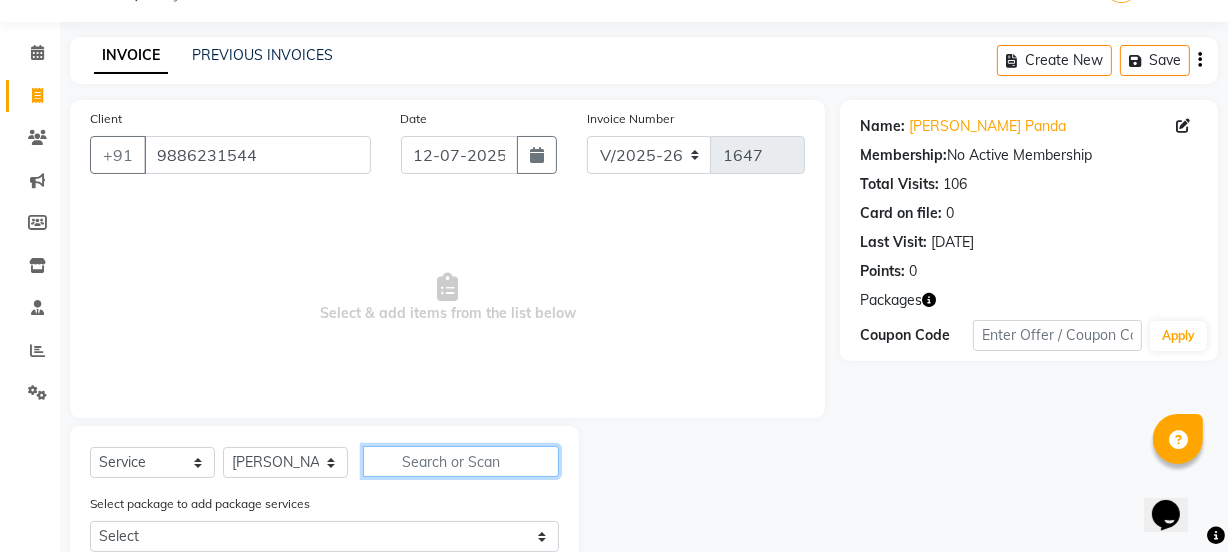 click 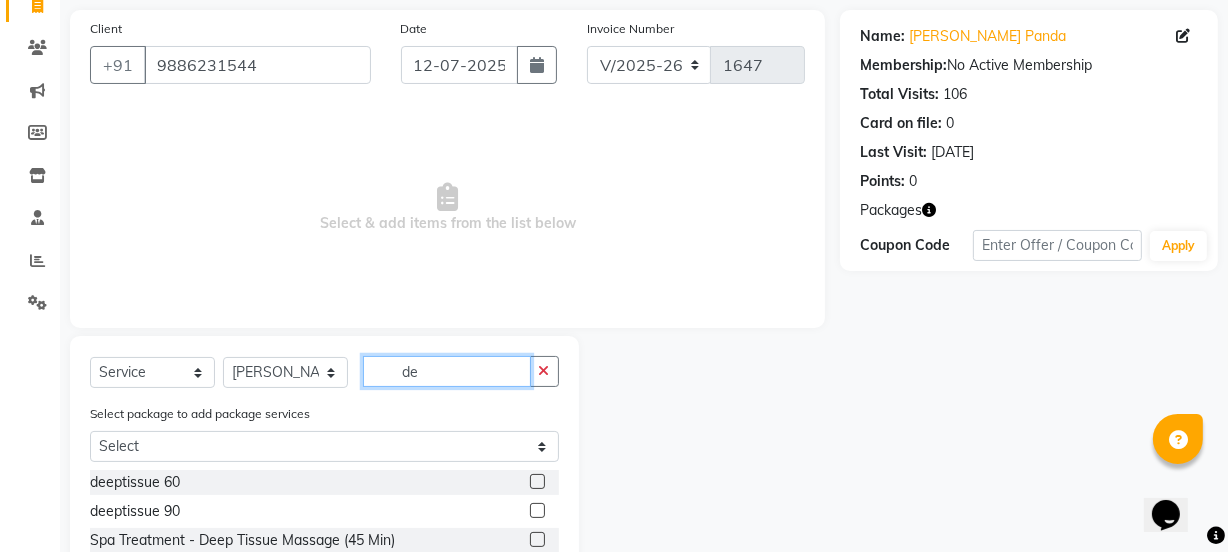 scroll, scrollTop: 140, scrollLeft: 0, axis: vertical 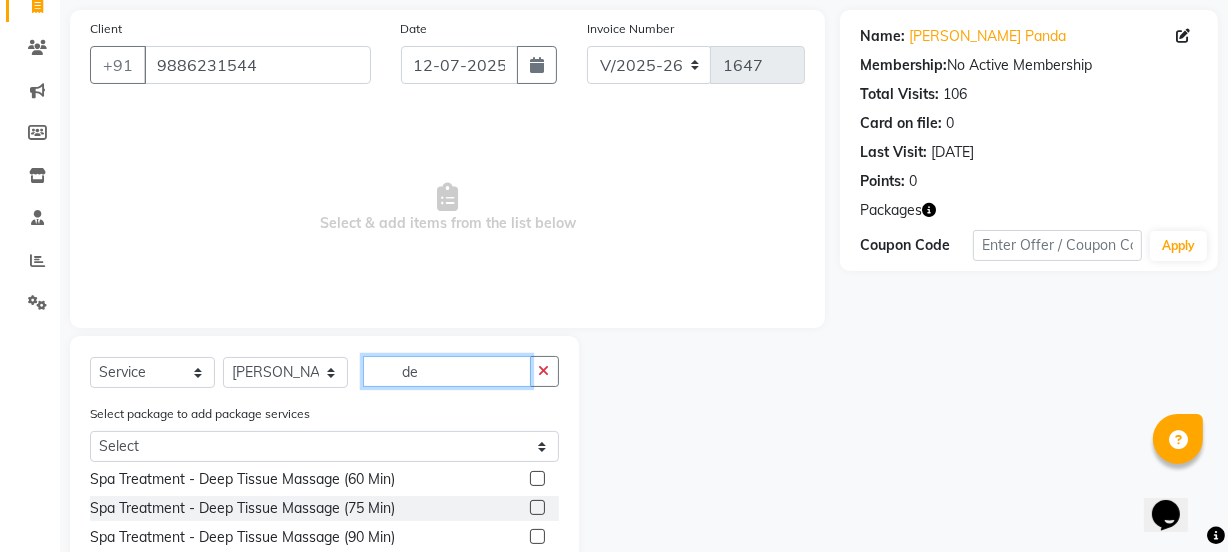 type on "de" 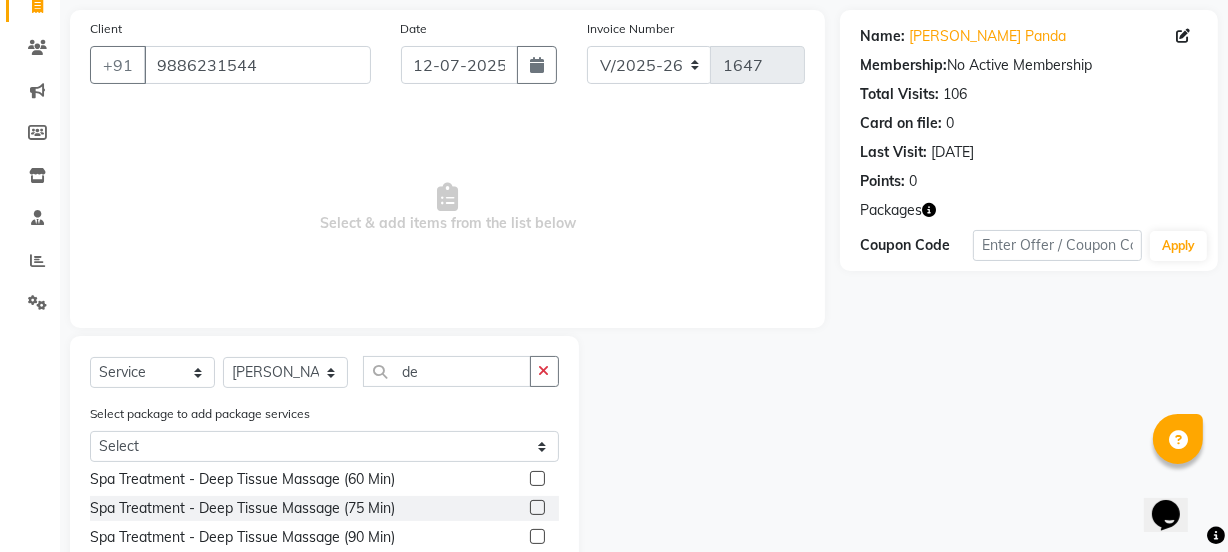 click 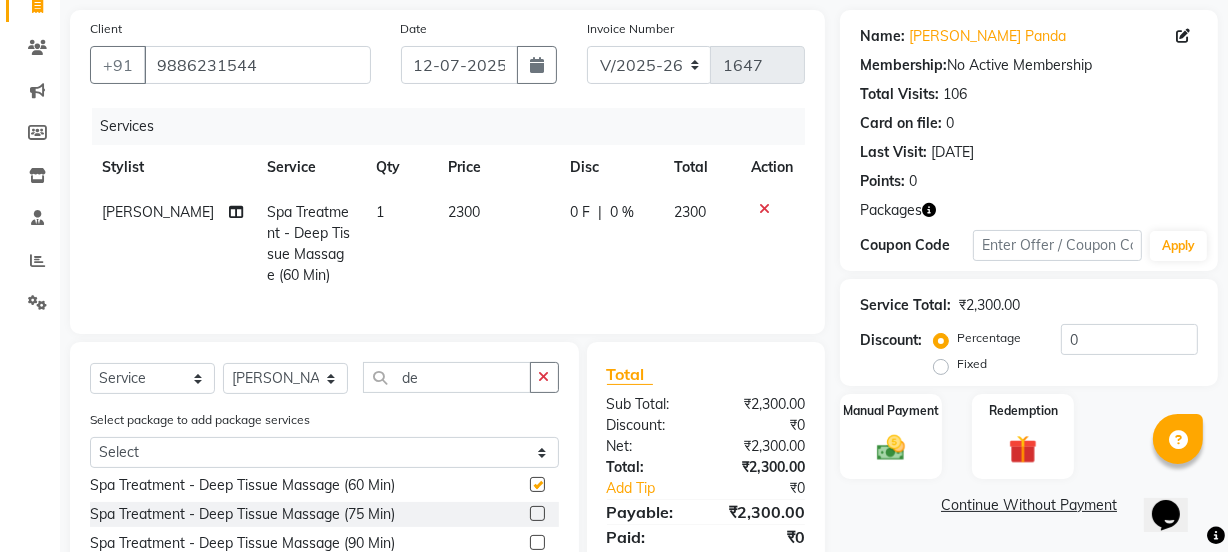 checkbox on "false" 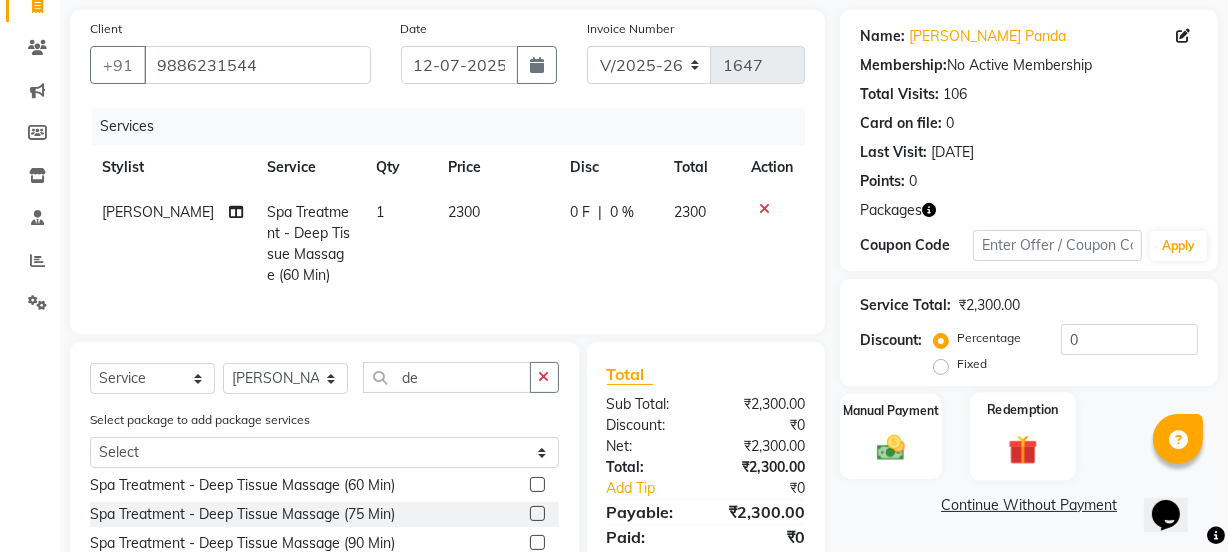 click on "Redemption" 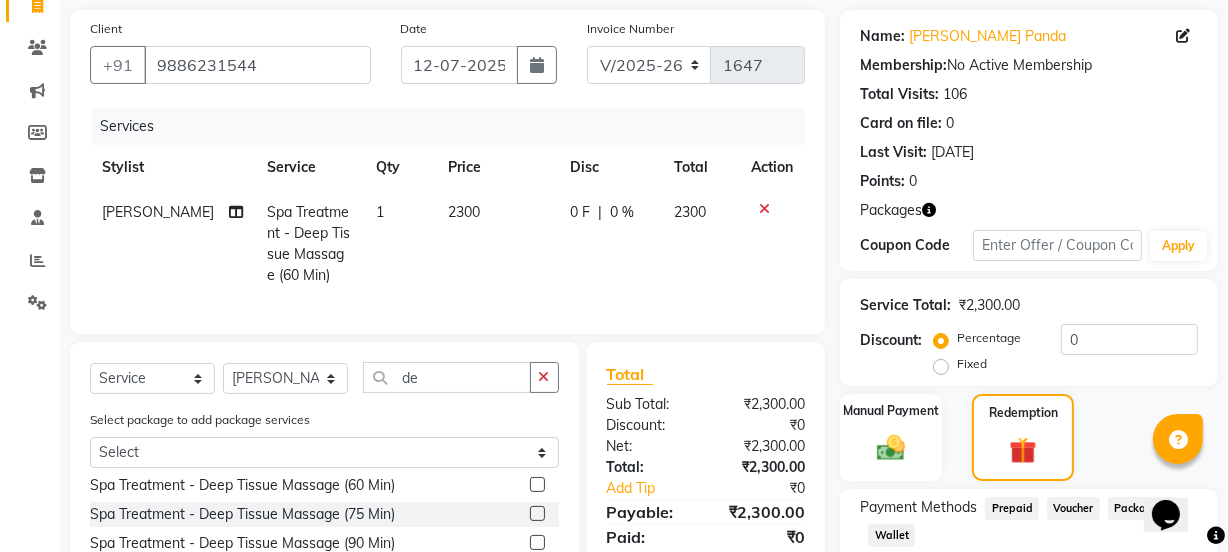 click on "Package  1" 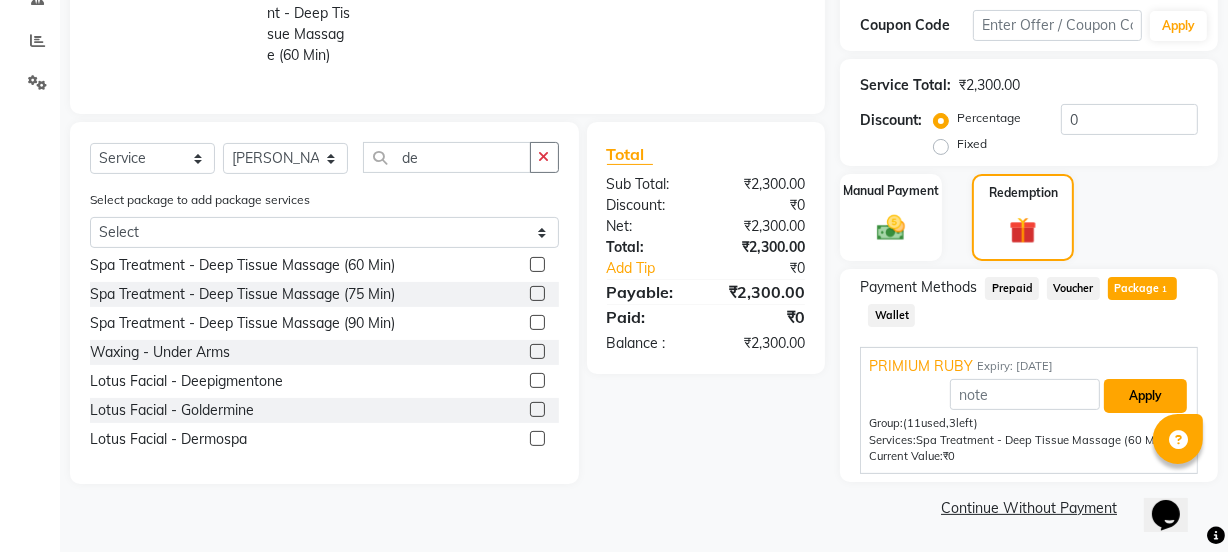 click on "Apply" at bounding box center (1145, 396) 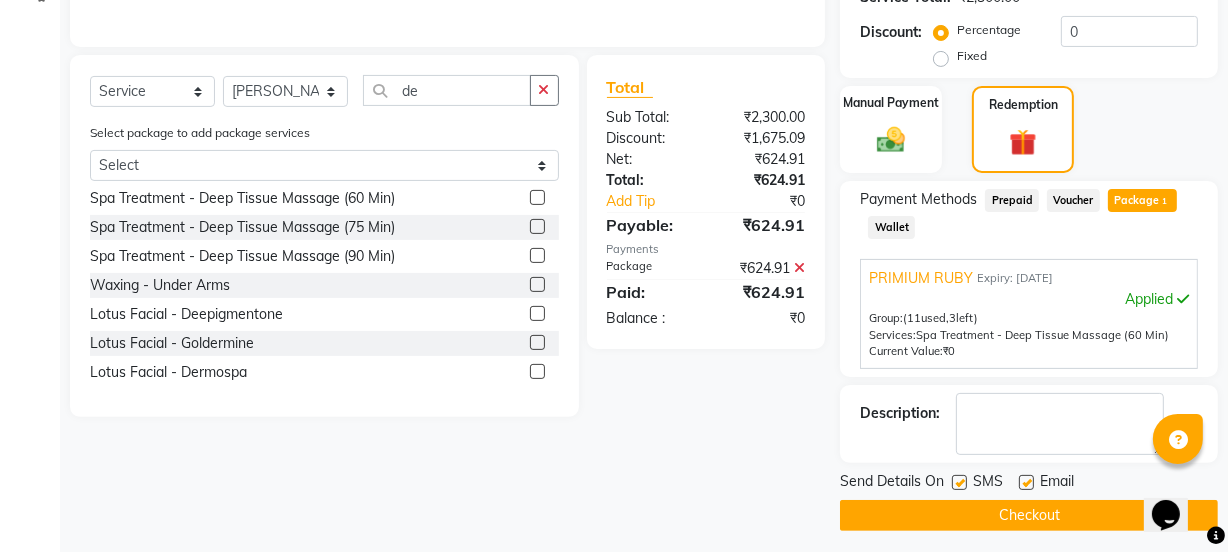 scroll, scrollTop: 456, scrollLeft: 0, axis: vertical 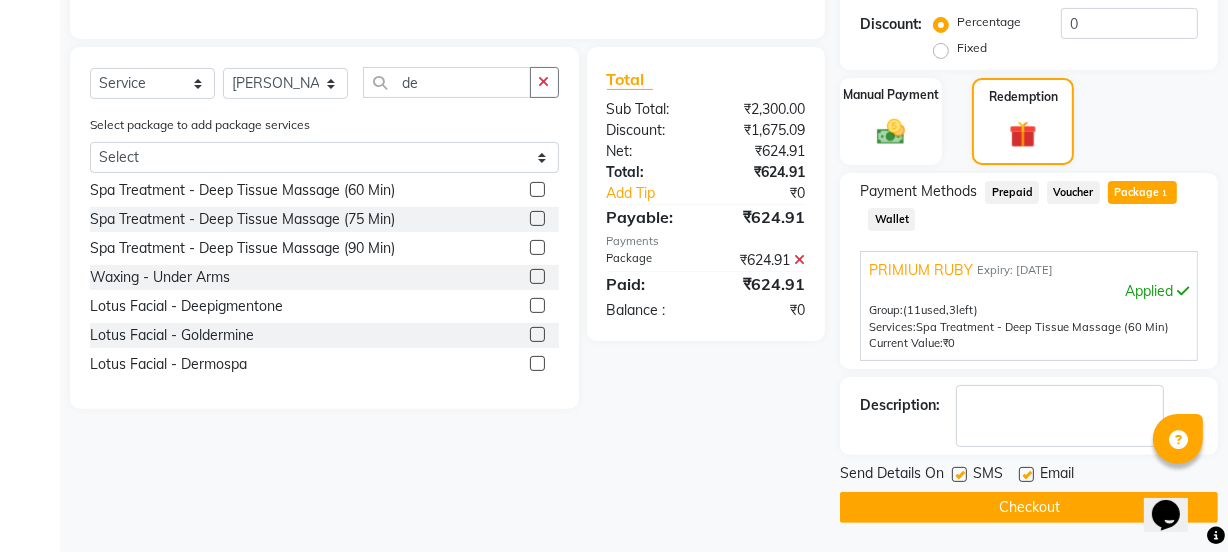 click on "Checkout" 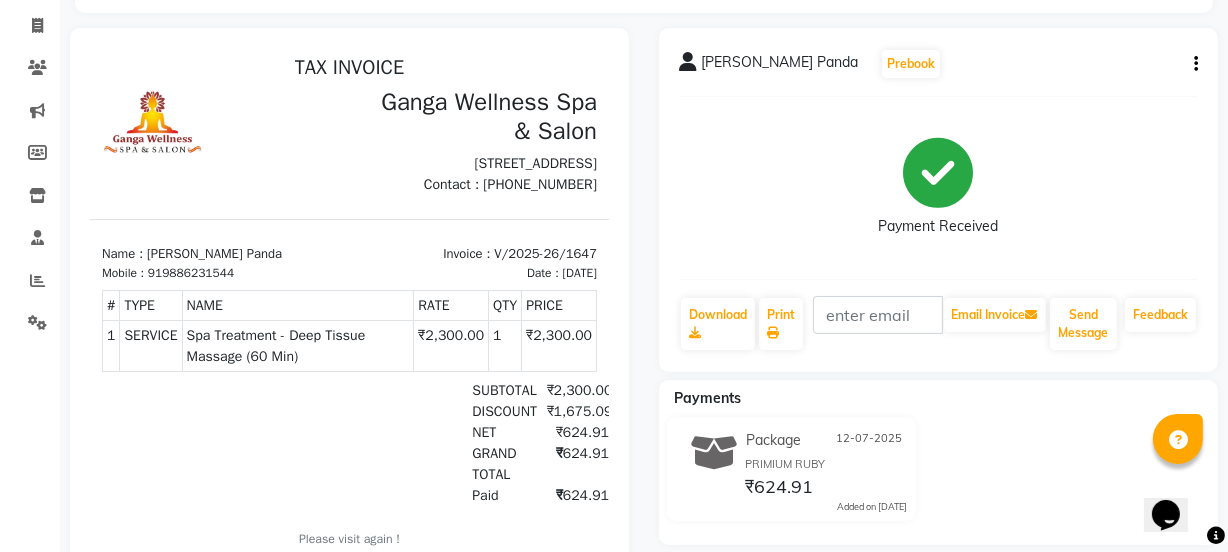 scroll, scrollTop: 0, scrollLeft: 0, axis: both 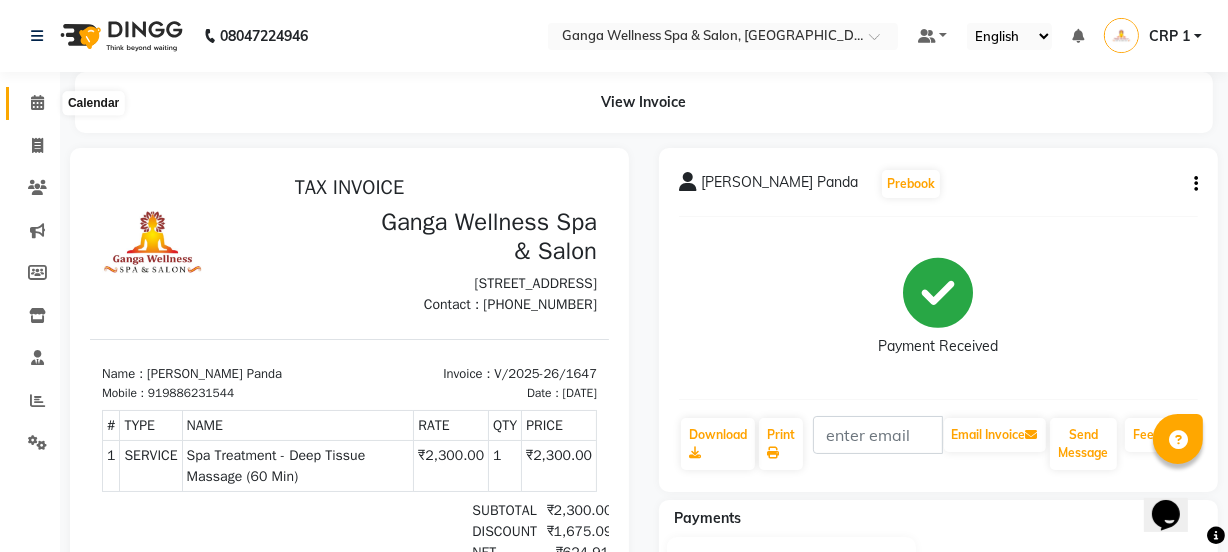 click 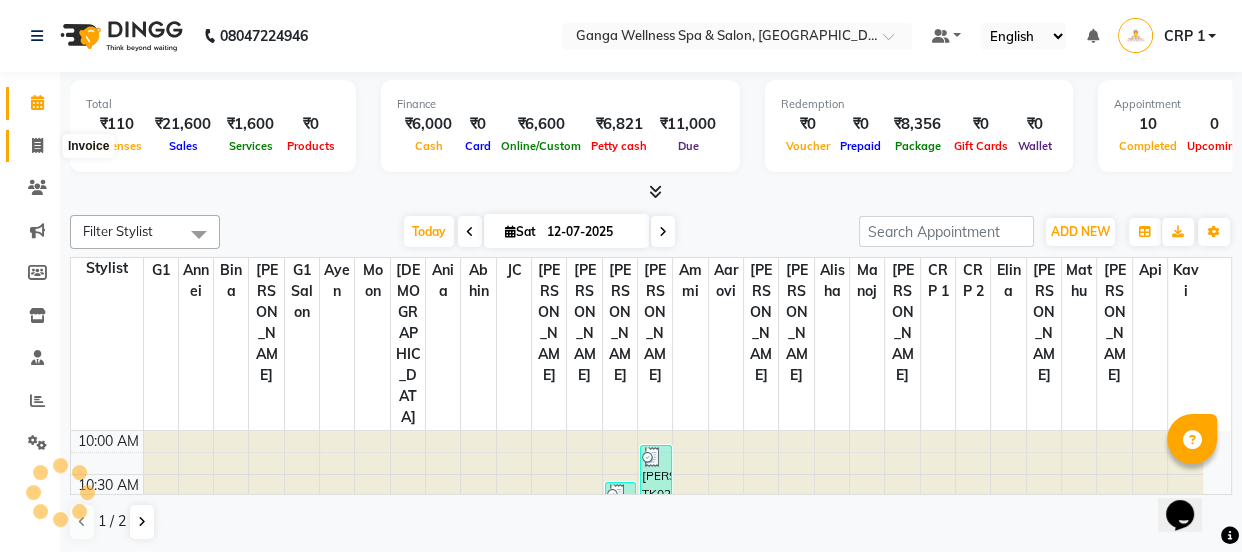 click 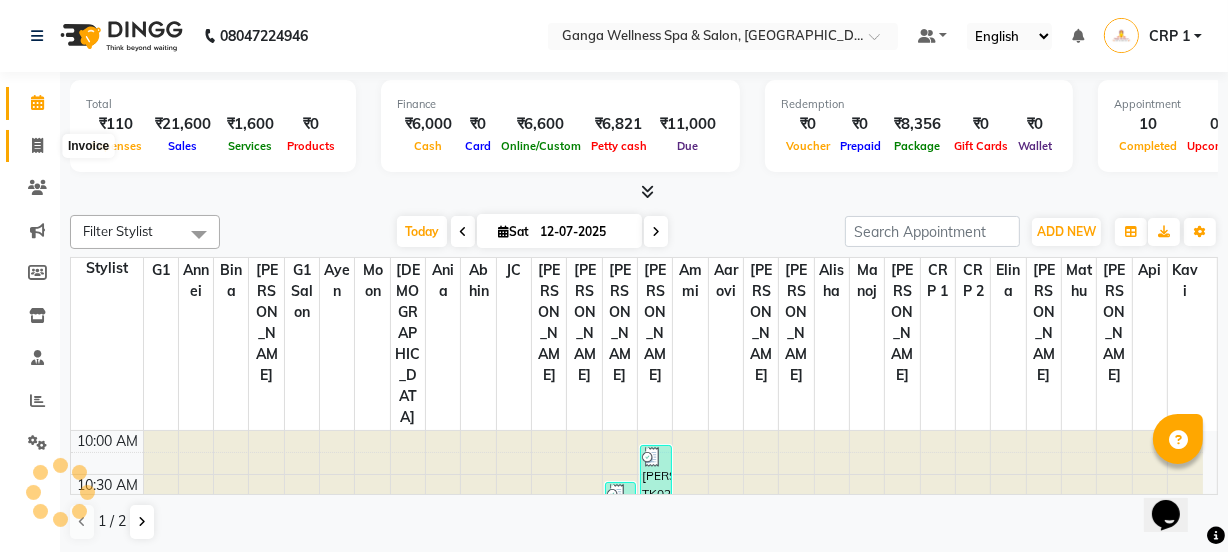 scroll, scrollTop: 0, scrollLeft: 0, axis: both 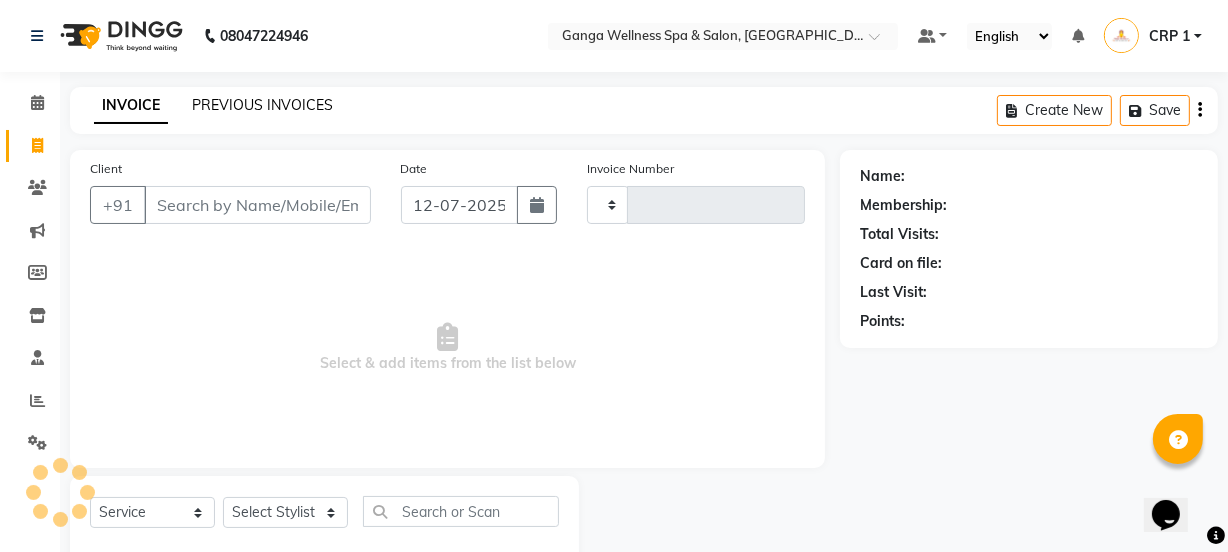 type on "1648" 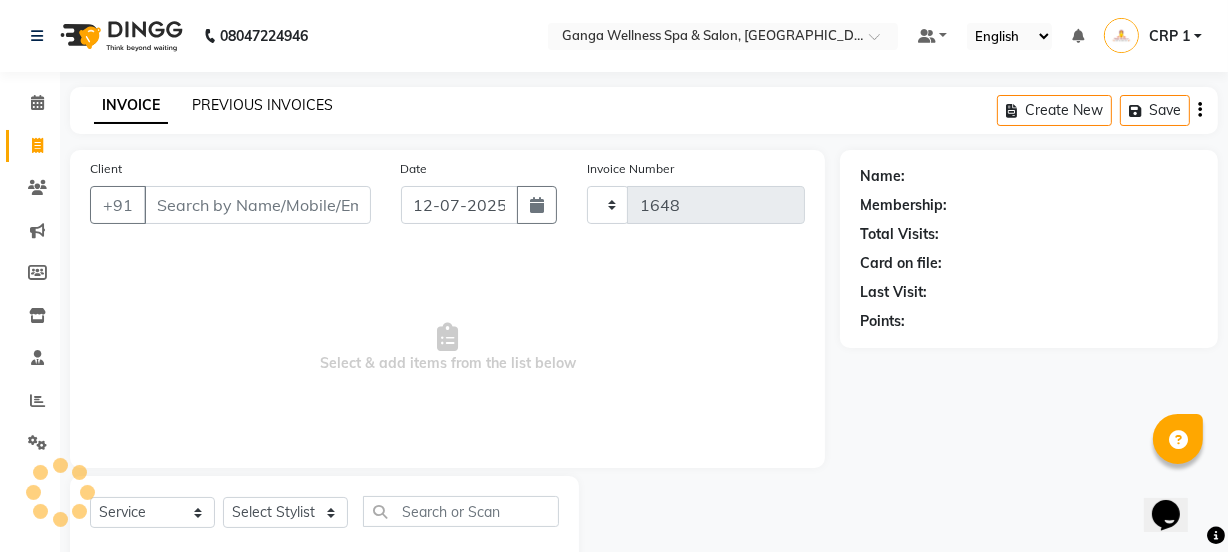 select on "715" 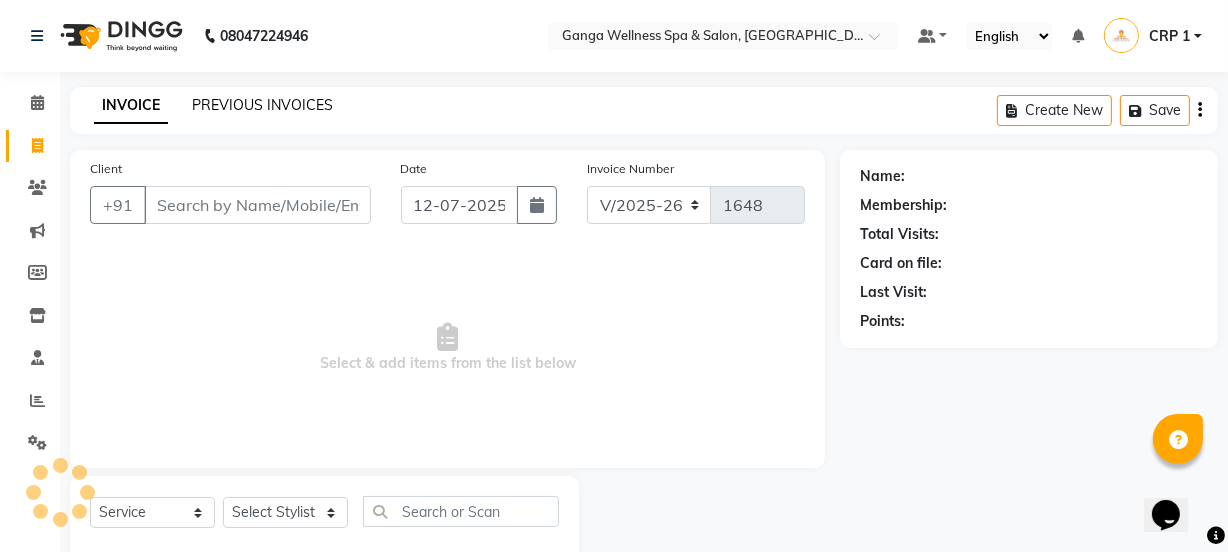 click on "PREVIOUS INVOICES" 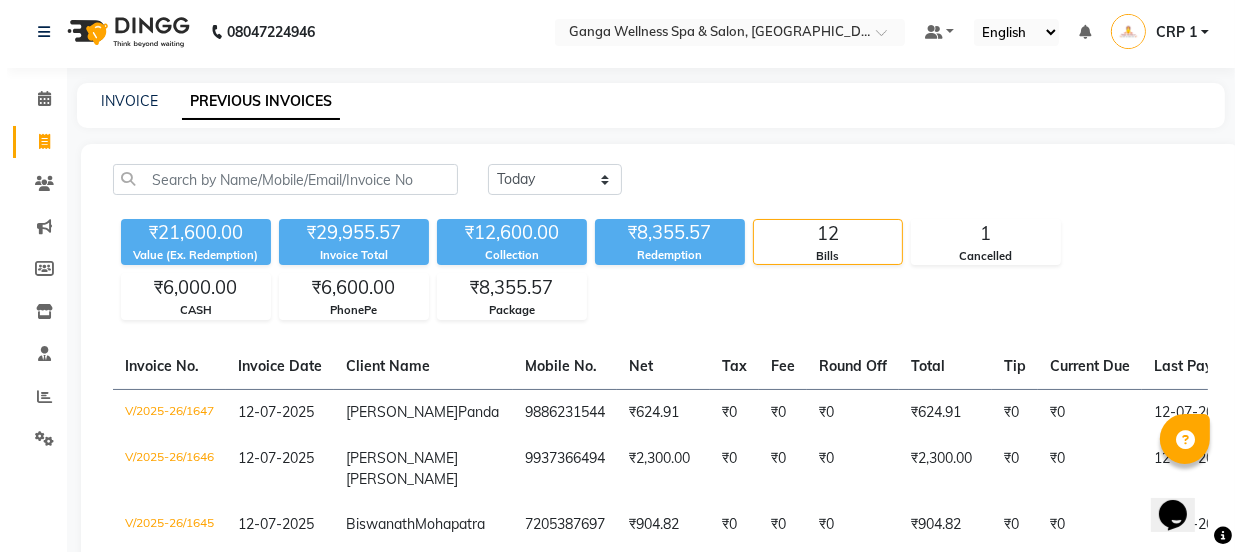 scroll, scrollTop: 0, scrollLeft: 0, axis: both 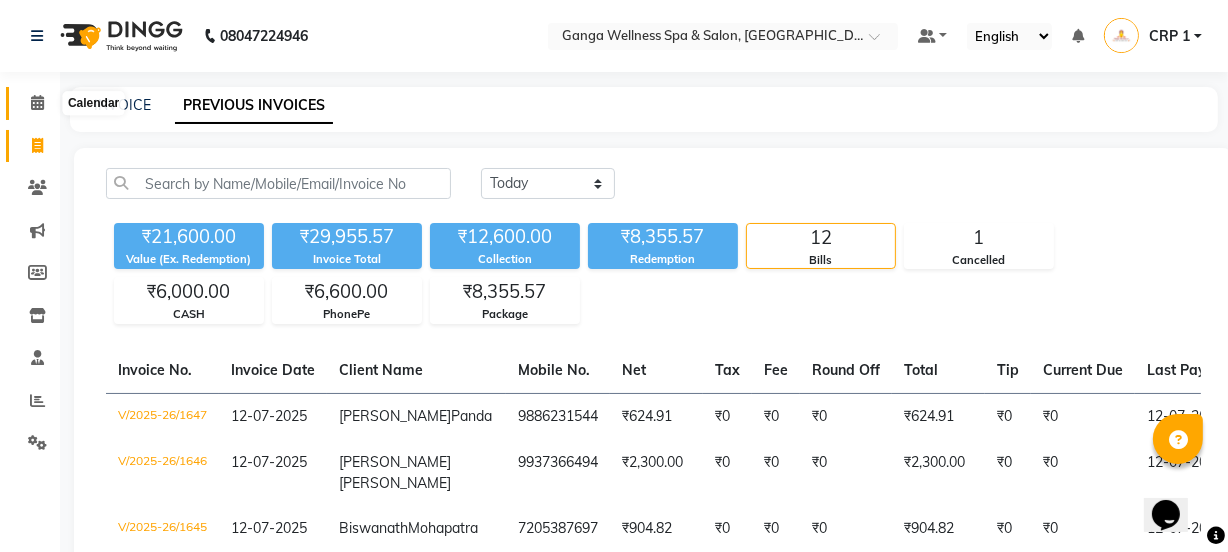 click 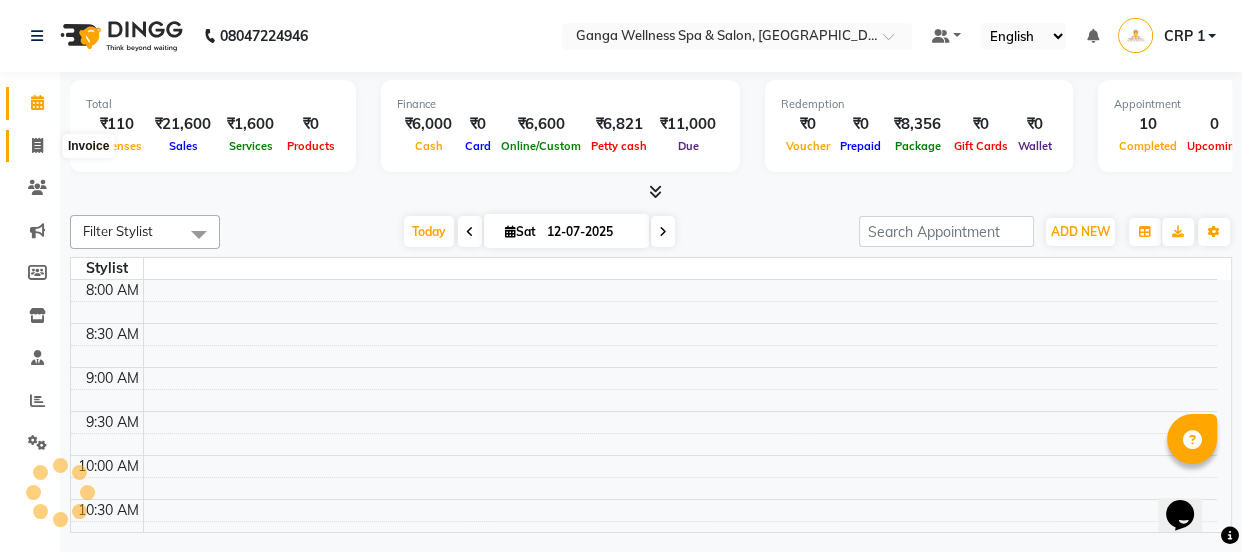 click 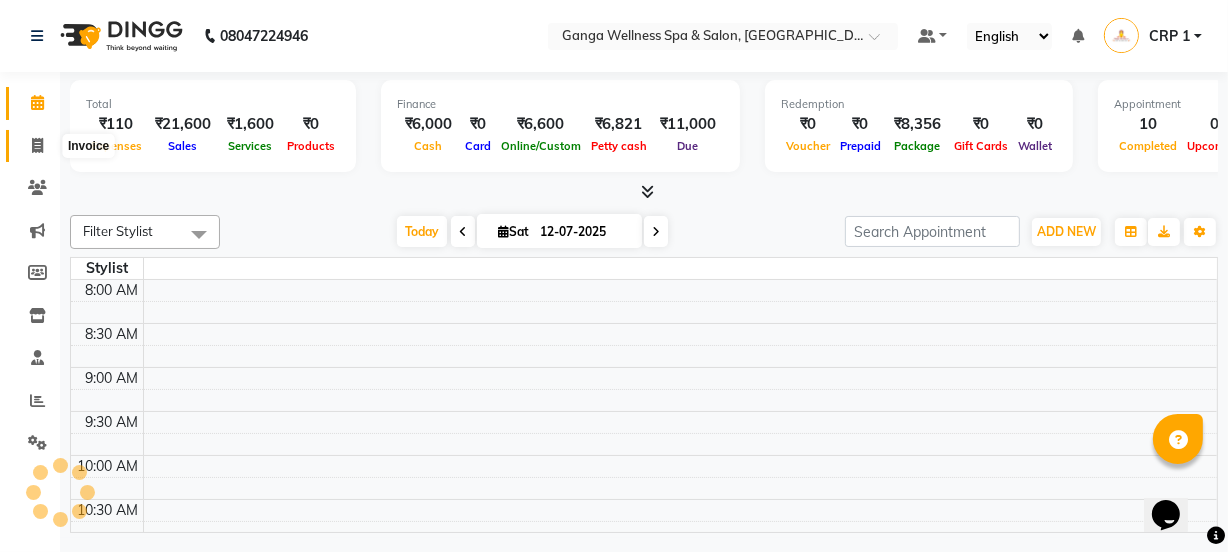 select on "715" 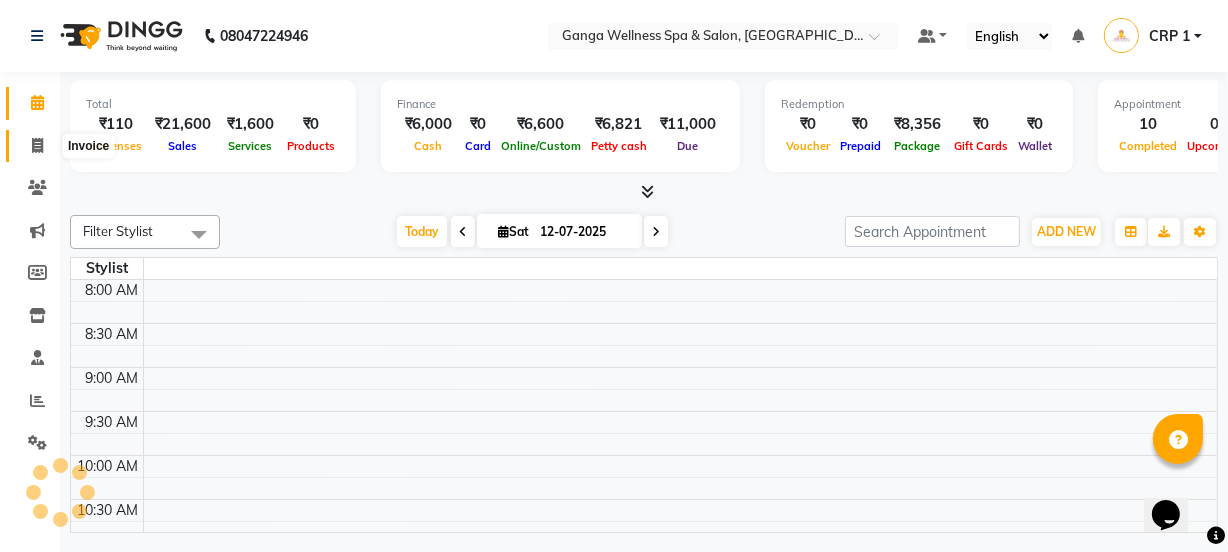 select on "service" 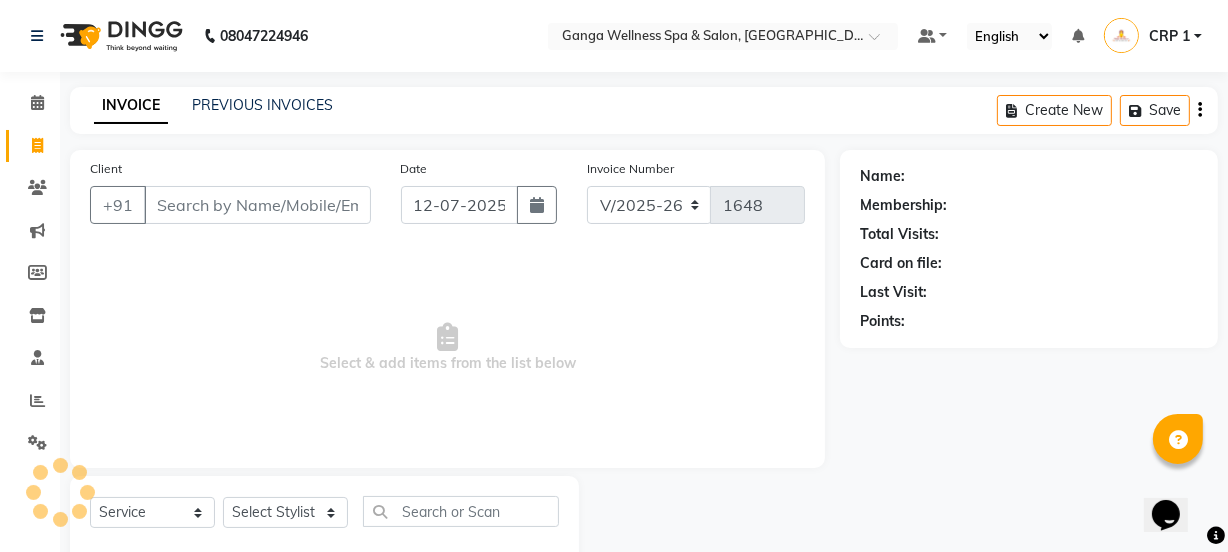 click on "Client" at bounding box center [257, 205] 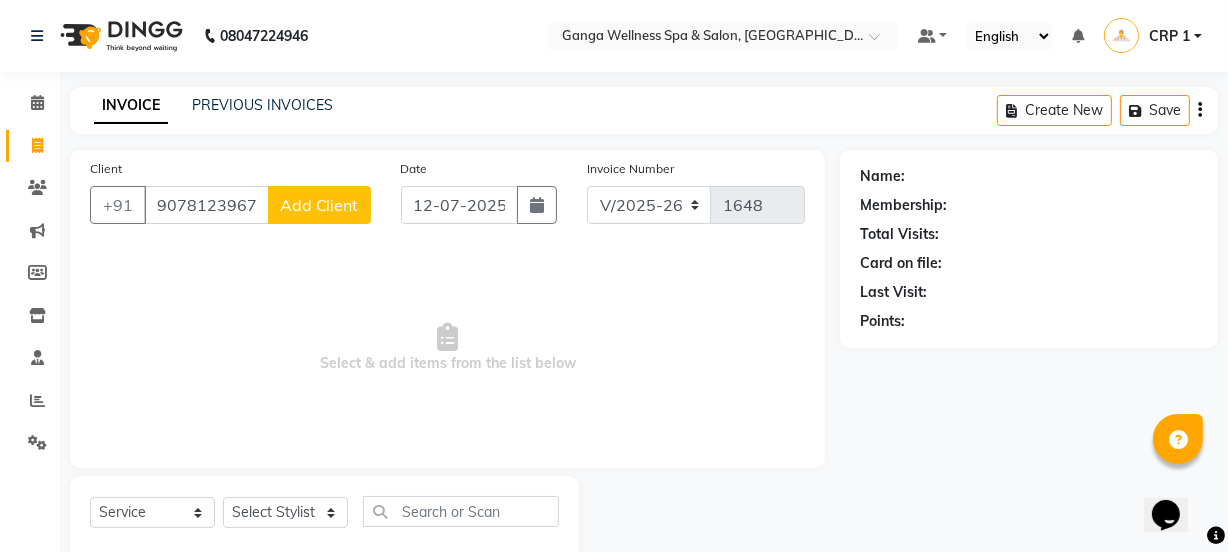 type on "9078123967" 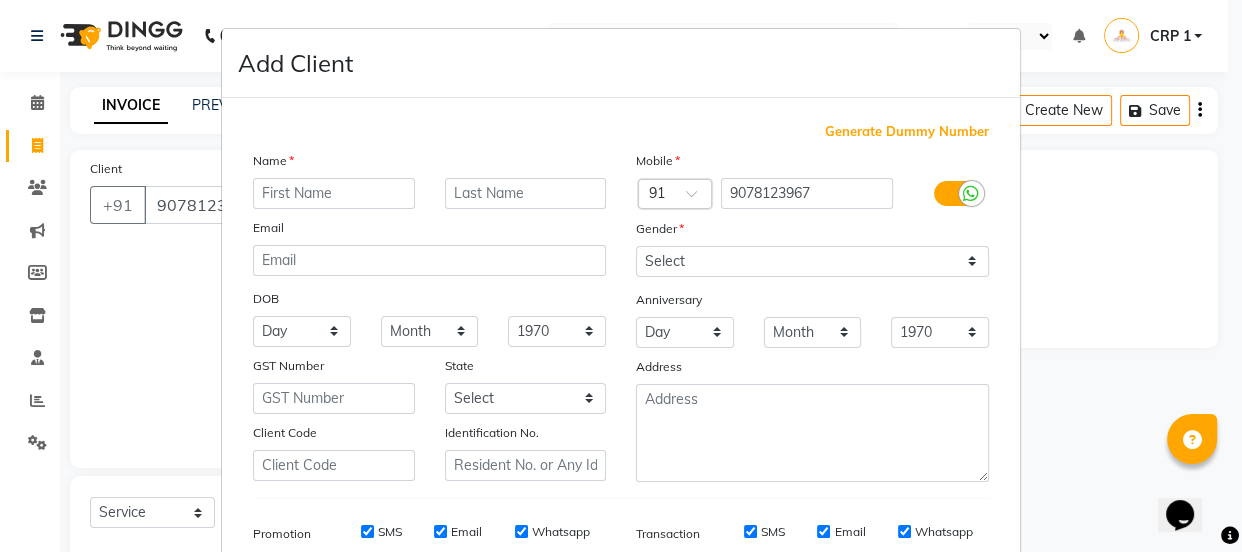 click at bounding box center [334, 193] 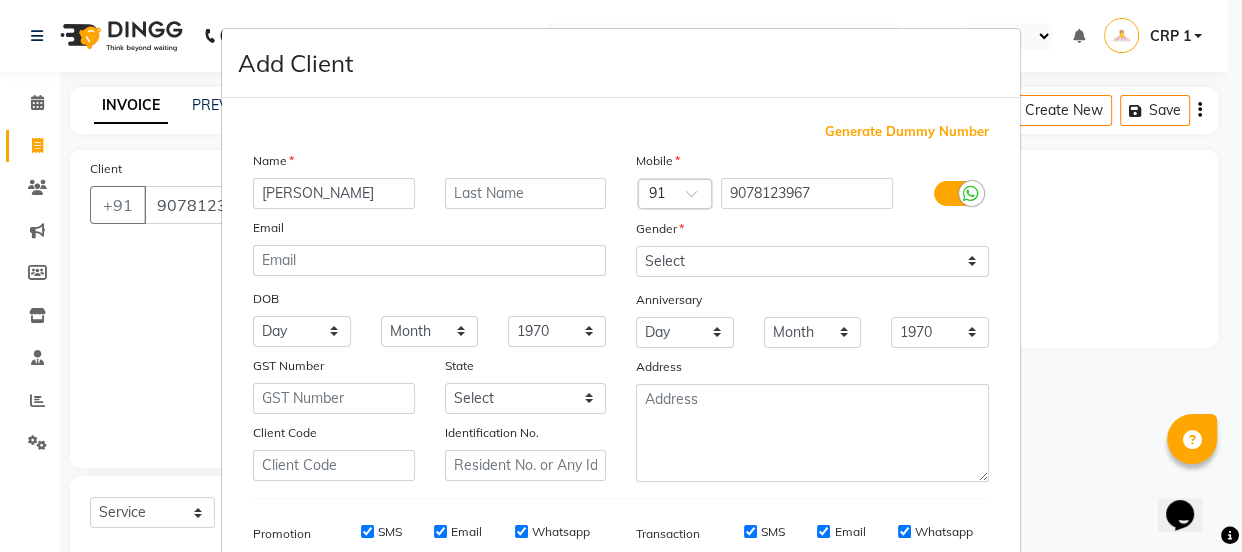type on "[PERSON_NAME]" 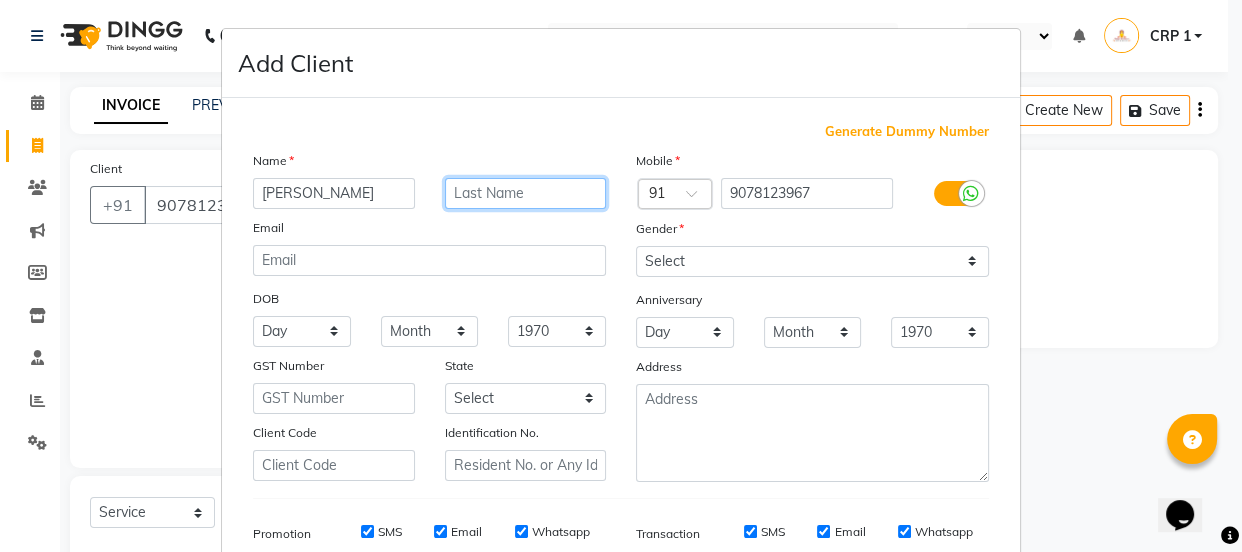 click at bounding box center [526, 193] 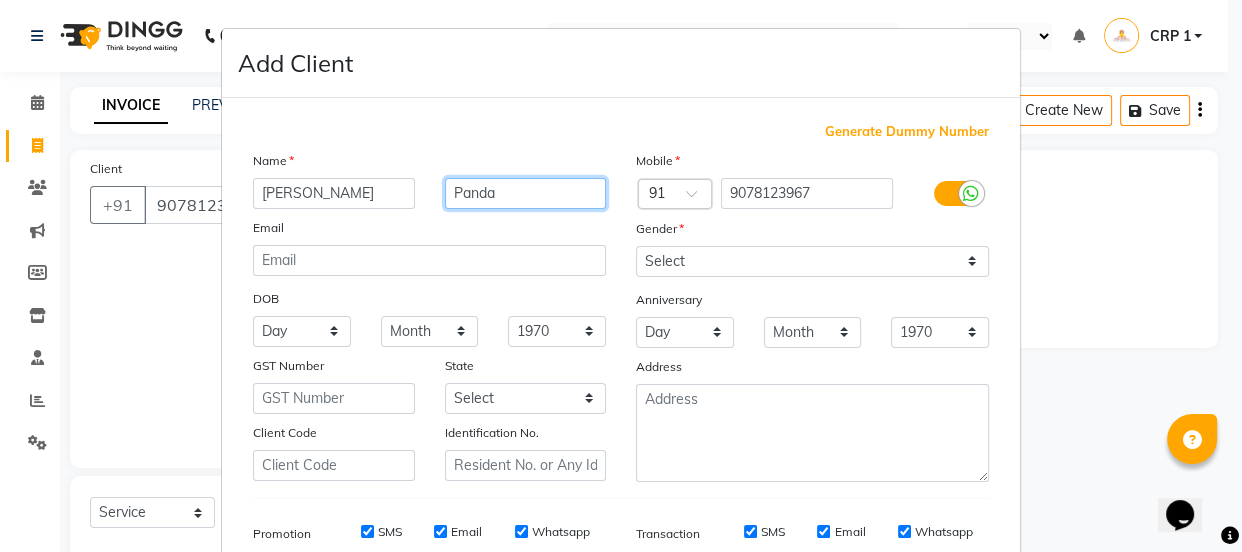 type on "Panda" 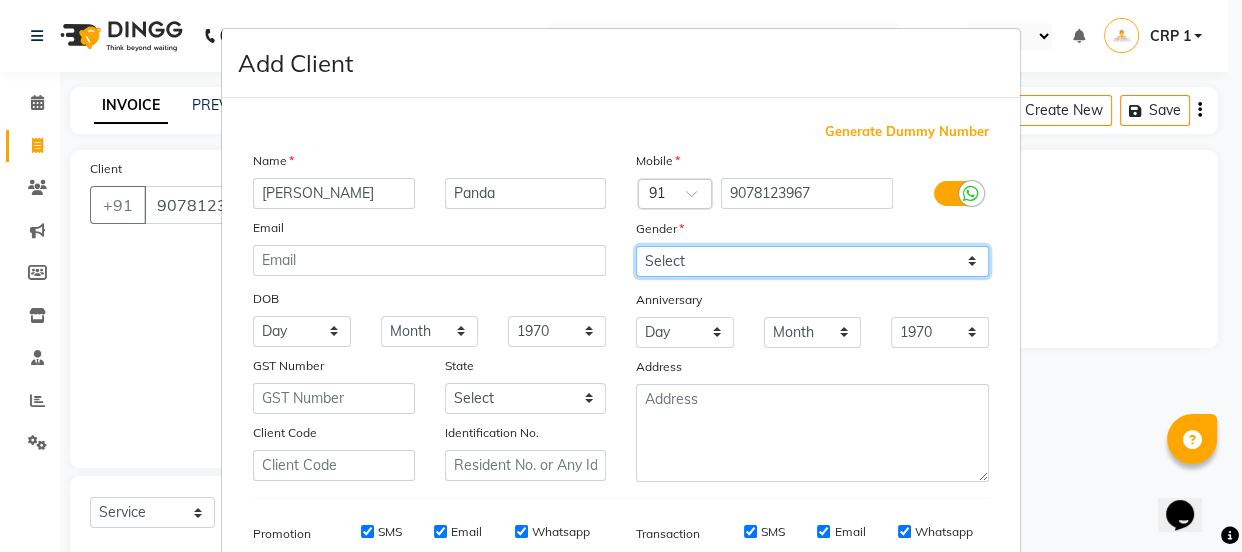 click on "Select Male Female Other Prefer Not To Say" at bounding box center (812, 261) 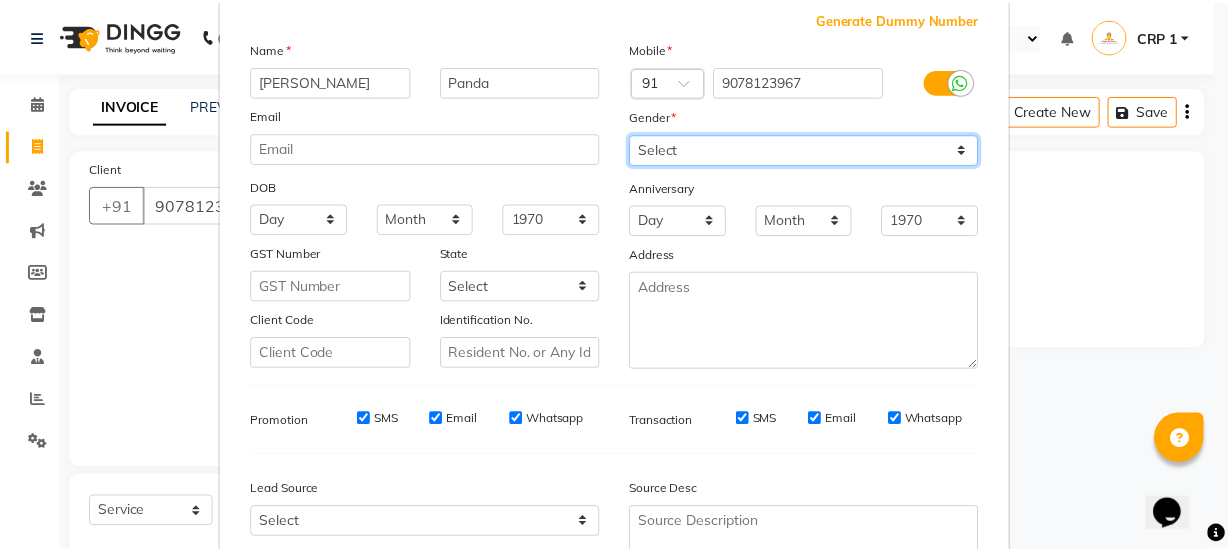 scroll, scrollTop: 272, scrollLeft: 0, axis: vertical 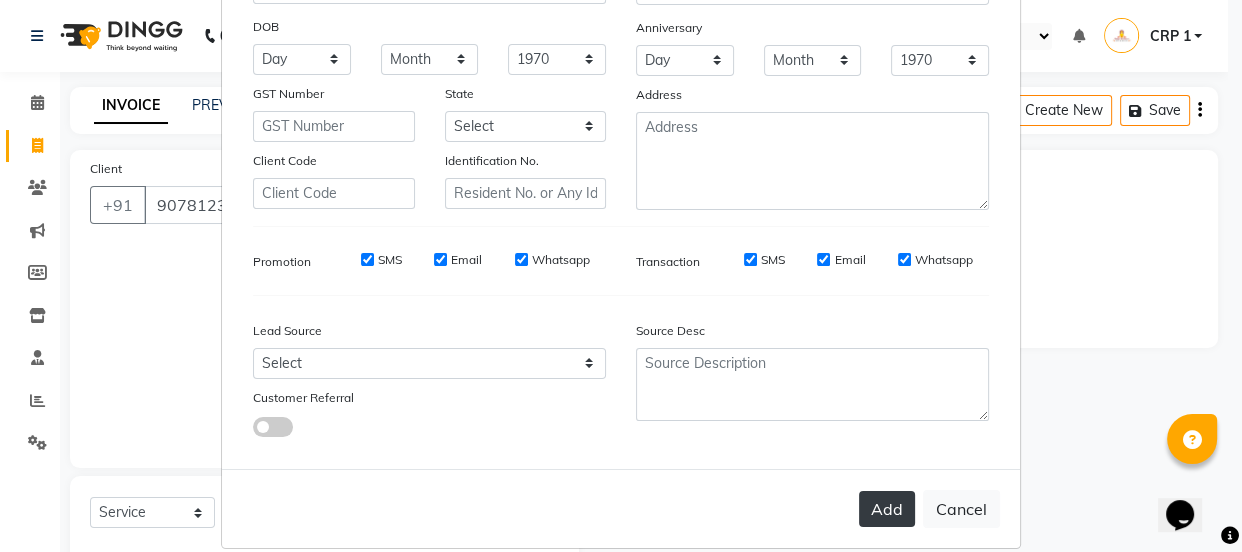 click on "Add" at bounding box center [887, 509] 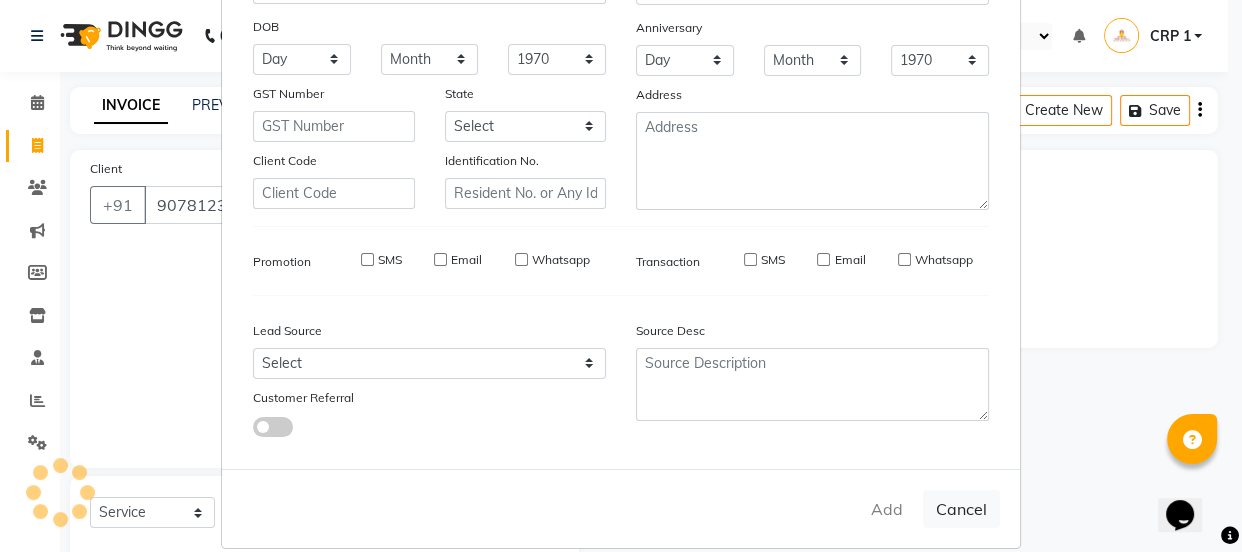 type 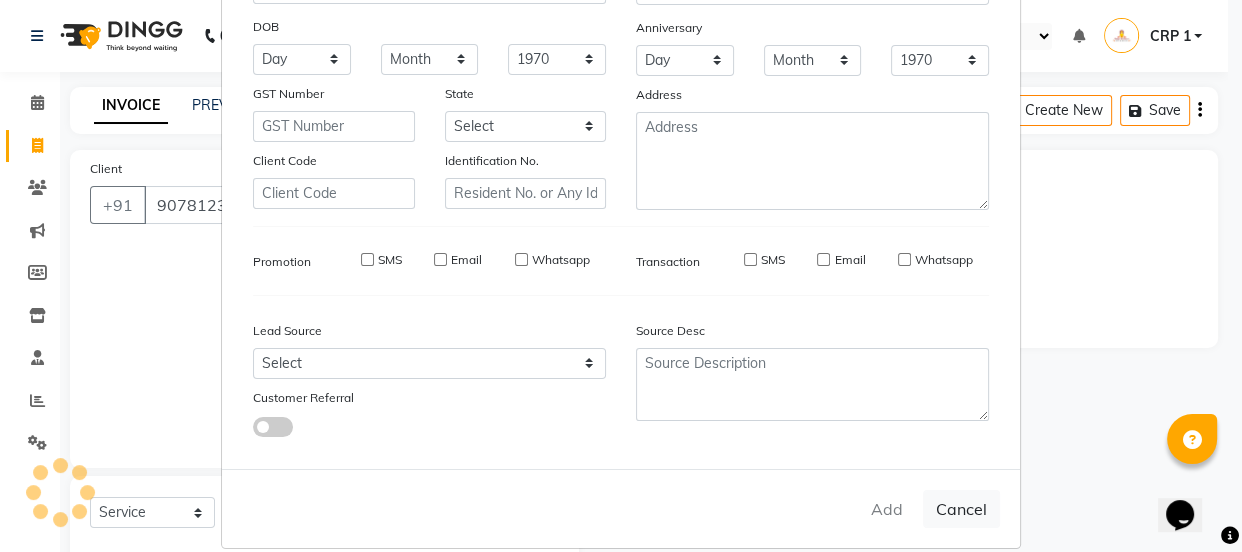 type 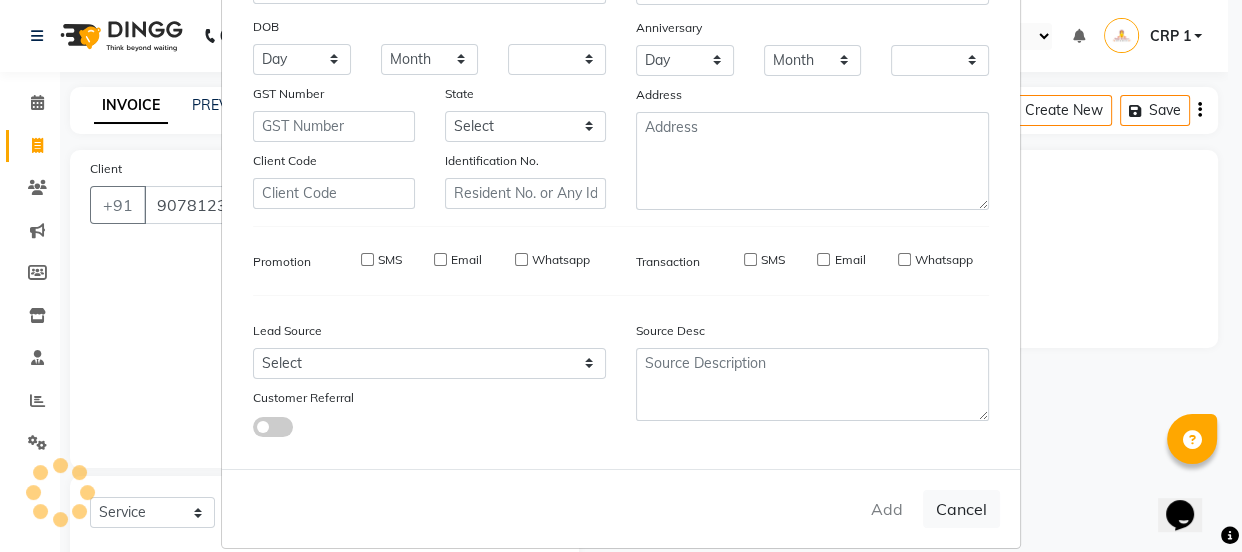 checkbox on "false" 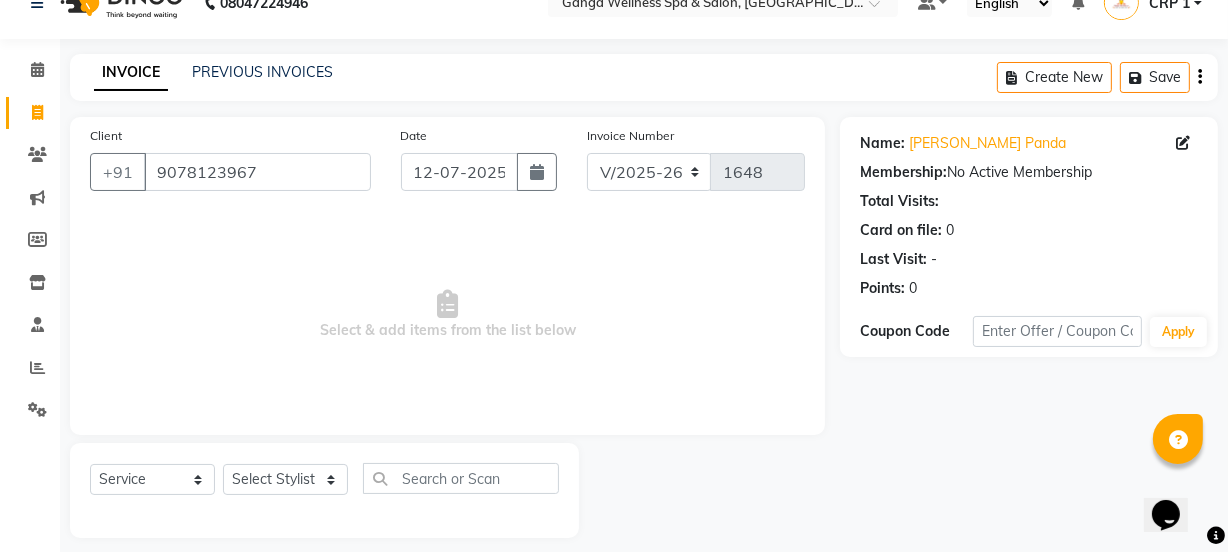 scroll, scrollTop: 50, scrollLeft: 0, axis: vertical 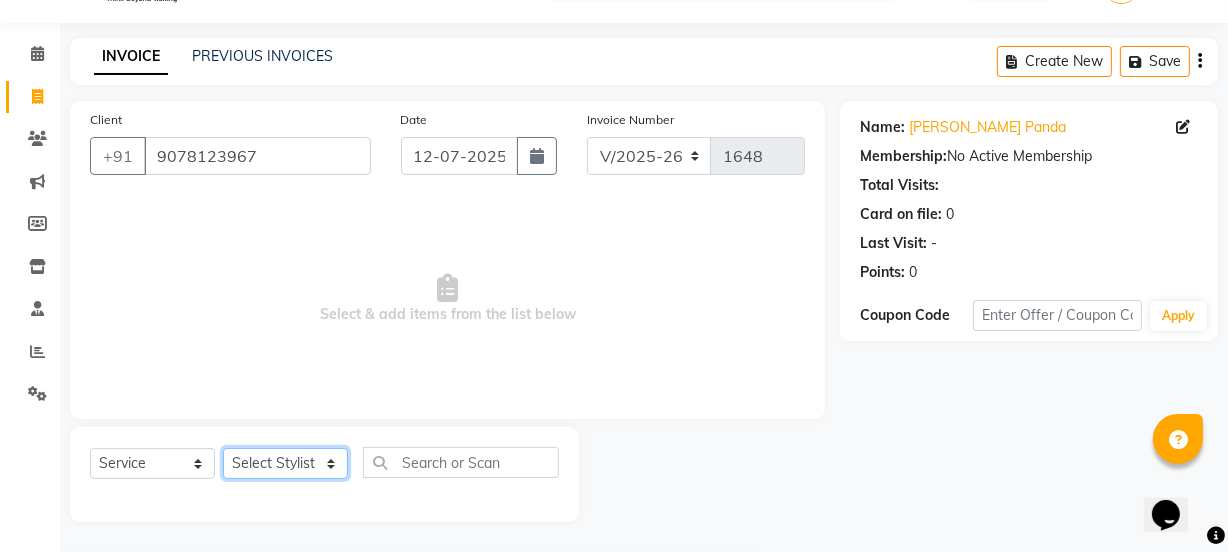 click on "Select Stylist Aarovi [PERSON_NAME] [PERSON_NAME] Ammi [PERSON_NAME] CRP 1 CRP 2 [PERSON_NAME] [PERSON_NAME] G1 G1 Salon General Manager  [PERSON_NAME] Jasmine [PERSON_NAME] [PERSON_NAME] Krishna [PERSON_NAME]  [PERSON_NAME] [PERSON_NAME] [PERSON_NAME] [PERSON_NAME] [PERSON_NAME] [PERSON_NAME] [PERSON_NAME] [PERSON_NAME] [PERSON_NAME] [PERSON_NAME] [PERSON_NAME] [PERSON_NAME] [PERSON_NAME] Umpi Zuali" 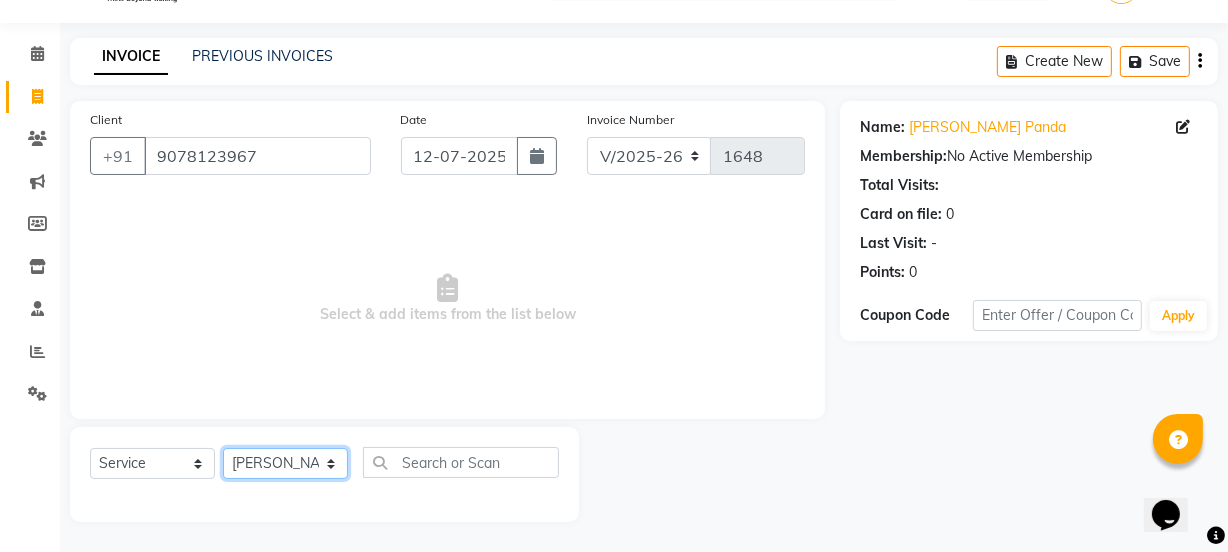 click on "Select Stylist Aarovi [PERSON_NAME] [PERSON_NAME] Ammi [PERSON_NAME] CRP 1 CRP 2 [PERSON_NAME] [PERSON_NAME] G1 G1 Salon General Manager  [PERSON_NAME] Jasmine [PERSON_NAME] [PERSON_NAME] Krishna [PERSON_NAME]  [PERSON_NAME] [PERSON_NAME] [PERSON_NAME] [PERSON_NAME] [PERSON_NAME] [PERSON_NAME] [PERSON_NAME] [PERSON_NAME] [PERSON_NAME] [PERSON_NAME] [PERSON_NAME] [PERSON_NAME] [PERSON_NAME] Umpi Zuali" 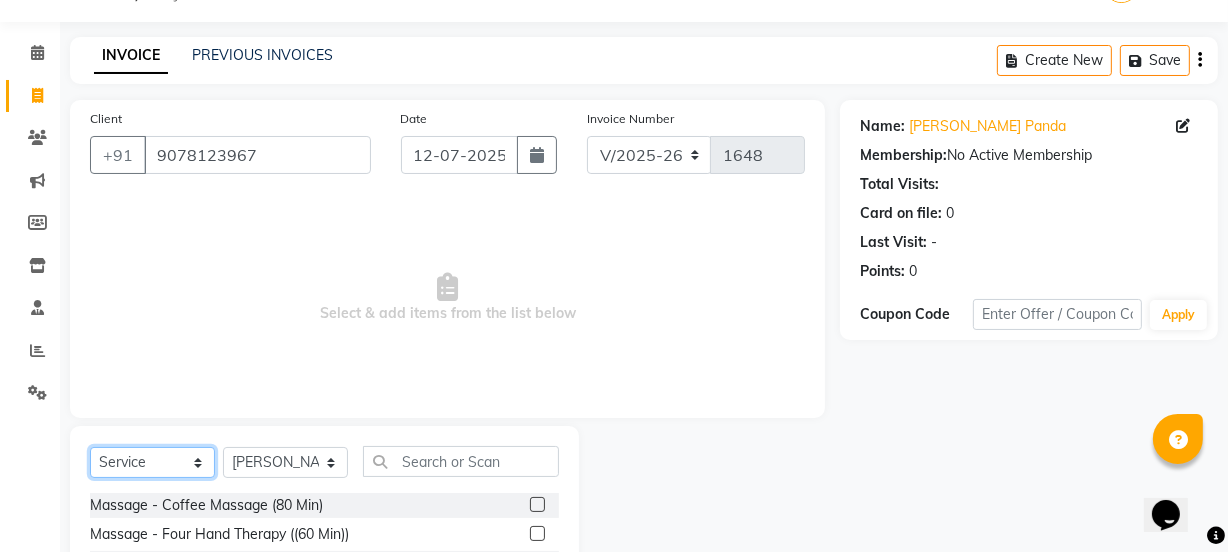 click on "Select  Service  Product  Membership  Package Voucher Prepaid Gift Card" 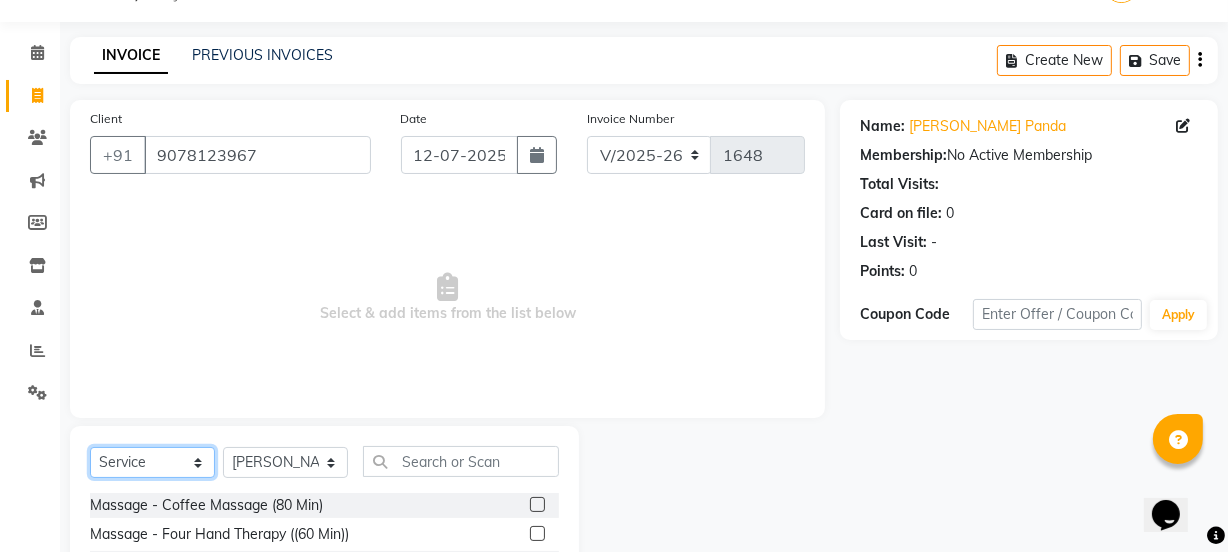 select on "package" 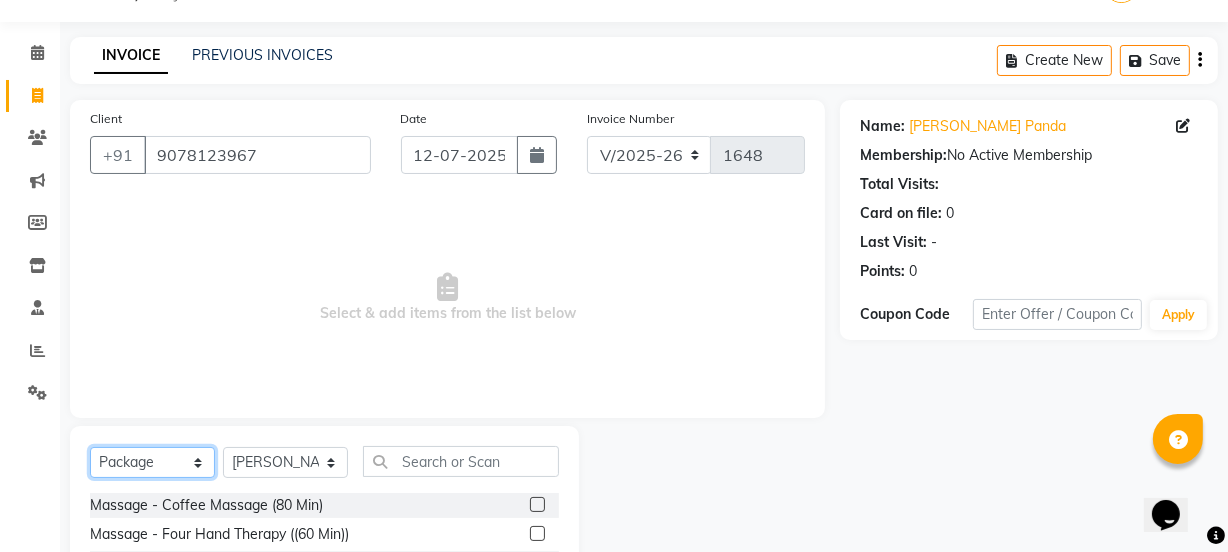 click on "Select  Service  Product  Membership  Package Voucher Prepaid Gift Card" 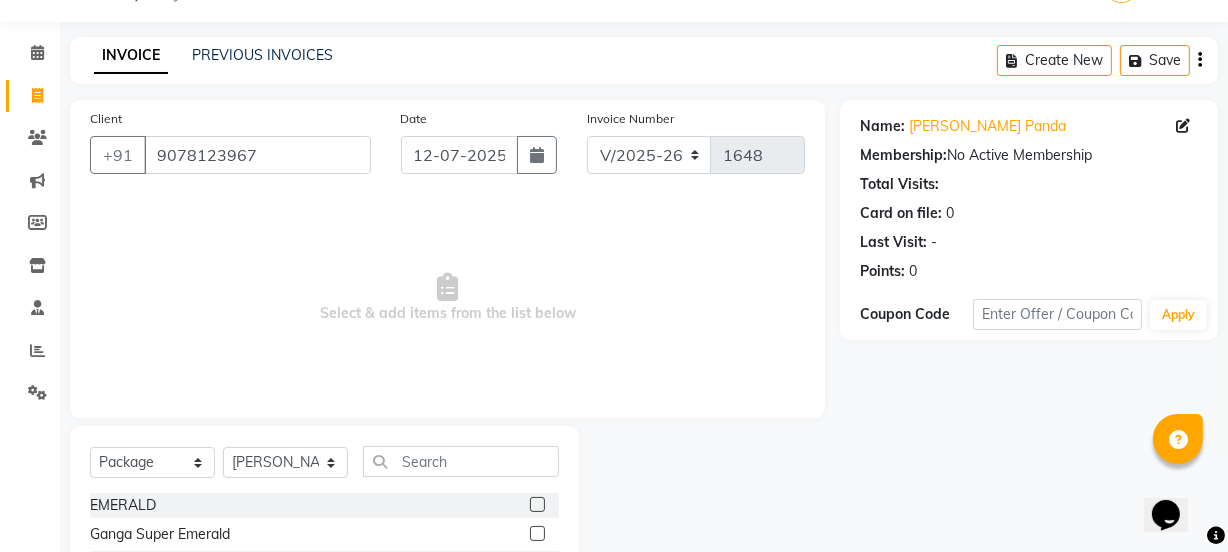 click 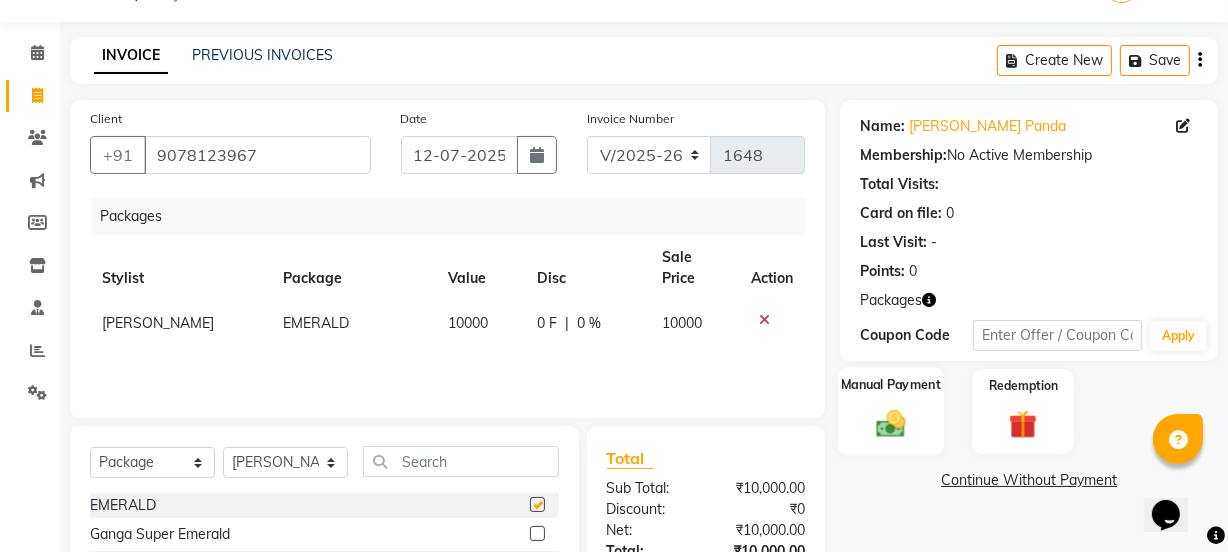 checkbox on "false" 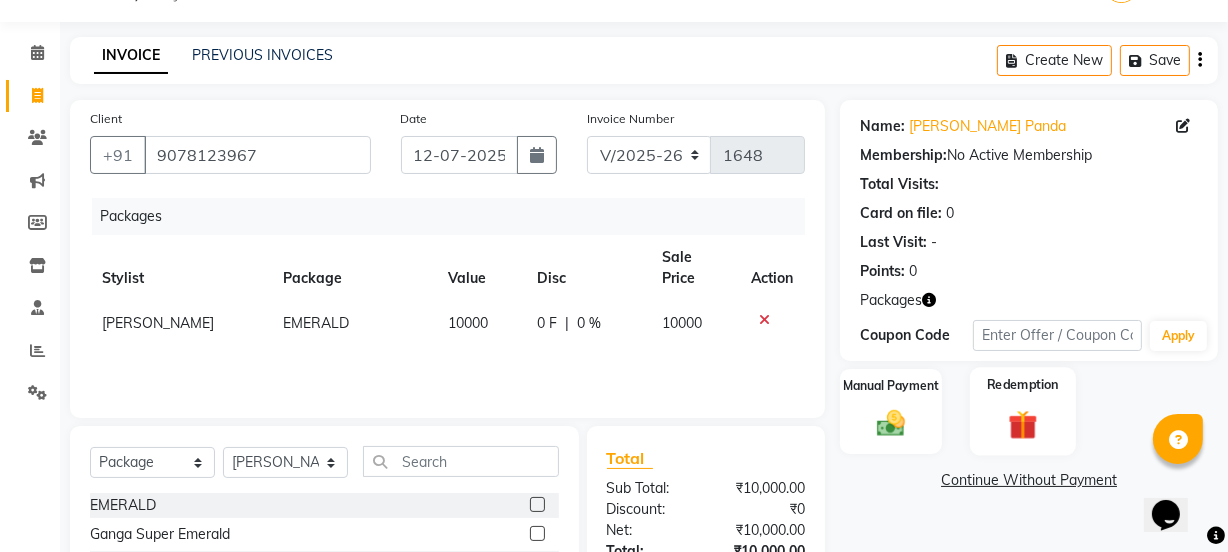 scroll, scrollTop: 140, scrollLeft: 0, axis: vertical 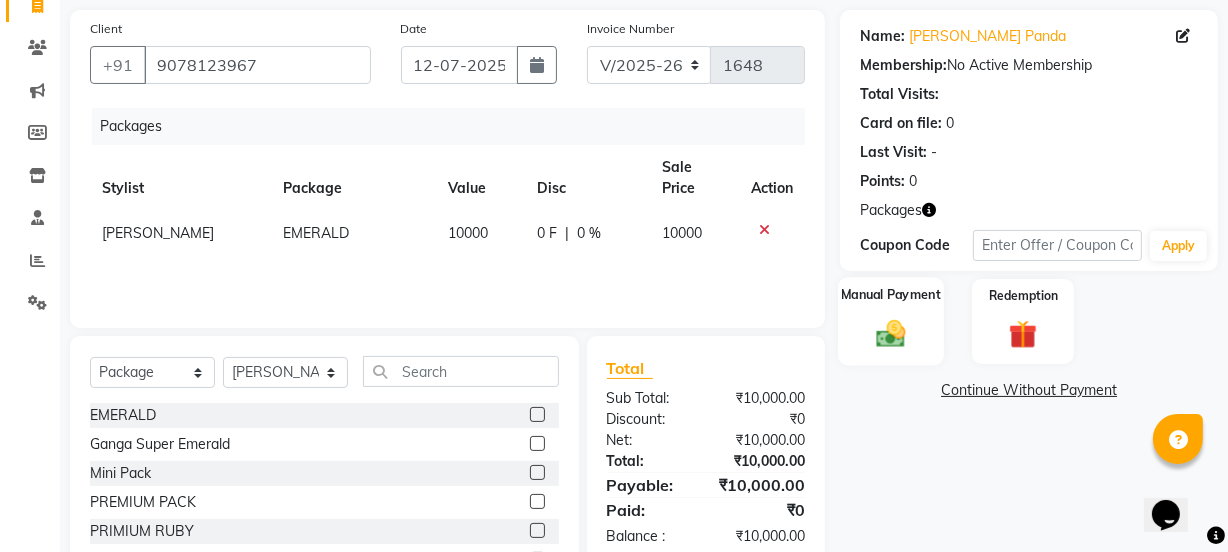 click 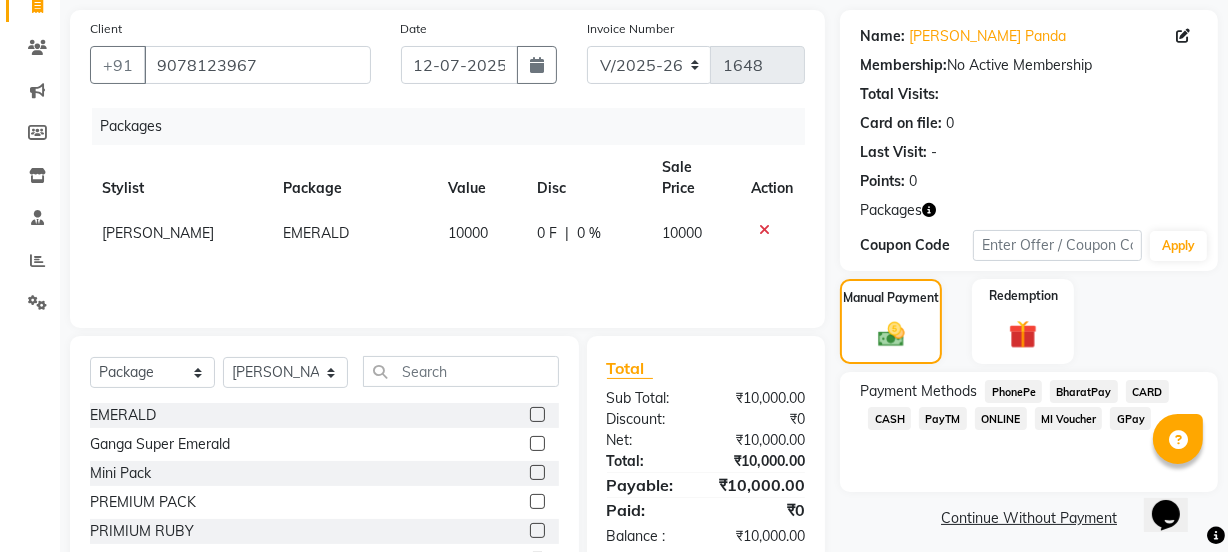 click on "CASH" 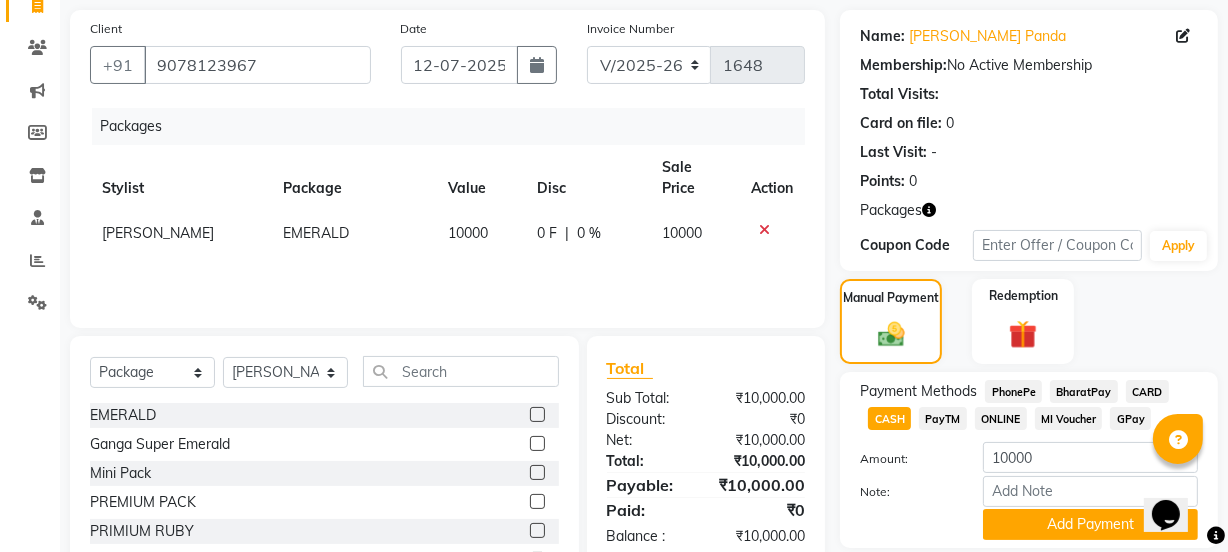 click on "CARD" 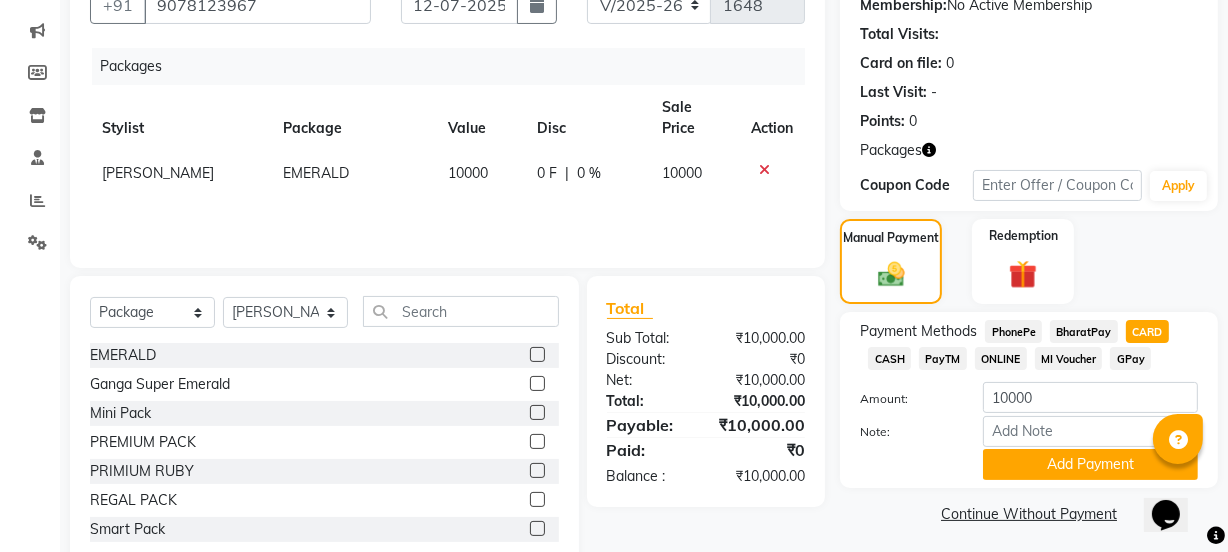scroll, scrollTop: 231, scrollLeft: 0, axis: vertical 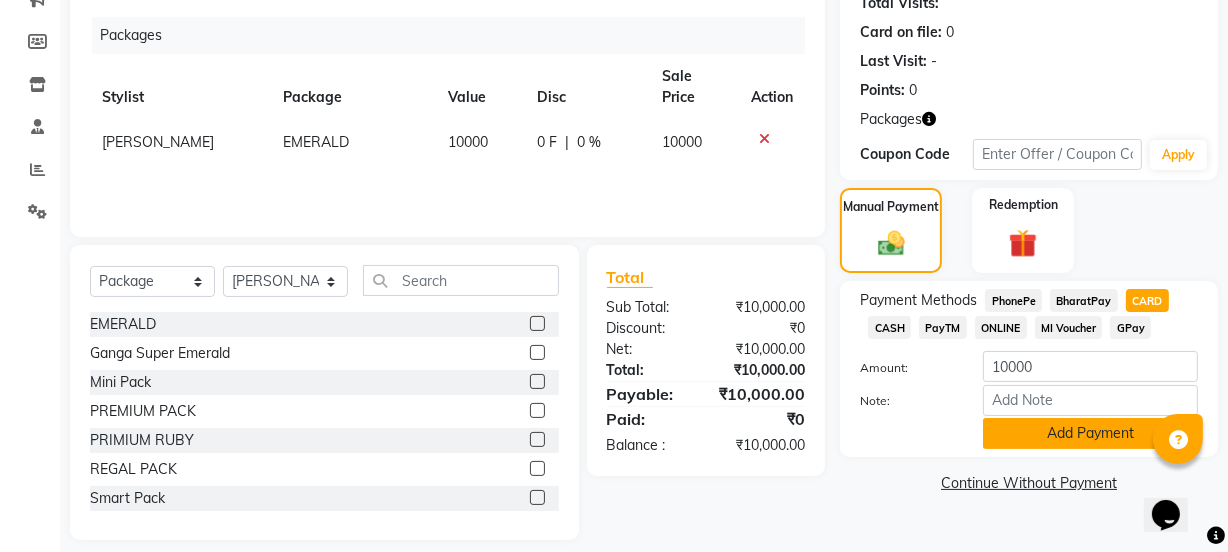 click on "Add Payment" 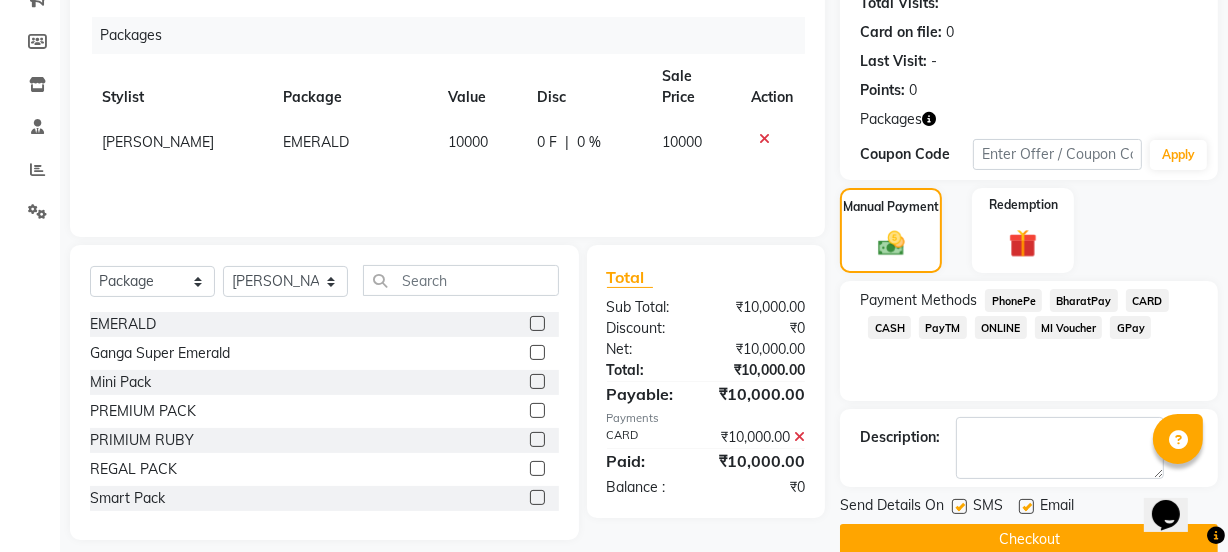 scroll, scrollTop: 263, scrollLeft: 0, axis: vertical 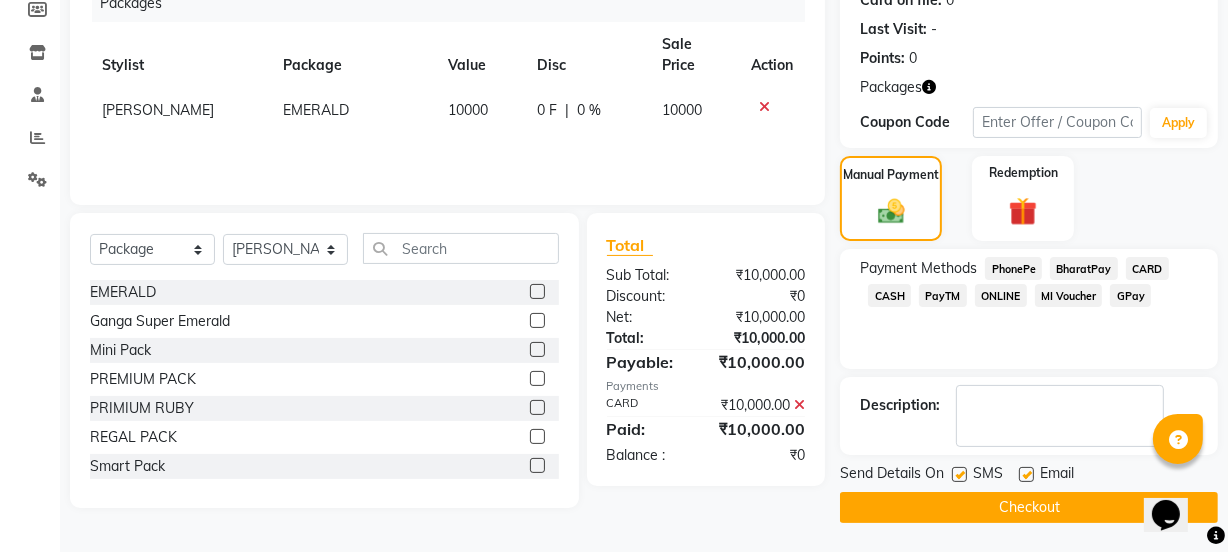 click on "Checkout" 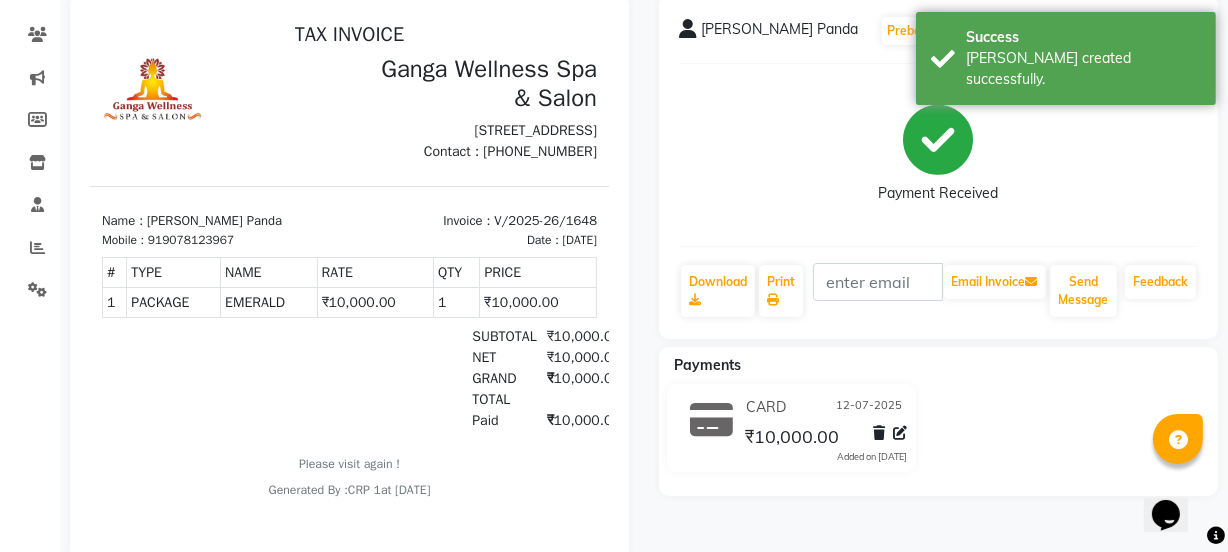 scroll, scrollTop: 181, scrollLeft: 0, axis: vertical 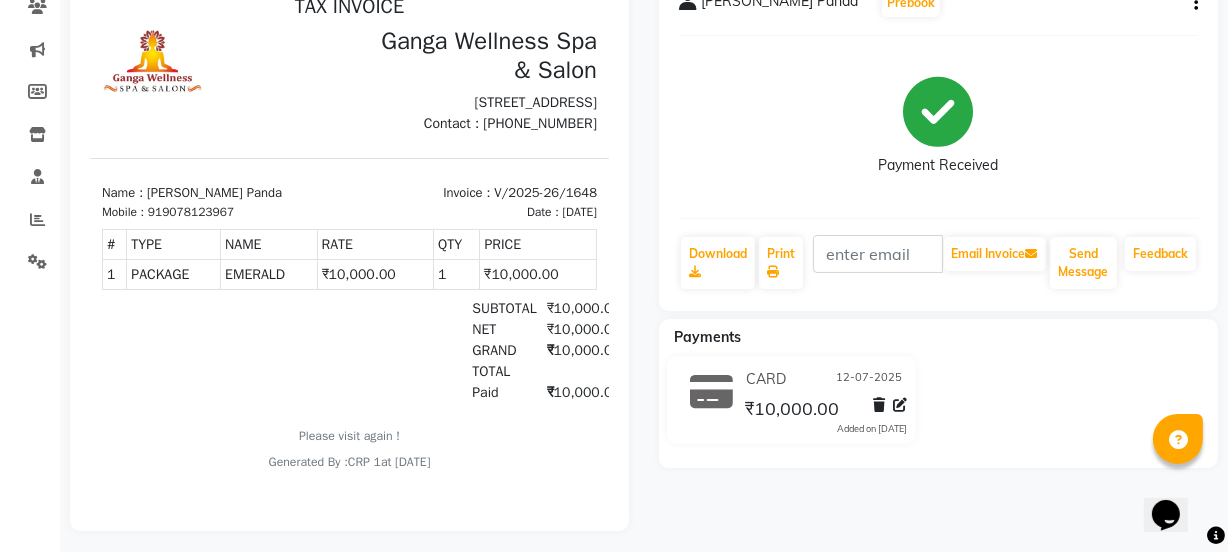 click on "Payment Received" 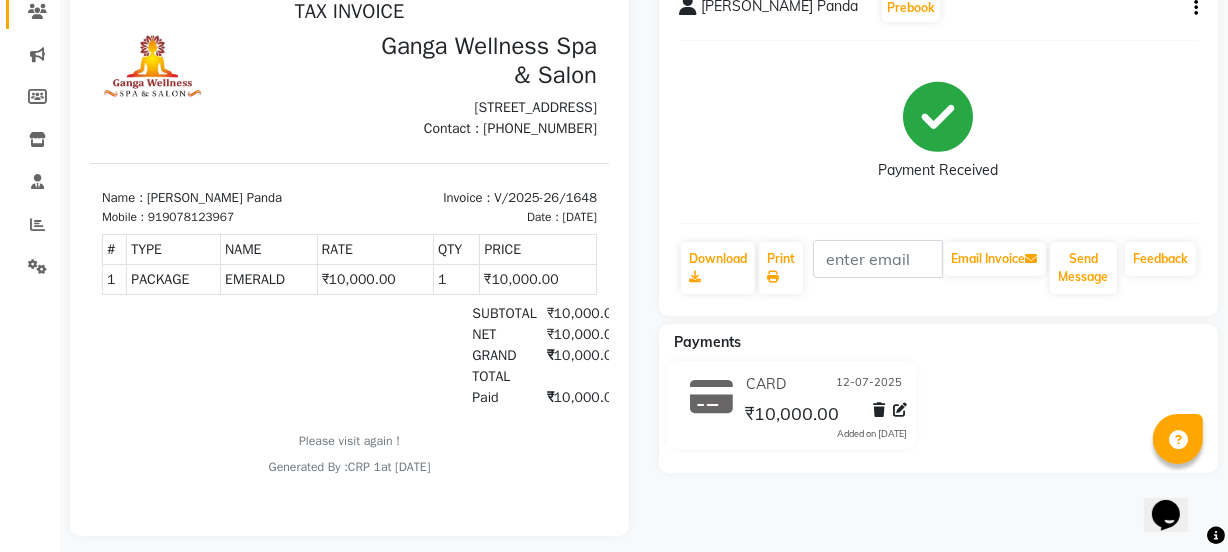 scroll, scrollTop: 90, scrollLeft: 0, axis: vertical 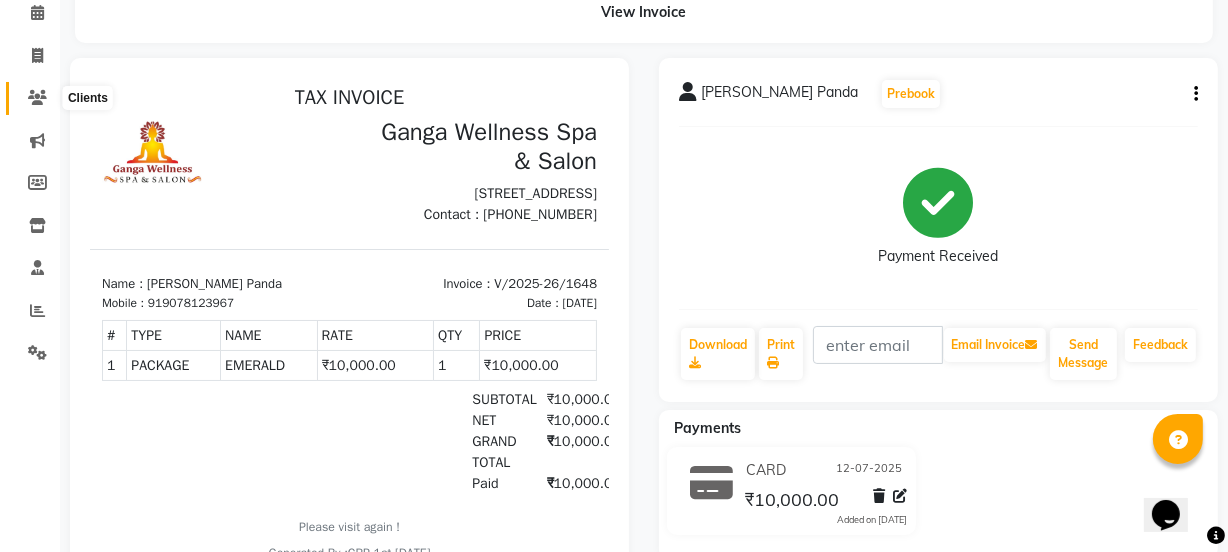click 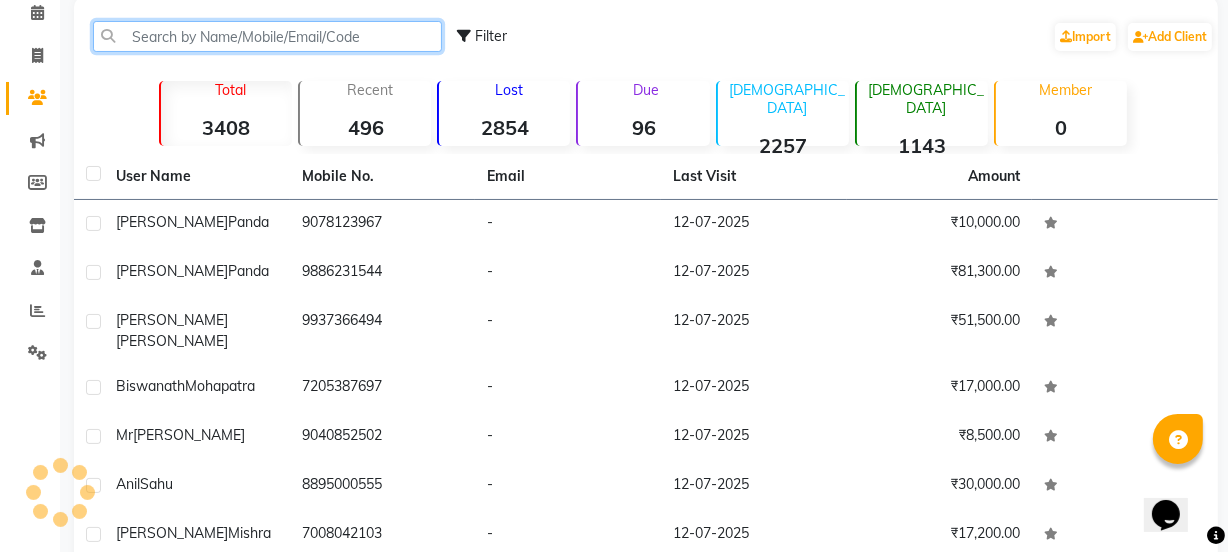 click 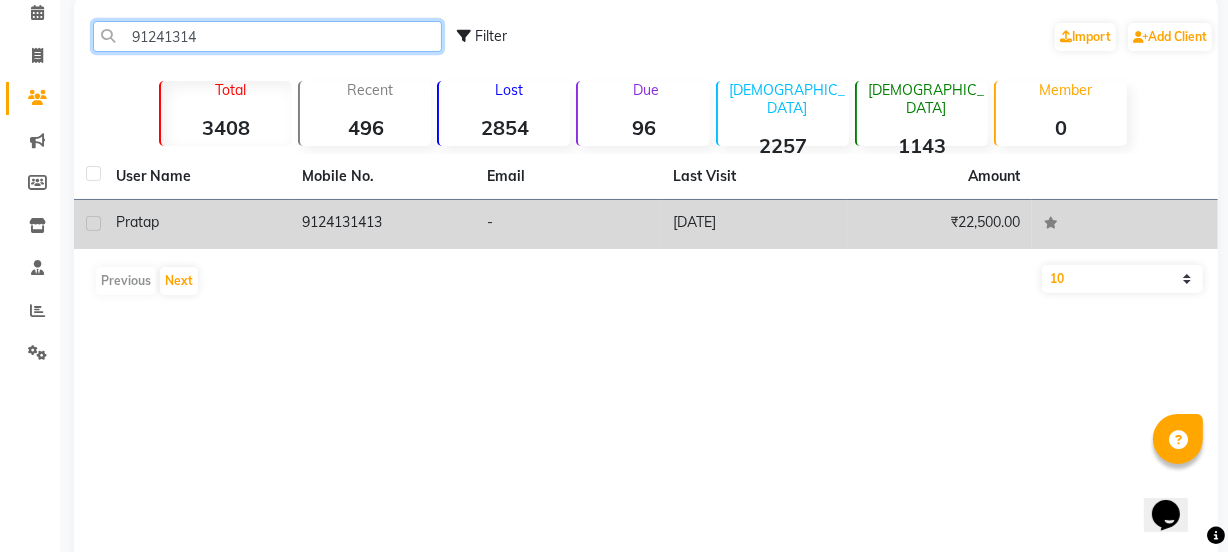 type on "91241314" 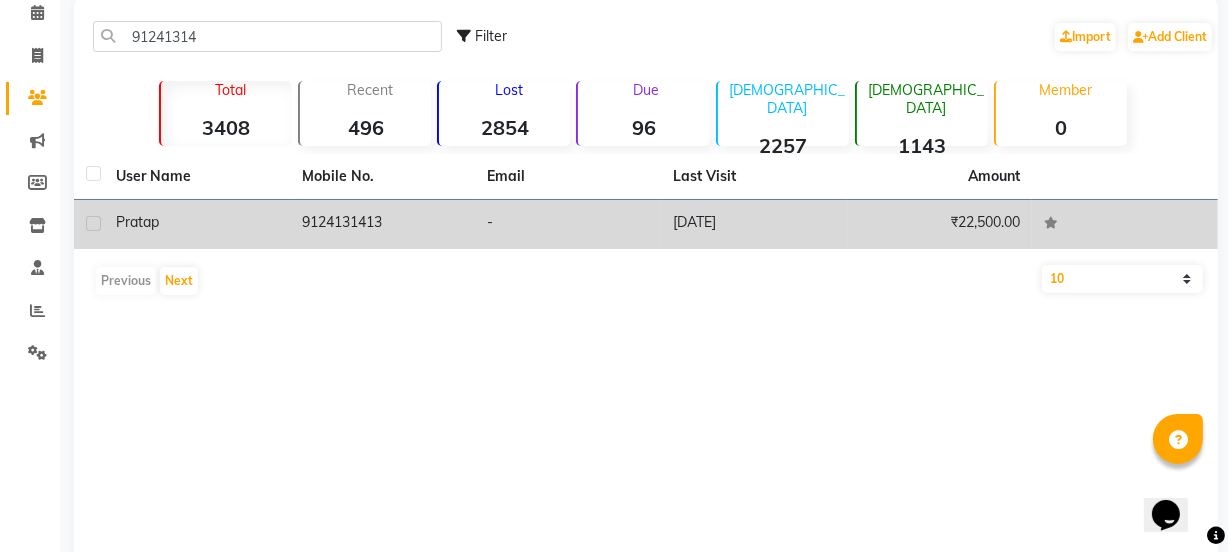 click on "Pratap" 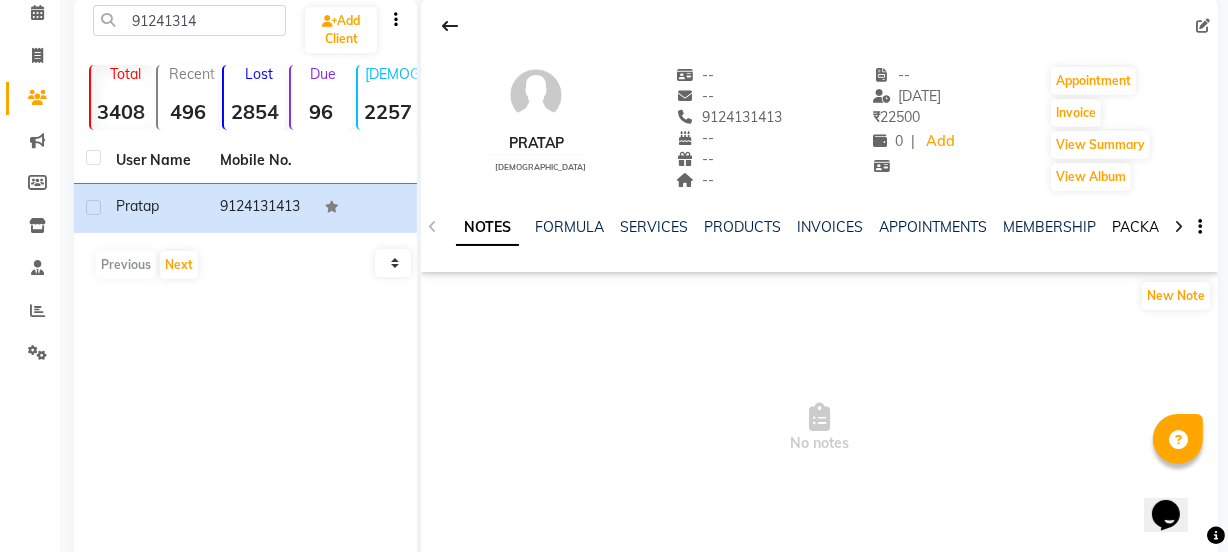click on "PACKAGES" 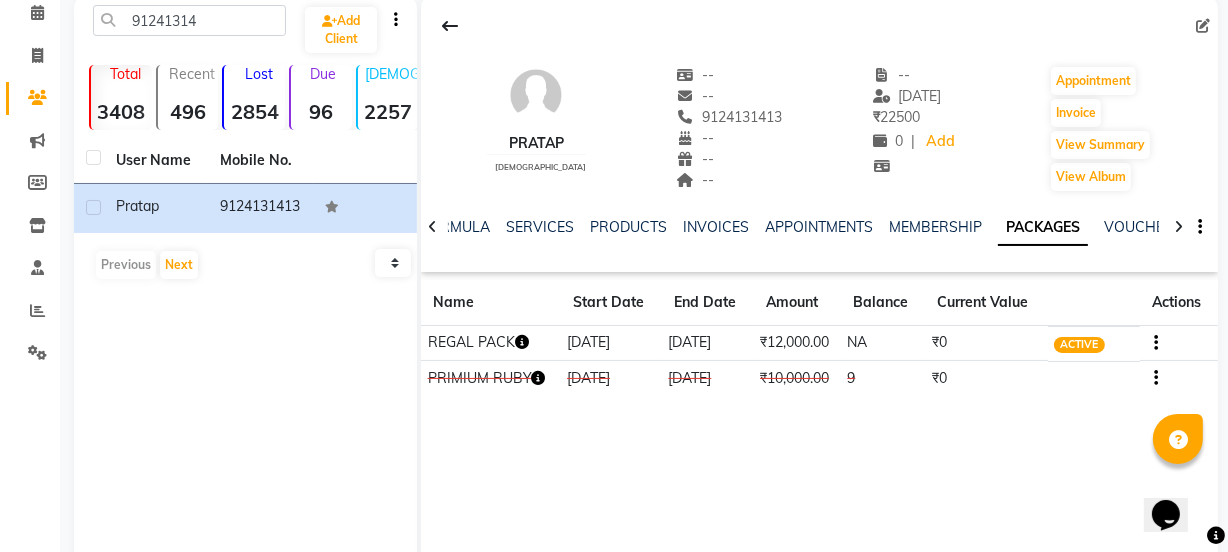 click 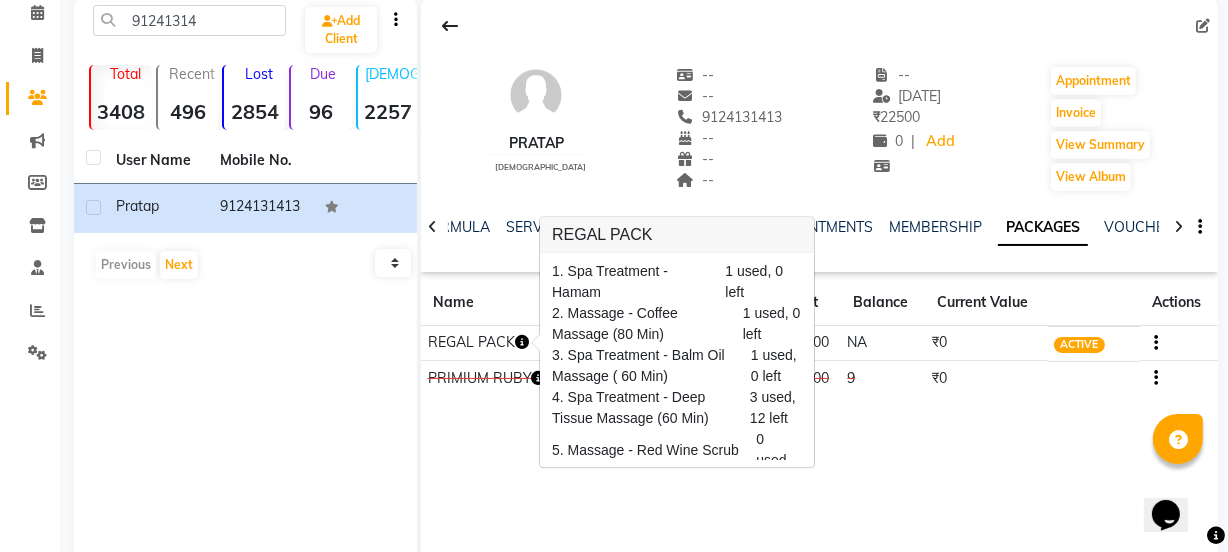 scroll, scrollTop: 74, scrollLeft: 0, axis: vertical 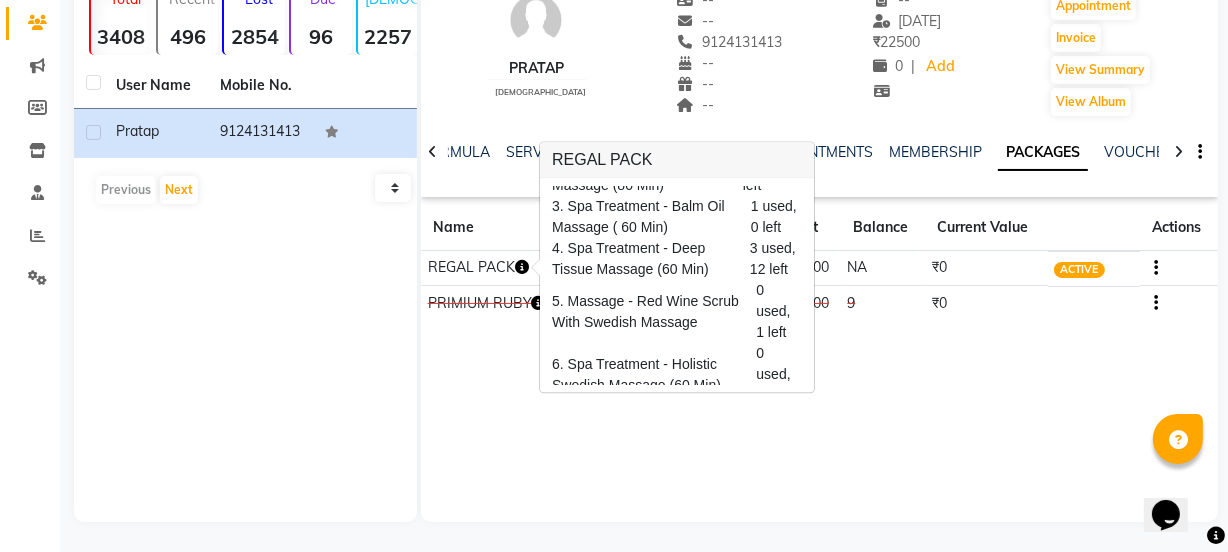 click on "Pratap    male  --   --   9124131413  --  --  --  -- 28-06-2025 ₹    22500 0 |  Add   Appointment   Invoice  View Summary  View Album  NOTES FORMULA SERVICES PRODUCTS INVOICES APPOINTMENTS MEMBERSHIP PACKAGES VOUCHERS GIFTCARDS POINTS FORMS FAMILY CARDS WALLET Name Start Date End Date Amount Balance Current Value Actions  REGAL PACK  16-02-2025 16-02-2026  ₹12,000.00   NA  ₹0 ACTIVE  PRIMIUM RUBY  26-11-2023 25-11-2024  ₹10,000.00   9  ₹0 CONSUMED" 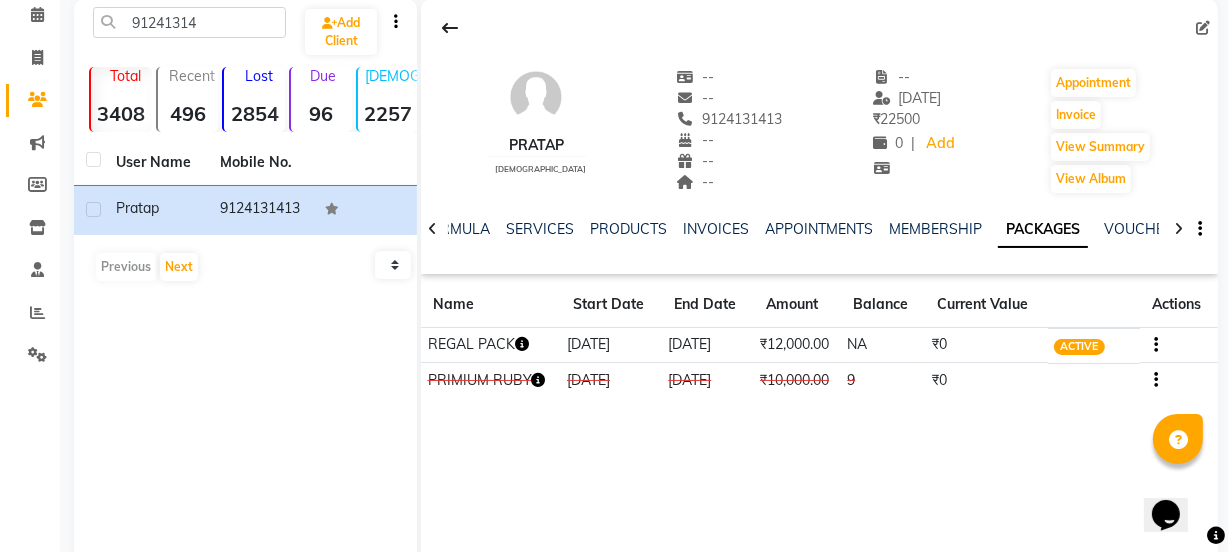 scroll, scrollTop: 0, scrollLeft: 0, axis: both 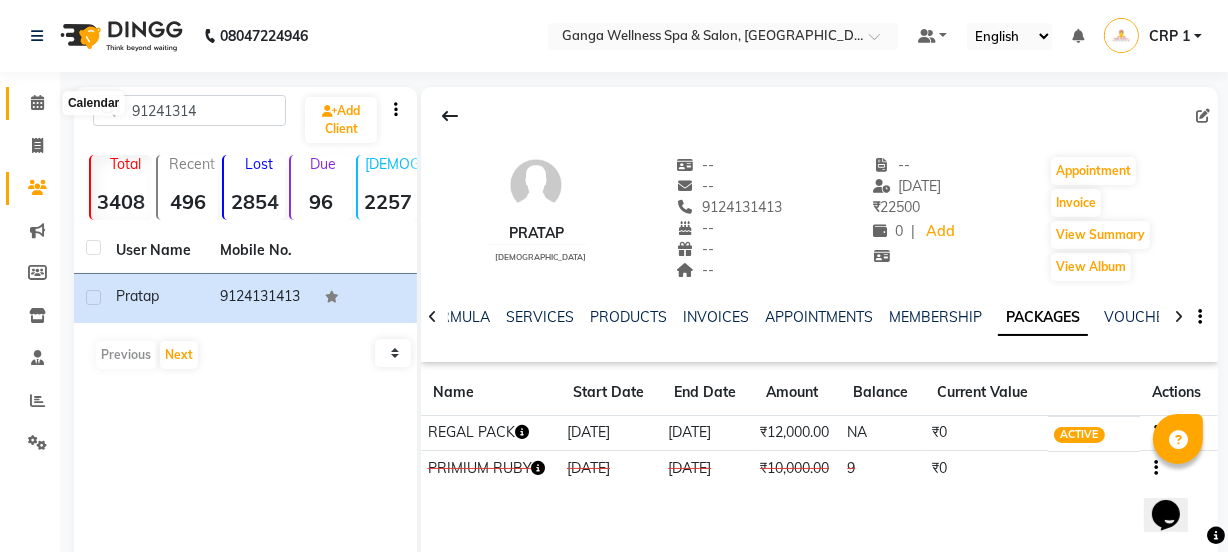 click 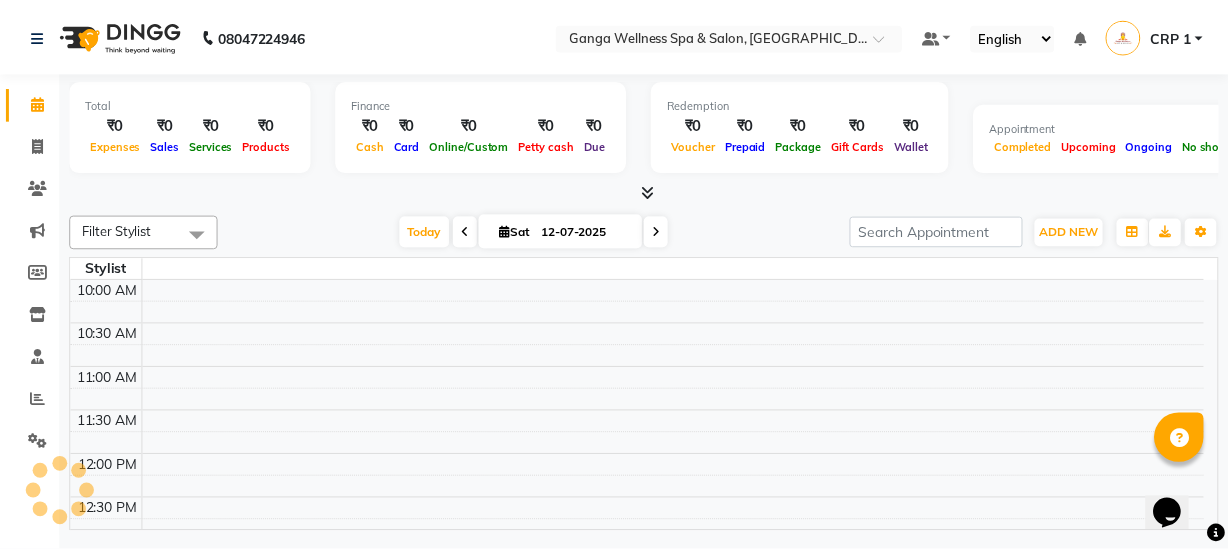 scroll, scrollTop: 790, scrollLeft: 0, axis: vertical 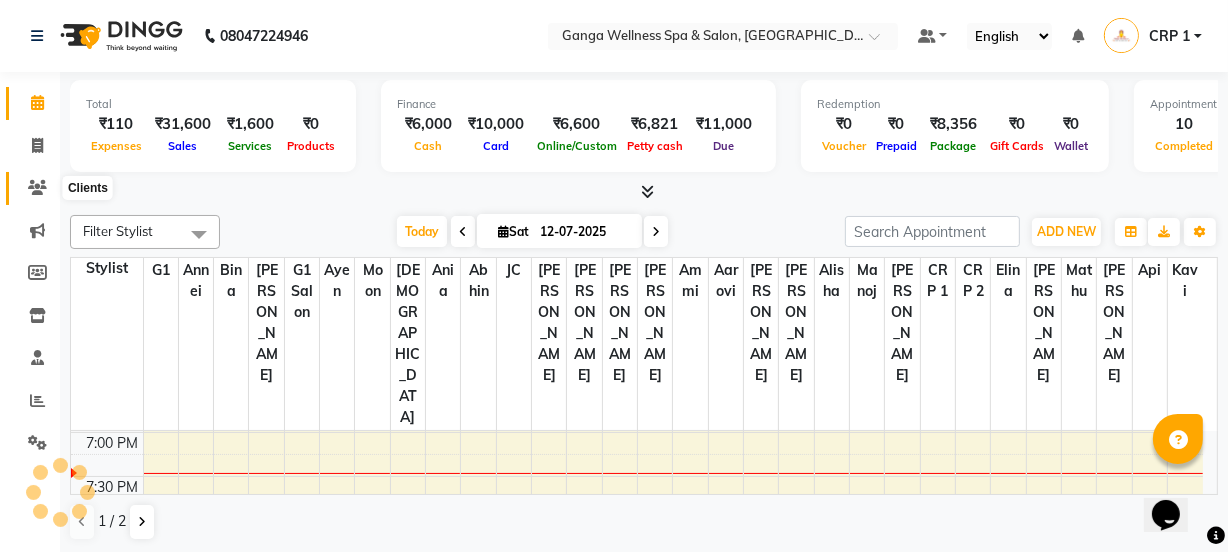 click 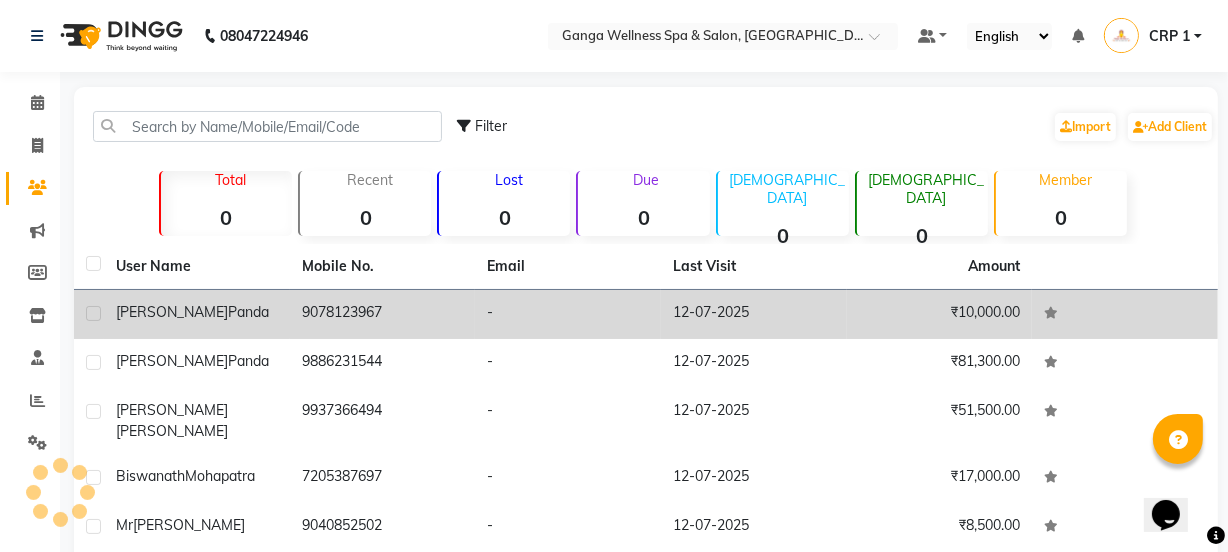 click on "[PERSON_NAME]  Panda" 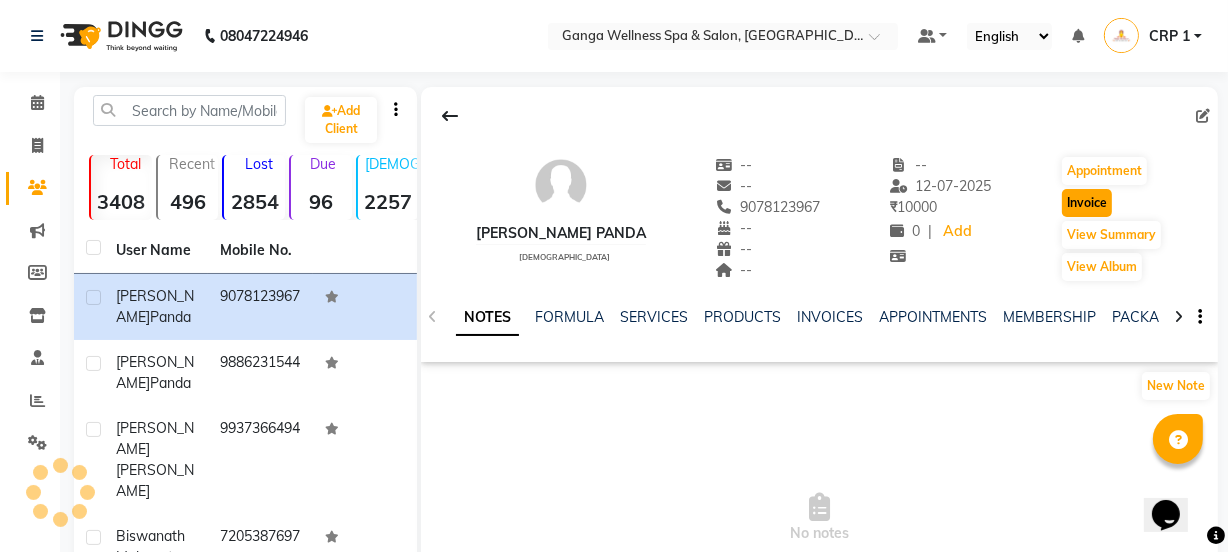 click on "Invoice" 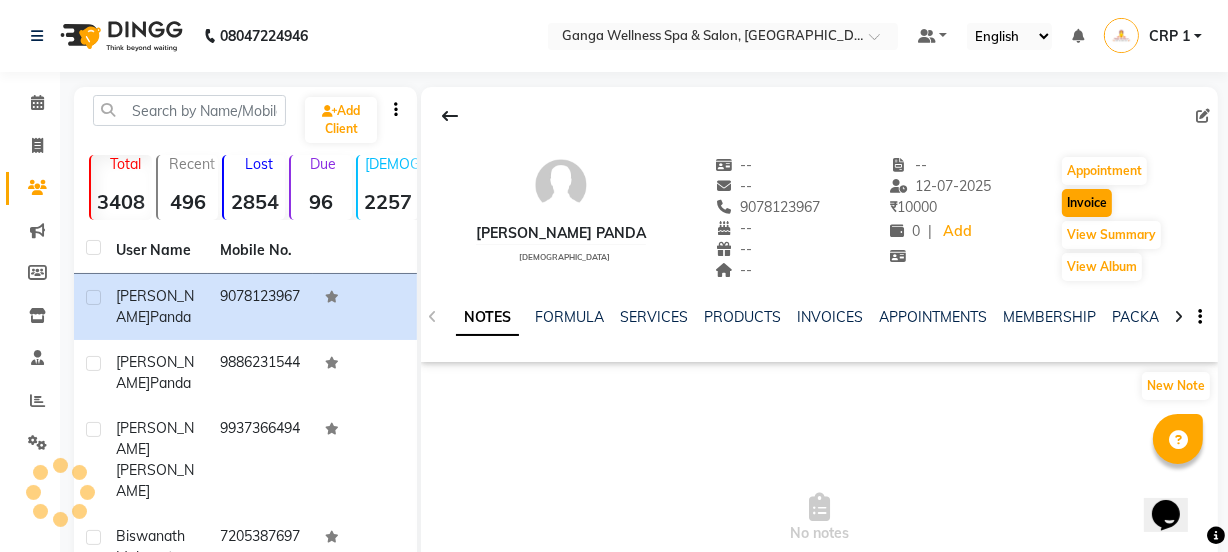 select on "service" 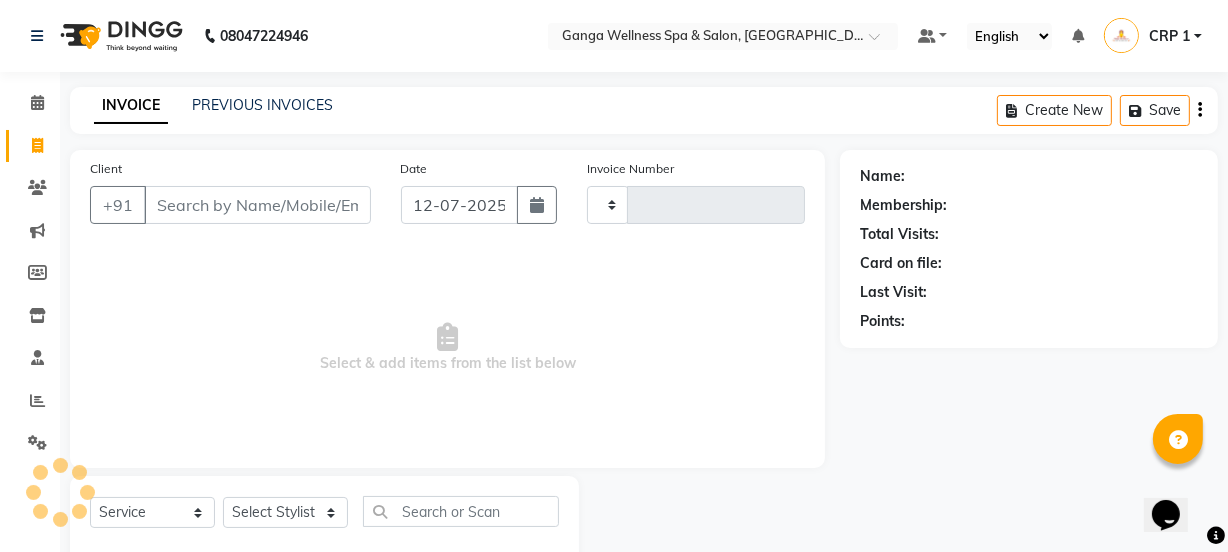 scroll, scrollTop: 50, scrollLeft: 0, axis: vertical 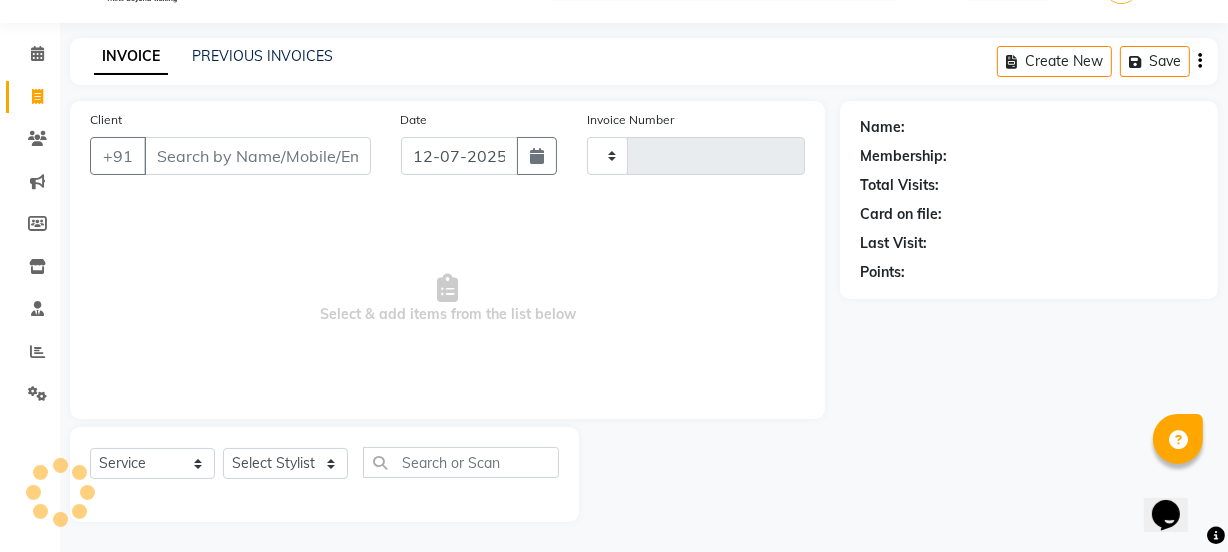 type on "1649" 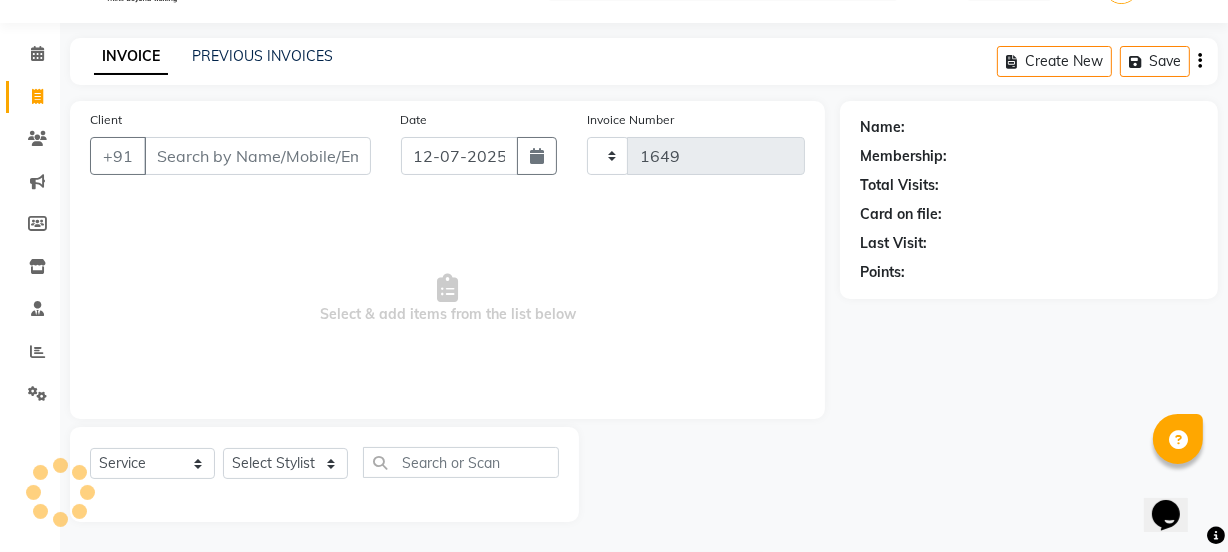 select on "715" 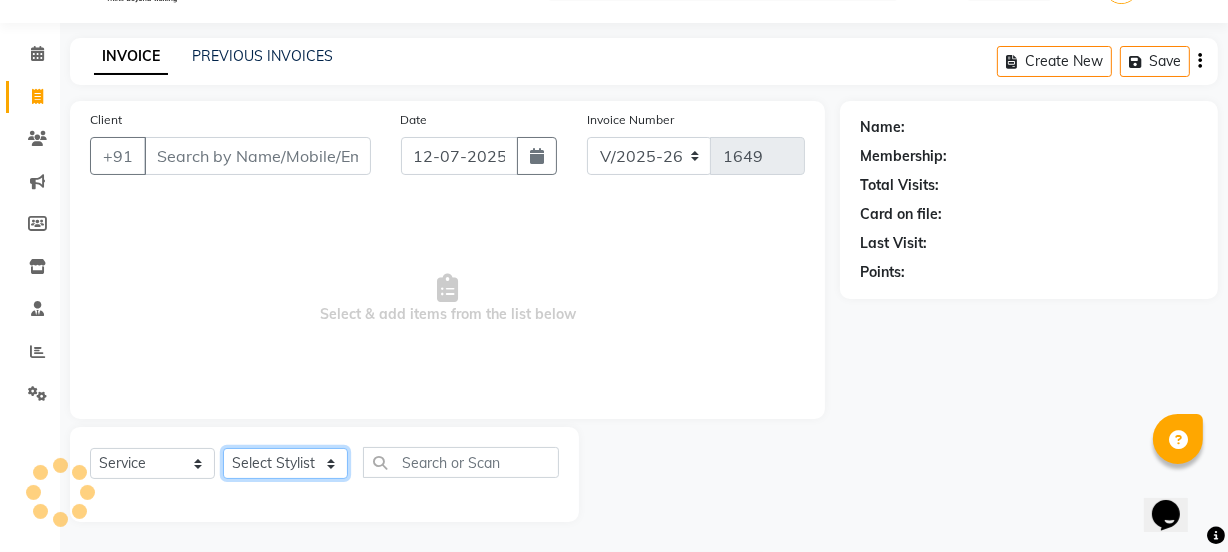 click on "Select Stylist" 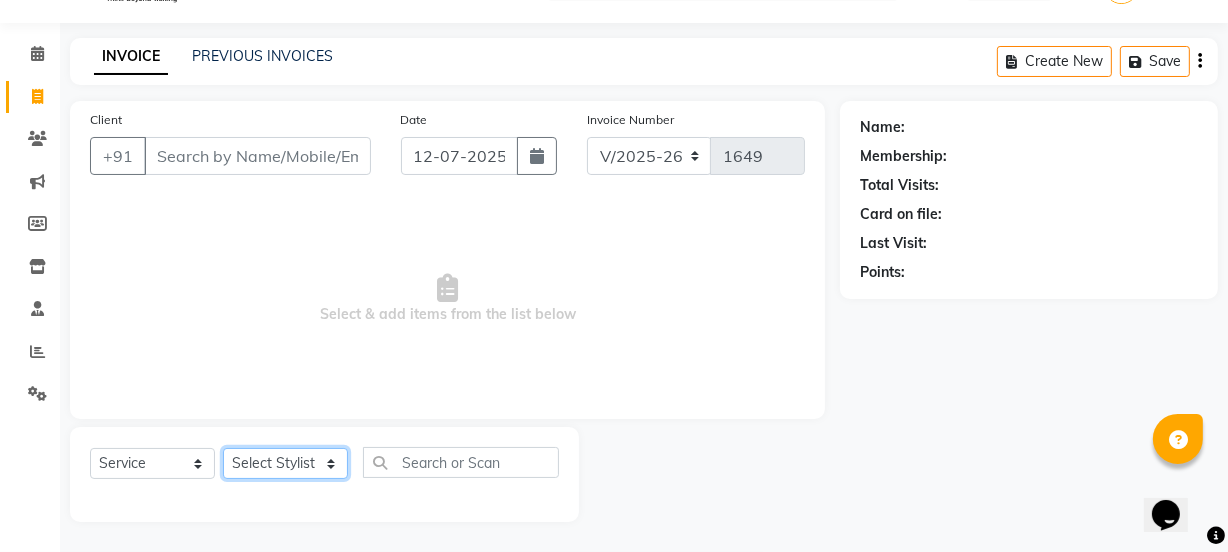 type on "9078123967" 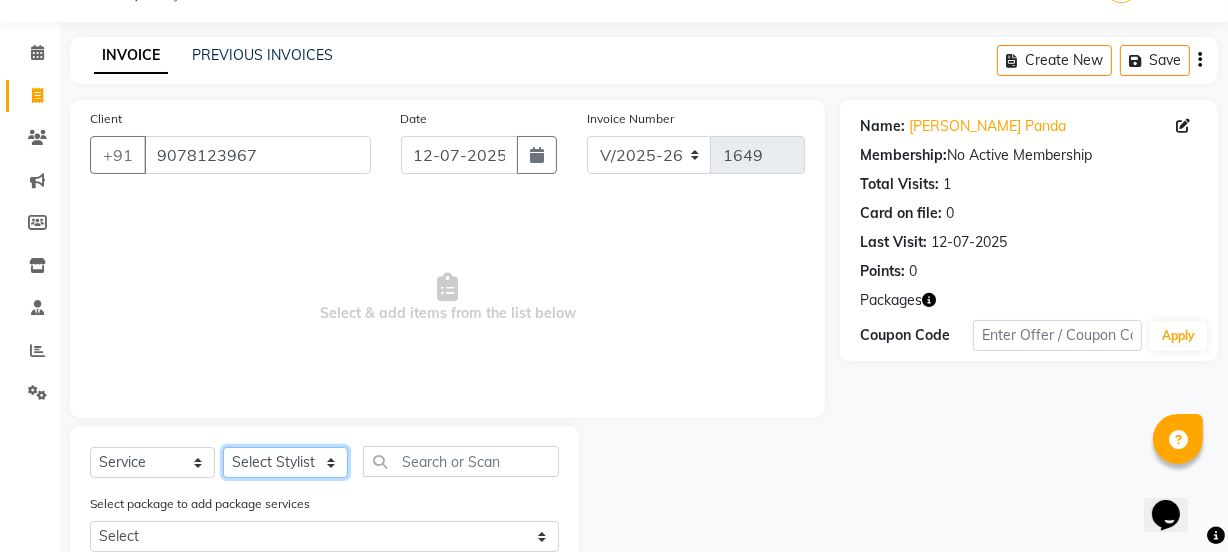 select on "83729" 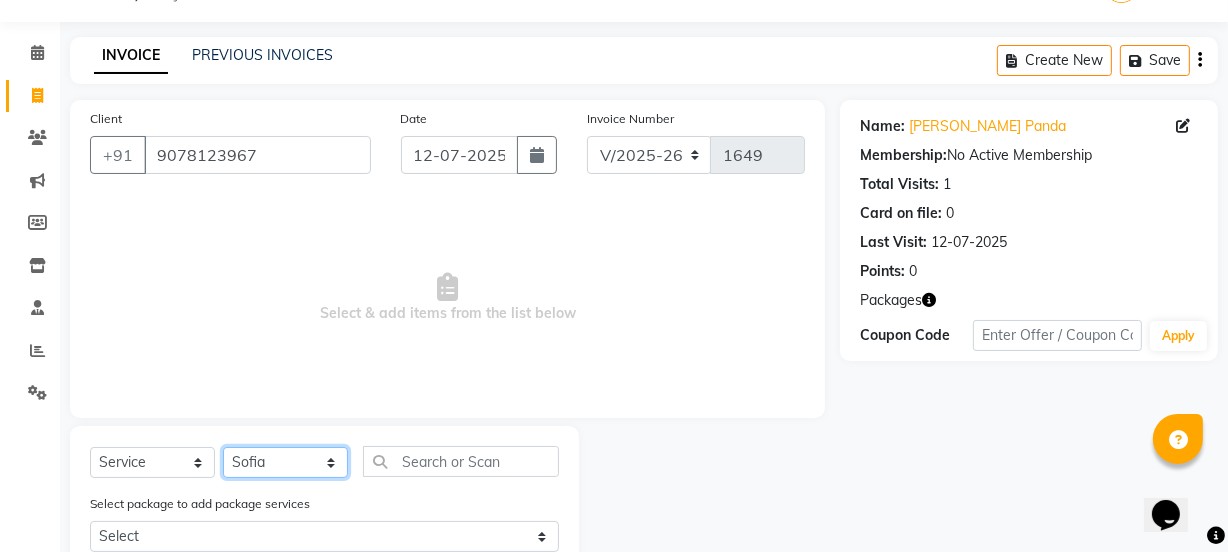 click on "Select Stylist Aarovi [PERSON_NAME] [PERSON_NAME] Ammi [PERSON_NAME] CRP 1 CRP 2 [PERSON_NAME] [PERSON_NAME] G1 G1 Salon General Manager  [PERSON_NAME] Jasmine [PERSON_NAME] [PERSON_NAME] Krishna [PERSON_NAME]  [PERSON_NAME] [PERSON_NAME] [PERSON_NAME] [PERSON_NAME] [PERSON_NAME] [PERSON_NAME] [PERSON_NAME] [PERSON_NAME] [PERSON_NAME] [PERSON_NAME] [PERSON_NAME] [PERSON_NAME] [PERSON_NAME] Umpi Zuali" 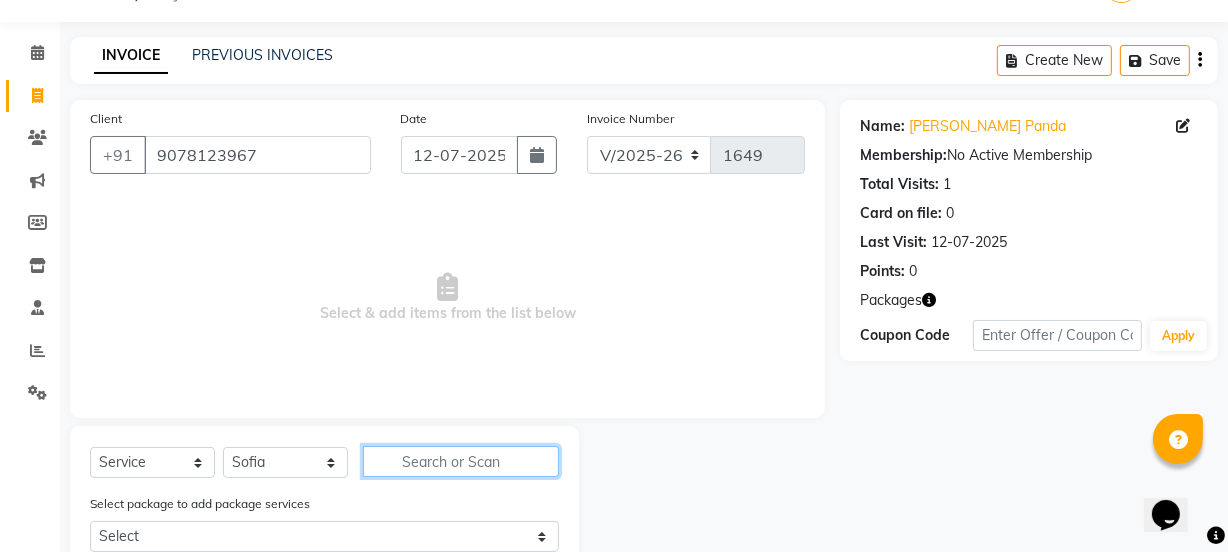 click 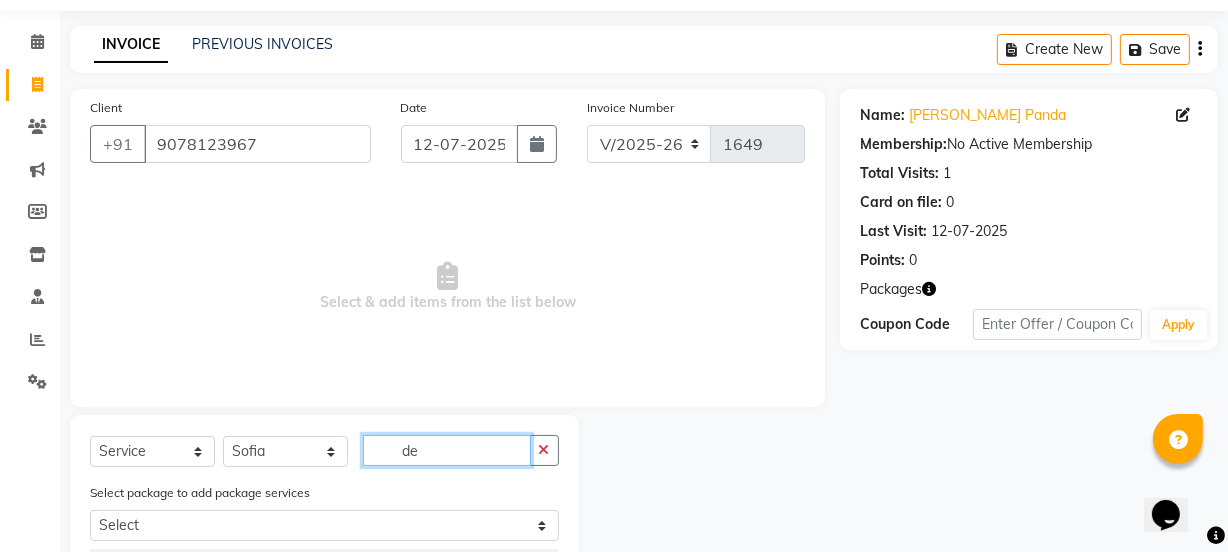 scroll, scrollTop: 140, scrollLeft: 0, axis: vertical 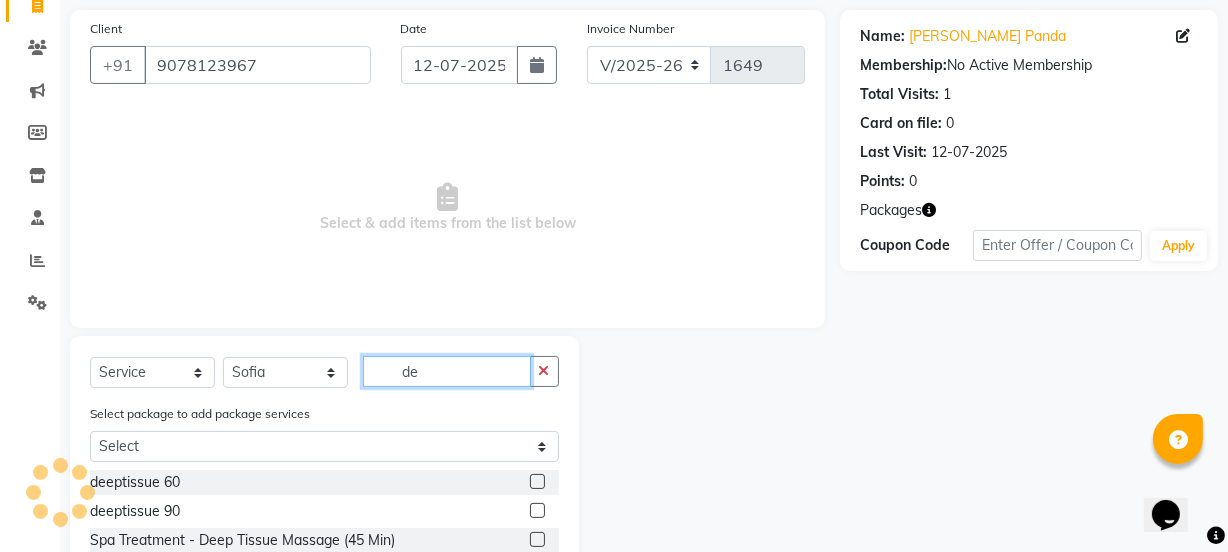 type on "de" 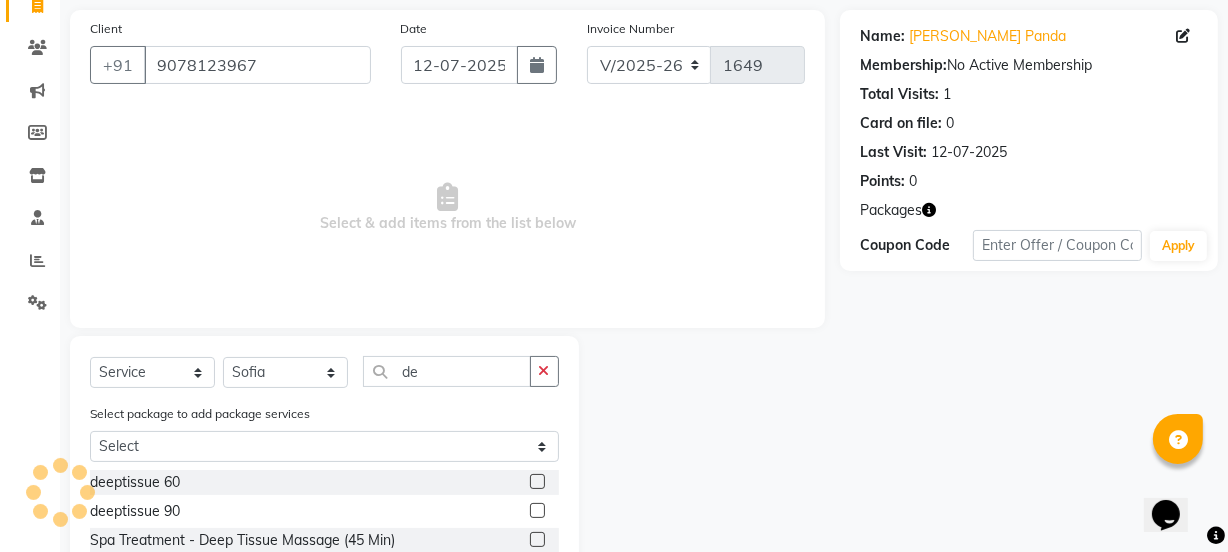 click 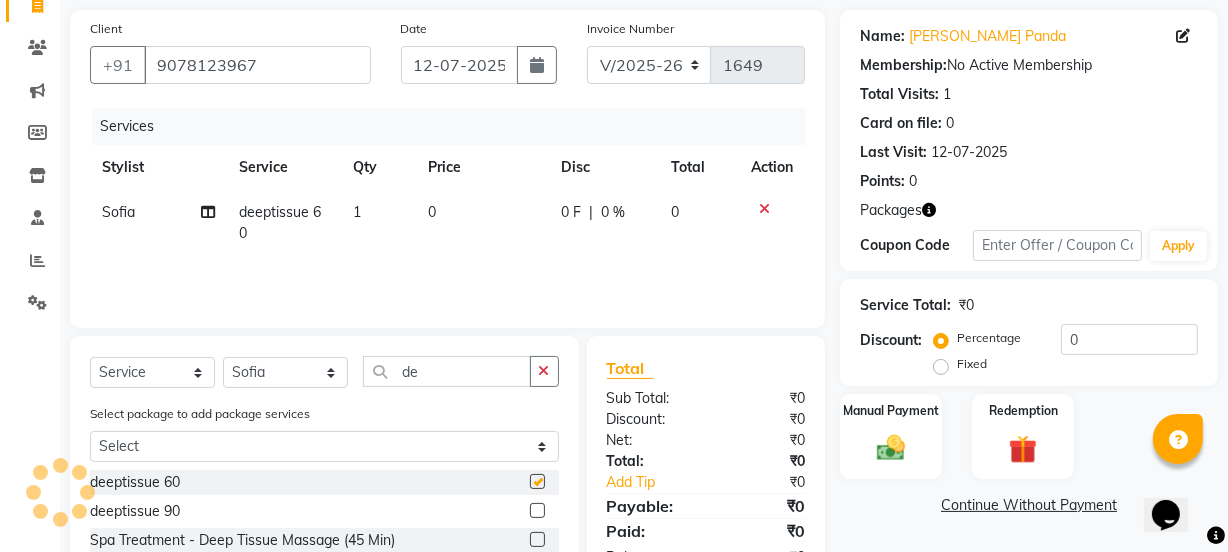 checkbox on "false" 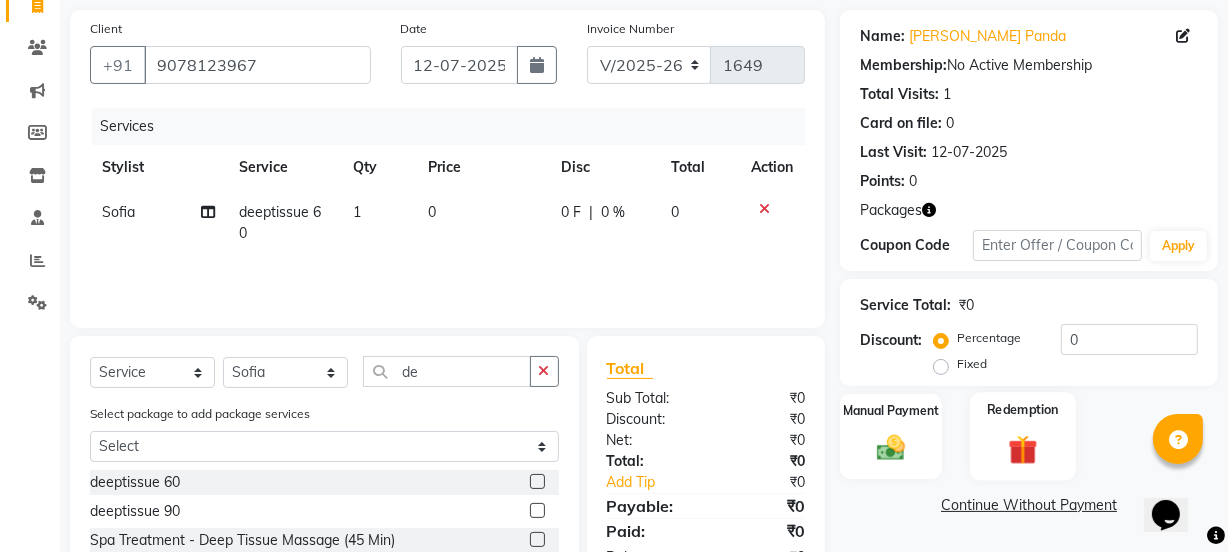 click 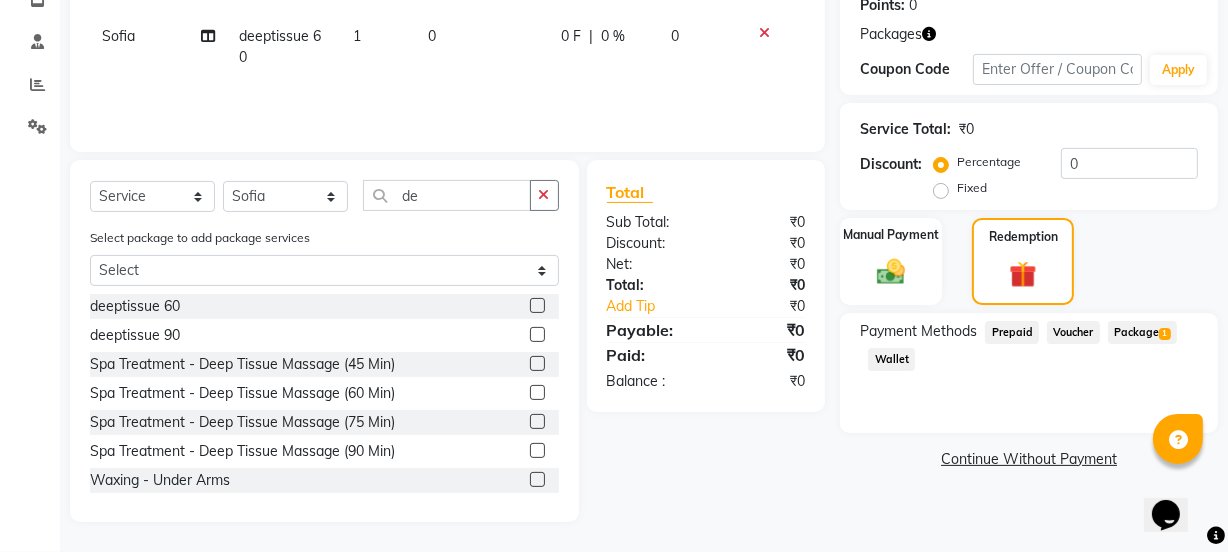 scroll, scrollTop: 317, scrollLeft: 0, axis: vertical 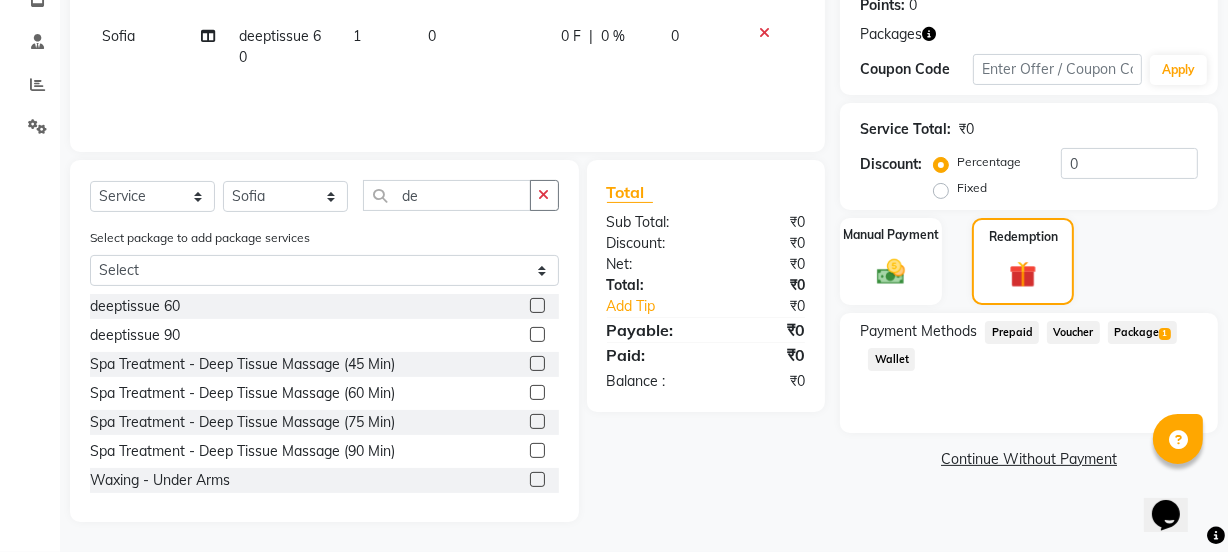 click on "Package  1" 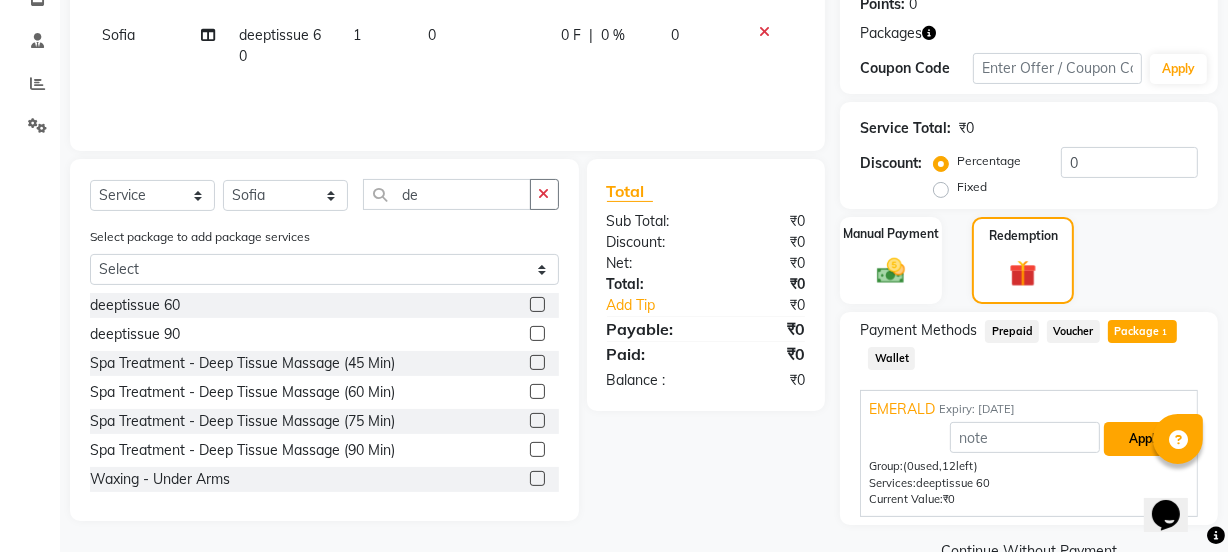 click on "Apply" at bounding box center [1145, 439] 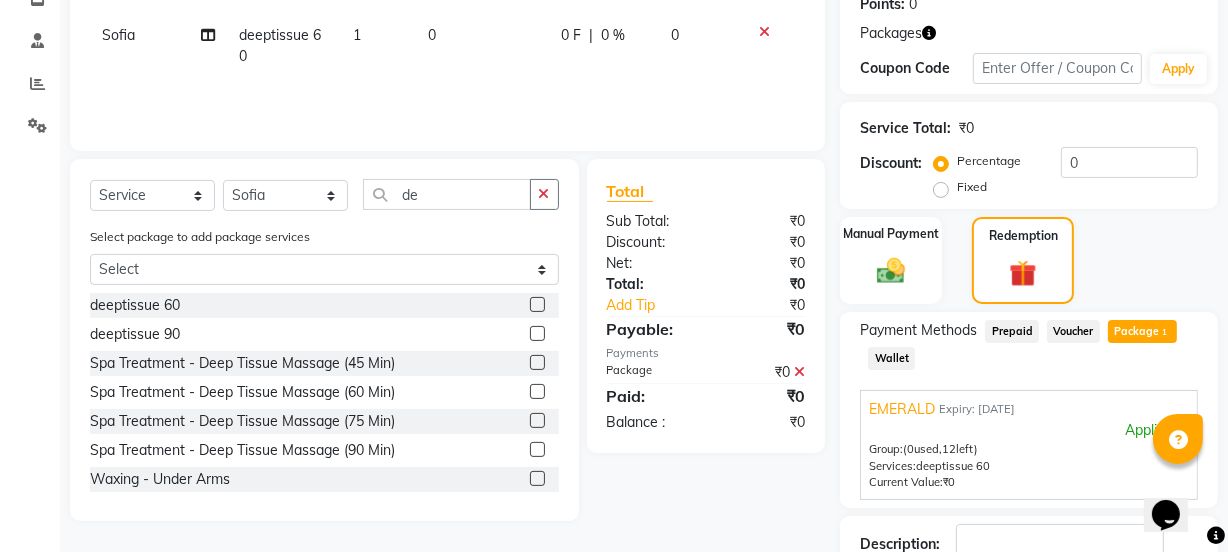 scroll, scrollTop: 456, scrollLeft: 0, axis: vertical 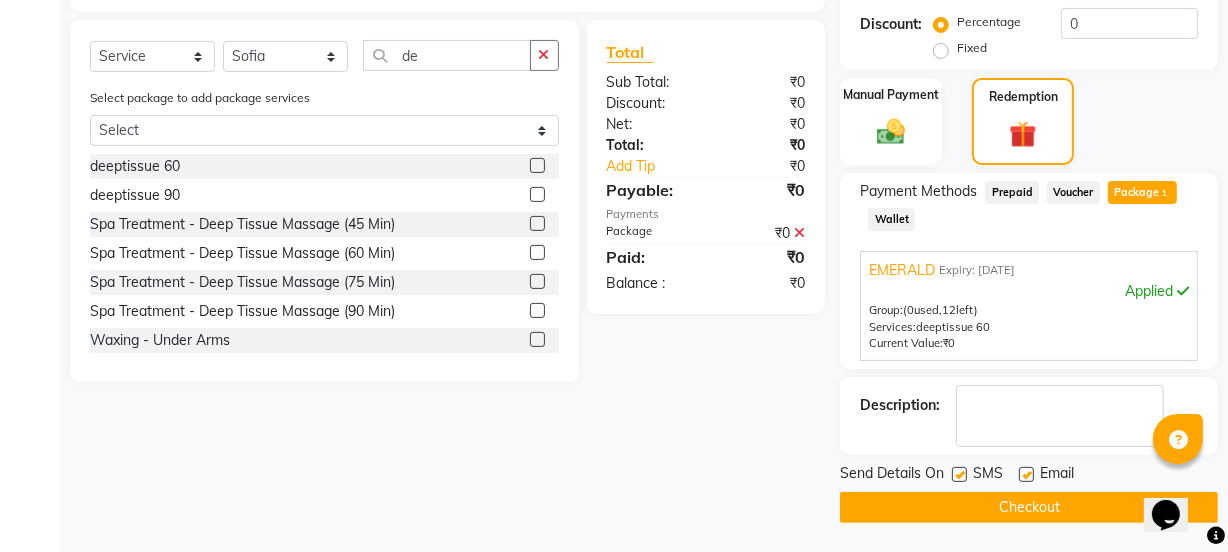 click on "Checkout" 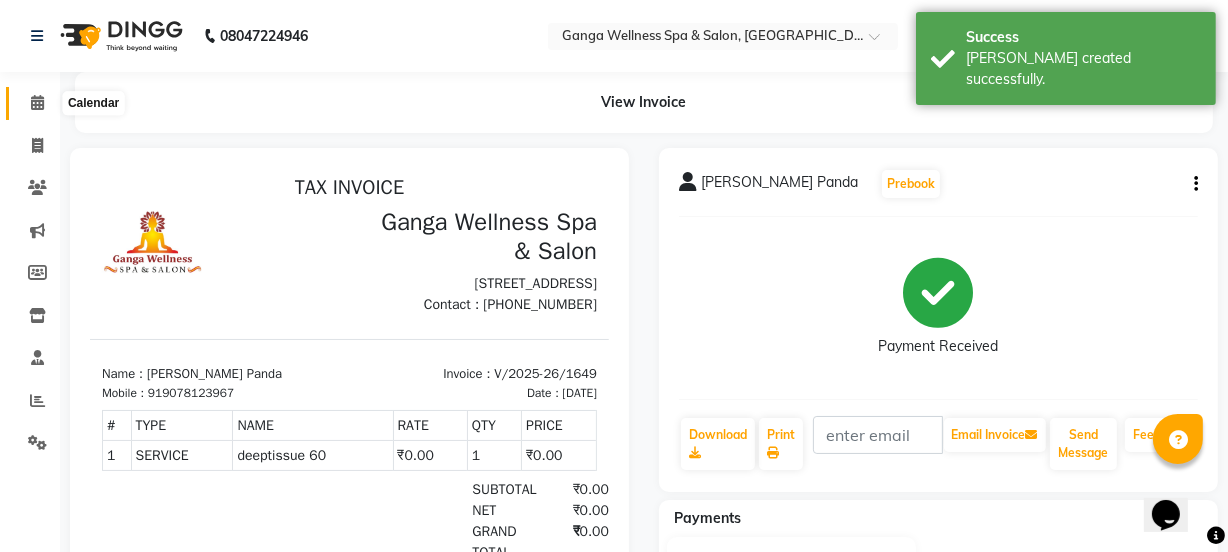scroll, scrollTop: 0, scrollLeft: 0, axis: both 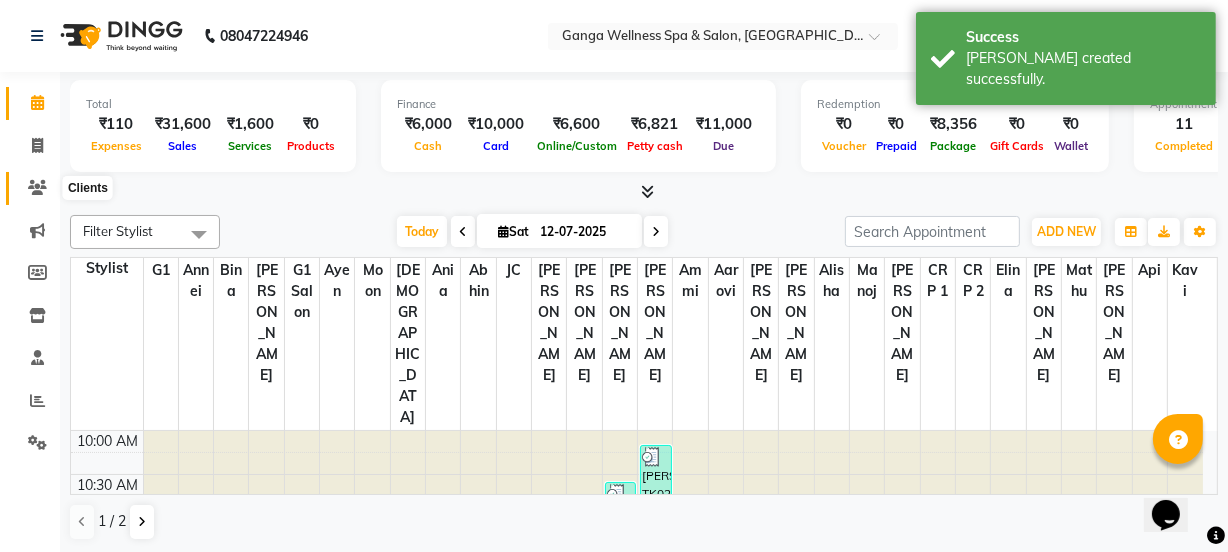 click 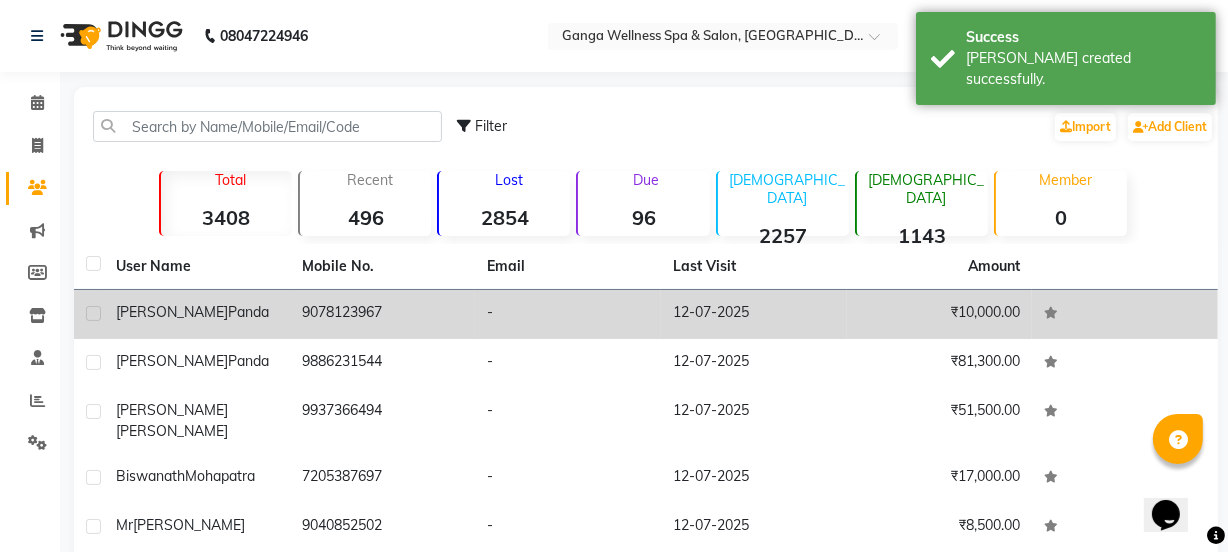 click on "Panda" 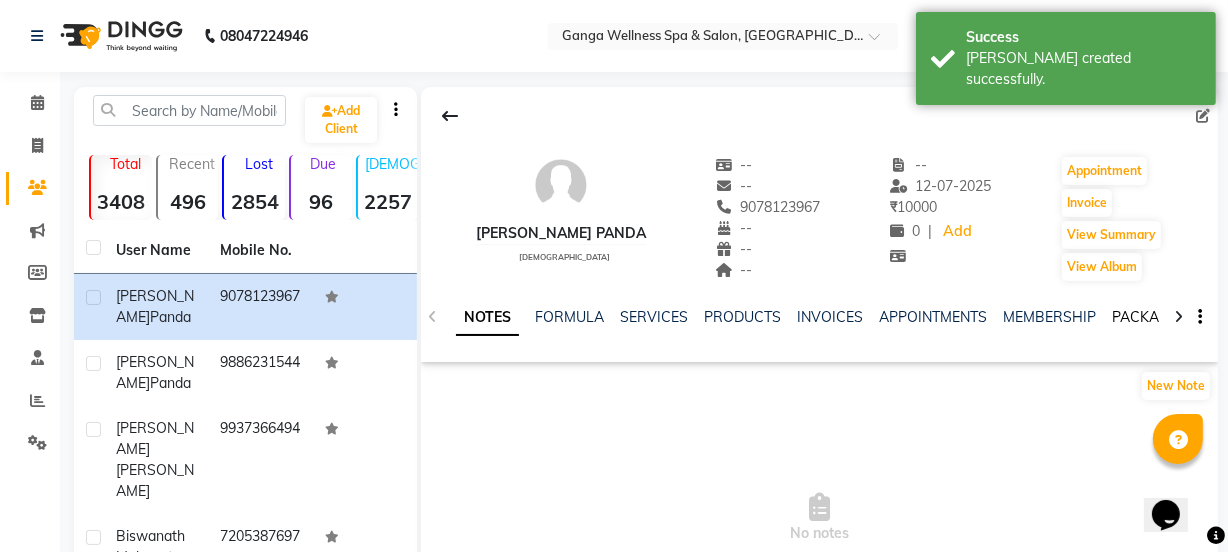 click on "PACKAGES" 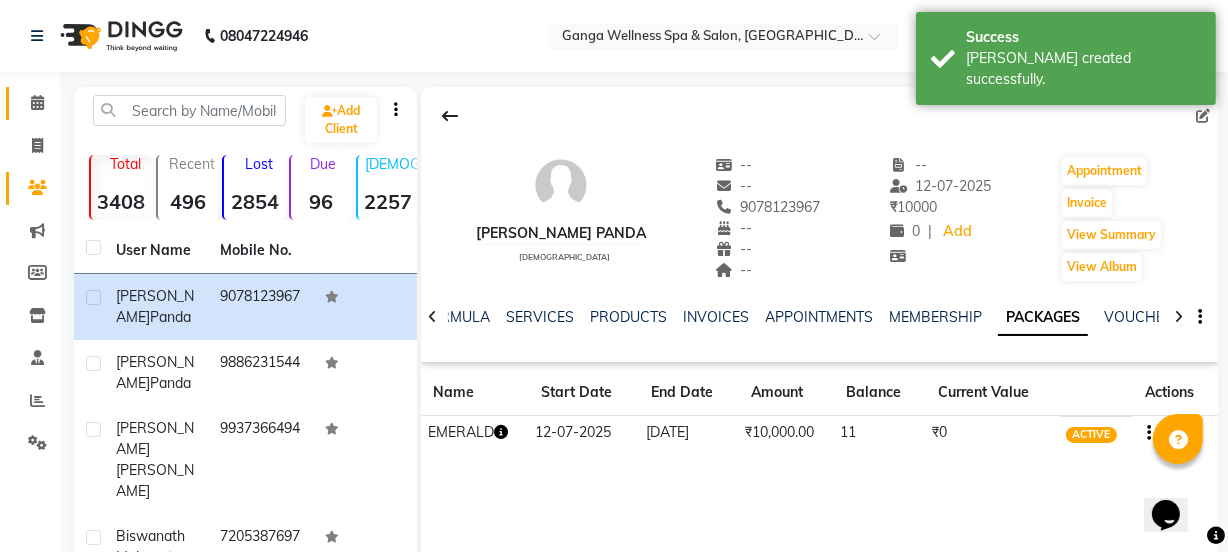 click 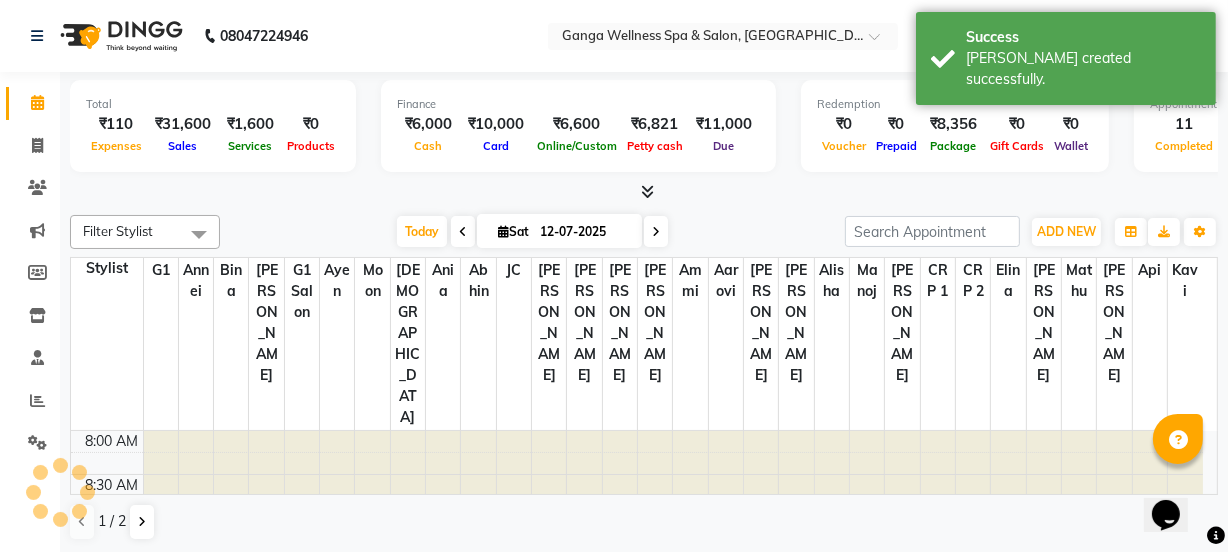 scroll, scrollTop: 0, scrollLeft: 0, axis: both 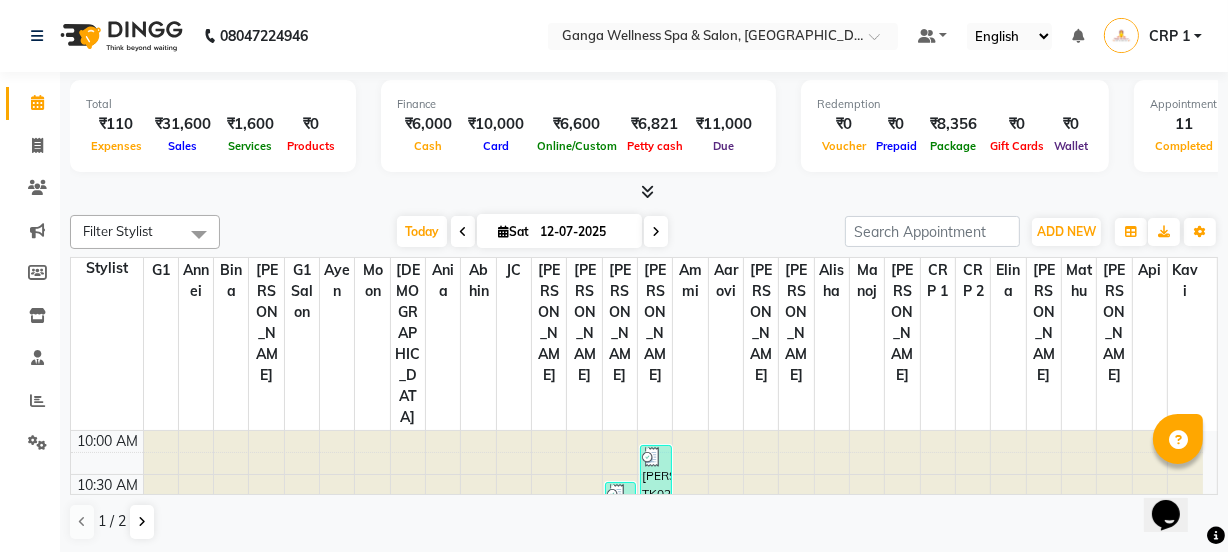 click on "10:00 AM 10:30 AM 11:00 AM 11:30 AM 12:00 PM 12:30 PM 1:00 PM 1:30 PM 2:00 PM 2:30 PM 3:00 PM 3:30 PM 4:00 PM 4:30 PM 5:00 PM 5:30 PM 6:00 PM 6:30 PM 7:00 PM 7:30 PM 8:00 PM 8:30 PM 9:00 PM 9:30 PM     D.K Behera, TK01, 10:35 AM-11:35 AM, Spa Treatment - Deep Tissue Massage (60 Min)     Anil Sahu, TK06, 03:05 PM-04:05 PM, Spa Treatment - Deep Tissue Massage (60 Min)     Jitendra Pradhan, TK02, 10:10 AM-11:40 AM, Spa Treatment - Deep Tissue Massage (90 Min)     Girija Ray, TK09, 05:05 PM-06:05 PM, Spa Treatment - Deep Tissue Massage (60 Min)     Biswanath Mohapatra, TK08, 05:05 PM-06:05 PM, Spa Treatment - Deep Tissue Massage (60 Min)" at bounding box center [637, 958] 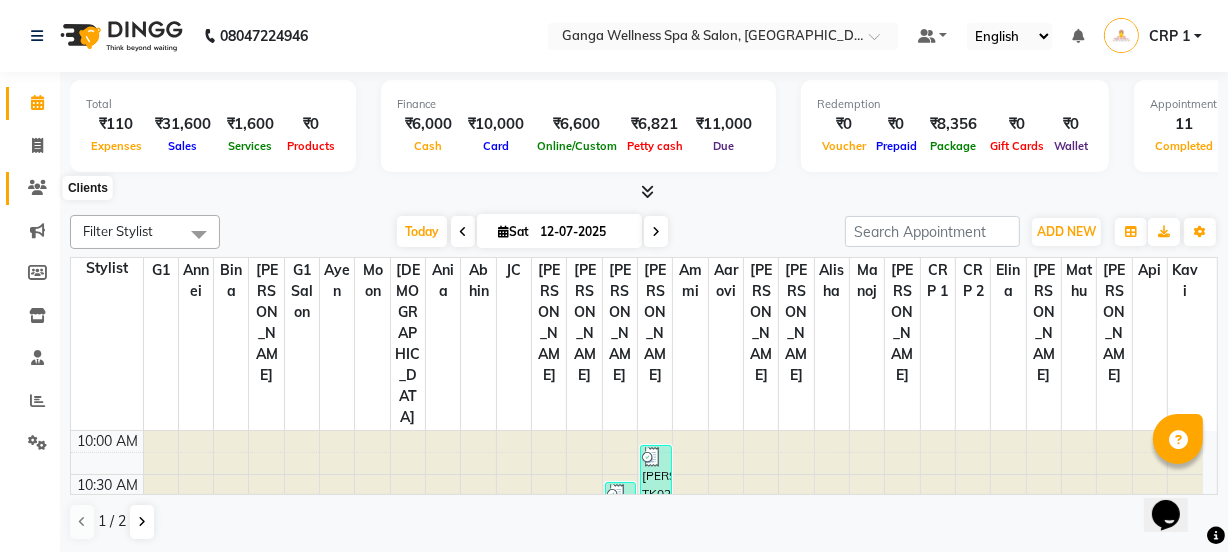 click 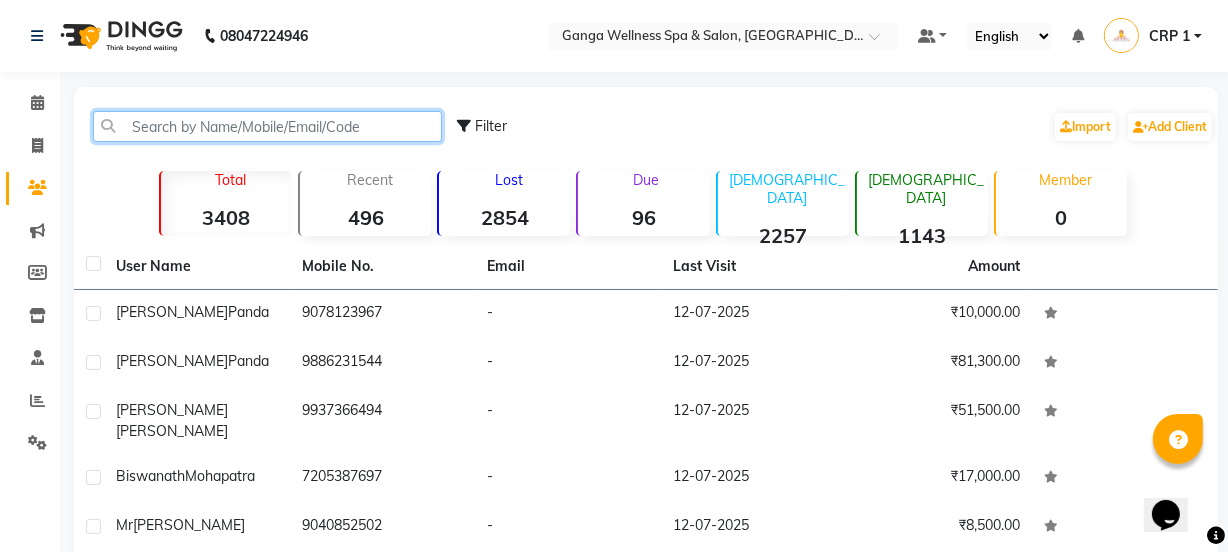 click 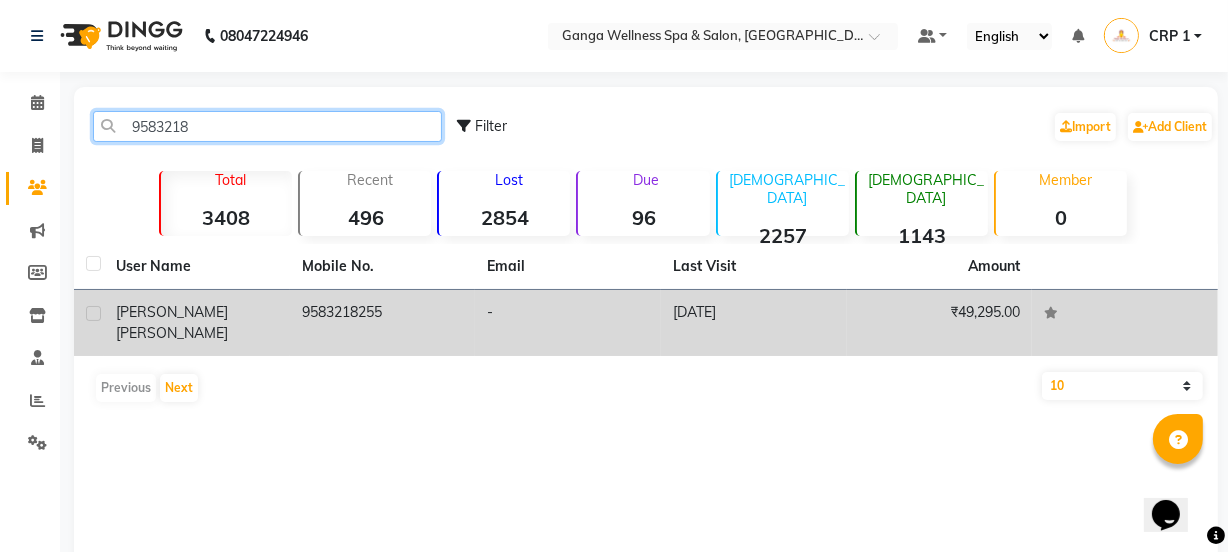 type on "9583218" 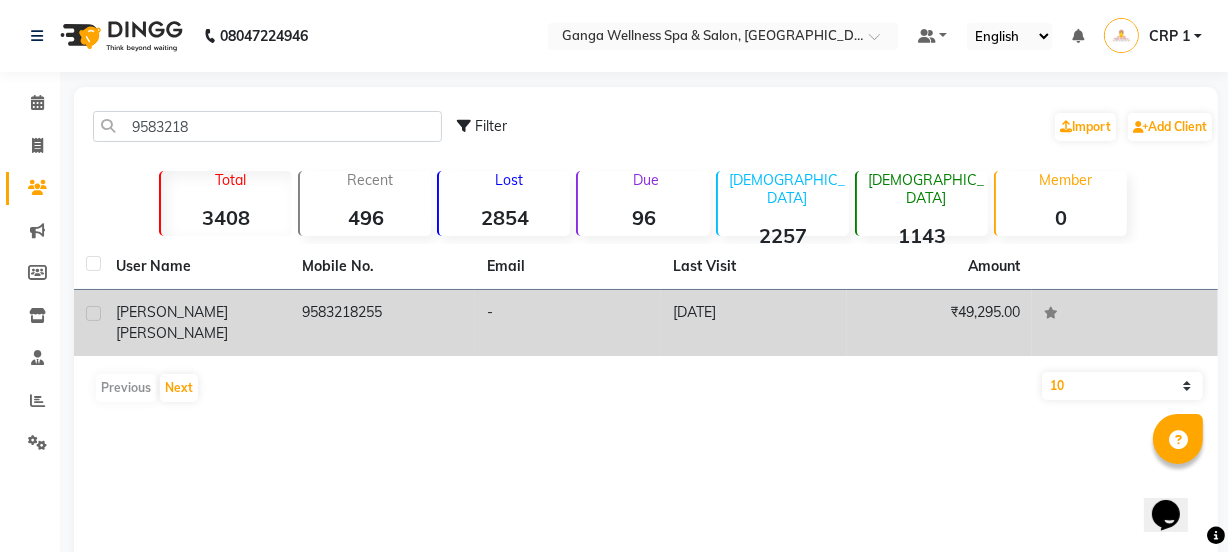 click on "Benudhar  Biswal" 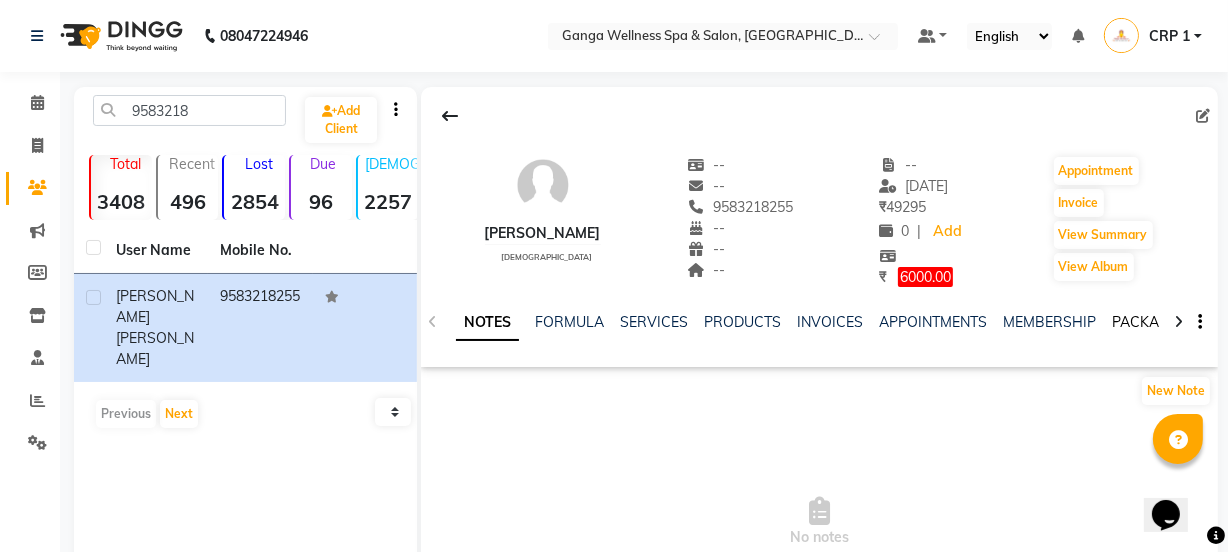 click on "PACKAGES" 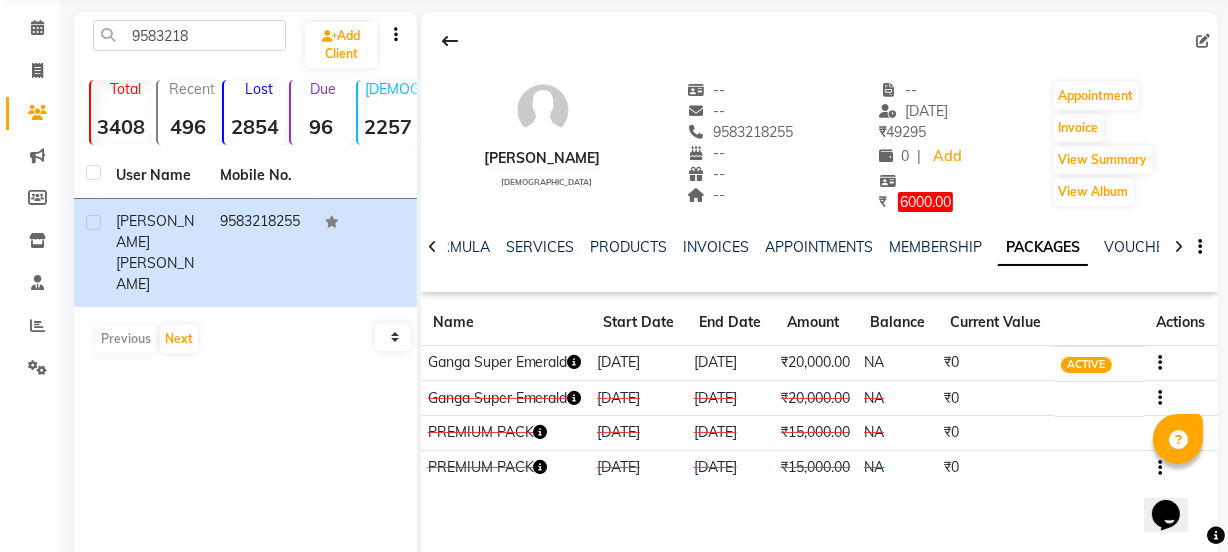 scroll, scrollTop: 165, scrollLeft: 0, axis: vertical 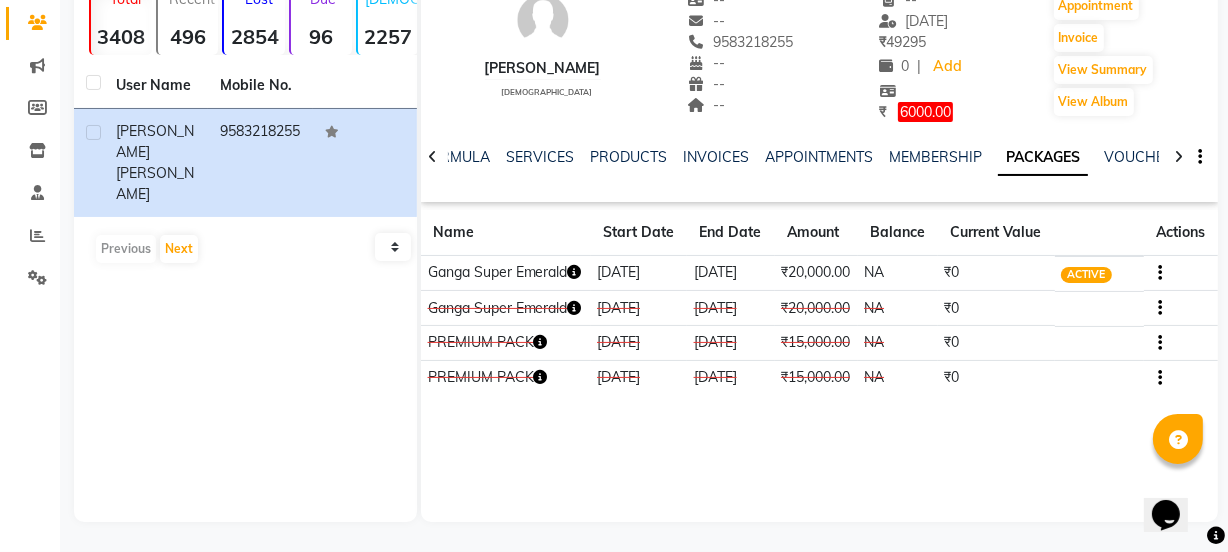 click 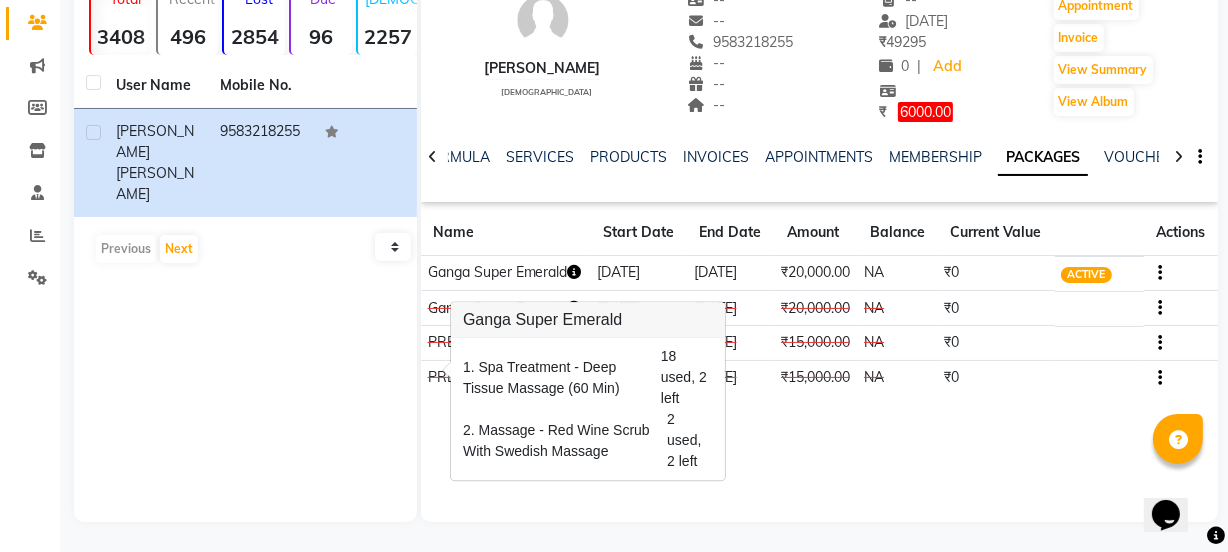 click on "Benudhar Biswal   male  --   --   9583218255  --  --  --  -- 04-04-2025 ₹    49295 0 |  Add  ₹     6000.00  Appointment   Invoice  View Summary  View Album  NOTES FORMULA SERVICES PRODUCTS INVOICES APPOINTMENTS MEMBERSHIP PACKAGES VOUCHERS GIFTCARDS POINTS FORMS FAMILY CARDS WALLET" 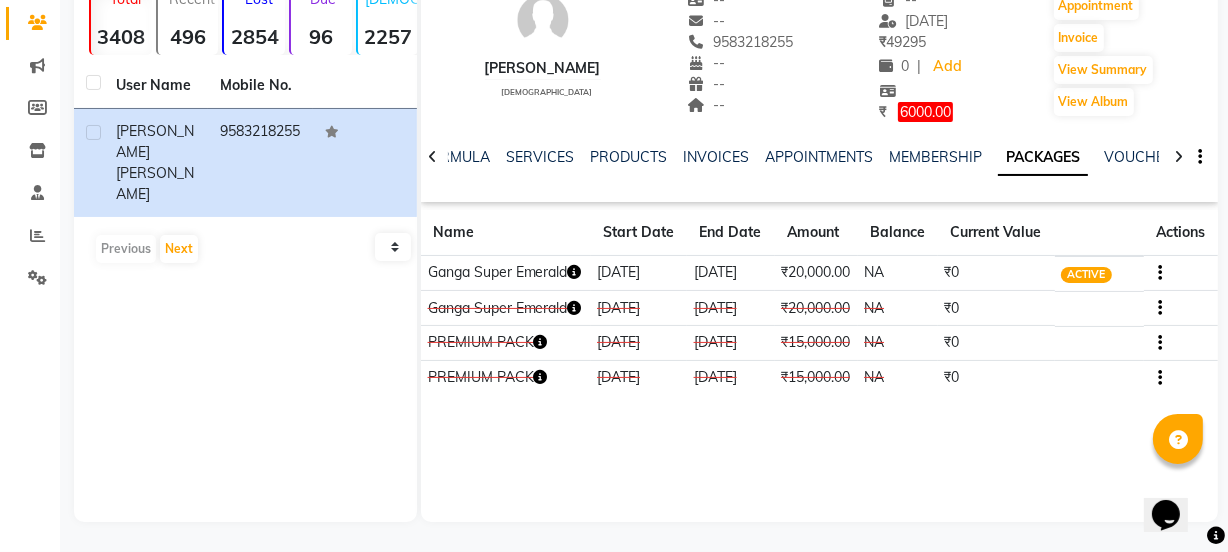 click on "SERVICES" 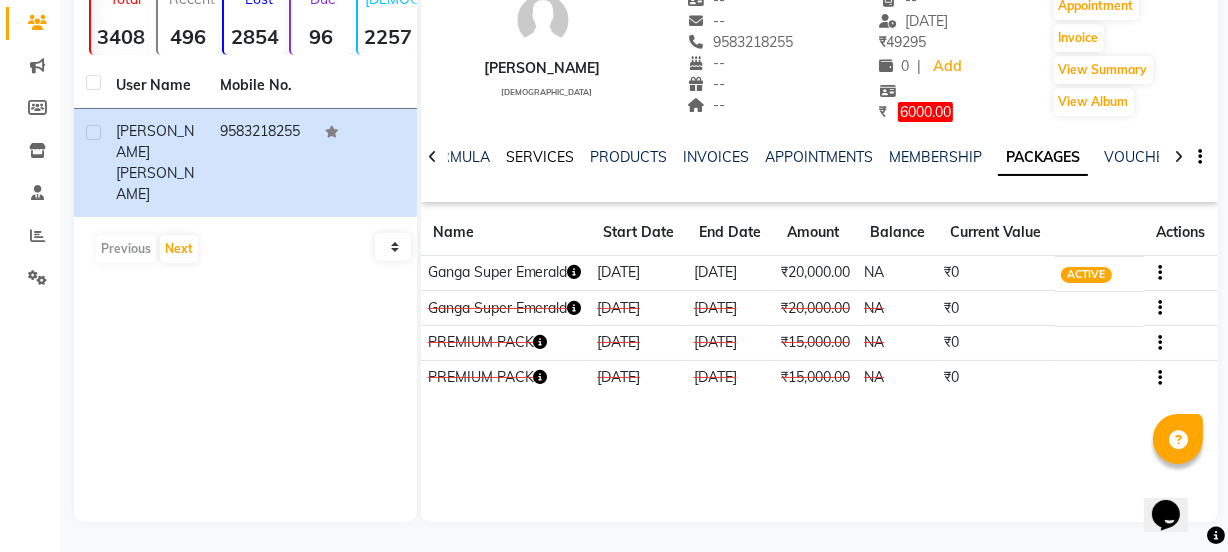 click on "SERVICES" 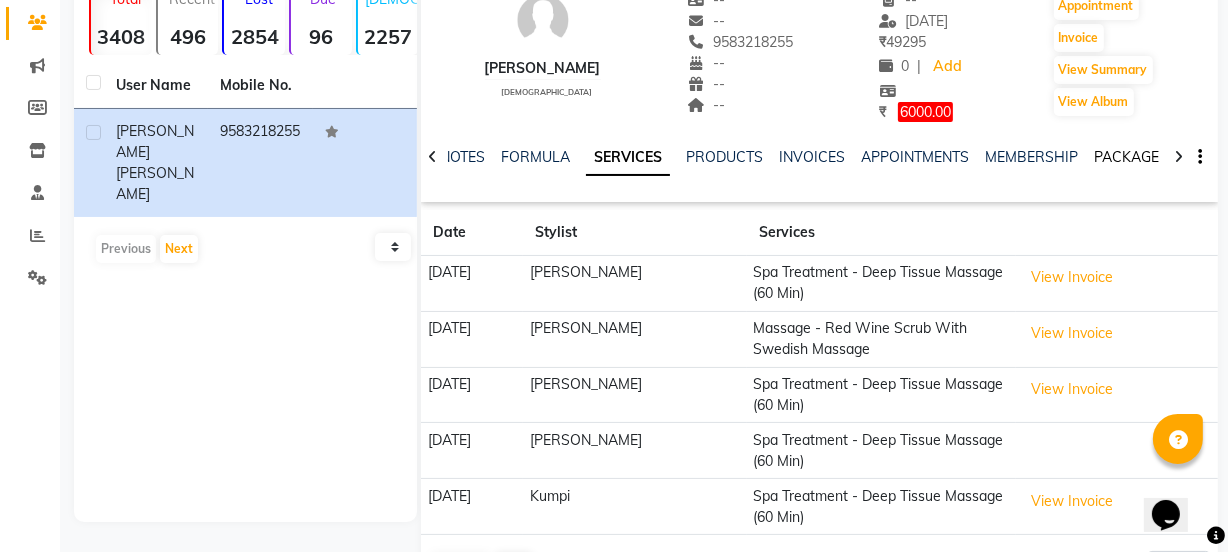 click on "PACKAGES" 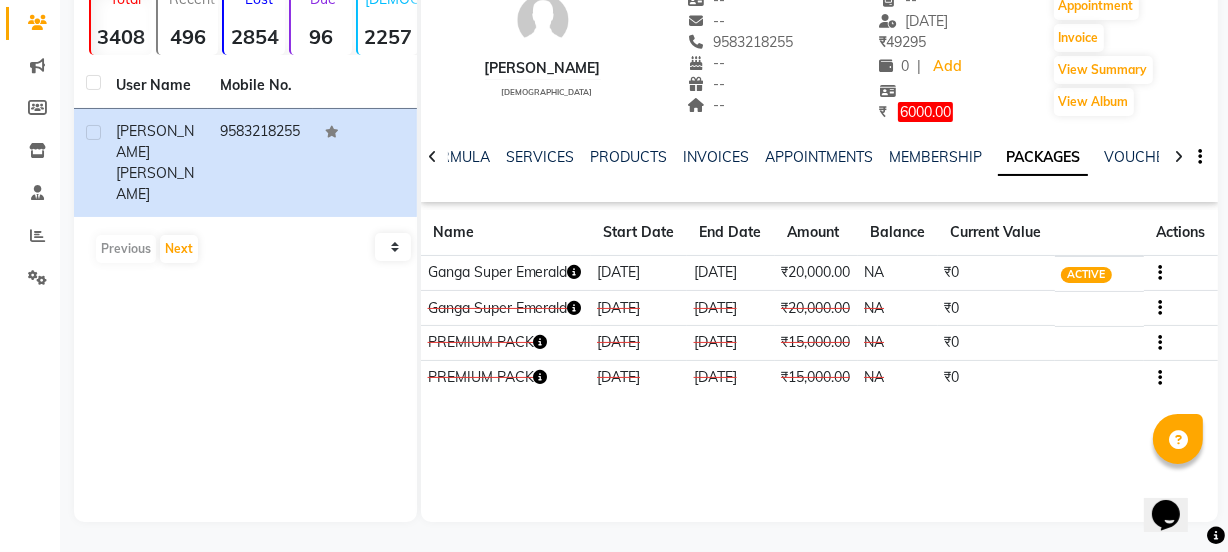 click 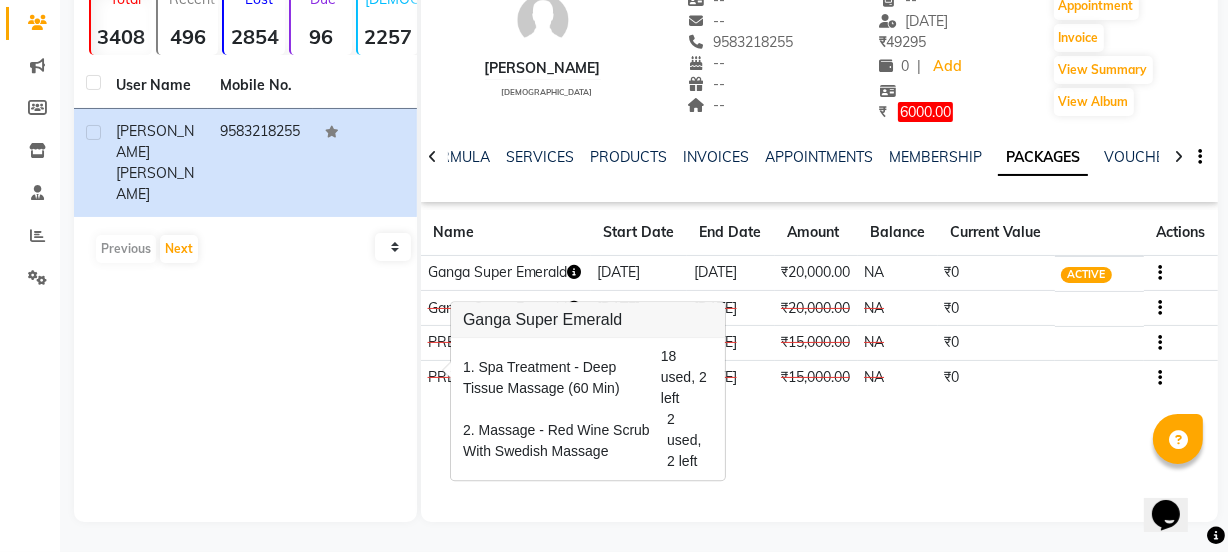 click on "[DATE]" 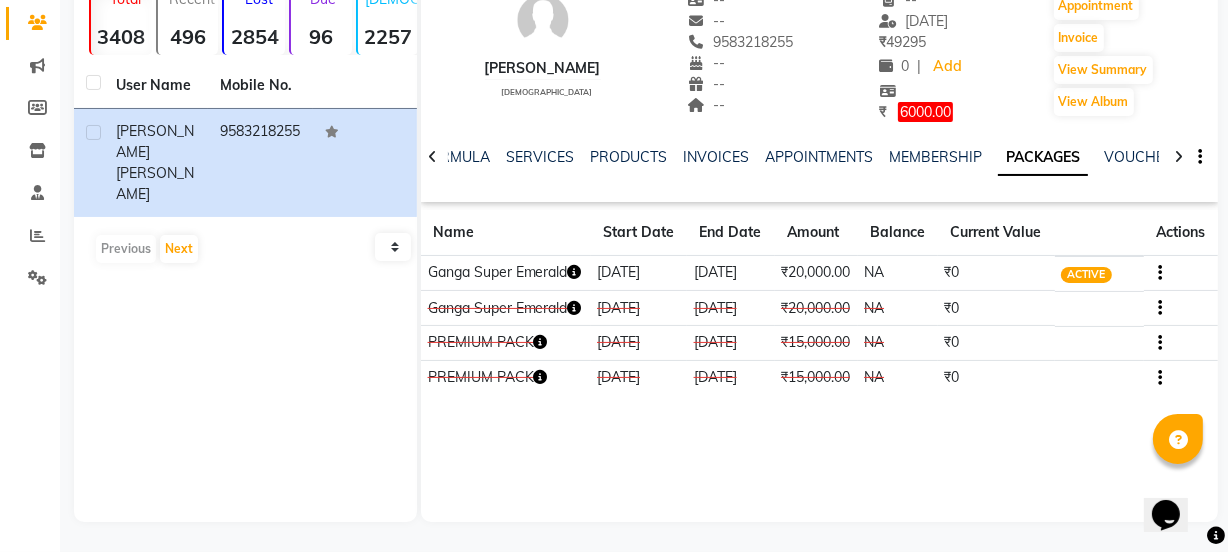 click 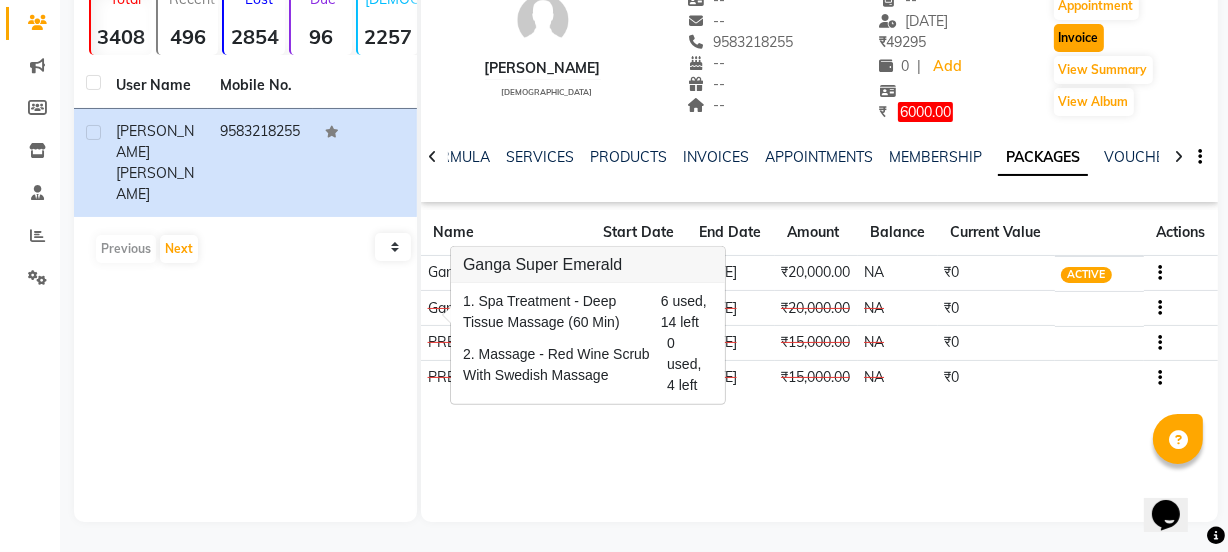 click on "Invoice" 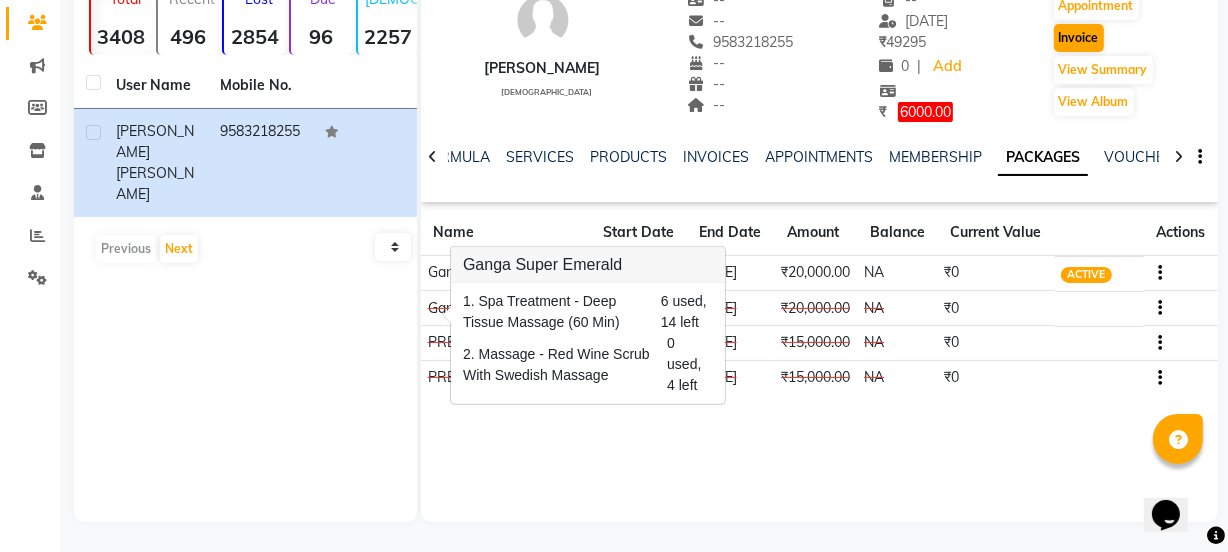 select on "service" 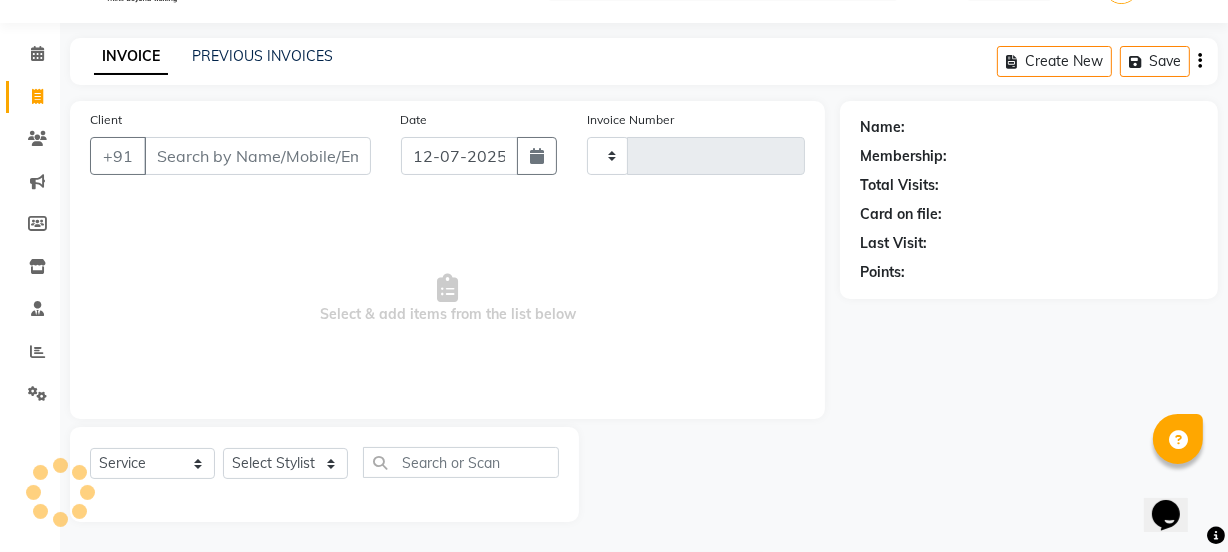 scroll, scrollTop: 50, scrollLeft: 0, axis: vertical 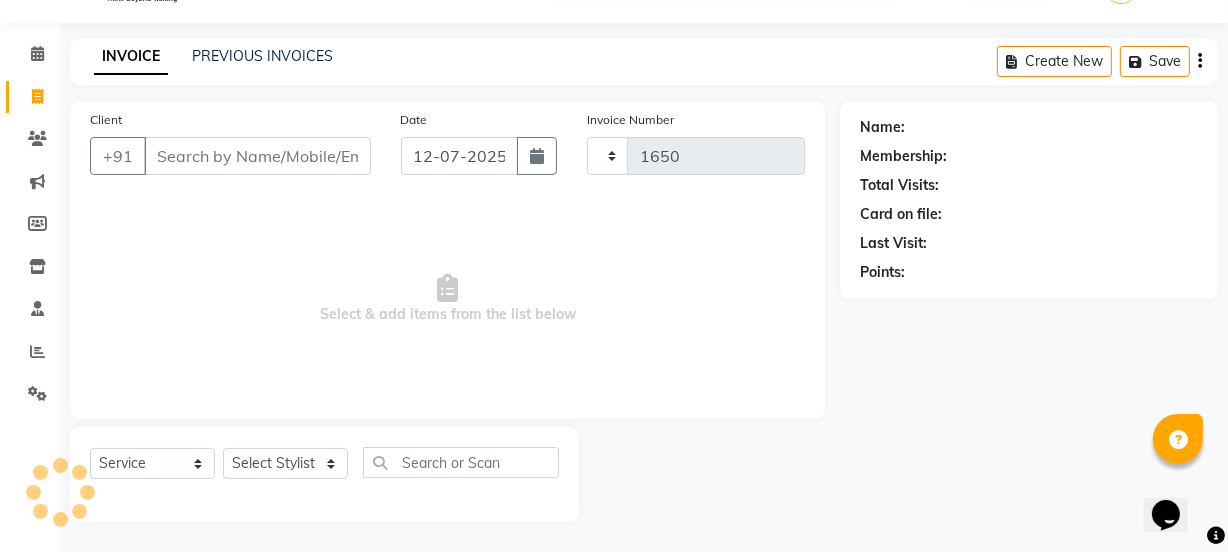 select on "715" 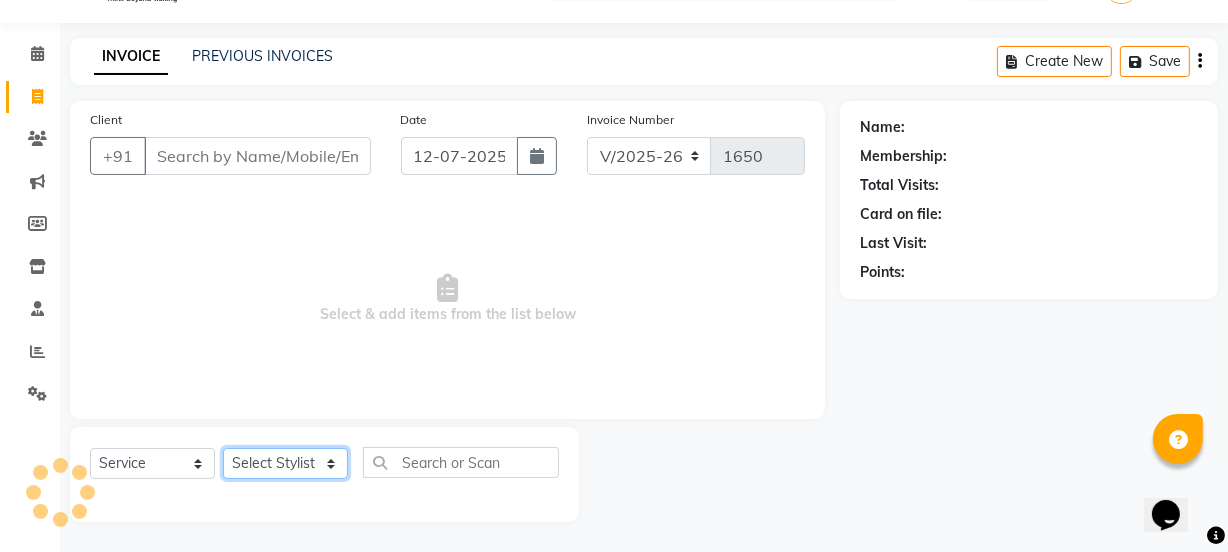 click on "Select Stylist" 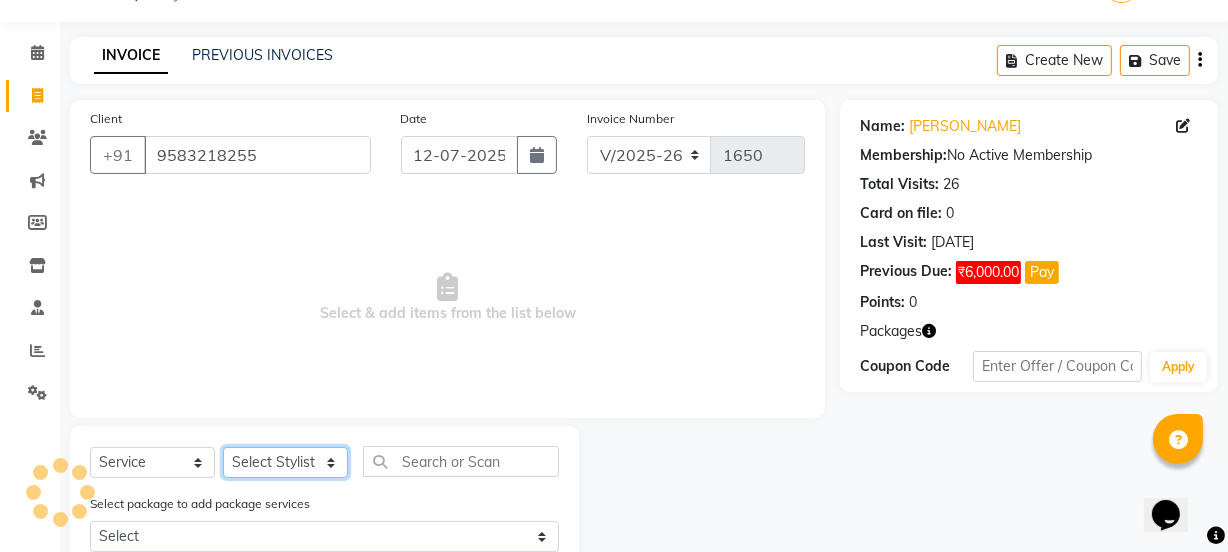 select on "40197" 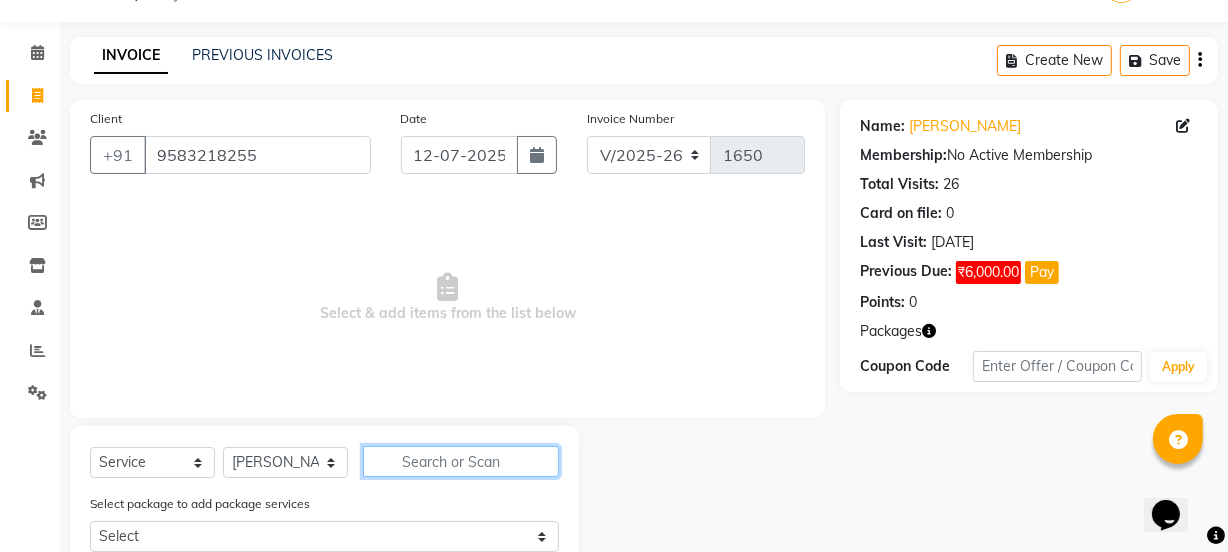 click 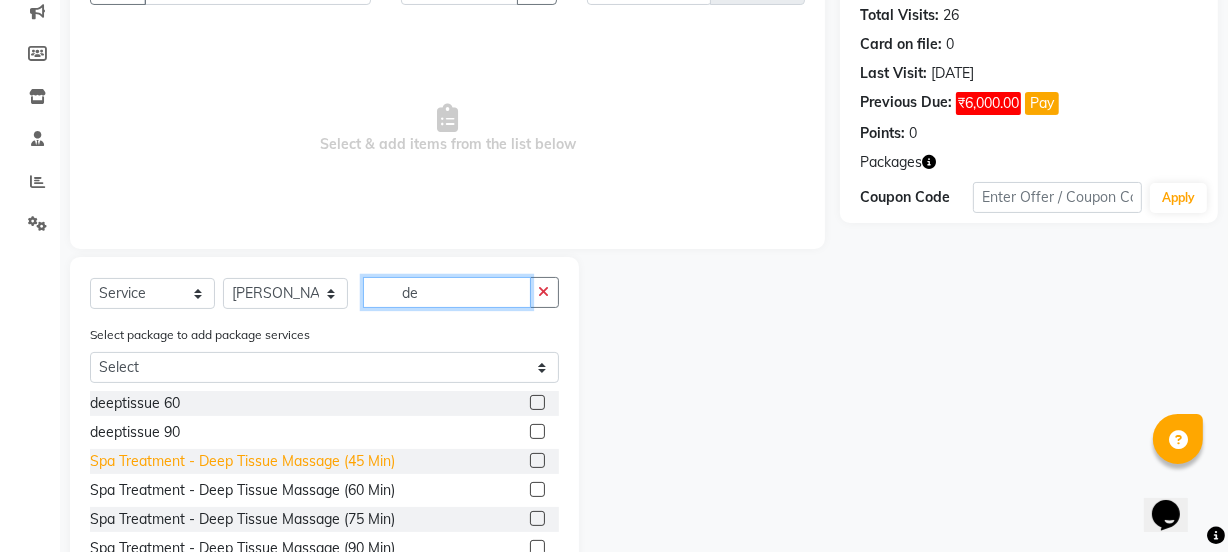 scroll, scrollTop: 231, scrollLeft: 0, axis: vertical 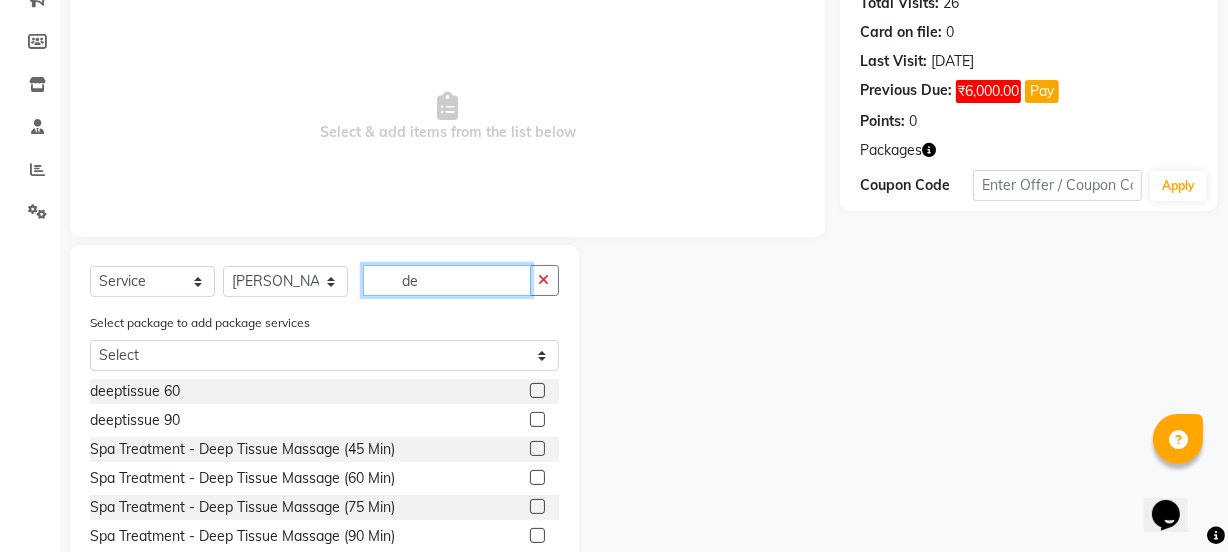 type on "de" 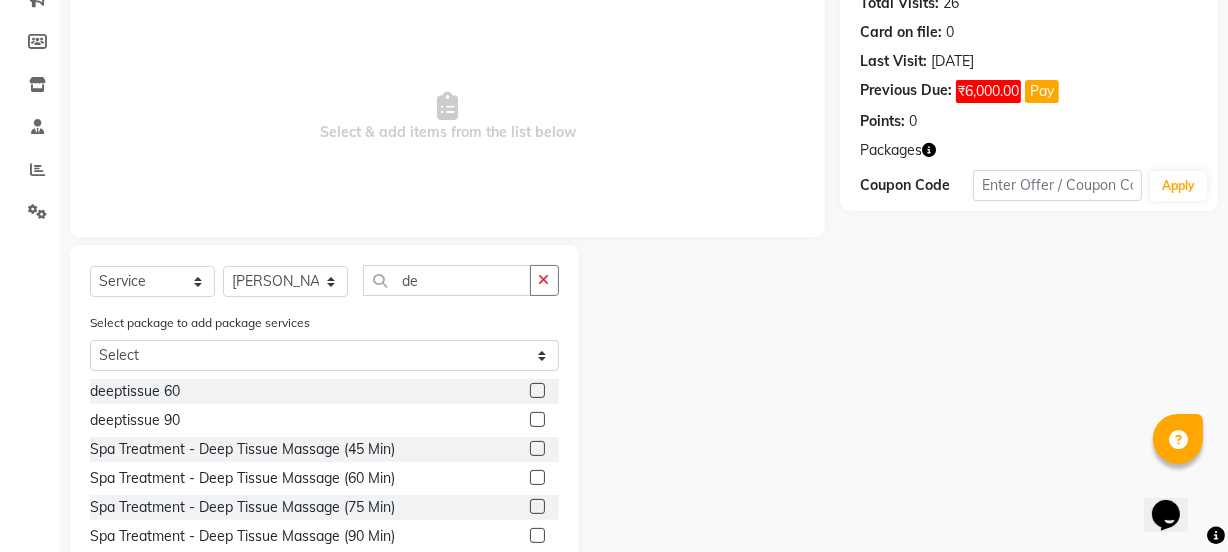 click 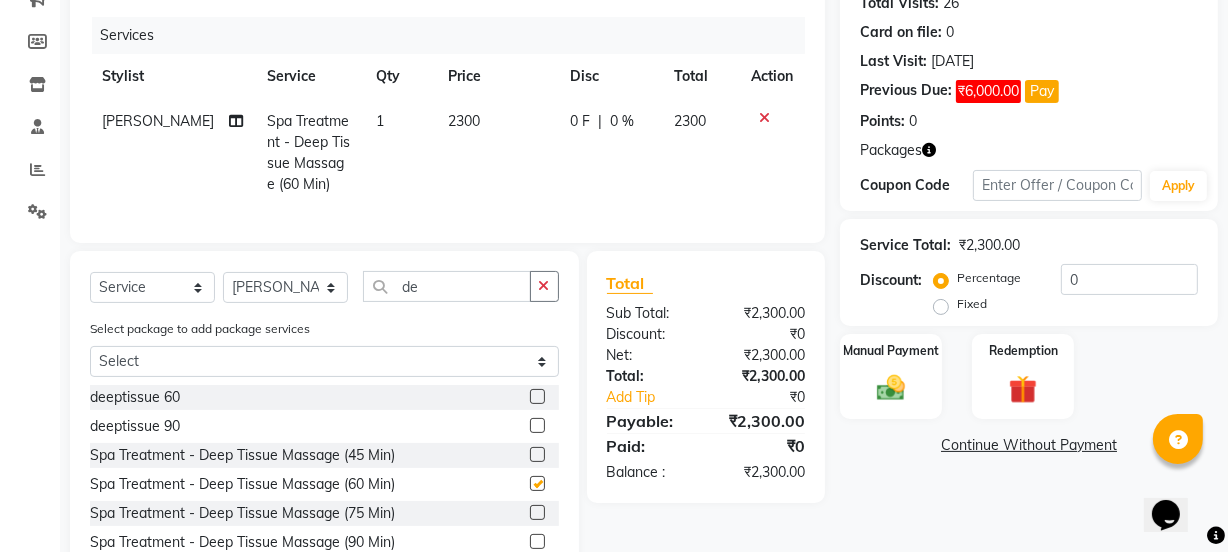 checkbox on "false" 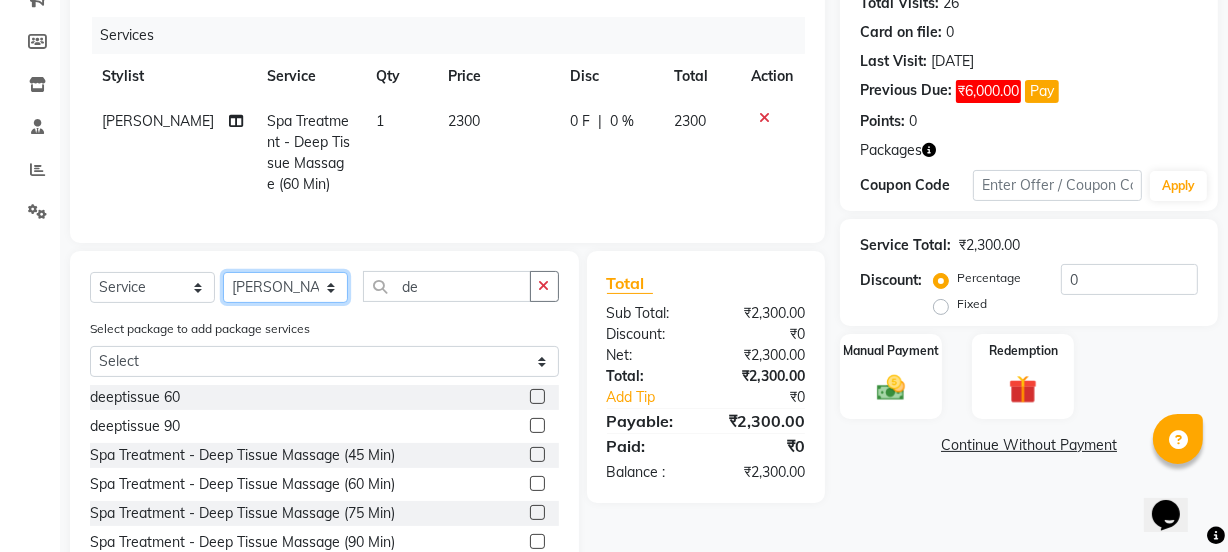 click on "Select Stylist Aarovi Abhin Alisha Ammi Ania Annei Api Ayen Bikash Bina CRP 1 CRP 2 Dipti Elina G1 G1 Salon General Manager  Helen Jasmine Jayashree JC Jenny kavi Krishna Manoj Mathu  Monika Moon Nancy Nirupama Pabitra Papu Puja Purnima Rajashree Raju Rashmi Remi Rinky Riya Rose Sanjiv Saraswati Saroj Sir  Sofia Steffy Sukanya Surren Mahapatra Sushree Swopna Umpi Zuali" 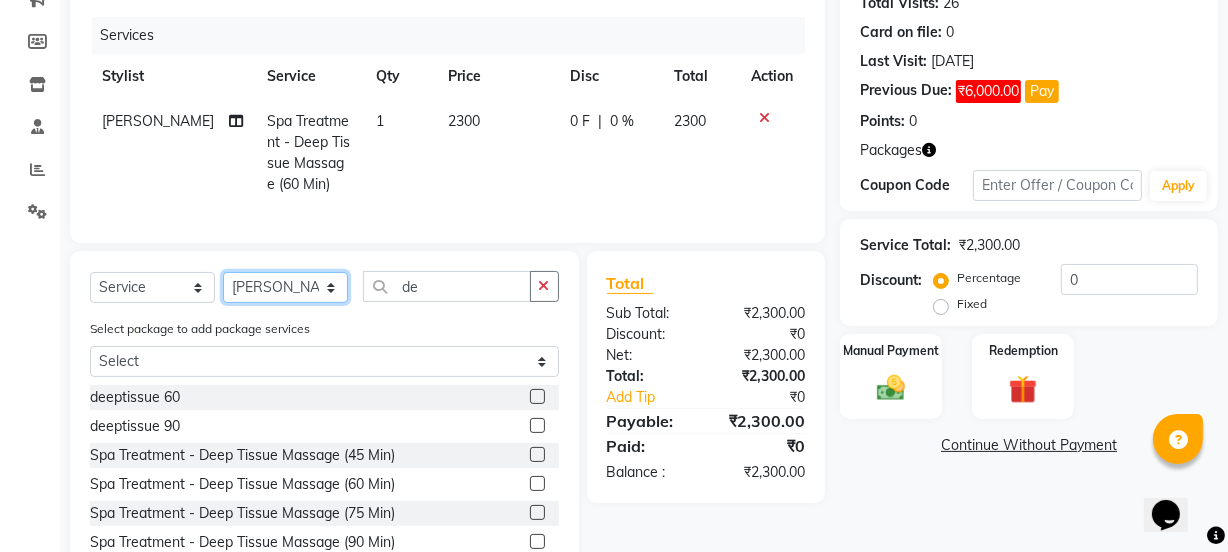select on "79434" 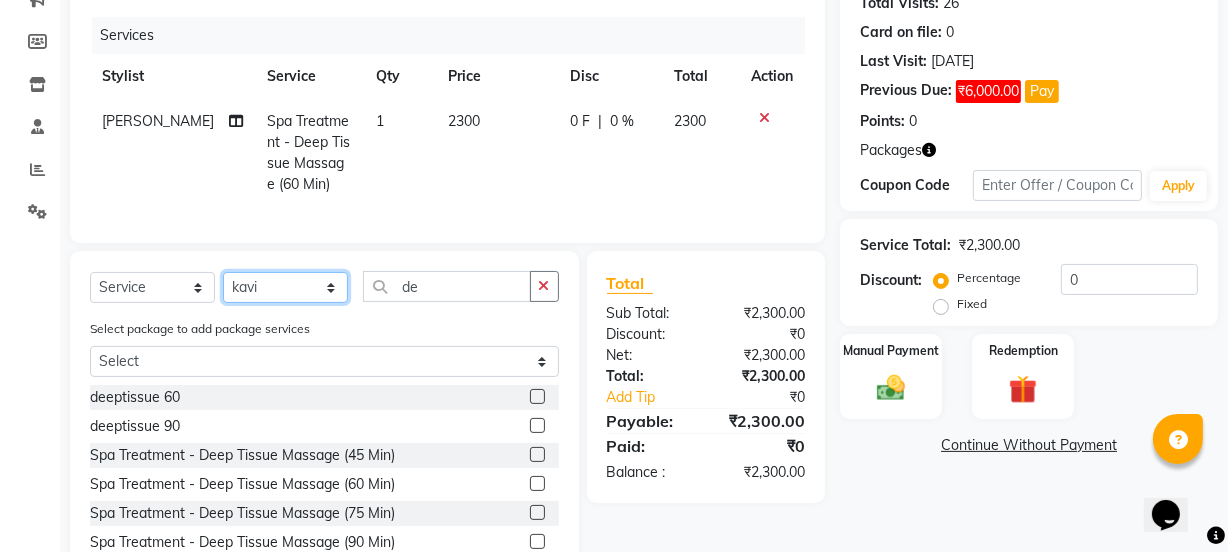 click on "Select Stylist Aarovi Abhin Alisha Ammi Ania Annei Api Ayen Bikash Bina CRP 1 CRP 2 Dipti Elina G1 G1 Salon General Manager  Helen Jasmine Jayashree JC Jenny kavi Krishna Manoj Mathu  Monika Moon Nancy Nirupama Pabitra Papu Puja Purnima Rajashree Raju Rashmi Remi Rinky Riya Rose Sanjiv Saraswati Saroj Sir  Sofia Steffy Sukanya Surren Mahapatra Sushree Swopna Umpi Zuali" 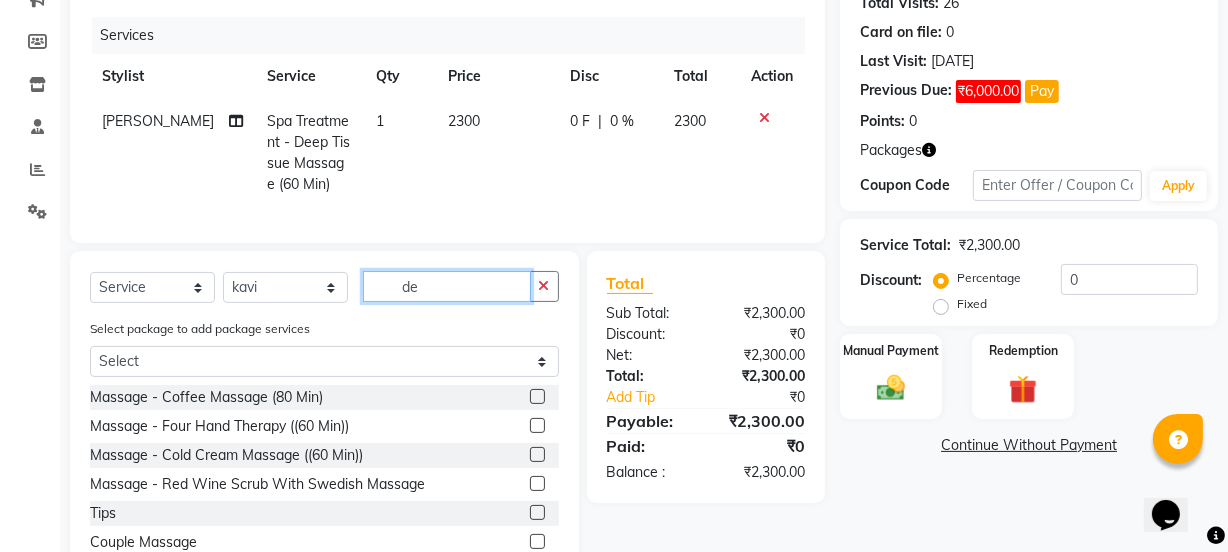 click on "de" 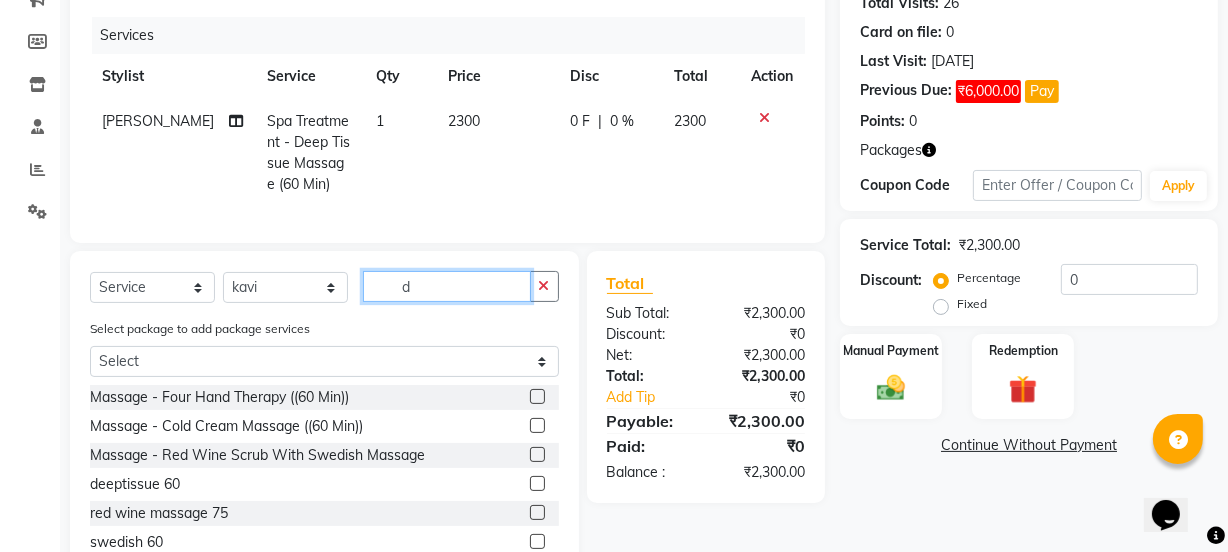 type on "de" 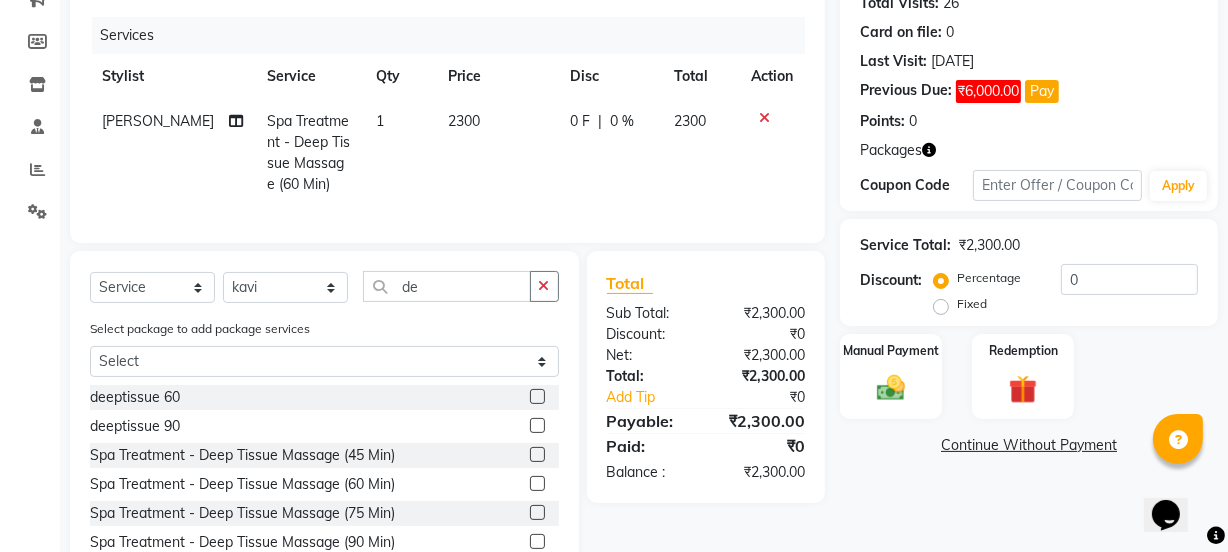 click 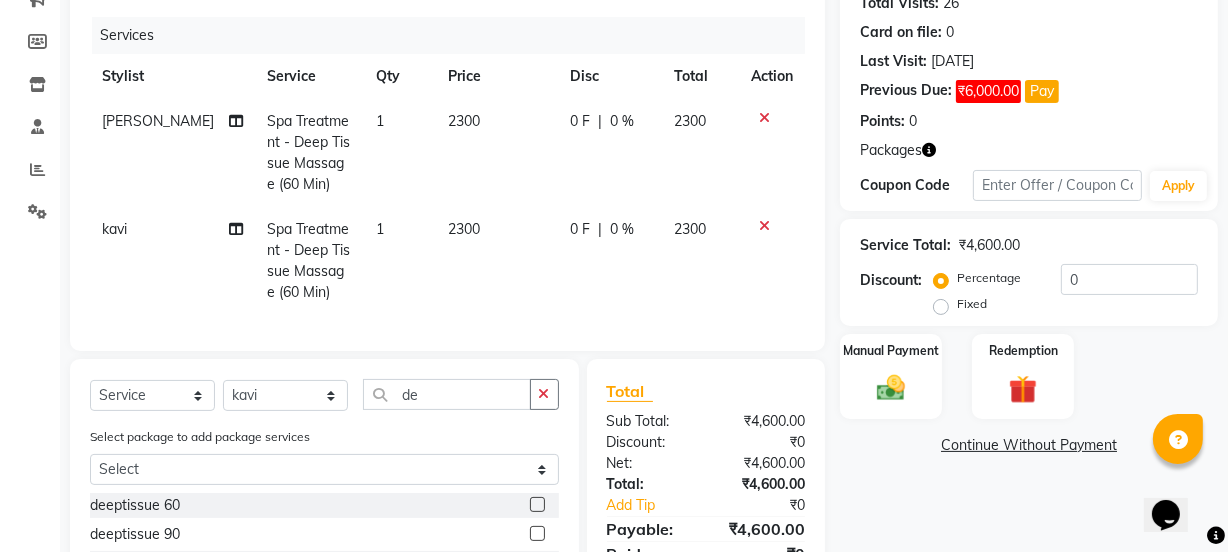 checkbox on "false" 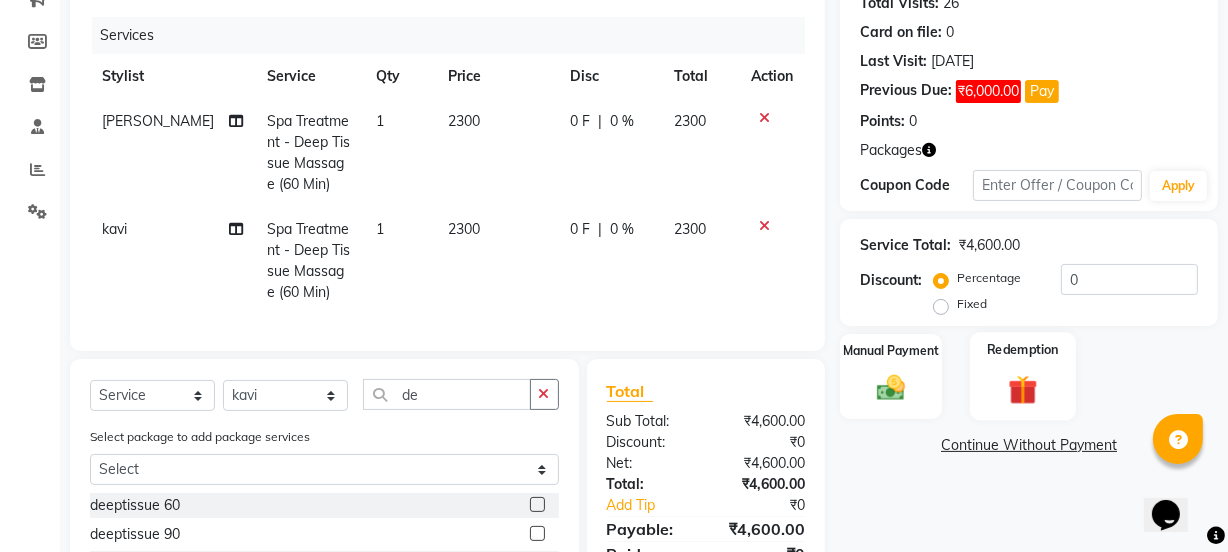 click 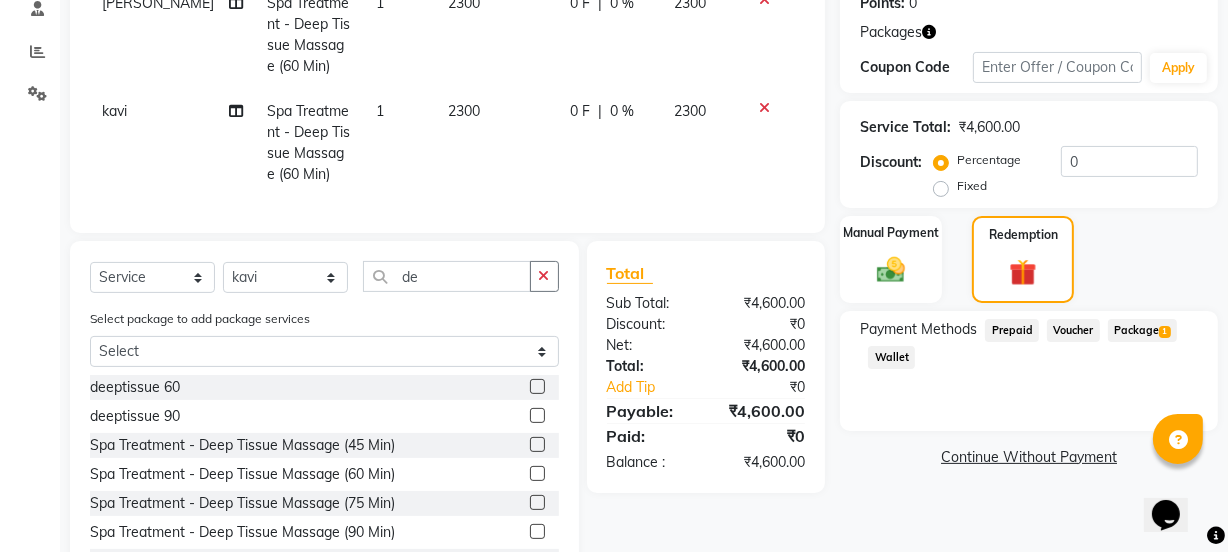 scroll, scrollTop: 413, scrollLeft: 0, axis: vertical 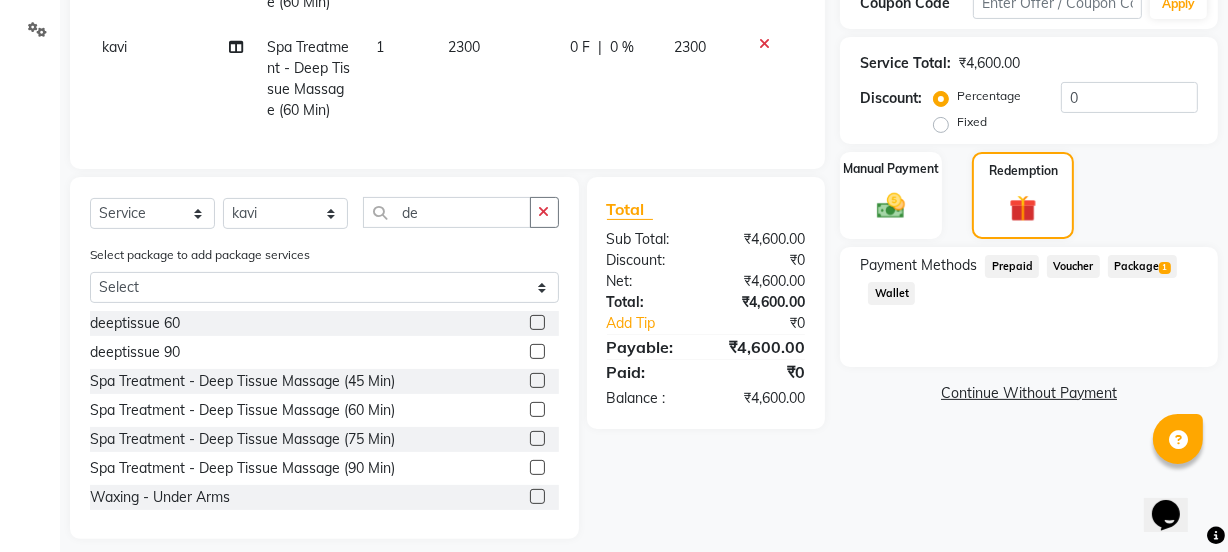 click on "Package  1" 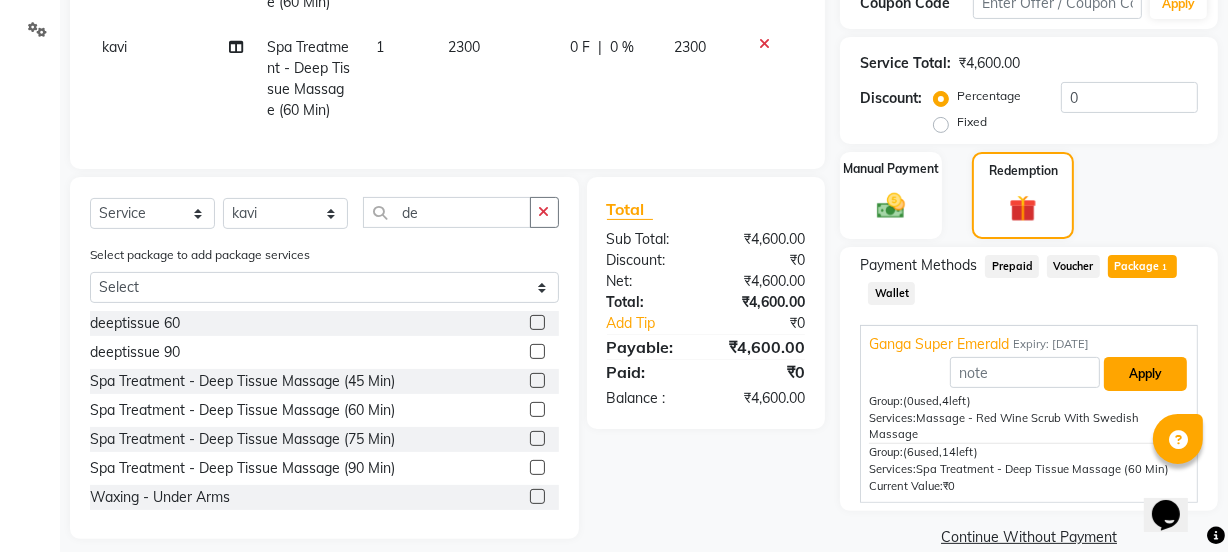 click on "Apply" at bounding box center [1145, 374] 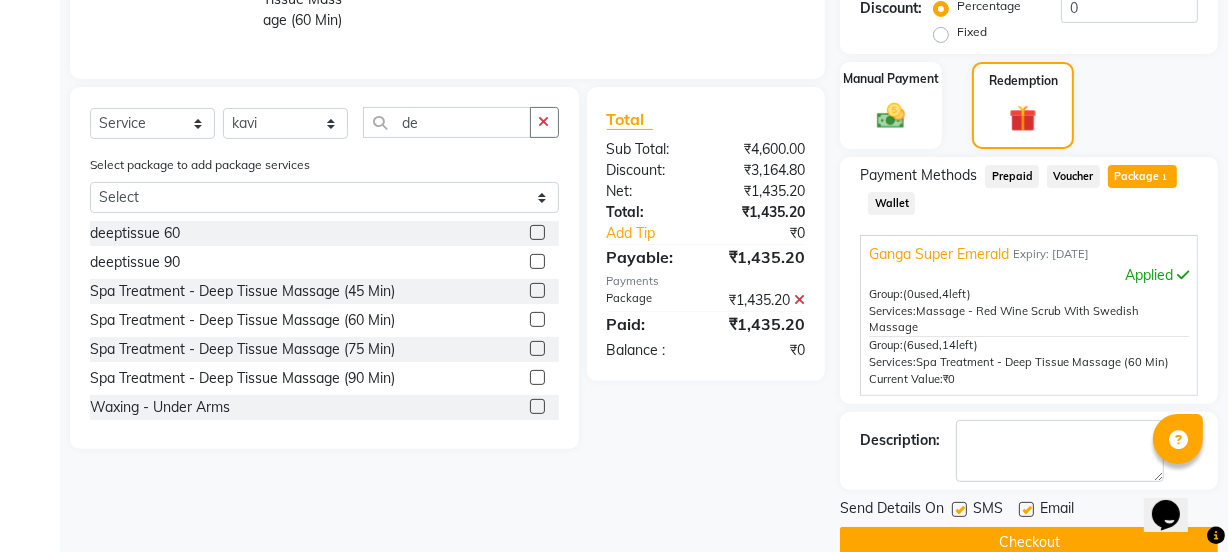 scroll, scrollTop: 521, scrollLeft: 0, axis: vertical 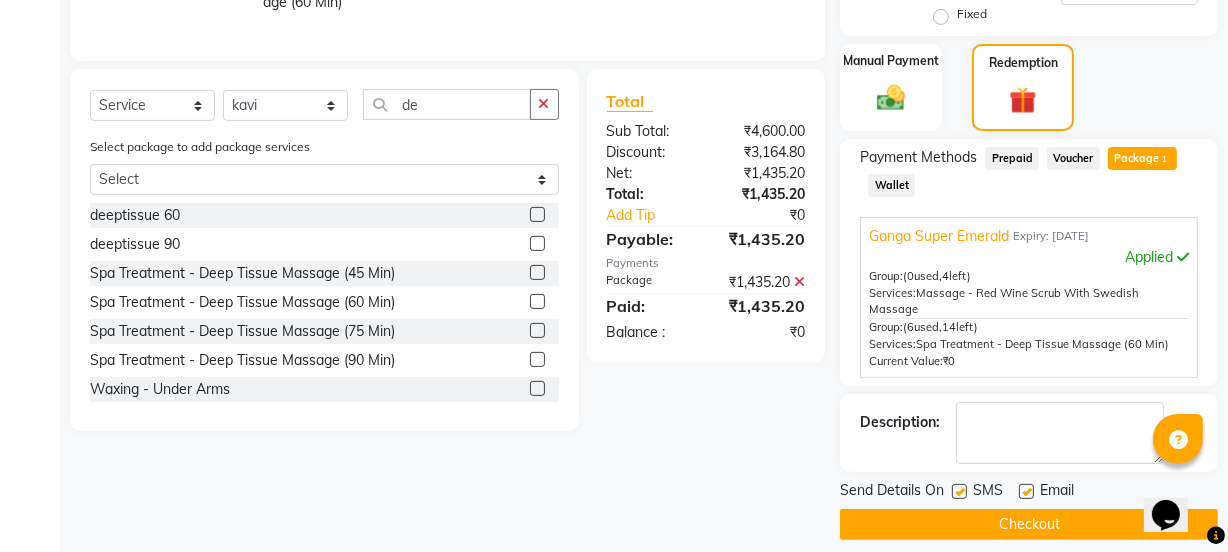 click on "Checkout" 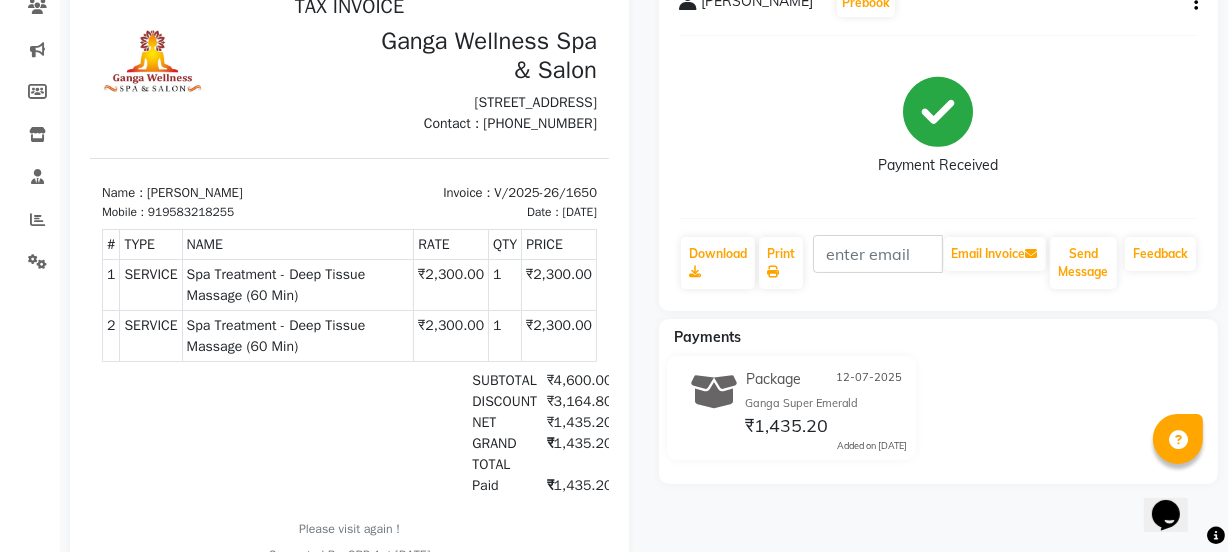 scroll, scrollTop: 0, scrollLeft: 0, axis: both 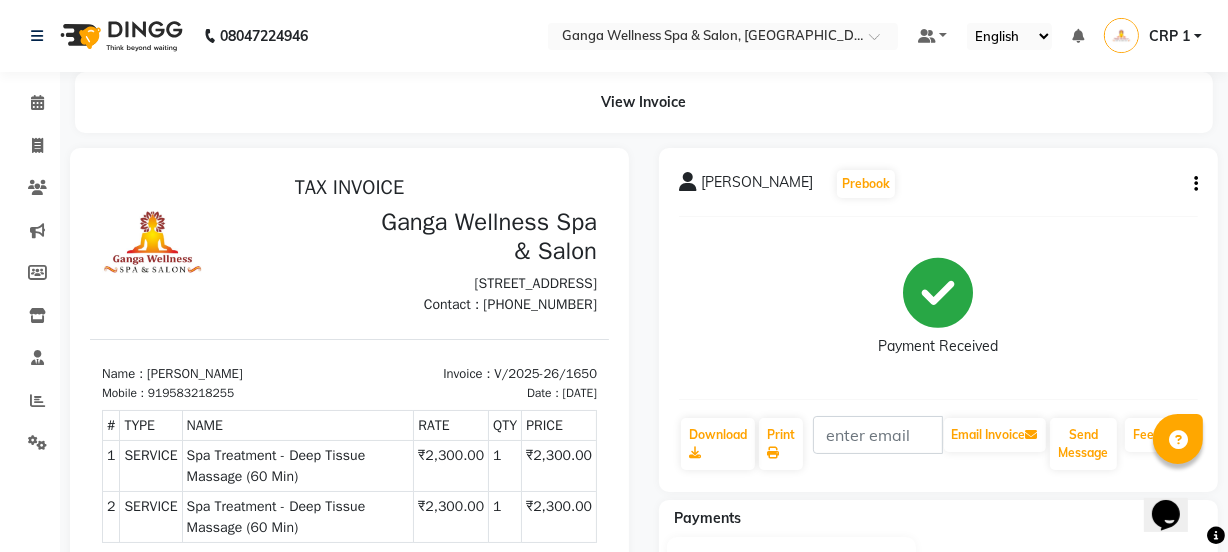 select on "715" 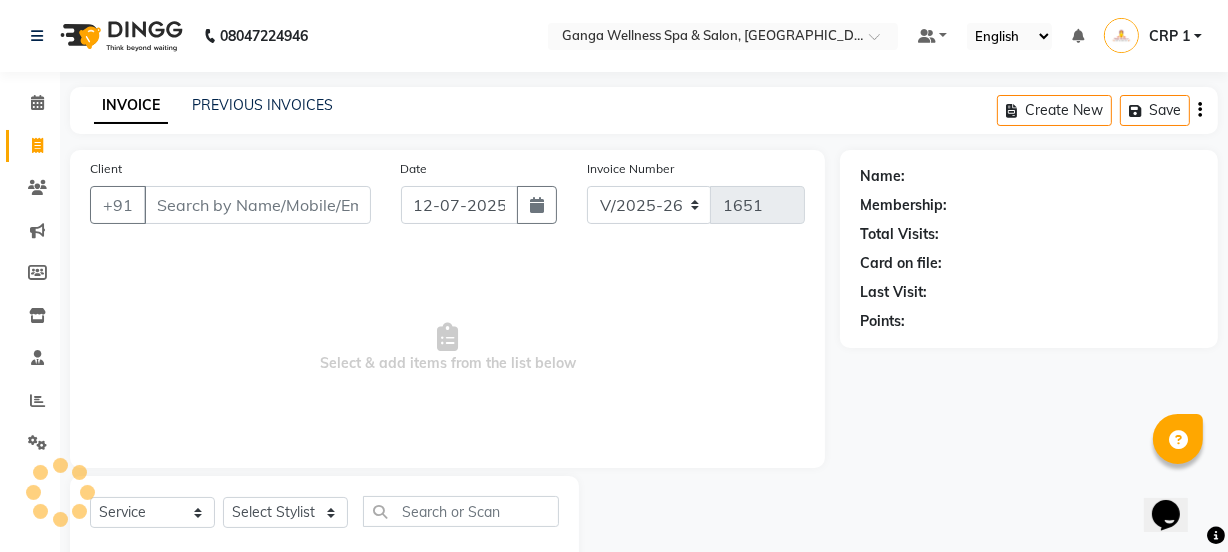 scroll, scrollTop: 50, scrollLeft: 0, axis: vertical 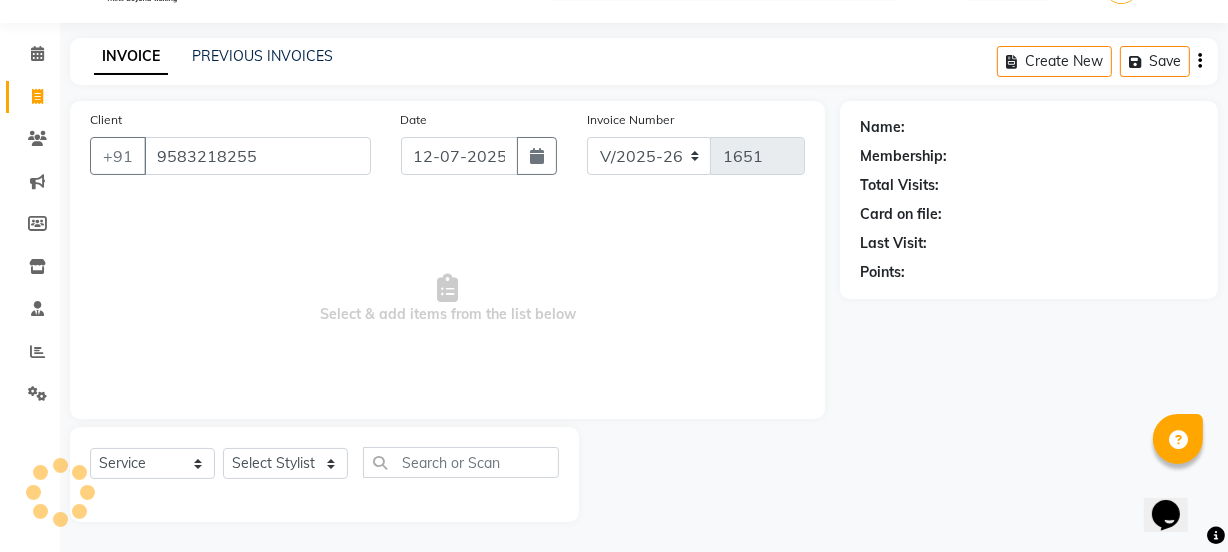 type on "9583218255" 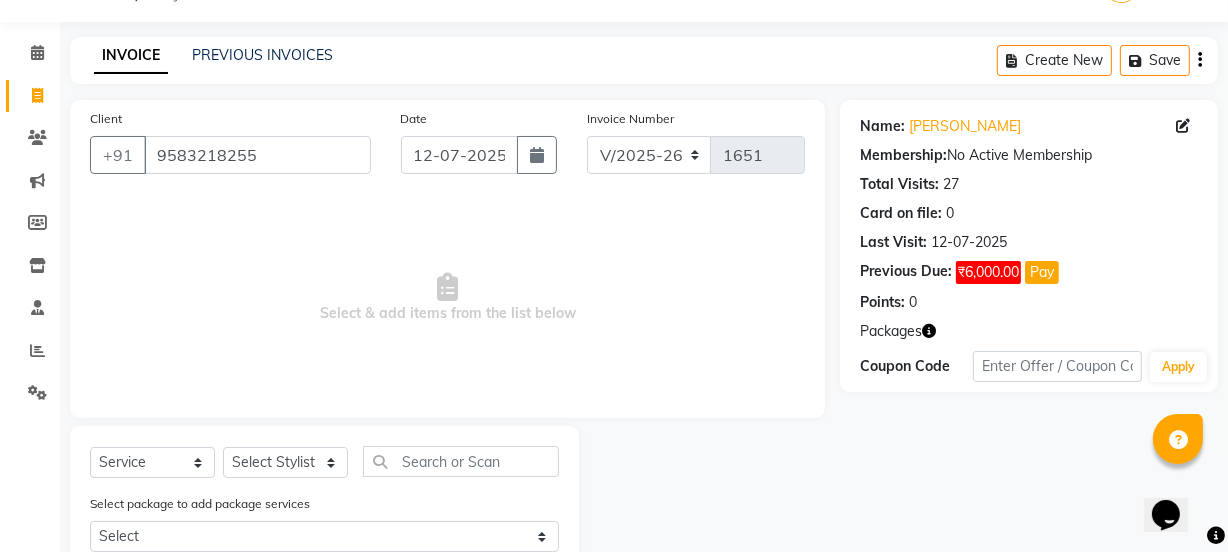 scroll, scrollTop: 0, scrollLeft: 0, axis: both 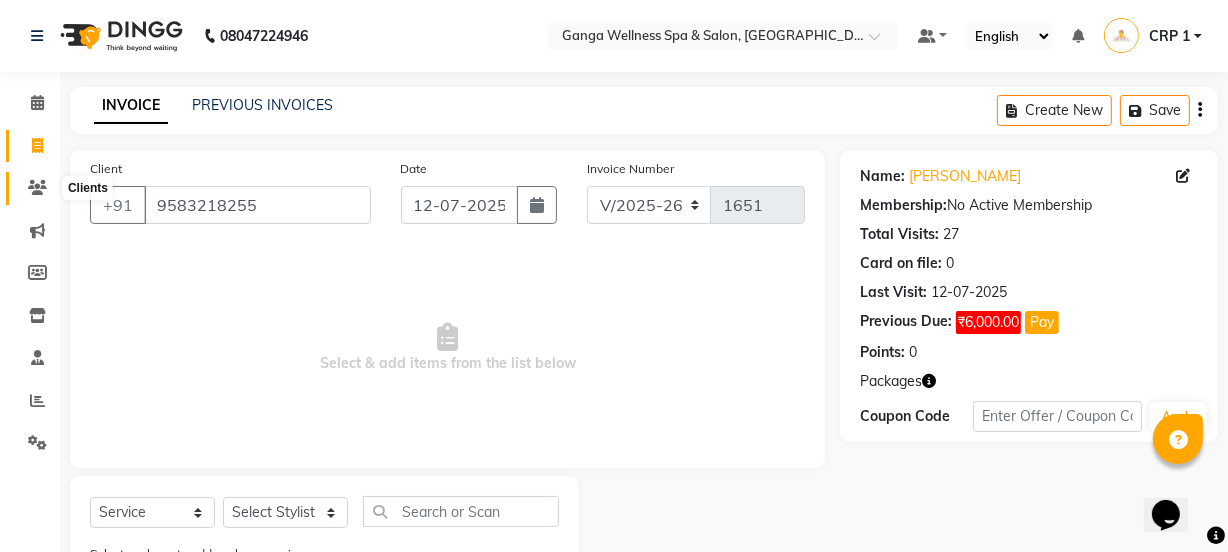 click 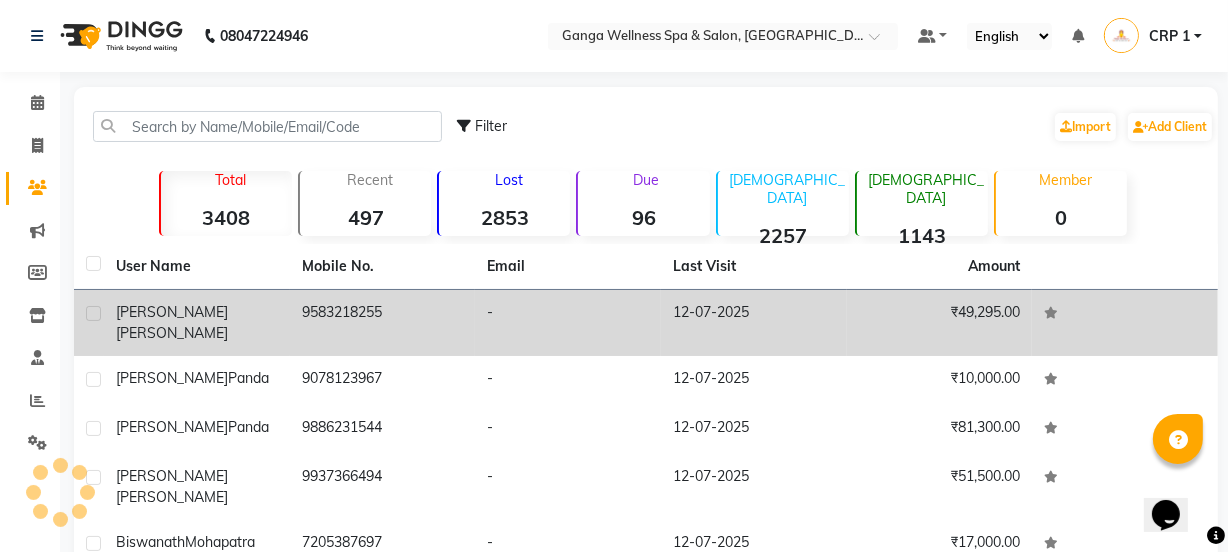 click on "[PERSON_NAME]" 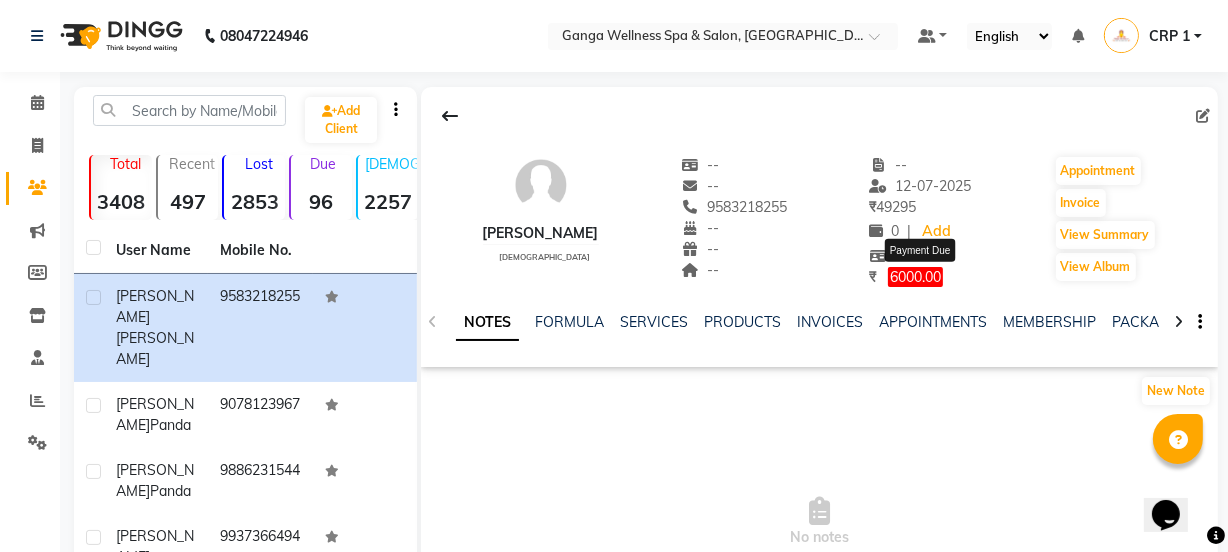 click on "6000.00" 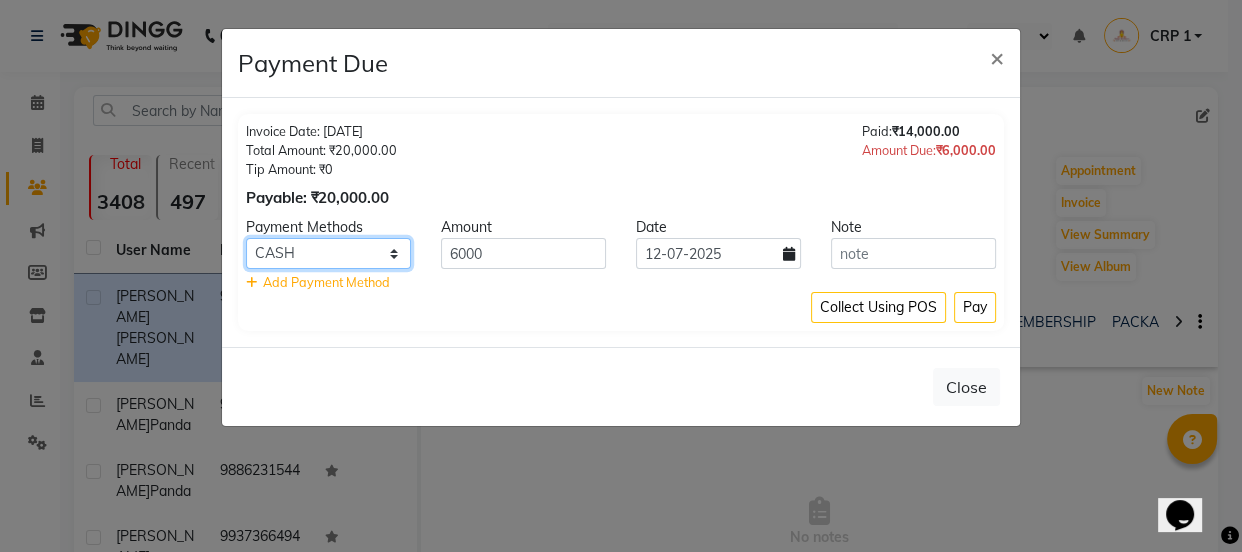 click on "PhonePe BharatPay CARD CASH PayTM ONLINE MI Voucher GPay" 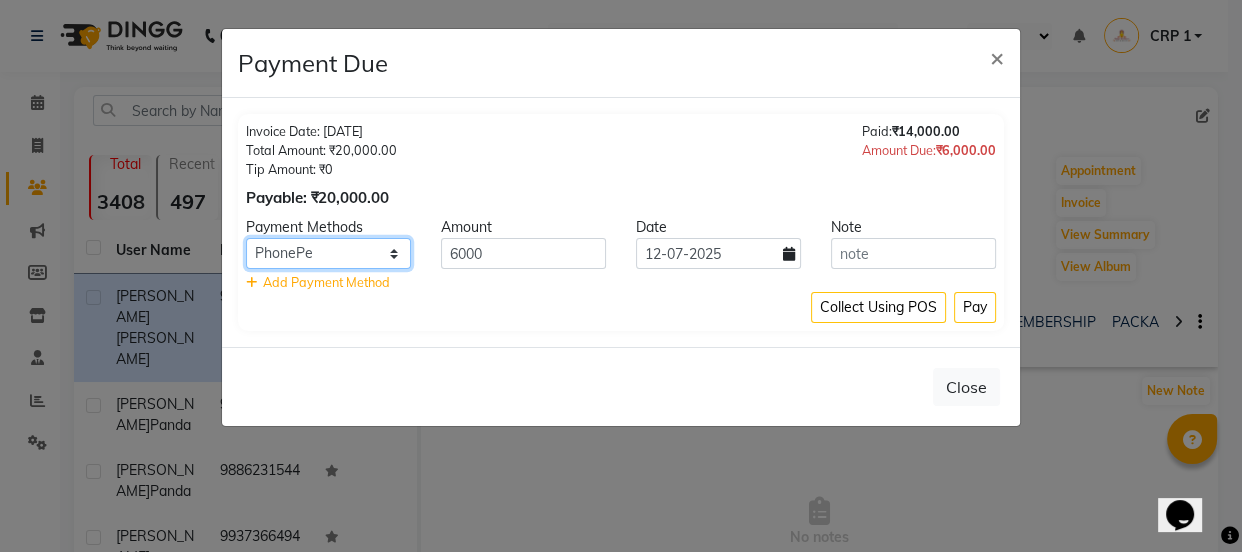 click on "PhonePe BharatPay CARD CASH PayTM ONLINE MI Voucher GPay" 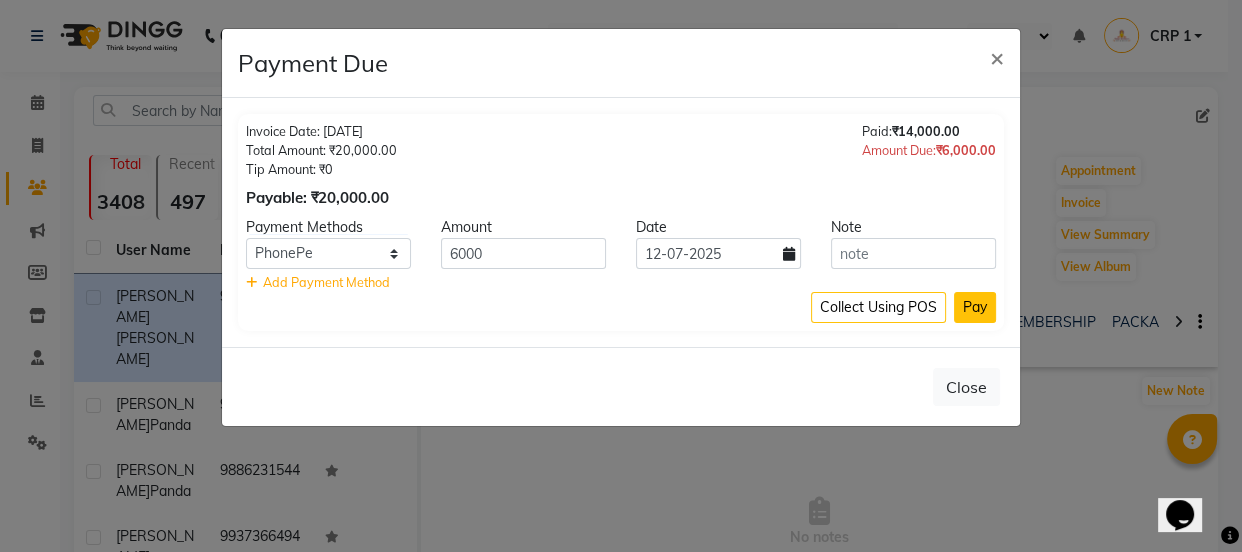 click on "Pay" 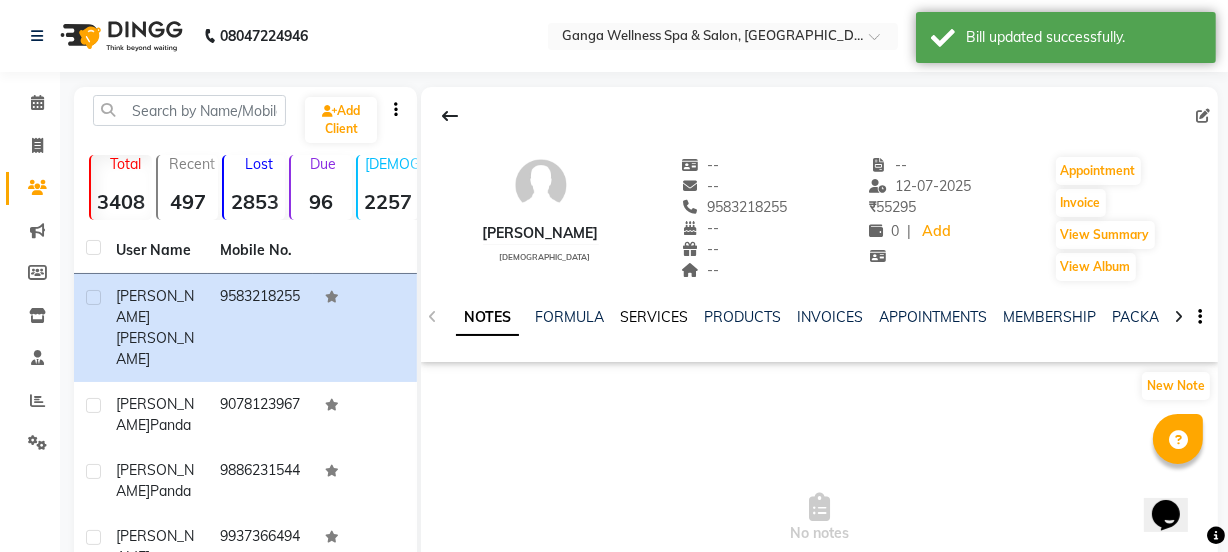 click on "SERVICES" 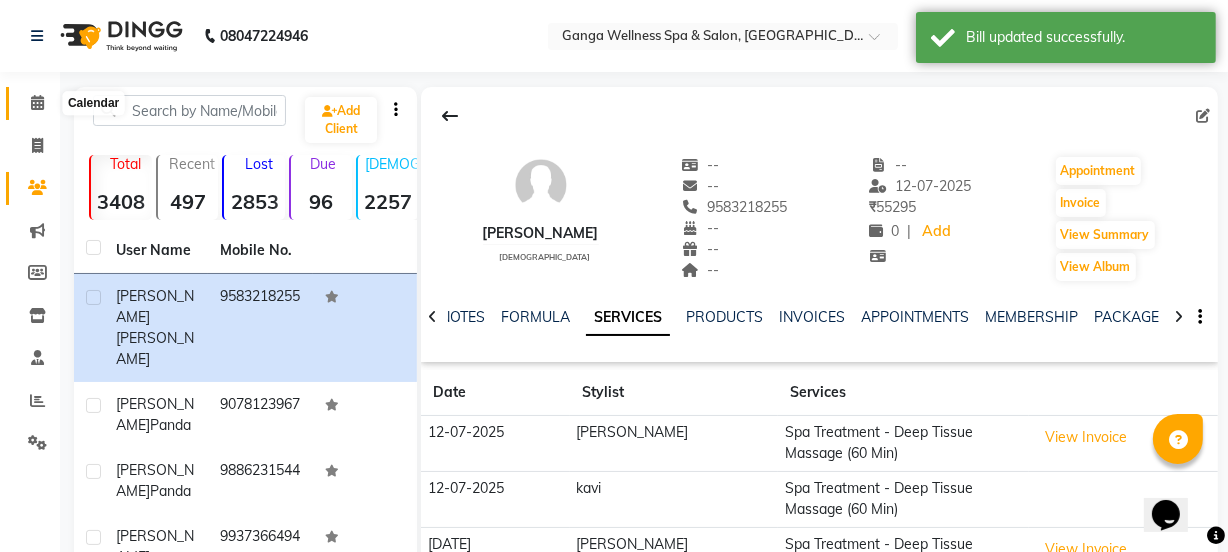 click 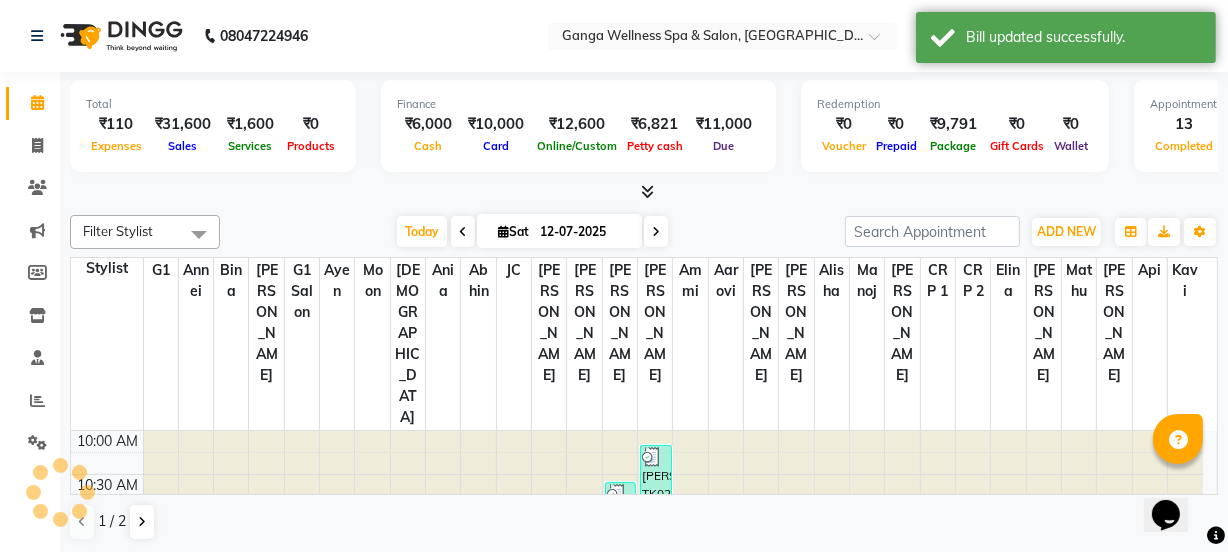 scroll, scrollTop: 0, scrollLeft: 0, axis: both 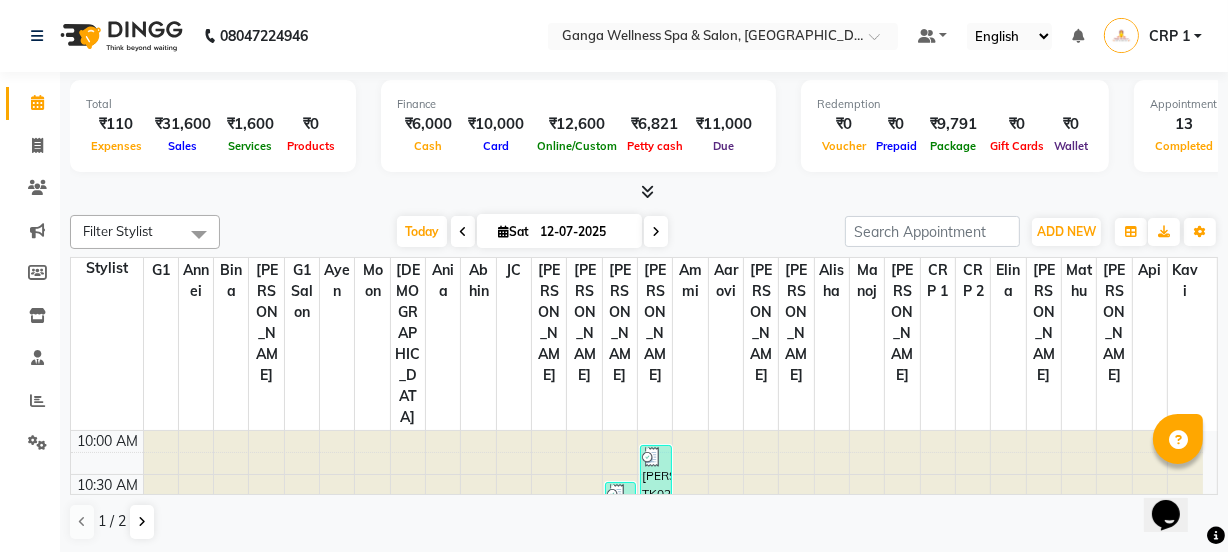 click on "Invoice" 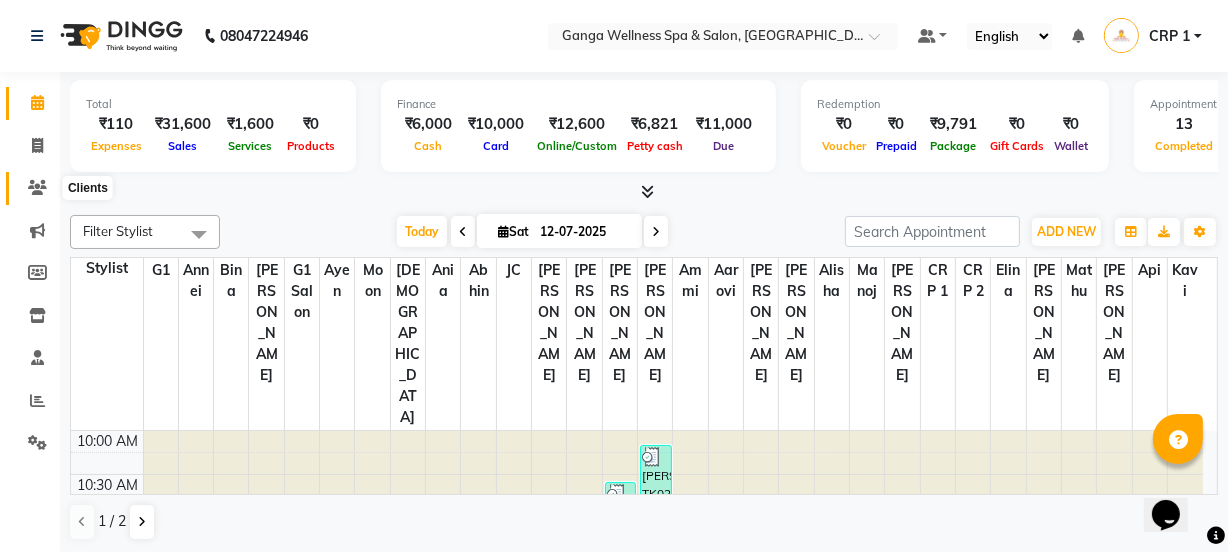click 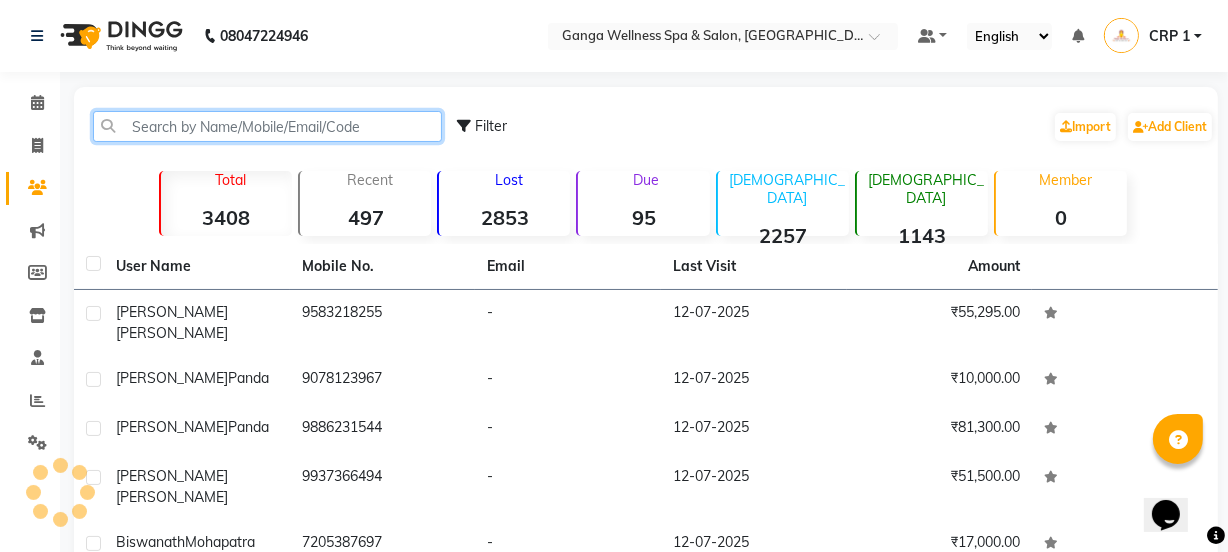 click 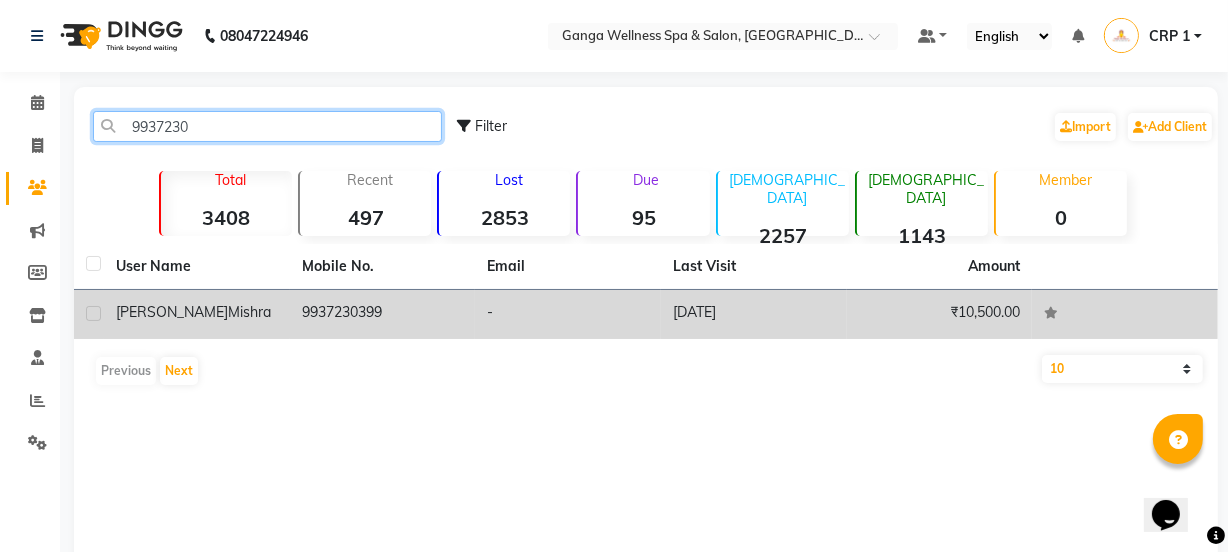 type on "9937230" 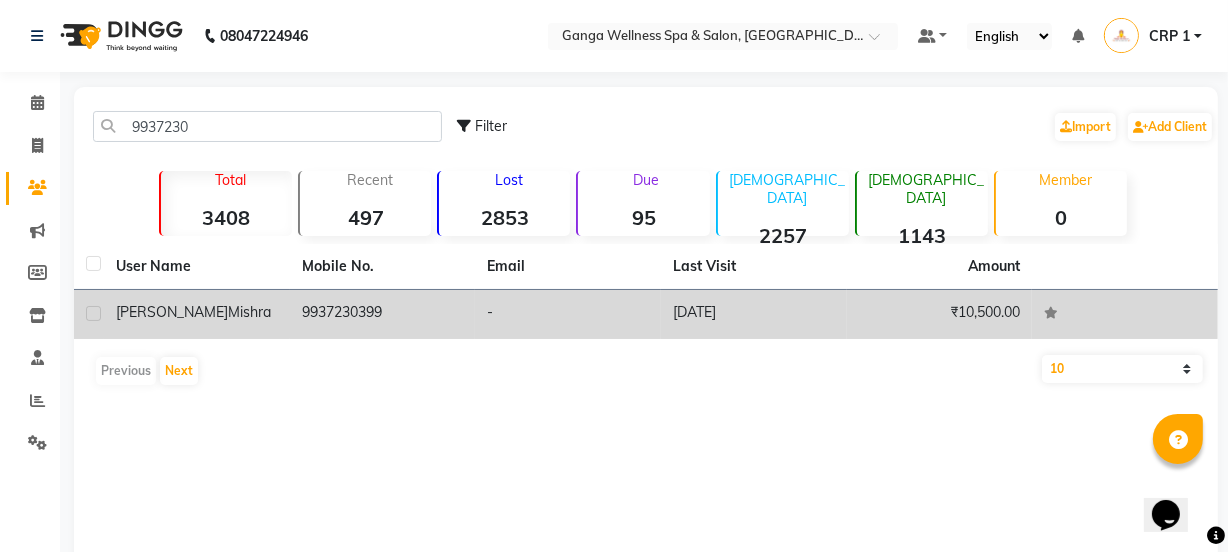 click on "Mishra" 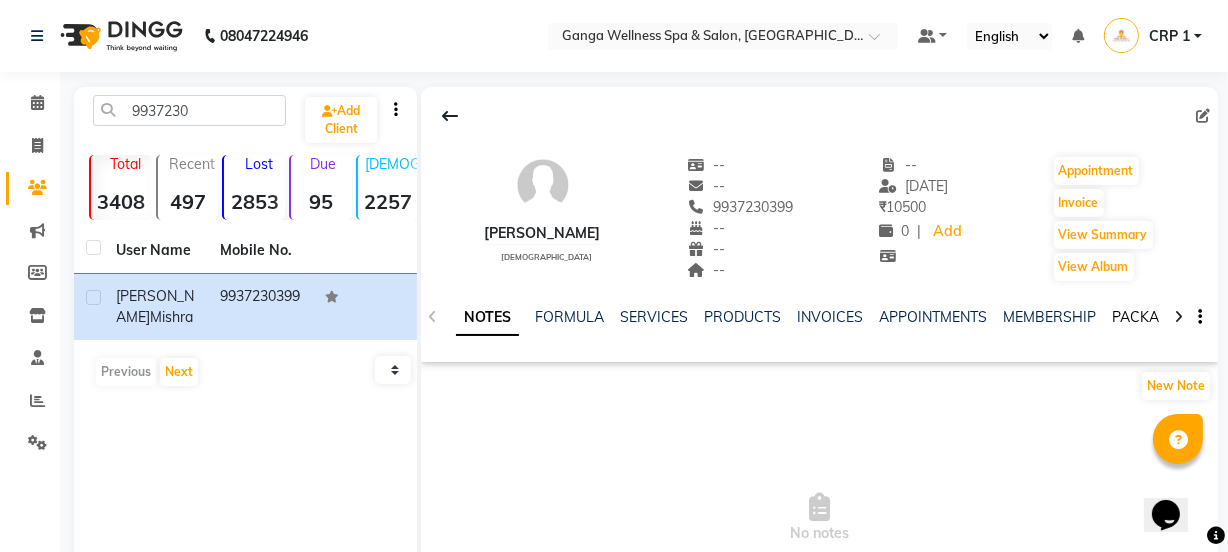 click on "PACKAGES" 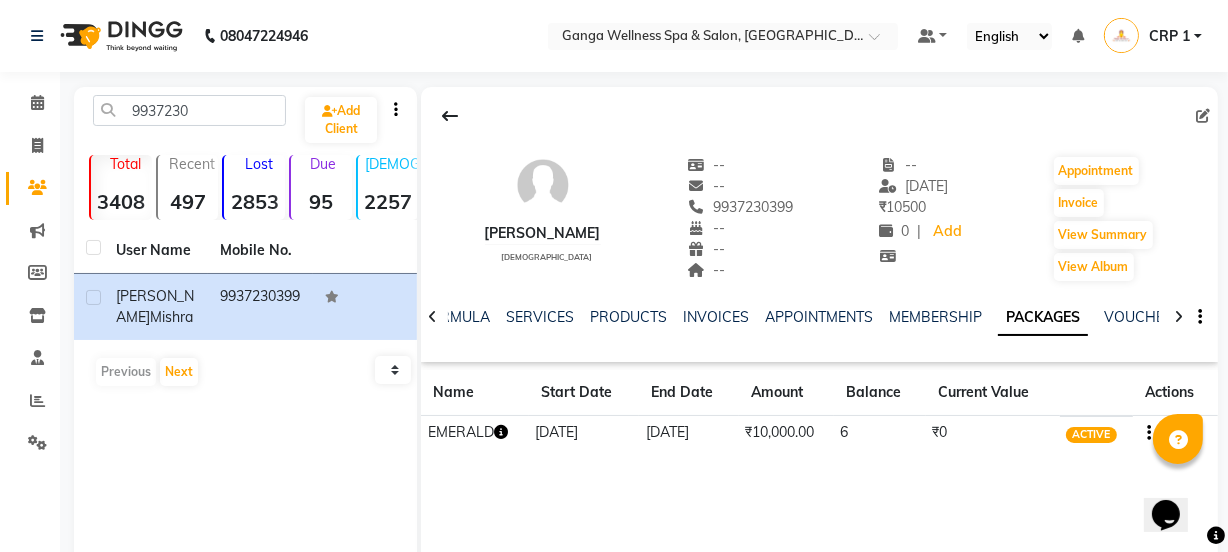 click 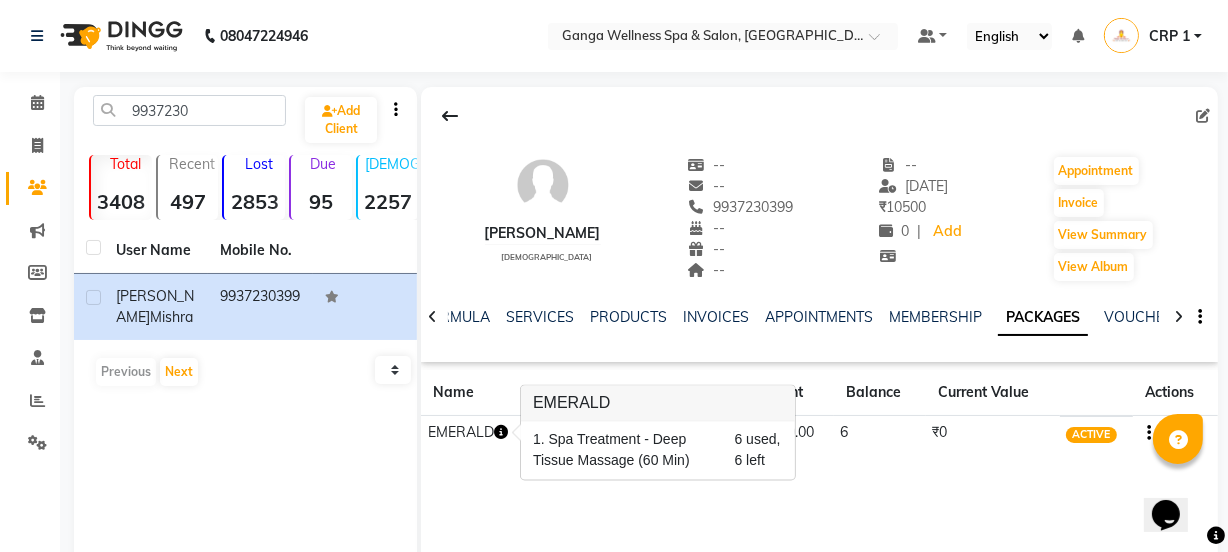 click on "Shubhranshu Mishra   male  --   --   9937230399  --  --  --  -- 07-06-2025 ₹    10500 0 |  Add   Appointment   Invoice  View Summary  View Album  NOTES FORMULA SERVICES PRODUCTS INVOICES APPOINTMENTS MEMBERSHIP PACKAGES VOUCHERS GIFTCARDS POINTS FORMS FAMILY CARDS WALLET Name Start Date End Date Amount Balance Current Value Actions  EMERALD  04-08-2024 04-08-2025  ₹10,000.00   6  ₹0 ACTIVE" 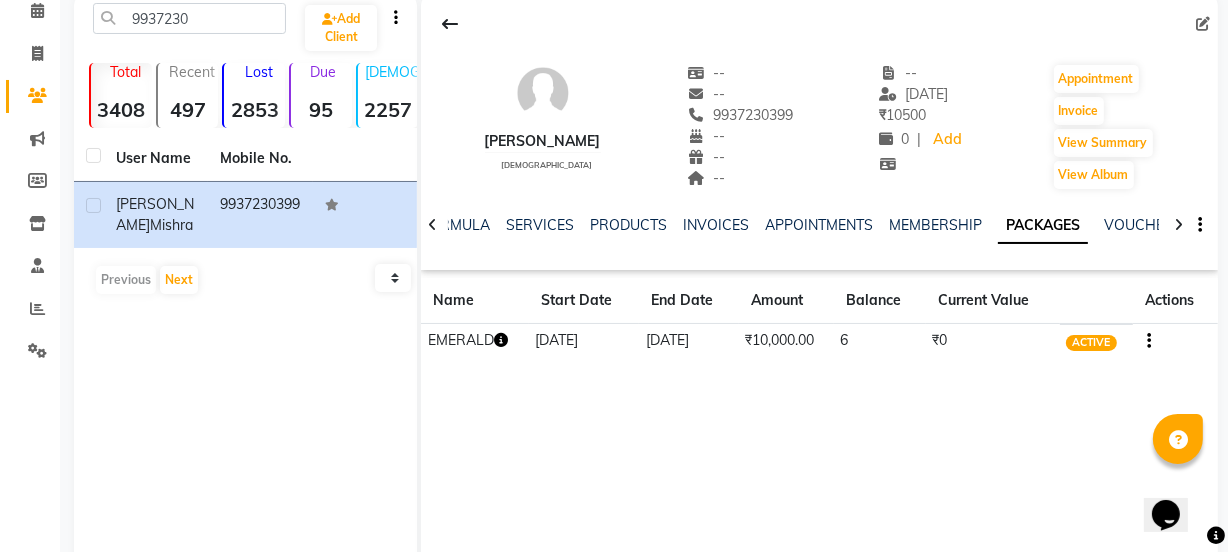 scroll, scrollTop: 0, scrollLeft: 0, axis: both 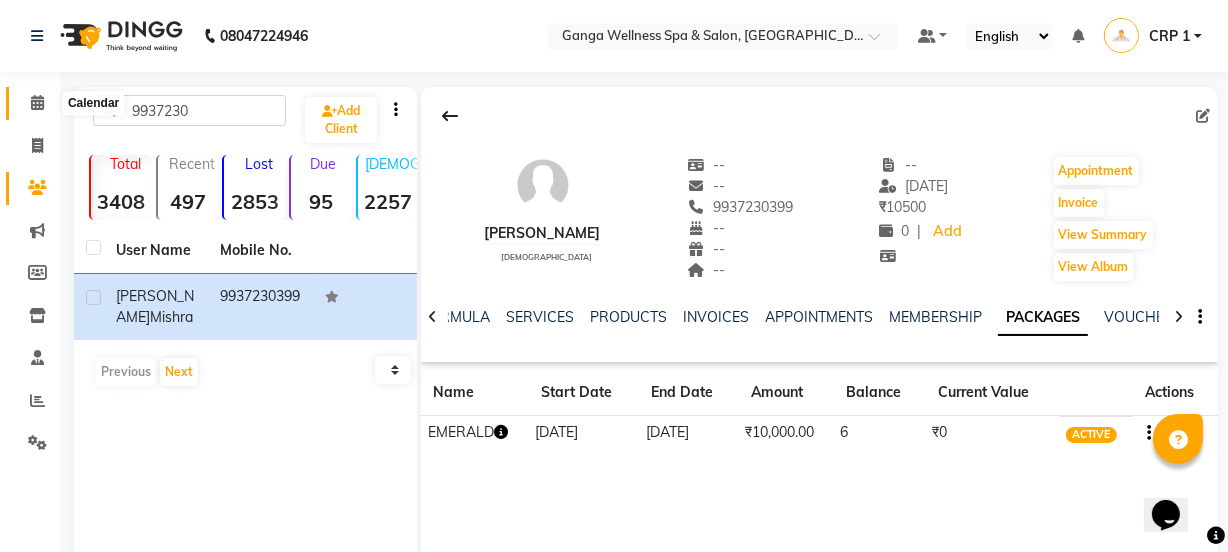 click 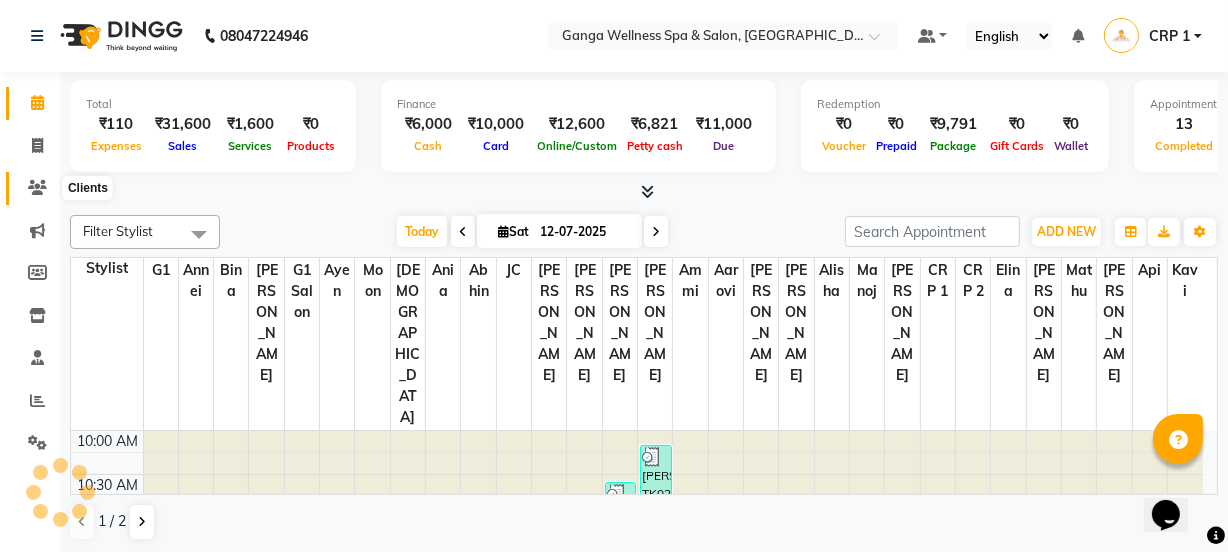 scroll, scrollTop: 0, scrollLeft: 0, axis: both 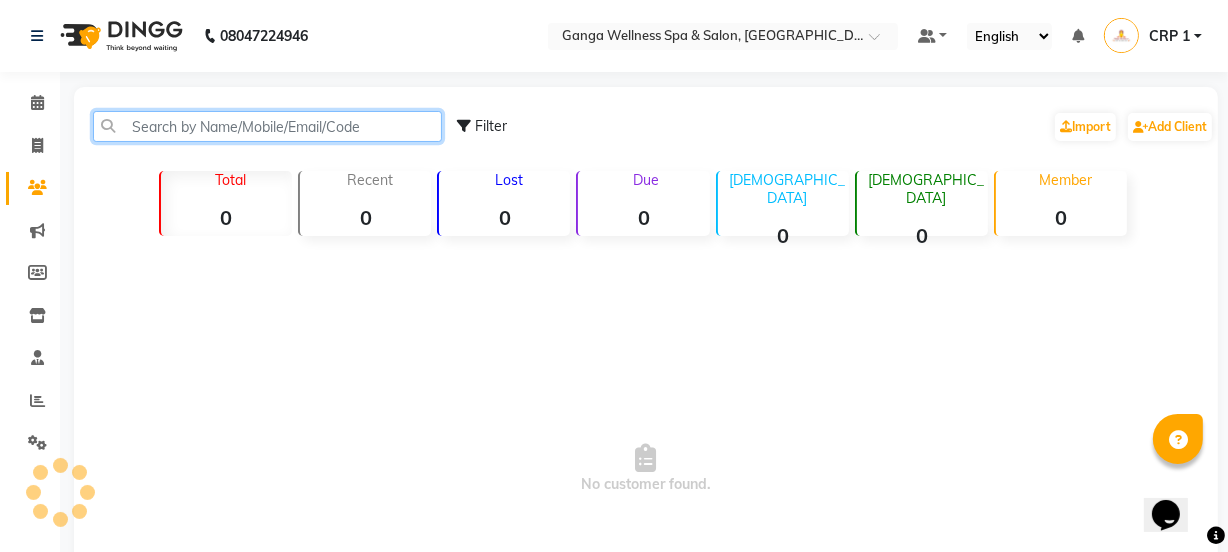 click 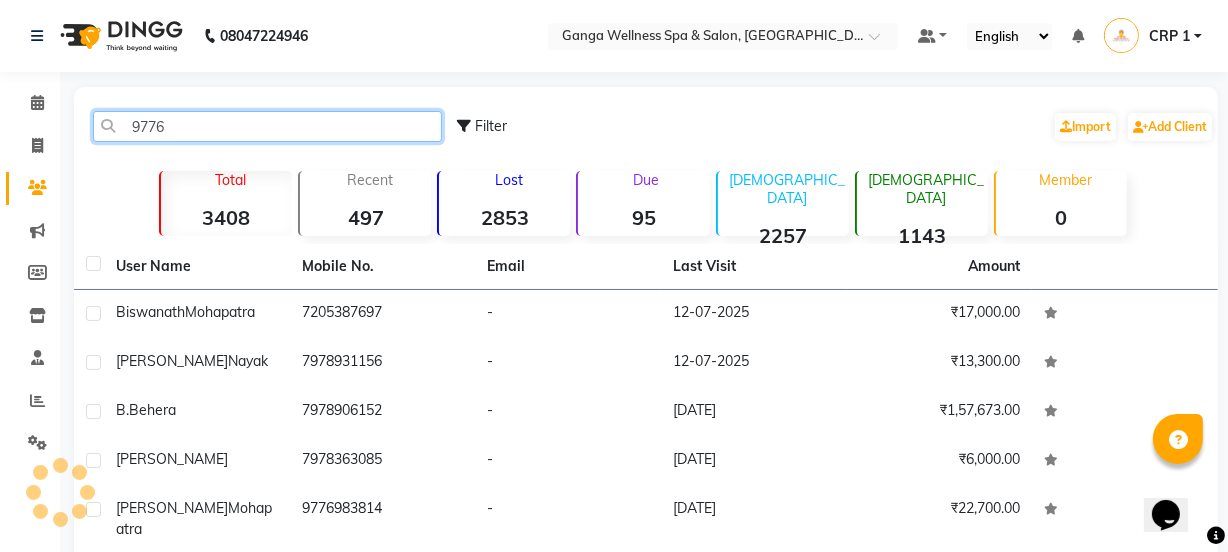 type on "97766" 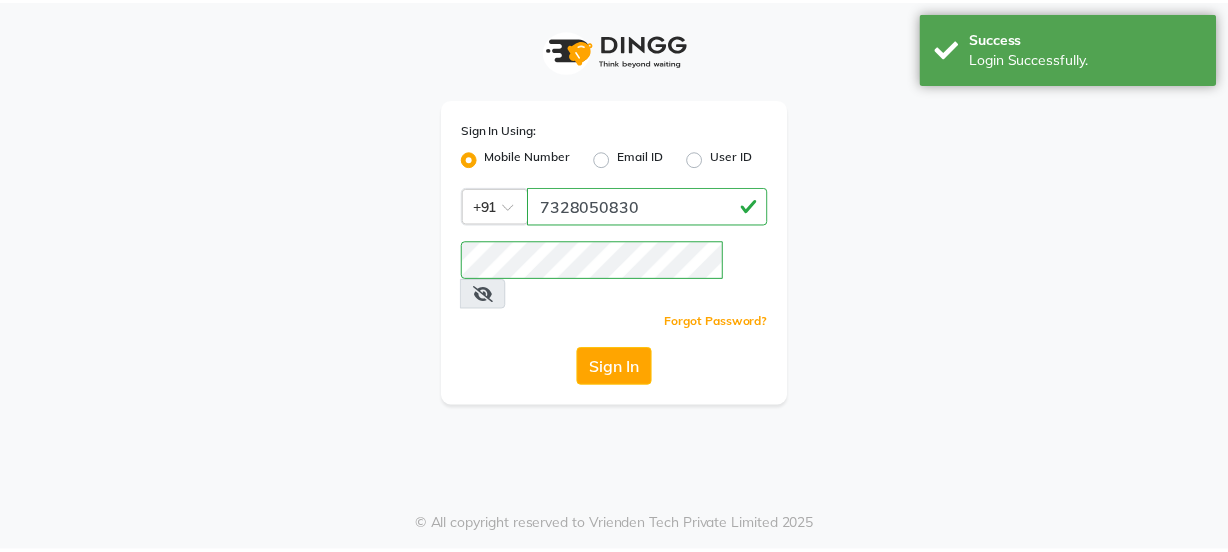 scroll, scrollTop: 0, scrollLeft: 0, axis: both 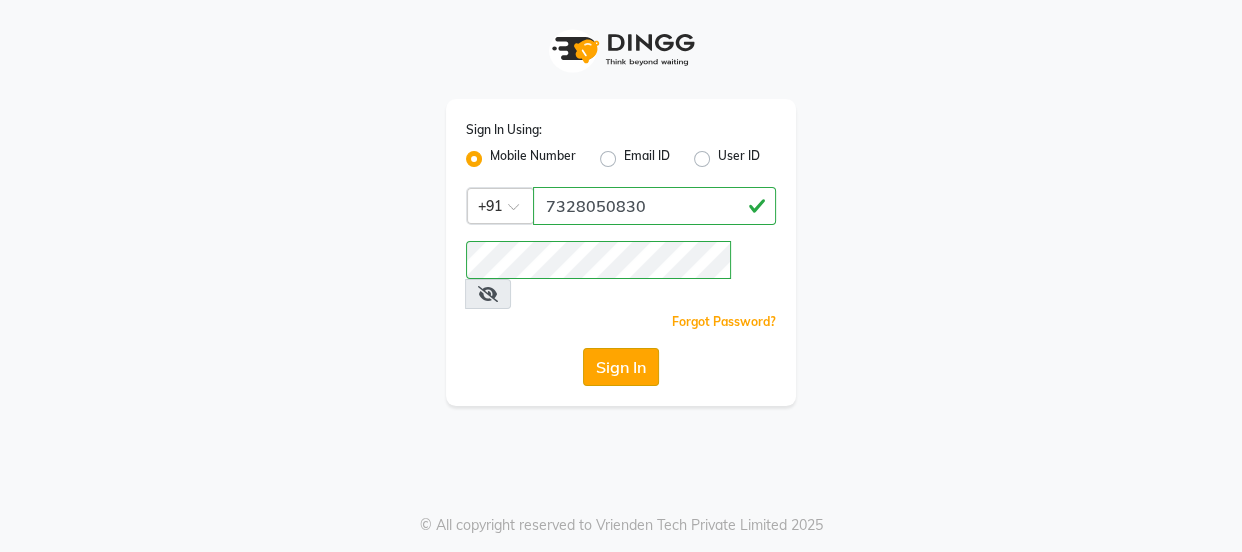 click on "Sign In" 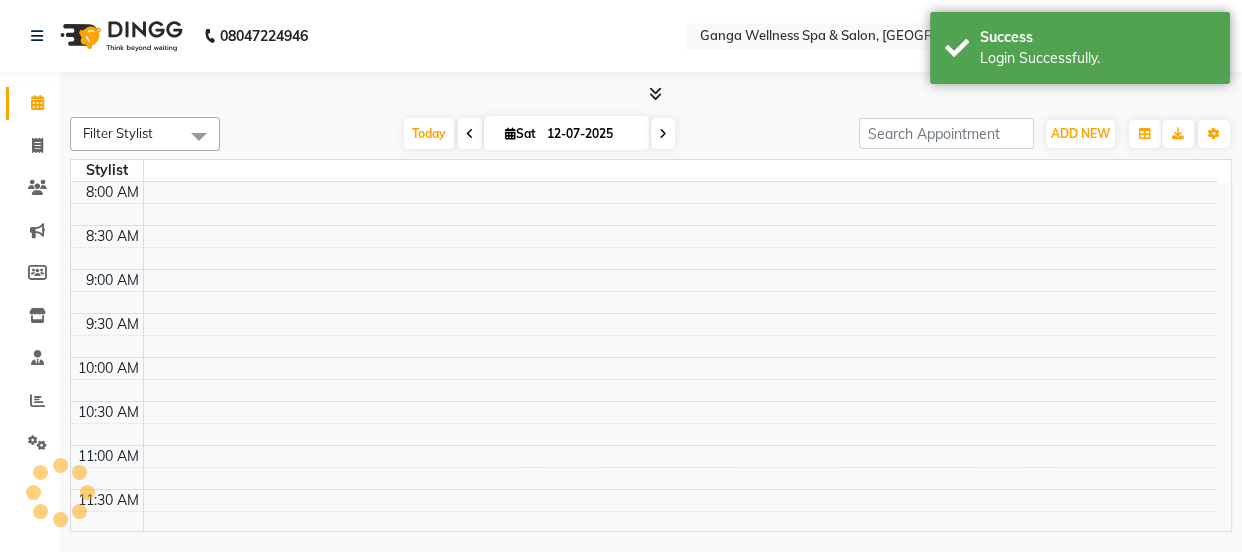select on "en" 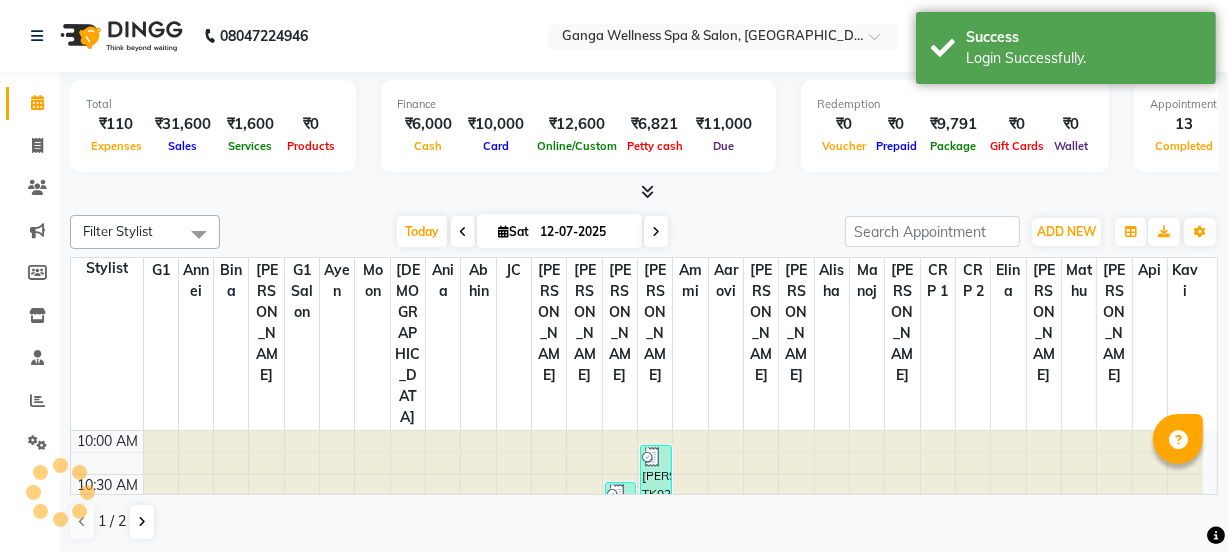 scroll, scrollTop: 0, scrollLeft: 0, axis: both 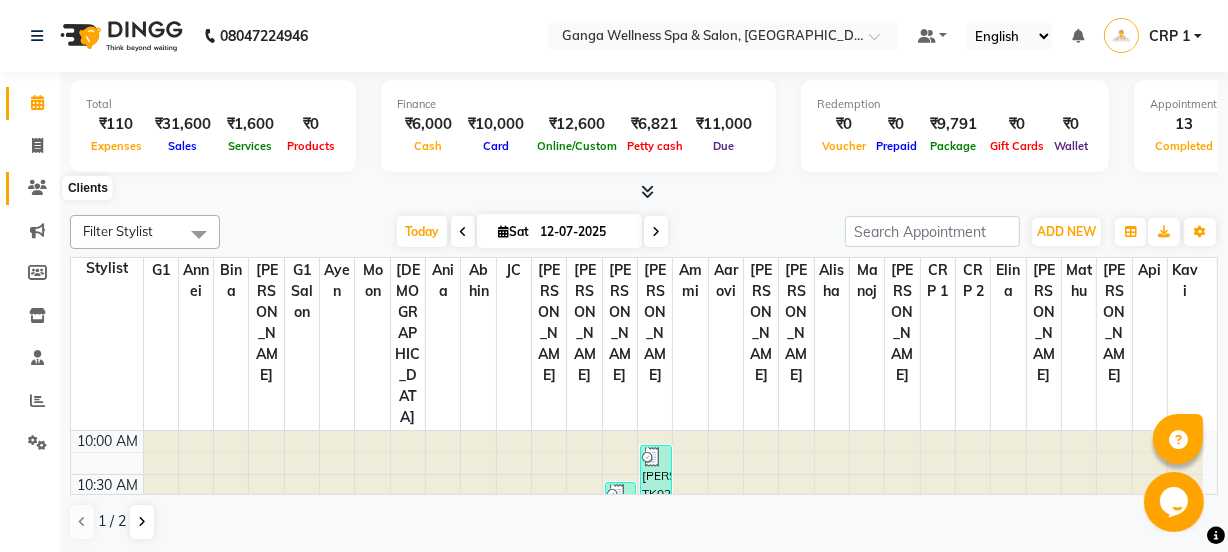 click 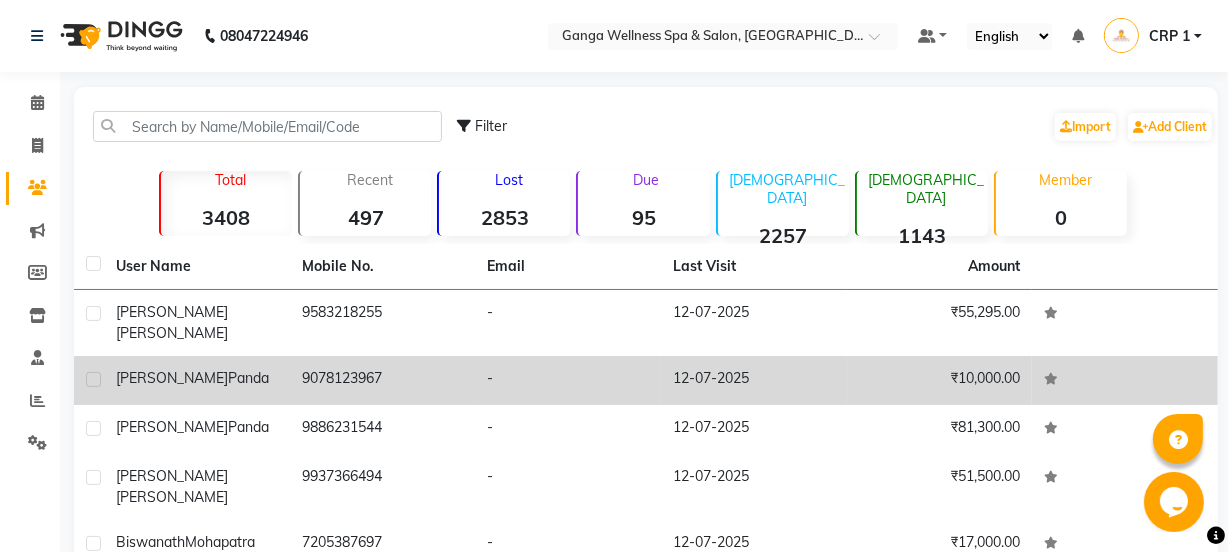 click on "[PERSON_NAME]  Panda" 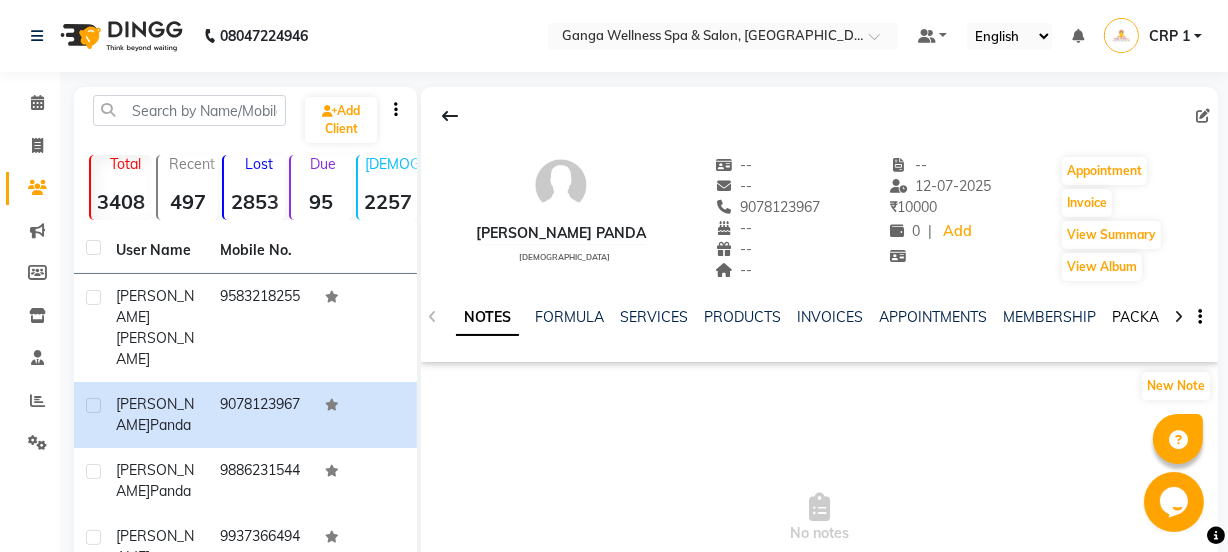 click on "PACKAGES" 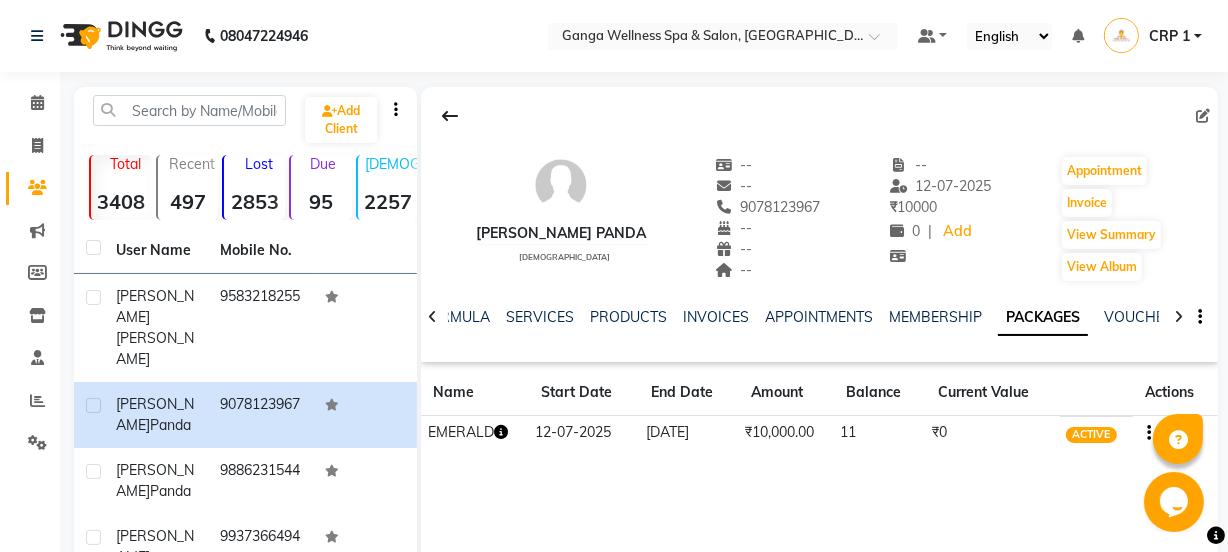 click on "PACKAGES" 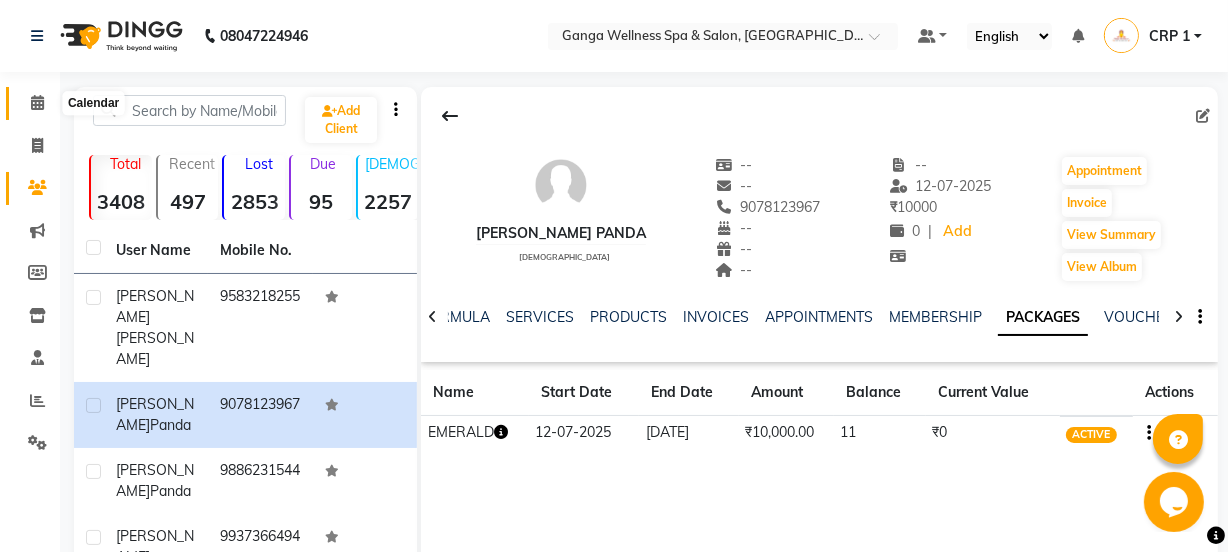click 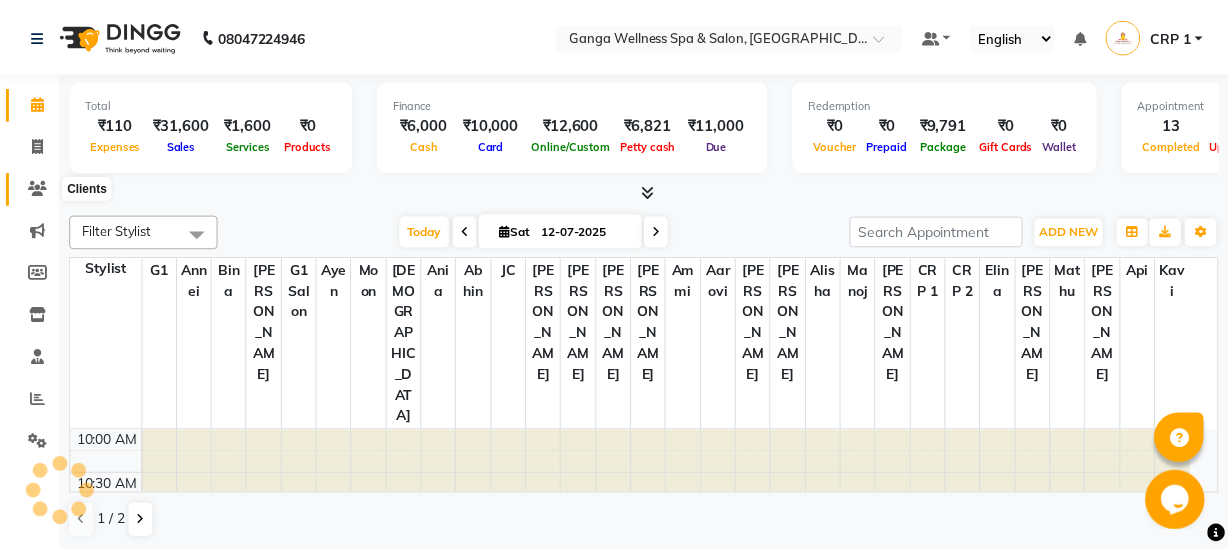 scroll, scrollTop: 844, scrollLeft: 0, axis: vertical 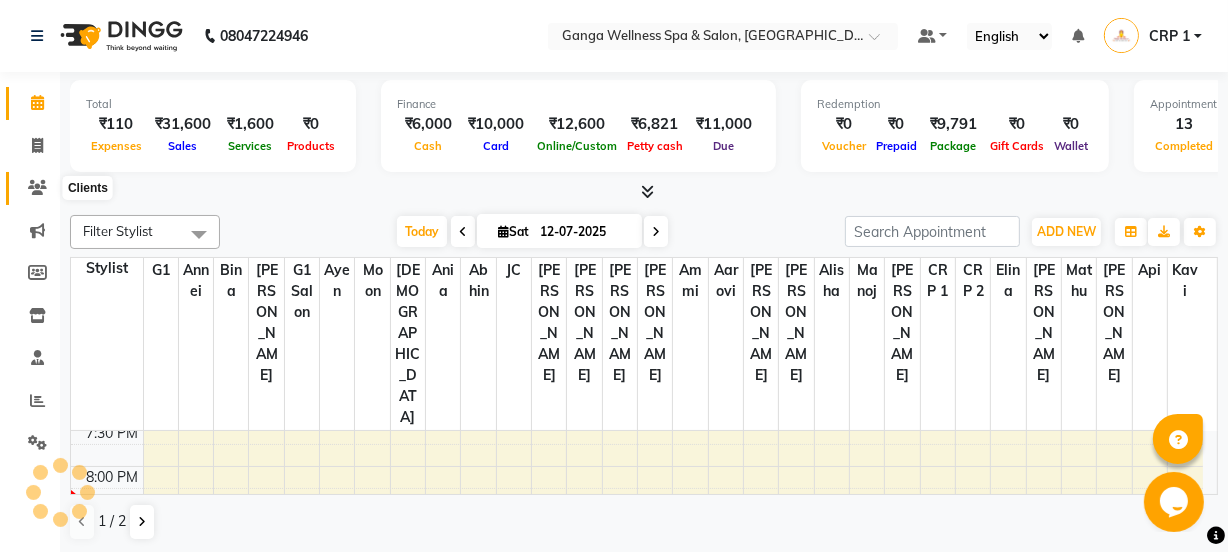 click 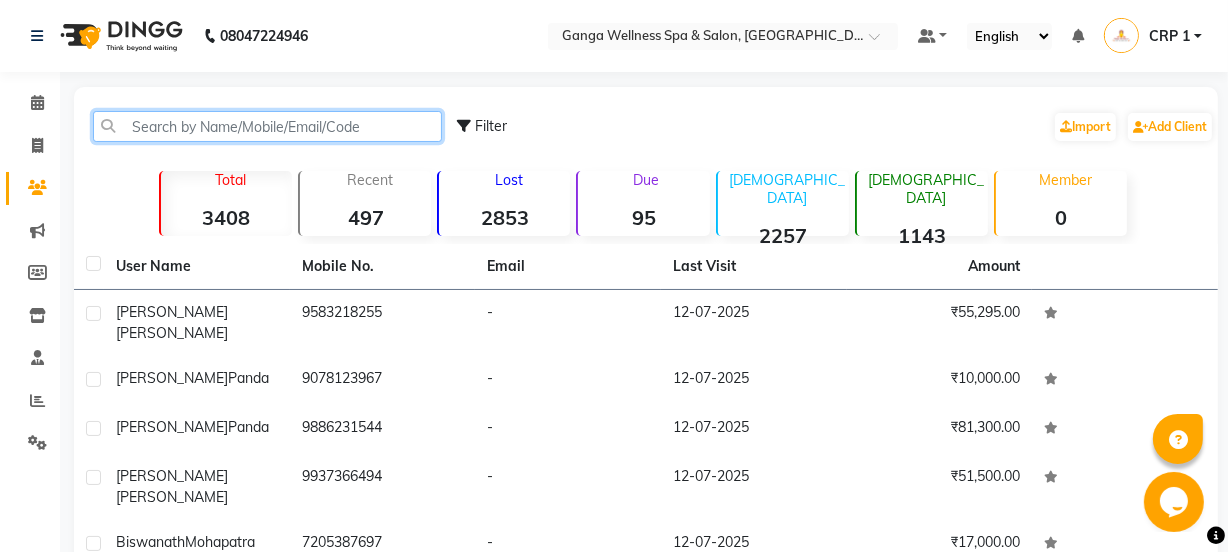 click 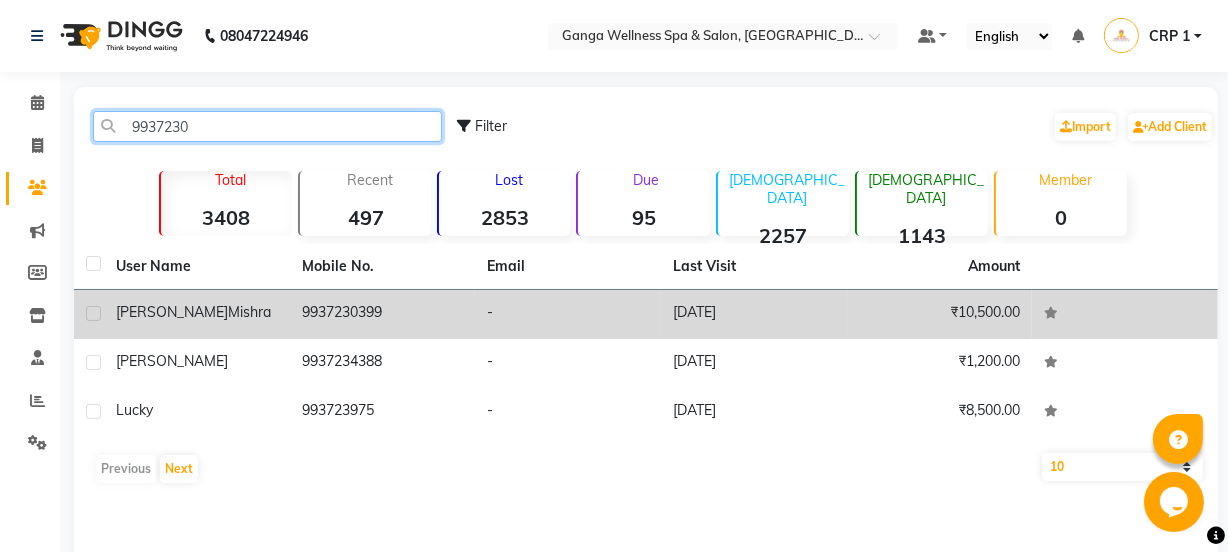 type on "9937230" 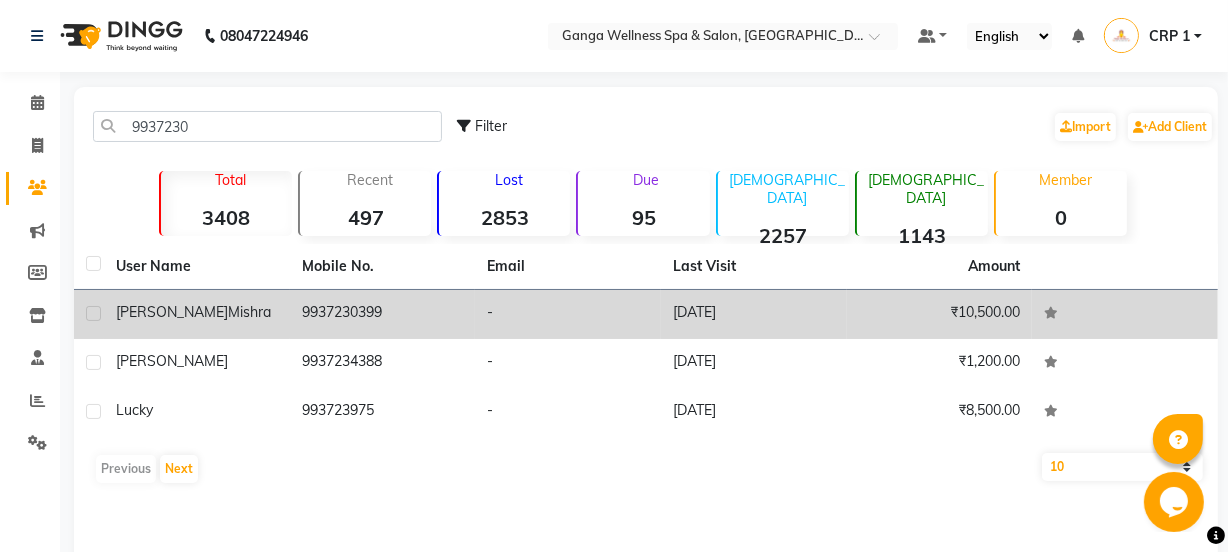 click on "Mishra" 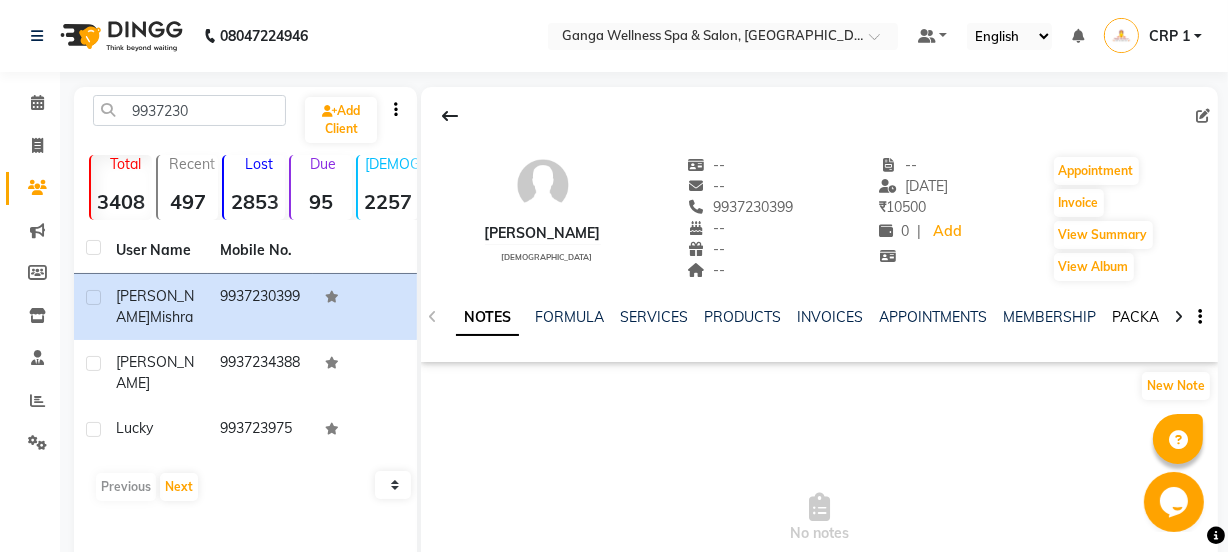 click on "PACKAGES" 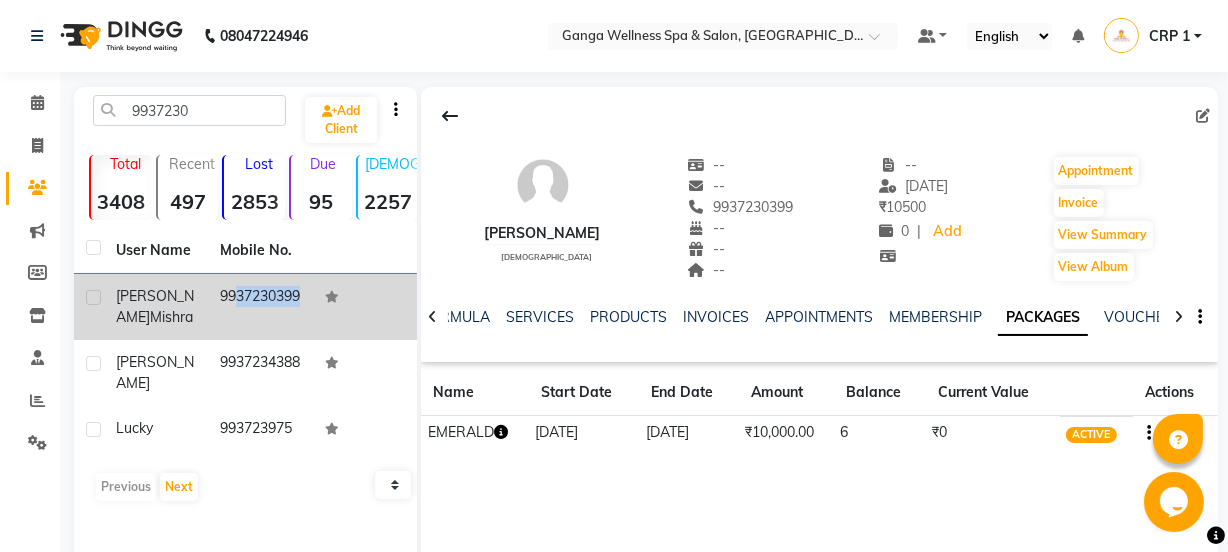 drag, startPoint x: 214, startPoint y: 296, endPoint x: 375, endPoint y: 301, distance: 161.07762 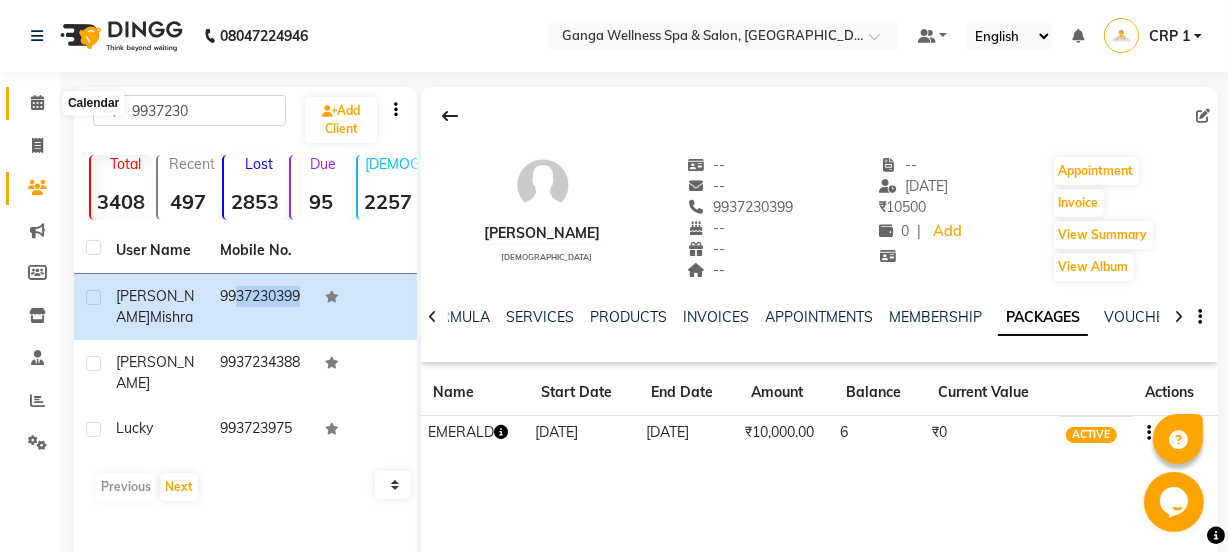 click 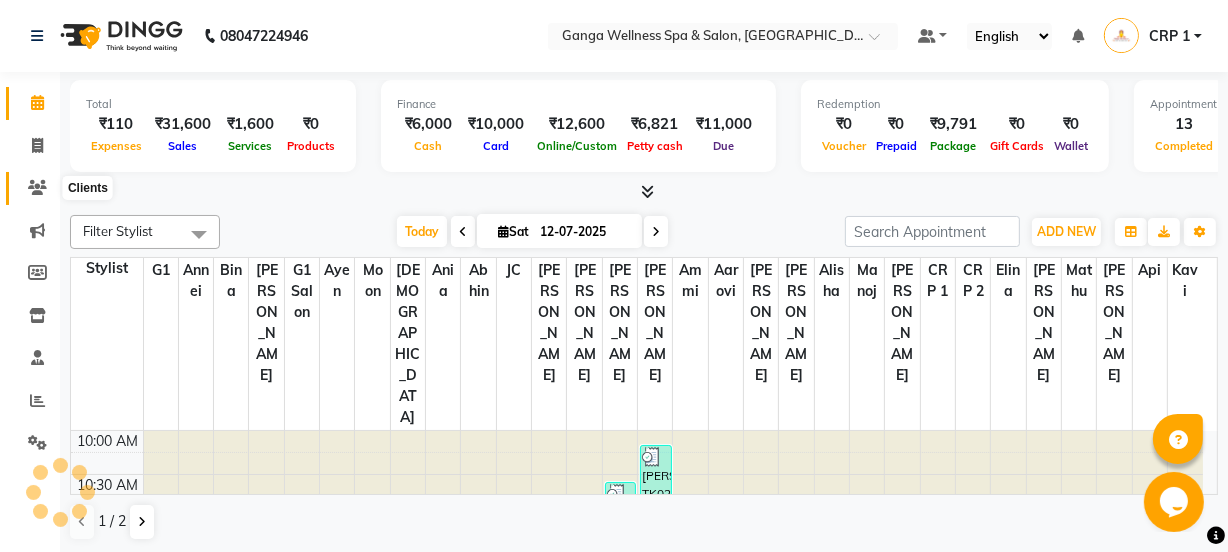 scroll, scrollTop: 0, scrollLeft: 0, axis: both 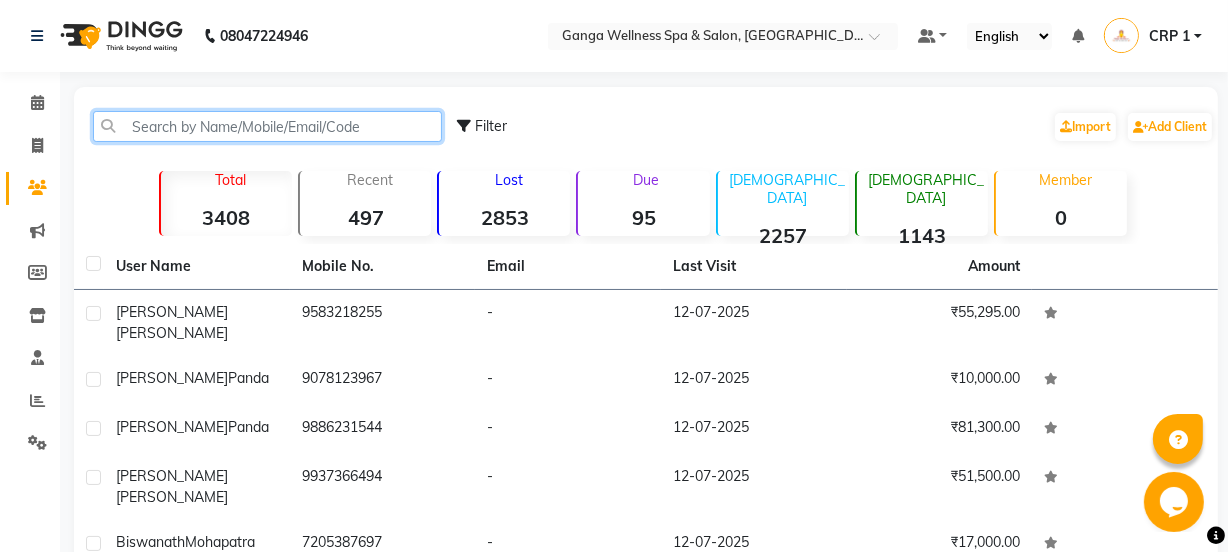 click 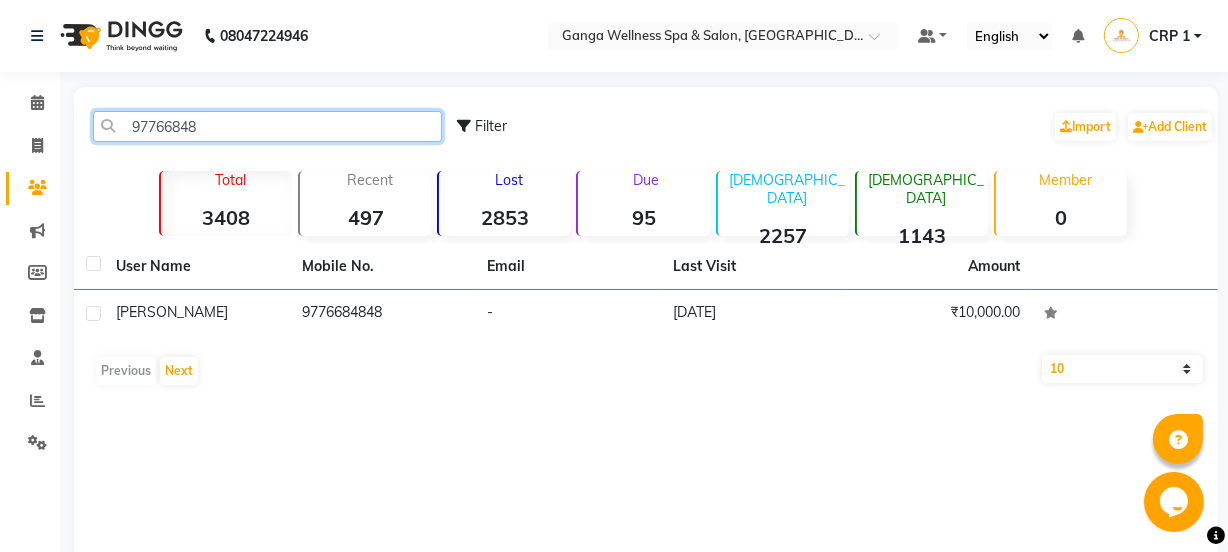 type on "97766848" 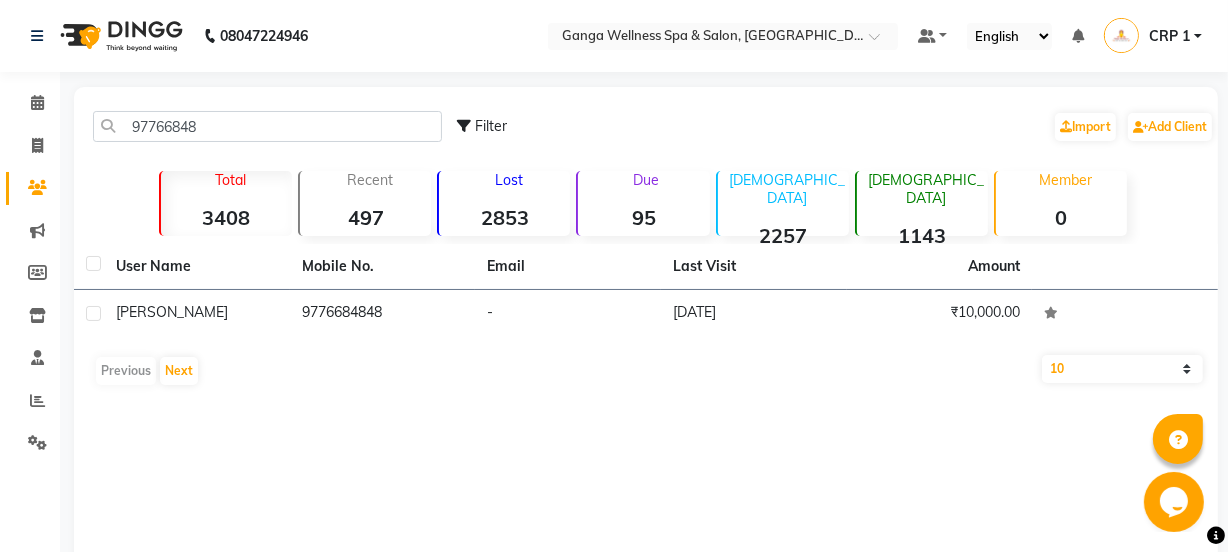 click on "[PERSON_NAME]" 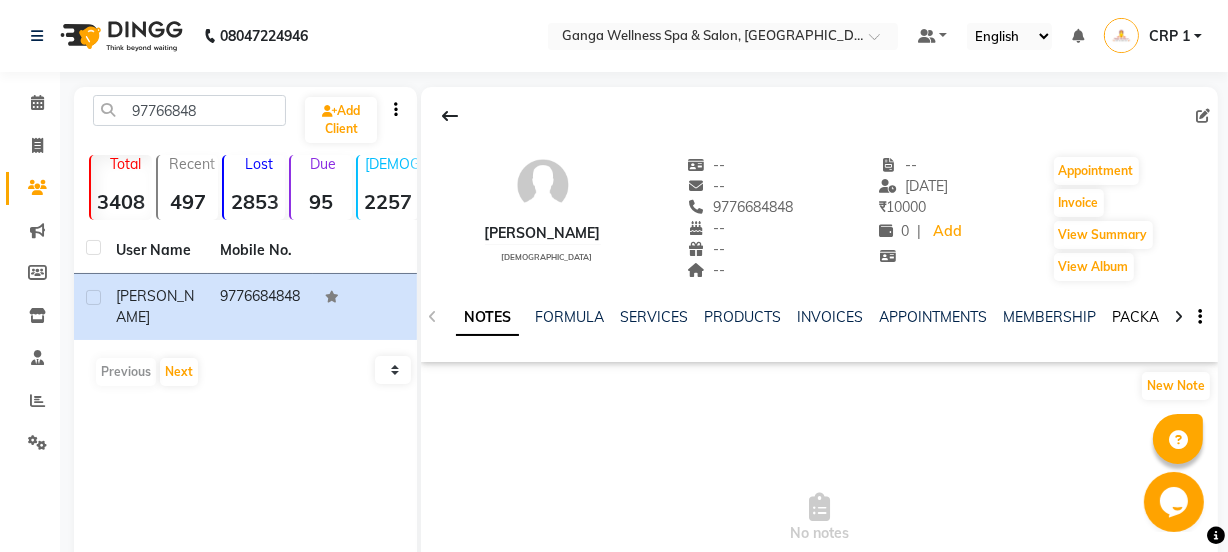 click on "PACKAGES" 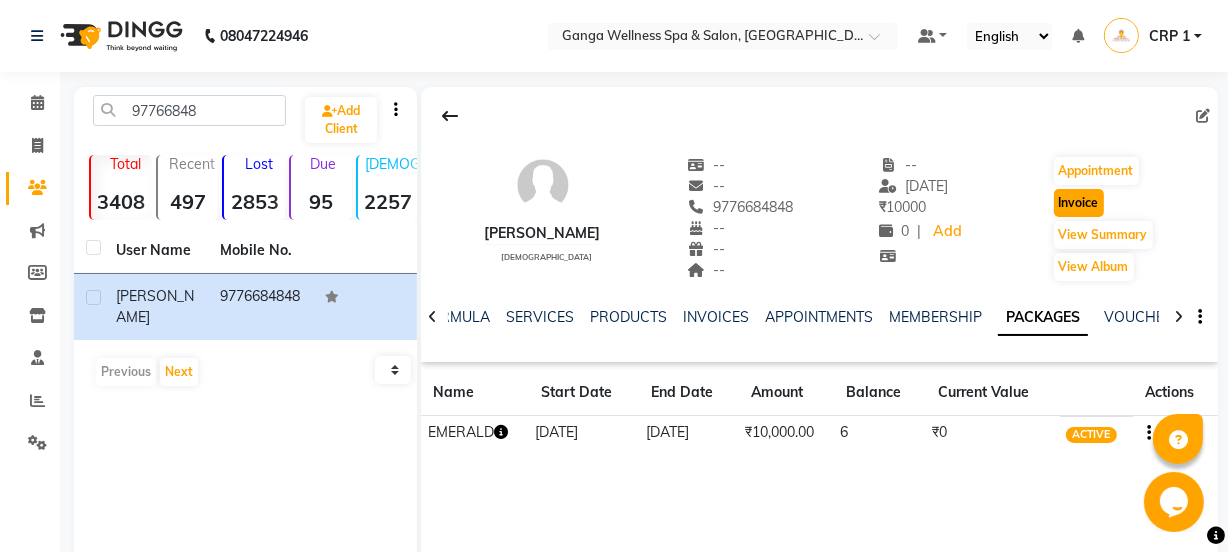 click on "Invoice" 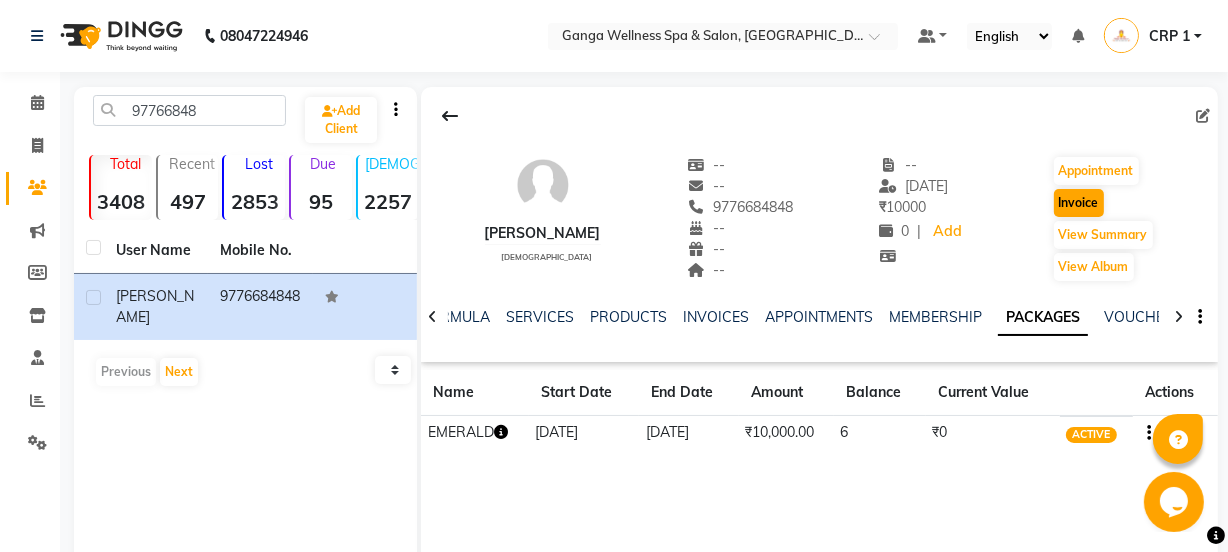 select on "715" 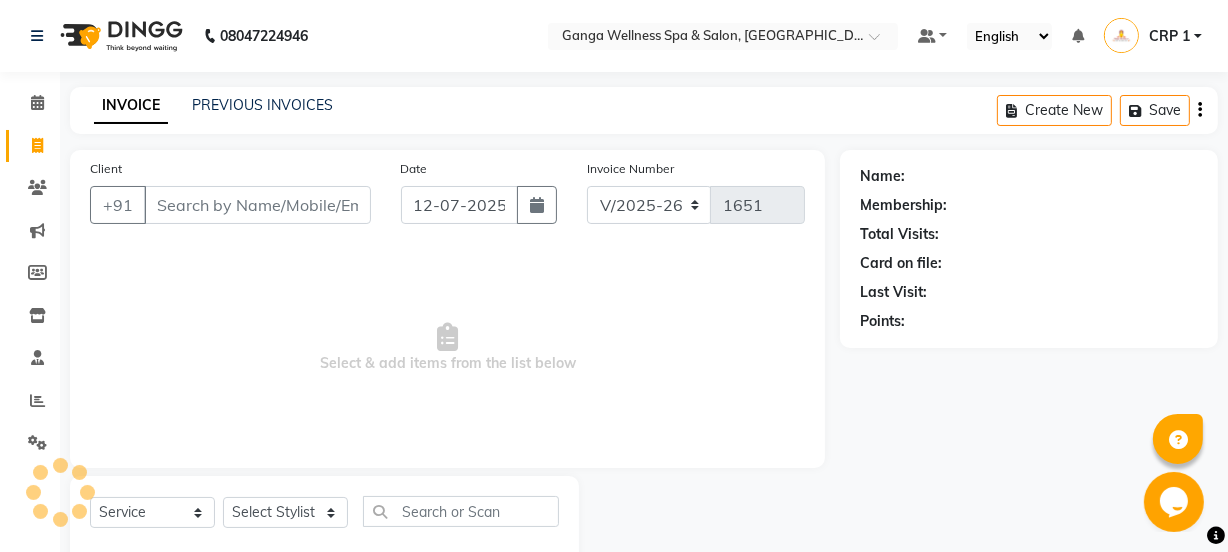 scroll, scrollTop: 50, scrollLeft: 0, axis: vertical 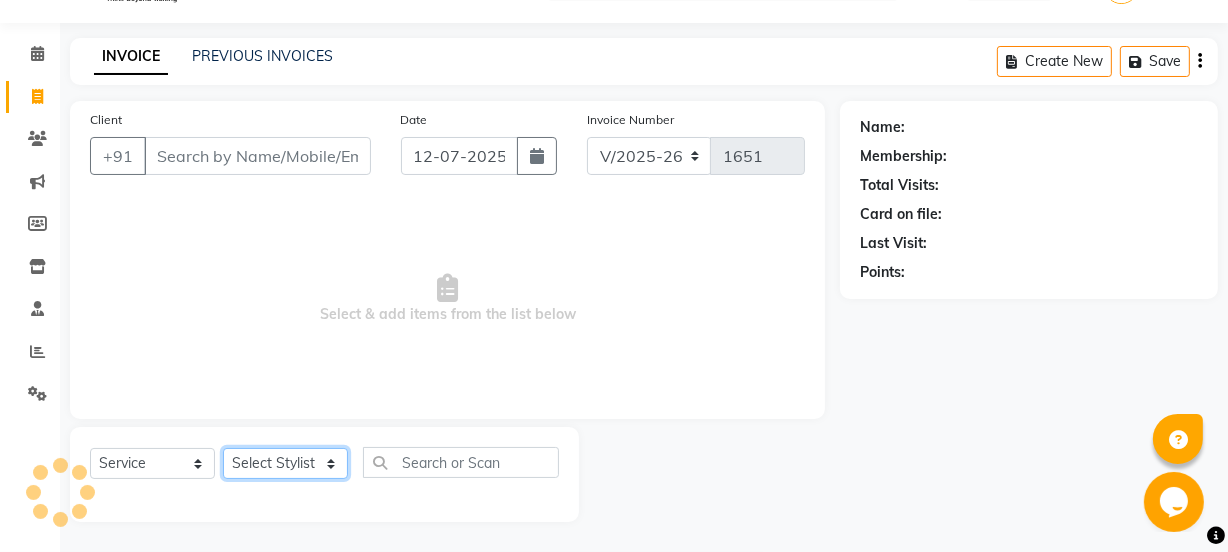 click on "Select Stylist" 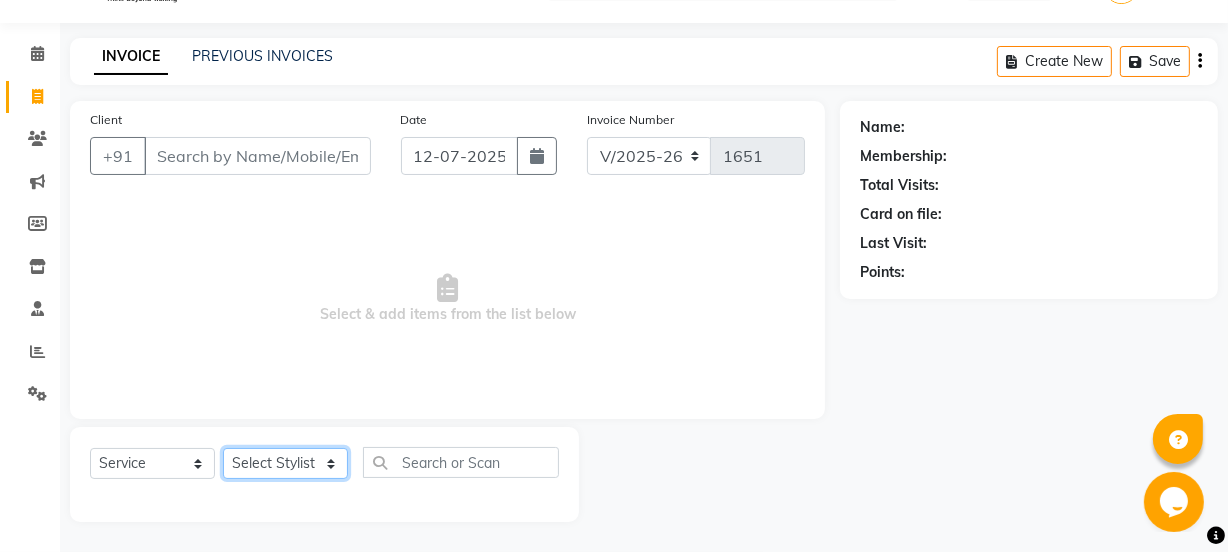 type on "9776684848" 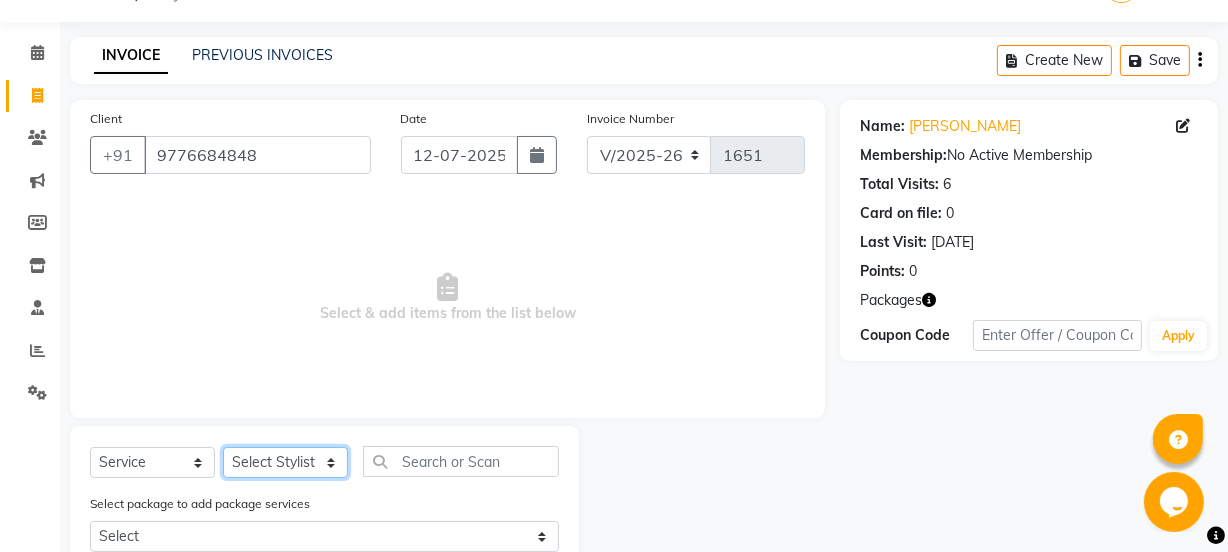 select on "45438" 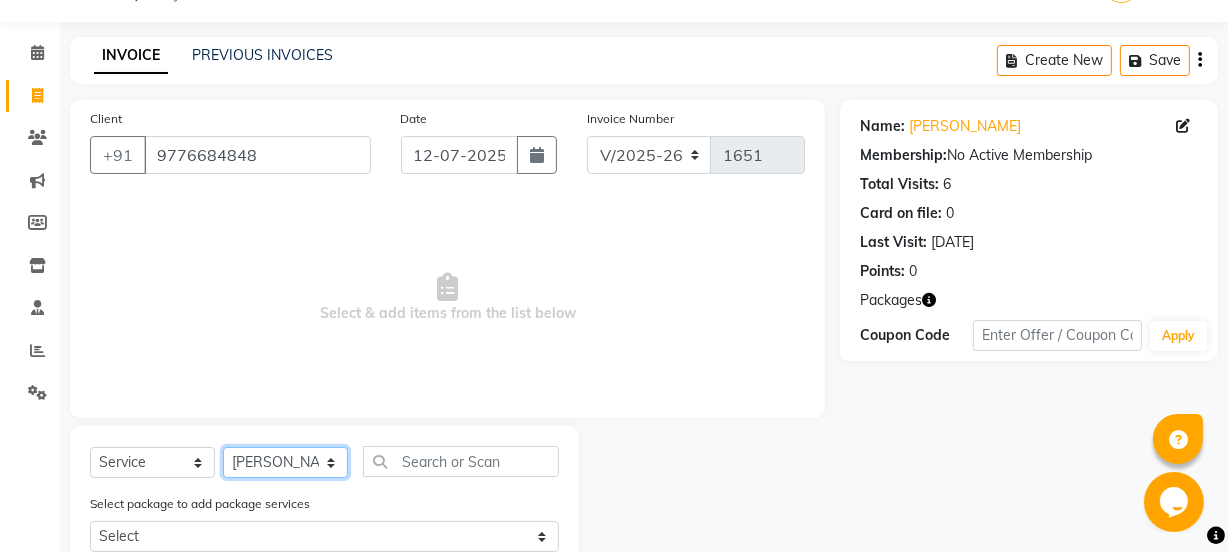 click on "Select Stylist Aarovi [PERSON_NAME] [PERSON_NAME] Ammi [PERSON_NAME] CRP 1 CRP 2 [PERSON_NAME] [PERSON_NAME] G1 G1 Salon General Manager  [PERSON_NAME] Jasmine [PERSON_NAME] [PERSON_NAME] Krishna [PERSON_NAME]  [PERSON_NAME] [PERSON_NAME] [PERSON_NAME] [PERSON_NAME] [PERSON_NAME] [PERSON_NAME] [PERSON_NAME] [PERSON_NAME] [PERSON_NAME] [PERSON_NAME] [PERSON_NAME] [PERSON_NAME] [PERSON_NAME] Umpi Zuali" 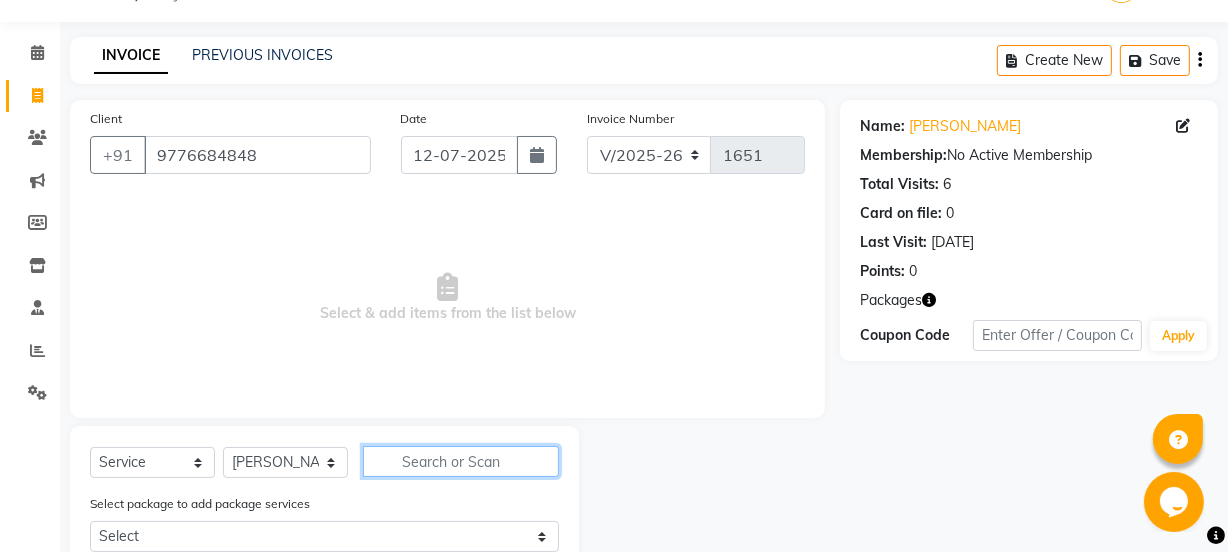 click 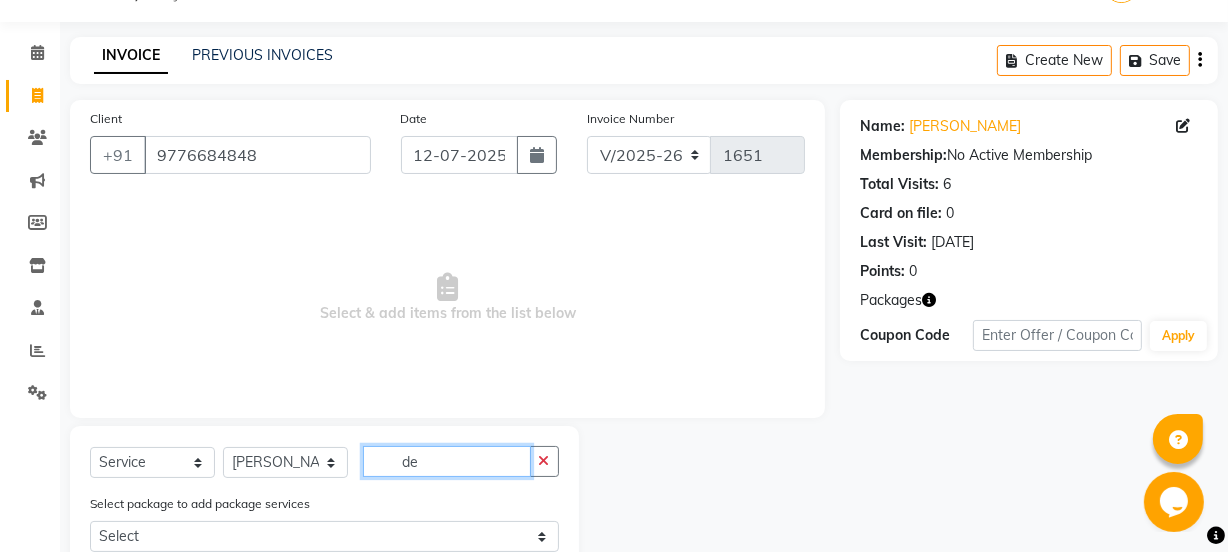scroll, scrollTop: 231, scrollLeft: 0, axis: vertical 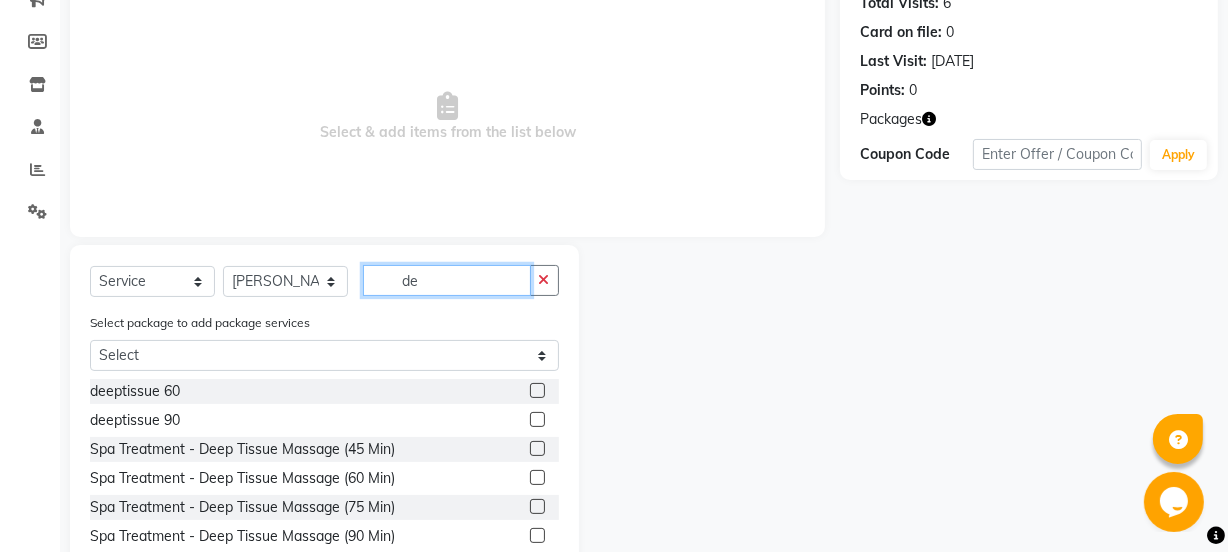 type on "de" 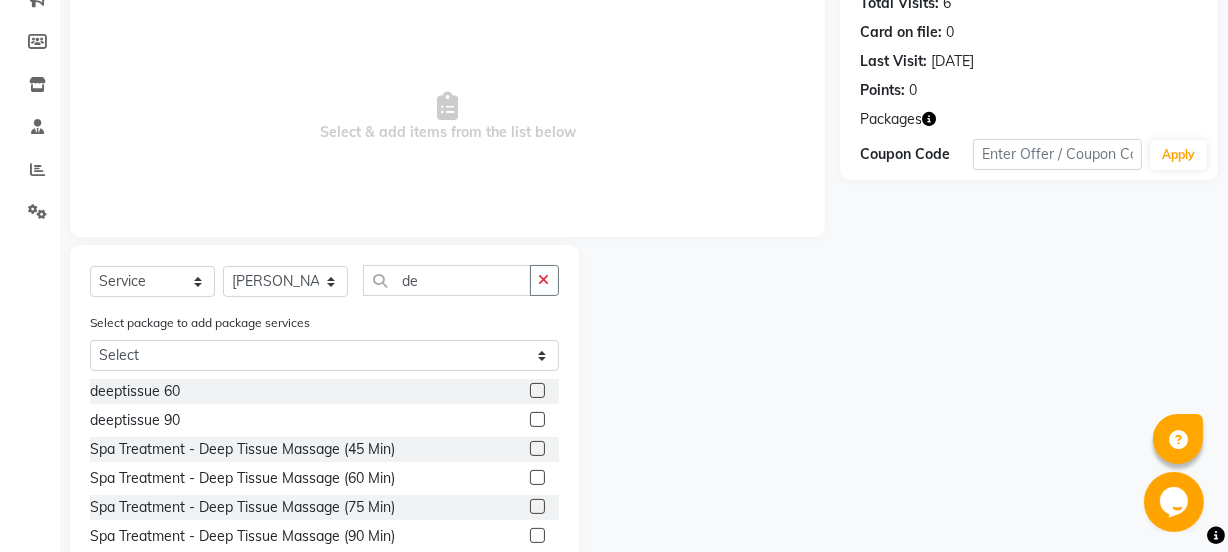 click 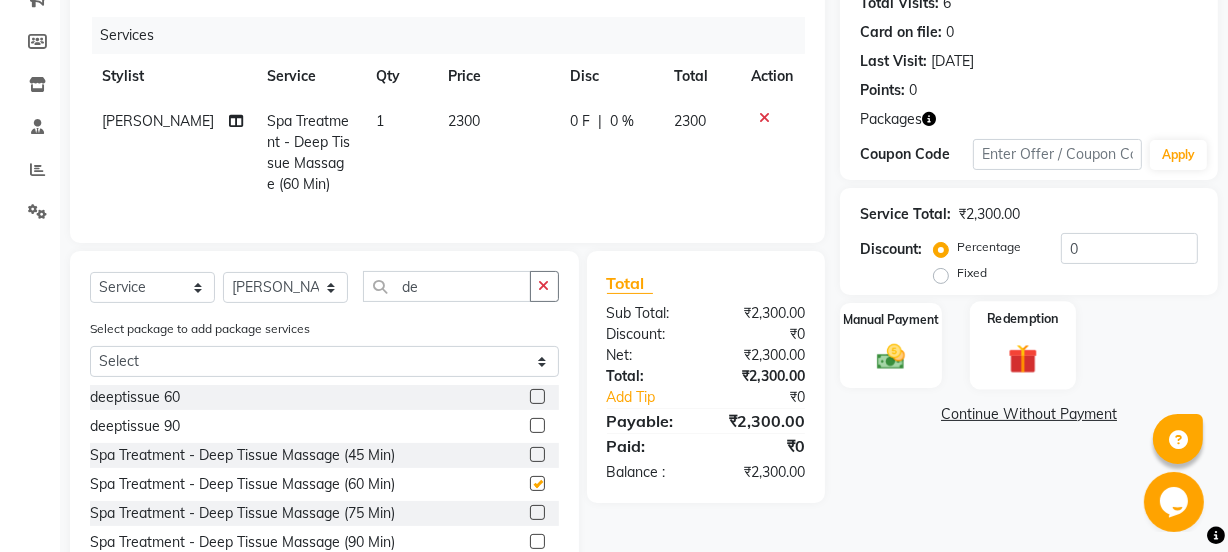 checkbox on "false" 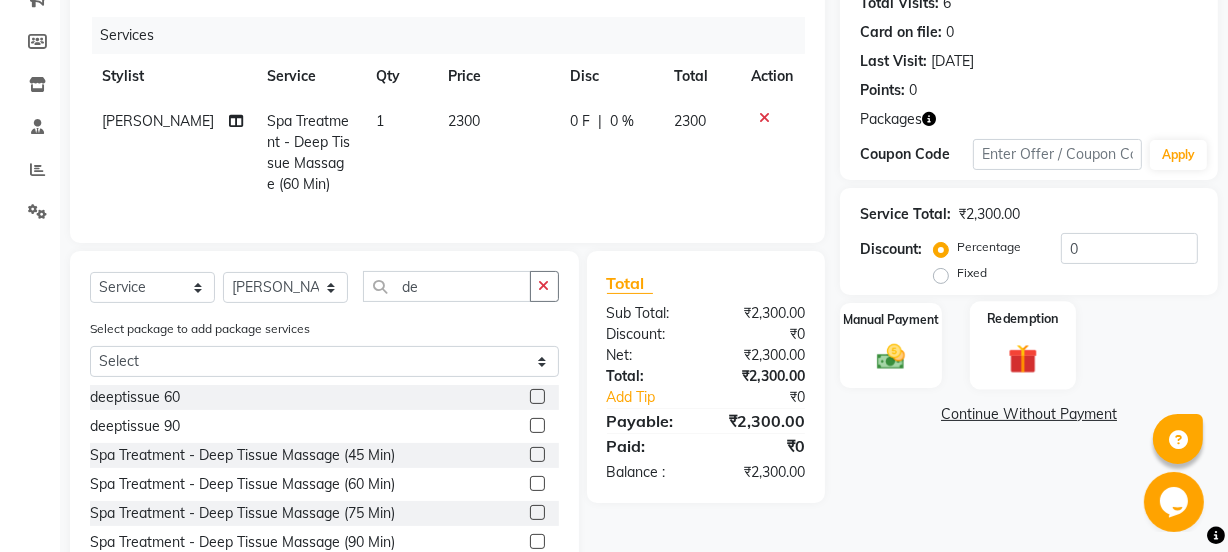 click on "Redemption" 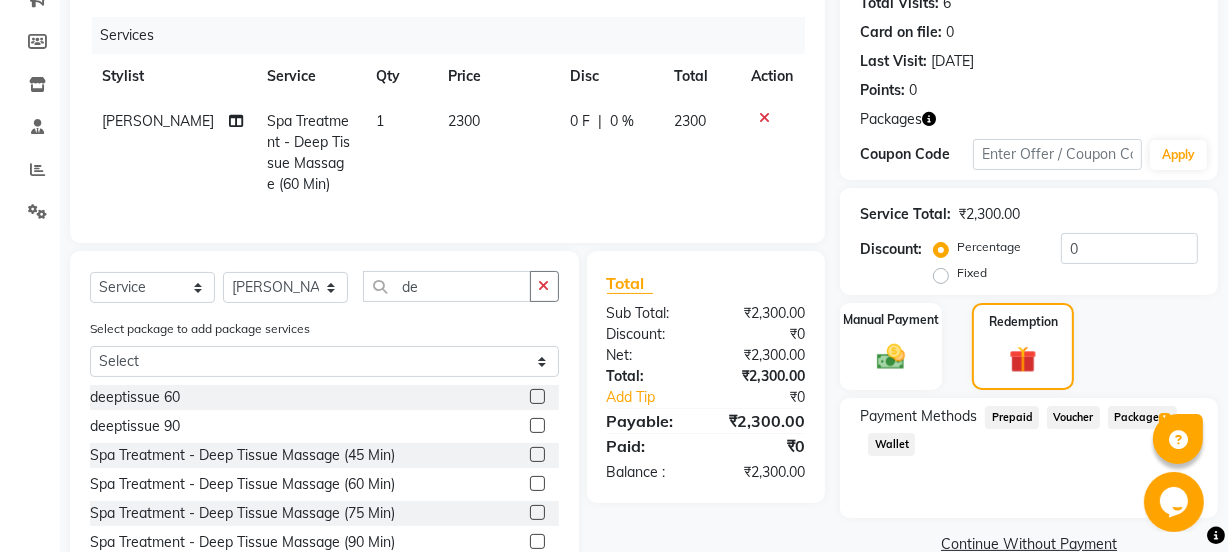 click on "Package  1" 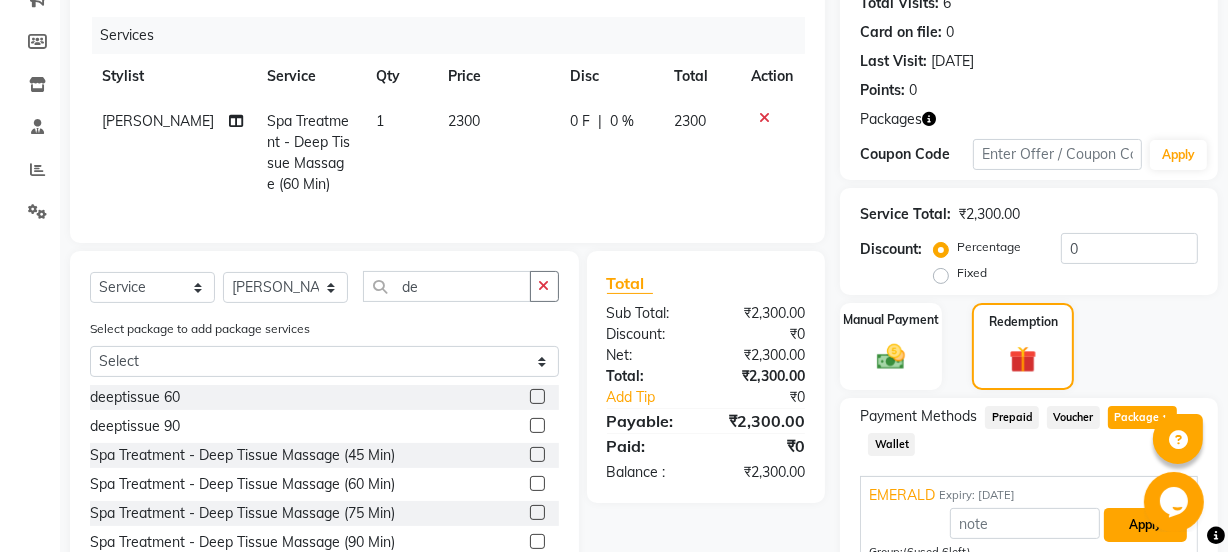 click on "Apply" at bounding box center (1145, 525) 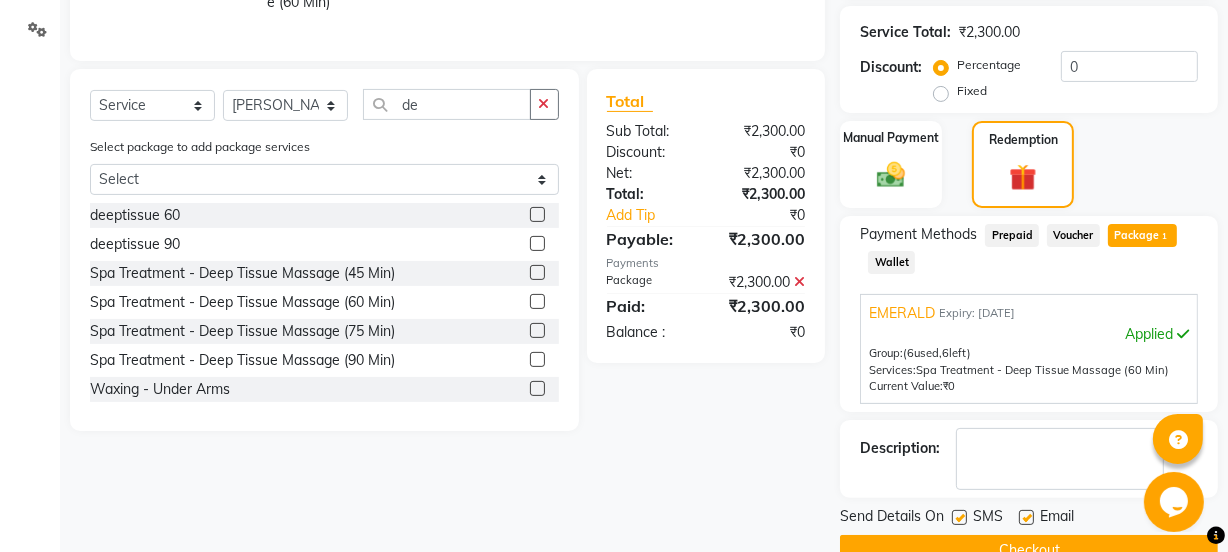 scroll, scrollTop: 456, scrollLeft: 0, axis: vertical 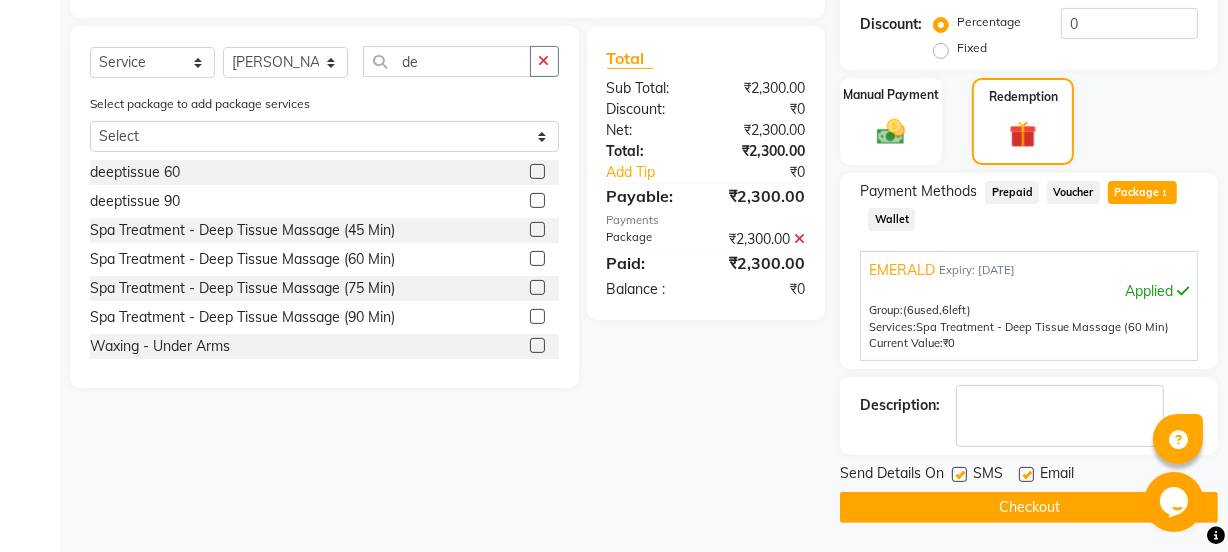 click on "Checkout" 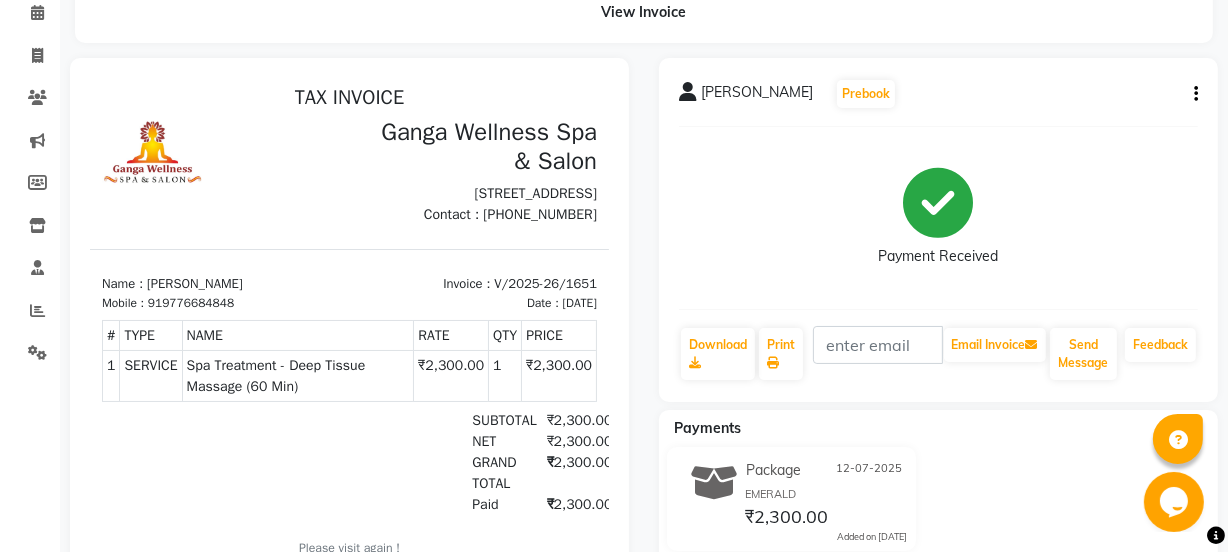 scroll, scrollTop: 0, scrollLeft: 0, axis: both 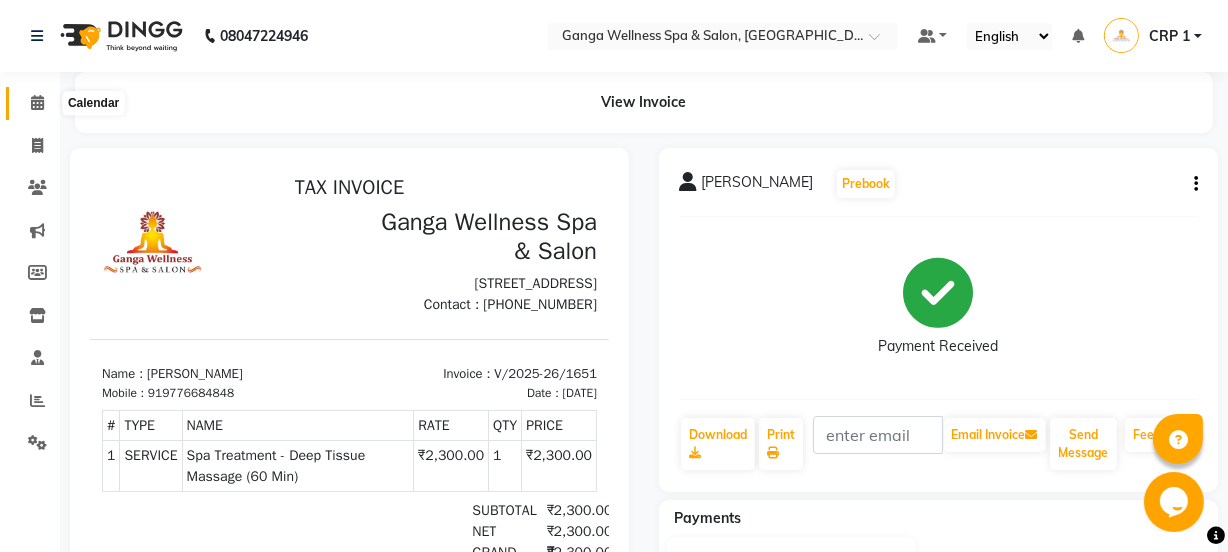 click 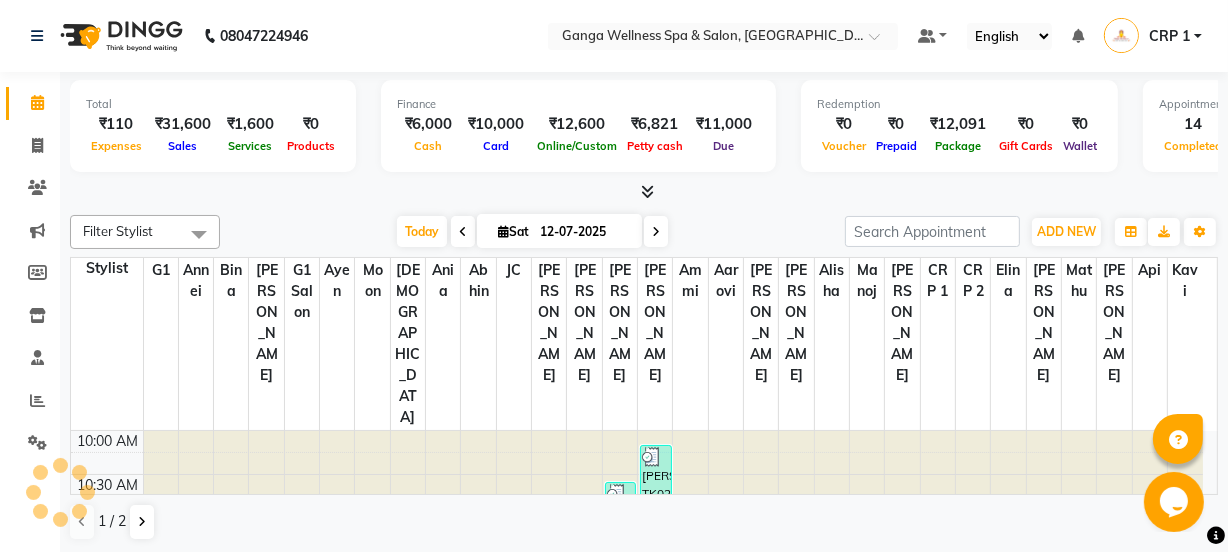 scroll, scrollTop: 0, scrollLeft: 0, axis: both 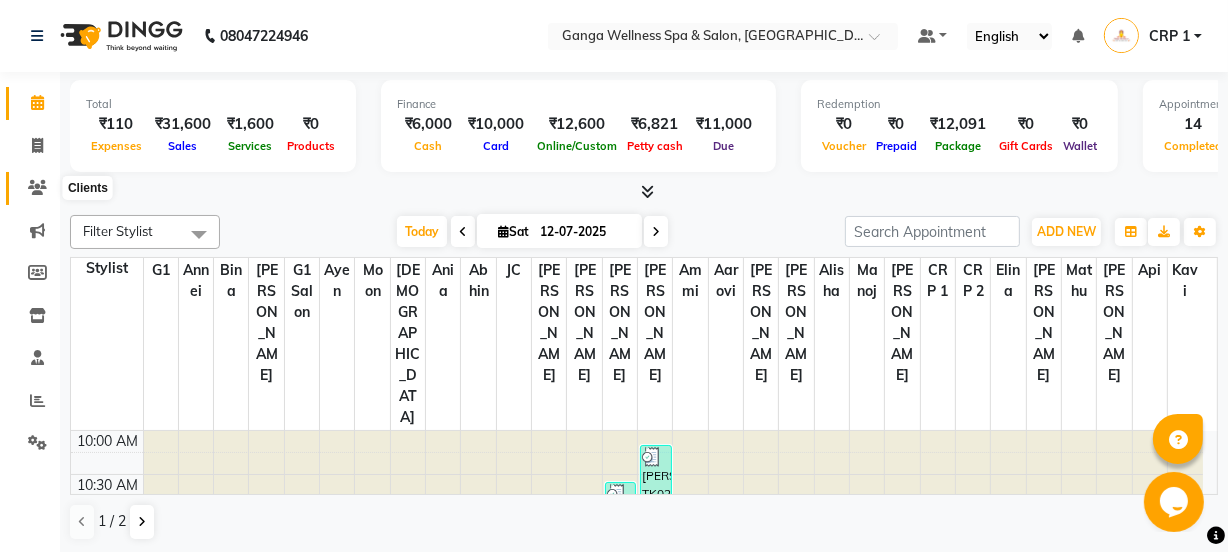 click 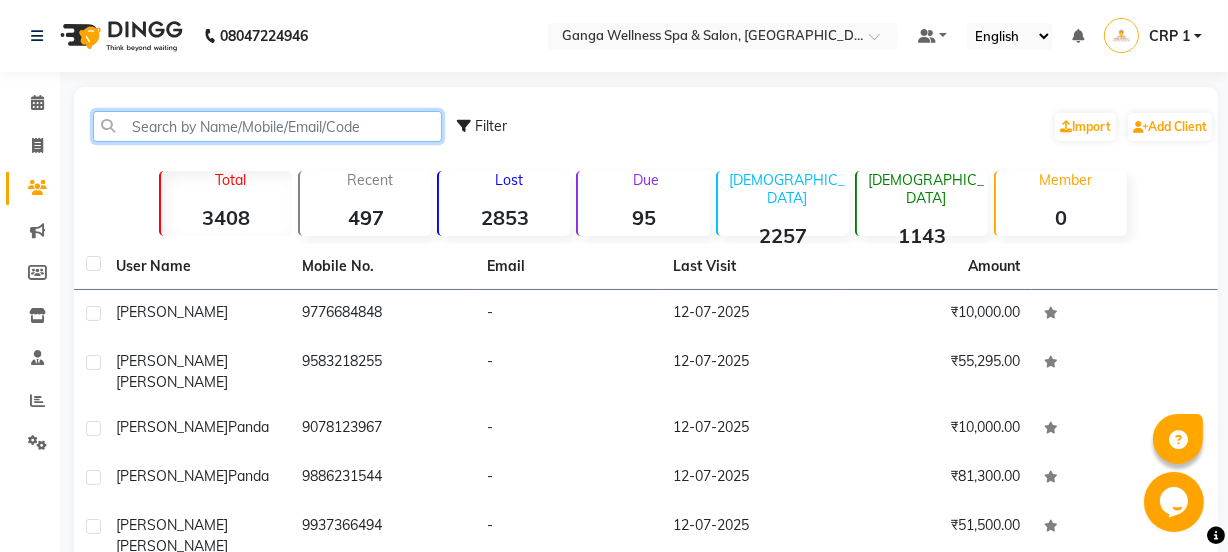 click 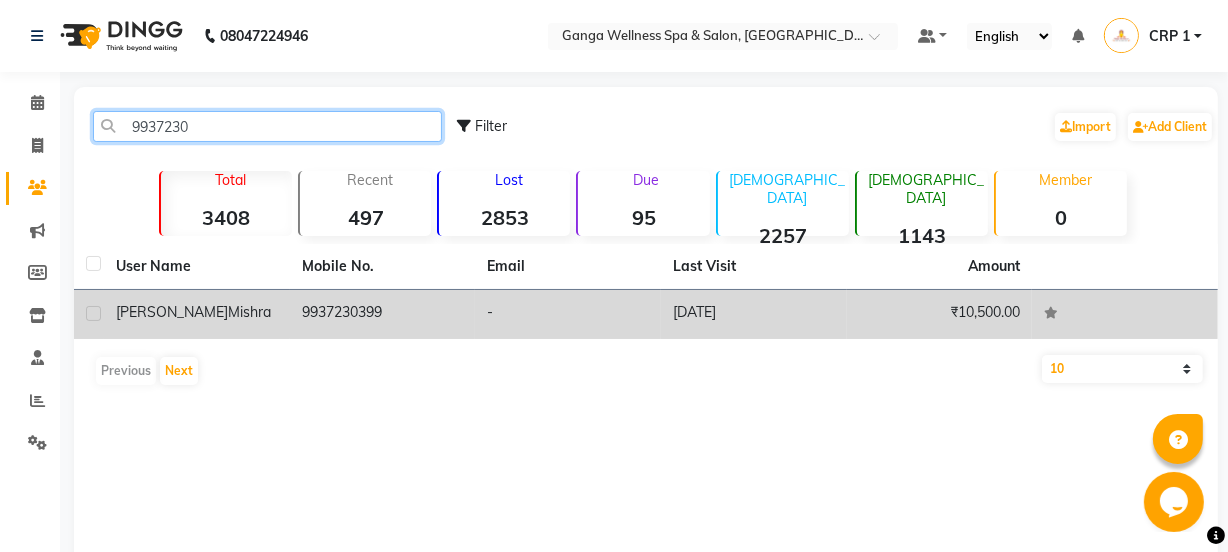 type on "9937230" 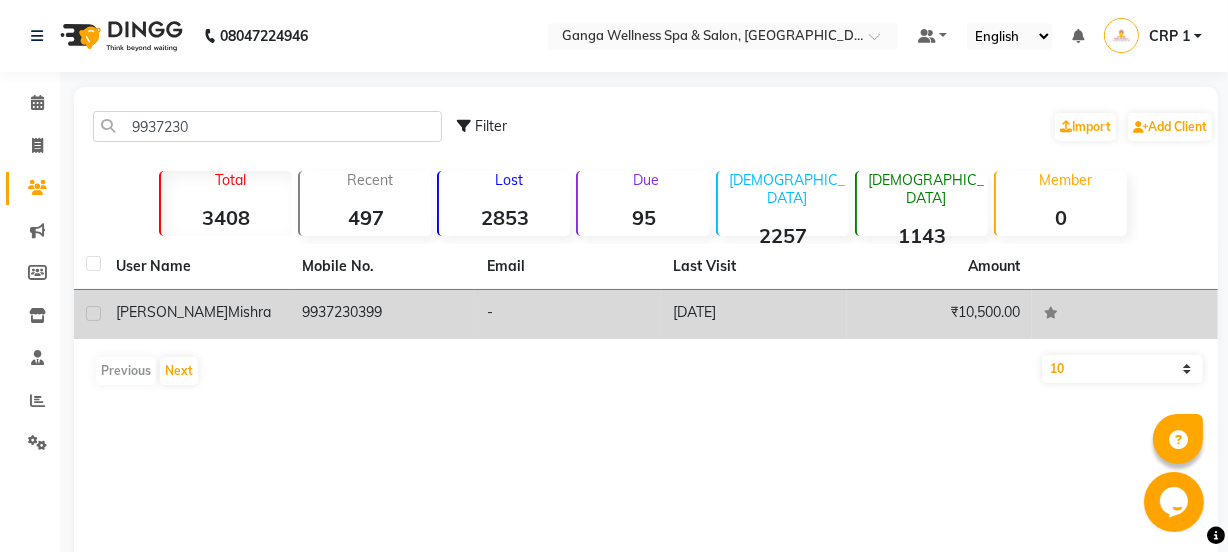 click on "[PERSON_NAME]" 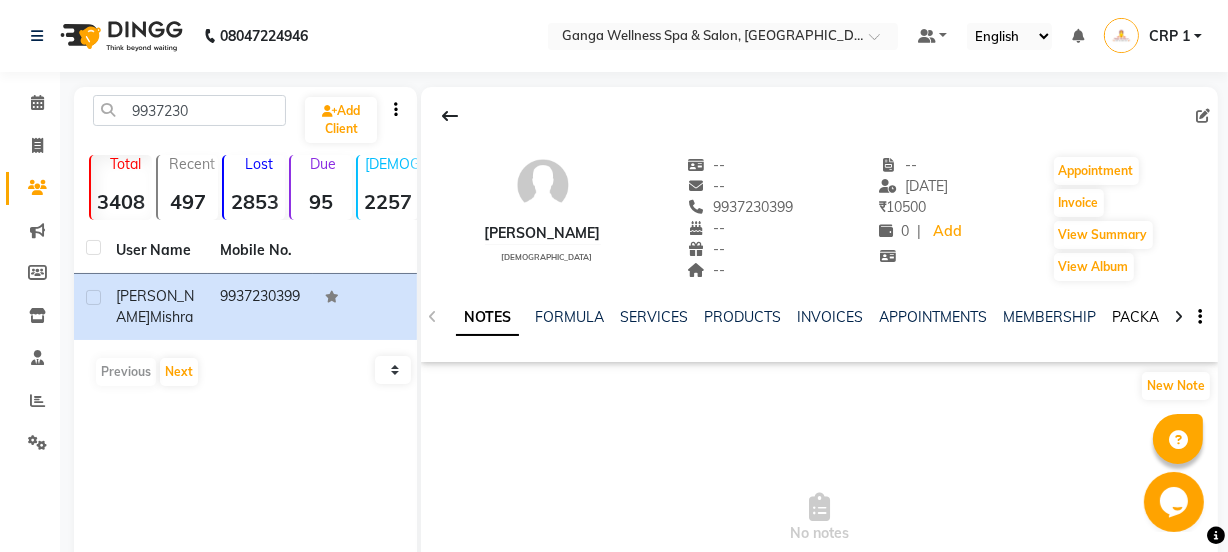 click on "PACKAGES" 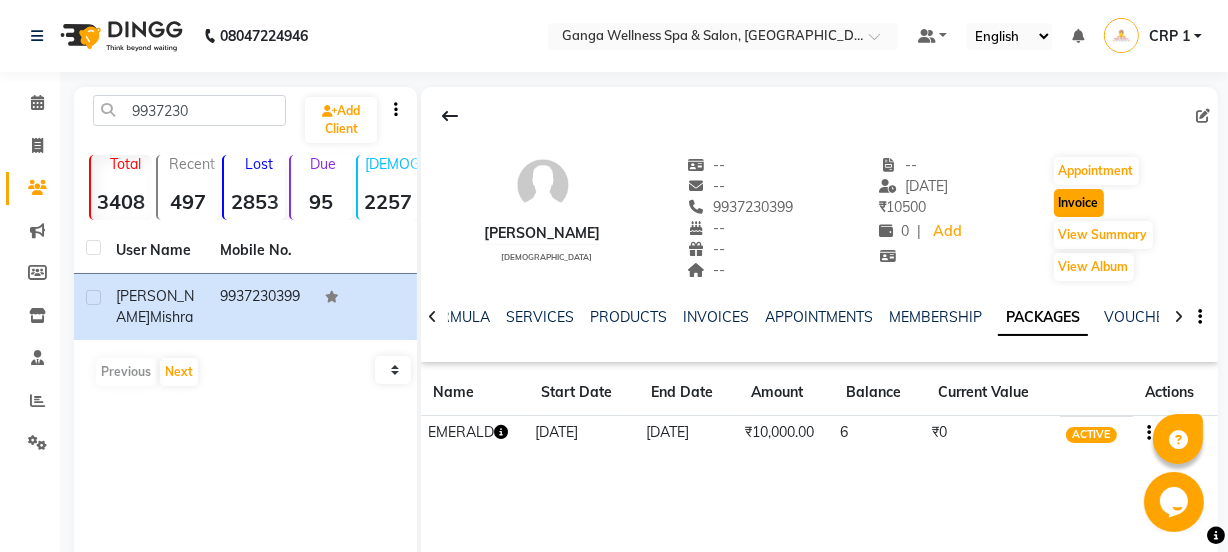 click on "Invoice" 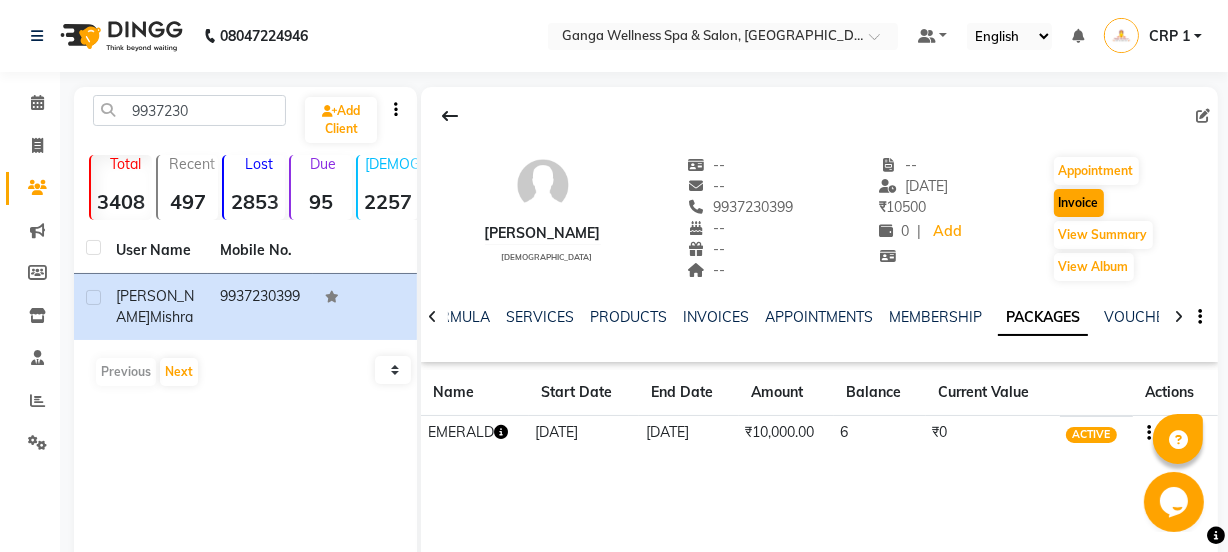 select on "service" 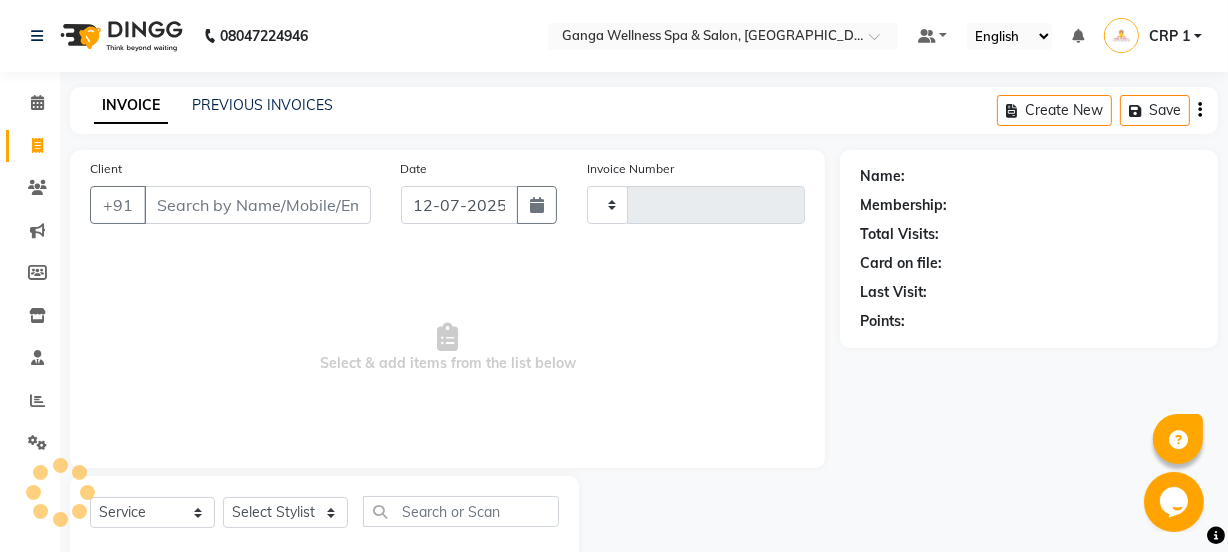 type on "1652" 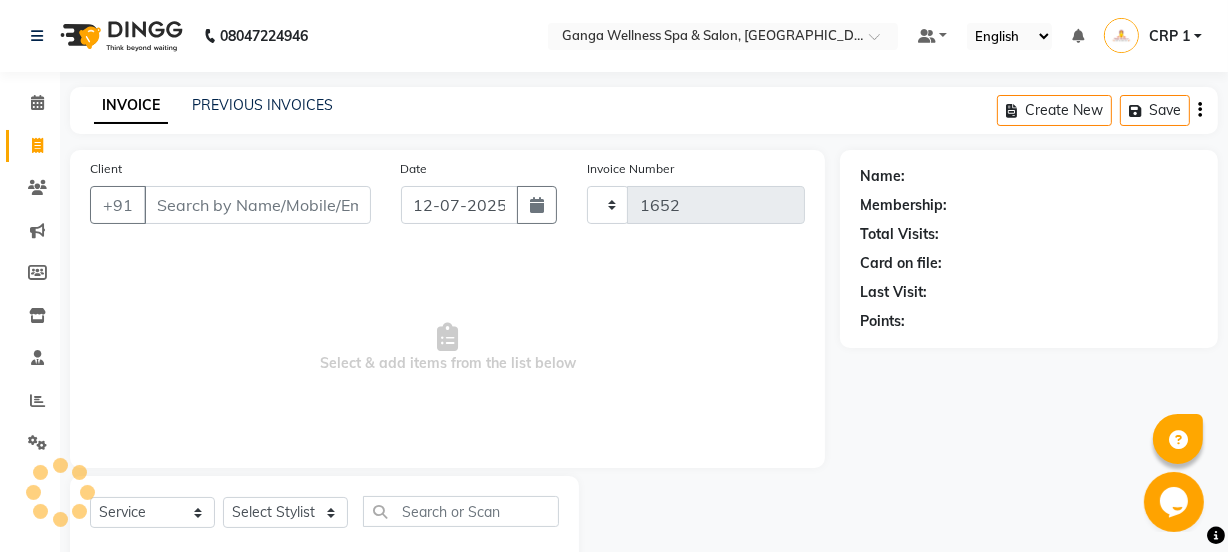 scroll, scrollTop: 50, scrollLeft: 0, axis: vertical 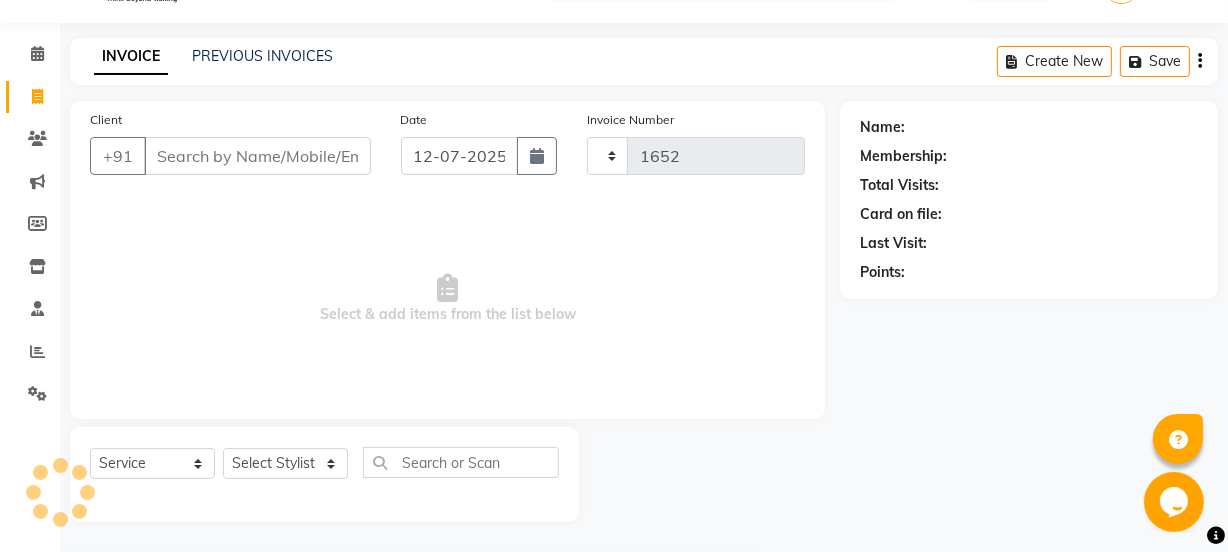select on "715" 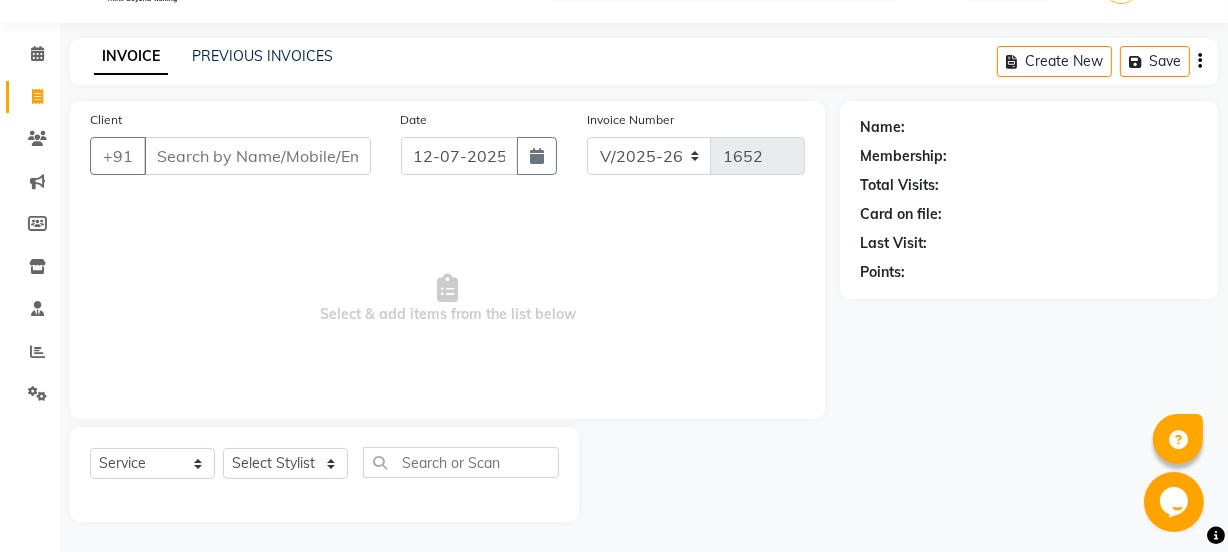 type on "9937230399" 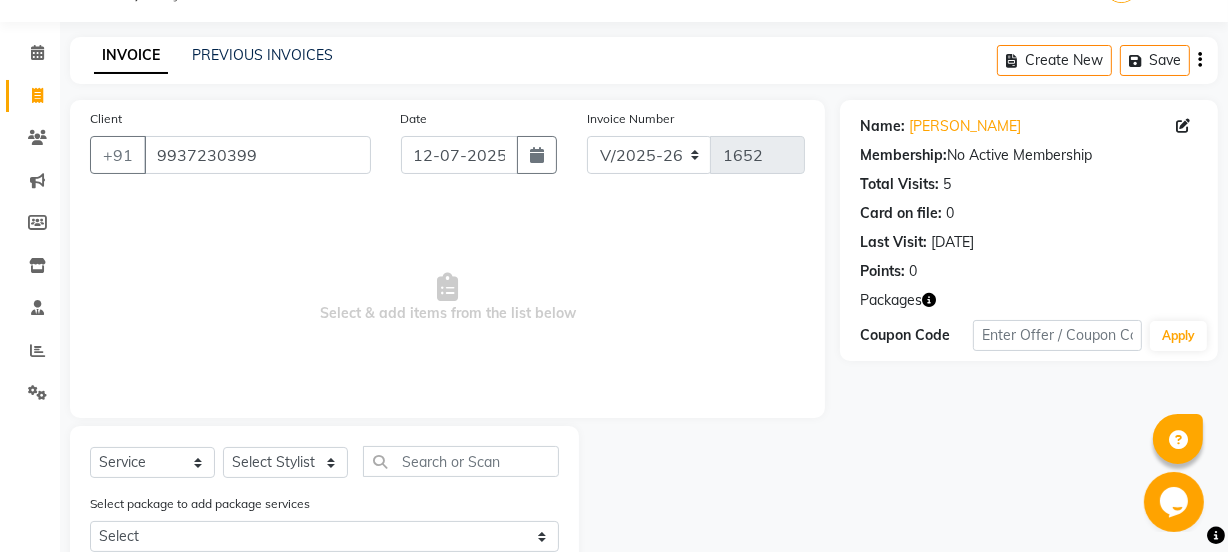 scroll, scrollTop: 0, scrollLeft: 0, axis: both 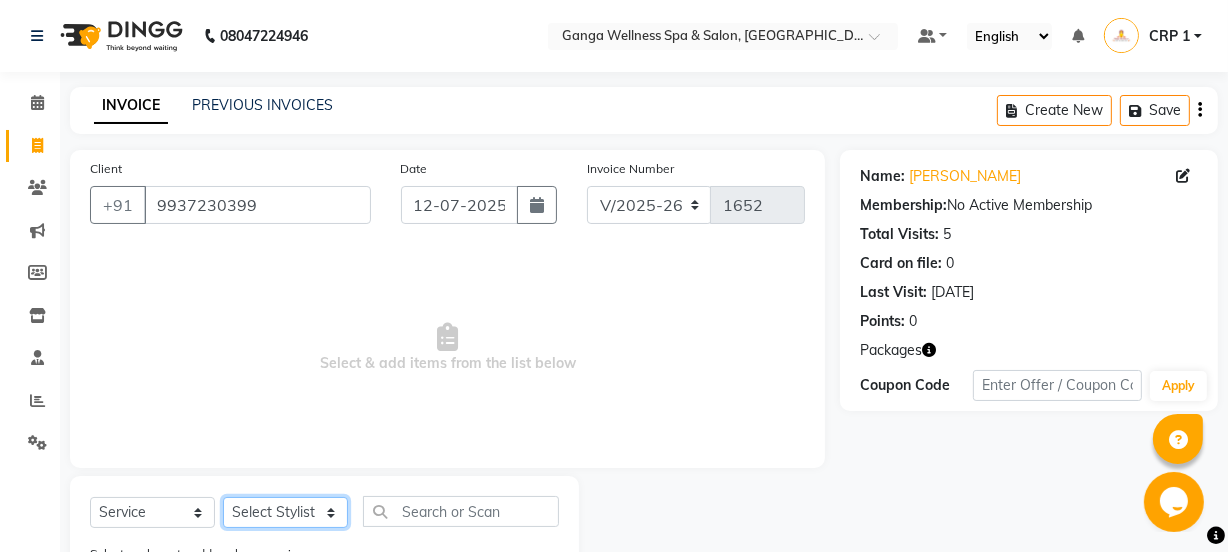 click on "Select Stylist Aarovi [PERSON_NAME] [PERSON_NAME] Ammi [PERSON_NAME] CRP 1 CRP 2 [PERSON_NAME] [PERSON_NAME] G1 G1 Salon General Manager  [PERSON_NAME] Jasmine [PERSON_NAME] [PERSON_NAME] Krishna [PERSON_NAME]  [PERSON_NAME] [PERSON_NAME] [PERSON_NAME] [PERSON_NAME] [PERSON_NAME] [PERSON_NAME] [PERSON_NAME] [PERSON_NAME] [PERSON_NAME] [PERSON_NAME] [PERSON_NAME] [PERSON_NAME] [PERSON_NAME] Umpi Zuali" 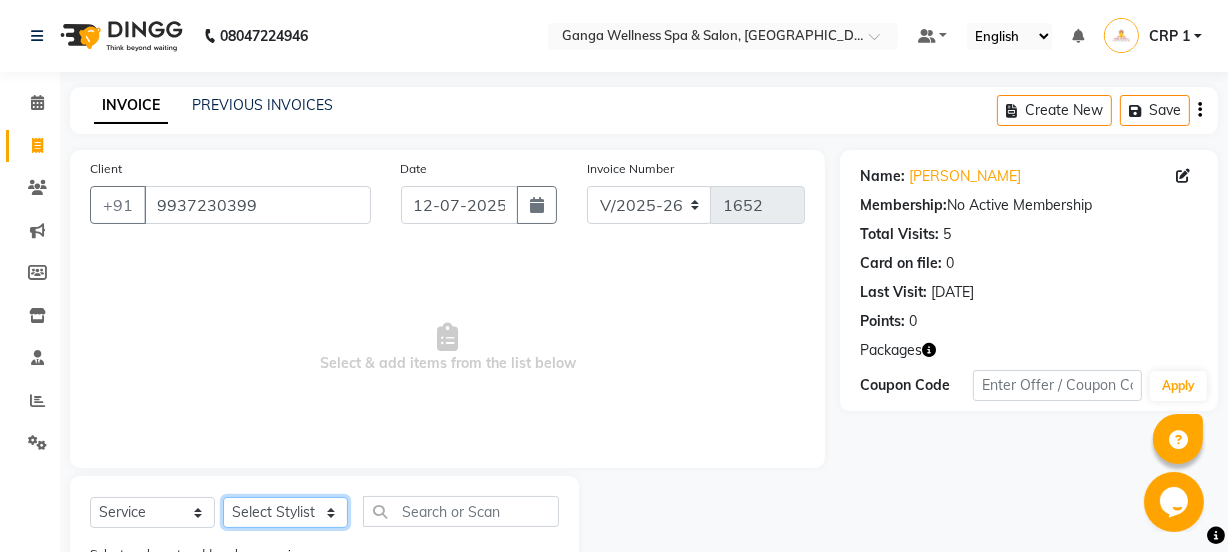 select on "83729" 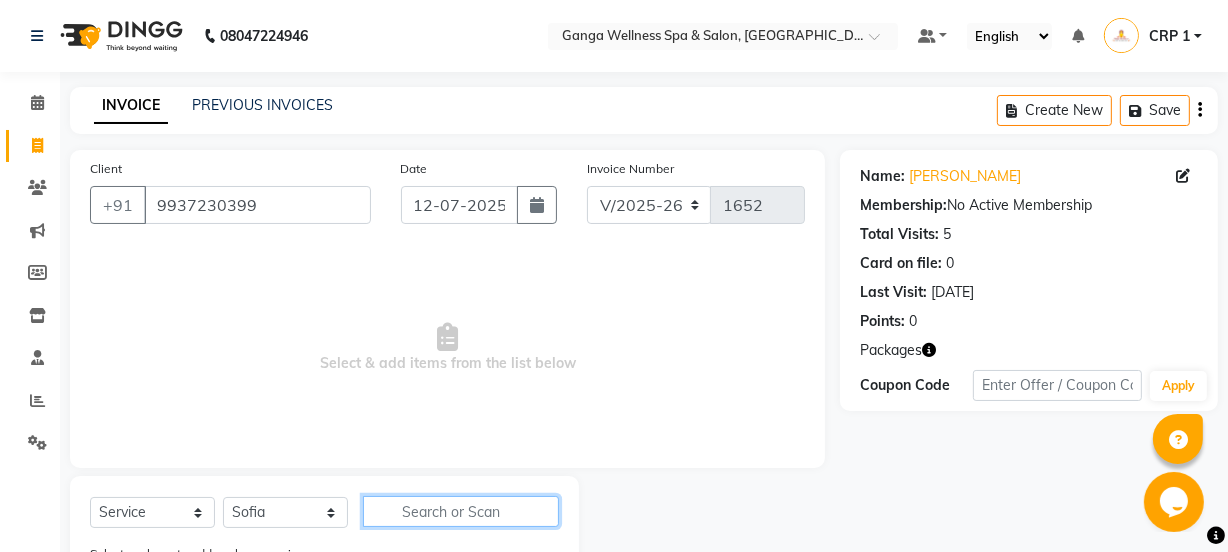 click 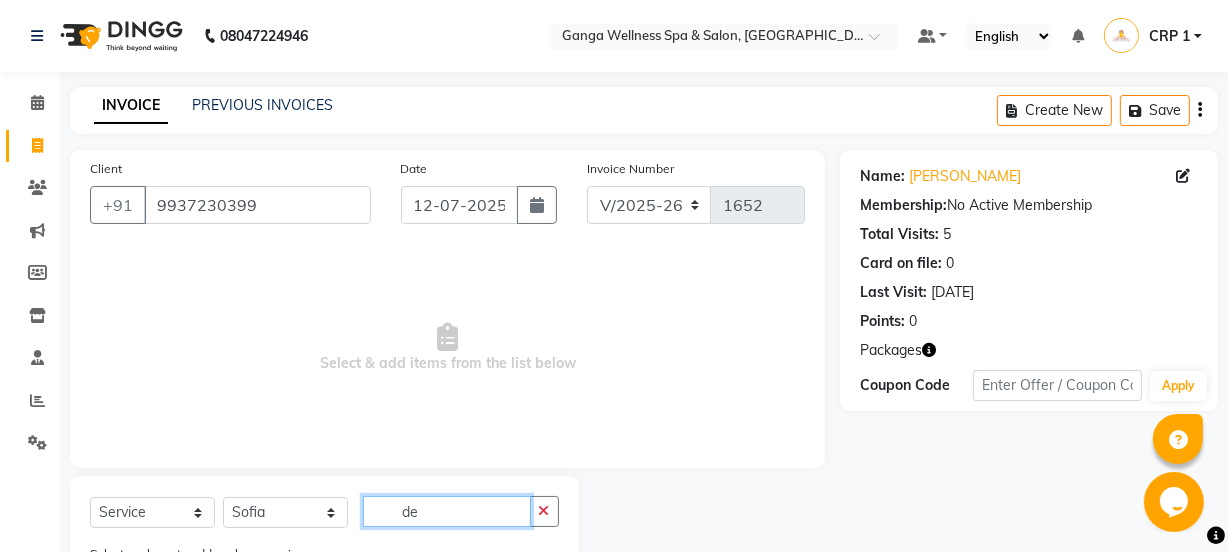 scroll, scrollTop: 181, scrollLeft: 0, axis: vertical 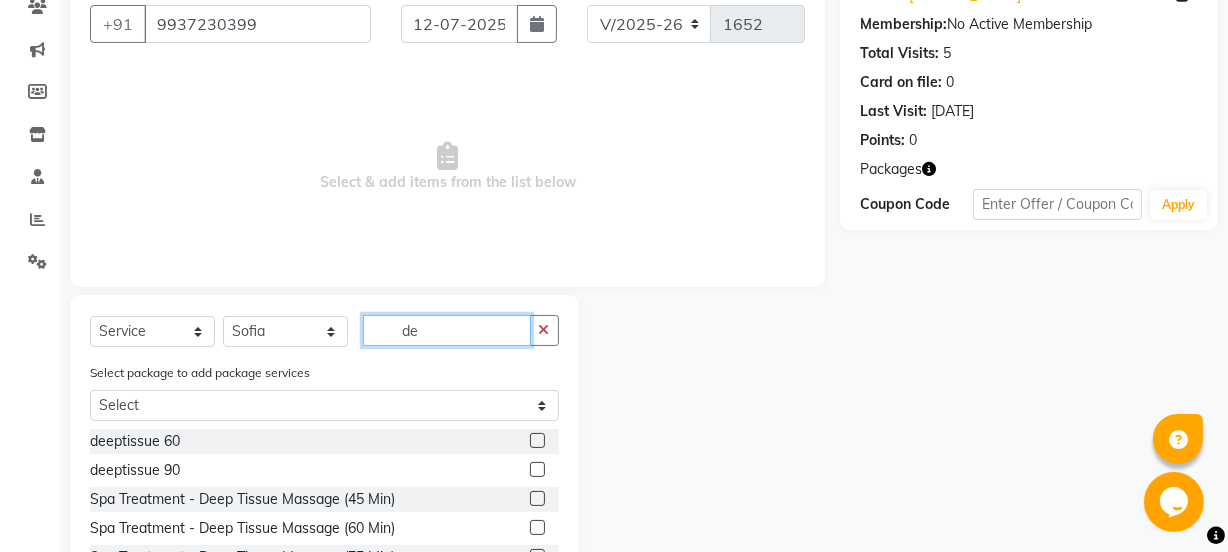 type on "de" 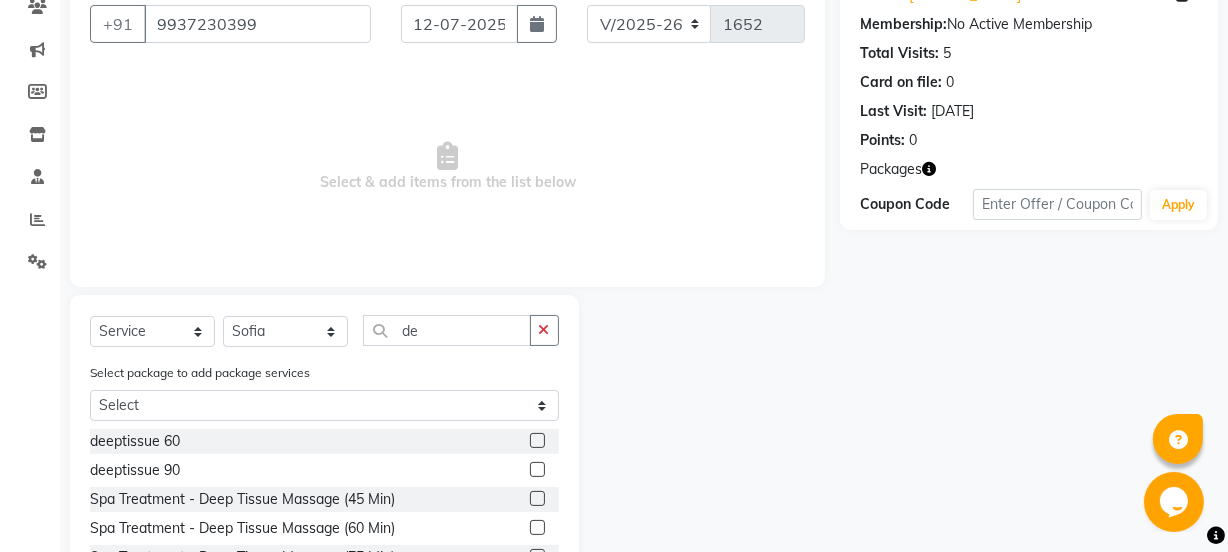 click 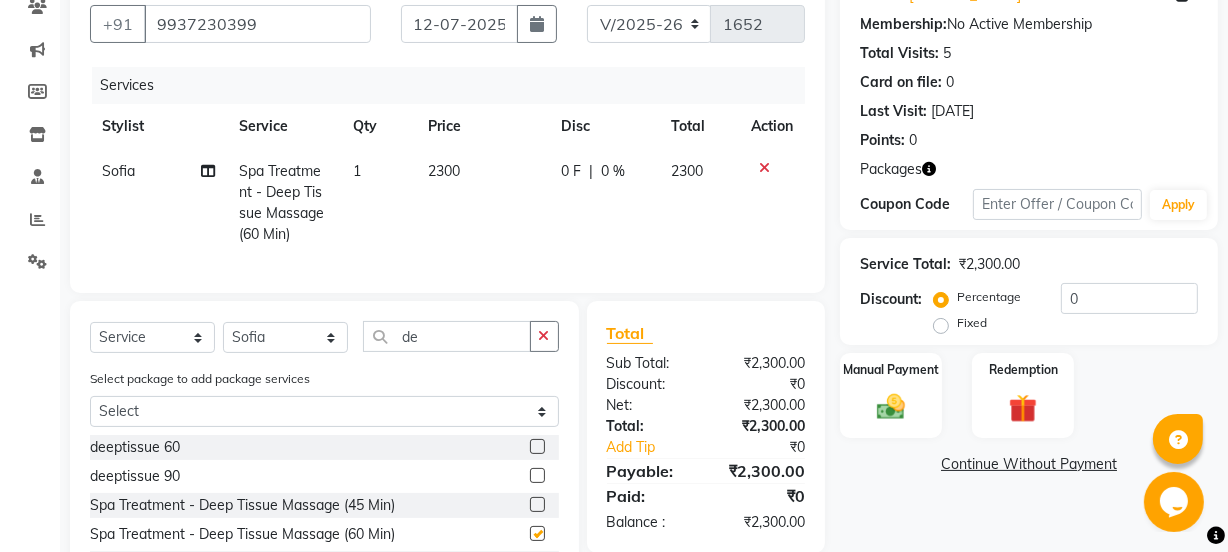 checkbox on "false" 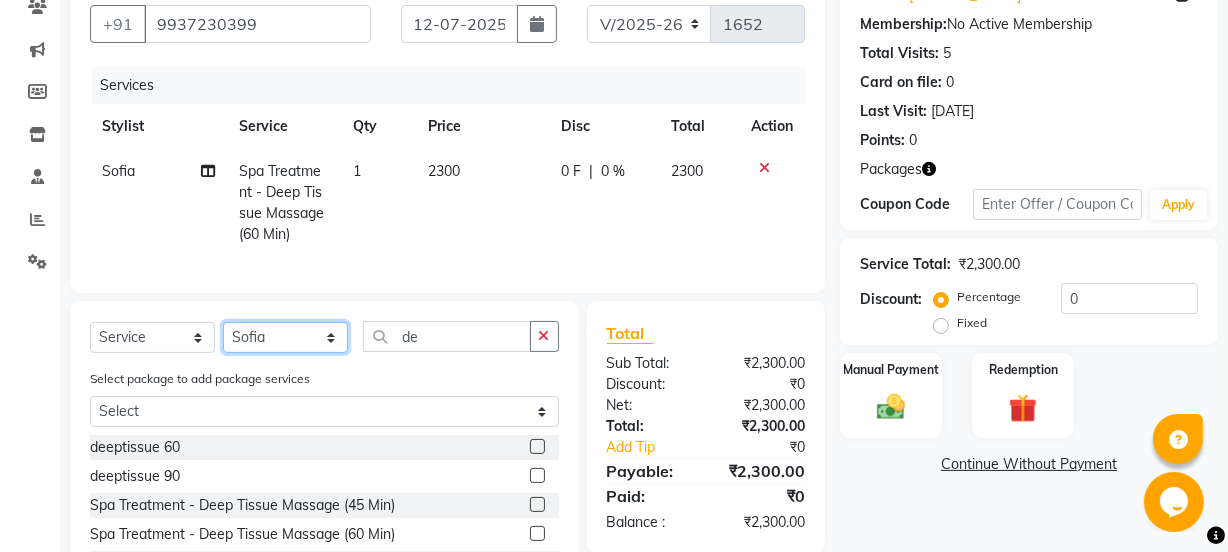 click on "Select Stylist Aarovi [PERSON_NAME] [PERSON_NAME] Ammi [PERSON_NAME] CRP 1 CRP 2 [PERSON_NAME] [PERSON_NAME] G1 G1 Salon General Manager  [PERSON_NAME] Jasmine [PERSON_NAME] [PERSON_NAME] Krishna [PERSON_NAME]  [PERSON_NAME] [PERSON_NAME] [PERSON_NAME] [PERSON_NAME] [PERSON_NAME] [PERSON_NAME] [PERSON_NAME] [PERSON_NAME] [PERSON_NAME] [PERSON_NAME] [PERSON_NAME] [PERSON_NAME] [PERSON_NAME] Umpi Zuali" 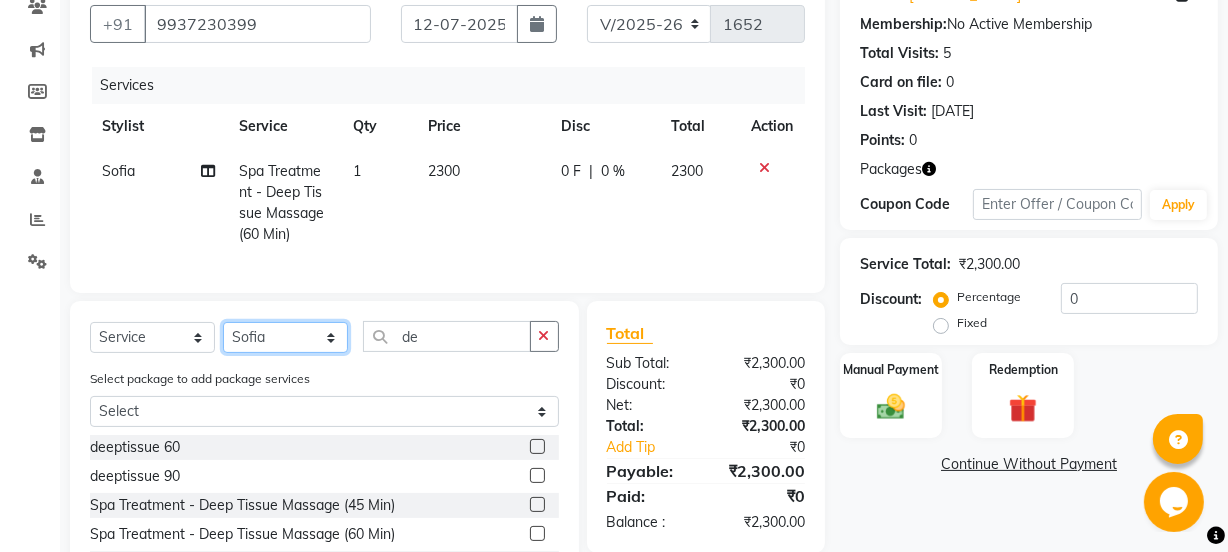 select on "69036" 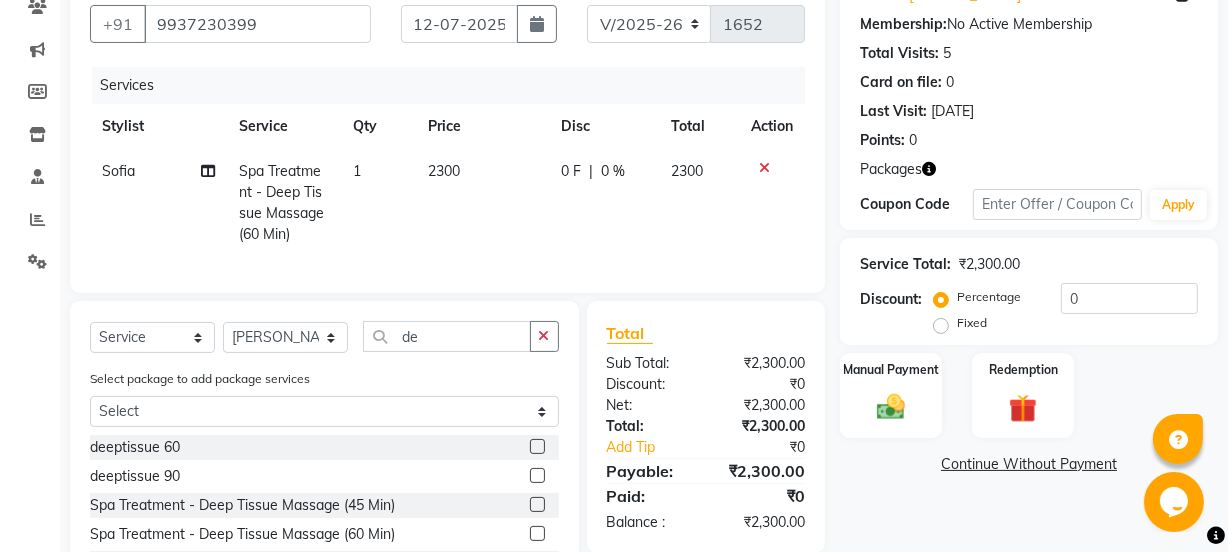 click on "Select  Service  Product  Membership  Package Voucher Prepaid Gift Card  Select Stylist Aarovi Abhin [PERSON_NAME] Ania Annei Api [PERSON_NAME] Bina CRP 1 CRP 2 [PERSON_NAME] [PERSON_NAME] G1 G1 Salon General Manager  [PERSON_NAME] Jasmine [PERSON_NAME] [PERSON_NAME] [PERSON_NAME]  [PERSON_NAME] [PERSON_NAME] [PERSON_NAME] [PERSON_NAME] Puja Purnima [PERSON_NAME] [PERSON_NAME] [PERSON_NAME] [PERSON_NAME] [PERSON_NAME] [PERSON_NAME] [PERSON_NAME] [PERSON_NAME] [PERSON_NAME] Umpi Zuali de Select package to add package services Select EMERALD deeptissue 60  deeptissue 90  Spa Treatment - Deep Tissue Massage (45 Min)  Spa Treatment - Deep Tissue Massage (60 Min)  Spa Treatment - Deep Tissue Massage (75 Min)  Spa Treatment - Deep Tissue Massage (90 Min)  Waxing - Under Arms  Lotus Facial - Deepigmentone  Lotus Facial - Goldermine  Lotus Facial - Dermospa  Cheryls Facial - Dermalite  Bleach - Oxyderm  Bleach - Oxyderm Gold  Dtan - Oxyderm  Dtan - Oxyderm Gold  Detan + Cleanup combo  O3 Face Detan" 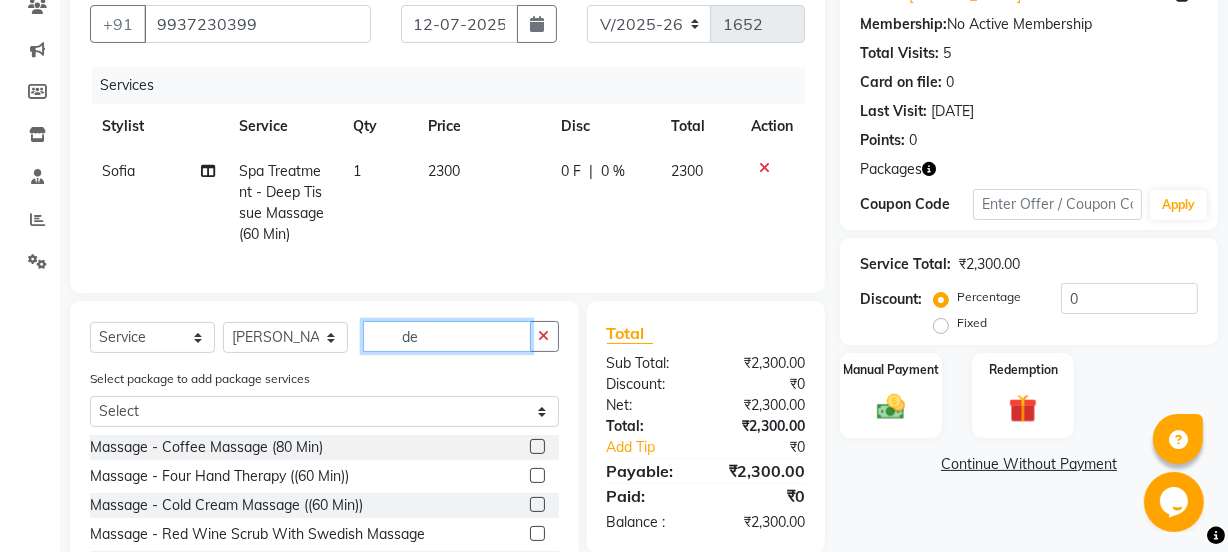 click on "de" 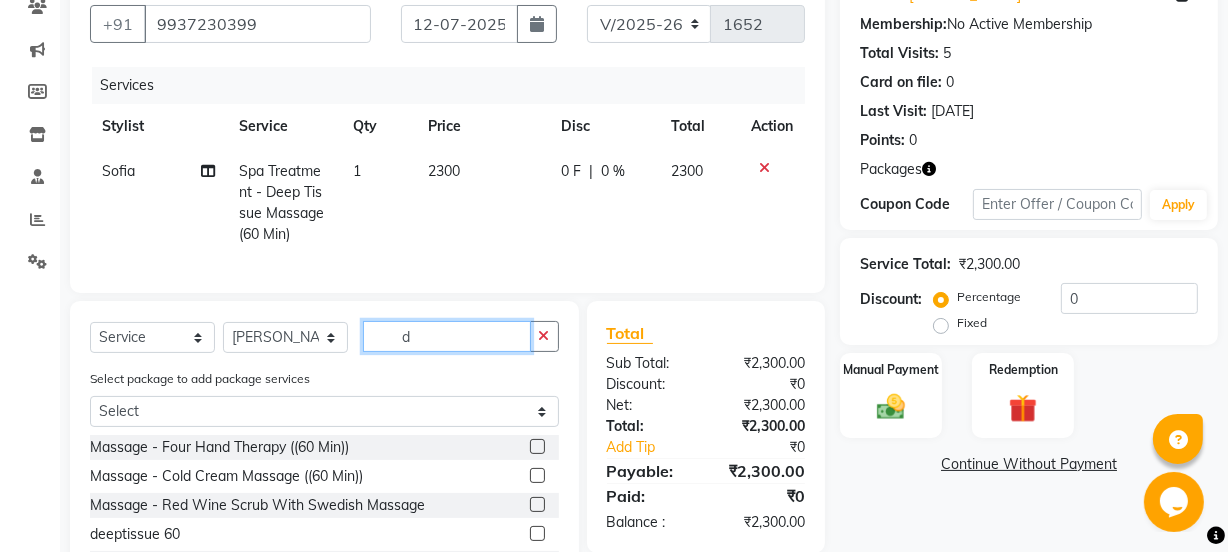 type on "de" 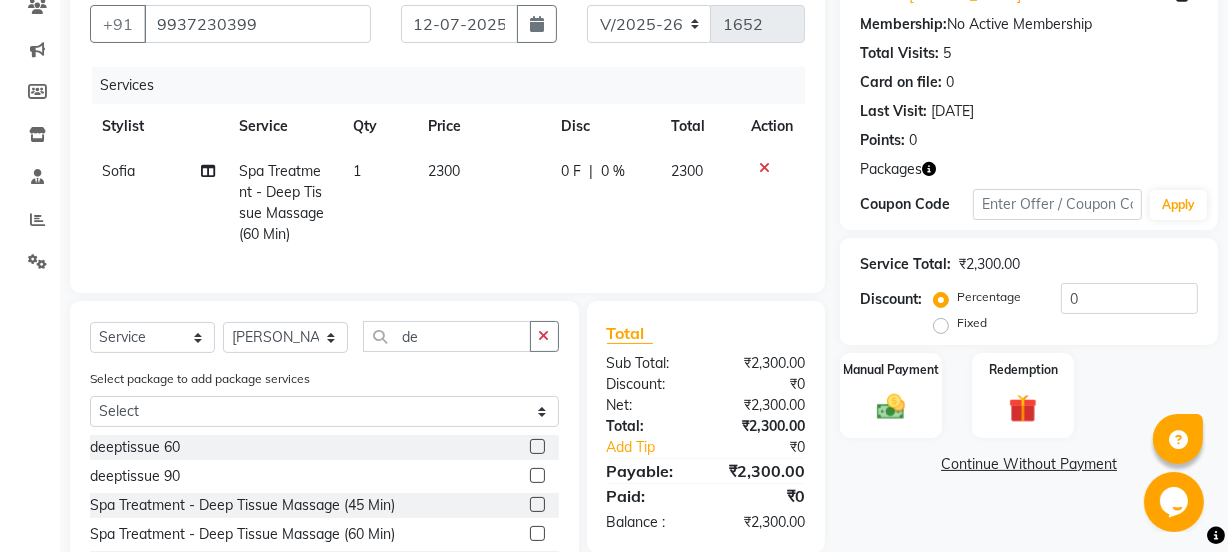 click 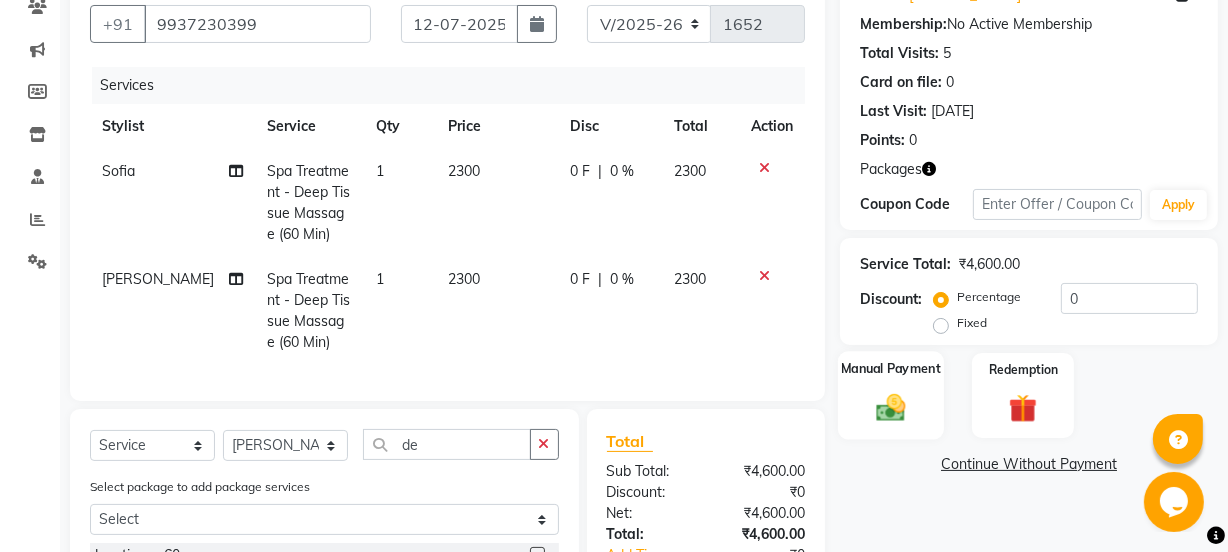 checkbox on "false" 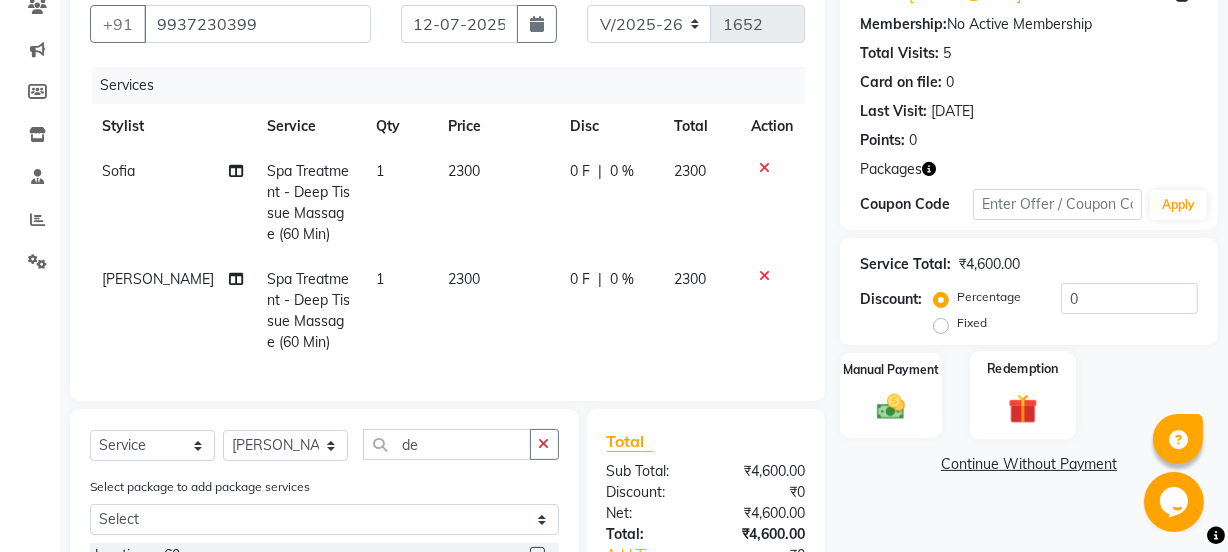 click on "Redemption" 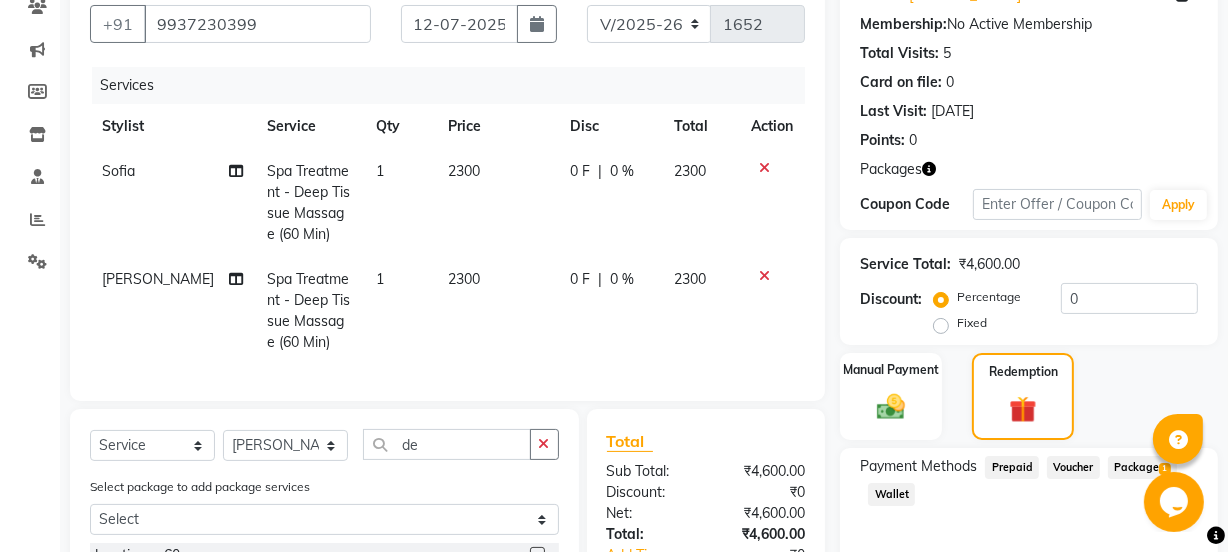 click on "Package  1" 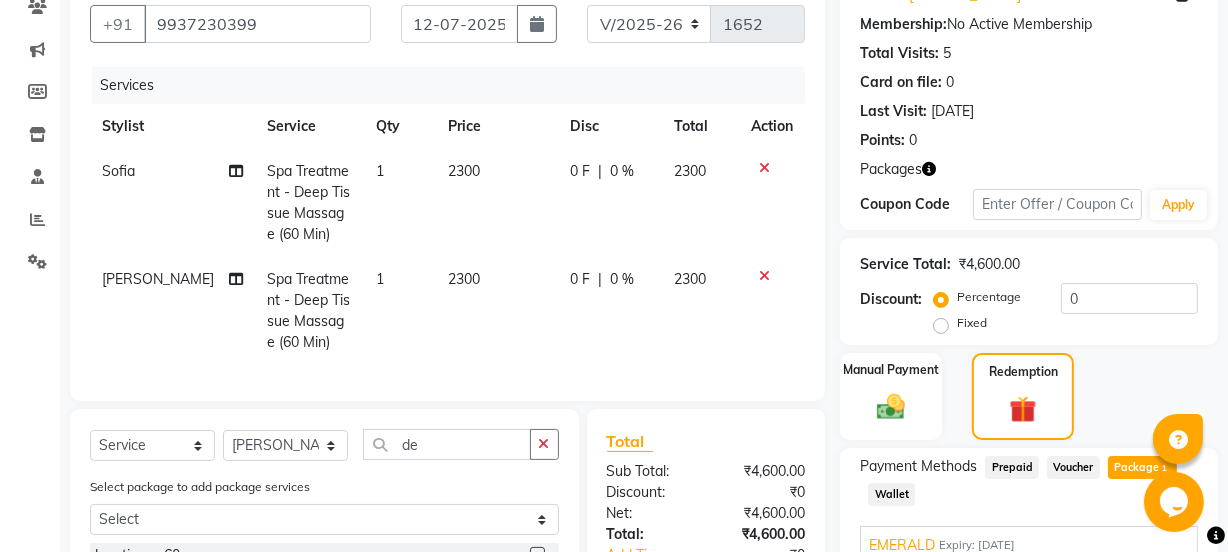 scroll, scrollTop: 445, scrollLeft: 0, axis: vertical 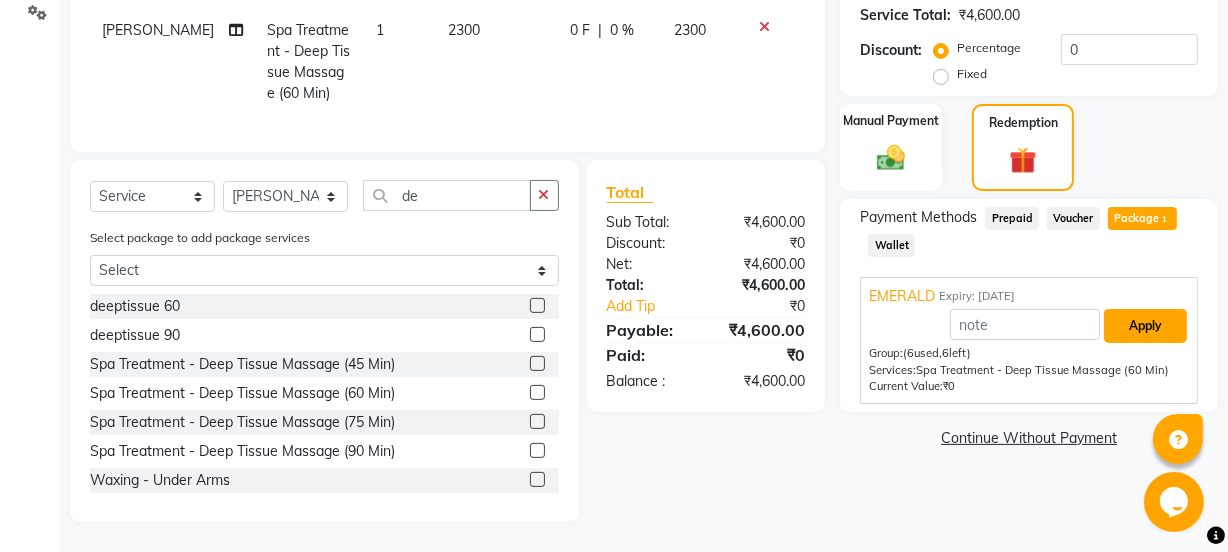 click on "Apply" at bounding box center [1145, 326] 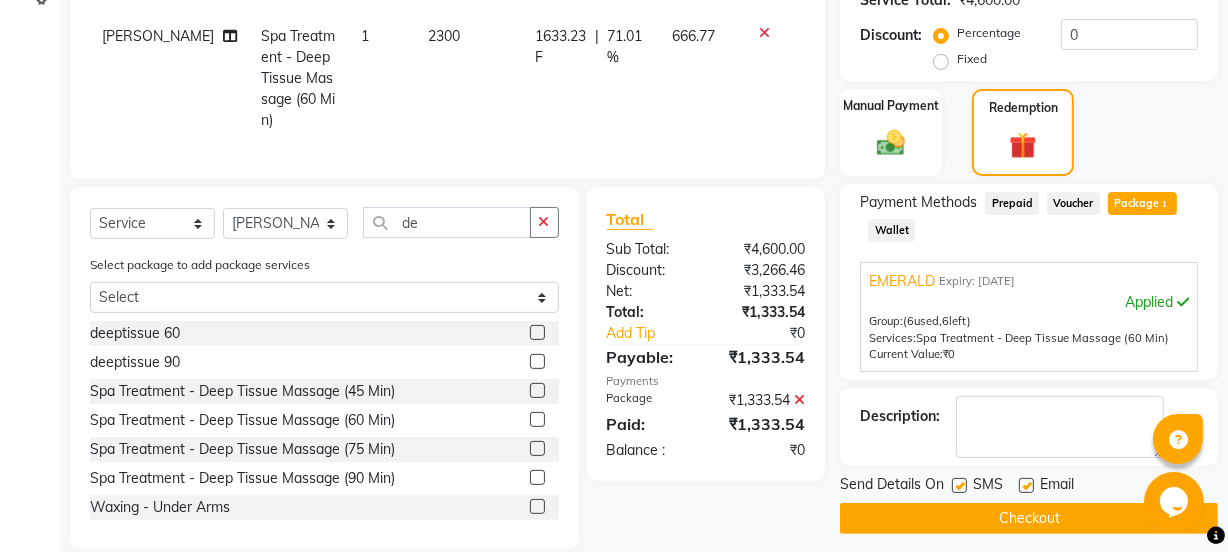 click on "Checkout" 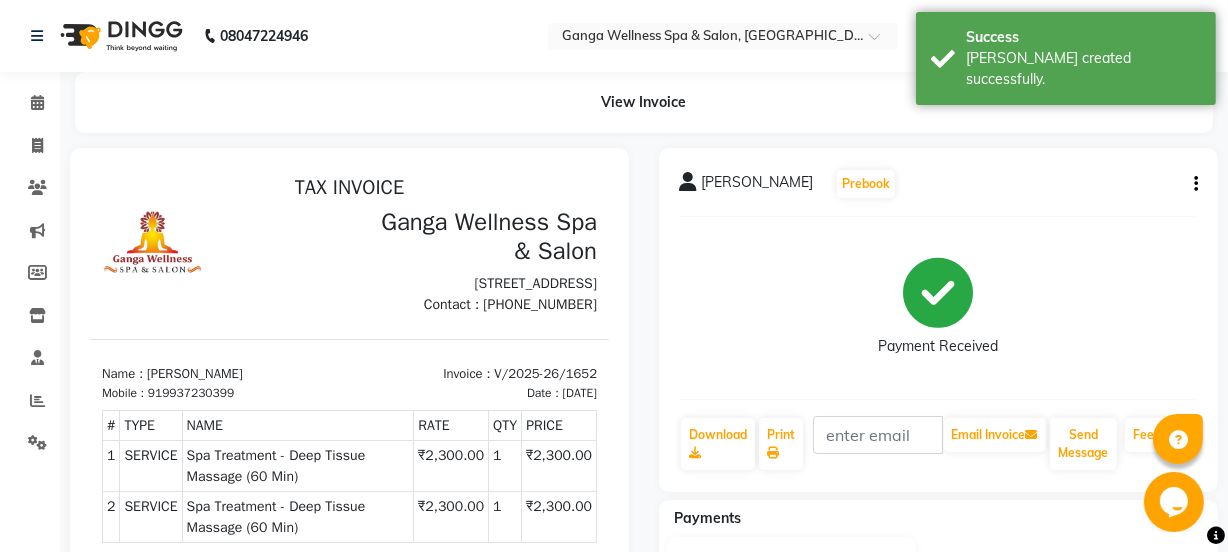 scroll, scrollTop: 0, scrollLeft: 0, axis: both 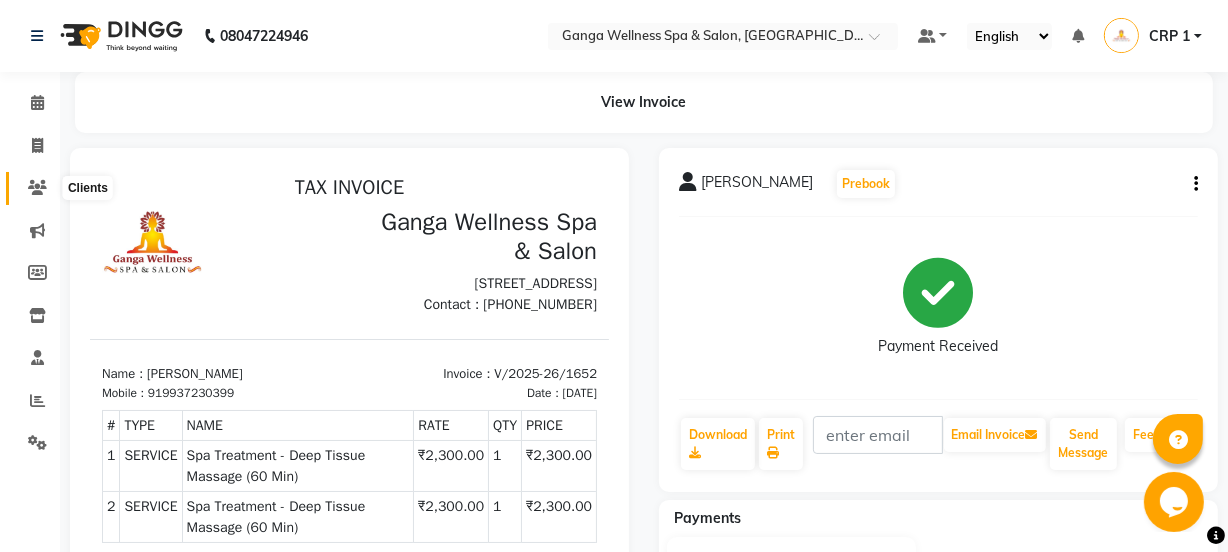click 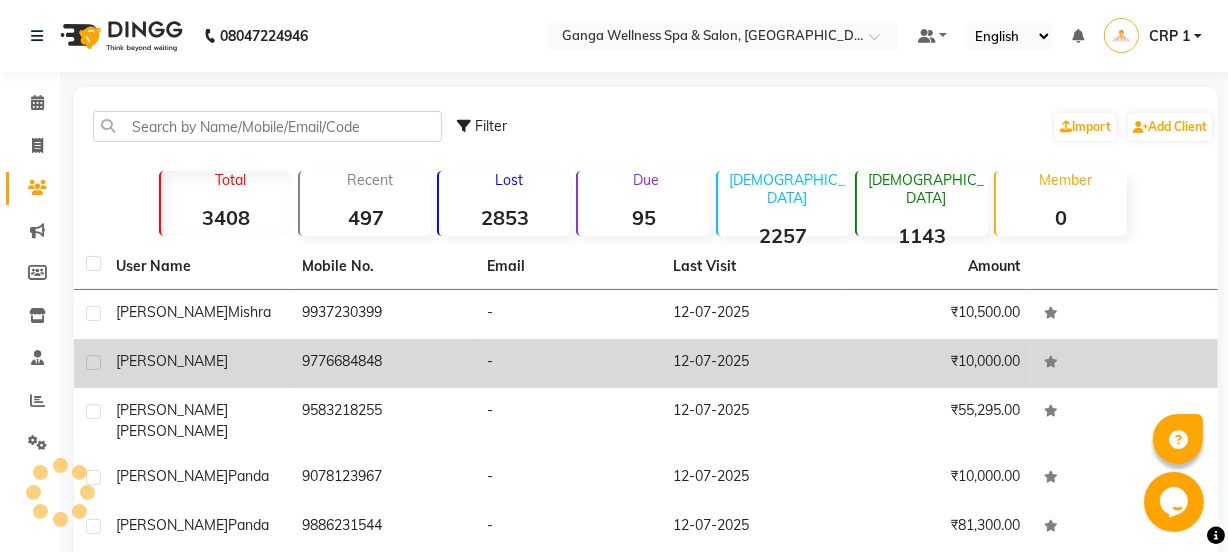 click on "[PERSON_NAME]" 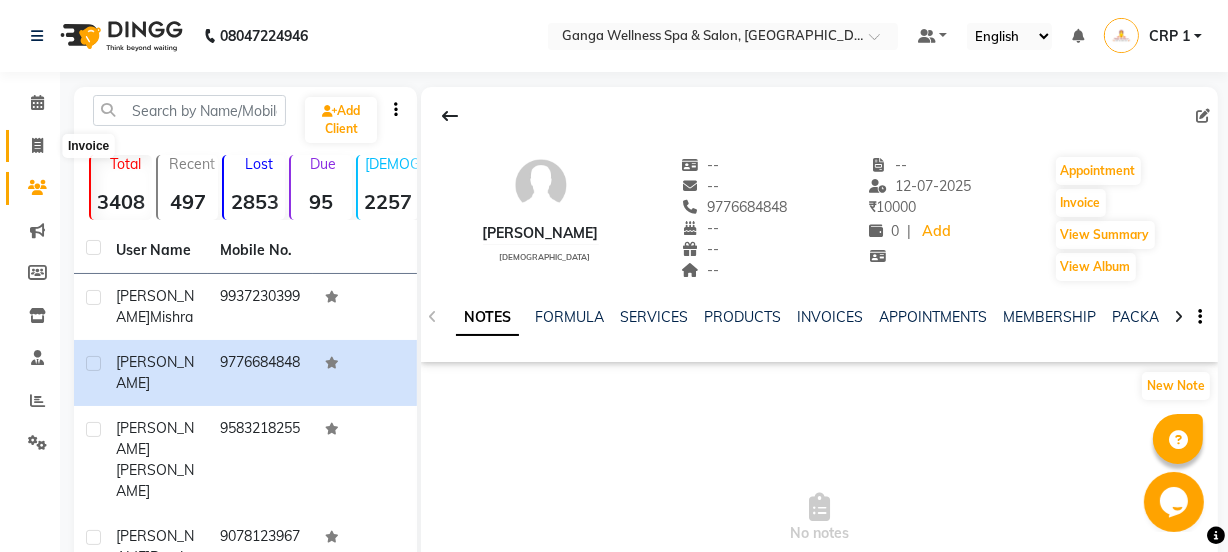 click 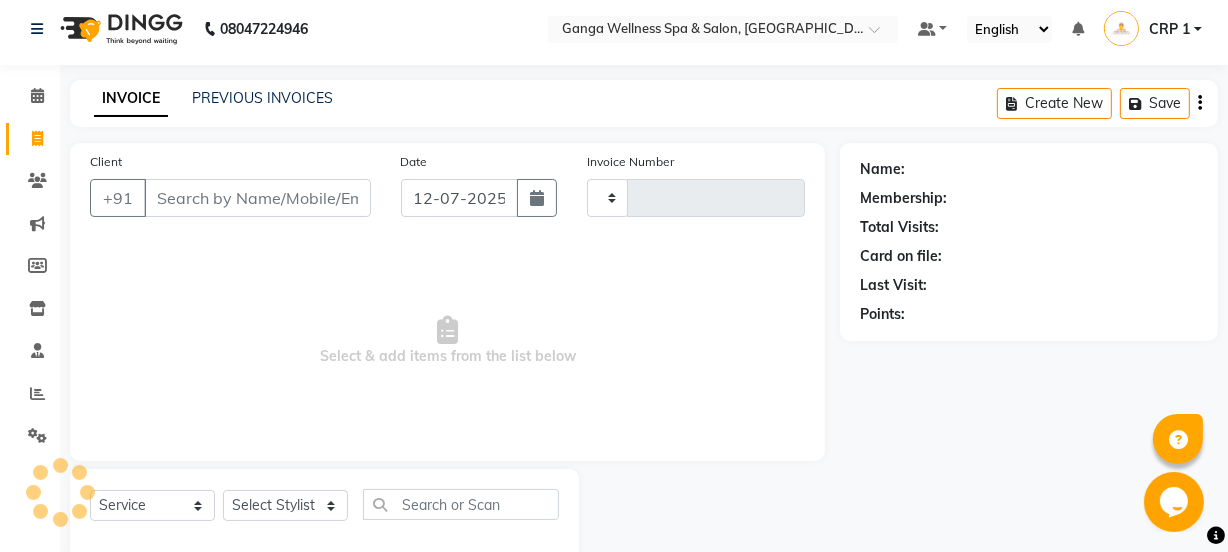 type on "1653" 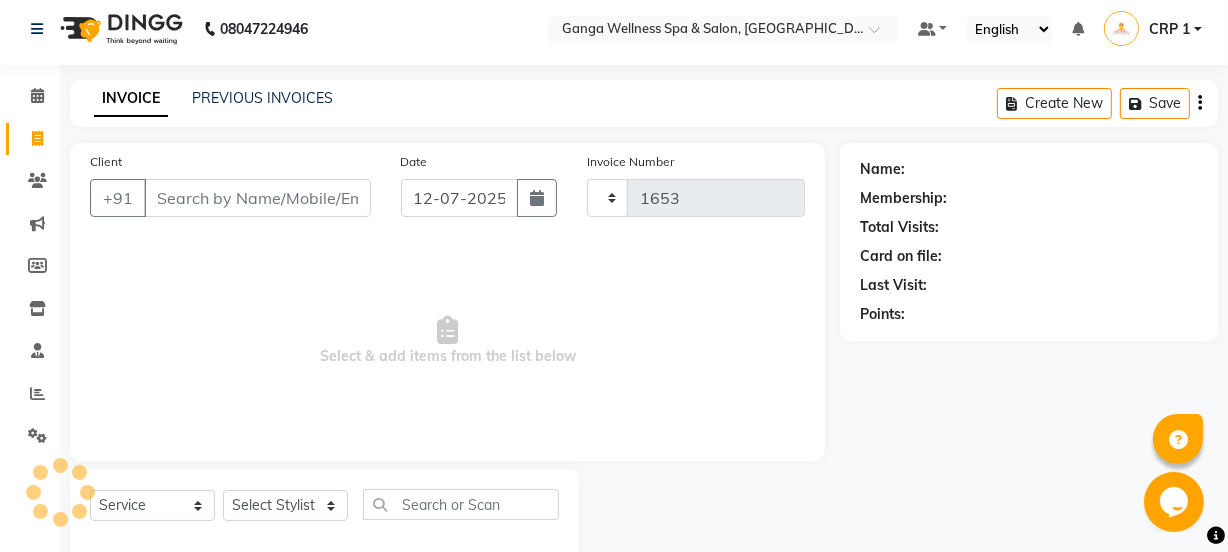 select on "715" 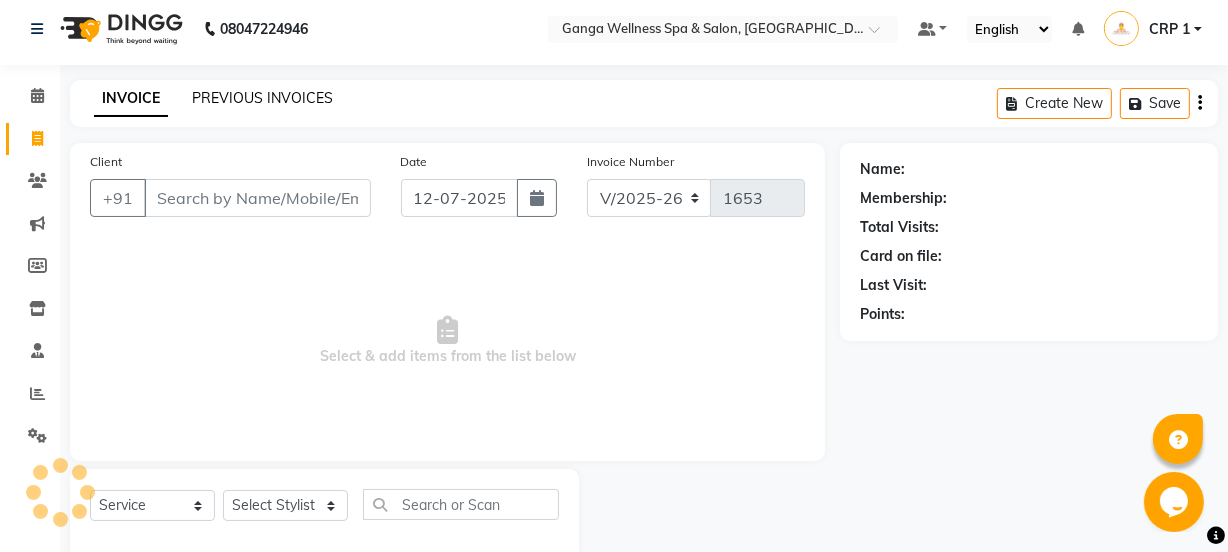 scroll, scrollTop: 50, scrollLeft: 0, axis: vertical 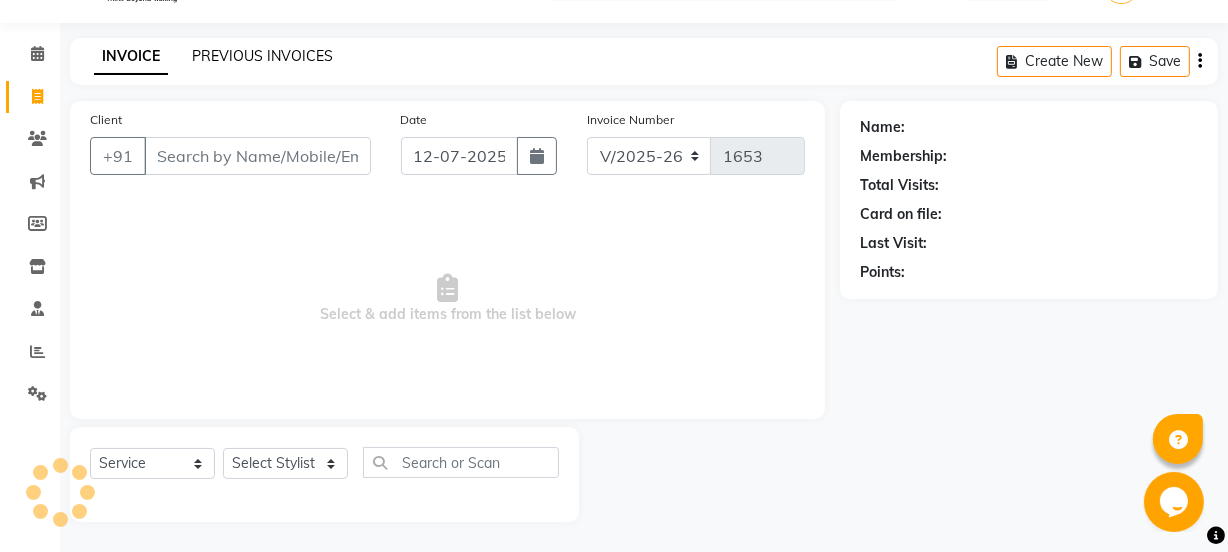 click on "PREVIOUS INVOICES" 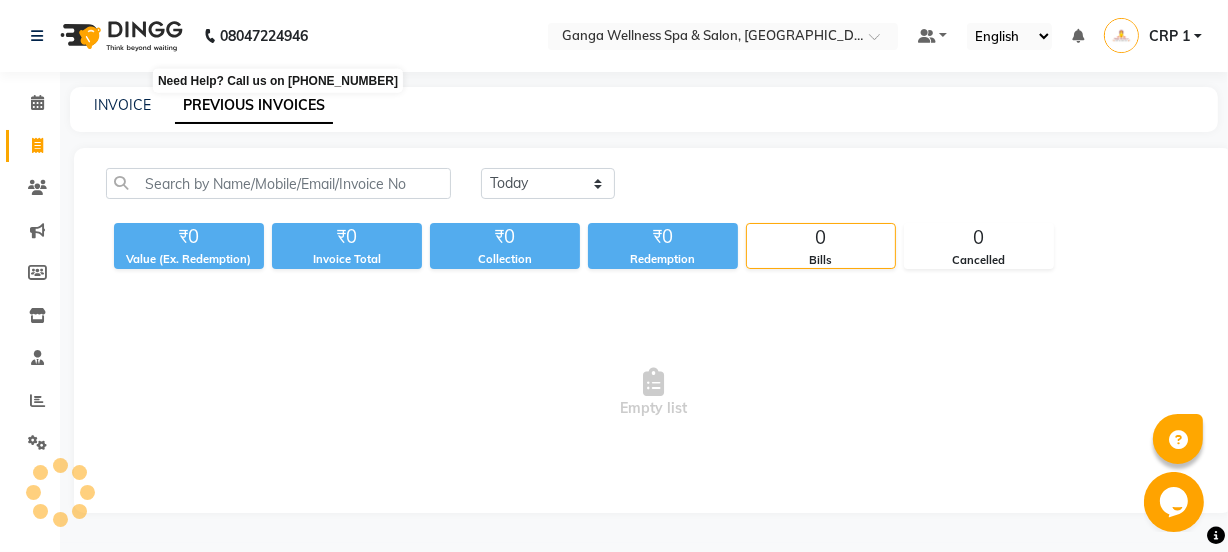 scroll, scrollTop: 0, scrollLeft: 0, axis: both 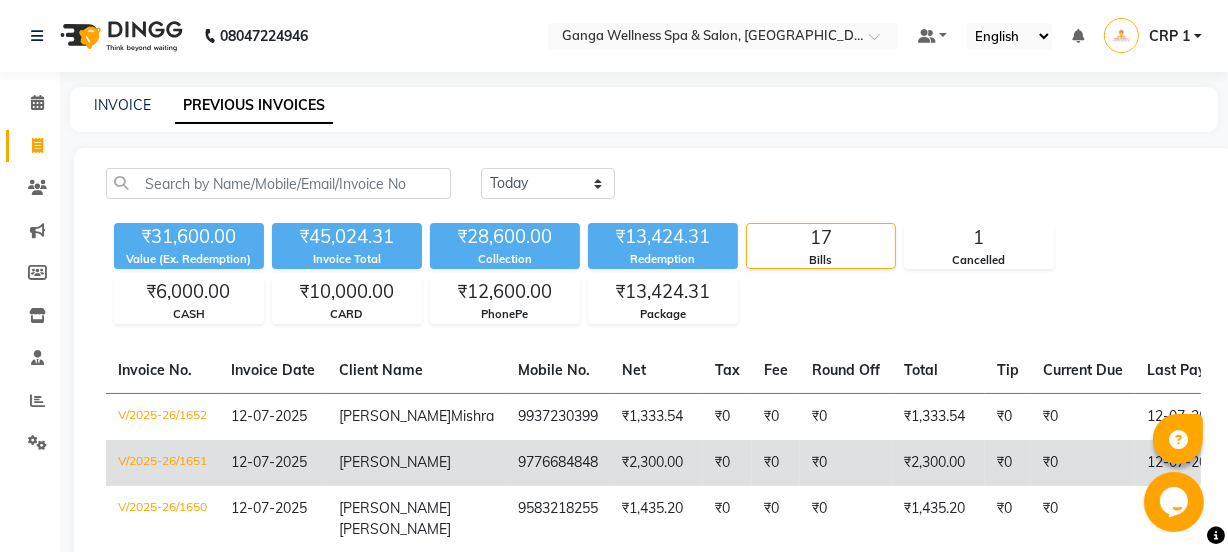click on "[PERSON_NAME]" 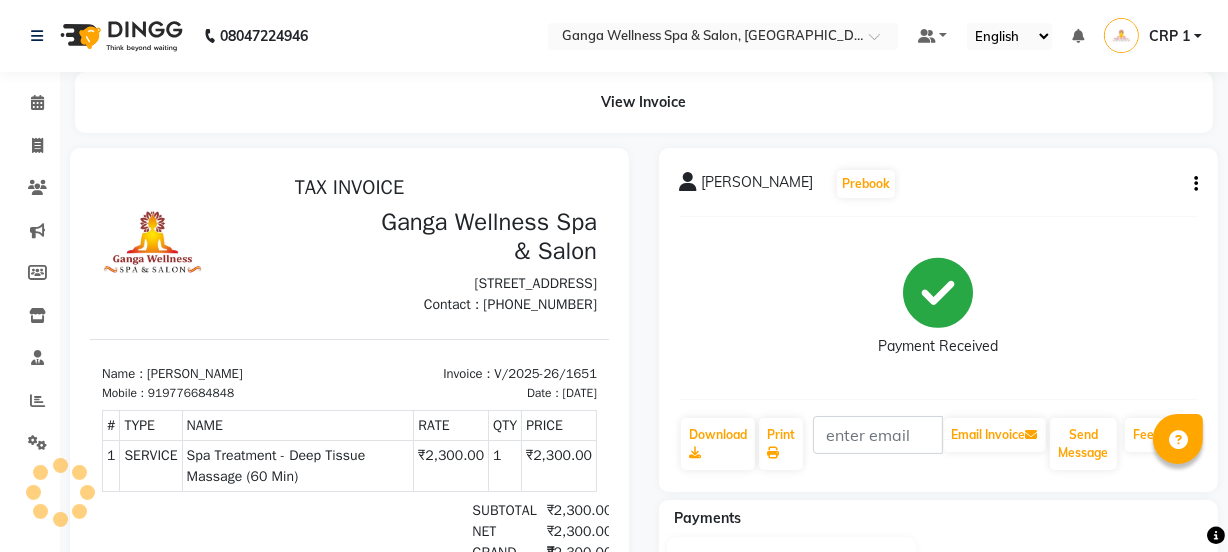 scroll, scrollTop: 0, scrollLeft: 0, axis: both 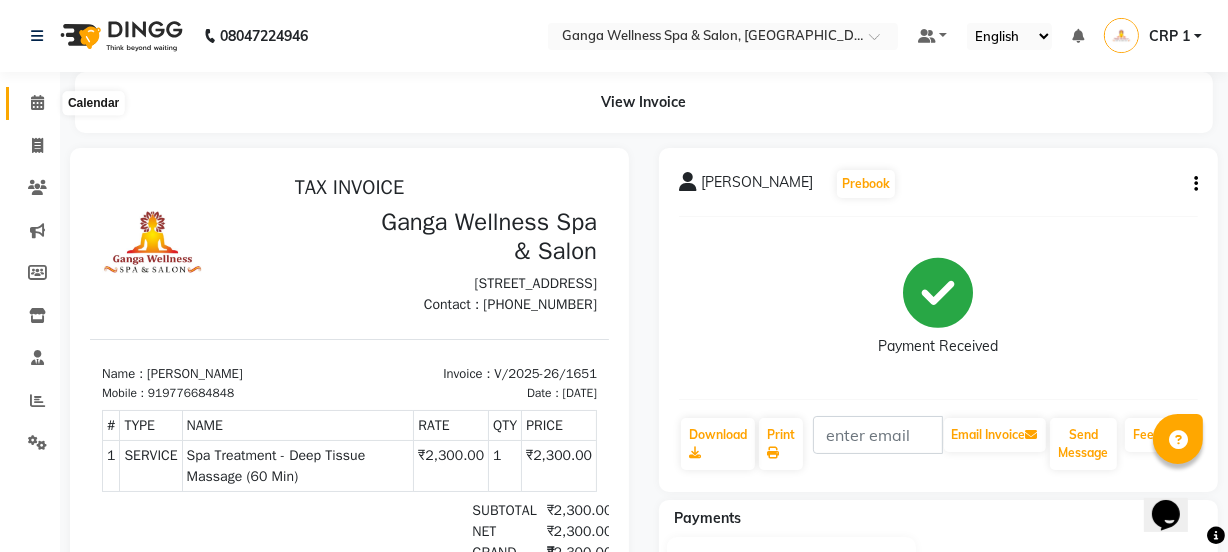 click 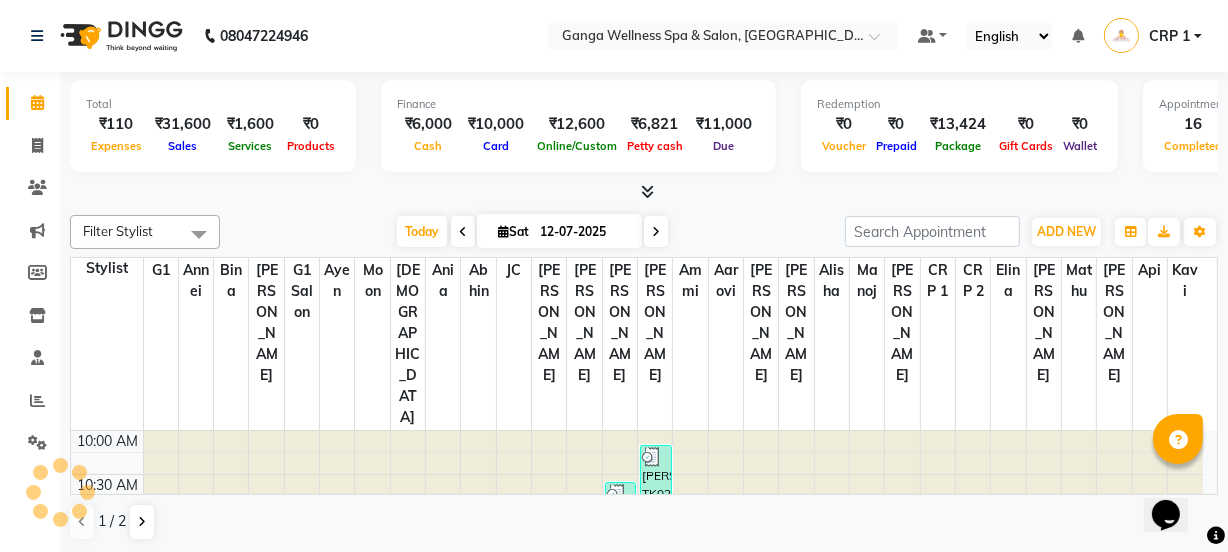 scroll, scrollTop: 0, scrollLeft: 0, axis: both 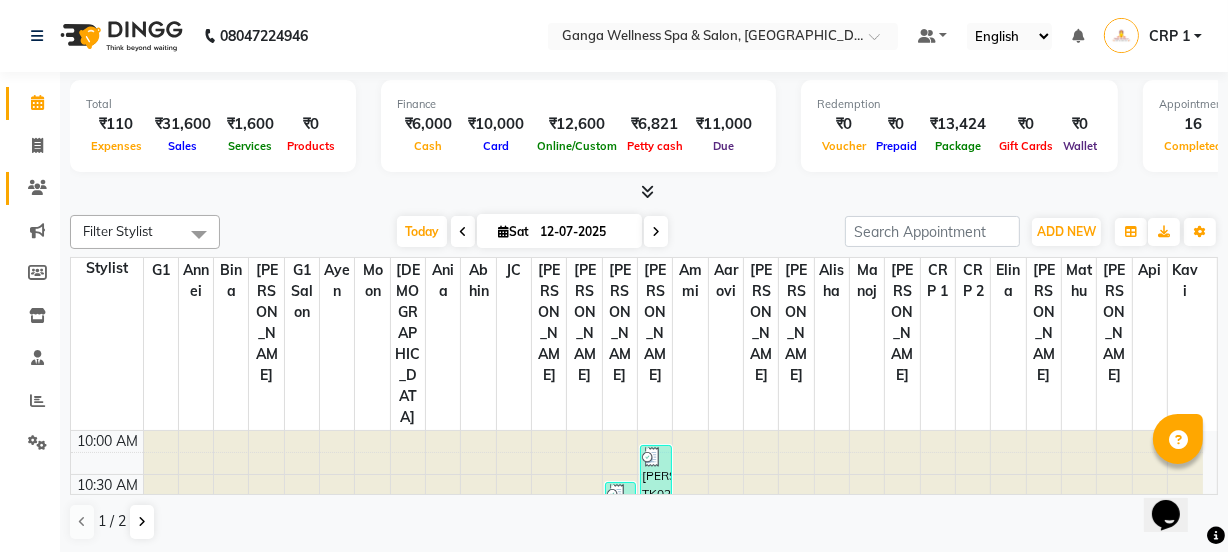 click 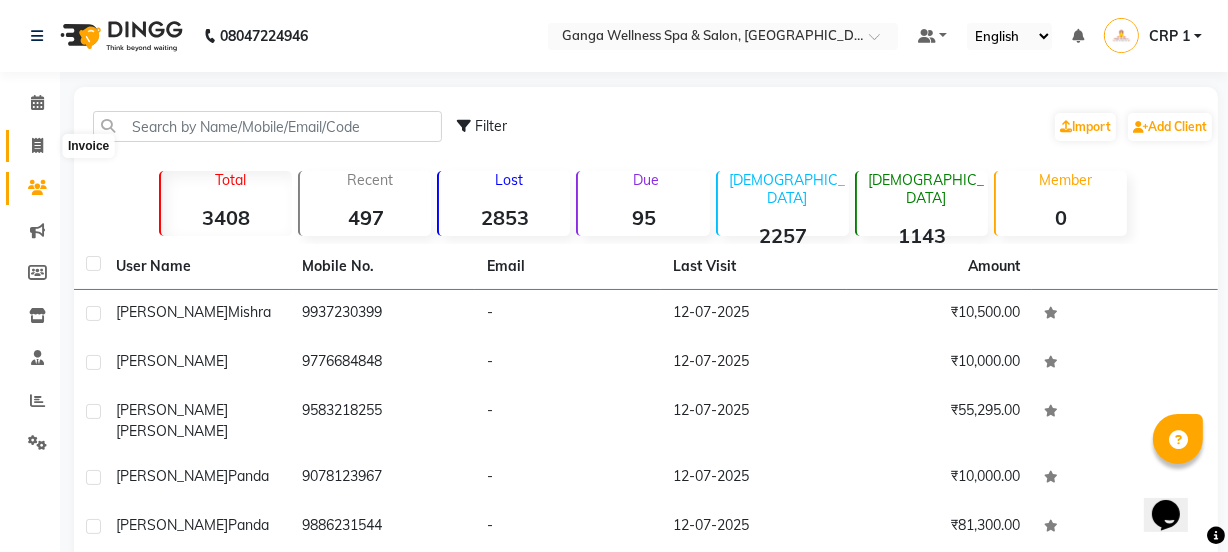 click 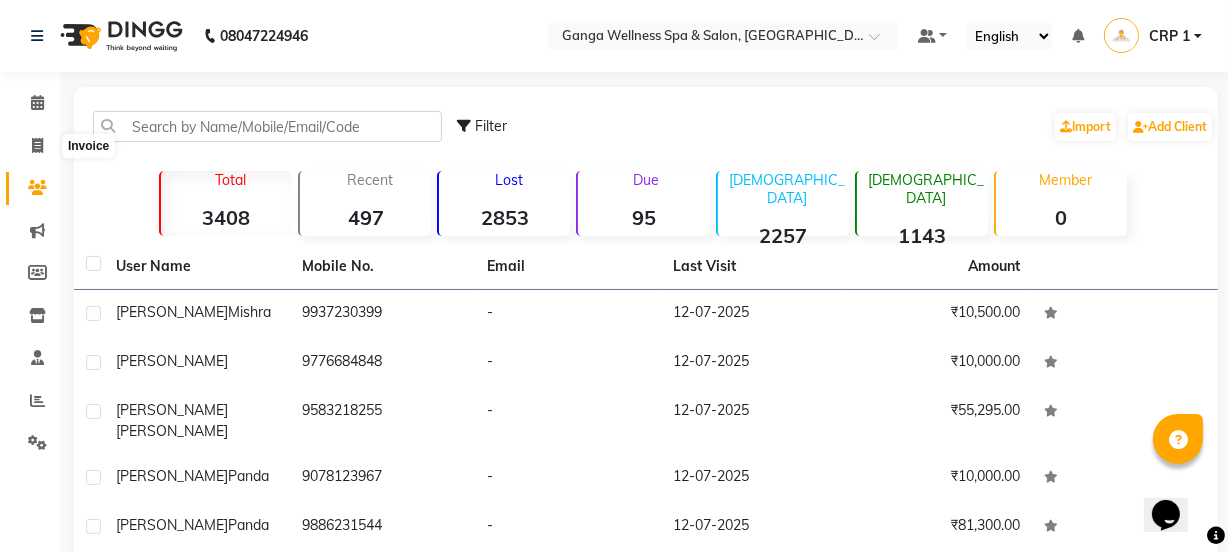 select on "service" 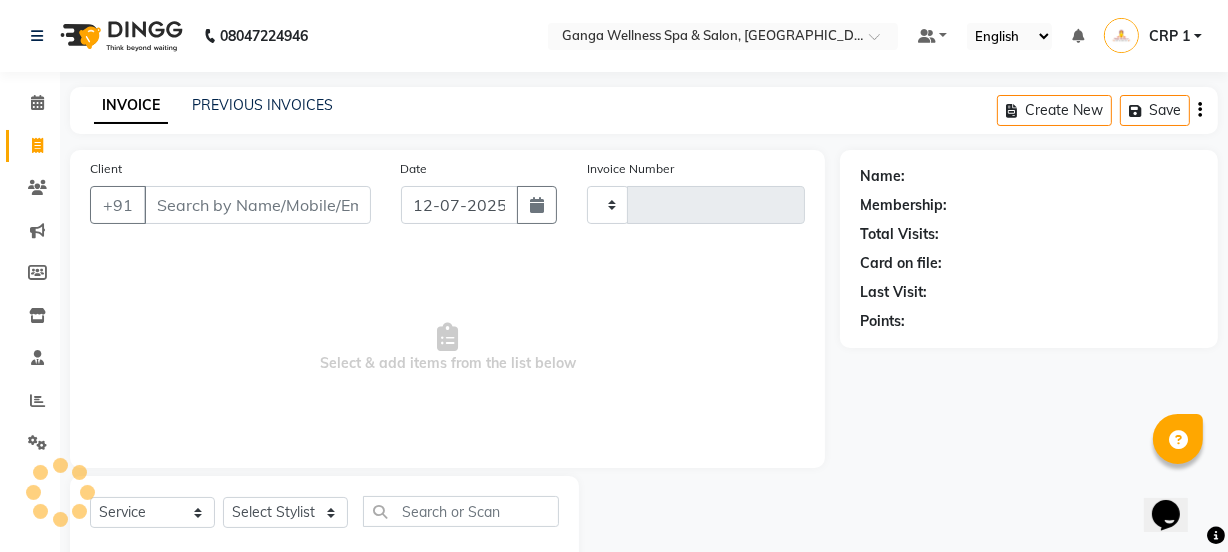 scroll, scrollTop: 50, scrollLeft: 0, axis: vertical 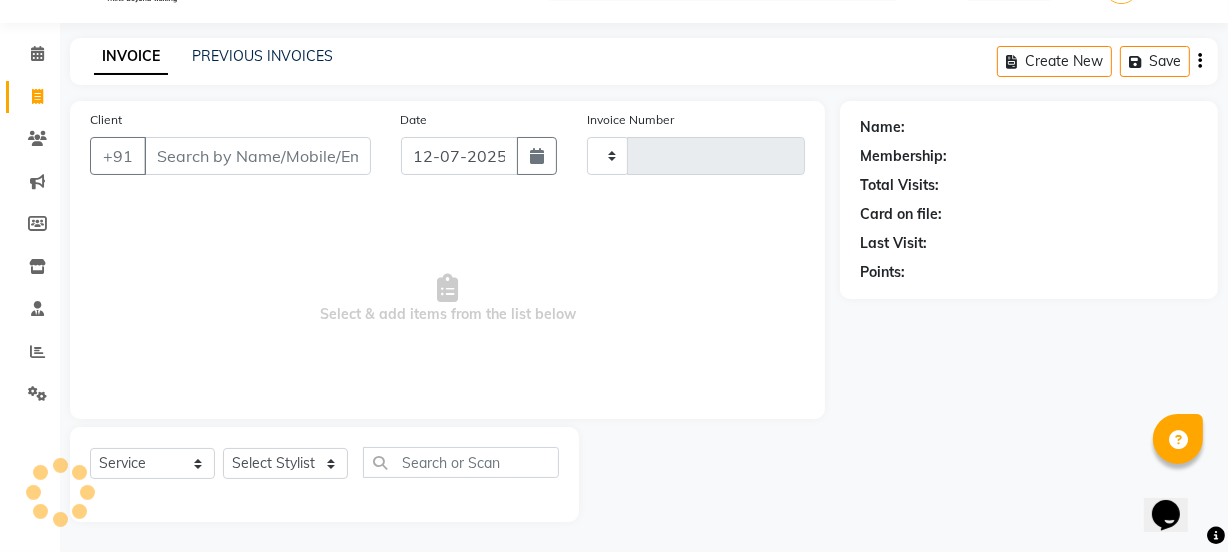 type on "1653" 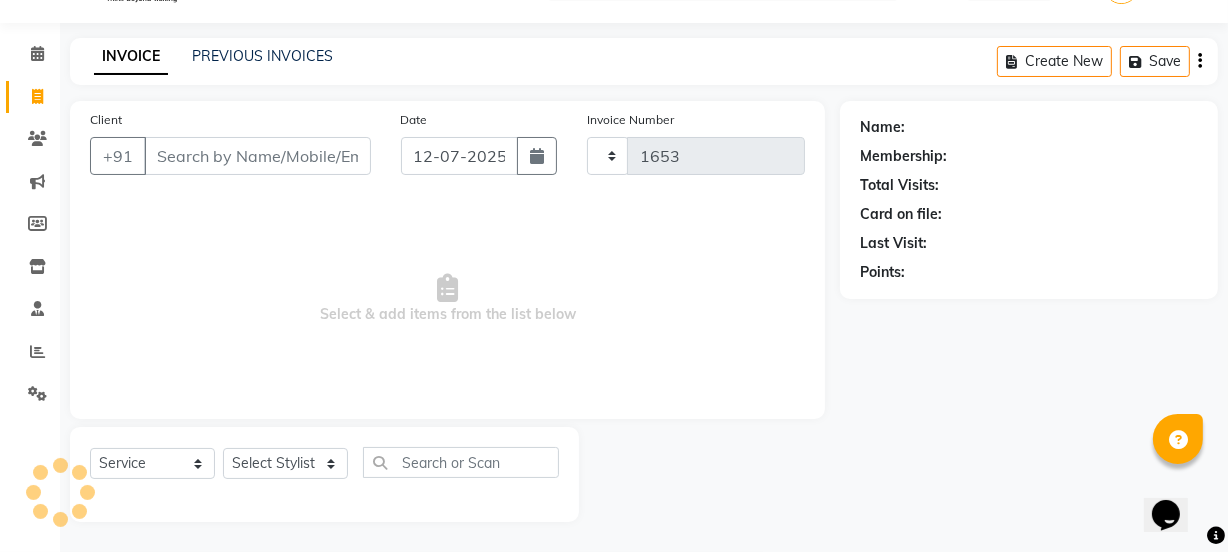 select on "715" 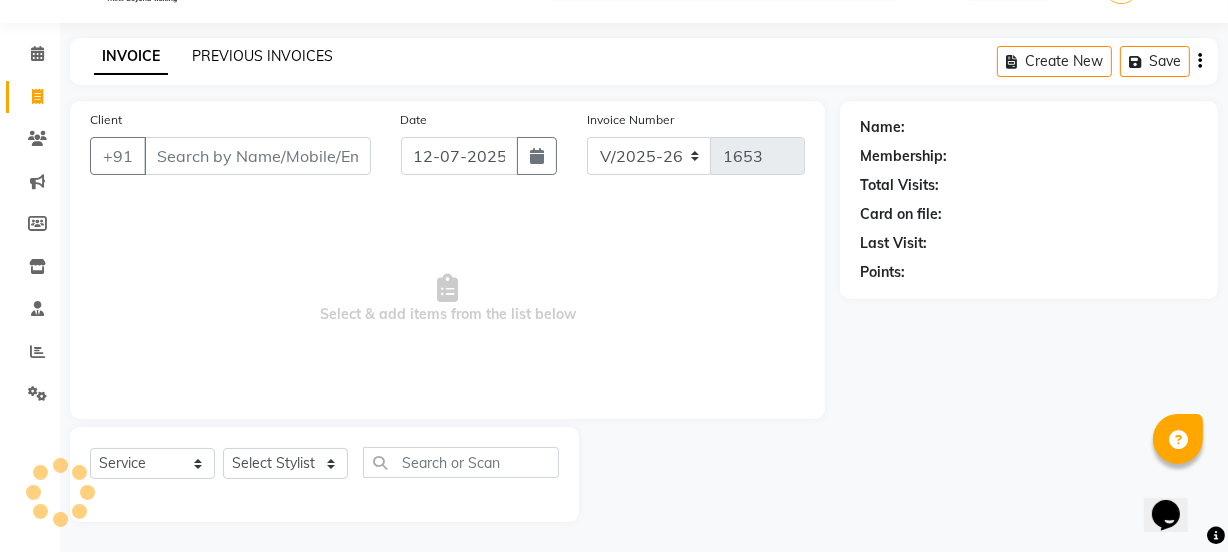 click on "PREVIOUS INVOICES" 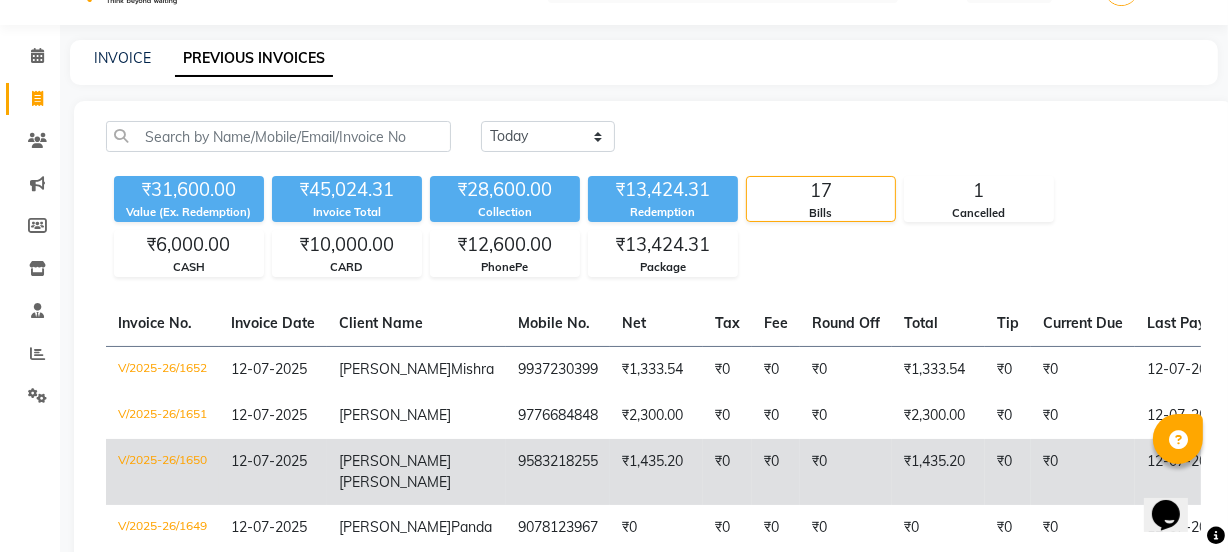 scroll, scrollTop: 90, scrollLeft: 0, axis: vertical 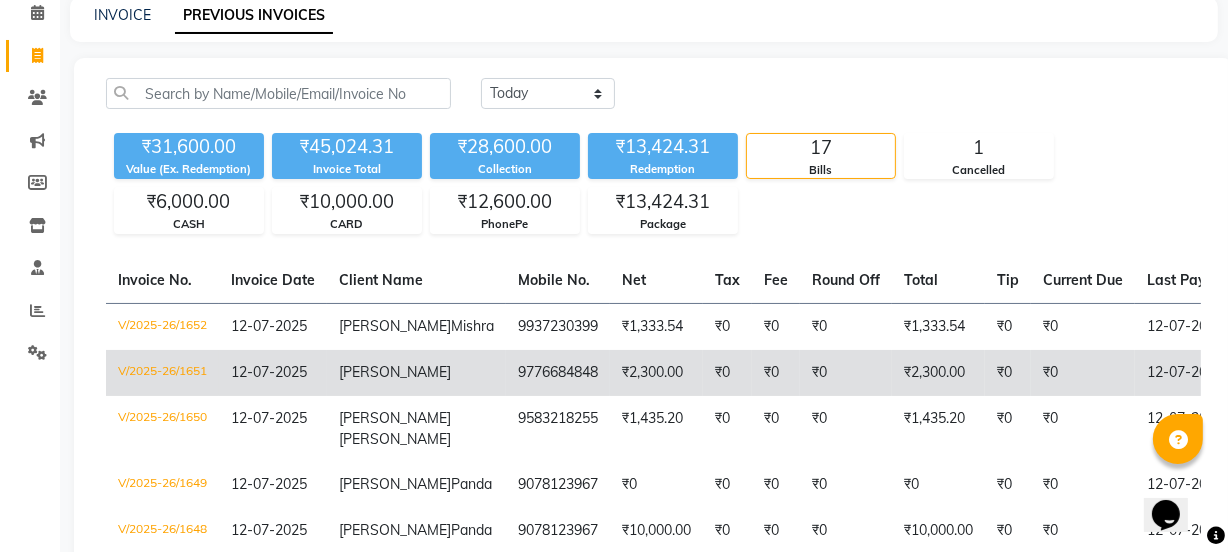 click on "[PERSON_NAME]" 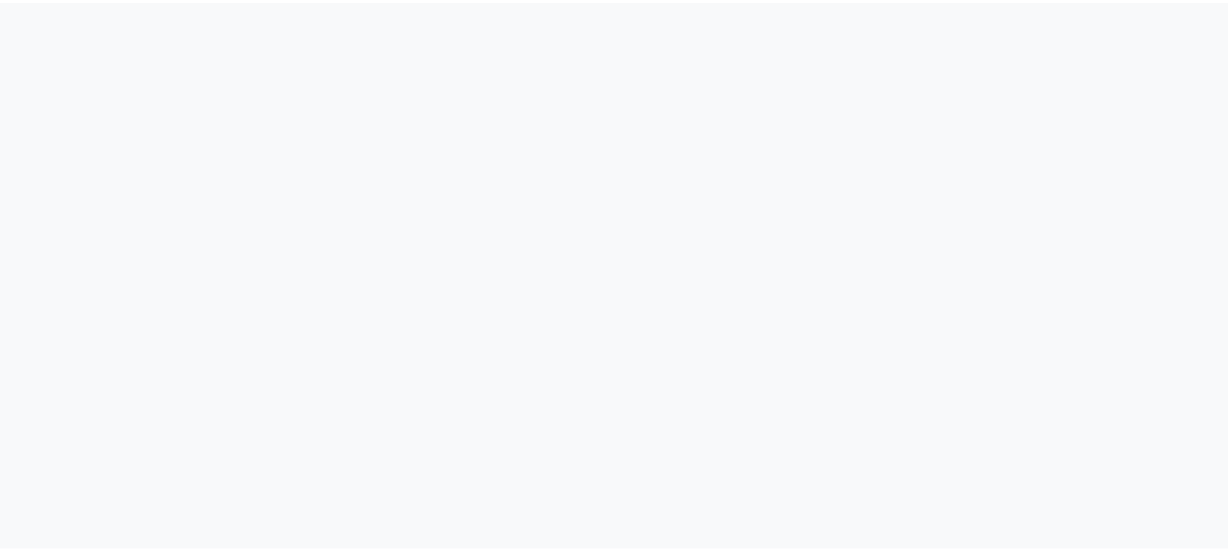 scroll, scrollTop: 0, scrollLeft: 0, axis: both 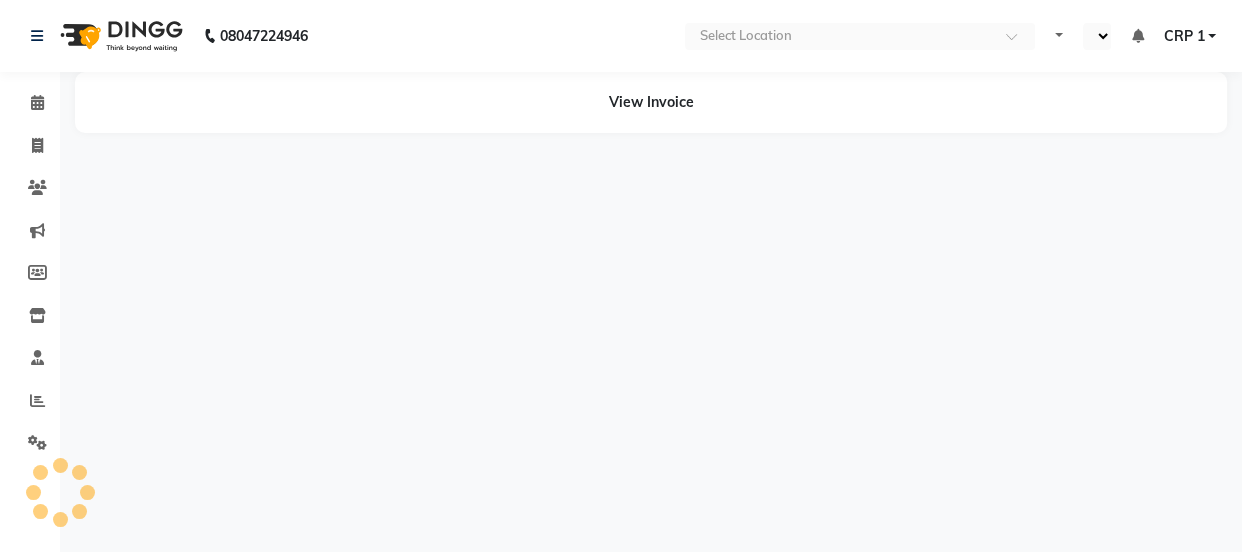 select on "en" 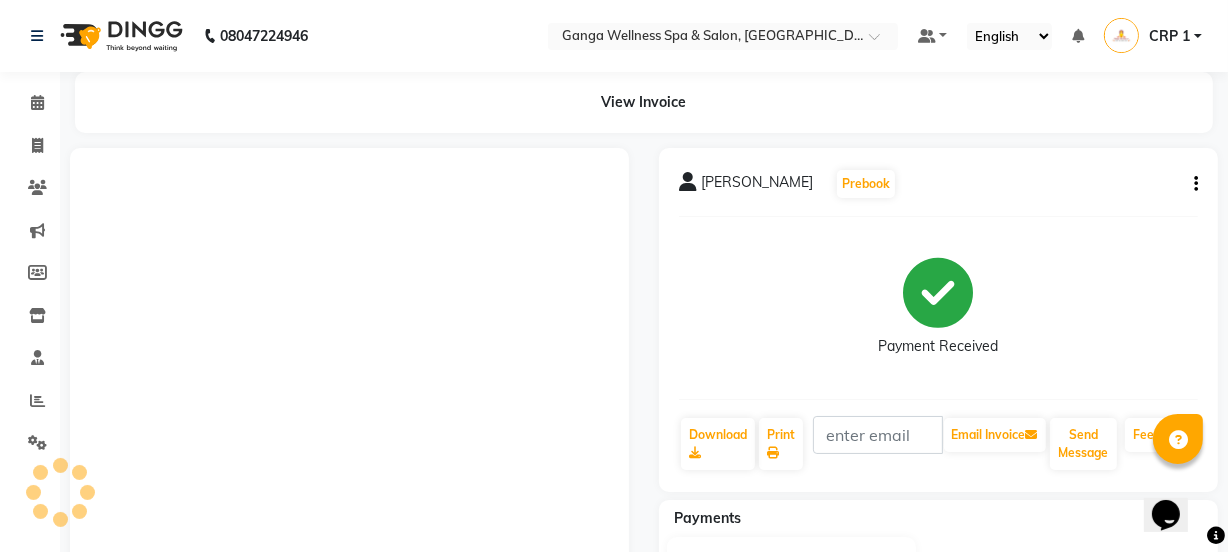 scroll, scrollTop: 0, scrollLeft: 0, axis: both 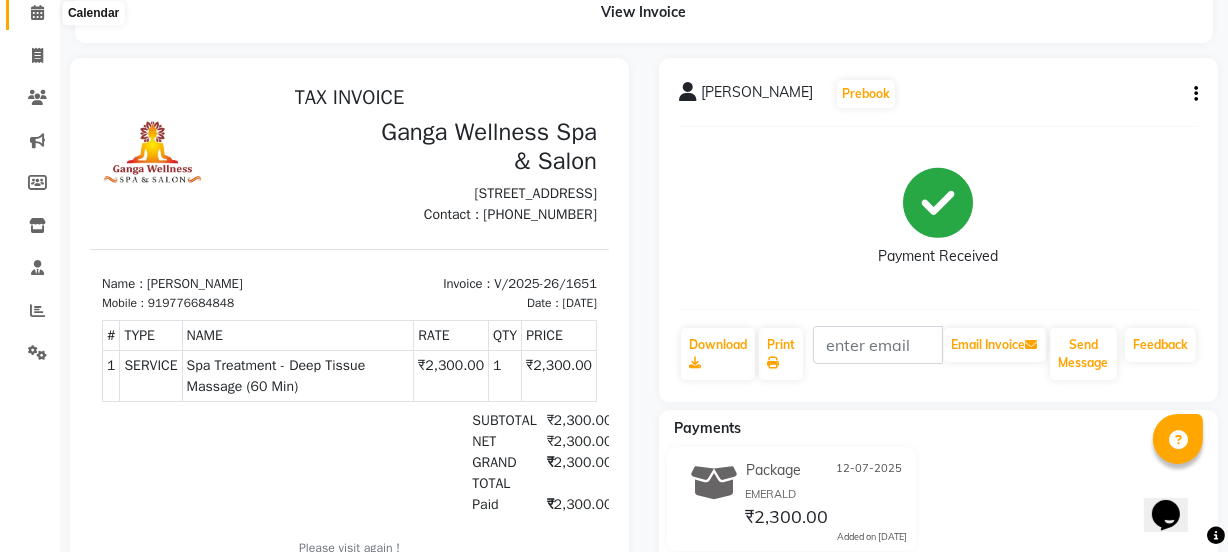 click 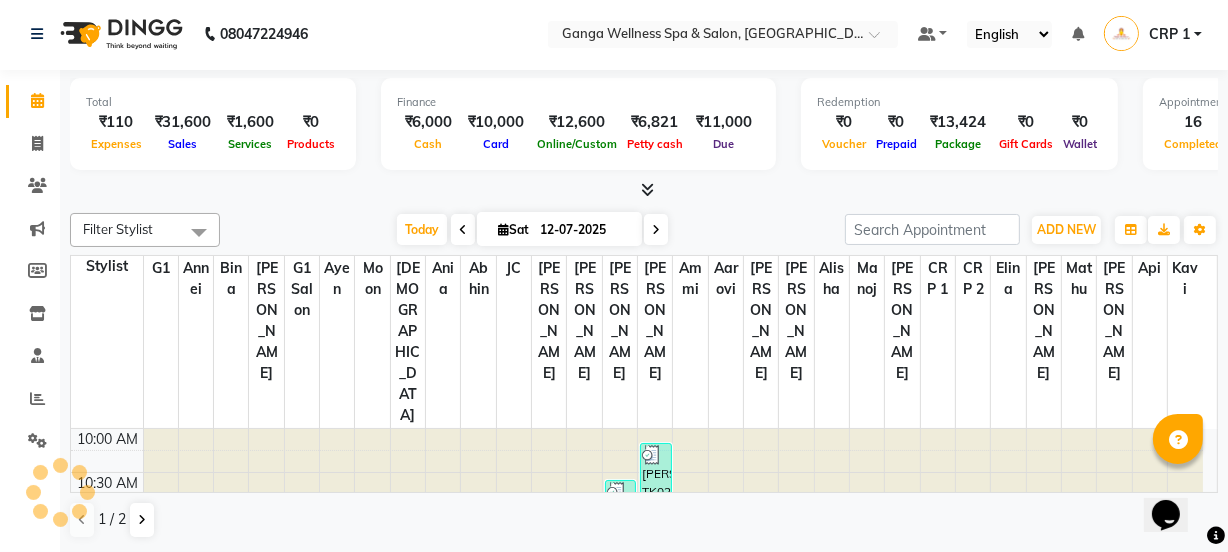 scroll, scrollTop: 0, scrollLeft: 0, axis: both 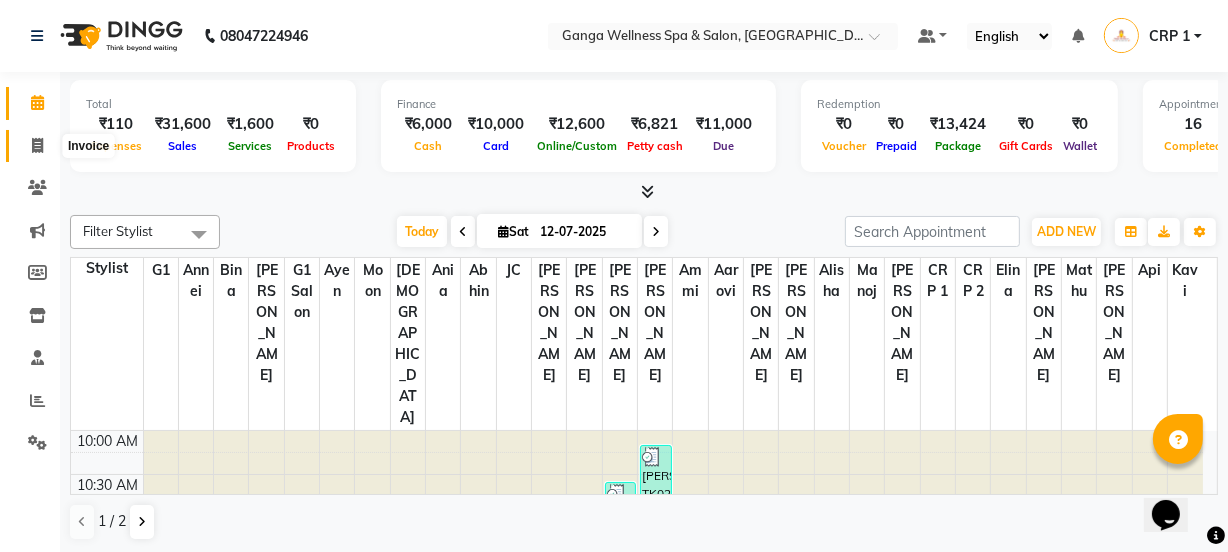 click 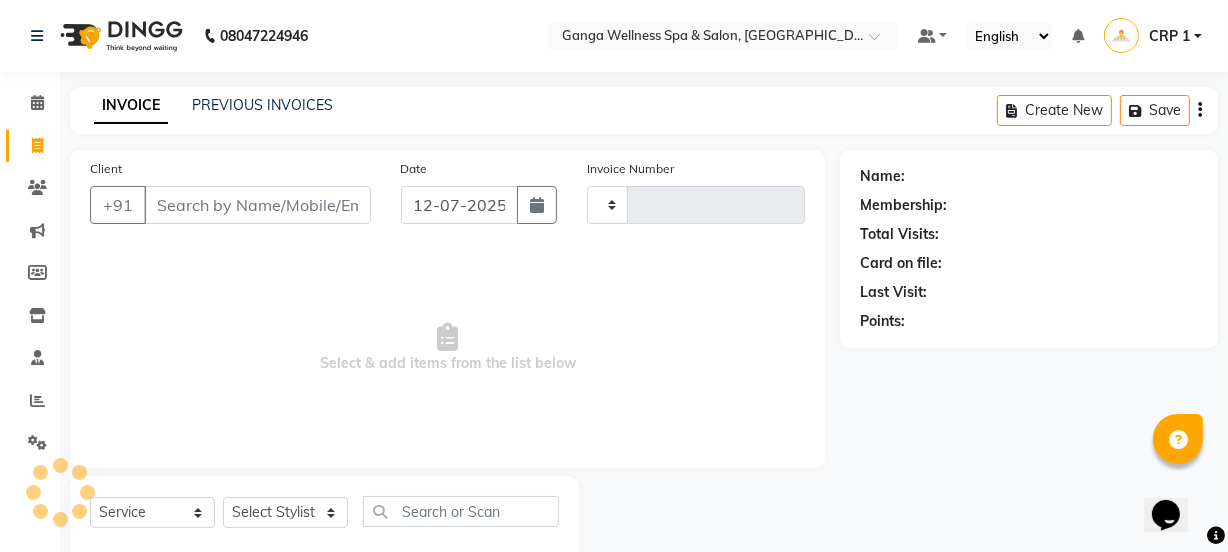 type on "1653" 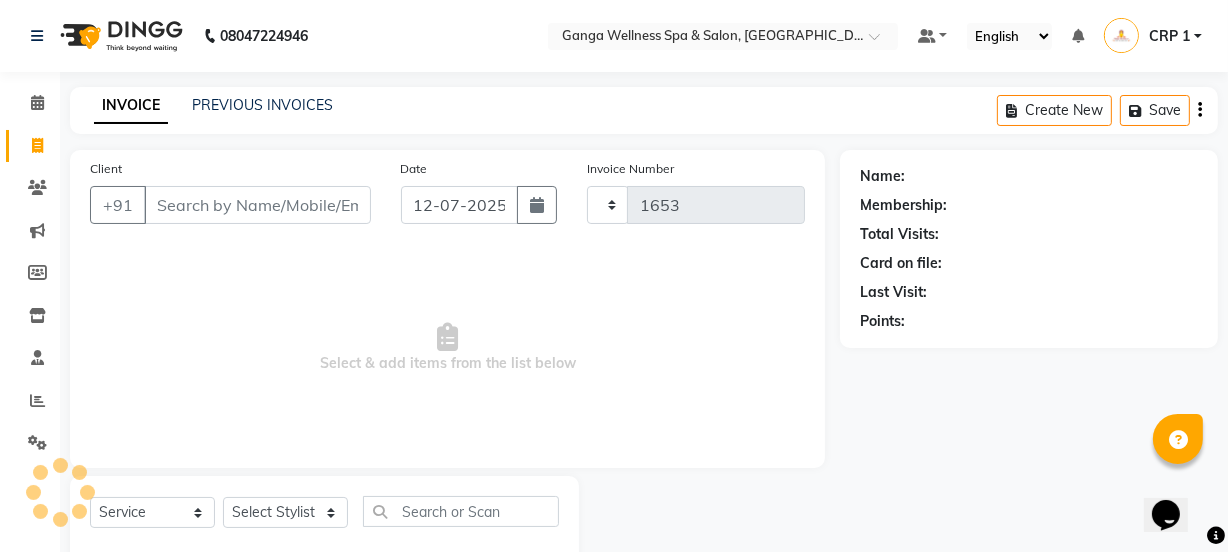 select on "715" 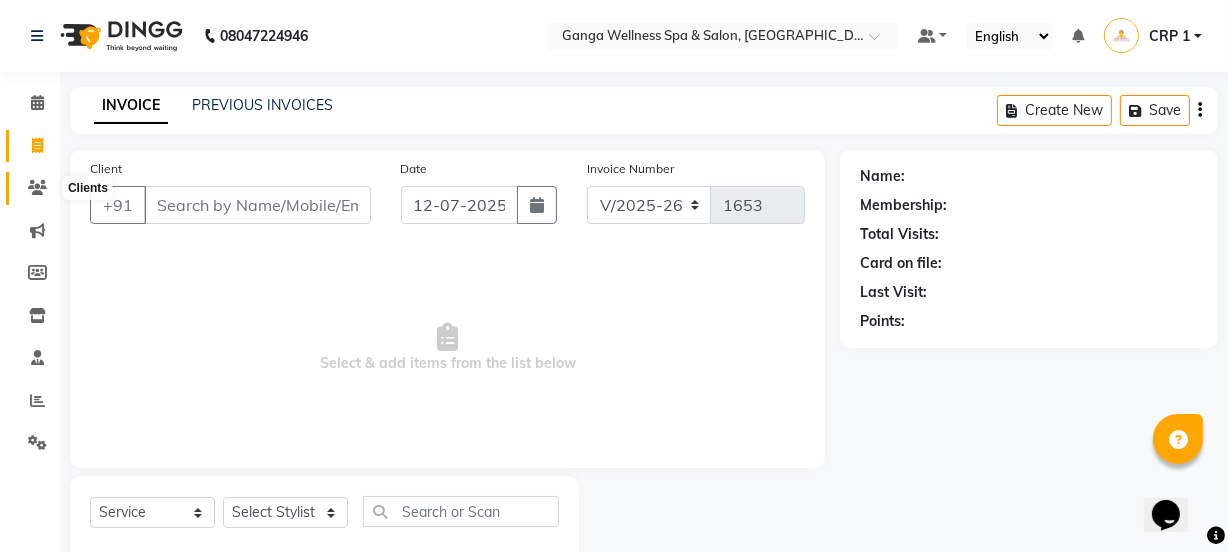 click 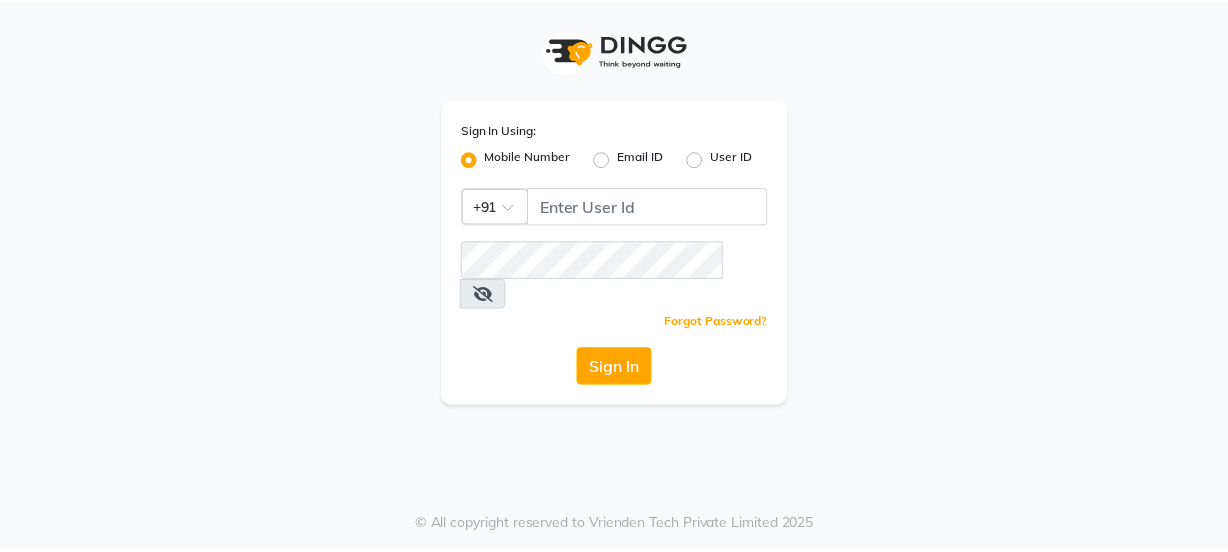 scroll, scrollTop: 0, scrollLeft: 0, axis: both 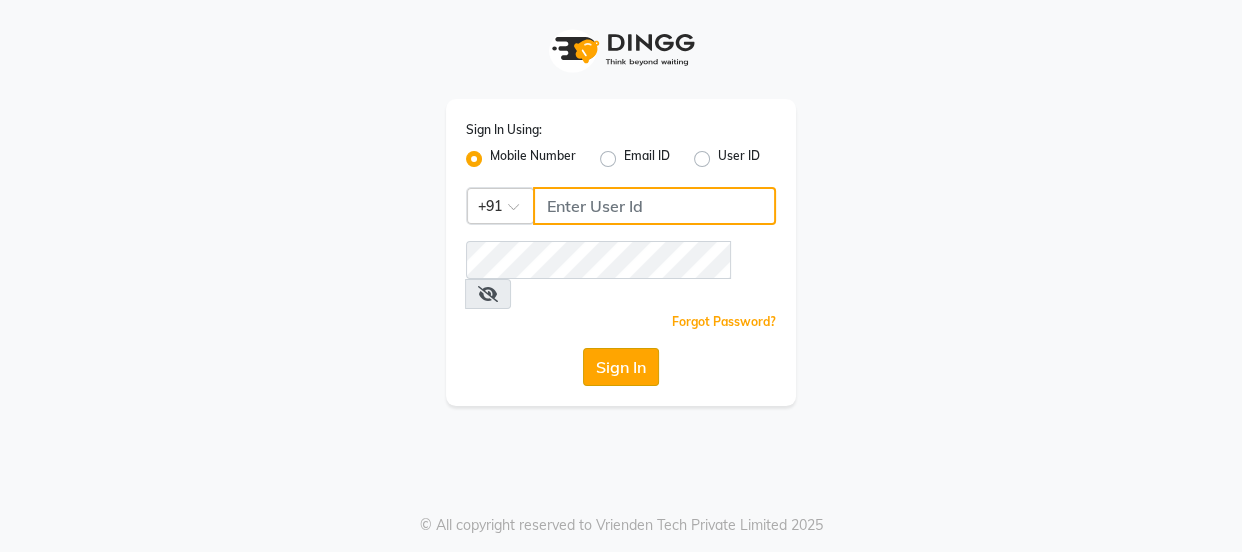 type on "7328050830" 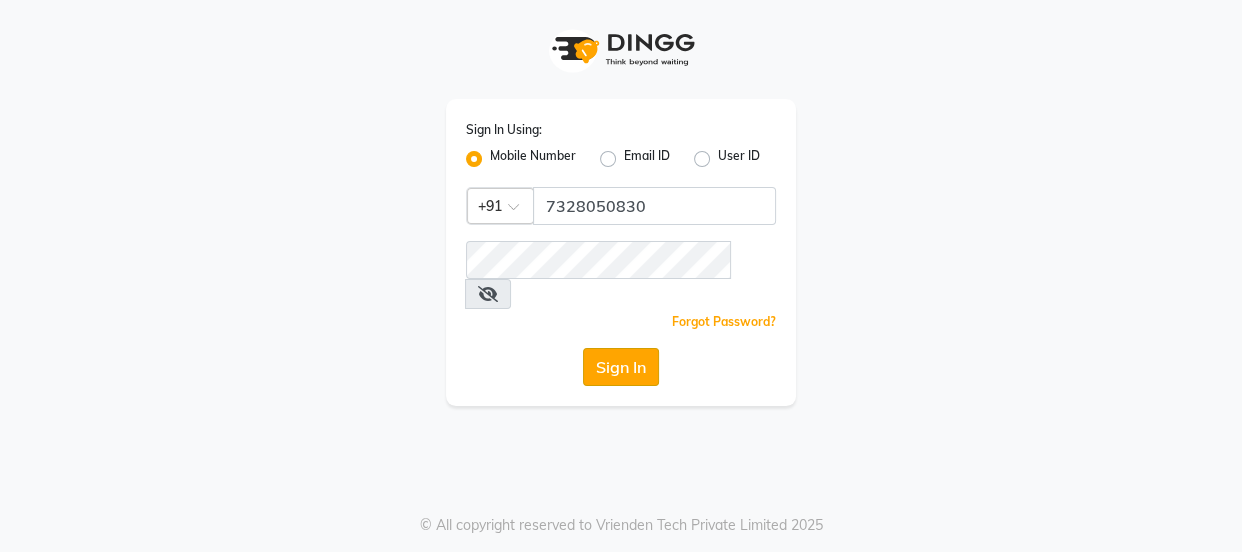 click on "Sign In" 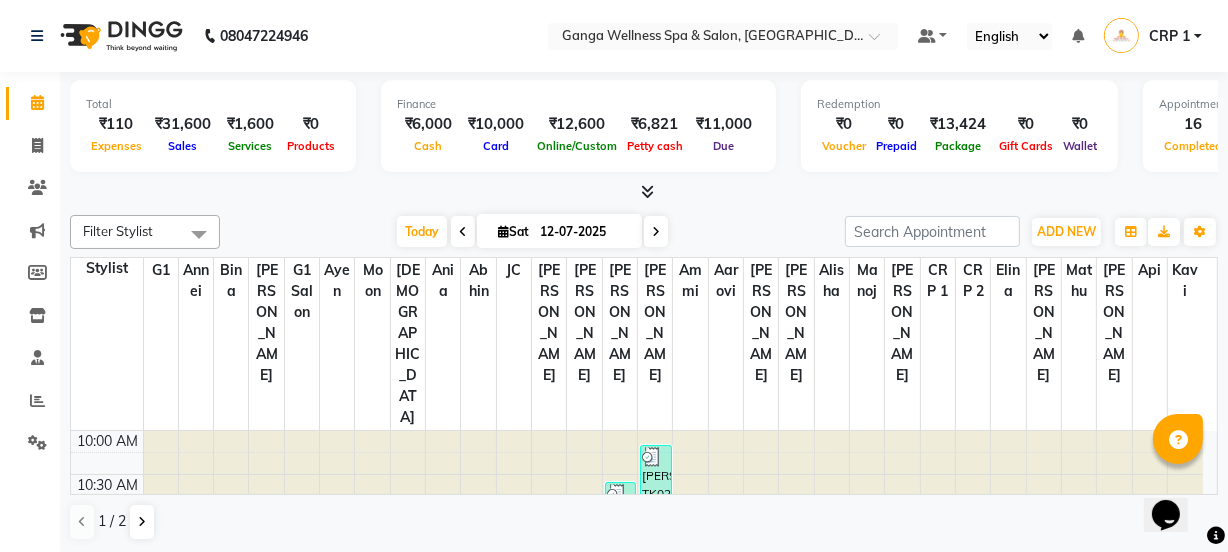 scroll, scrollTop: 0, scrollLeft: 0, axis: both 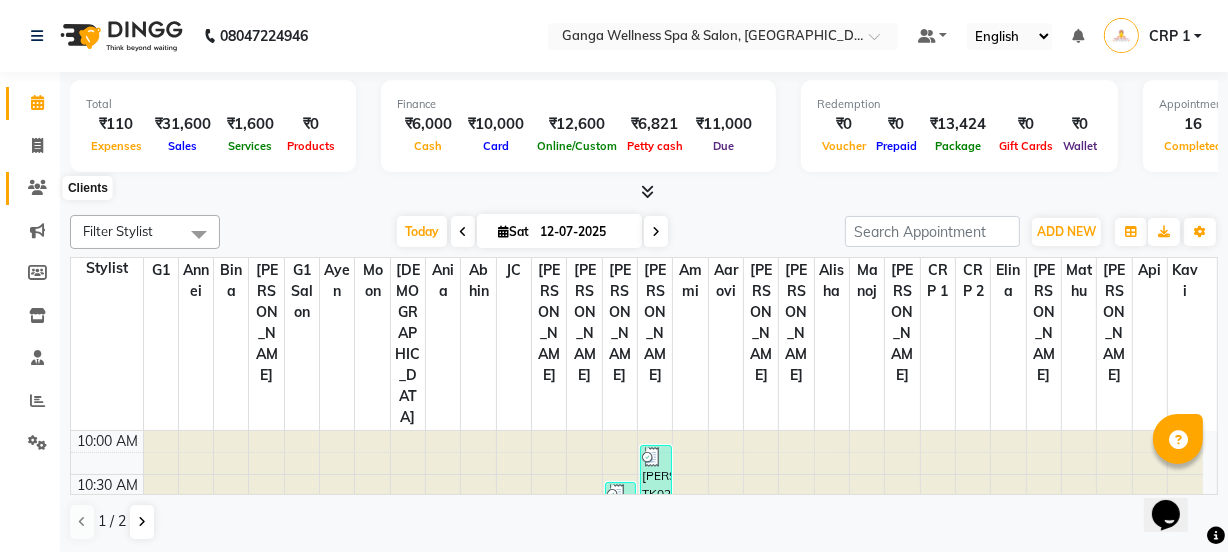 click 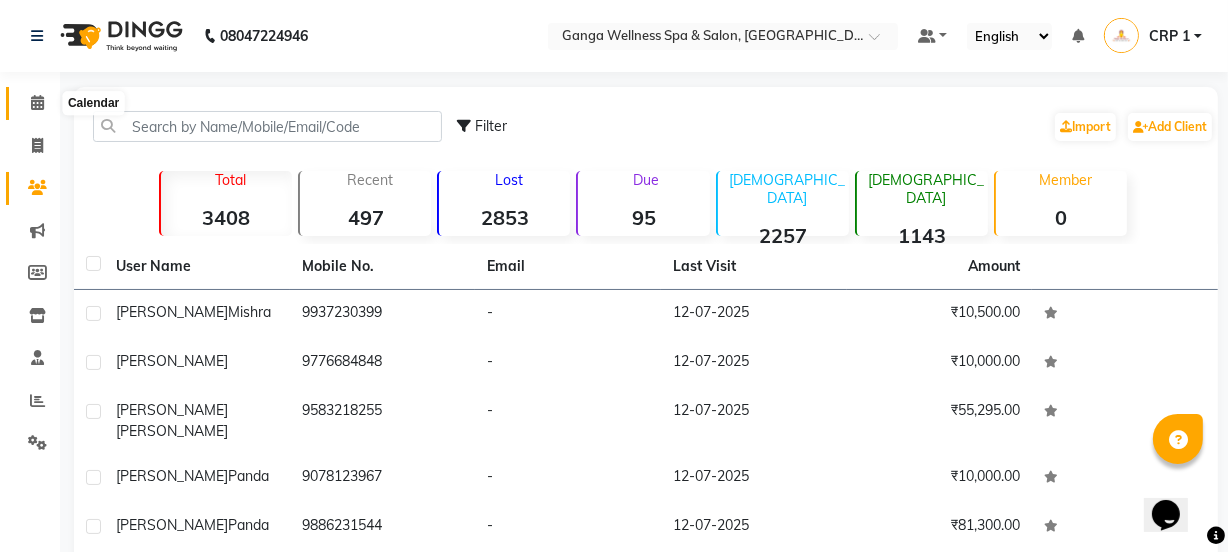click 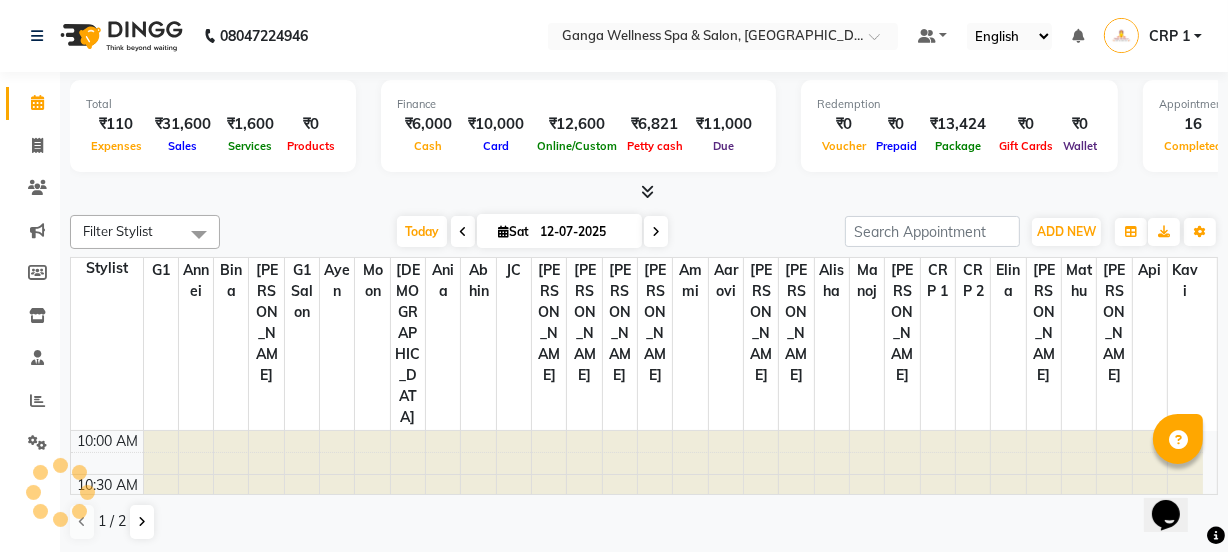 scroll, scrollTop: 0, scrollLeft: 0, axis: both 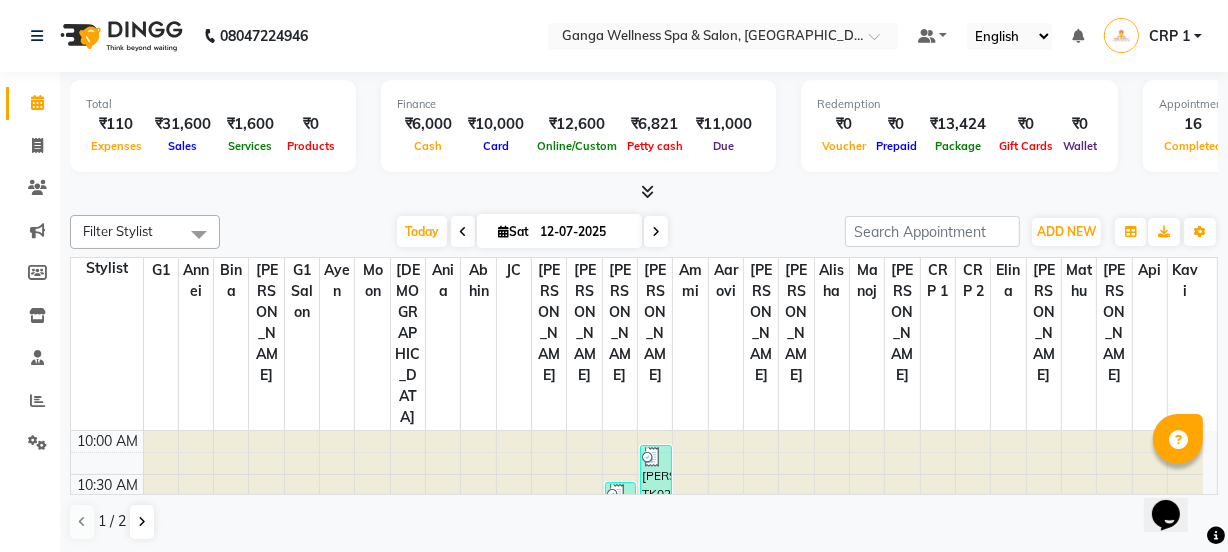 click on "Calendar" 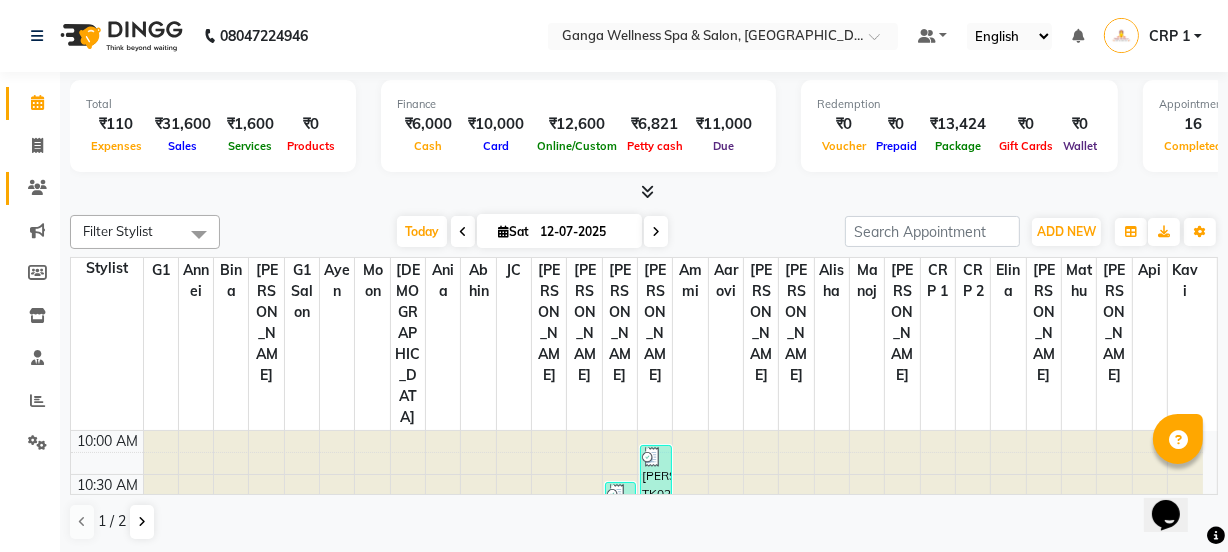 click 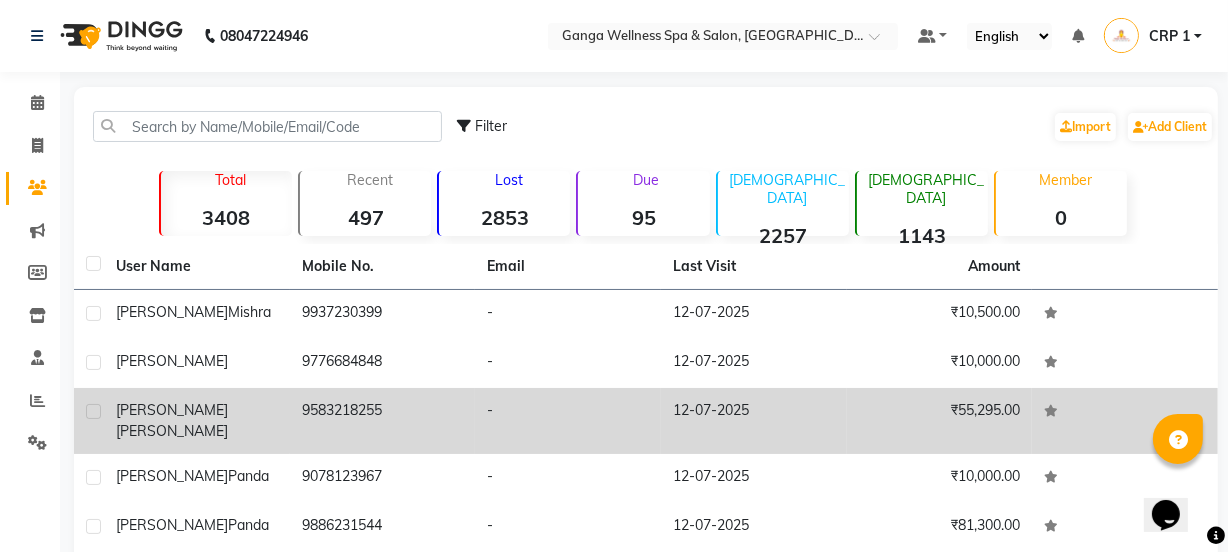 click on "[PERSON_NAME]" 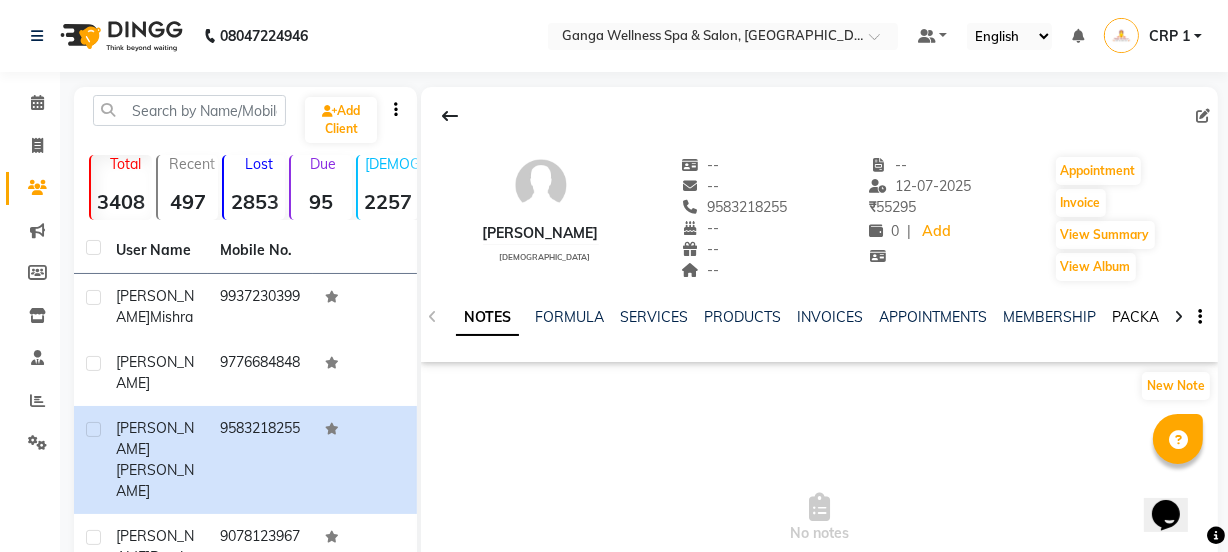 click on "PACKAGES" 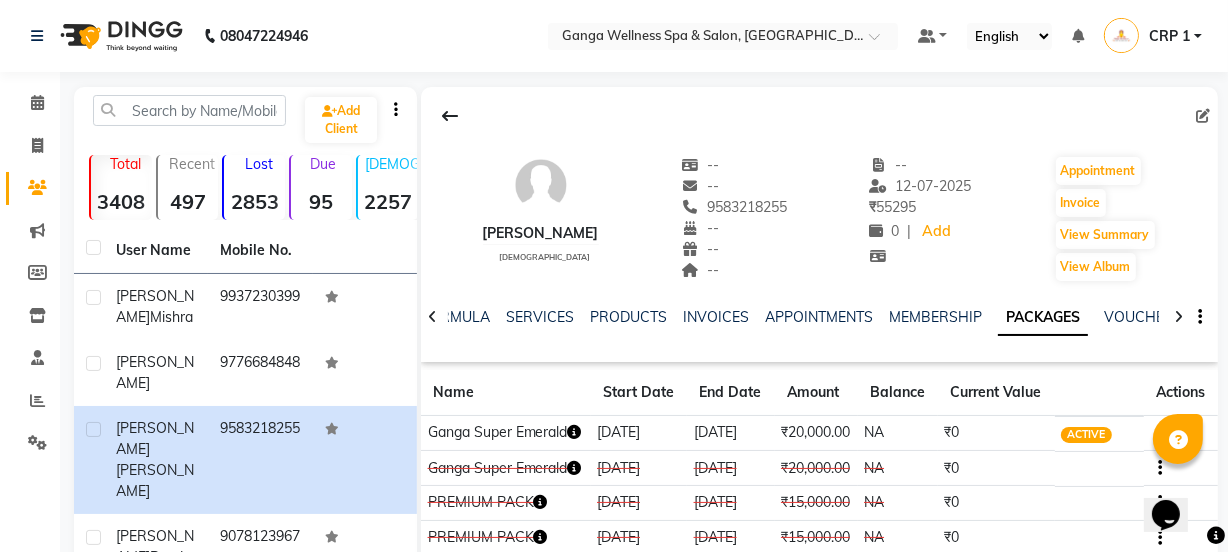 click 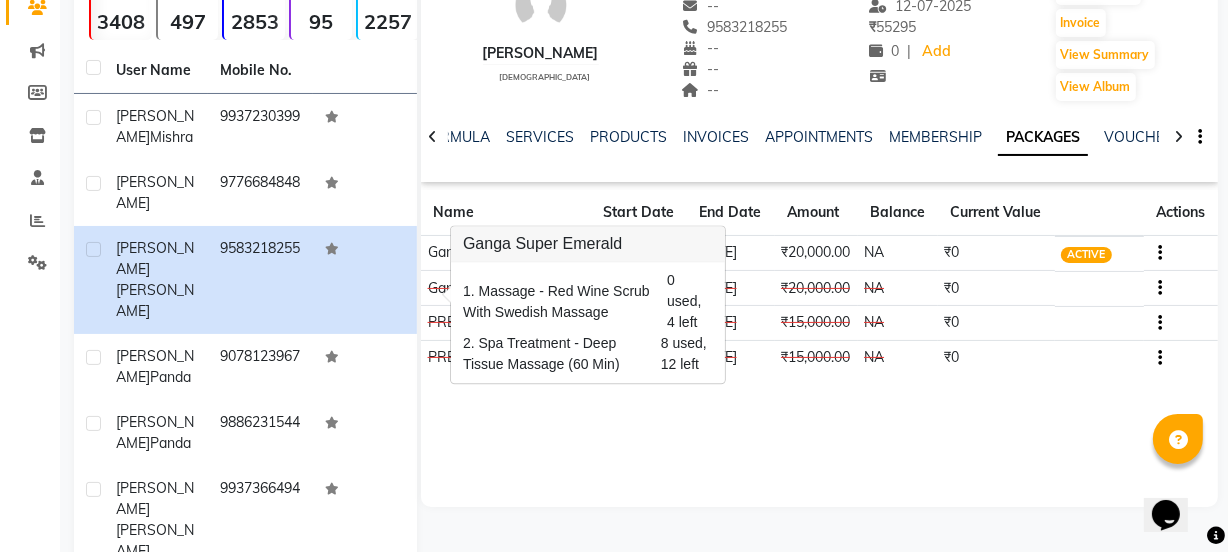 scroll, scrollTop: 181, scrollLeft: 0, axis: vertical 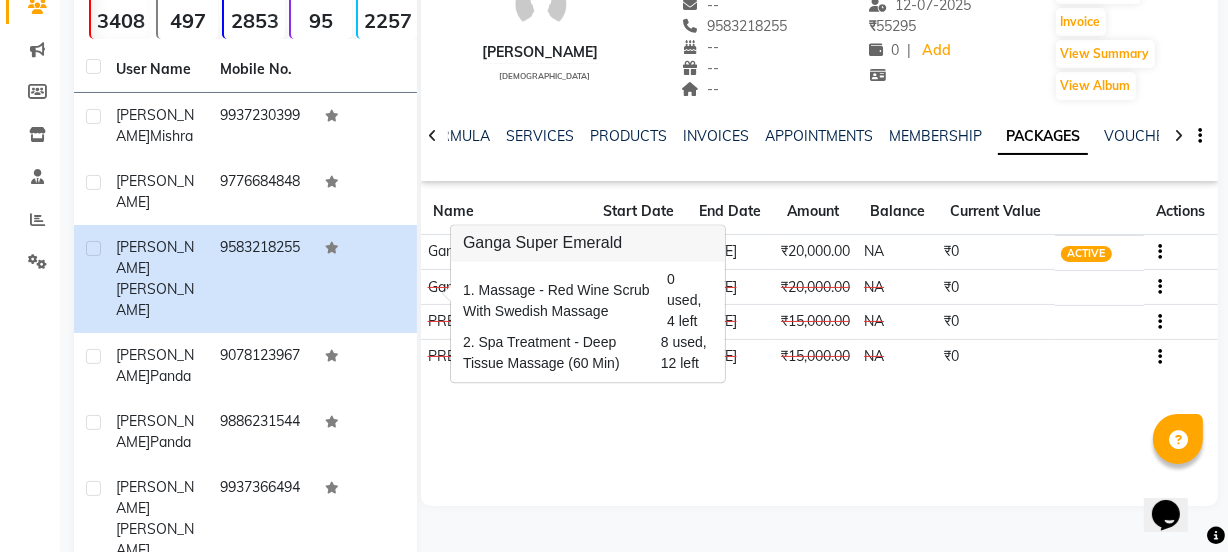 click on "[PERSON_NAME]   [DEMOGRAPHIC_DATA]  --   --   9583218255  --  --  --  -- [DATE] ₹    55295 0 |  Add   Appointment   Invoice  View Summary  View Album  NOTES FORMULA SERVICES PRODUCTS INVOICES APPOINTMENTS MEMBERSHIP PACKAGES VOUCHERS GIFTCARDS POINTS FORMS FAMILY CARDS WALLET Name Start Date End Date Amount Balance Current Value Actions  Ganga Super Emerald  [DATE] [DATE]  ₹20,000.00   NA  ₹0 ACTIVE  Ganga Super Emerald  [DATE] [DATE]  ₹20,000.00   NA  ₹0 CONSUMED  PREMIUM PACK  [DATE] [DATE]  ₹15,000.00   NA  ₹0 CONSUMED  PREMIUM PACK  [DATE] [DATE]  ₹15,000.00   NA  ₹0 CANCELLED" 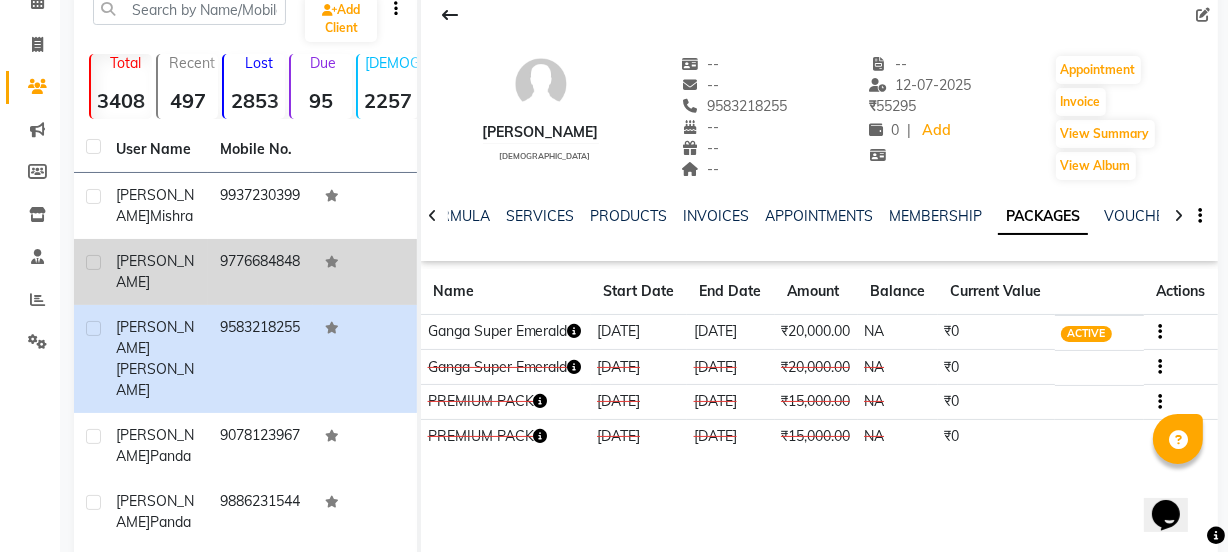 scroll, scrollTop: 0, scrollLeft: 0, axis: both 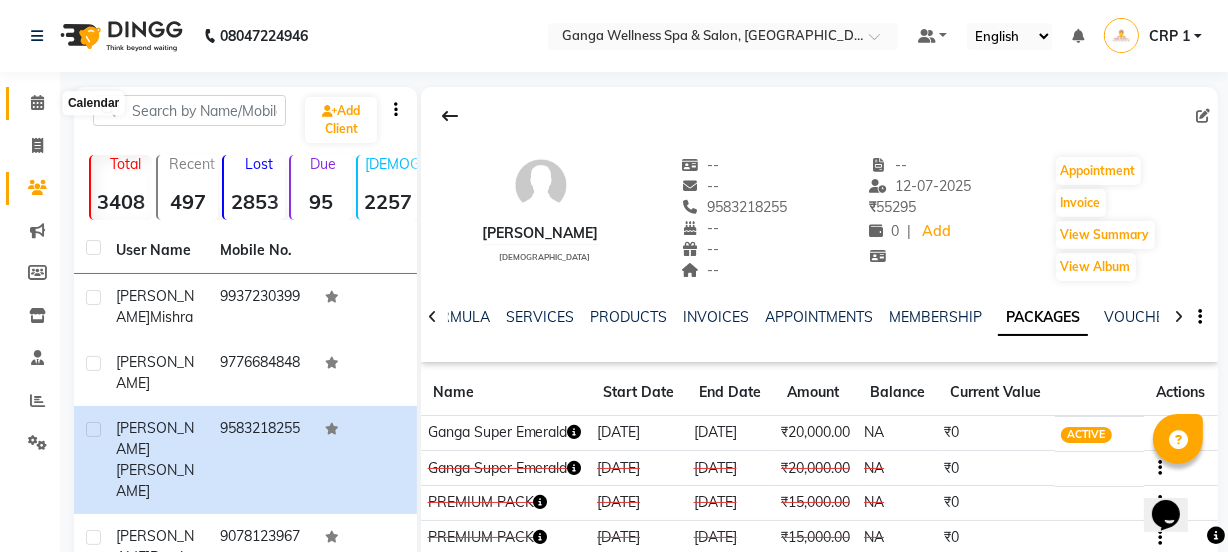 click 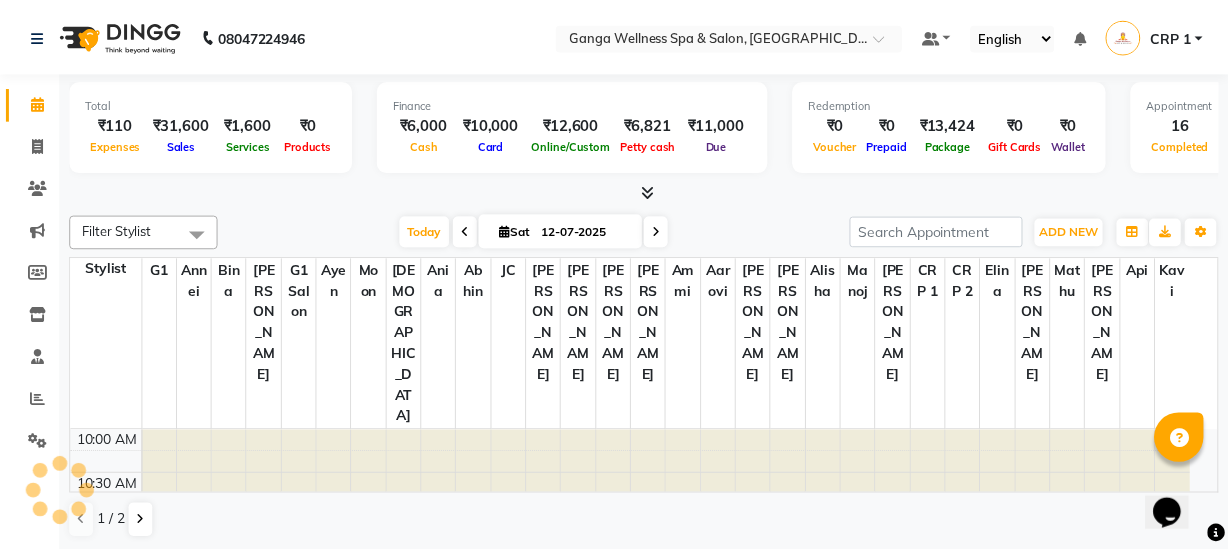 scroll, scrollTop: 0, scrollLeft: 0, axis: both 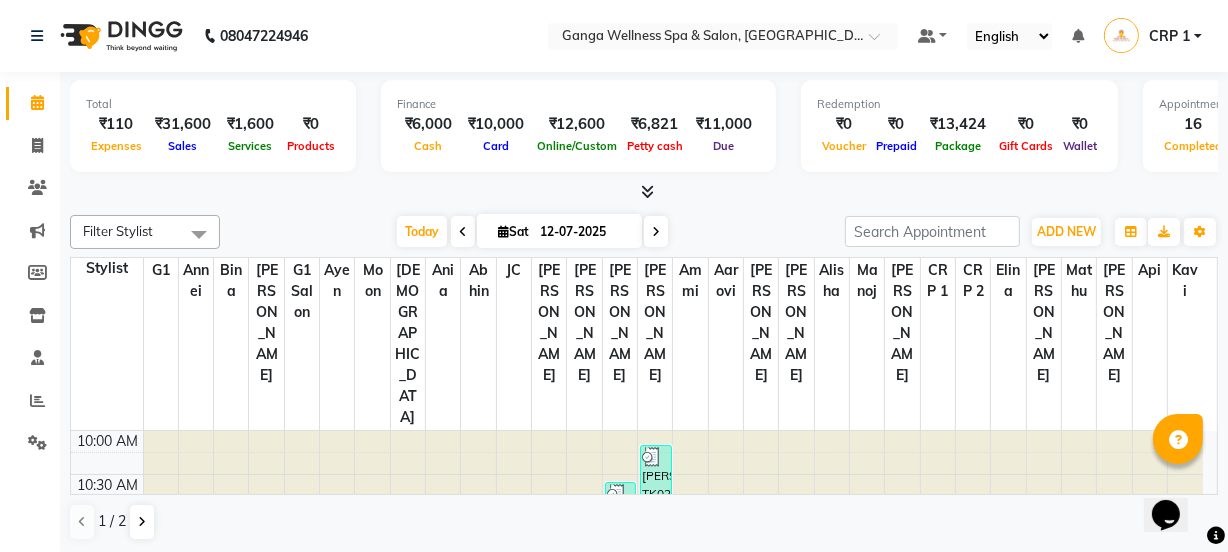 click on "10:00 AM 10:30 AM 11:00 AM 11:30 AM 12:00 PM 12:30 PM 1:00 PM 1:30 PM 2:00 PM 2:30 PM 3:00 PM 3:30 PM 4:00 PM 4:30 PM 5:00 PM 5:30 PM 6:00 PM 6:30 PM 7:00 PM 7:30 PM 8:00 PM 8:30 PM 9:00 PM 9:30 PM     [PERSON_NAME], TK01, 10:35 AM-11:35 AM, Spa Treatment - Deep Tissue Massage (60 Min)     [PERSON_NAME], TK06, 03:05 PM-04:05 PM, Spa Treatment - Deep Tissue Massage (60 Min)     [PERSON_NAME], TK12, 06:40 PM-07:40 PM, Spa Treatment - Deep Tissue Massage (60 Min)     [PERSON_NAME], TK02, 10:10 AM-11:40 AM, Spa Treatment - Deep Tissue Massage (90 Min)     [PERSON_NAME], TK09, 05:05 PM-06:05 PM, Spa Treatment - Deep Tissue Massage (60 Min)     [PERSON_NAME], TK13, 07:25 PM-08:25 PM, Spa Treatment - Deep Tissue Massage (60 Min)     [PERSON_NAME], TK08, 05:05 PM-06:05 PM, Spa Treatment - Deep Tissue Massage (60 Min)     [PERSON_NAME], TK12, 07:40 PM-08:40 PM, Spa Treatment - Deep Tissue Massage (60 Min)" at bounding box center [637, 958] 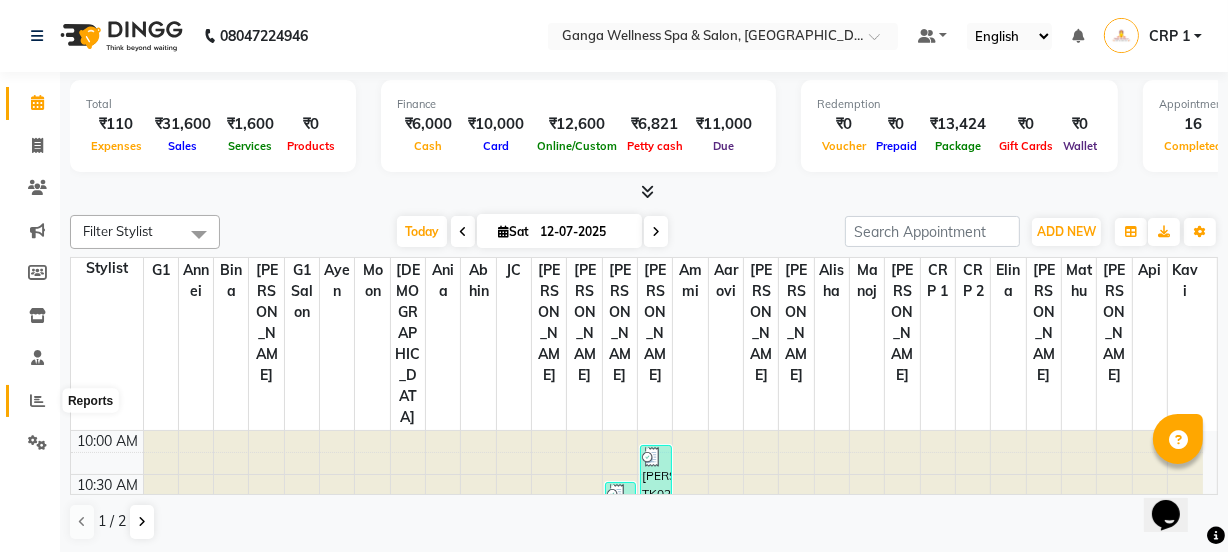 click 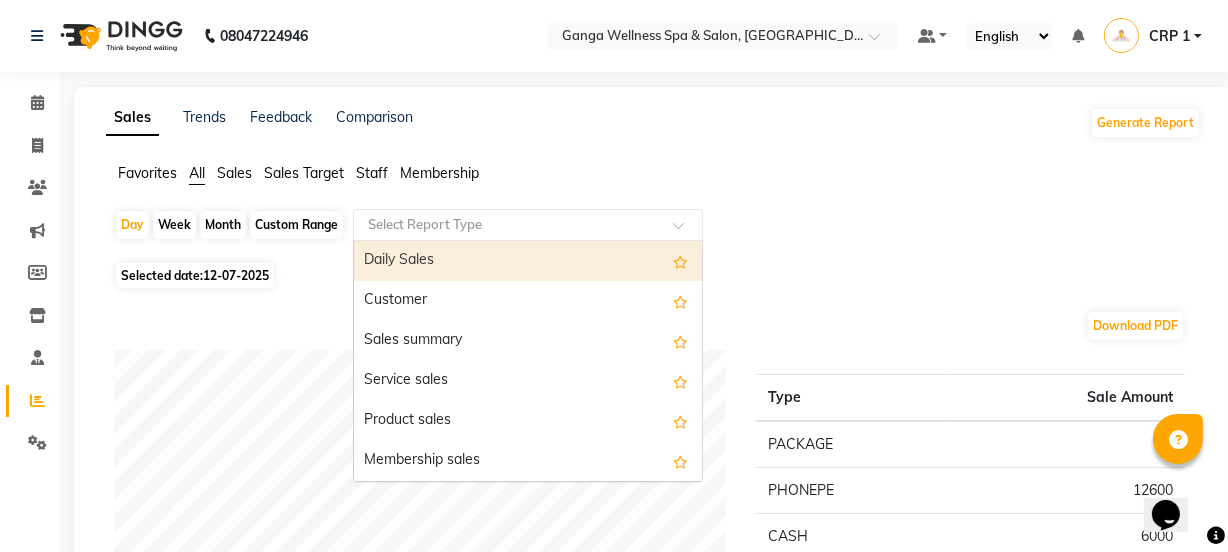 click on "Select Report Type" 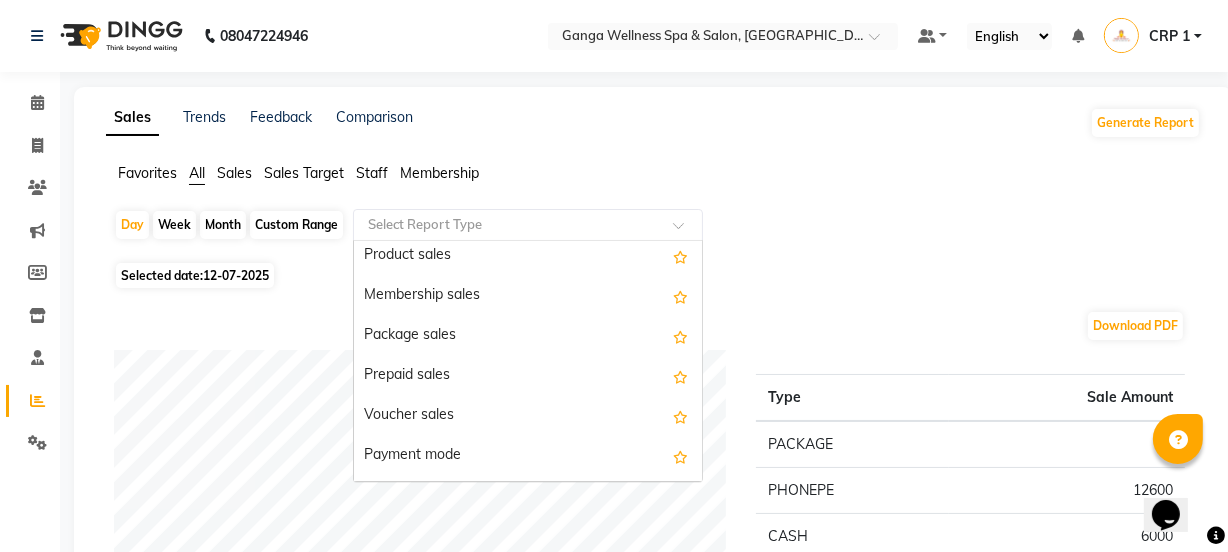 scroll, scrollTop: 181, scrollLeft: 0, axis: vertical 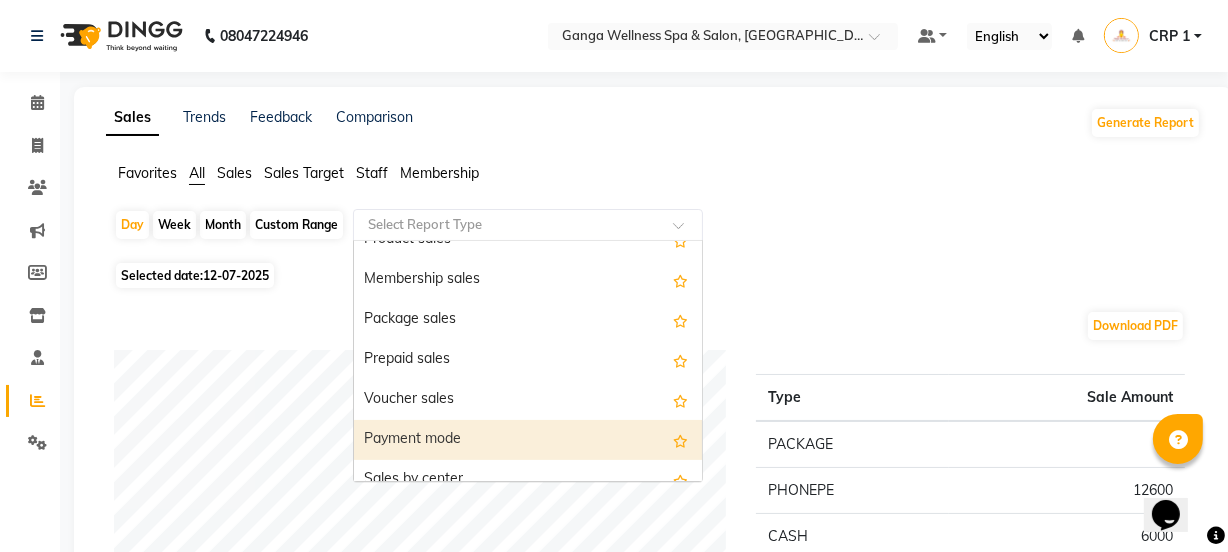 click on "Payment mode" at bounding box center (528, 440) 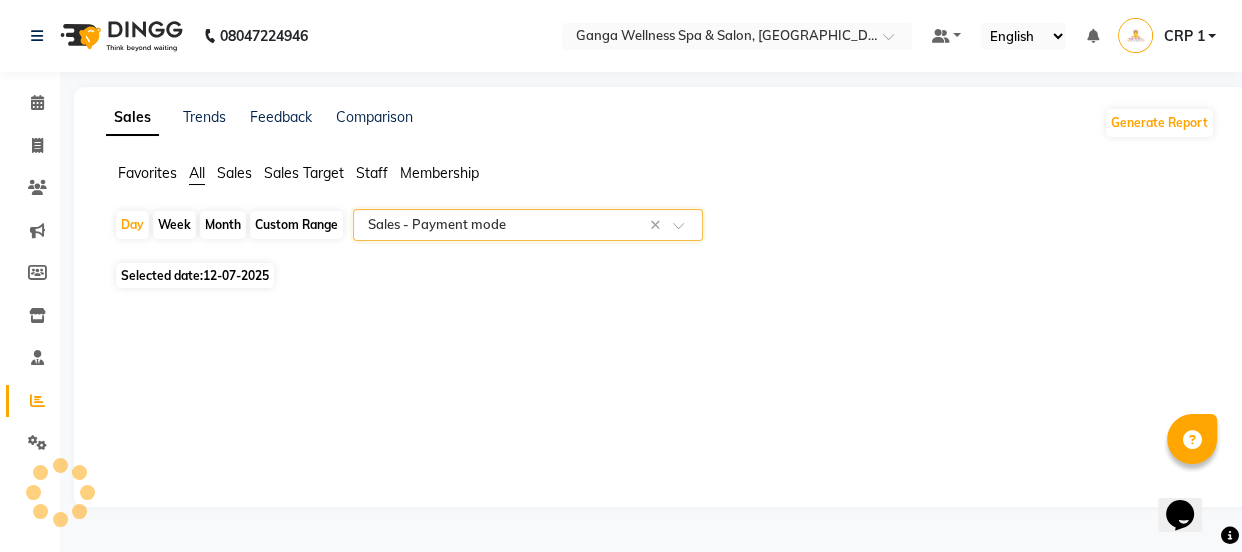 select on "full_report" 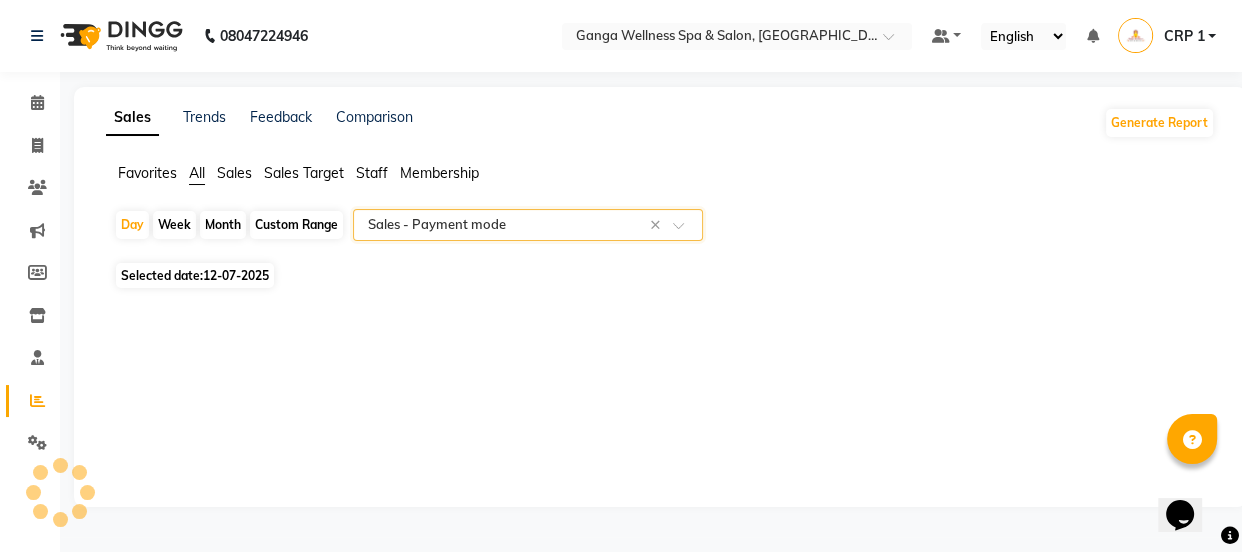 select on "pdf" 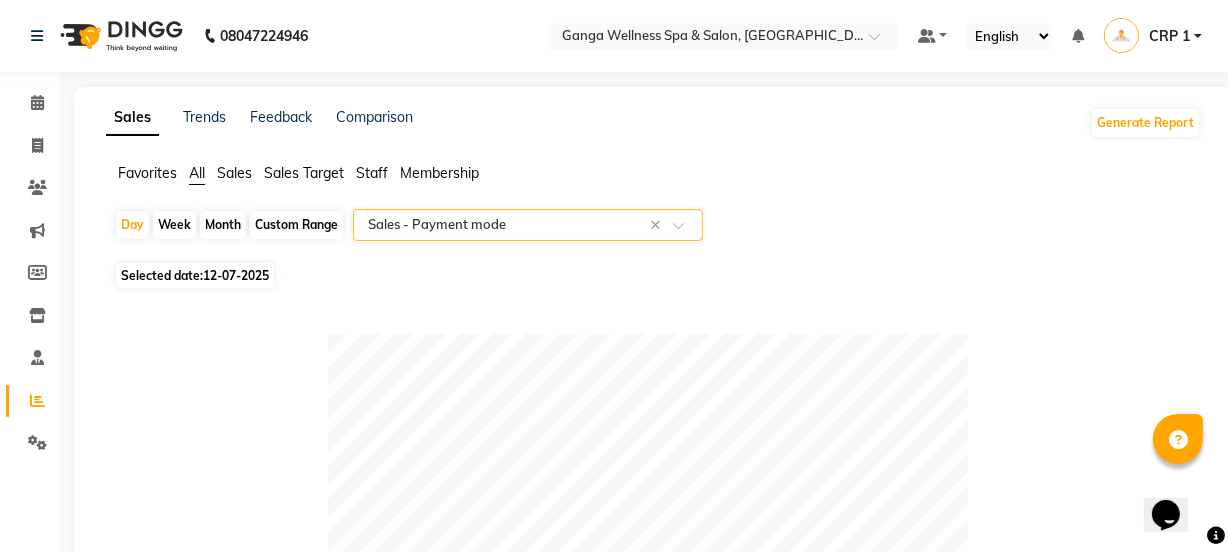 click on "Month" 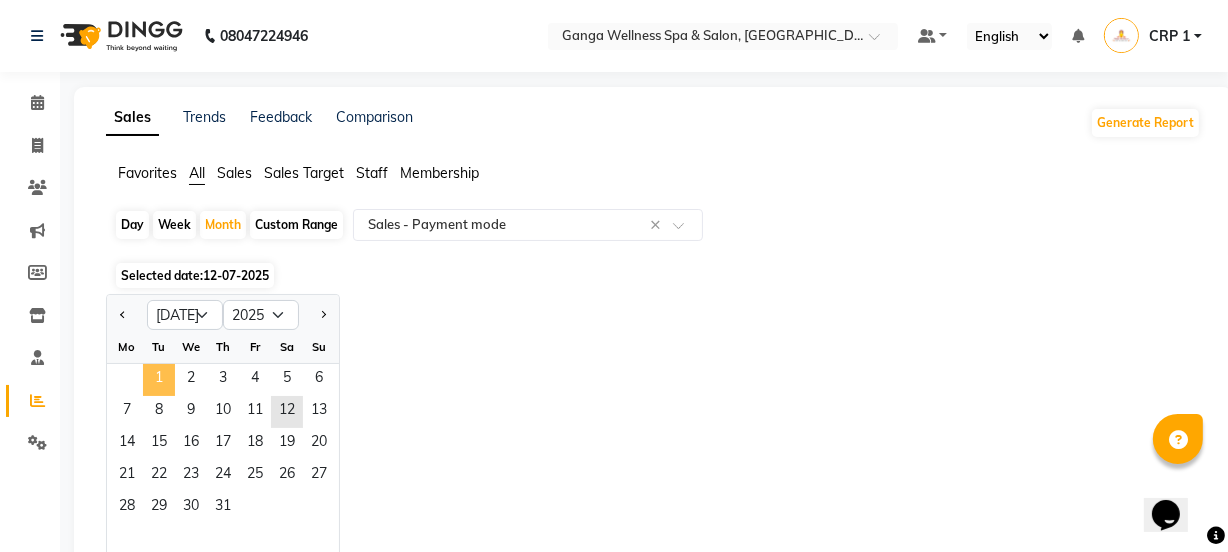 click on "1" 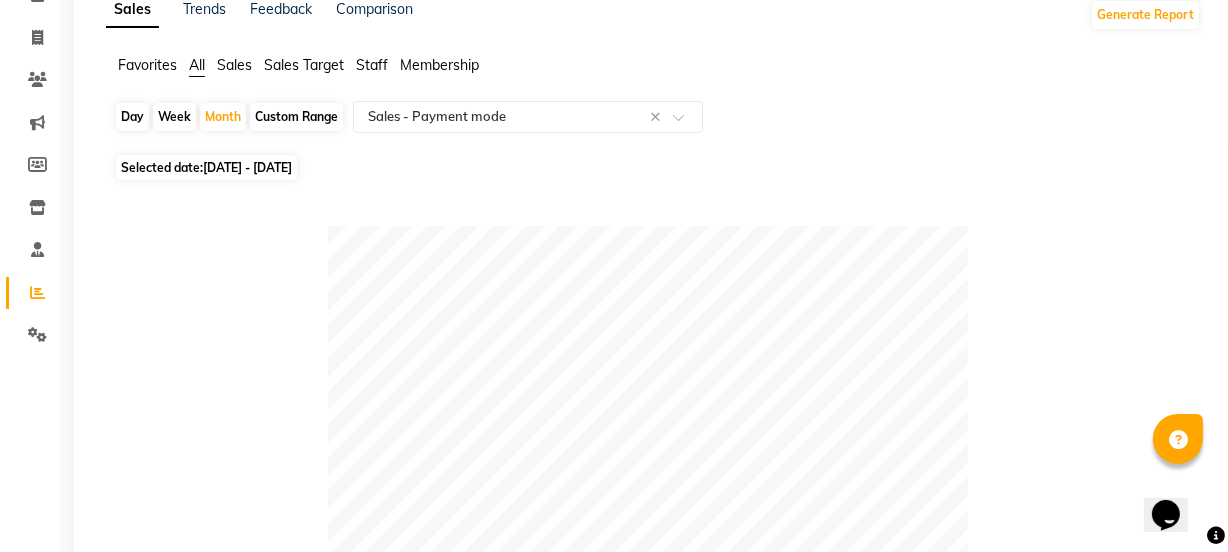 scroll, scrollTop: 0, scrollLeft: 0, axis: both 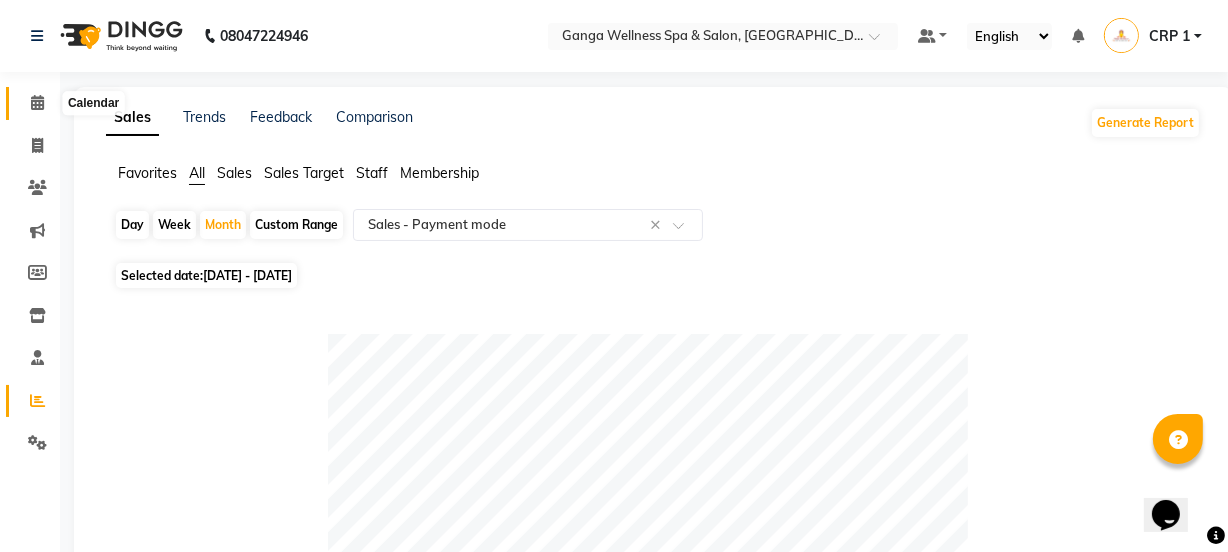 click 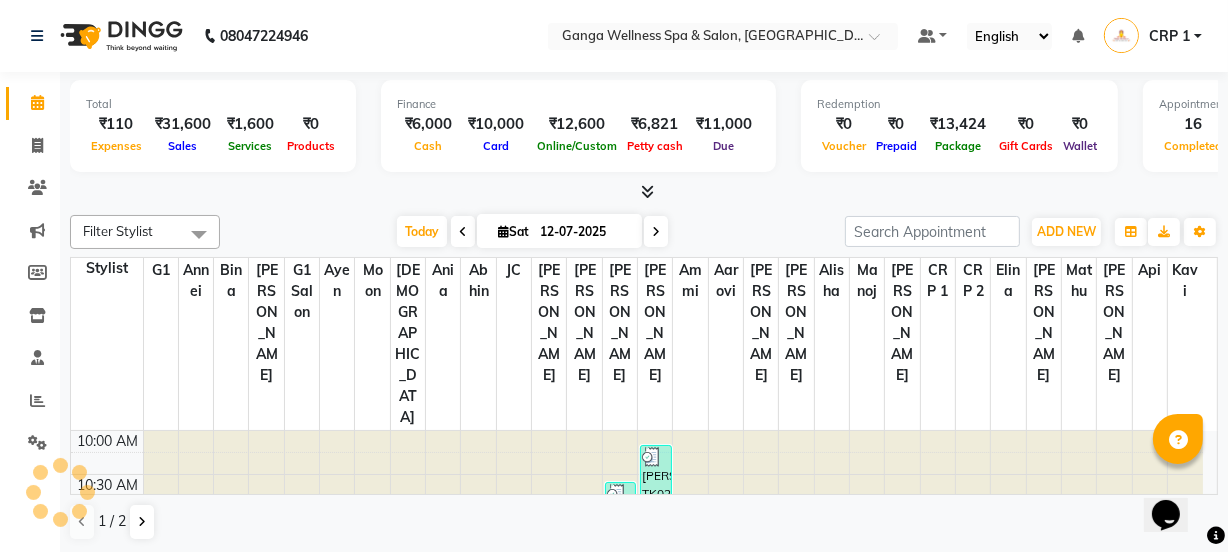 scroll, scrollTop: 0, scrollLeft: 0, axis: both 